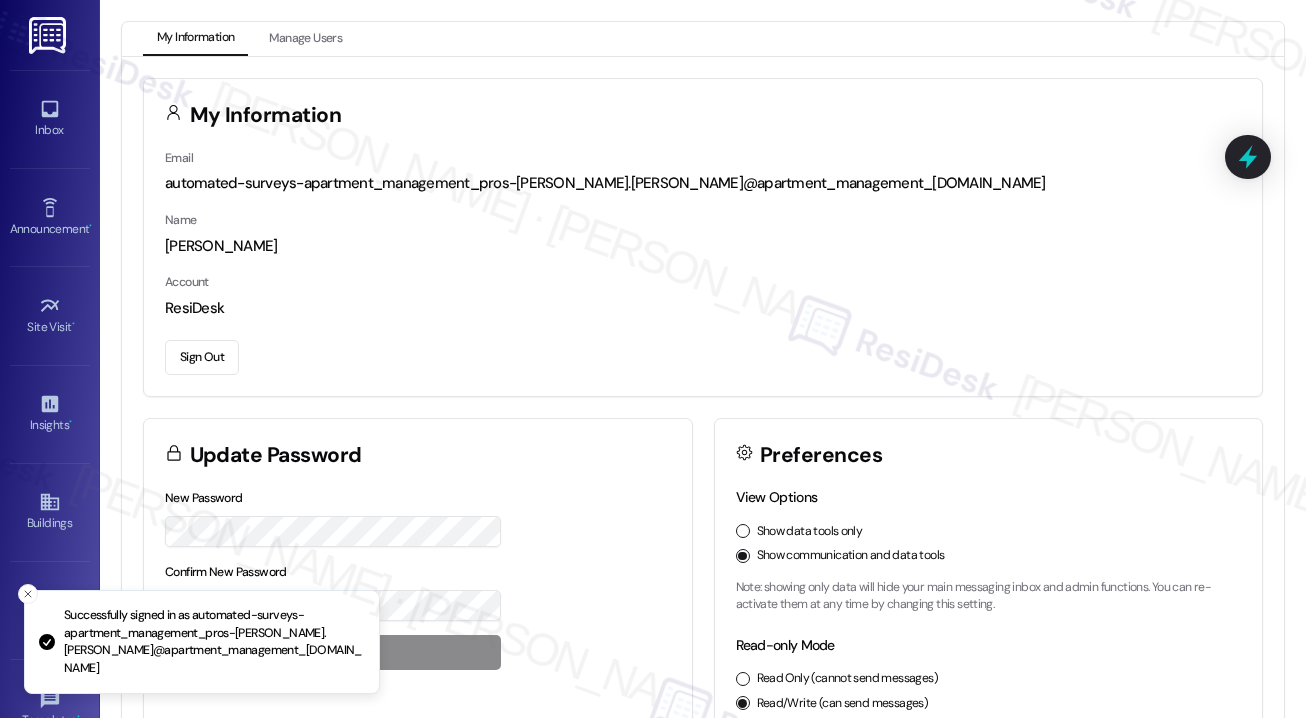 scroll, scrollTop: 0, scrollLeft: 0, axis: both 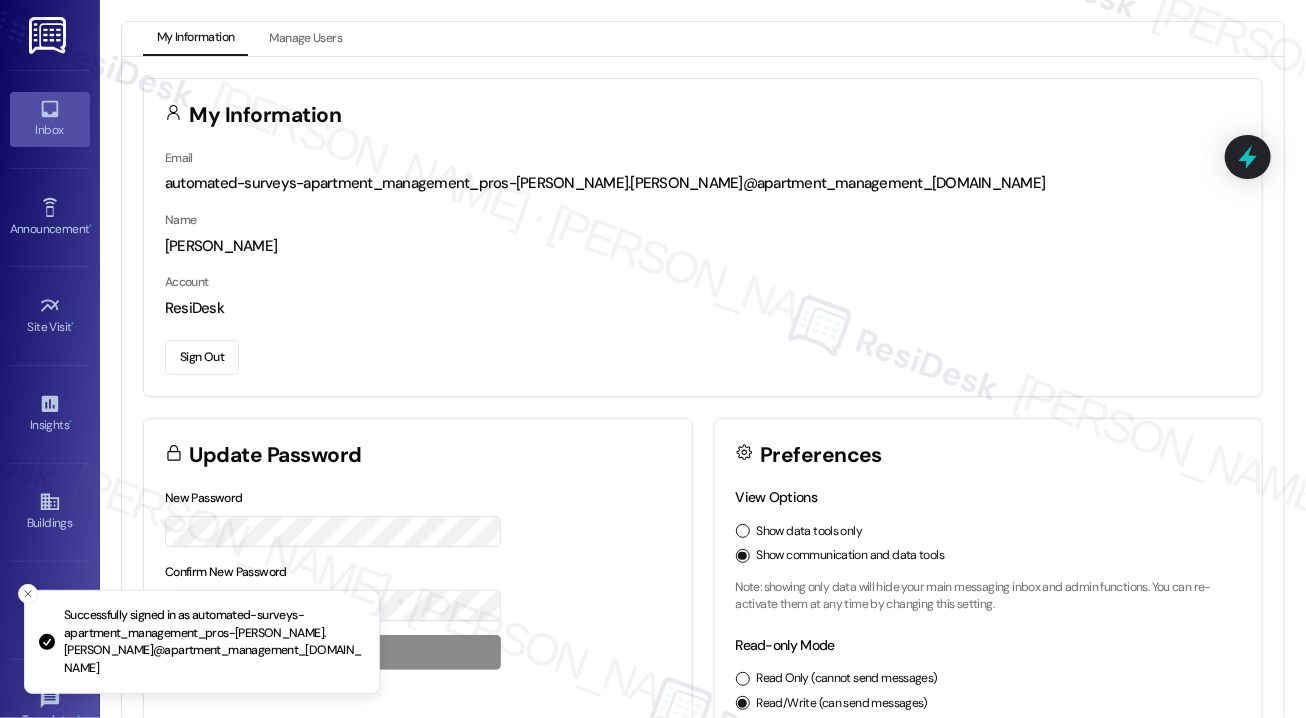 click on "Inbox" at bounding box center [50, 130] 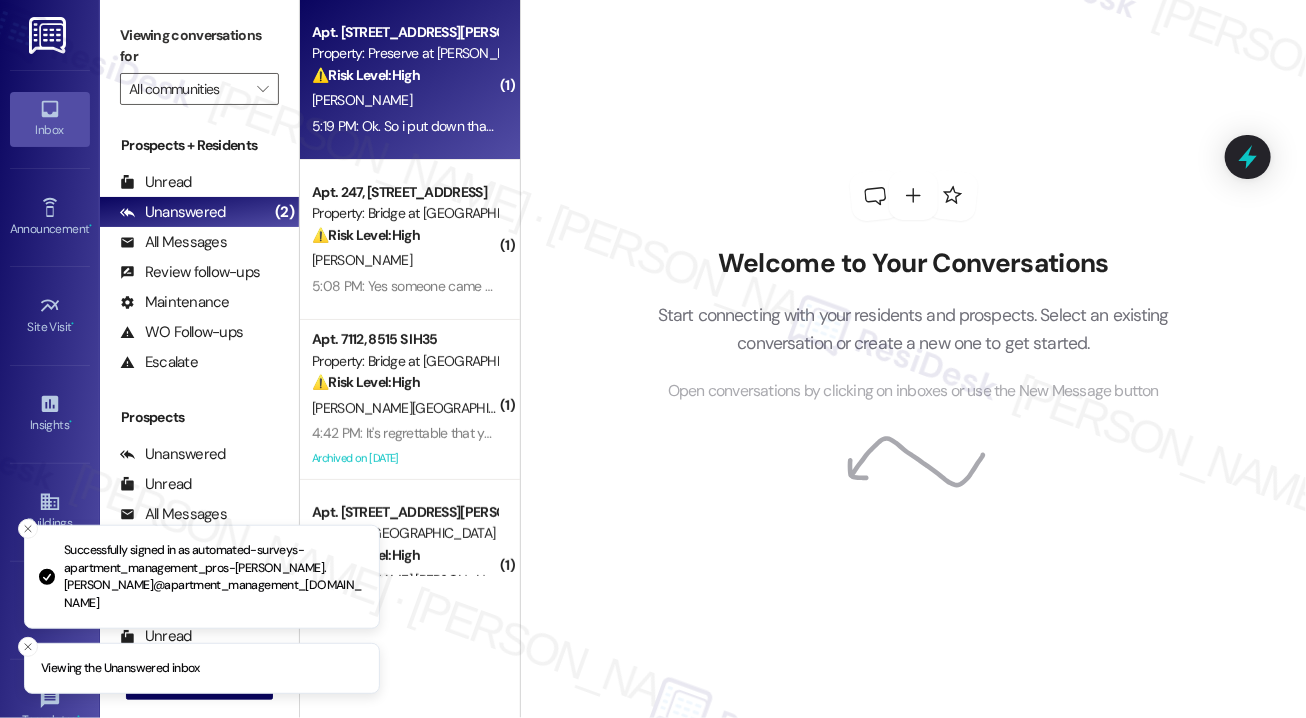 click on "5:19 PM: Ok.
So i put down that the sink was leaking and the A/C was way too loud.
The sink problem was fixed perfectly, and I thank you guys for doing that.  Previously, when I turned the A/C on, it sounded like a giant wind blower was in my house, and I would need to increase the volume of the tv extremely loud just to hear it. Basically the motor is too loud. Not sure what the maintenance man did, but now, instead of just a wind blower, sounds like he added a microwave to it. Because now all you hear is a very loud hmmmmmmm through the apartment, and you can even hear it when turning on the bathroom fan.
I know I sound like i am just a complaining tenant, but it's hard to sleep at night when you're listening to a microwave." at bounding box center [2432, 126] 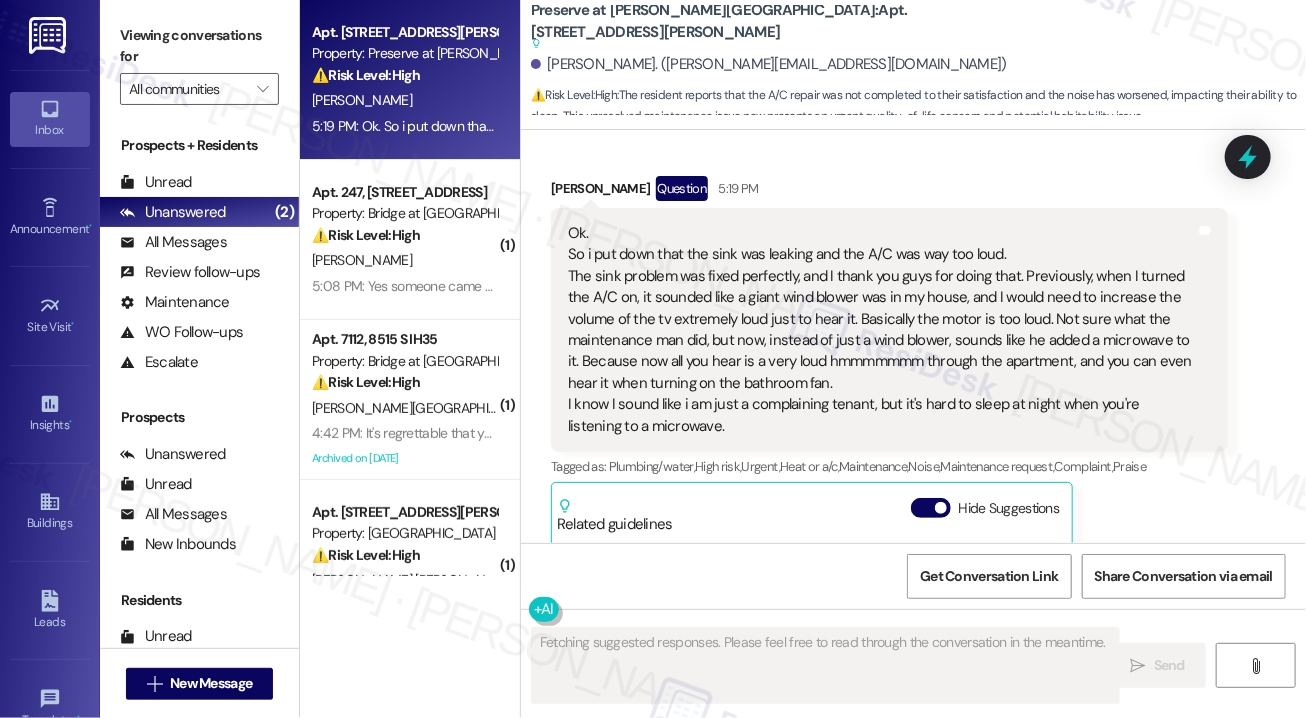scroll, scrollTop: 5177, scrollLeft: 0, axis: vertical 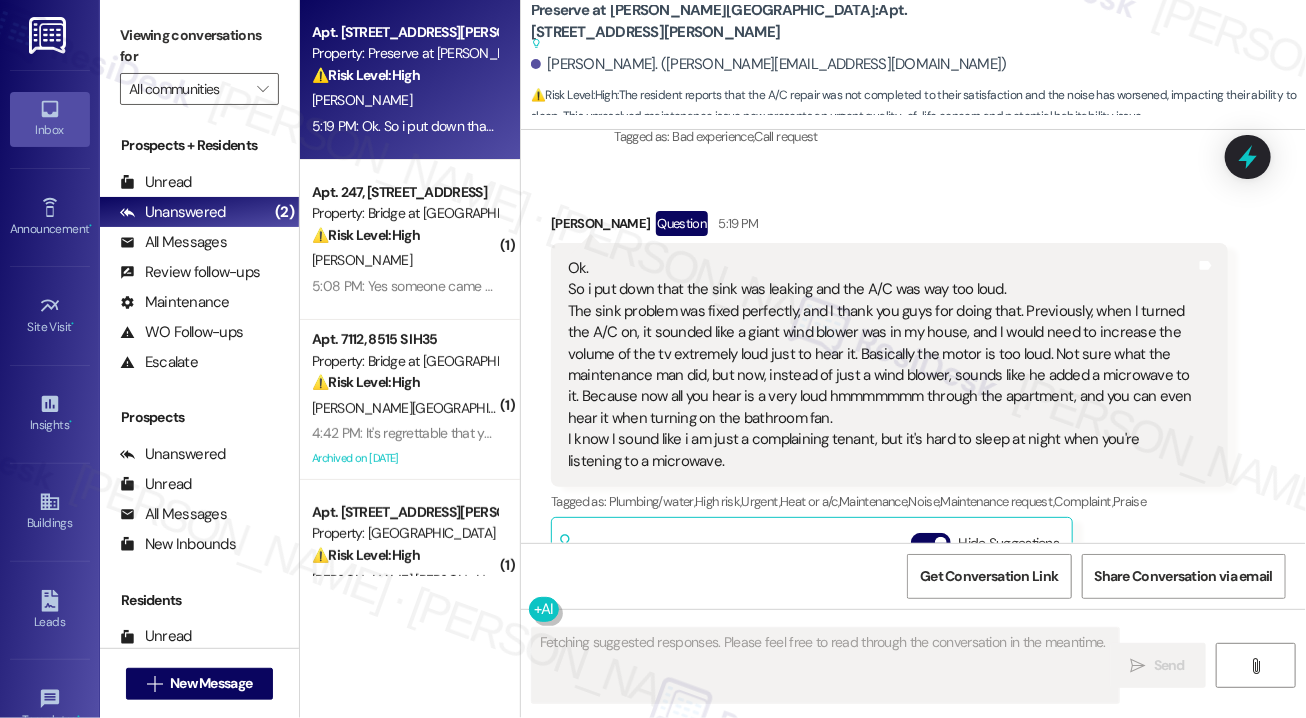 click on "Ok.
So i put down that the sink was leaking and the A/C was way too loud.
The sink problem was fixed perfectly, and I thank you guys for doing that.  Previously, when I turned the A/C on, it sounded like a giant wind blower was in my house, and I would need to increase the volume of the tv extremely loud just to hear it. Basically the motor is too loud. Not sure what the maintenance man did, but now, instead of just a wind blower, sounds like he added a microwave to it. Because now all you hear is a very loud hmmmmmmm through the apartment, and you can even hear it when turning on the bathroom fan.
I know I sound like i am just a complaining tenant, but it's hard to sleep at night when you're listening to a microwave." at bounding box center (882, 365) 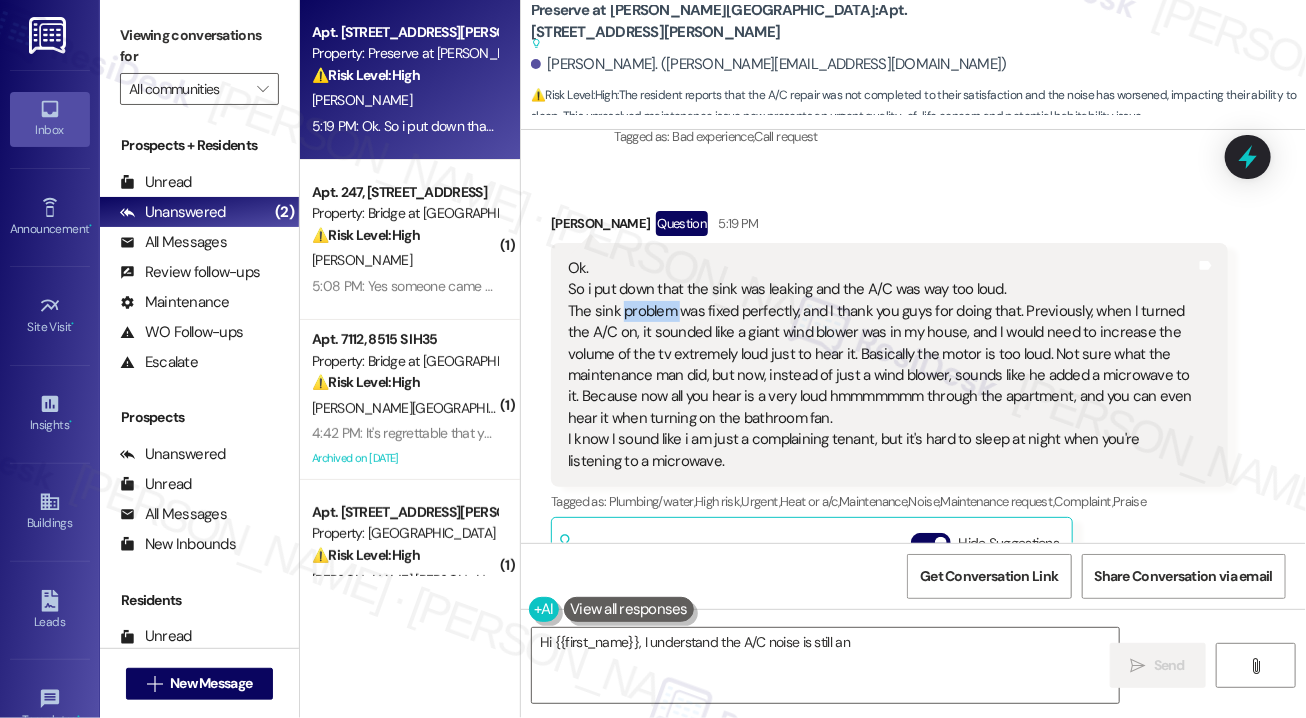 click on "Ok.
So i put down that the sink was leaking and the A/C was way too loud.
The sink problem was fixed perfectly, and I thank you guys for doing that.  Previously, when I turned the A/C on, it sounded like a giant wind blower was in my house, and I would need to increase the volume of the tv extremely loud just to hear it. Basically the motor is too loud. Not sure what the maintenance man did, but now, instead of just a wind blower, sounds like he added a microwave to it. Because now all you hear is a very loud hmmmmmmm through the apartment, and you can even hear it when turning on the bathroom fan.
I know I sound like i am just a complaining tenant, but it's hard to sleep at night when you're listening to a microwave." at bounding box center (882, 365) 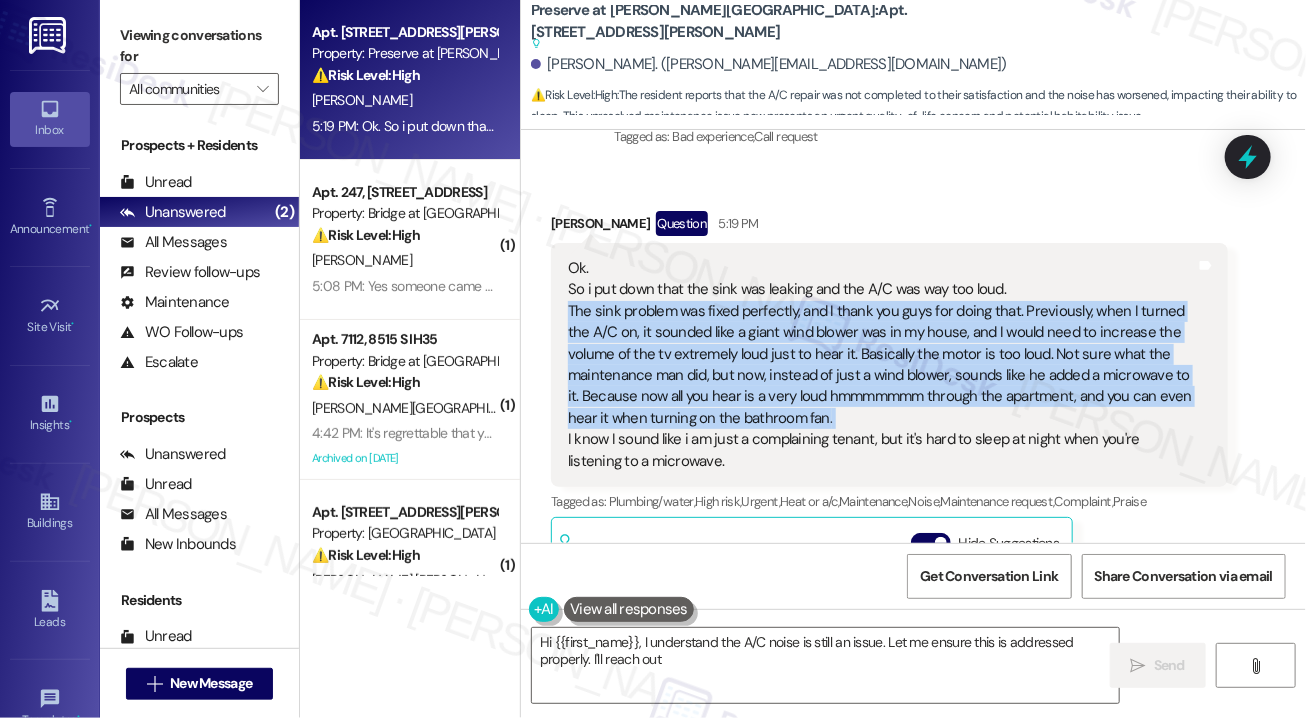click on "Ok.
So i put down that the sink was leaking and the A/C was way too loud.
The sink problem was fixed perfectly, and I thank you guys for doing that.  Previously, when I turned the A/C on, it sounded like a giant wind blower was in my house, and I would need to increase the volume of the tv extremely loud just to hear it. Basically the motor is too loud. Not sure what the maintenance man did, but now, instead of just a wind blower, sounds like he added a microwave to it. Because now all you hear is a very loud hmmmmmmm through the apartment, and you can even hear it when turning on the bathroom fan.
I know I sound like i am just a complaining tenant, but it's hard to sleep at night when you're listening to a microwave." at bounding box center (882, 365) 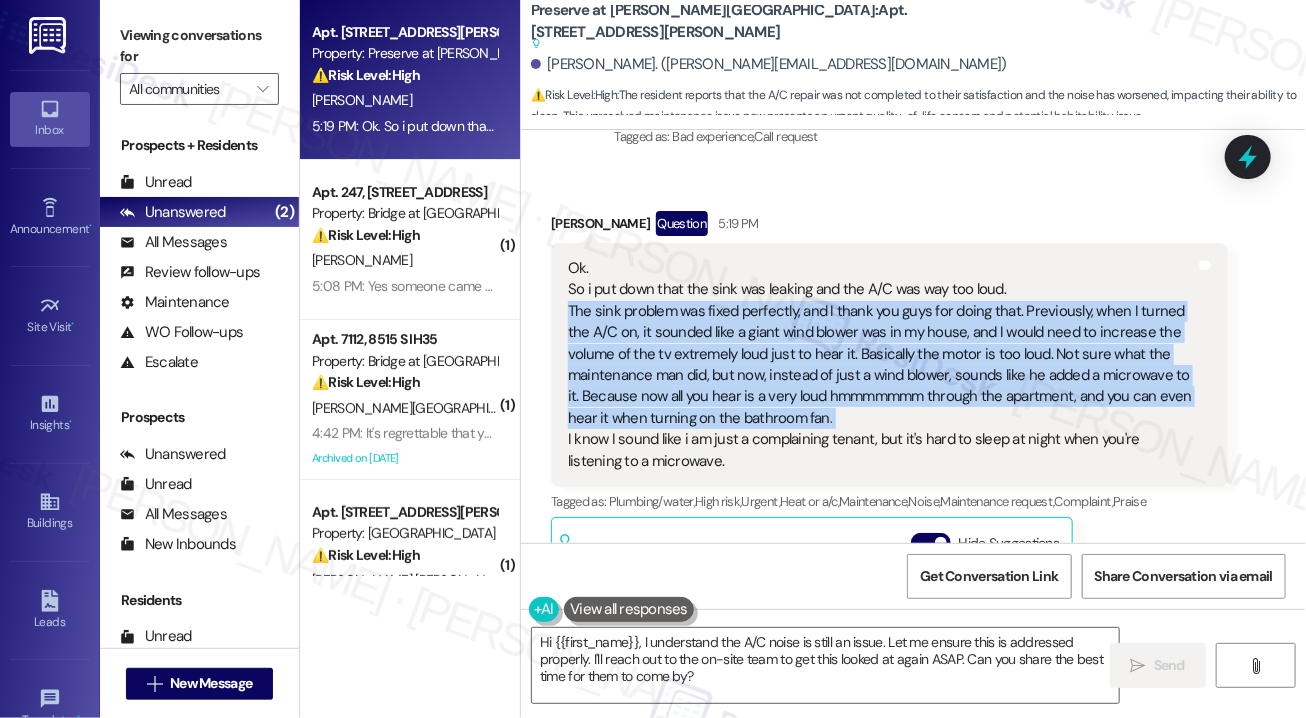 click on "Ok.
So i put down that the sink was leaking and the A/C was way too loud.
The sink problem was fixed perfectly, and I thank you guys for doing that.  Previously, when I turned the A/C on, it sounded like a giant wind blower was in my house, and I would need to increase the volume of the tv extremely loud just to hear it. Basically the motor is too loud. Not sure what the maintenance man did, but now, instead of just a wind blower, sounds like he added a microwave to it. Because now all you hear is a very loud hmmmmmmm through the apartment, and you can even hear it when turning on the bathroom fan.
I know I sound like i am just a complaining tenant, but it's hard to sleep at night when you're listening to a microwave." at bounding box center [882, 365] 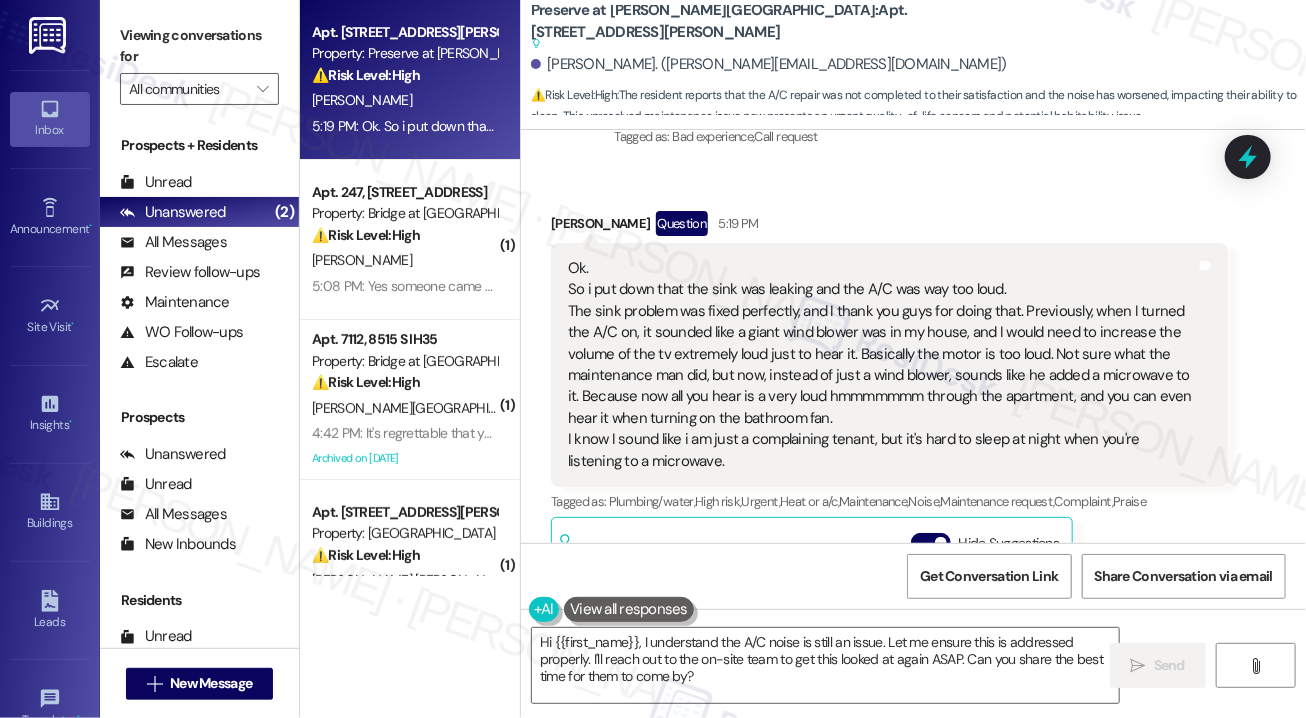 click on "Ok.
So i put down that the sink was leaking and the A/C was way too loud.
The sink problem was fixed perfectly, and I thank you guys for doing that.  Previously, when I turned the A/C on, it sounded like a giant wind blower was in my house, and I would need to increase the volume of the tv extremely loud just to hear it. Basically the motor is too loud. Not sure what the maintenance man did, but now, instead of just a wind blower, sounds like he added a microwave to it. Because now all you hear is a very loud hmmmmmmm through the apartment, and you can even hear it when turning on the bathroom fan.
I know I sound like i am just a complaining tenant, but it's hard to sleep at night when you're listening to a microwave." at bounding box center (882, 365) 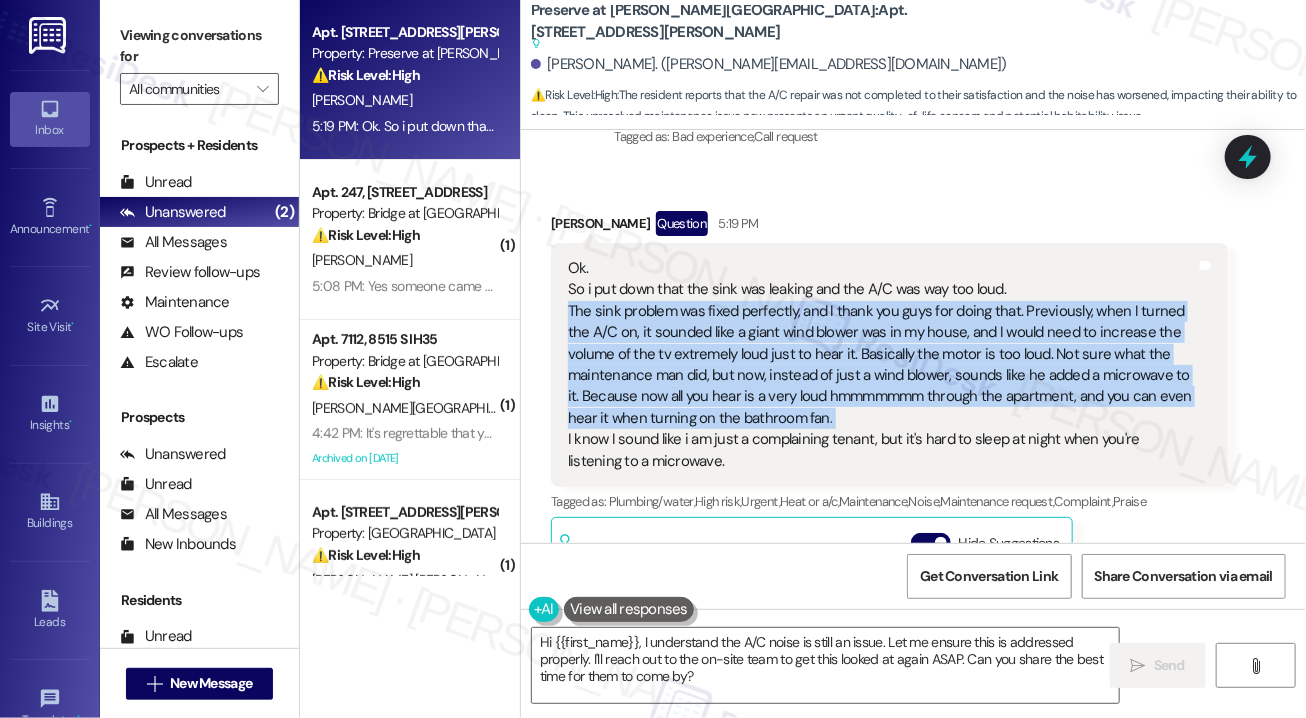 click on "Ok.
So i put down that the sink was leaking and the A/C was way too loud.
The sink problem was fixed perfectly, and I thank you guys for doing that.  Previously, when I turned the A/C on, it sounded like a giant wind blower was in my house, and I would need to increase the volume of the tv extremely loud just to hear it. Basically the motor is too loud. Not sure what the maintenance man did, but now, instead of just a wind blower, sounds like he added a microwave to it. Because now all you hear is a very loud hmmmmmmm through the apartment, and you can even hear it when turning on the bathroom fan.
I know I sound like i am just a complaining tenant, but it's hard to sleep at night when you're listening to a microwave." at bounding box center [882, 365] 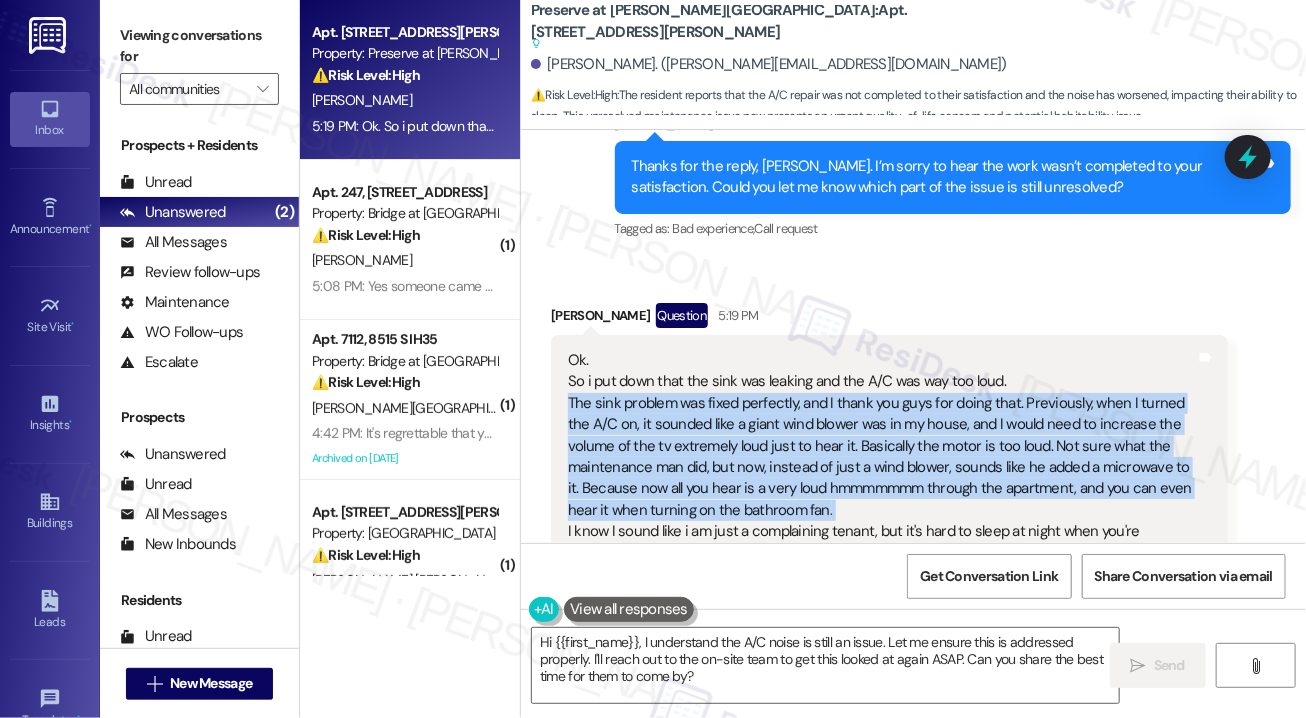 scroll, scrollTop: 4877, scrollLeft: 0, axis: vertical 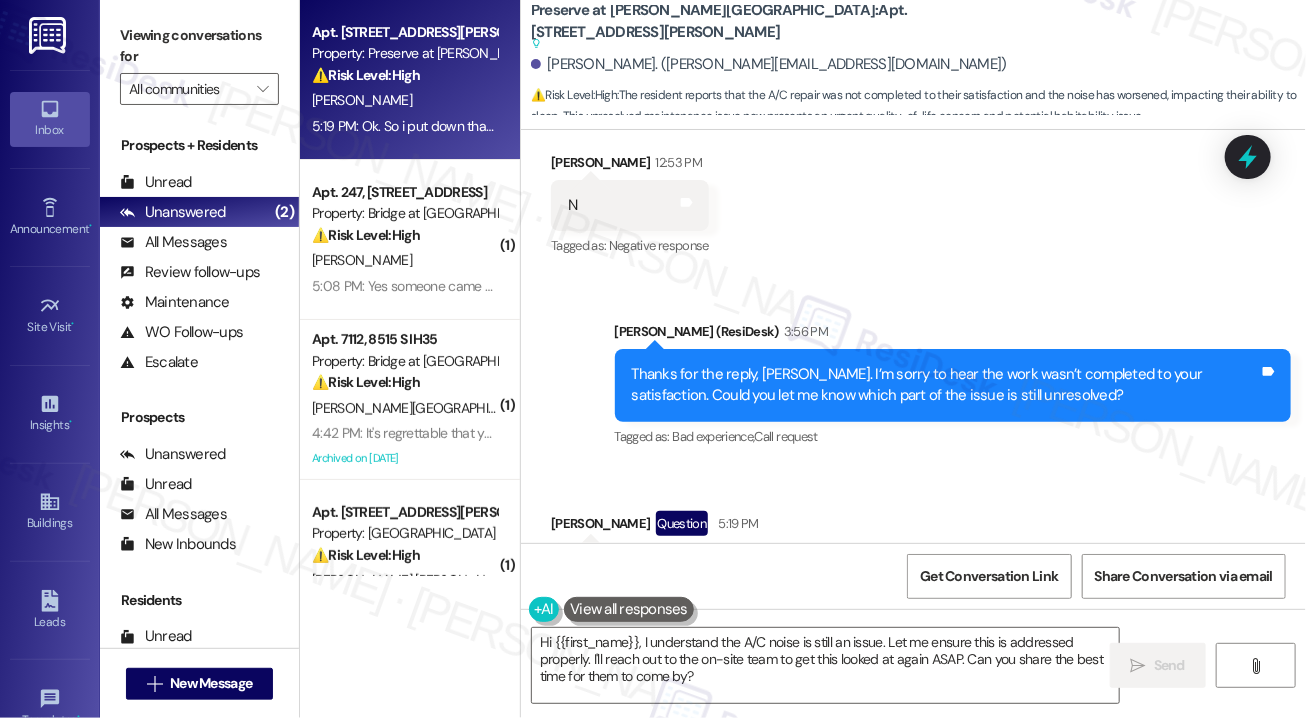 click on "Thanks for the reply, [PERSON_NAME]. I’m sorry to hear the work wasn’t completed to your satisfaction. Could you let me know which part of the issue is still unresolved? Tags and notes" at bounding box center (953, 385) 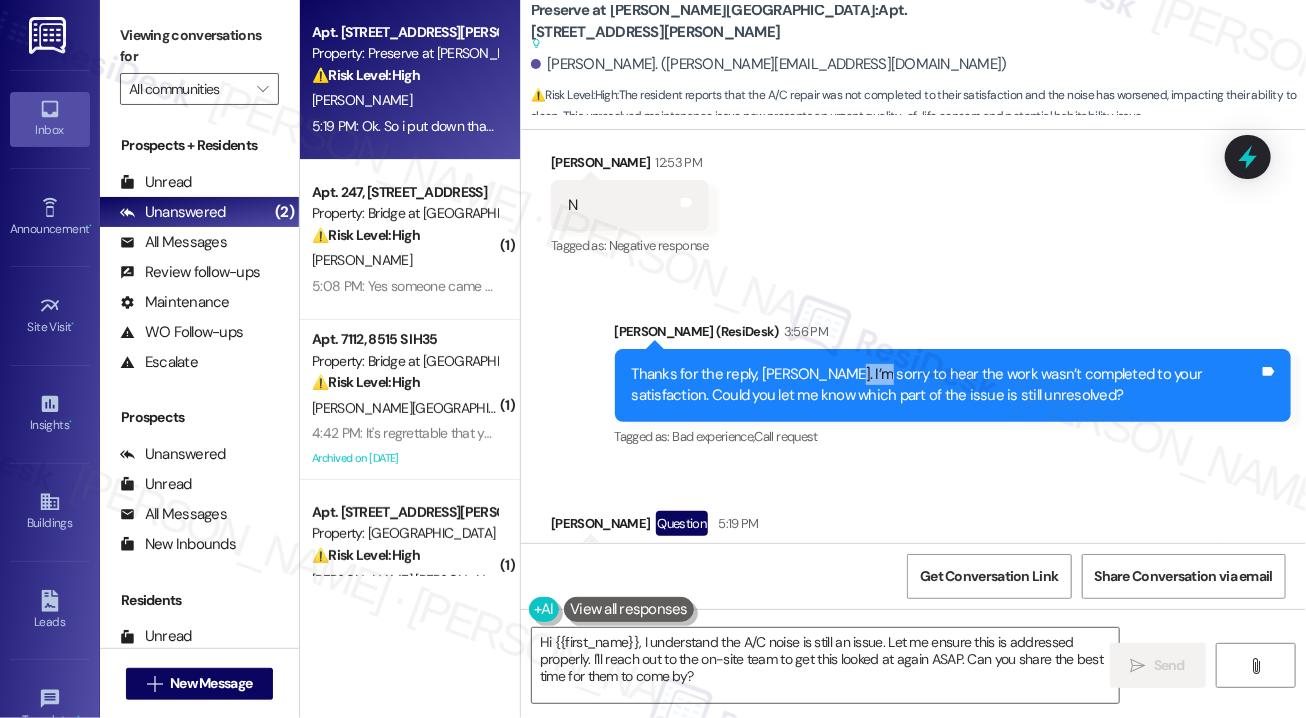 click on "Thanks for the reply, [PERSON_NAME]. I’m sorry to hear the work wasn’t completed to your satisfaction. Could you let me know which part of the issue is still unresolved? Tags and notes" at bounding box center (953, 385) 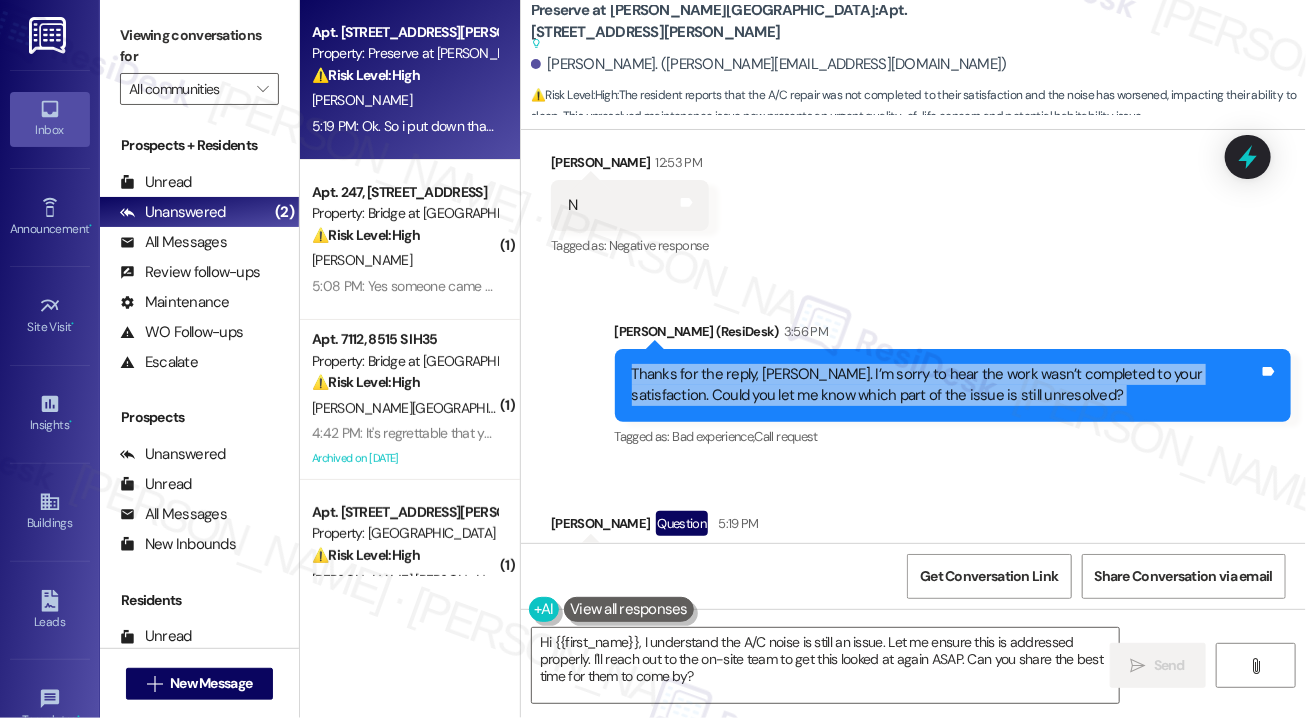 click on "Thanks for the reply, [PERSON_NAME]. I’m sorry to hear the work wasn’t completed to your satisfaction. Could you let me know which part of the issue is still unresolved? Tags and notes" at bounding box center (953, 385) 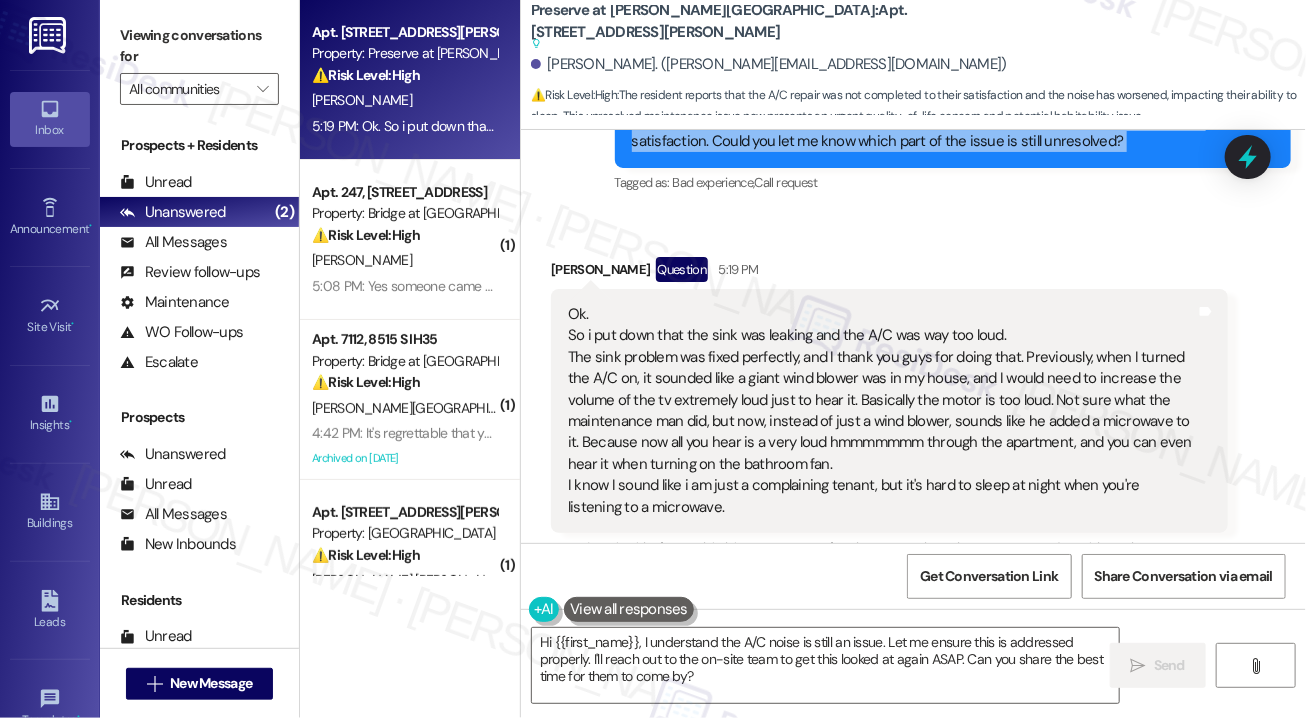 scroll, scrollTop: 5177, scrollLeft: 0, axis: vertical 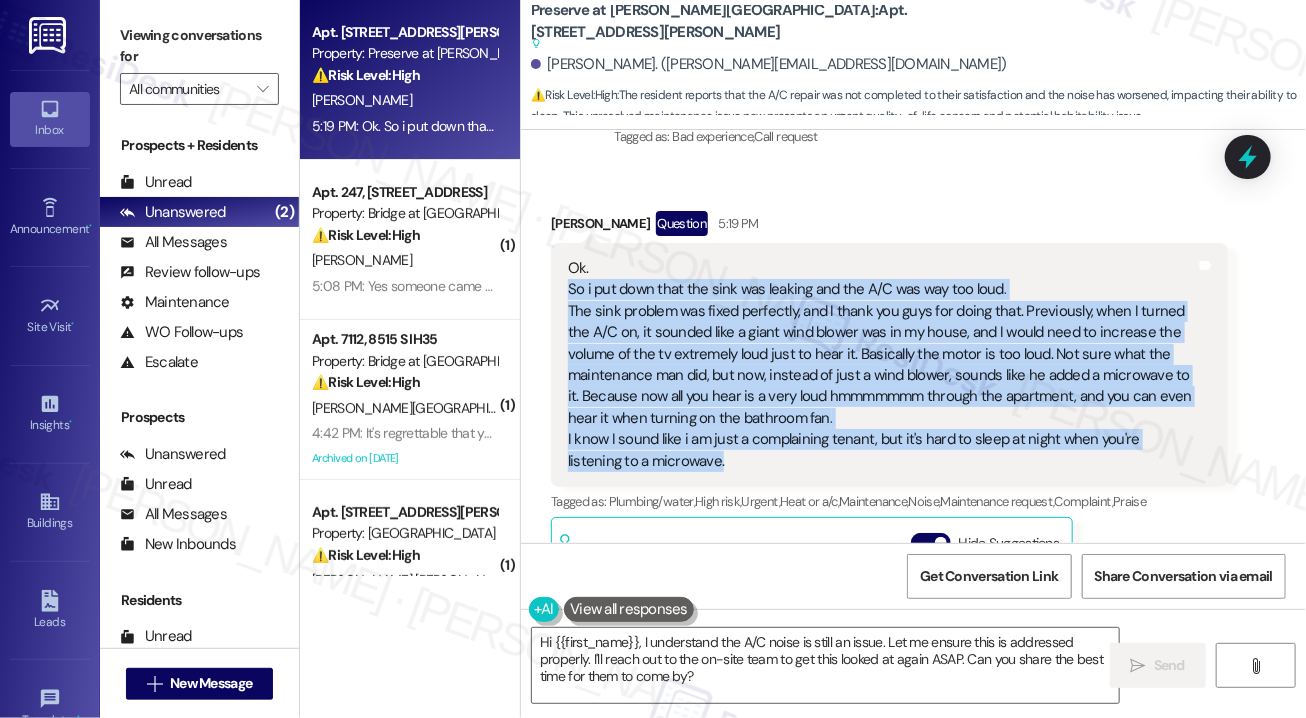 drag, startPoint x: 563, startPoint y: 257, endPoint x: 840, endPoint y: 433, distance: 328.1844 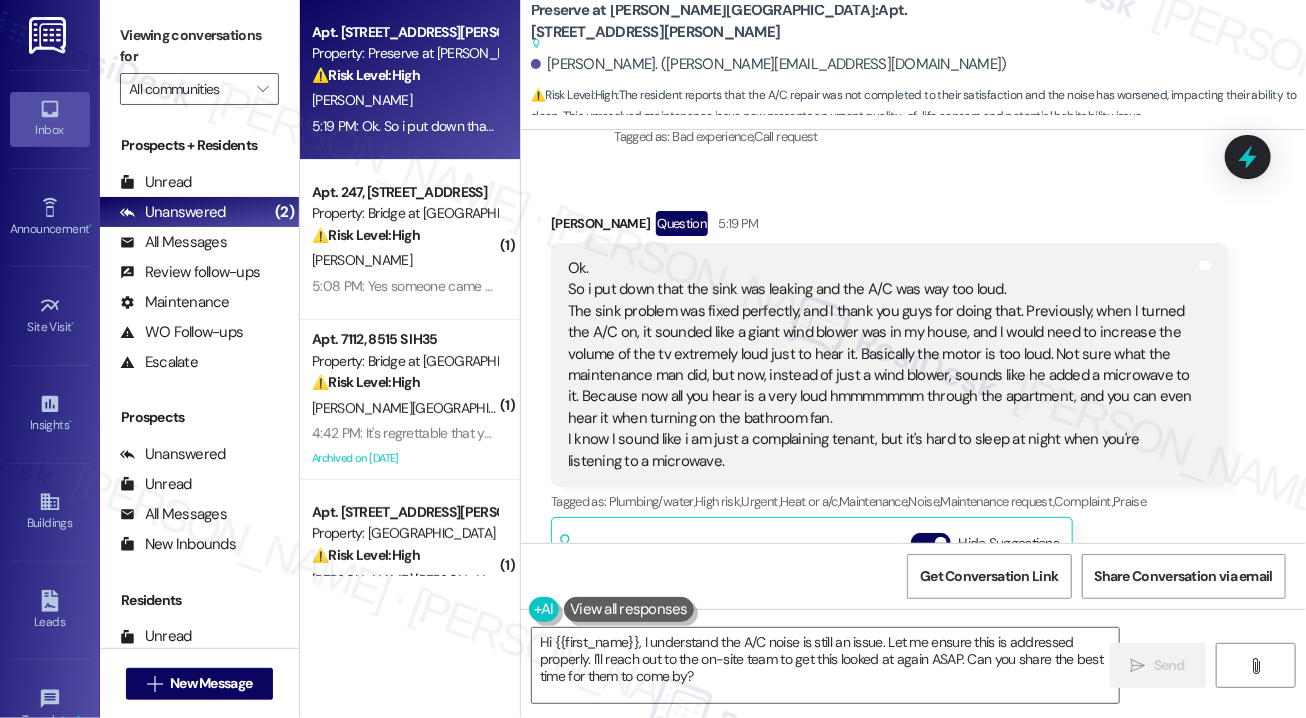 click on "Received via SMS [PERSON_NAME] Question 5:19 PM Ok.
So i put down that the sink was leaking and the A/C was way too loud.
The sink problem was fixed perfectly, and I thank you guys for doing that.  Previously, when I turned the A/C on, it sounded like a giant wind blower was in my house, and I would need to increase the volume of the tv extremely loud just to hear it. Basically the motor is too loud. Not sure what the maintenance man did, but now, instead of just a wind blower, sounds like he added a microwave to it. Because now all you hear is a very loud hmmmmmmm through the apartment, and you can even hear it when turning on the bathroom fan.
I know I sound like i am just a complaining tenant, but it's hard to sleep at night when you're listening to a microwave. Tags and notes Tagged as:   Plumbing/water ,  Click to highlight conversations about Plumbing/water High risk ,  Click to highlight conversations about High risk Urgent ,  Click to highlight conversations about Urgent Heat or a/c ,  ,  ," at bounding box center [913, 665] 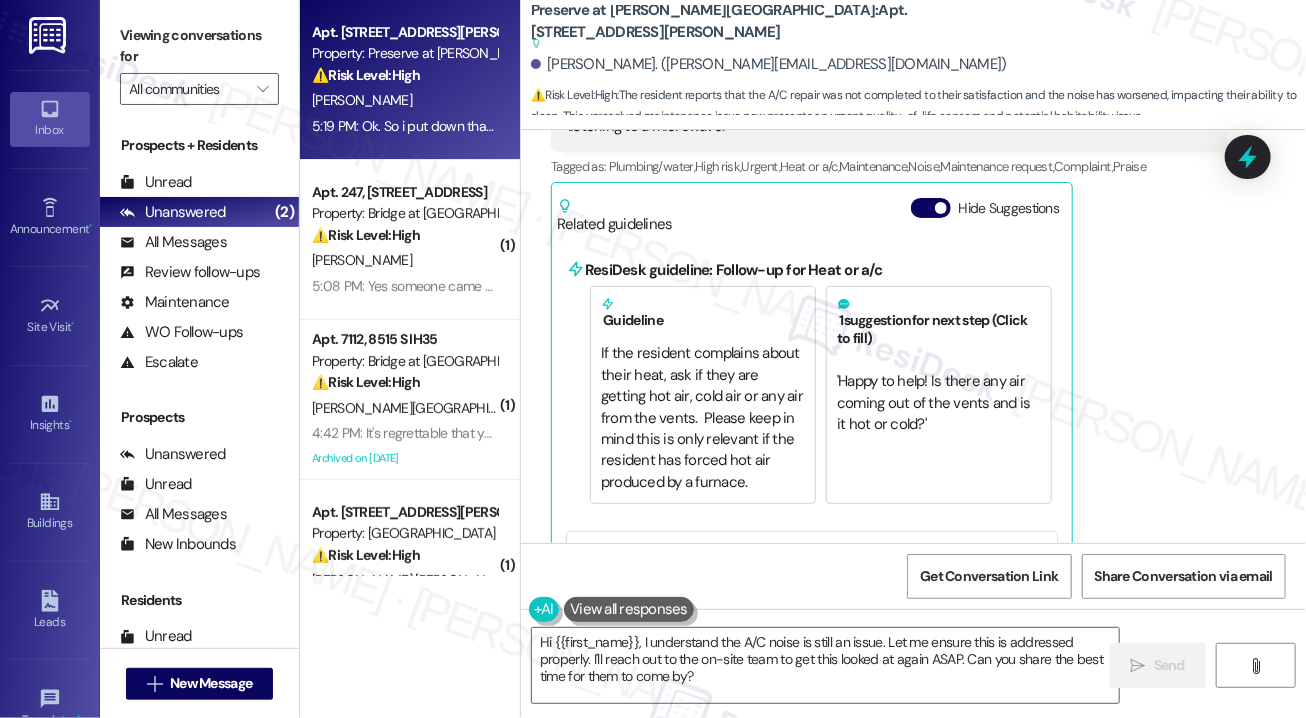 scroll, scrollTop: 5477, scrollLeft: 0, axis: vertical 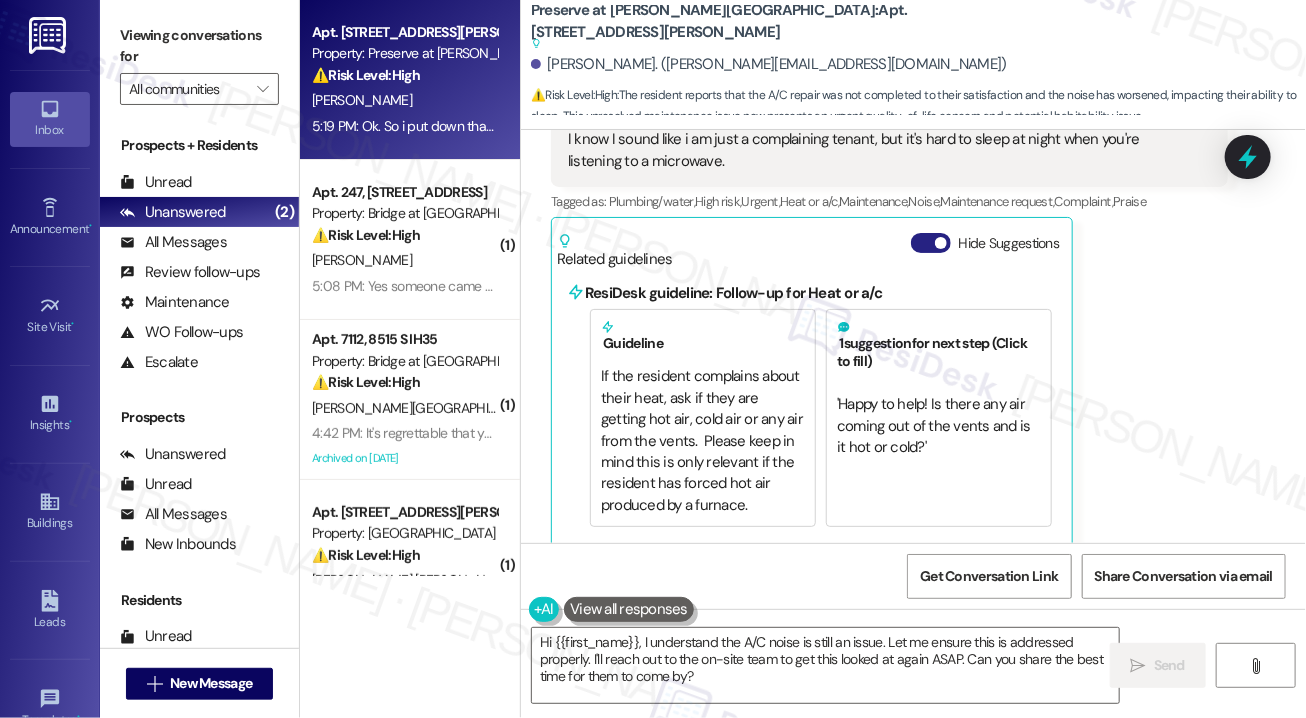 click at bounding box center [941, 243] 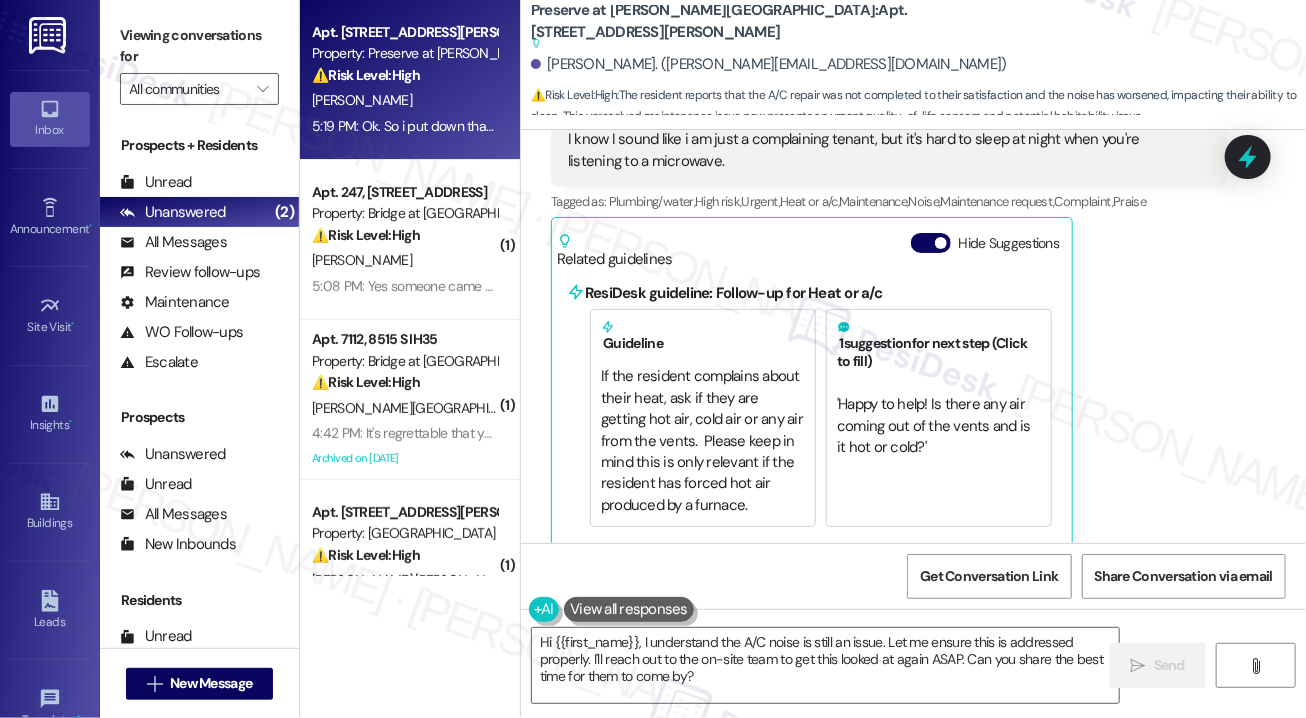 scroll, scrollTop: 5203, scrollLeft: 0, axis: vertical 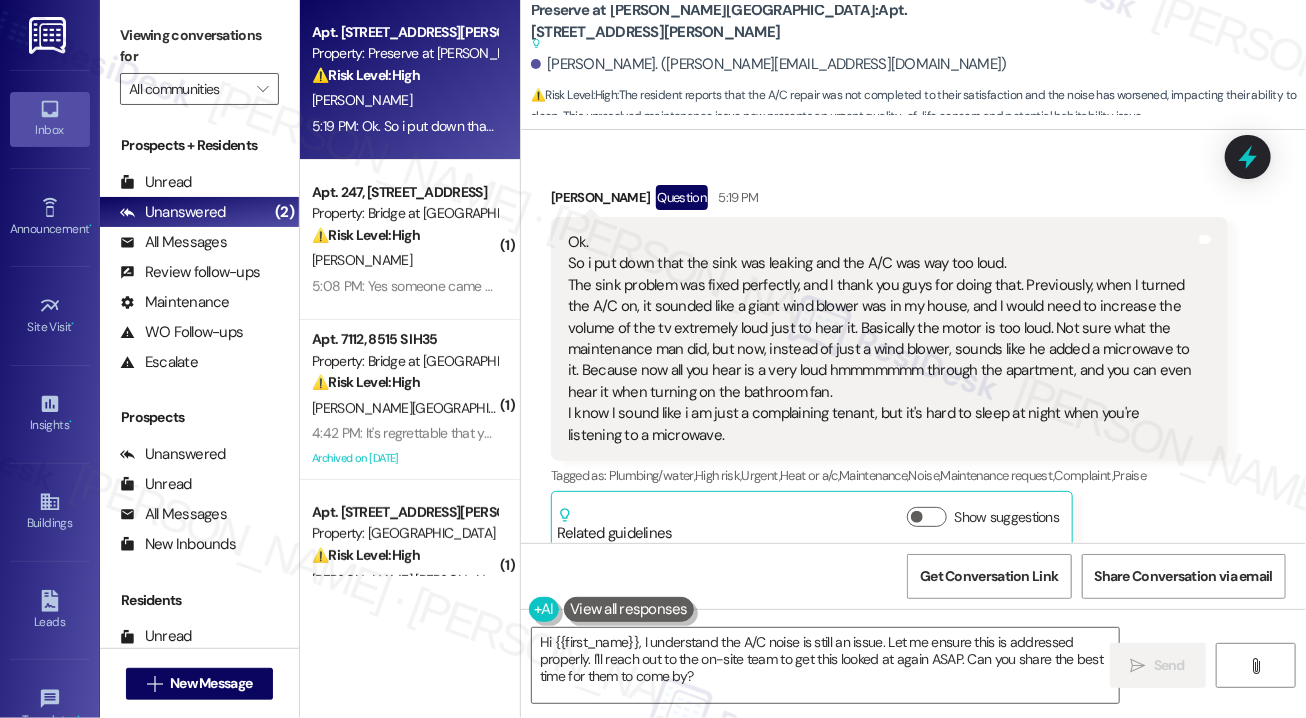 click on "Received via SMS [PERSON_NAME] Question 5:19 PM Ok.
So i put down that the sink was leaking and the A/C was way too loud.
The sink problem was fixed perfectly, and I thank you guys for doing that.  Previously, when I turned the A/C on, it sounded like a giant wind blower was in my house, and I would need to increase the volume of the tv extremely loud just to hear it. Basically the motor is too loud. Not sure what the maintenance man did, but now, instead of just a wind blower, sounds like he added a microwave to it. Because now all you hear is a very loud hmmmmmmm through the apartment, and you can even hear it when turning on the bathroom fan.
I know I sound like i am just a complaining tenant, but it's hard to sleep at night when you're listening to a microwave. Tags and notes Tagged as:   Plumbing/water ,  Click to highlight conversations about Plumbing/water High risk ,  Click to highlight conversations about High risk Urgent ,  Click to highlight conversations about Urgent Heat or a/c ,  ,  ," at bounding box center [889, 367] 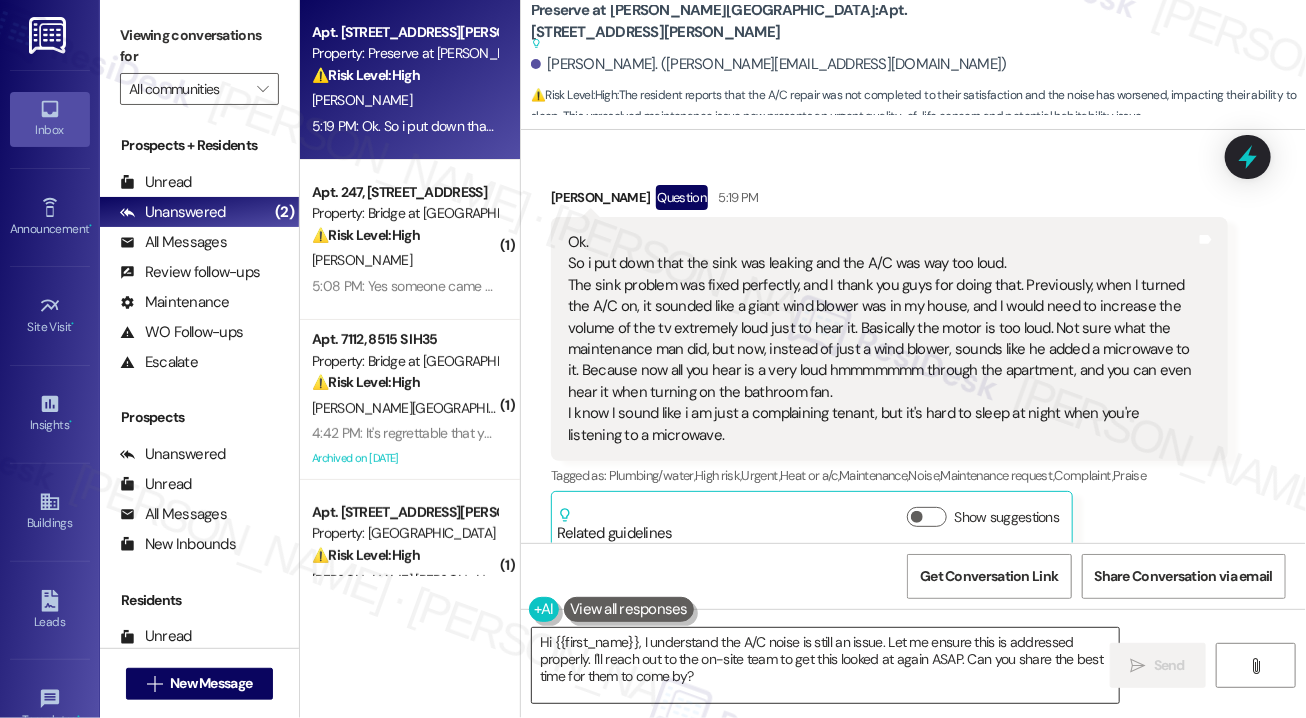 click on "Hi {{first_name}}, I understand the A/C noise is still an issue. Let me ensure this is addressed properly. I'll reach out to the on-site team to get this looked at again ASAP. Can you share the best time for them to come by?" at bounding box center [825, 665] 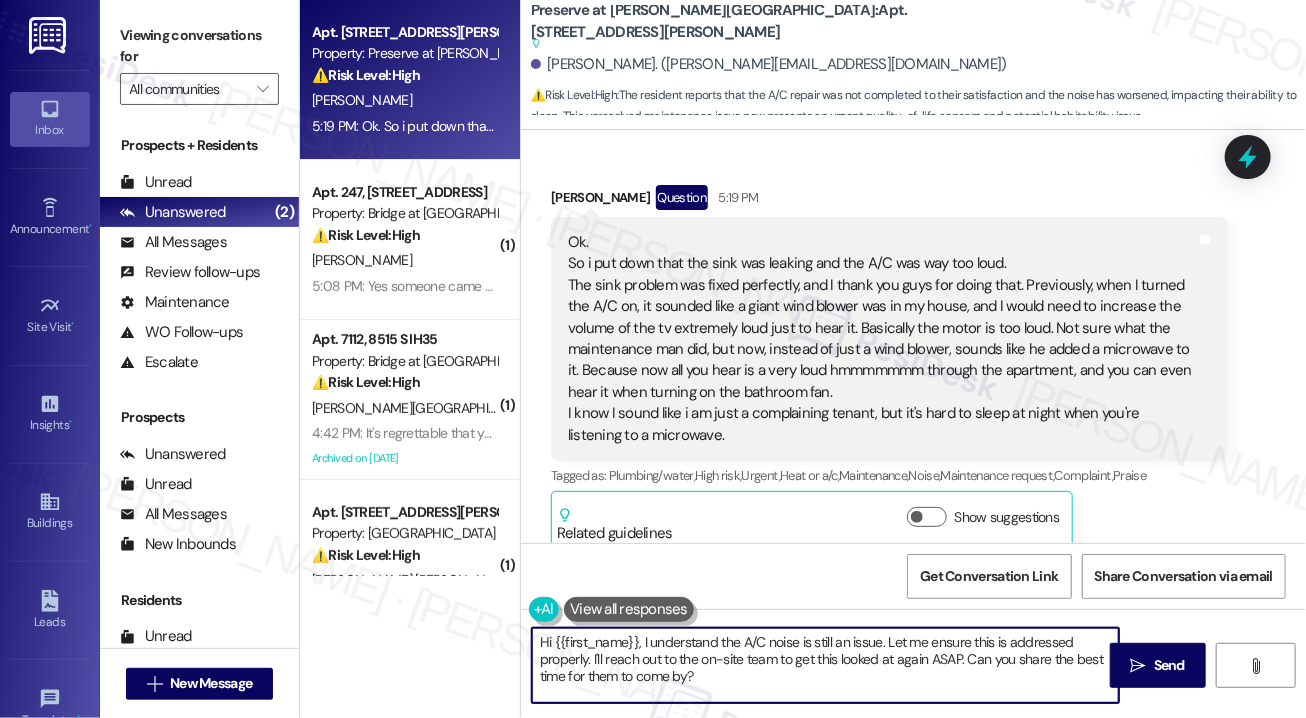 drag, startPoint x: 789, startPoint y: 668, endPoint x: 537, endPoint y: 637, distance: 253.89958 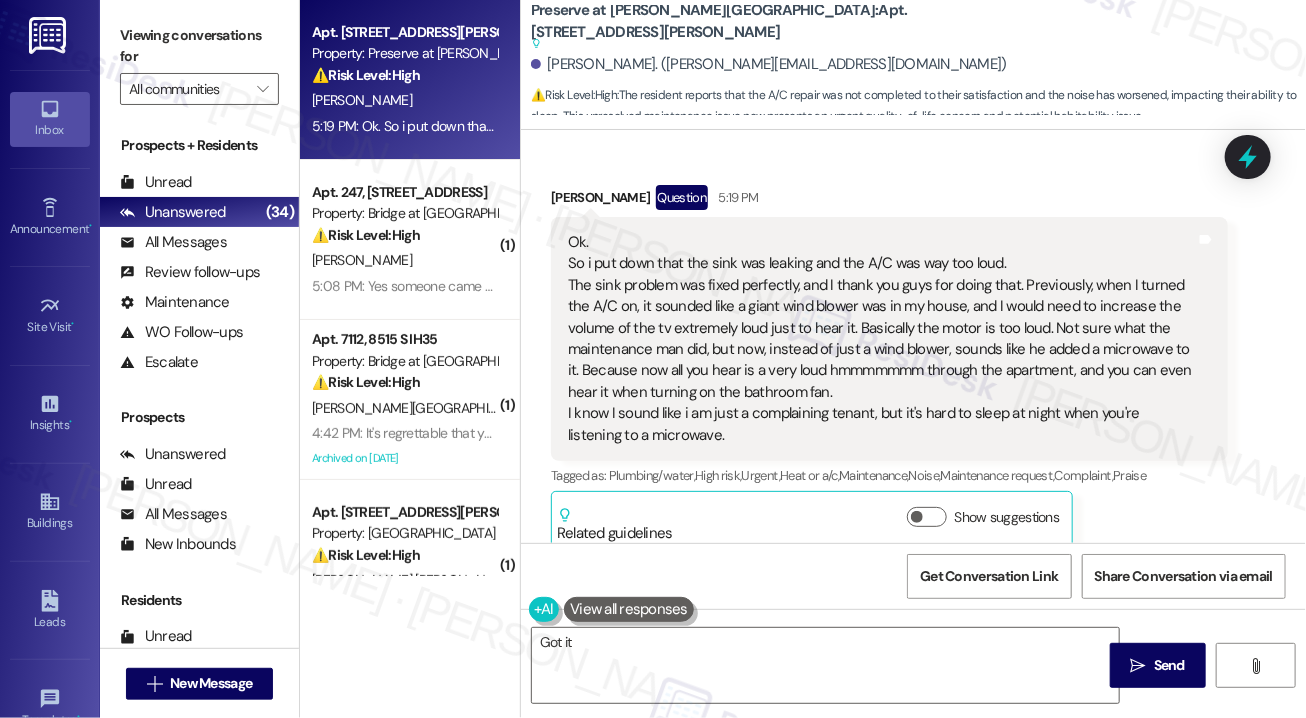 click on "⚠️  Risk Level:  High :  The resident reports that the A/C repair was not completed to their satisfaction and the noise has worsened, impacting their ability to sleep. This unresolved maintenance issue now presents an urgent quality-of-life concern and potential habitability issue." at bounding box center (918, 106) 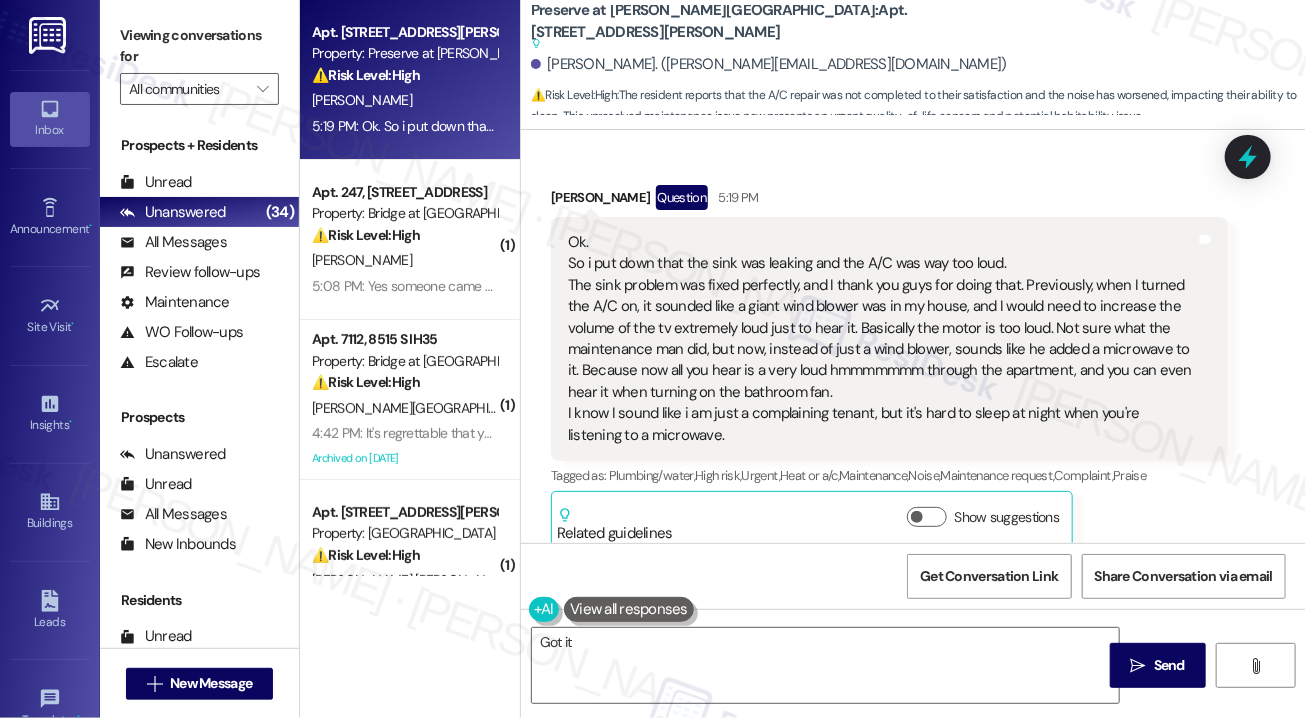 click on "Preserve at [PERSON_NAME][GEOGRAPHIC_DATA]:  Apt. [STREET_ADDRESS][PERSON_NAME]   Suggested actions and notes available for this message and will show as you scroll through." at bounding box center [731, 27] 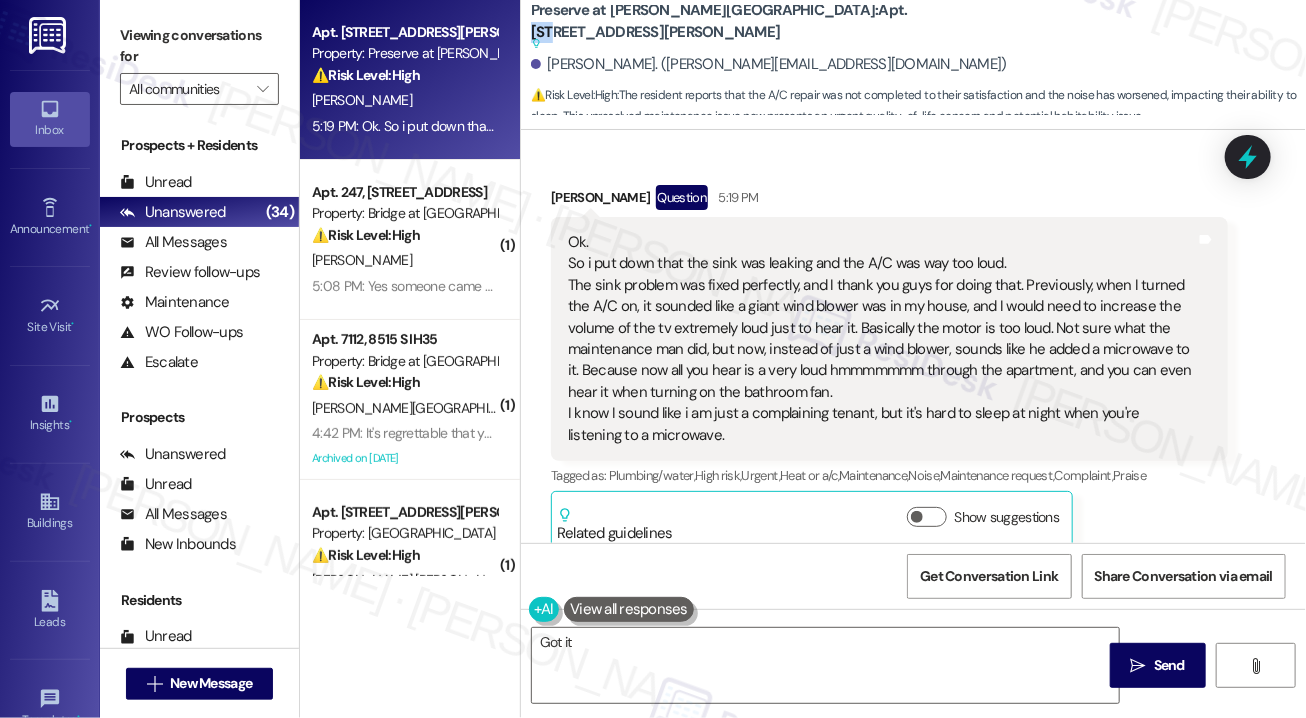 click on "Preserve at [PERSON_NAME][GEOGRAPHIC_DATA]:  Apt. [STREET_ADDRESS][PERSON_NAME]   Suggested actions and notes available for this message and will show as you scroll through." at bounding box center [731, 27] 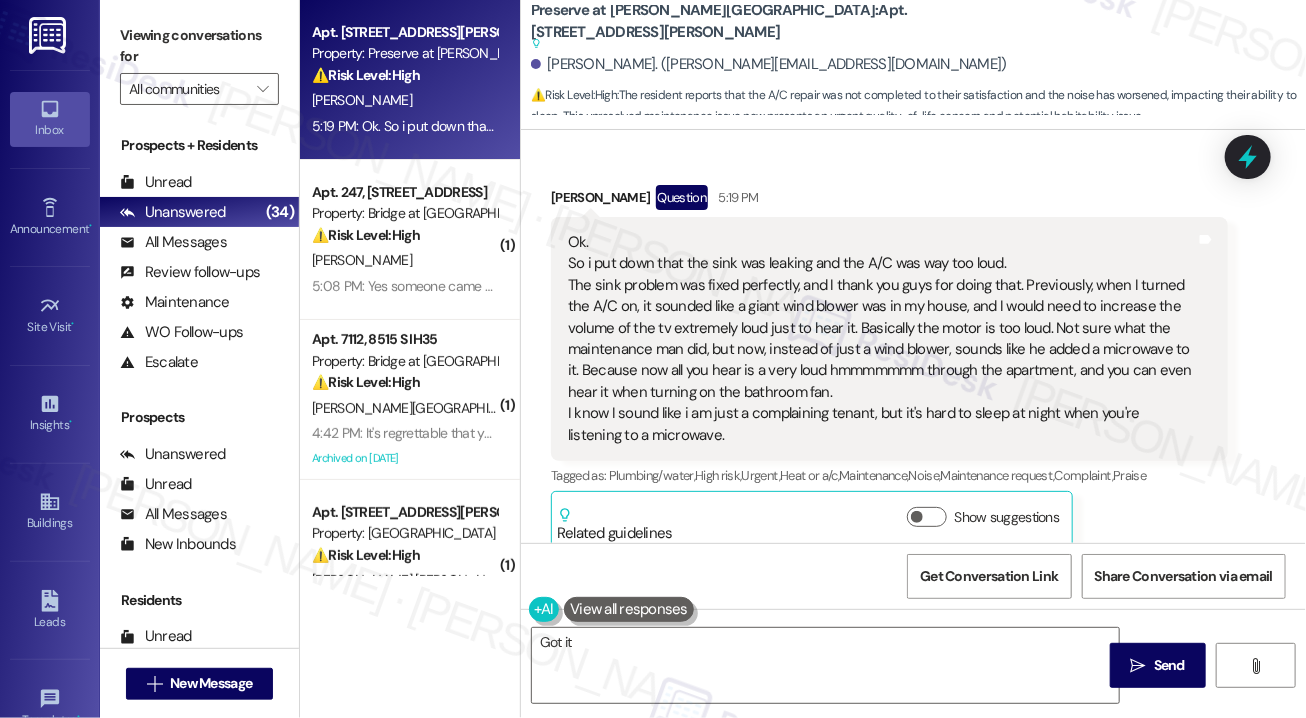 click on "[PERSON_NAME]. ([PERSON_NAME][EMAIL_ADDRESS][DOMAIN_NAME])" at bounding box center [918, 65] 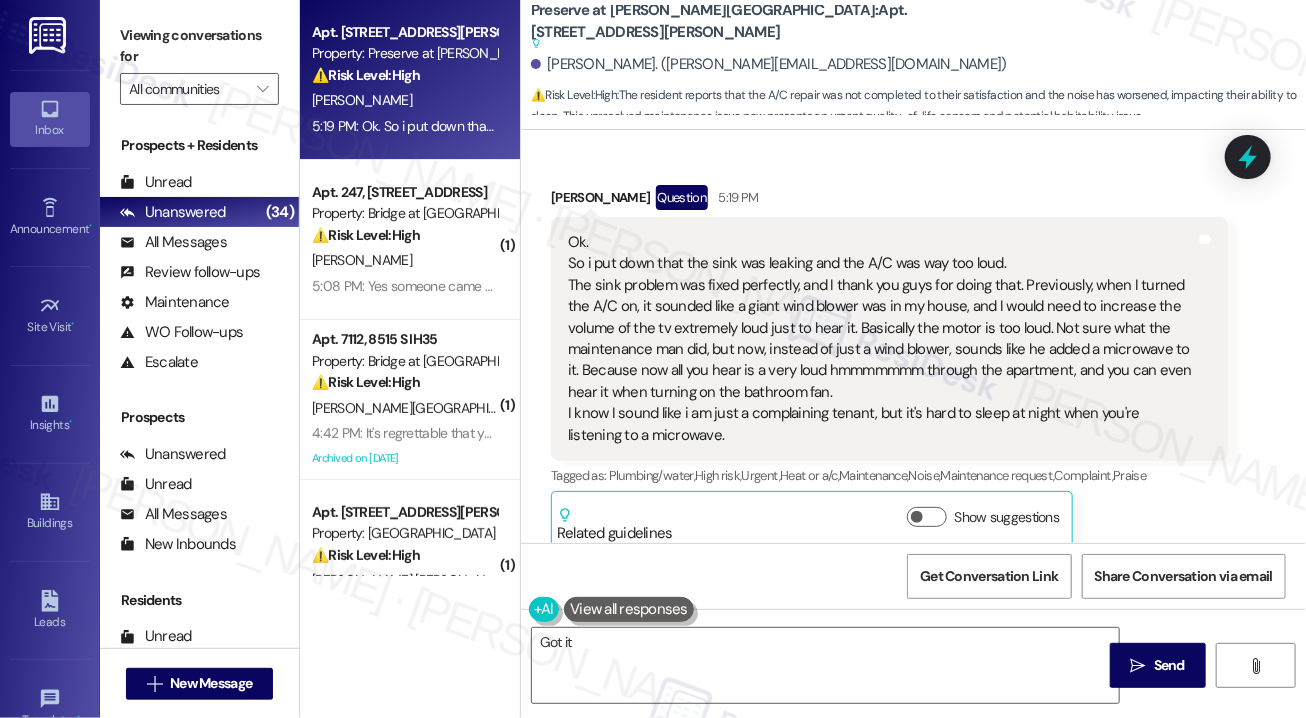 click on "Ok.
So i put down that the sink was leaking and the A/C was way too loud.
The sink problem was fixed perfectly, and I thank you guys for doing that.  Previously, when I turned the A/C on, it sounded like a giant wind blower was in my house, and I would need to increase the volume of the tv extremely loud just to hear it. Basically the motor is too loud. Not sure what the maintenance man did, but now, instead of just a wind blower, sounds like he added a microwave to it. Because now all you hear is a very loud hmmmmmmm through the apartment, and you can even hear it when turning on the bathroom fan.
I know I sound like i am just a complaining tenant, but it's hard to sleep at night when you're listening to a microwave." at bounding box center (882, 339) 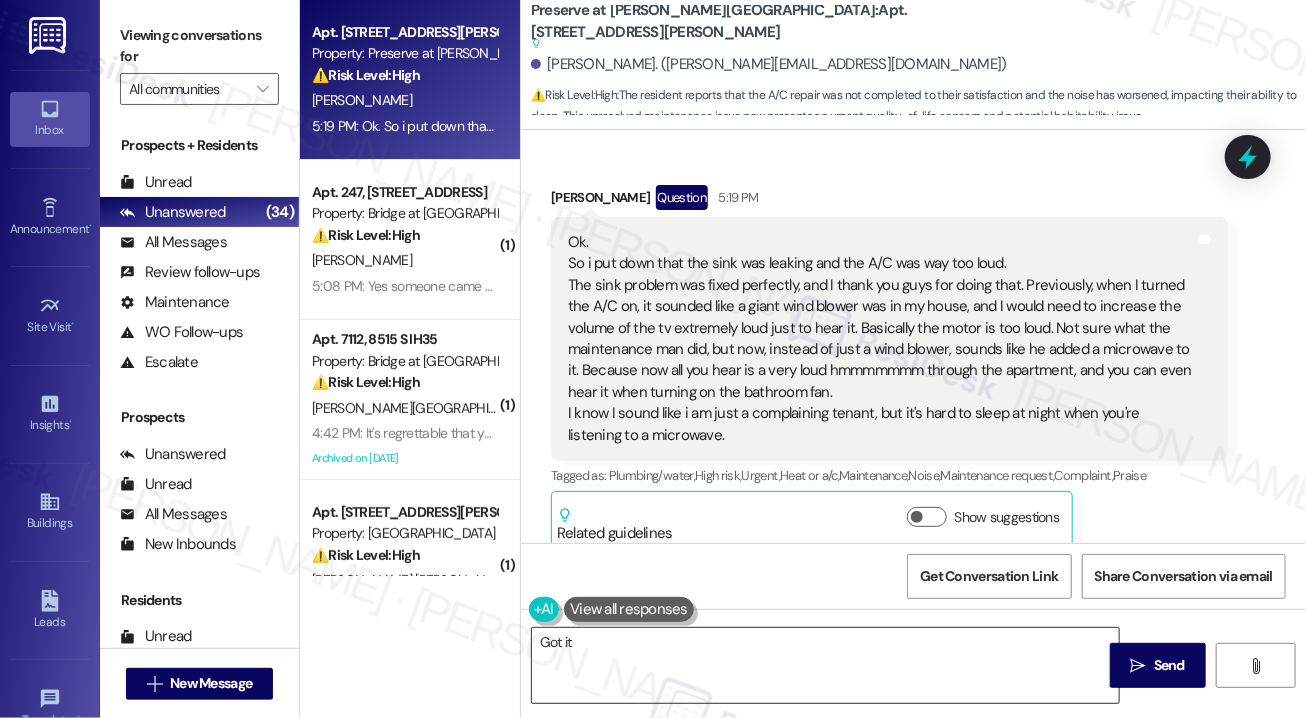 click on "Got it" at bounding box center [825, 665] 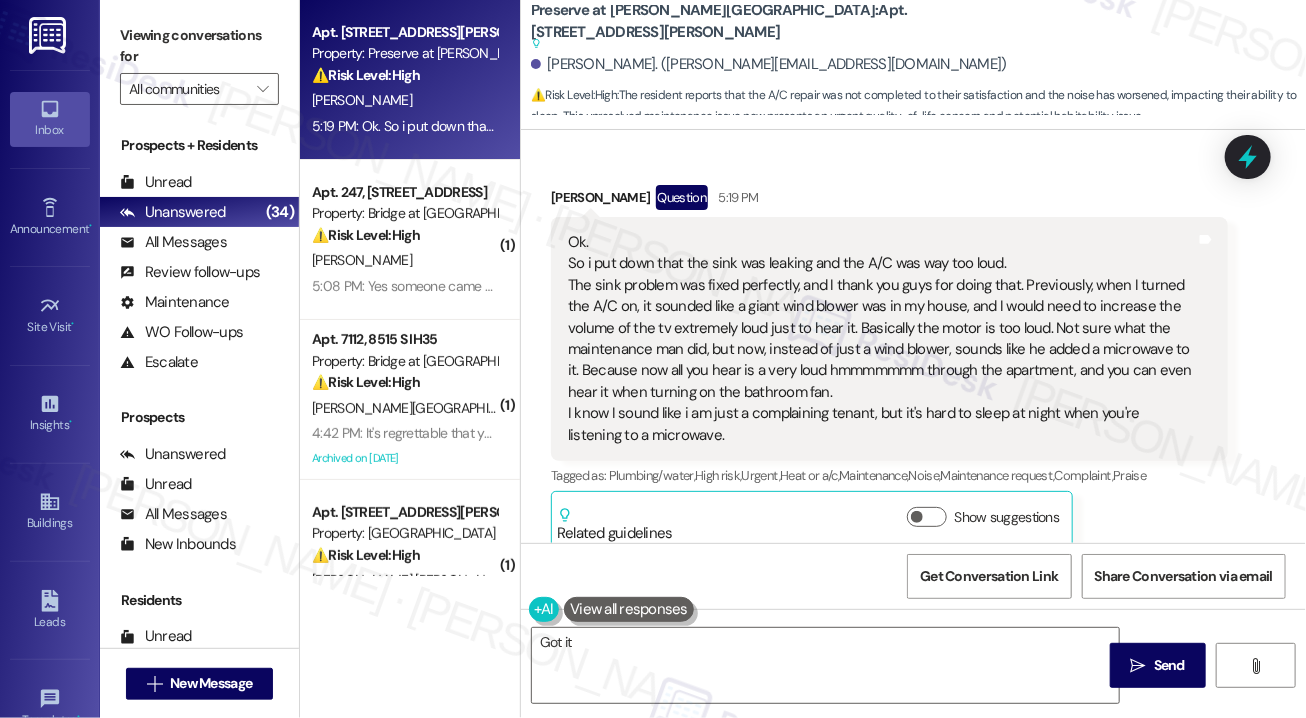 drag, startPoint x: 1267, startPoint y: 373, endPoint x: 1252, endPoint y: 379, distance: 16.155495 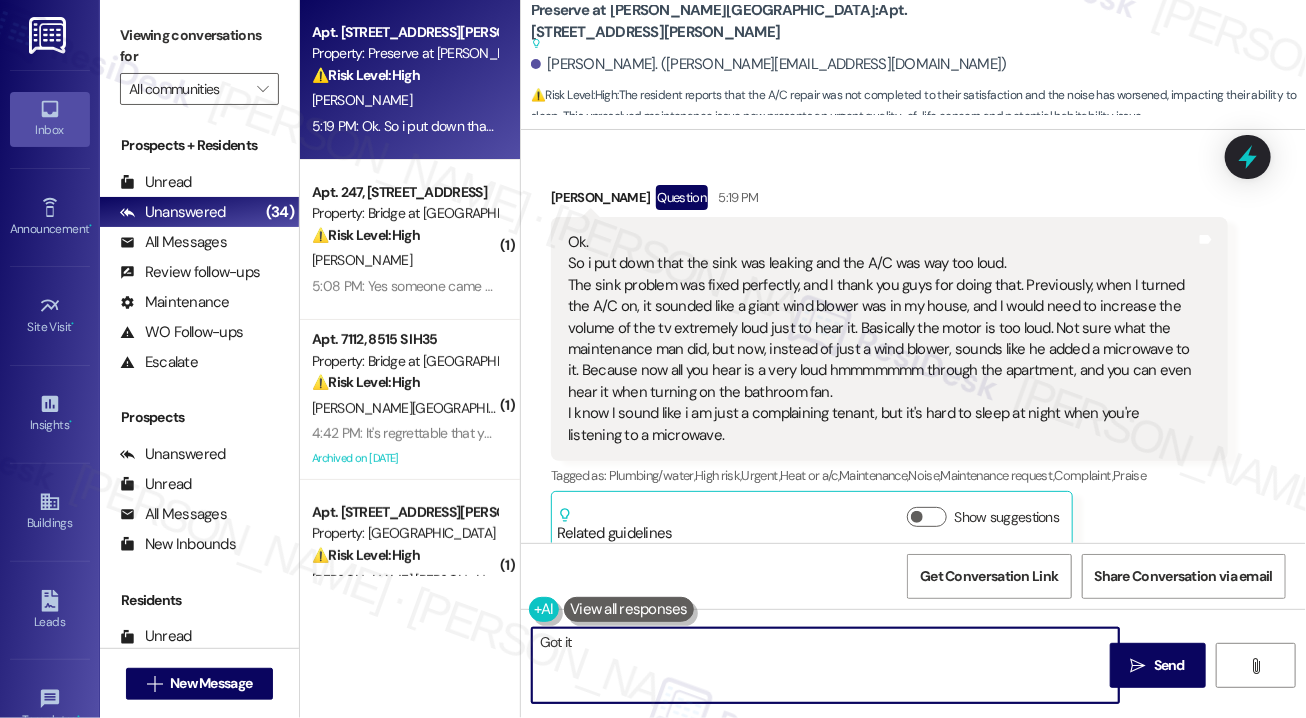 click on "Got it" at bounding box center (825, 665) 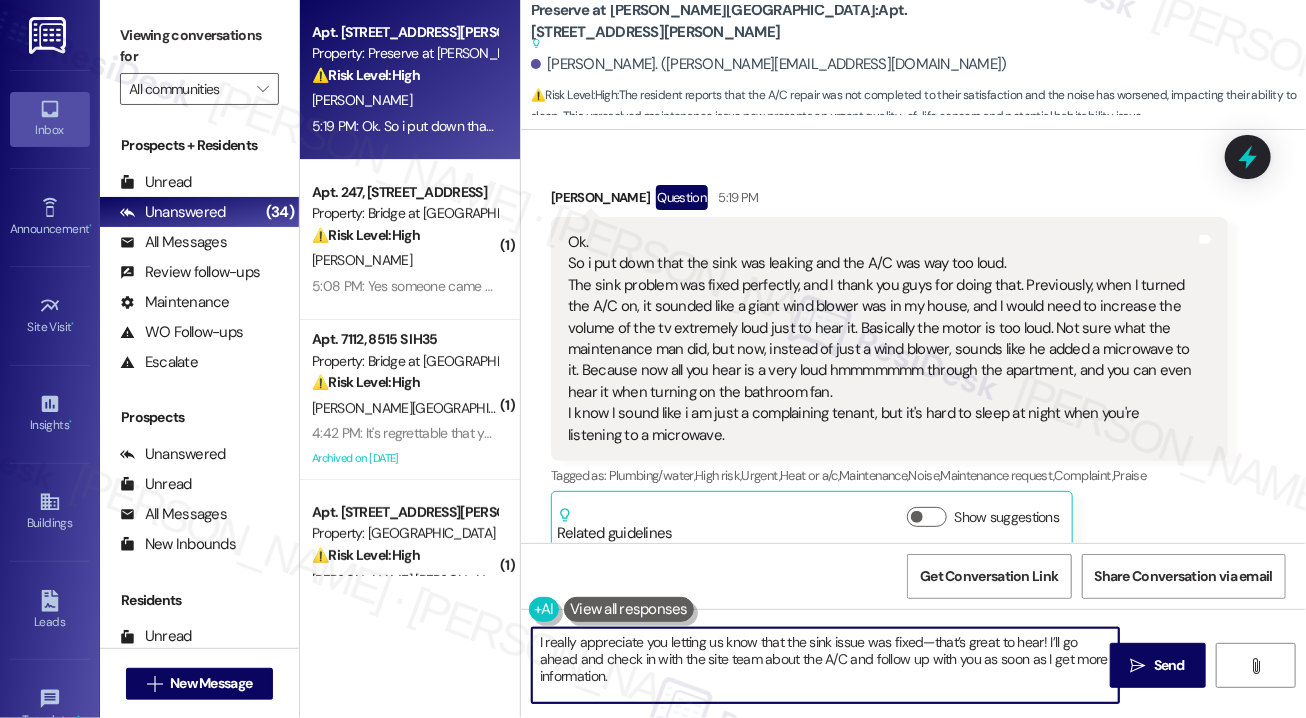 scroll, scrollTop: 0, scrollLeft: 0, axis: both 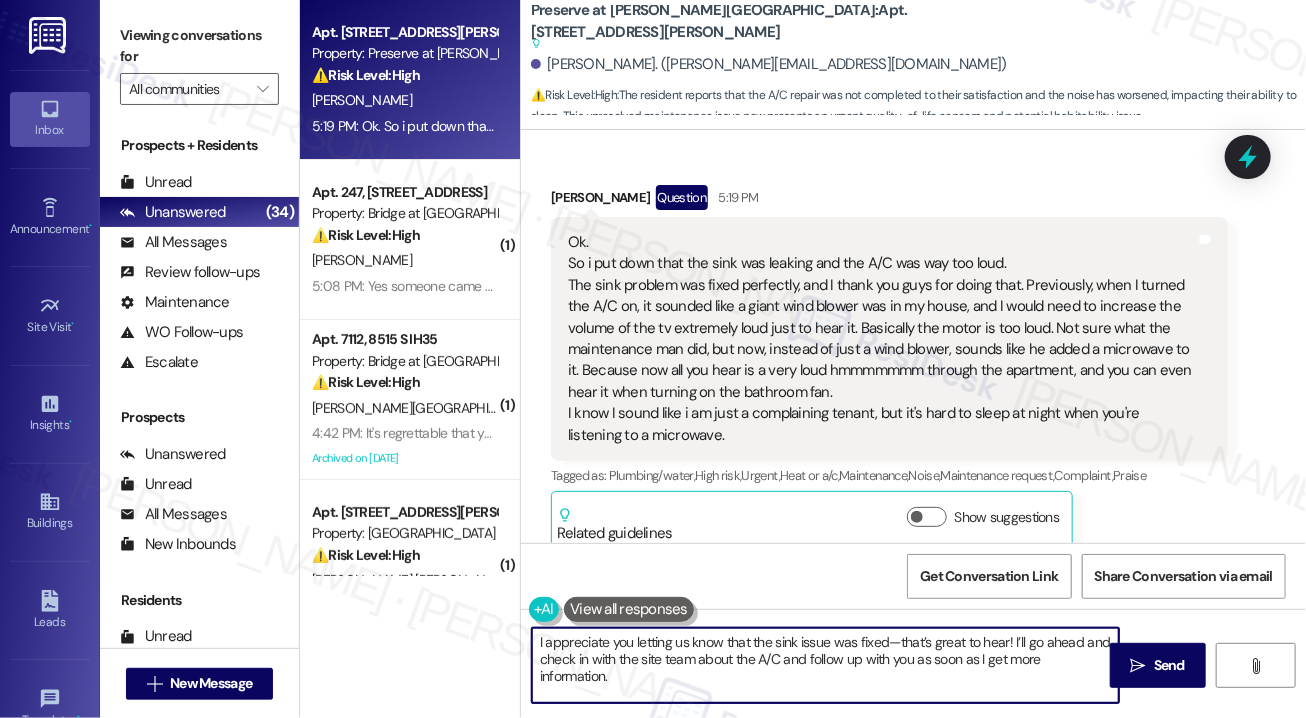 drag, startPoint x: 896, startPoint y: 644, endPoint x: 885, endPoint y: 642, distance: 11.18034 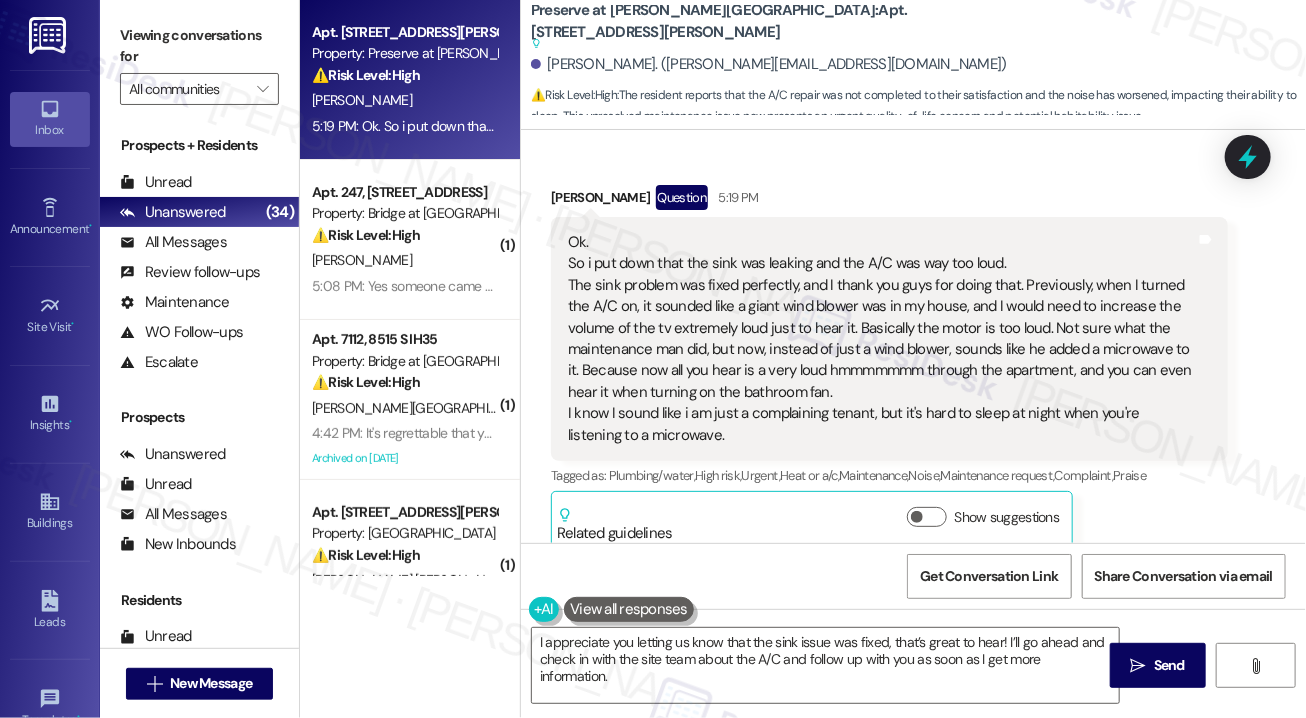 click on "Received via SMS [PERSON_NAME] Question 5:19 PM Ok.
So i put down that the sink was leaking and the A/C was way too loud.
The sink problem was fixed perfectly, and I thank you guys for doing that.  Previously, when I turned the A/C on, it sounded like a giant wind blower was in my house, and I would need to increase the volume of the tv extremely loud just to hear it. Basically the motor is too loud. Not sure what the maintenance man did, but now, instead of just a wind blower, sounds like he added a microwave to it. Because now all you hear is a very loud hmmmmmmm through the apartment, and you can even hear it when turning on the bathroom fan.
I know I sound like i am just a complaining tenant, but it's hard to sleep at night when you're listening to a microwave. Tags and notes Tagged as:   Plumbing/water ,  Click to highlight conversations about Plumbing/water High risk ,  Click to highlight conversations about High risk Urgent ,  Click to highlight conversations about Urgent Heat or a/c ,  ,  ," at bounding box center [913, 352] 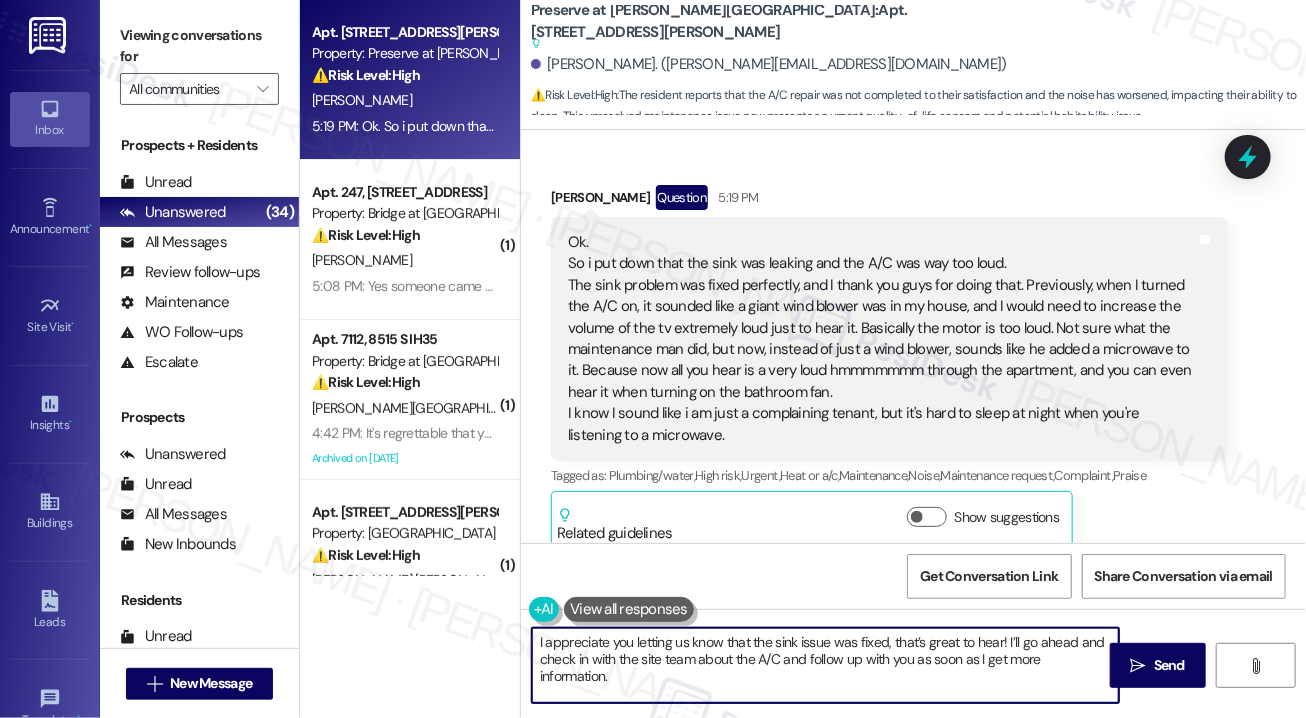 click on "I appreciate you letting us know that the sink issue was fixed, that’s great to hear! I’ll go ahead and check in with the site team about the A/C and follow up with you as soon as I get more information." at bounding box center (825, 665) 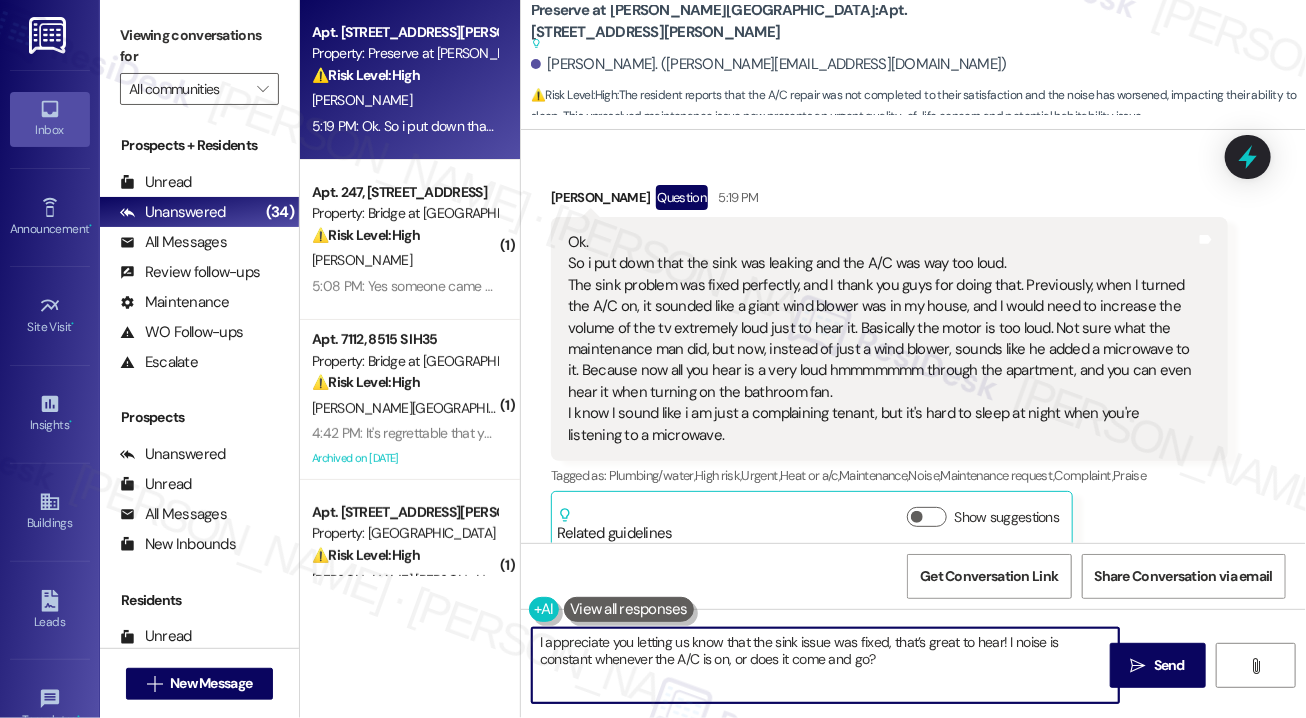 click on "I appreciate you letting us know that the sink issue was fixed, that’s great to hear! I noise is constant whenever the A/C is on, or does it come and go?" at bounding box center [825, 665] 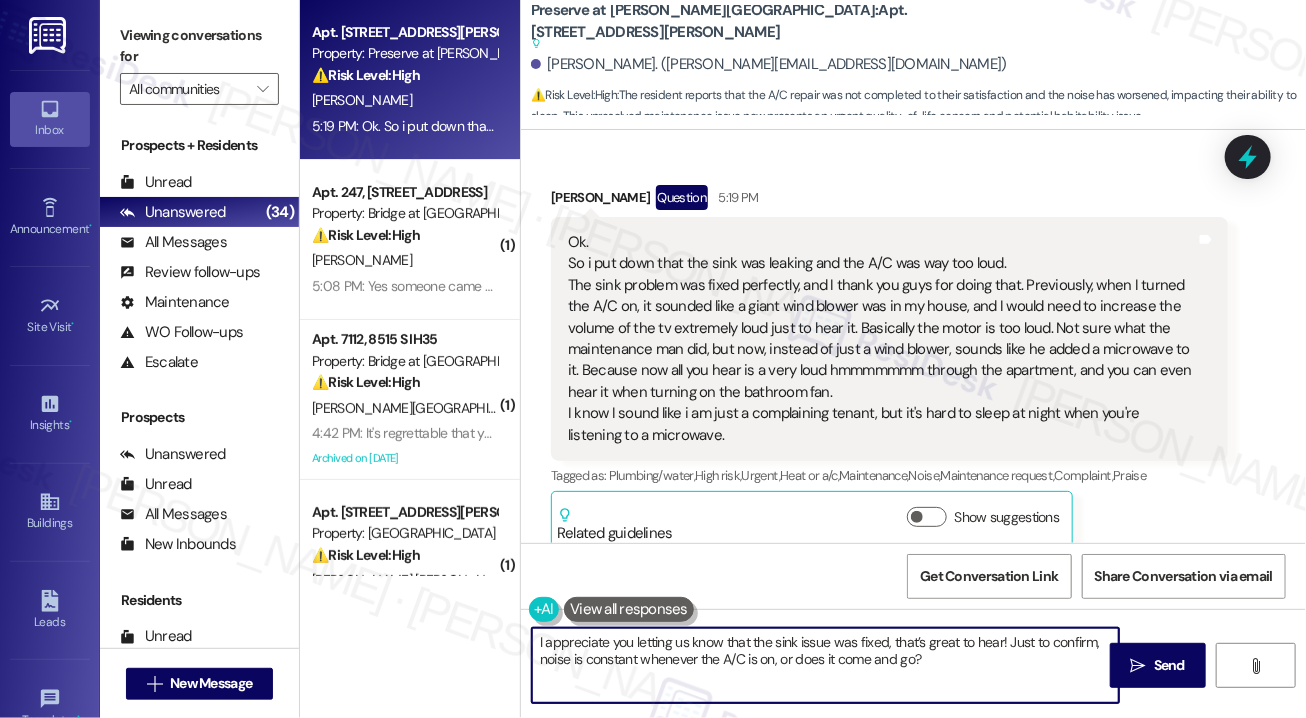 type on "I appreciate you letting us know that the sink issue was fixed, that’s great to hear! Just to confirm, noise is constant whenever the A/C is on, or does it come and go?" 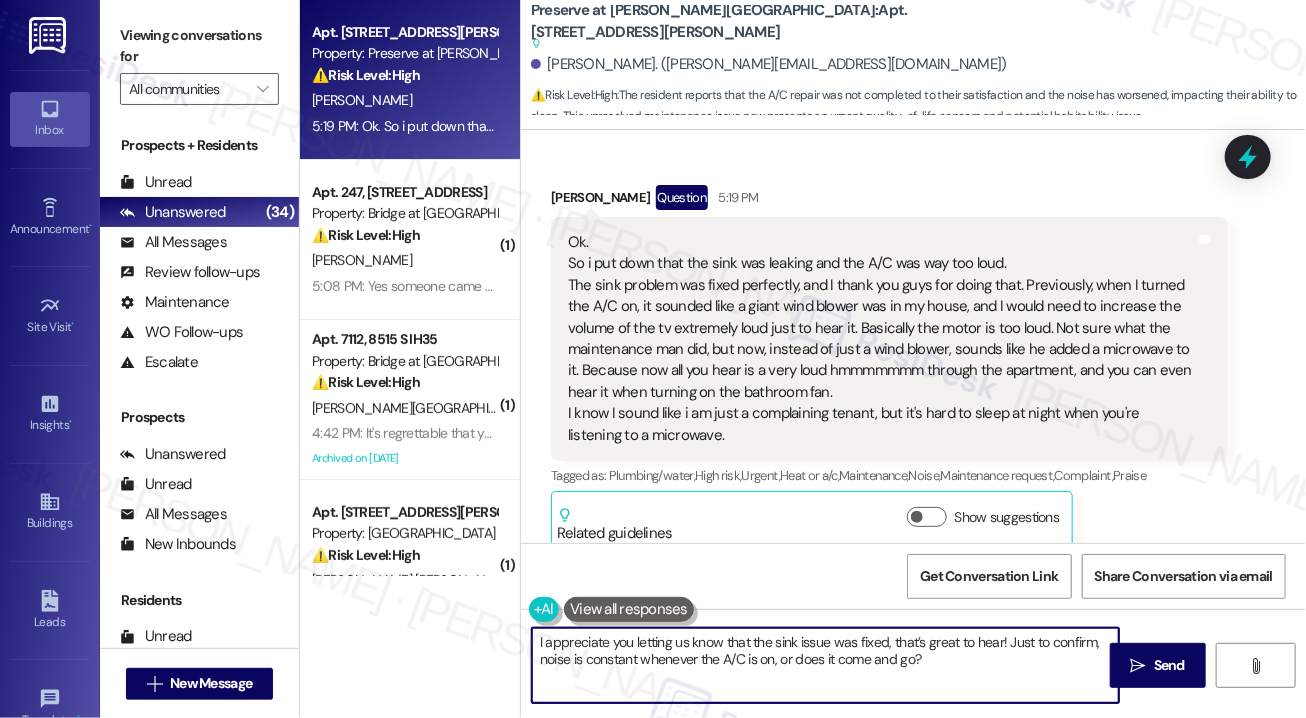 click on "I appreciate you letting us know that the sink issue was fixed, that’s great to hear! Just to confirm, noise is constant whenever the A/C is on, or does it come and go?" at bounding box center [825, 665] 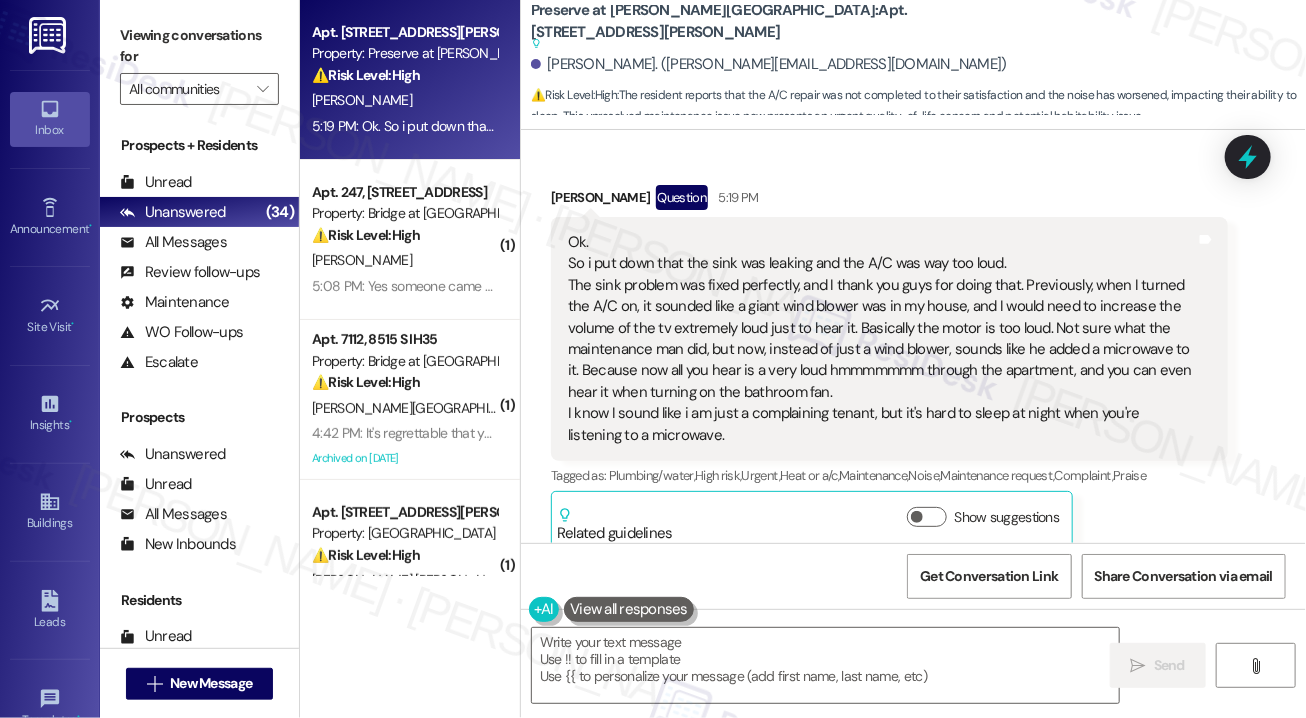 click on "Received via SMS [PERSON_NAME] Question 5:19 PM Ok.
So i put down that the sink was leaking and the A/C was way too loud.
The sink problem was fixed perfectly, and I thank you guys for doing that.  Previously, when I turned the A/C on, it sounded like a giant wind blower was in my house, and I would need to increase the volume of the tv extremely loud just to hear it. Basically the motor is too loud. Not sure what the maintenance man did, but now, instead of just a wind blower, sounds like he added a microwave to it. Because now all you hear is a very loud hmmmmmmm through the apartment, and you can even hear it when turning on the bathroom fan.
I know I sound like i am just a complaining tenant, but it's hard to sleep at night when you're listening to a microwave. Tags and notes Tagged as:   Plumbing/water ,  Click to highlight conversations about Plumbing/water High risk ,  Click to highlight conversations about High risk Urgent ,  Click to highlight conversations about Urgent Heat or a/c ,  ,  ," at bounding box center (913, 352) 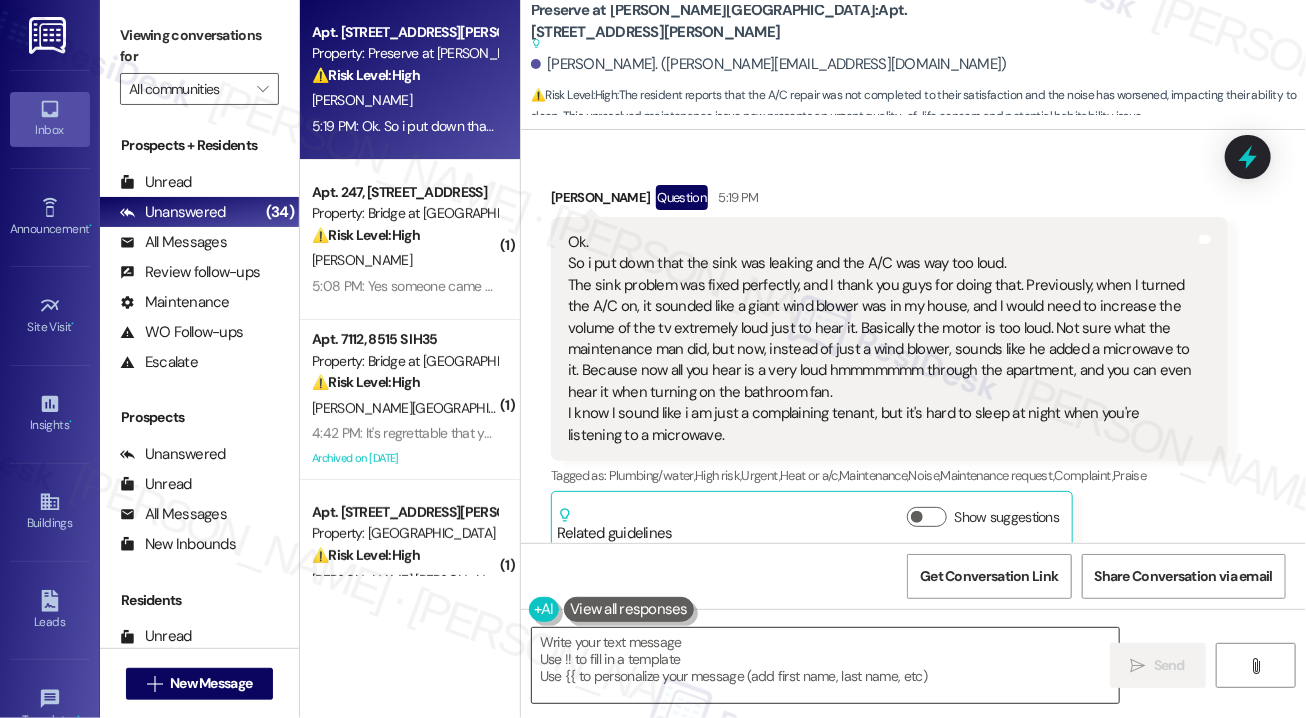 click at bounding box center (825, 665) 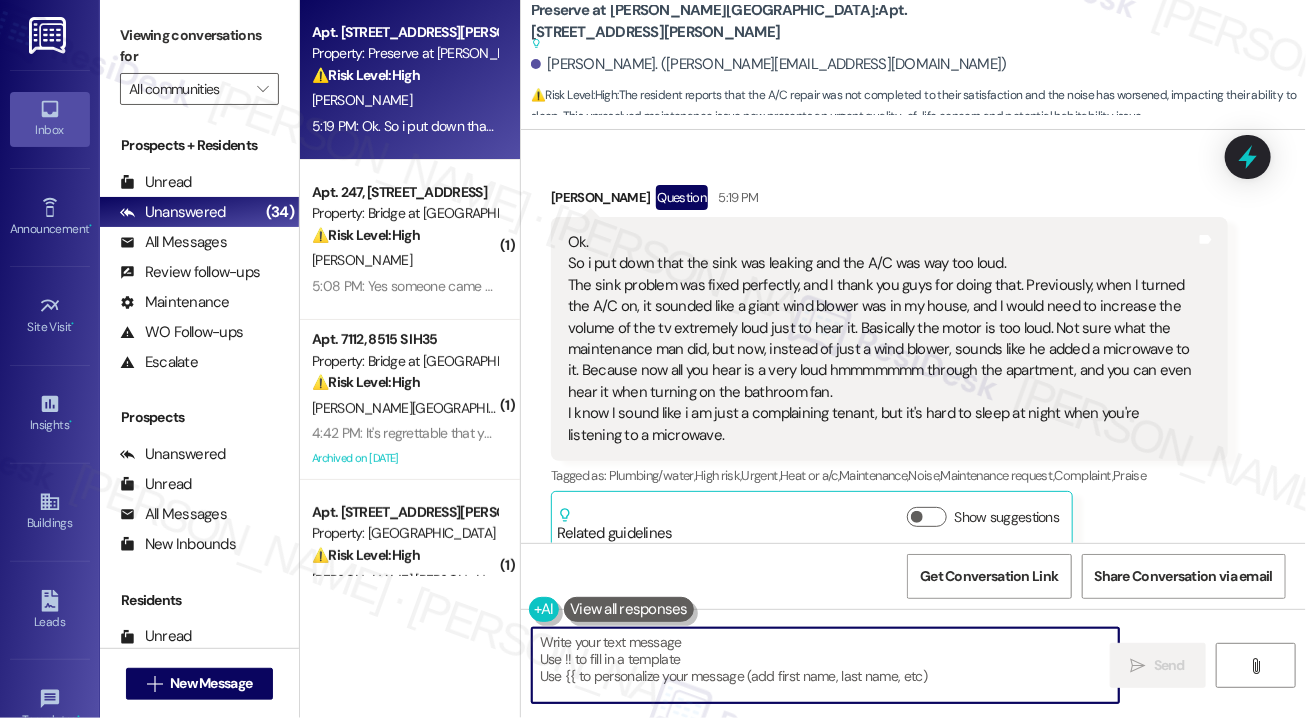 paste on "I appreciate you letting us know the sink issue was fixed—glad to hear that! Just to confirm, is the noise from the A/C constant whenever it’s running, or does it come and go at times?
Ask ChatGPT" 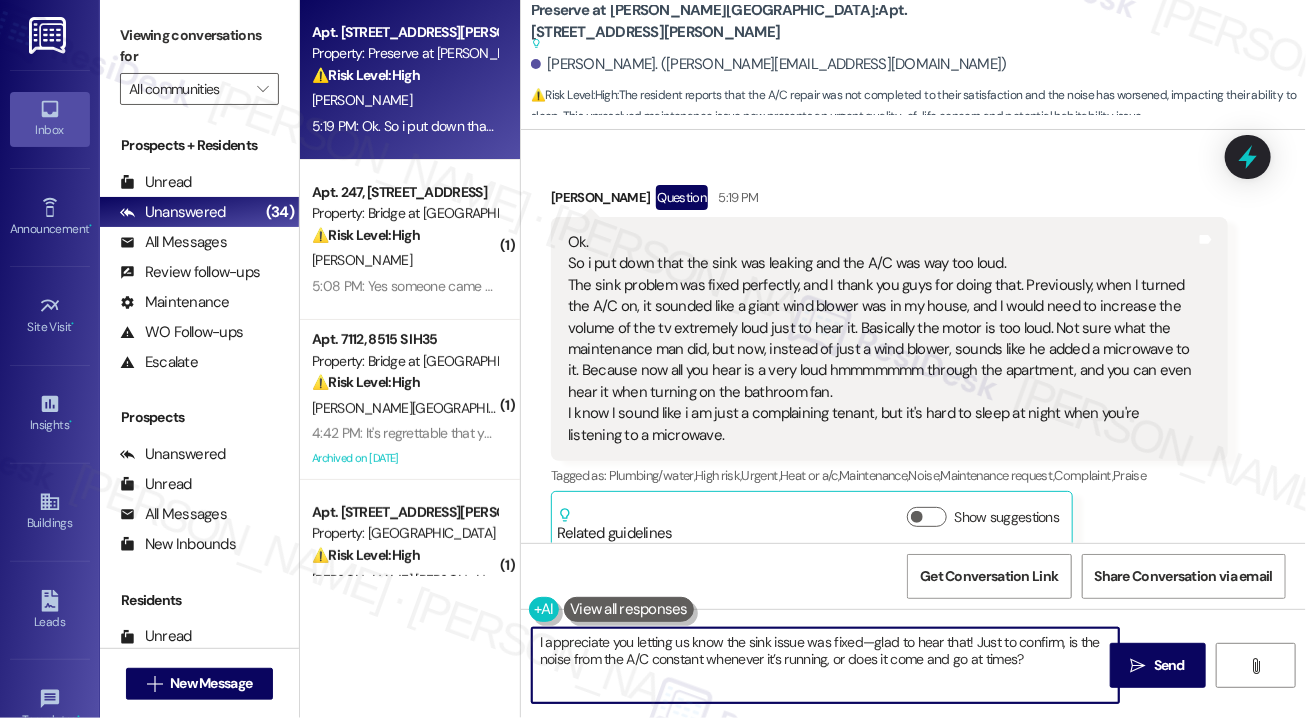 scroll, scrollTop: 118, scrollLeft: 0, axis: vertical 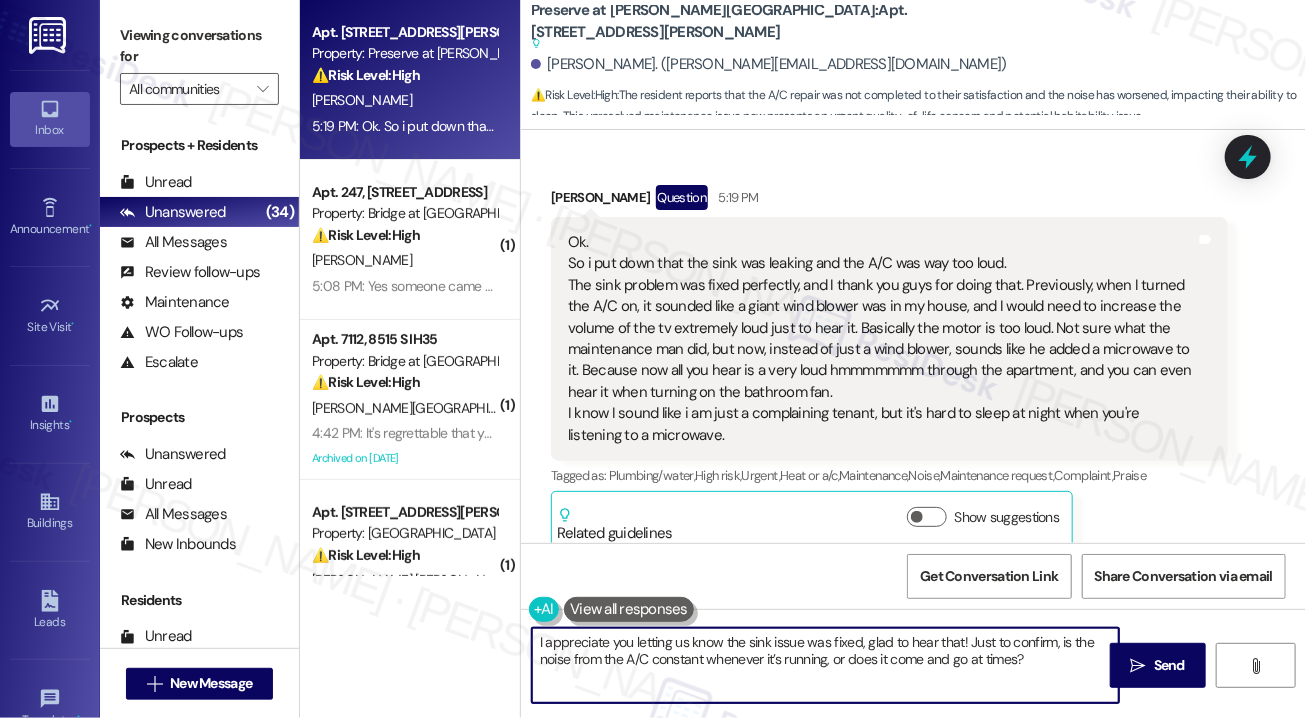 click on "I appreciate you letting us know the sink issue was fixed, glad to hear that! Just to confirm, is the noise from the A/C constant whenever it’s running, or does it come and go at times?" at bounding box center [825, 665] 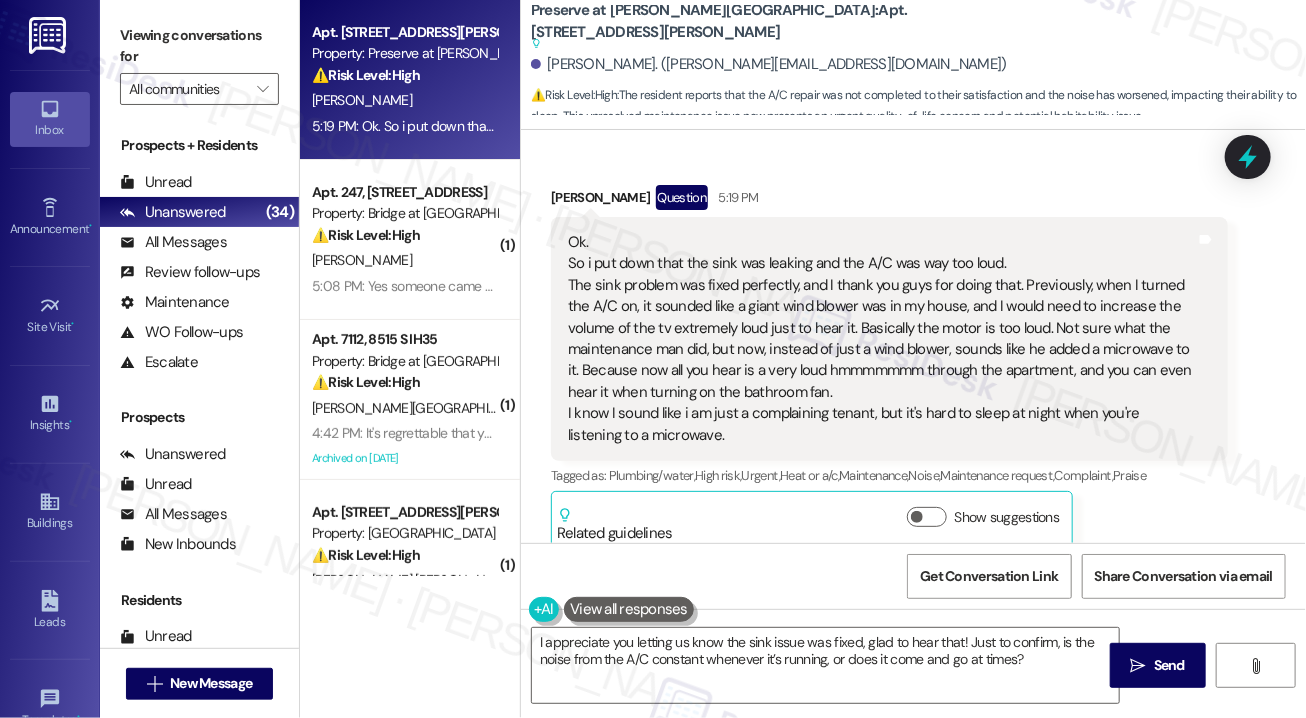 click on "Received via SMS [PERSON_NAME] Question 5:19 PM Ok.
So i put down that the sink was leaking and the A/C was way too loud.
The sink problem was fixed perfectly, and I thank you guys for doing that.  Previously, when I turned the A/C on, it sounded like a giant wind blower was in my house, and I would need to increase the volume of the tv extremely loud just to hear it. Basically the motor is too loud. Not sure what the maintenance man did, but now, instead of just a wind blower, sounds like he added a microwave to it. Because now all you hear is a very loud hmmmmmmm through the apartment, and you can even hear it when turning on the bathroom fan.
I know I sound like i am just a complaining tenant, but it's hard to sleep at night when you're listening to a microwave. Tags and notes Tagged as:   Plumbing/water ,  Click to highlight conversations about Plumbing/water High risk ,  Click to highlight conversations about High risk Urgent ,  Click to highlight conversations about Urgent Heat or a/c ,  ,  ," at bounding box center (889, 367) 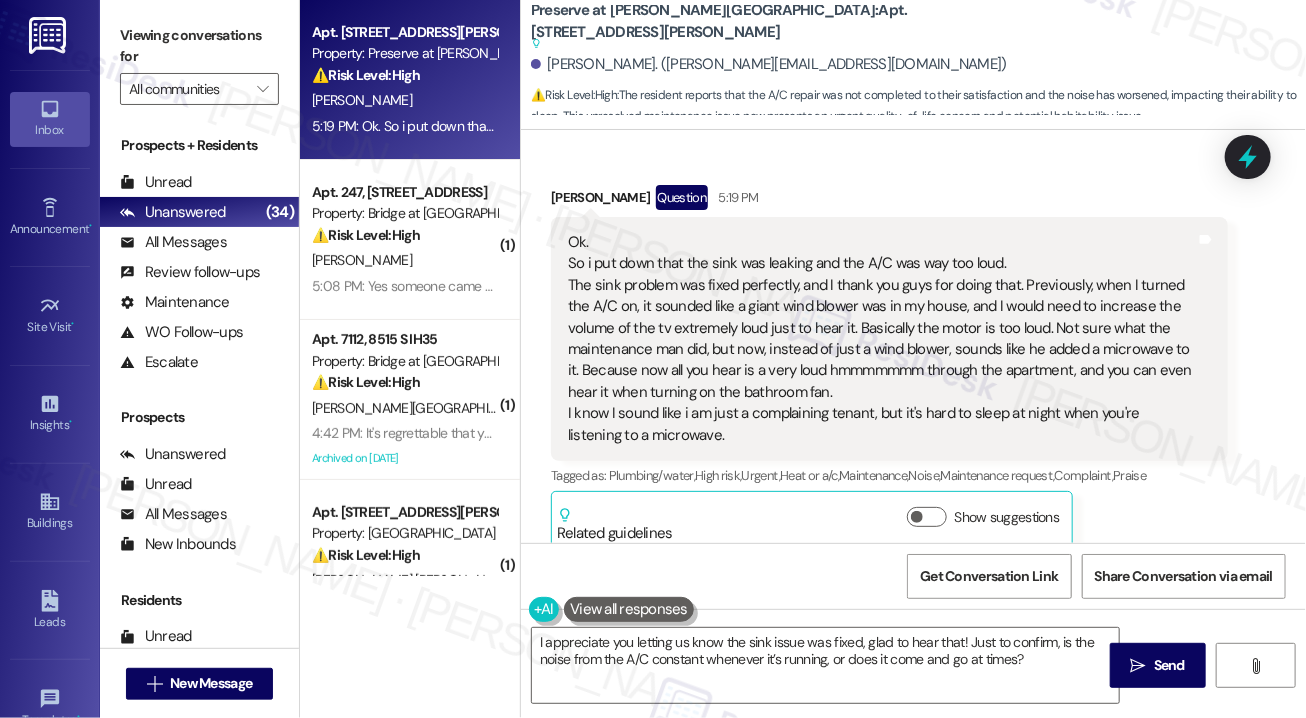 click on "Received via SMS [PERSON_NAME] Question 5:19 PM Ok.
So i put down that the sink was leaking and the A/C was way too loud.
The sink problem was fixed perfectly, and I thank you guys for doing that.  Previously, when I turned the A/C on, it sounded like a giant wind blower was in my house, and I would need to increase the volume of the tv extremely loud just to hear it. Basically the motor is too loud. Not sure what the maintenance man did, but now, instead of just a wind blower, sounds like he added a microwave to it. Because now all you hear is a very loud hmmmmmmm through the apartment, and you can even hear it when turning on the bathroom fan.
I know I sound like i am just a complaining tenant, but it's hard to sleep at night when you're listening to a microwave. Tags and notes Tagged as:   Plumbing/water ,  Click to highlight conversations about Plumbing/water High risk ,  Click to highlight conversations about High risk Urgent ,  Click to highlight conversations about Urgent Heat or a/c ,  ,  ," at bounding box center (889, 367) 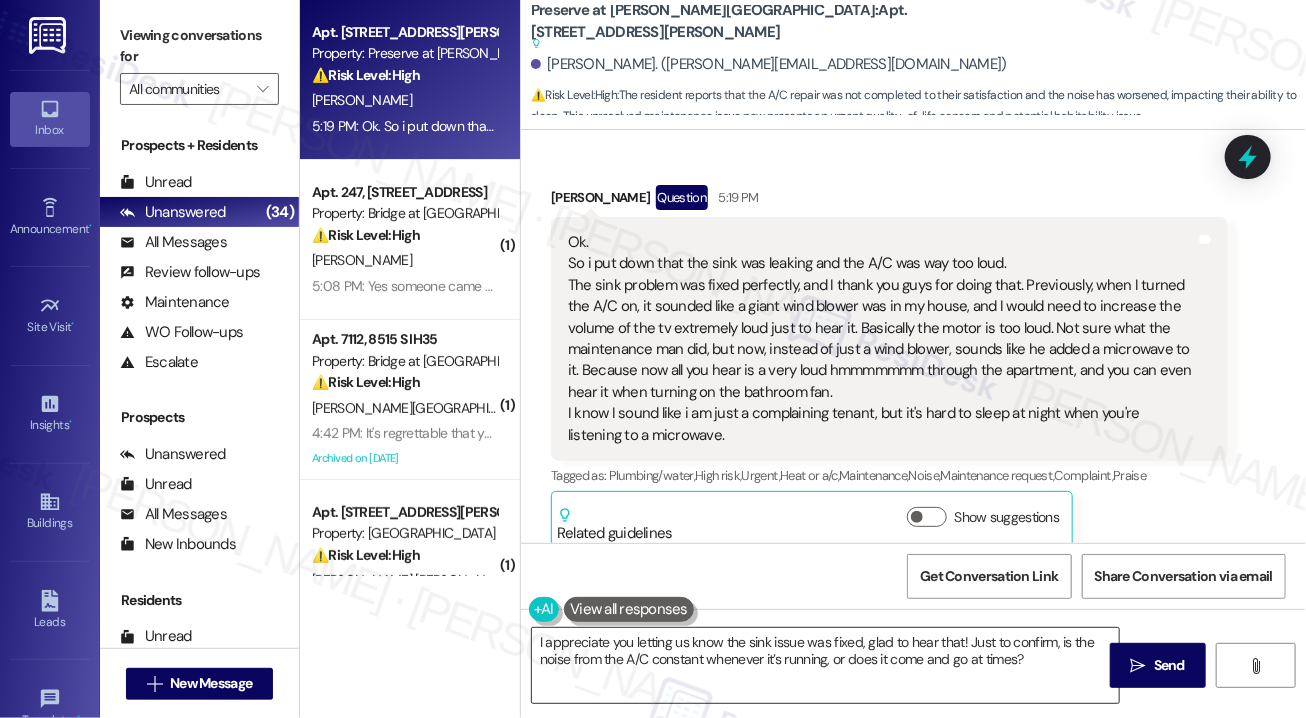 click on "I appreciate you letting us know the sink issue was fixed, glad to hear that! Just to confirm, is the noise from the A/C constant whenever it’s running, or does it come and go at times?" at bounding box center (825, 665) 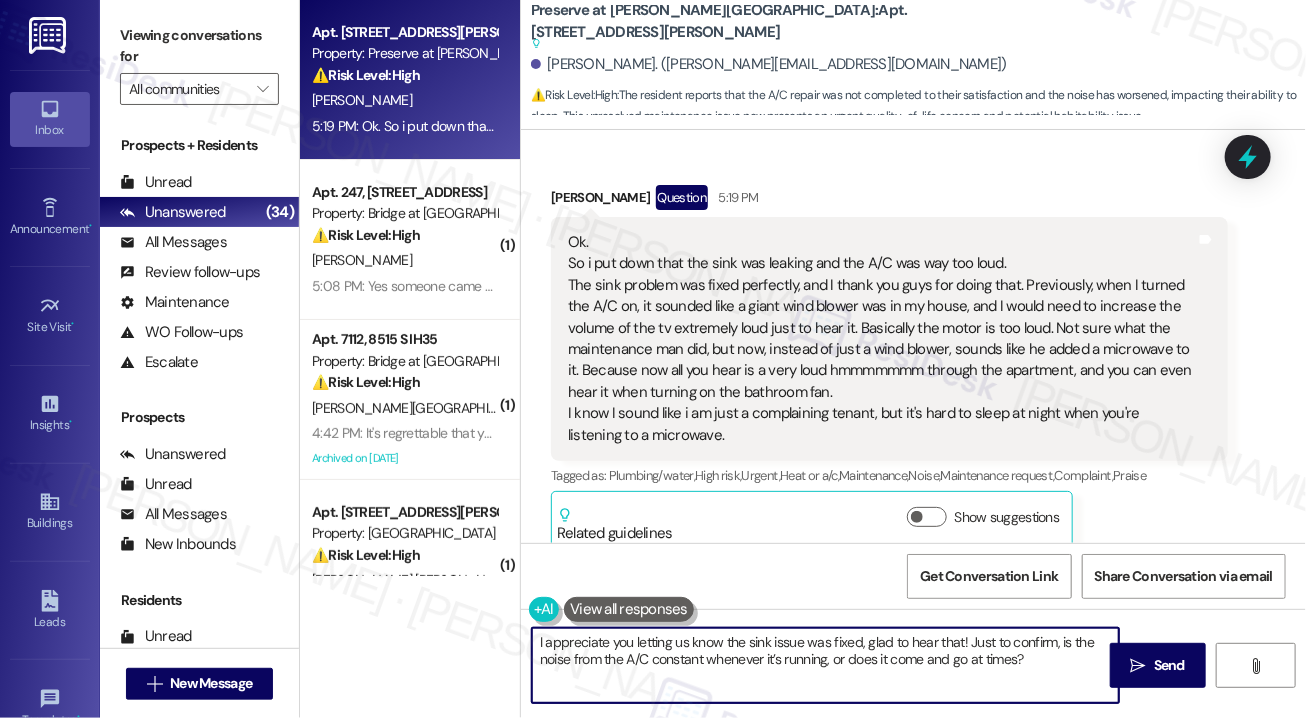 click on "I appreciate you letting us know the sink issue was fixed, glad to hear that! Just to confirm, is the noise from the A/C constant whenever it’s running, or does it come and go at times?" at bounding box center [825, 665] 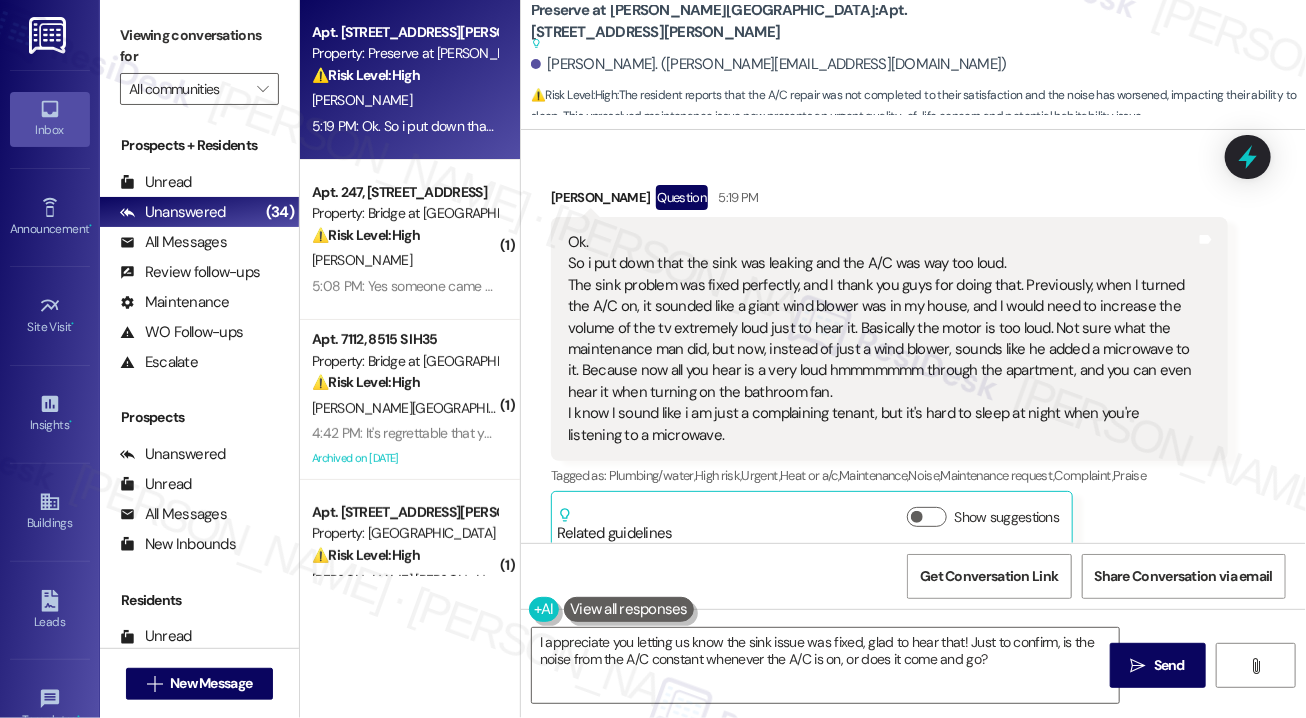 drag, startPoint x: 779, startPoint y: 657, endPoint x: 612, endPoint y: 305, distance: 389.6062 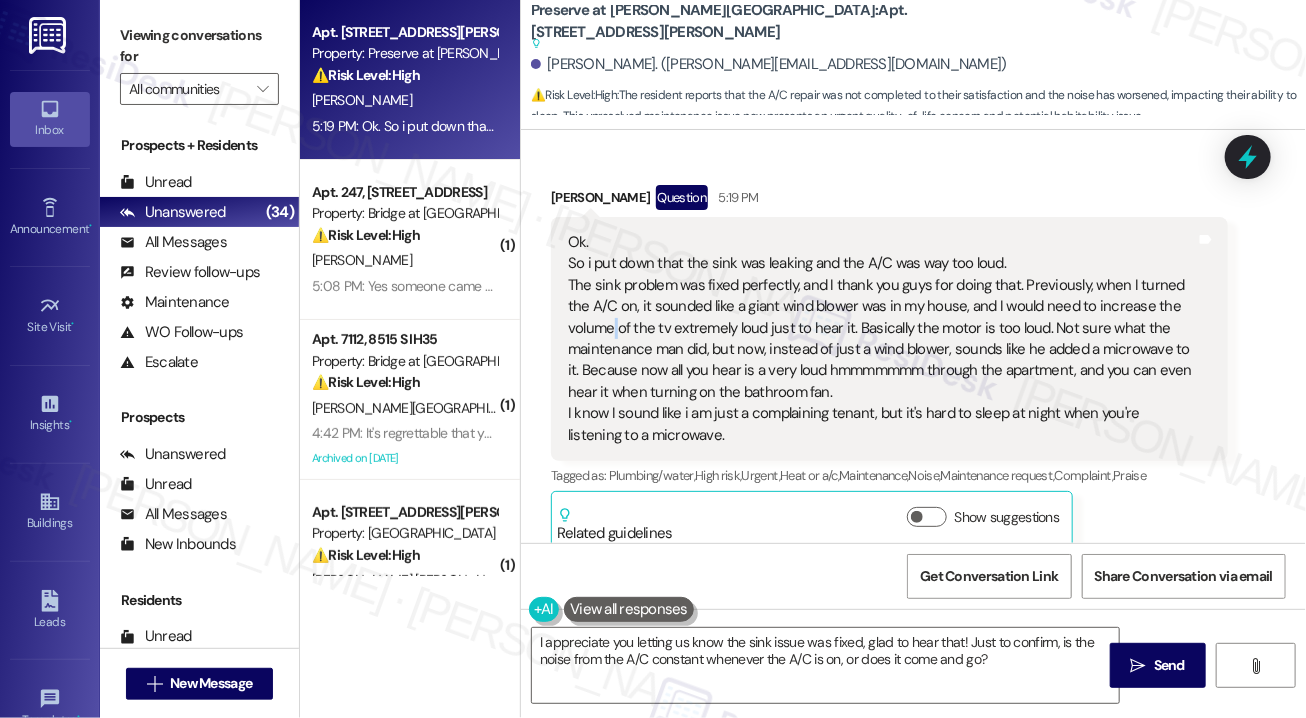 click on "Ok.
So i put down that the sink was leaking and the A/C was way too loud.
The sink problem was fixed perfectly, and I thank you guys for doing that.  Previously, when I turned the A/C on, it sounded like a giant wind blower was in my house, and I would need to increase the volume of the tv extremely loud just to hear it. Basically the motor is too loud. Not sure what the maintenance man did, but now, instead of just a wind blower, sounds like he added a microwave to it. Because now all you hear is a very loud hmmmmmmm through the apartment, and you can even hear it when turning on the bathroom fan.
I know I sound like i am just a complaining tenant, but it's hard to sleep at night when you're listening to a microwave." at bounding box center [882, 339] 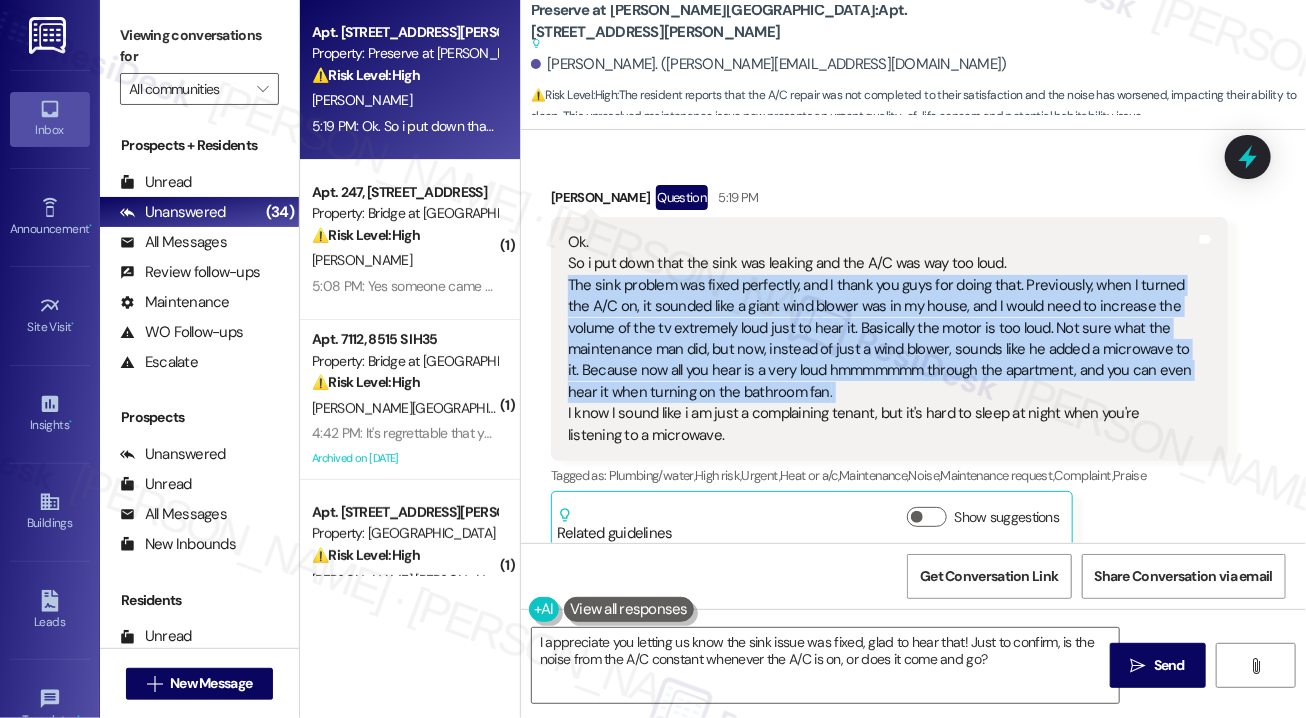 click on "Ok.
So i put down that the sink was leaking and the A/C was way too loud.
The sink problem was fixed perfectly, and I thank you guys for doing that.  Previously, when I turned the A/C on, it sounded like a giant wind blower was in my house, and I would need to increase the volume of the tv extremely loud just to hear it. Basically the motor is too loud. Not sure what the maintenance man did, but now, instead of just a wind blower, sounds like he added a microwave to it. Because now all you hear is a very loud hmmmmmmm through the apartment, and you can even hear it when turning on the bathroom fan.
I know I sound like i am just a complaining tenant, but it's hard to sleep at night when you're listening to a microwave." at bounding box center [882, 339] 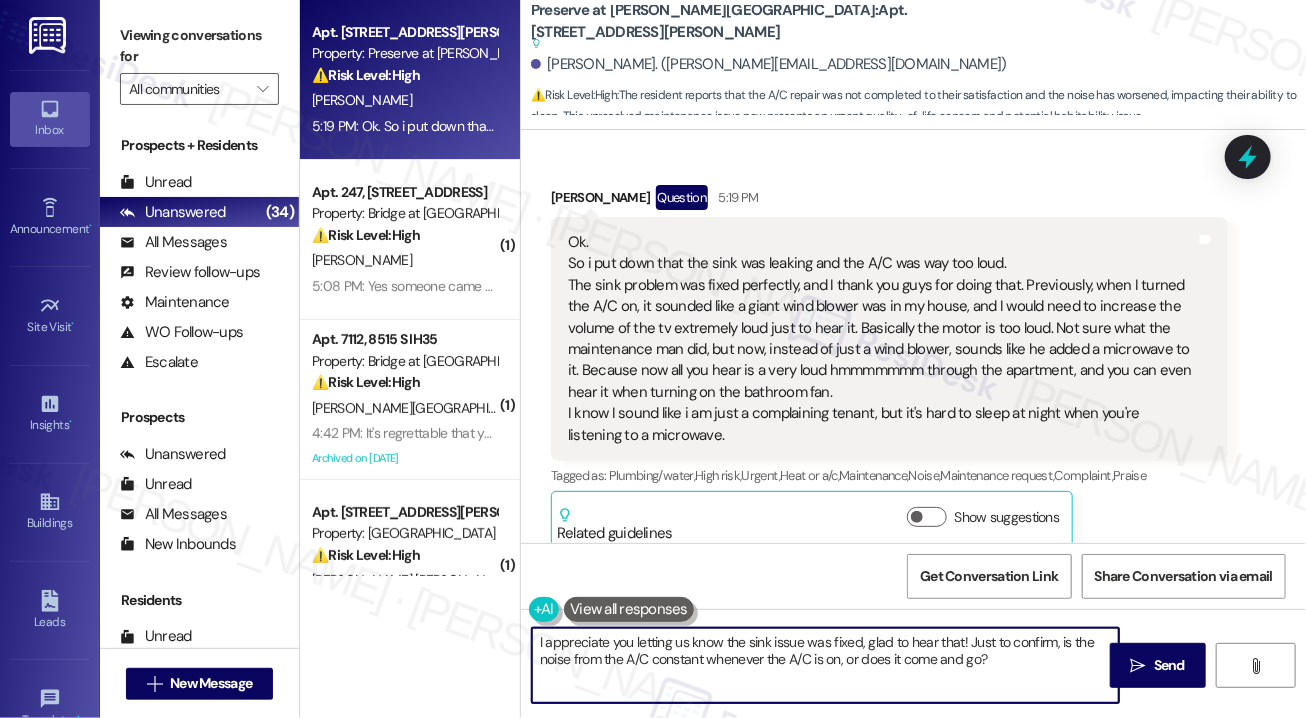 click on "I appreciate you letting us know the sink issue was fixed, glad to hear that! Just to confirm, is the noise from the A/C constant whenever the A/C is on, or does it come and go?" at bounding box center (825, 665) 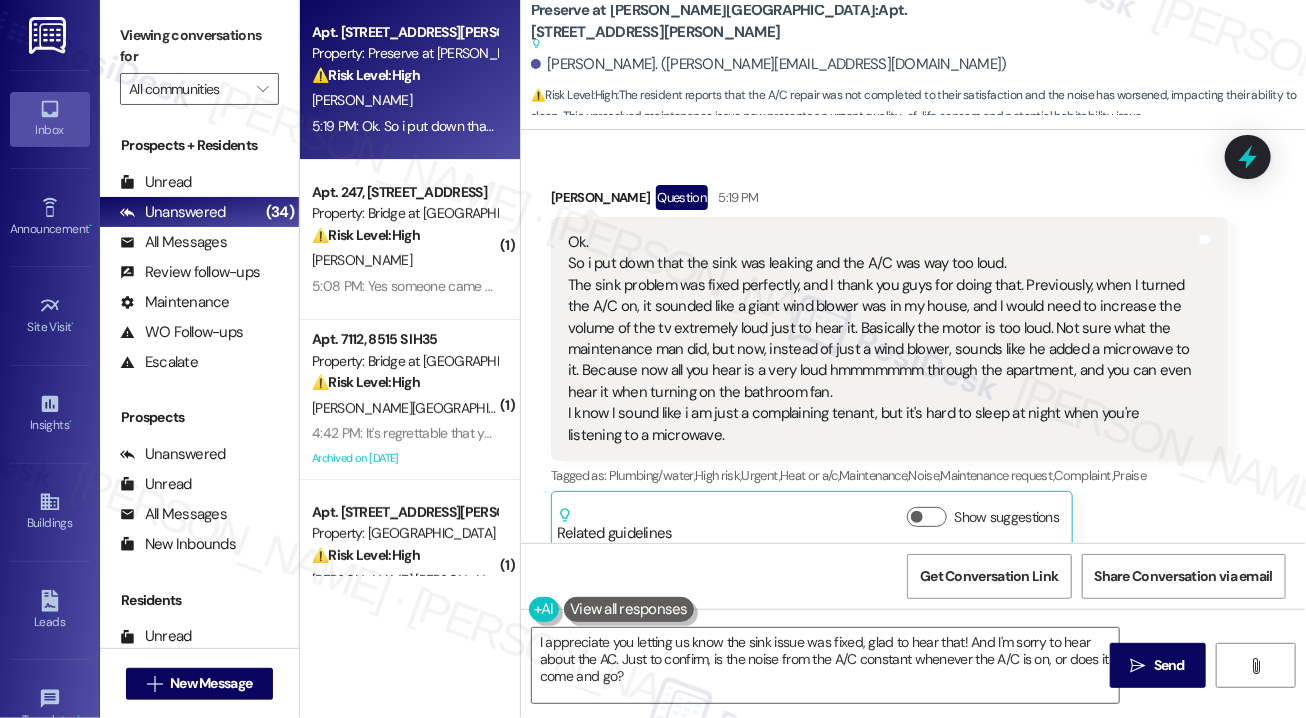 click on "[PERSON_NAME] Question 5:19 PM" at bounding box center (889, 201) 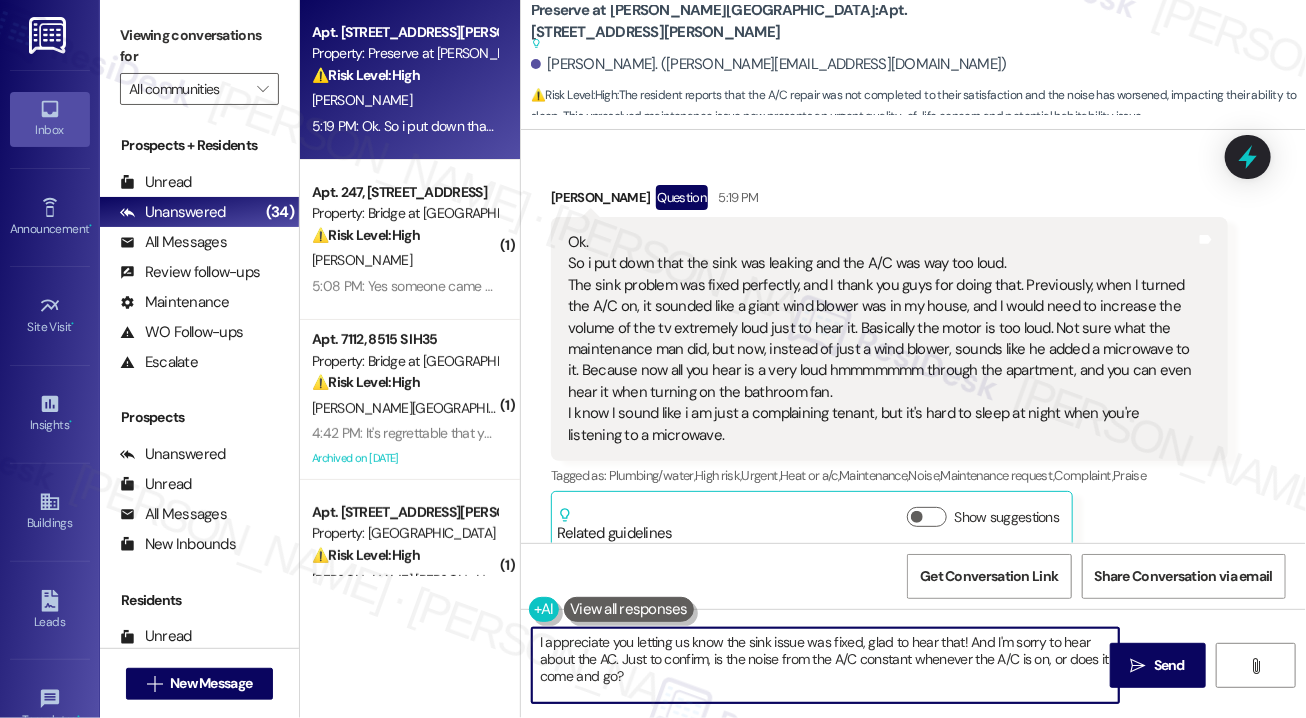 click on "I appreciate you letting us know the sink issue was fixed, glad to hear that! And I'm sorry to hear about the AC. Just to confirm, is the noise from the A/C constant whenever the A/C is on, or does it come and go?" at bounding box center [825, 665] 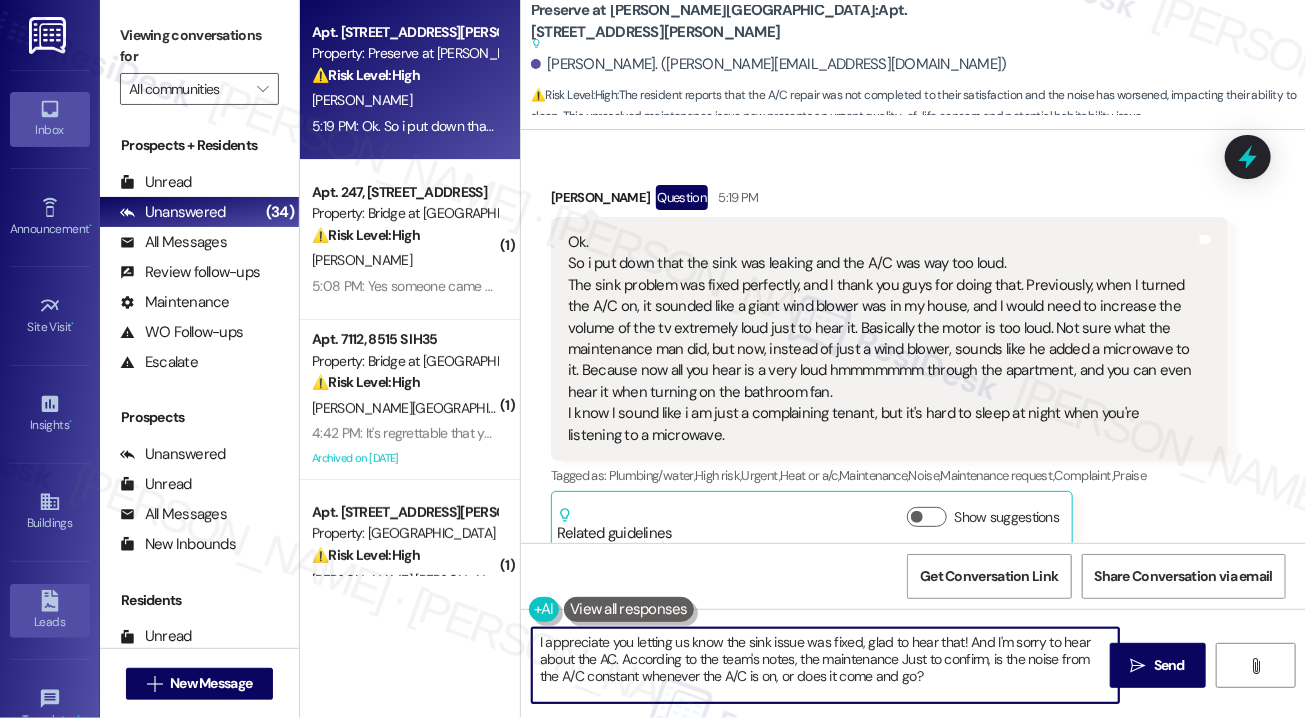 type on "I appreciate you letting us know the sink issue was fixed, glad to hear that! And I'm sorry to hear about the AC. According to the team's notes, the maintenance Just to confirm, is the noise from the A/C constant whenever the A/C is on, or does it come and go?" 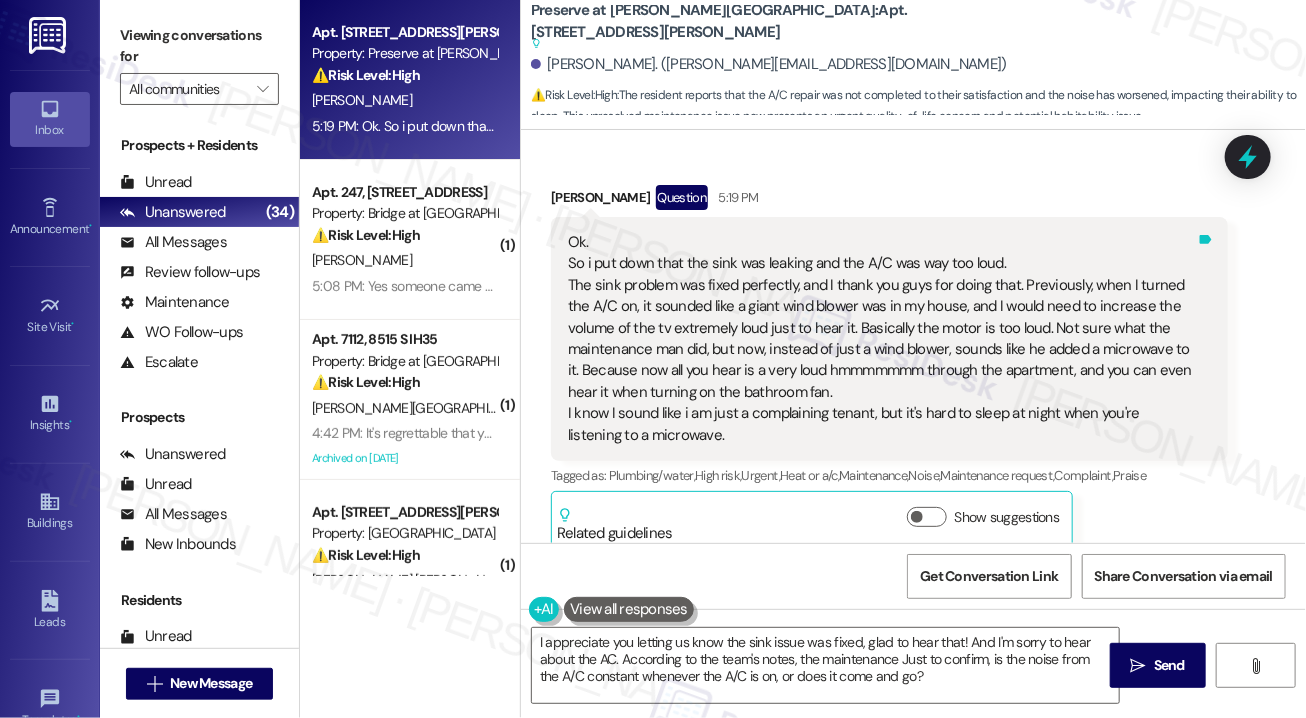 click on "Tags and notes" at bounding box center (1205, 339) 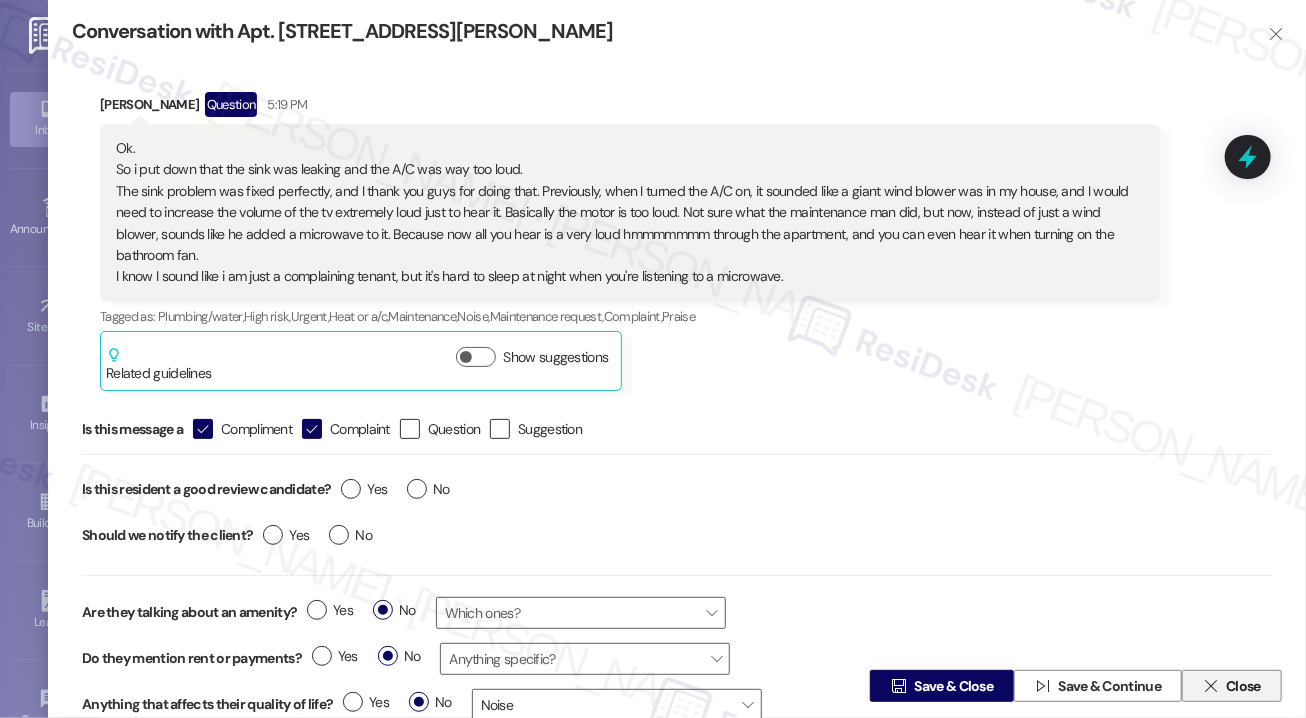 click on "Close" at bounding box center (1243, 686) 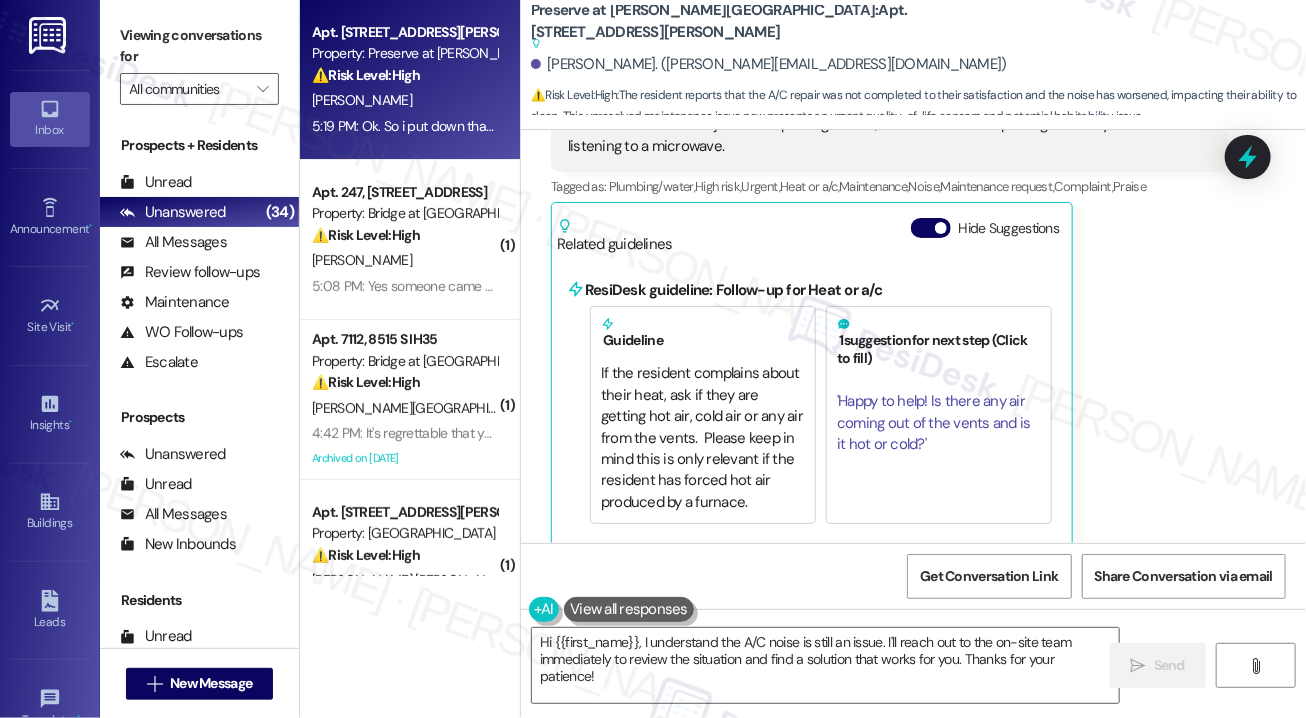 scroll, scrollTop: 5276, scrollLeft: 0, axis: vertical 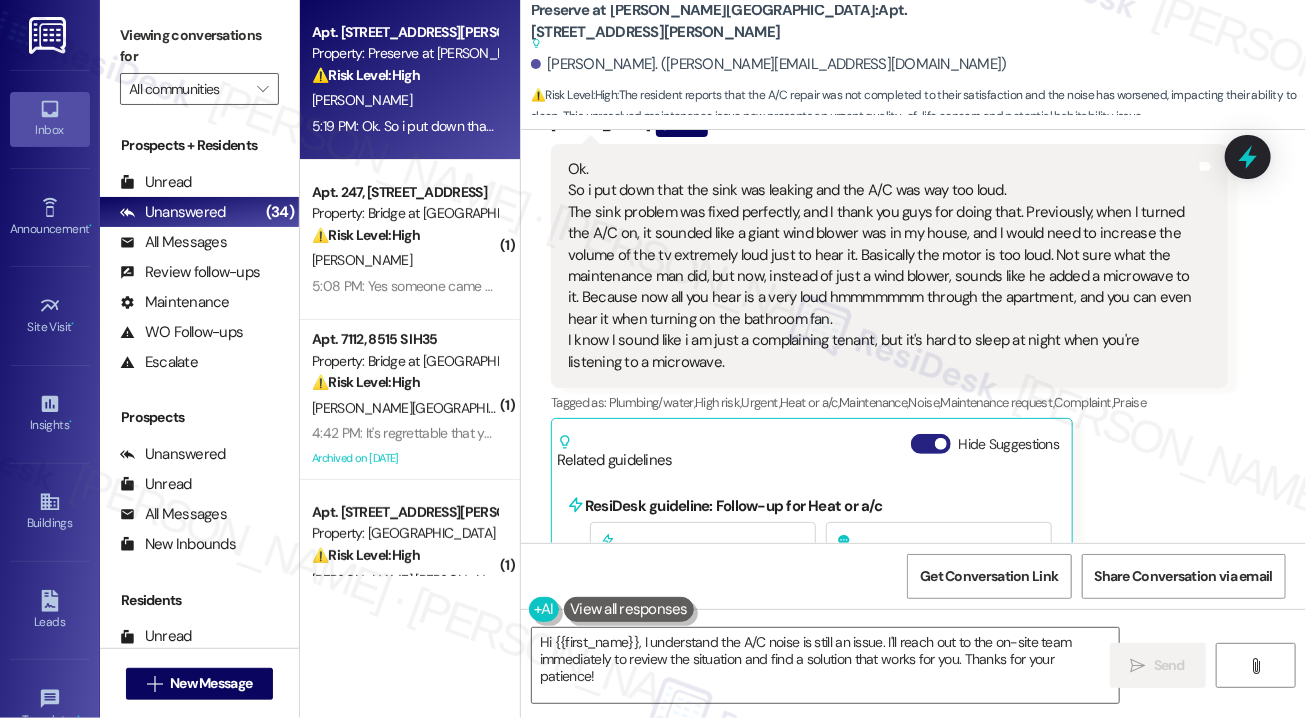 click on "Hide Suggestions" at bounding box center (931, 444) 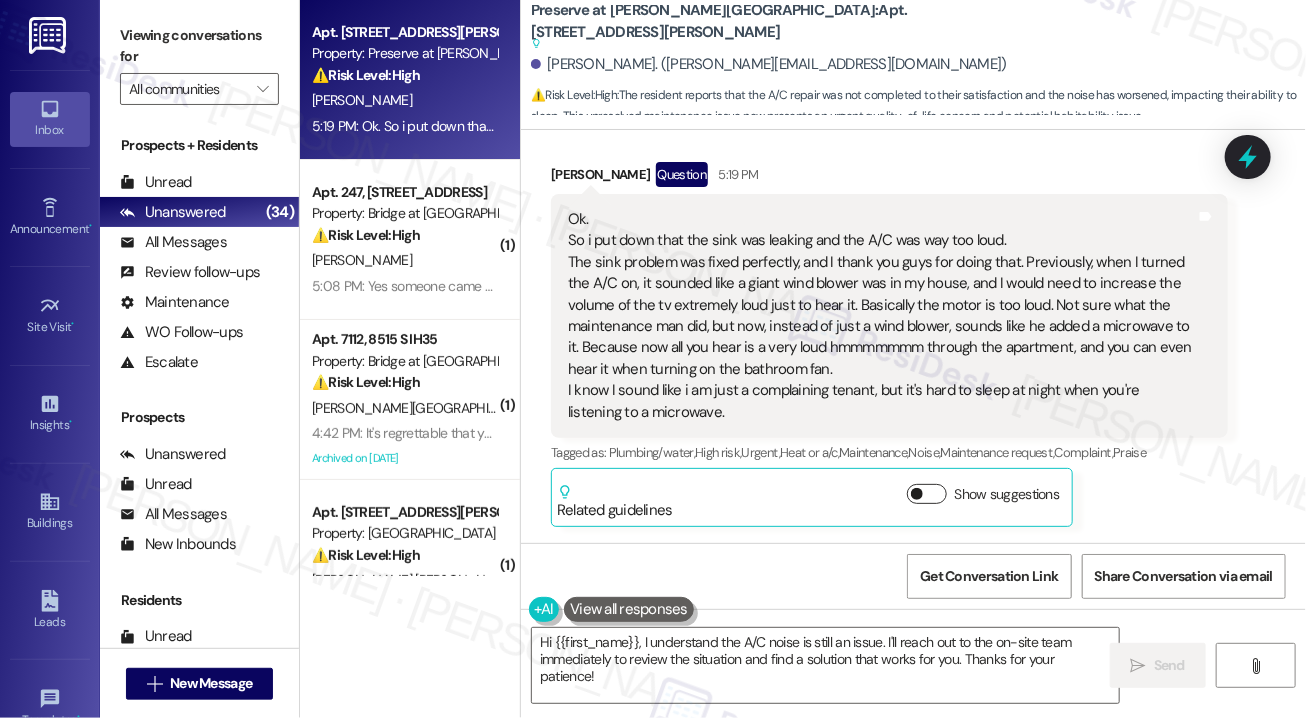 scroll, scrollTop: 5203, scrollLeft: 0, axis: vertical 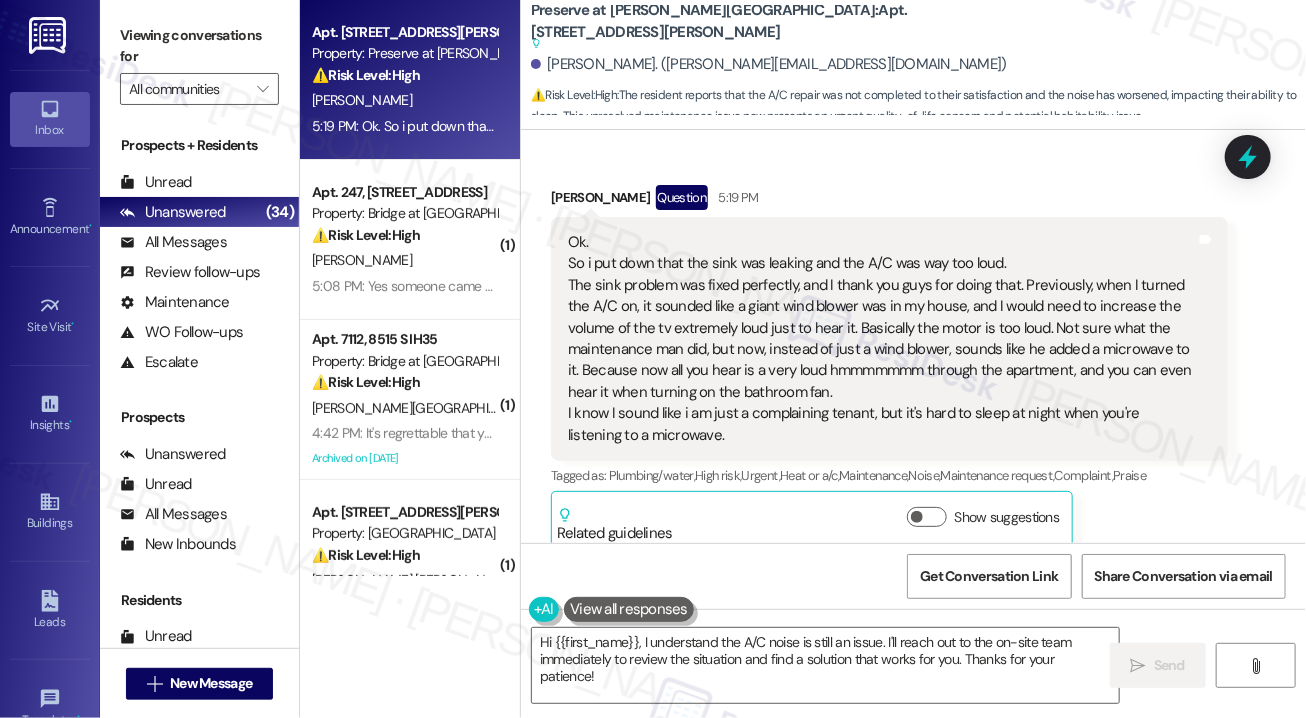click on "Received via SMS [PERSON_NAME] Question 5:19 PM Ok.
So i put down that the sink was leaking and the A/C was way too loud.
The sink problem was fixed perfectly, and I thank you guys for doing that.  Previously, when I turned the A/C on, it sounded like a giant wind blower was in my house, and I would need to increase the volume of the tv extremely loud just to hear it. Basically the motor is too loud. Not sure what the maintenance man did, but now, instead of just a wind blower, sounds like he added a microwave to it. Because now all you hear is a very loud hmmmmmmm through the apartment, and you can even hear it when turning on the bathroom fan.
I know I sound like i am just a complaining tenant, but it's hard to sleep at night when you're listening to a microwave. Tags and notes Tagged as:   Plumbing/water ,  Click to highlight conversations about Plumbing/water High risk ,  Click to highlight conversations about High risk Urgent ,  Click to highlight conversations about Urgent Heat or a/c ,  ,  ," at bounding box center [889, 367] 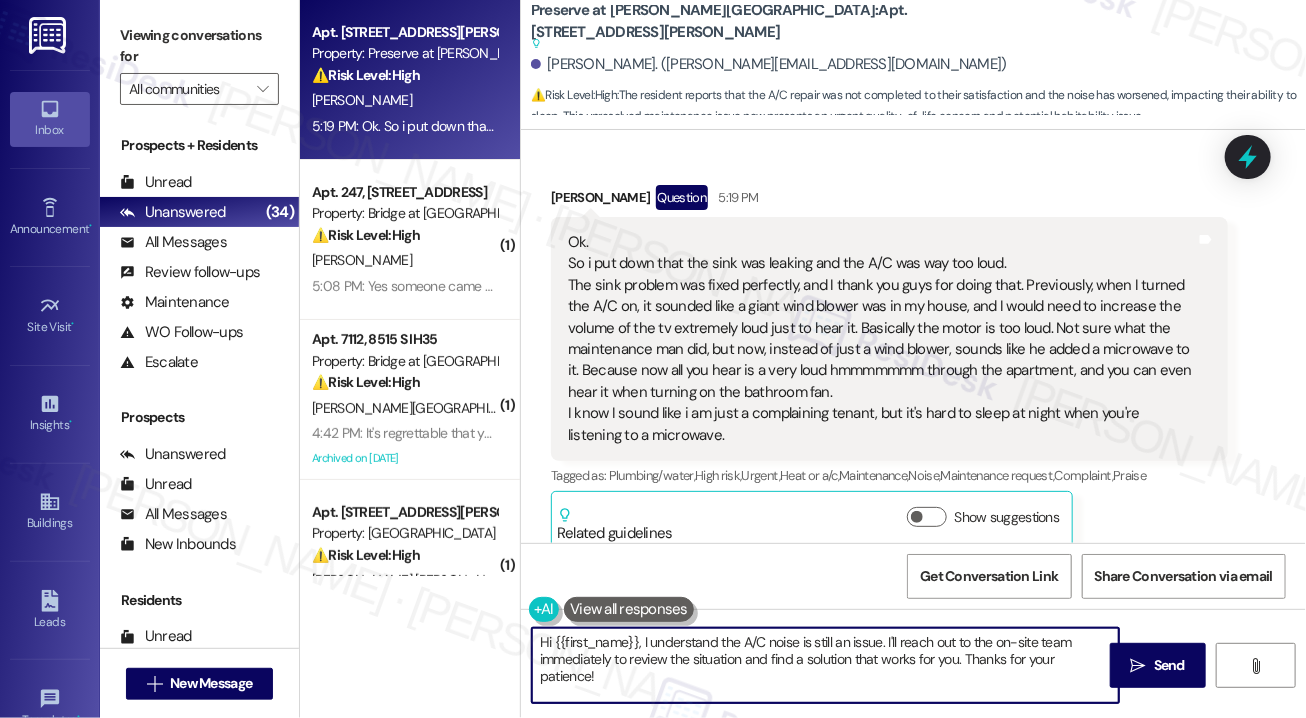 click on "Hi {{first_name}}, I understand the A/C noise is still an issue. I'll reach out to the on-site team immediately to review the situation and find a solution that works for you. Thanks for your patience!" at bounding box center [825, 665] 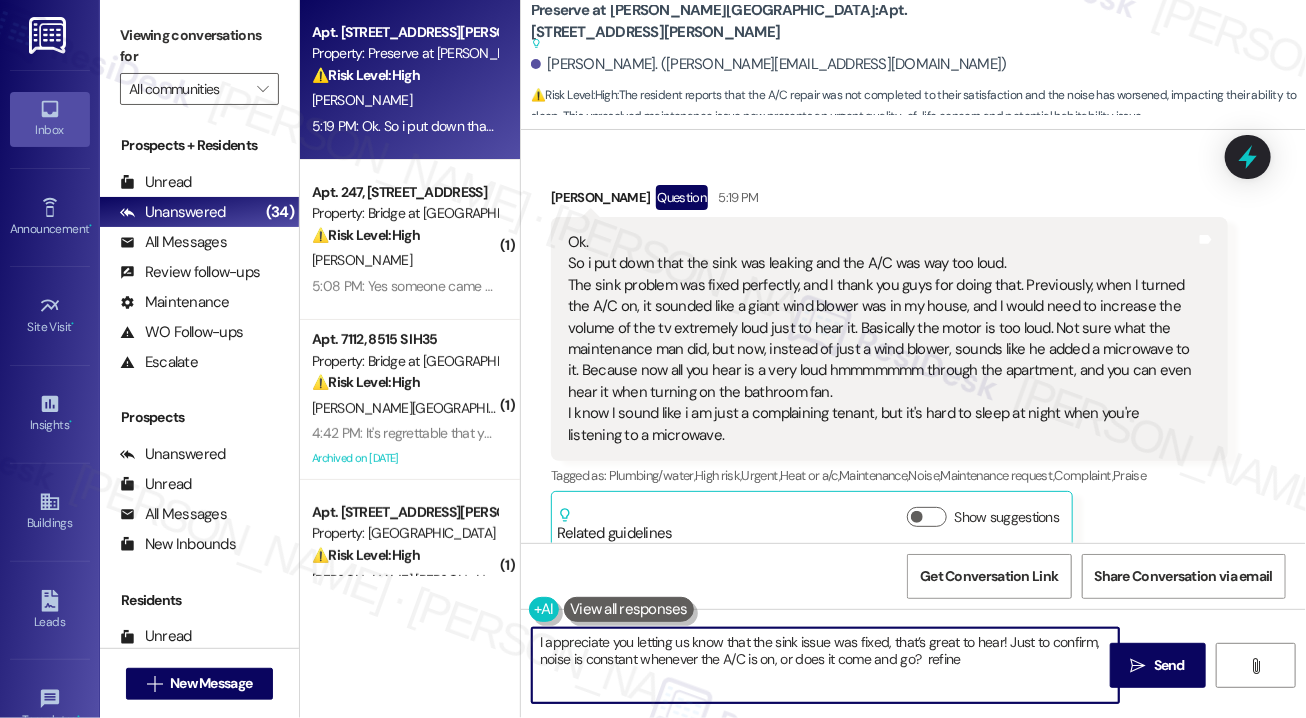 scroll, scrollTop: 0, scrollLeft: 0, axis: both 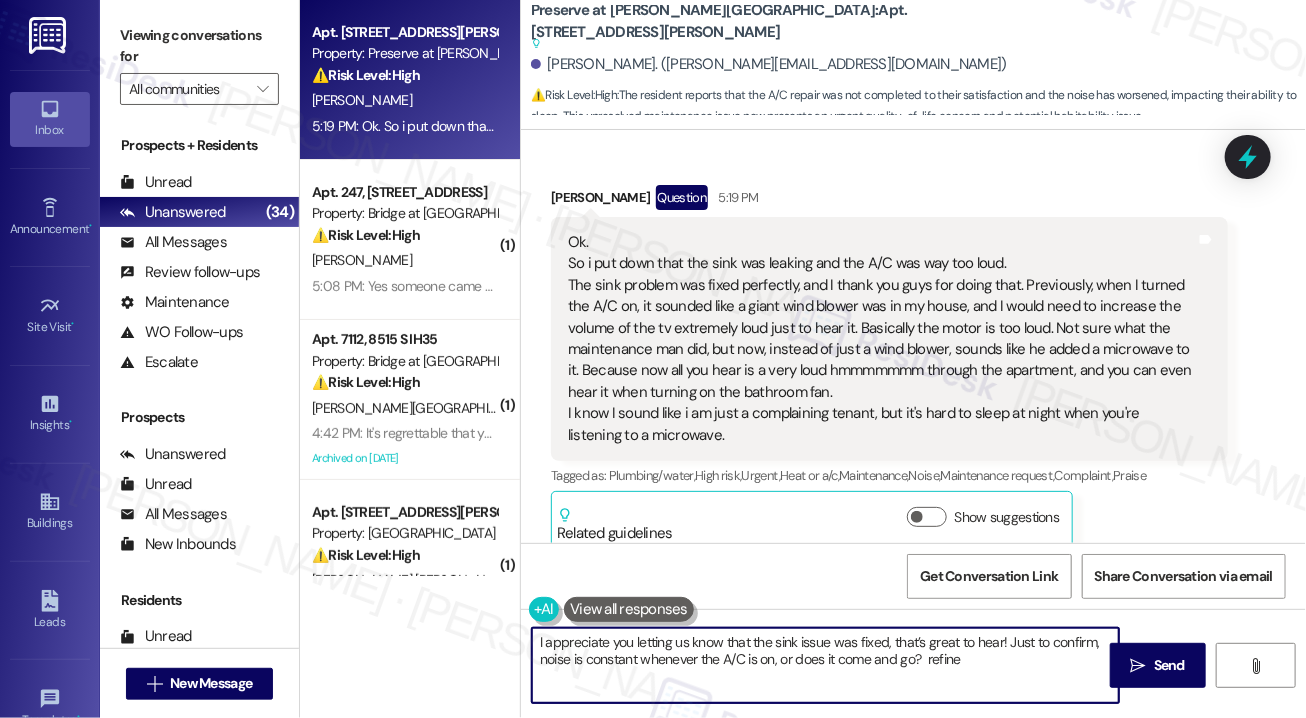 click on "I appreciate you letting us know that the sink issue was fixed, that’s great to hear! Just to confirm, noise is constant whenever the A/C is on, or does it come and go?  refine" at bounding box center (825, 665) 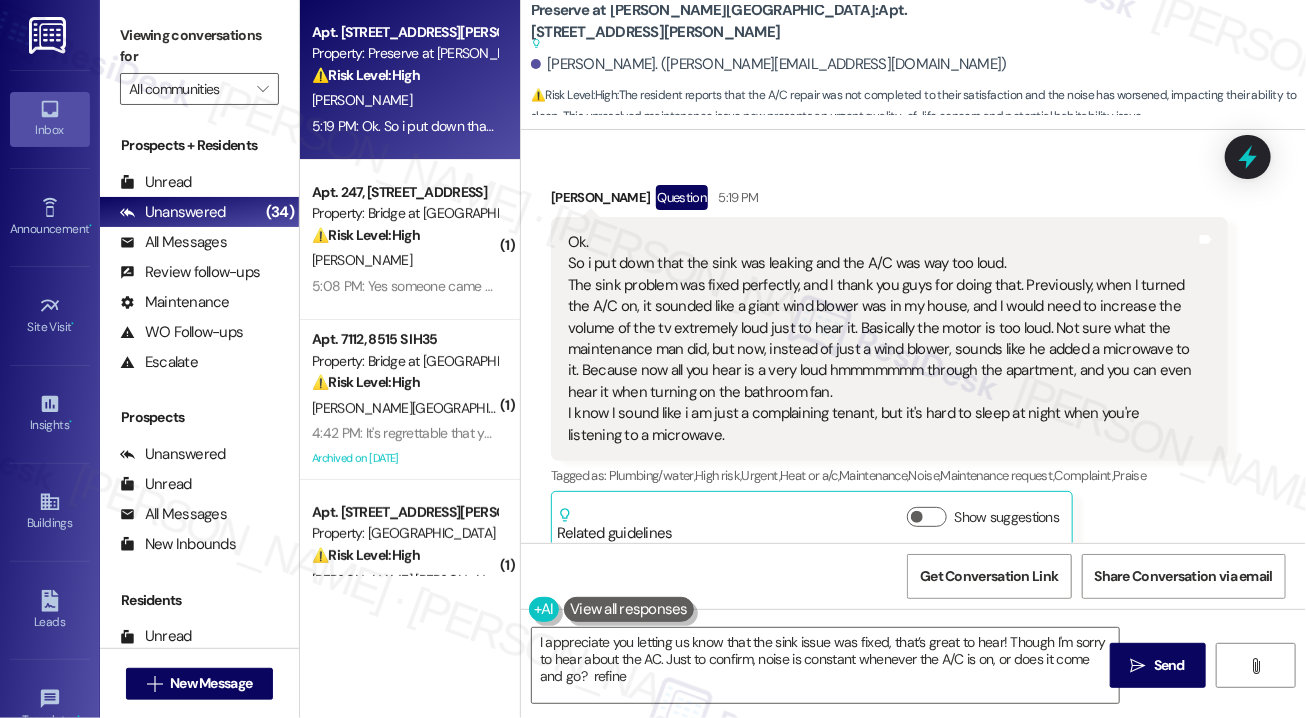 click on "Received via SMS [PERSON_NAME] Question 5:19 PM Ok.
So i put down that the sink was leaking and the A/C was way too loud.
The sink problem was fixed perfectly, and I thank you guys for doing that.  Previously, when I turned the A/C on, it sounded like a giant wind blower was in my house, and I would need to increase the volume of the tv extremely loud just to hear it. Basically the motor is too loud. Not sure what the maintenance man did, but now, instead of just a wind blower, sounds like he added a microwave to it. Because now all you hear is a very loud hmmmmmmm through the apartment, and you can even hear it when turning on the bathroom fan.
I know I sound like i am just a complaining tenant, but it's hard to sleep at night when you're listening to a microwave. Tags and notes Tagged as:   Plumbing/water ,  Click to highlight conversations about Plumbing/water High risk ,  Click to highlight conversations about High risk Urgent ,  Click to highlight conversations about Urgent Heat or a/c ,  ,  ," at bounding box center (913, 352) 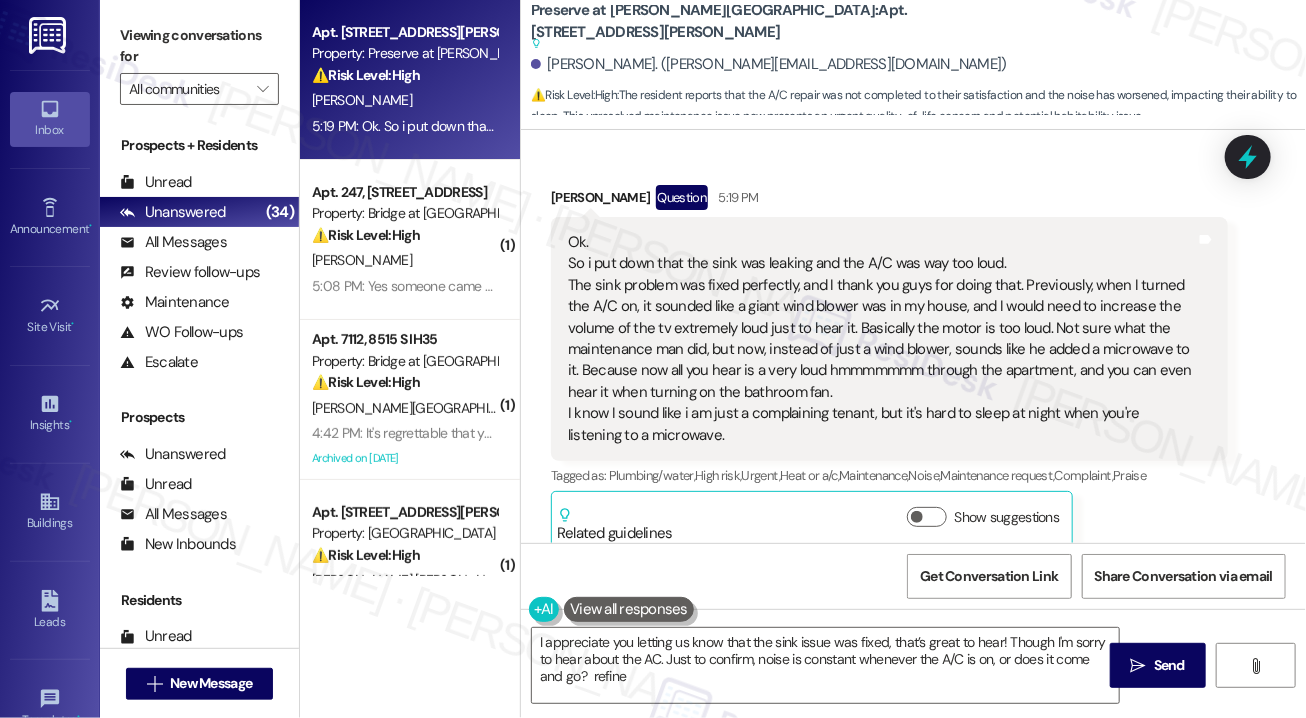 click on "⚠️  Risk Level:  High :  The resident reports that the A/C repair was not completed to their satisfaction and the noise has worsened, impacting their ability to sleep. This unresolved maintenance issue now presents an urgent quality-of-life concern and potential habitability issue." at bounding box center [918, 106] 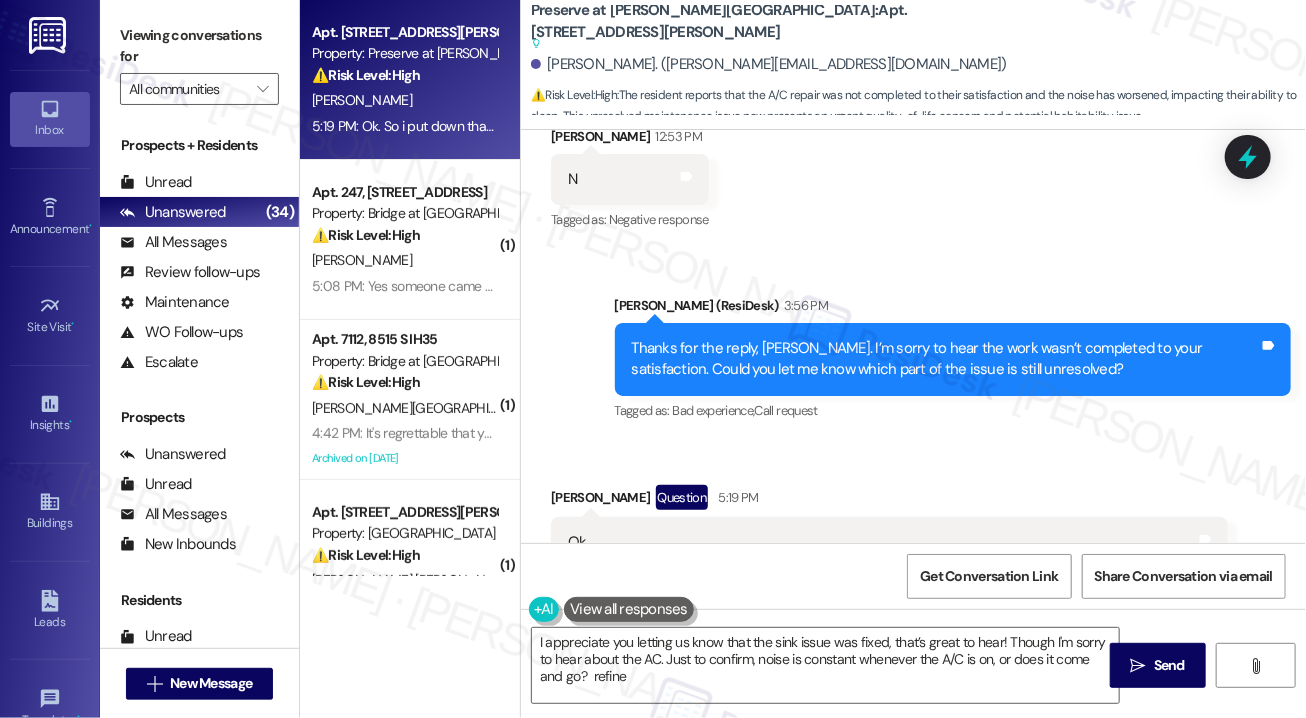 click on "Thanks for the reply, [PERSON_NAME]. I’m sorry to hear the work wasn’t completed to your satisfaction. Could you let me know which part of the issue is still unresolved?" at bounding box center [946, 359] 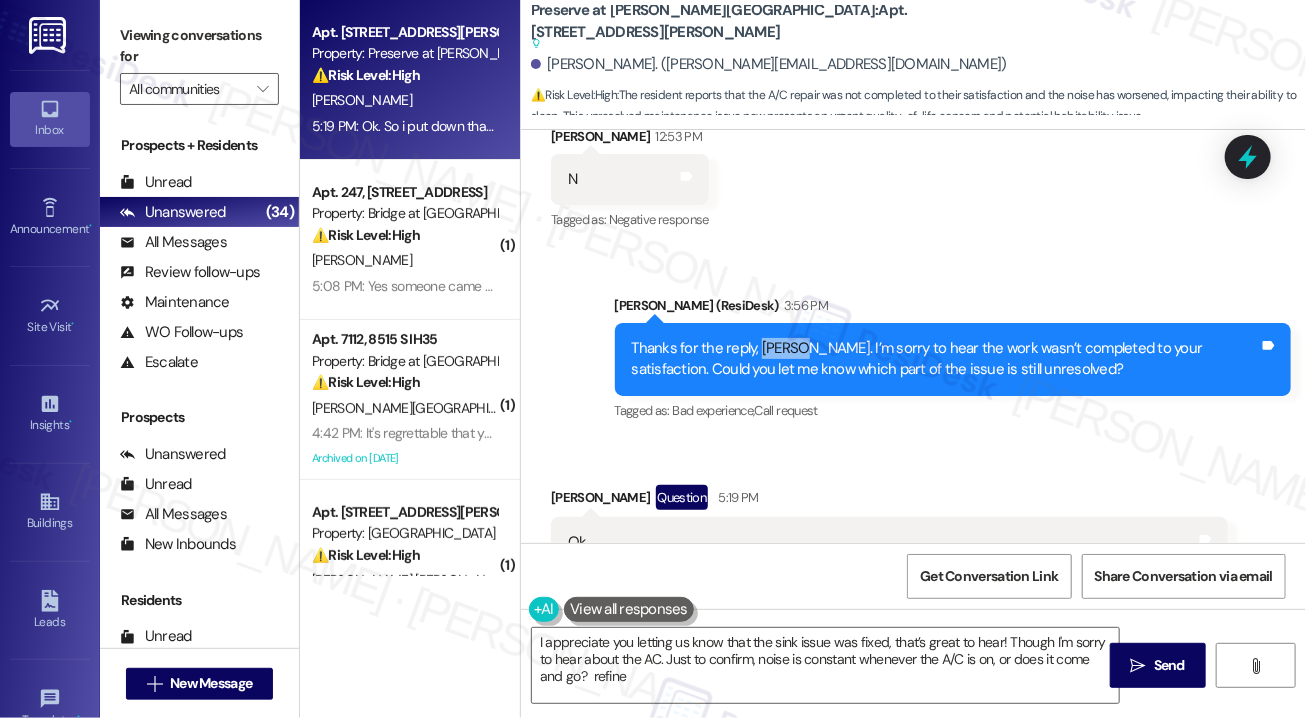 click on "Thanks for the reply, [PERSON_NAME]. I’m sorry to hear the work wasn’t completed to your satisfaction. Could you let me know which part of the issue is still unresolved?" at bounding box center [946, 359] 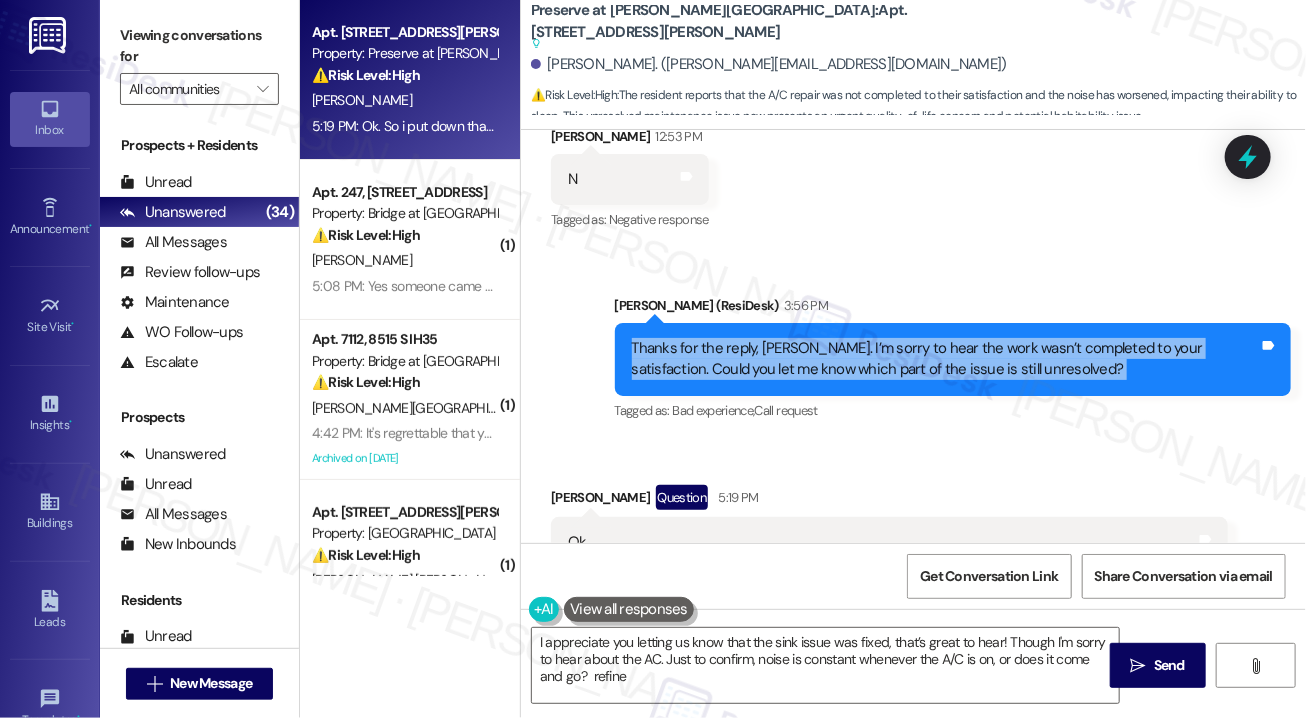 click on "Thanks for the reply, [PERSON_NAME]. I’m sorry to hear the work wasn’t completed to your satisfaction. Could you let me know which part of the issue is still unresolved?" at bounding box center (946, 359) 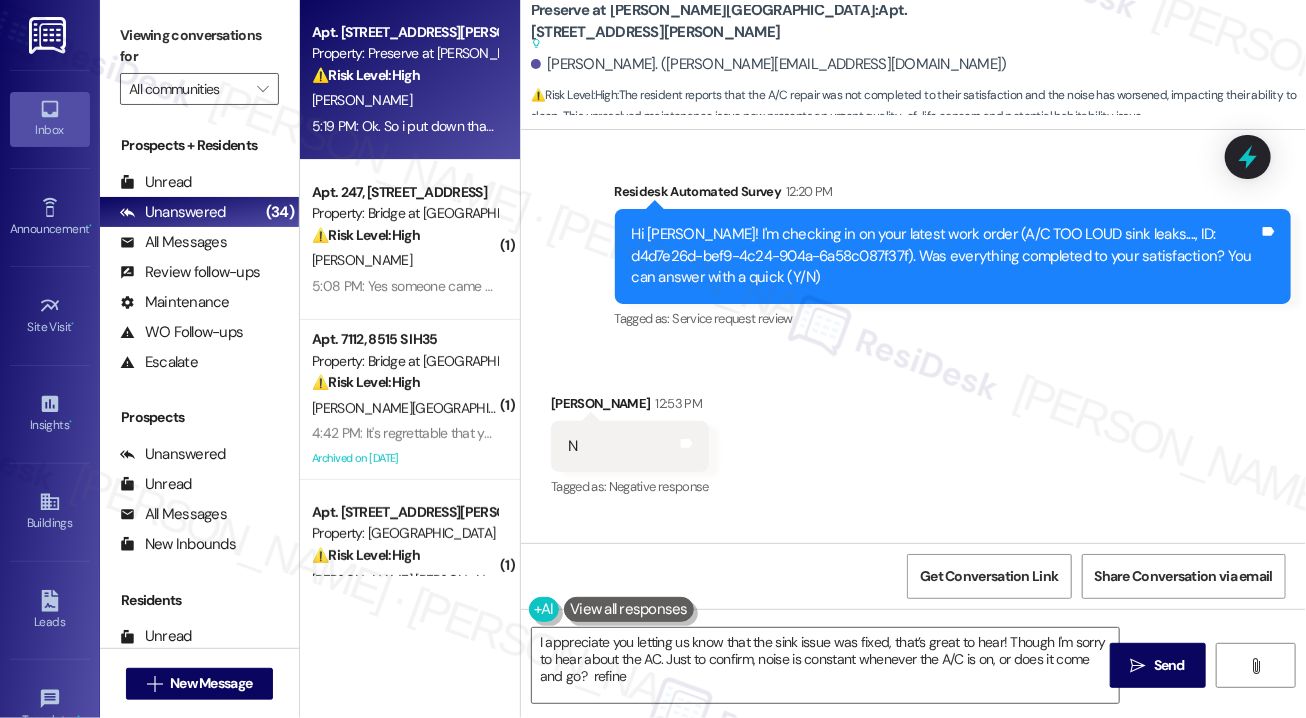 scroll, scrollTop: 4603, scrollLeft: 0, axis: vertical 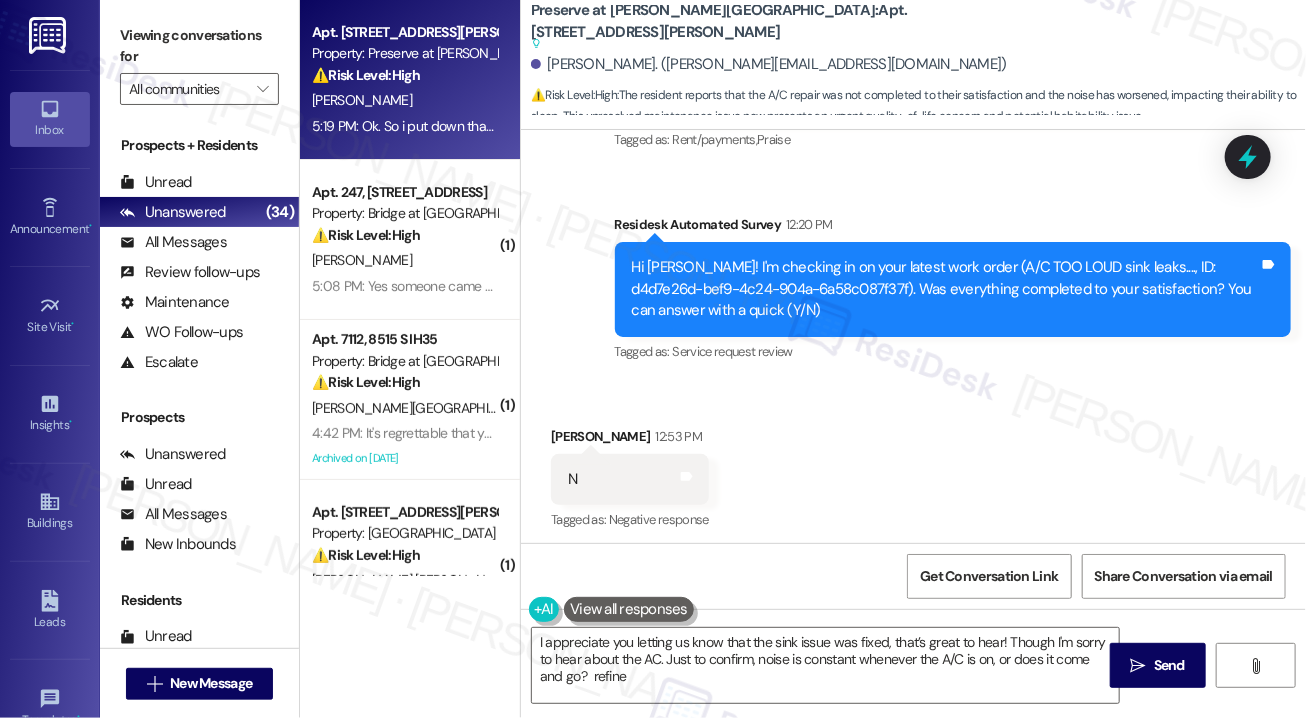 click on "Hi [PERSON_NAME]! I'm checking in on your latest work order (A/C TOO LOUD    sink leaks...., ID: d4d7e26d-bef9-4c24-904a-6a58c087f37f). Was everything completed to your satisfaction? You can answer with a quick (Y/N)" at bounding box center (946, 289) 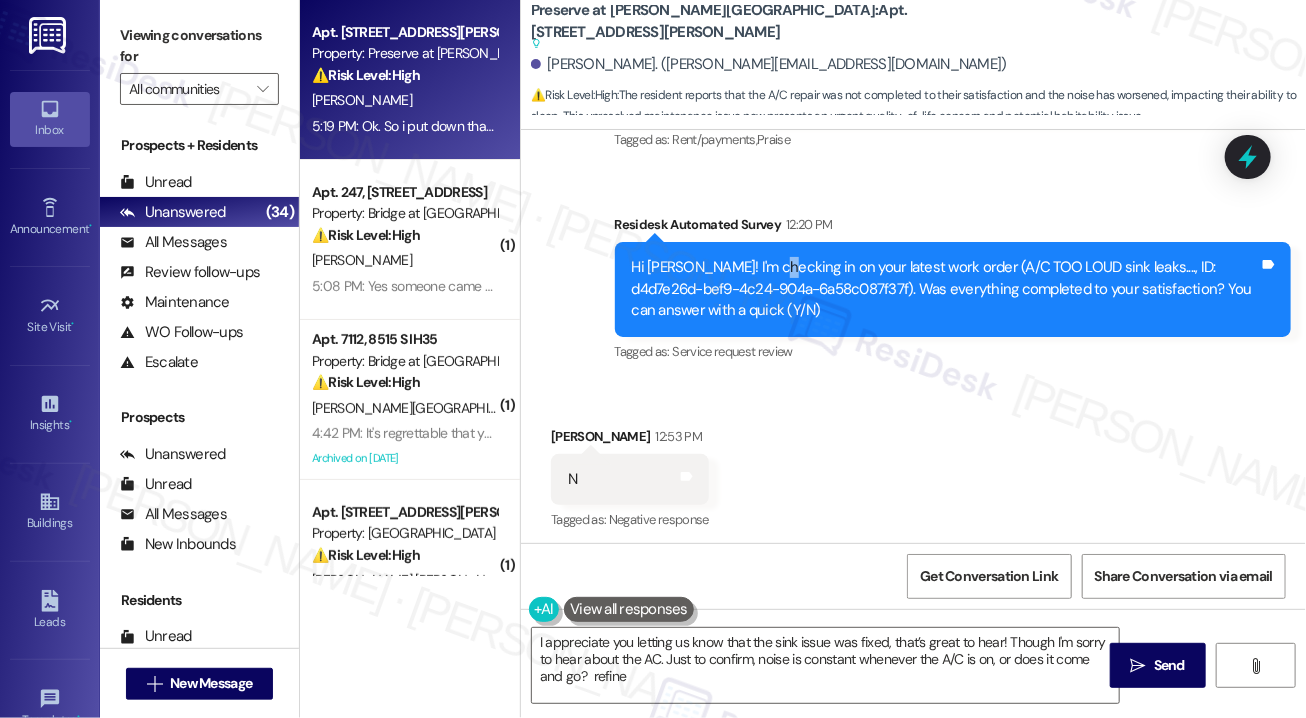 click on "Hi [PERSON_NAME]! I'm checking in on your latest work order (A/C TOO LOUD    sink leaks...., ID: d4d7e26d-bef9-4c24-904a-6a58c087f37f). Was everything completed to your satisfaction? You can answer with a quick (Y/N)" at bounding box center (946, 289) 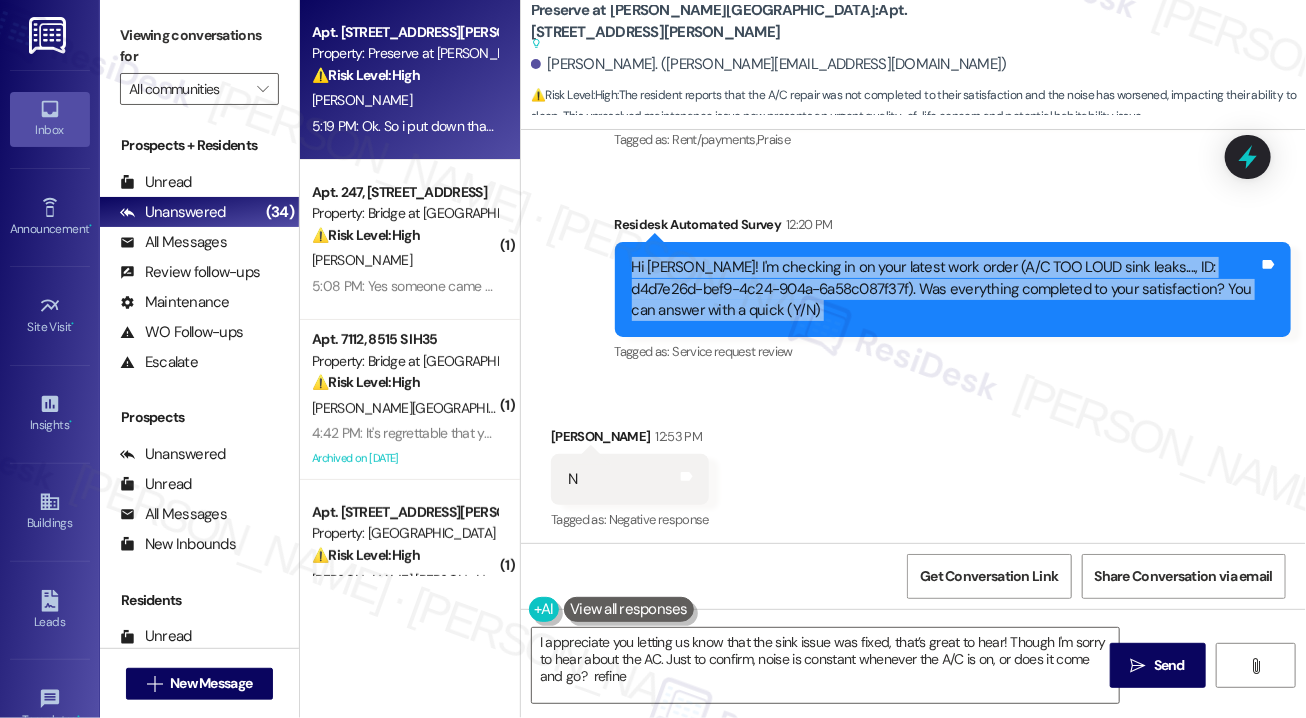 click on "Hi [PERSON_NAME]! I'm checking in on your latest work order (A/C TOO LOUD    sink leaks...., ID: d4d7e26d-bef9-4c24-904a-6a58c087f37f). Was everything completed to your satisfaction? You can answer with a quick (Y/N)" at bounding box center (946, 289) 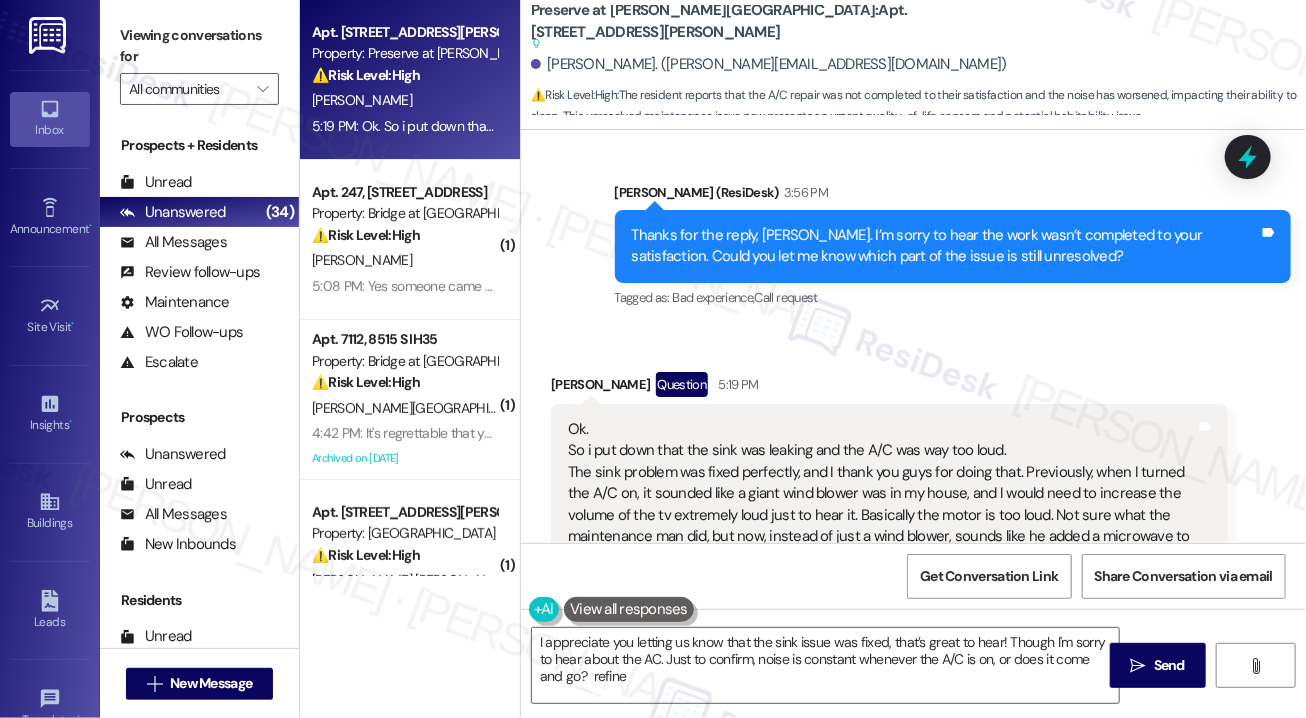 scroll, scrollTop: 5203, scrollLeft: 0, axis: vertical 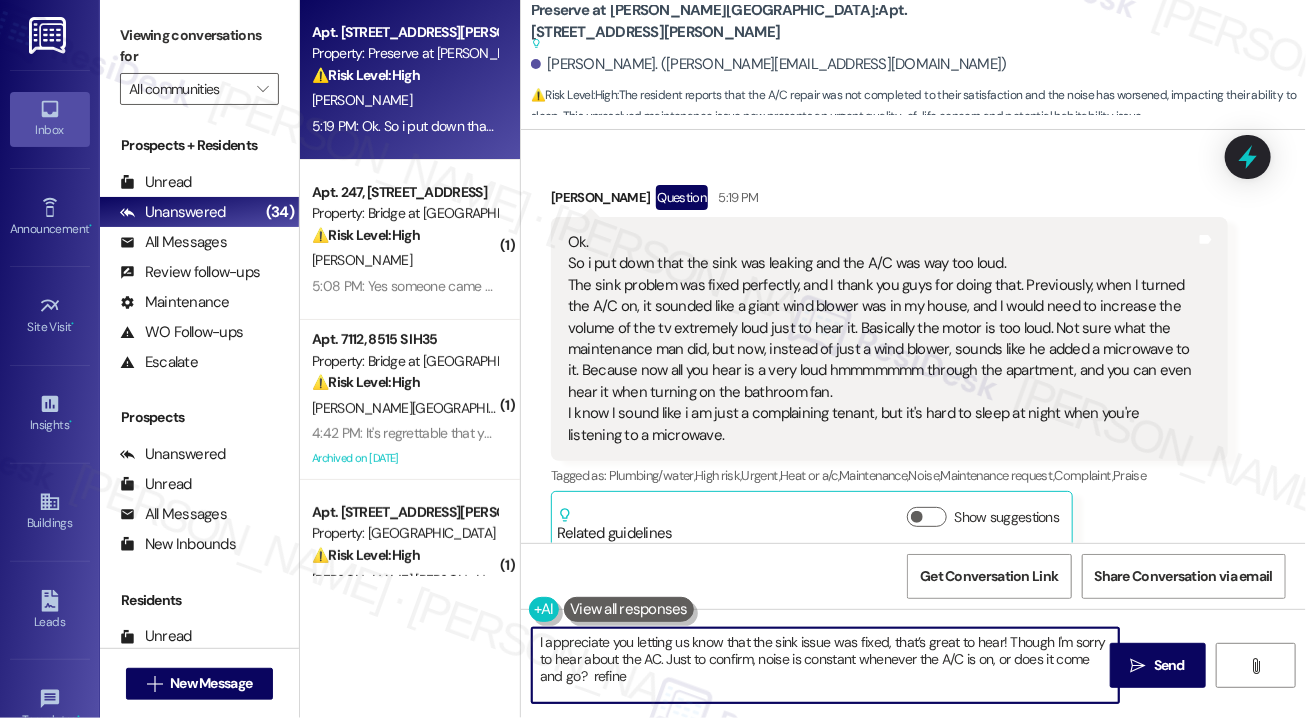 click on "I appreciate you letting us know that the sink issue was fixed, that’s great to hear! Though I'm sorry to hear about the AC. Just to confirm, noise is constant whenever the A/C is on, or does it come and go?  refine" at bounding box center (825, 665) 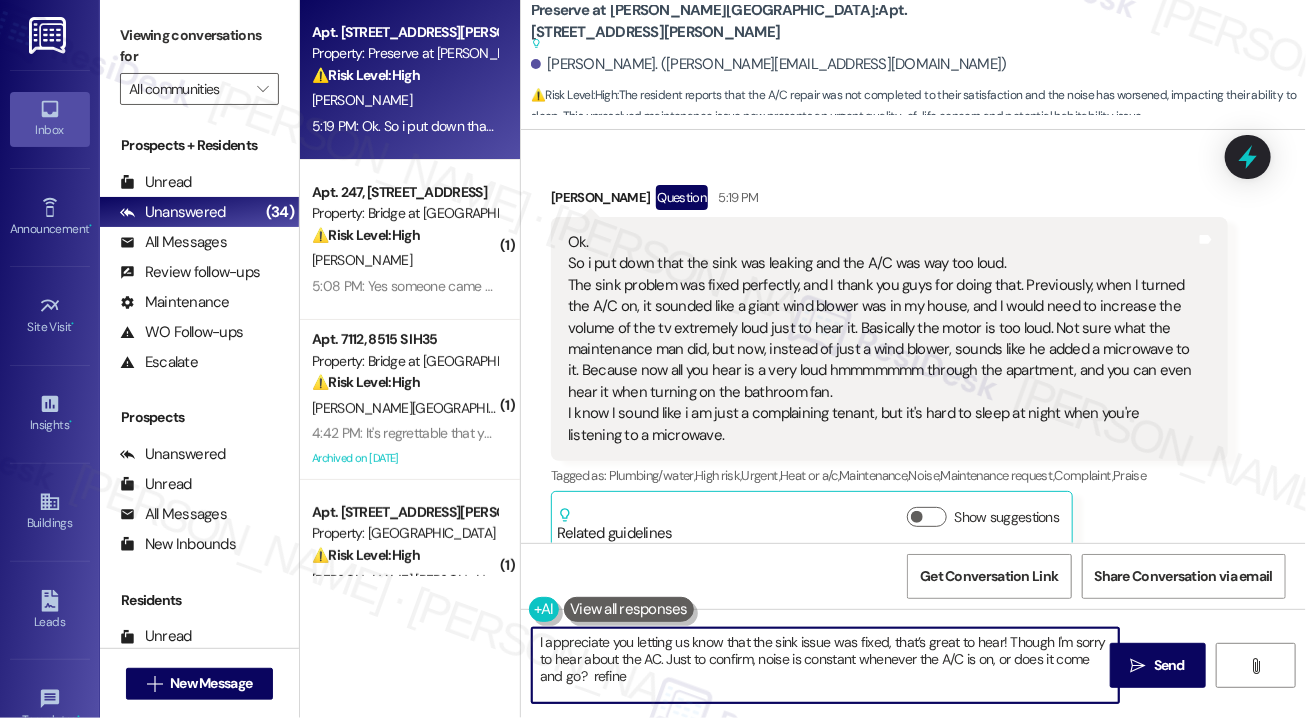drag, startPoint x: 665, startPoint y: 660, endPoint x: 733, endPoint y: 674, distance: 69.426216 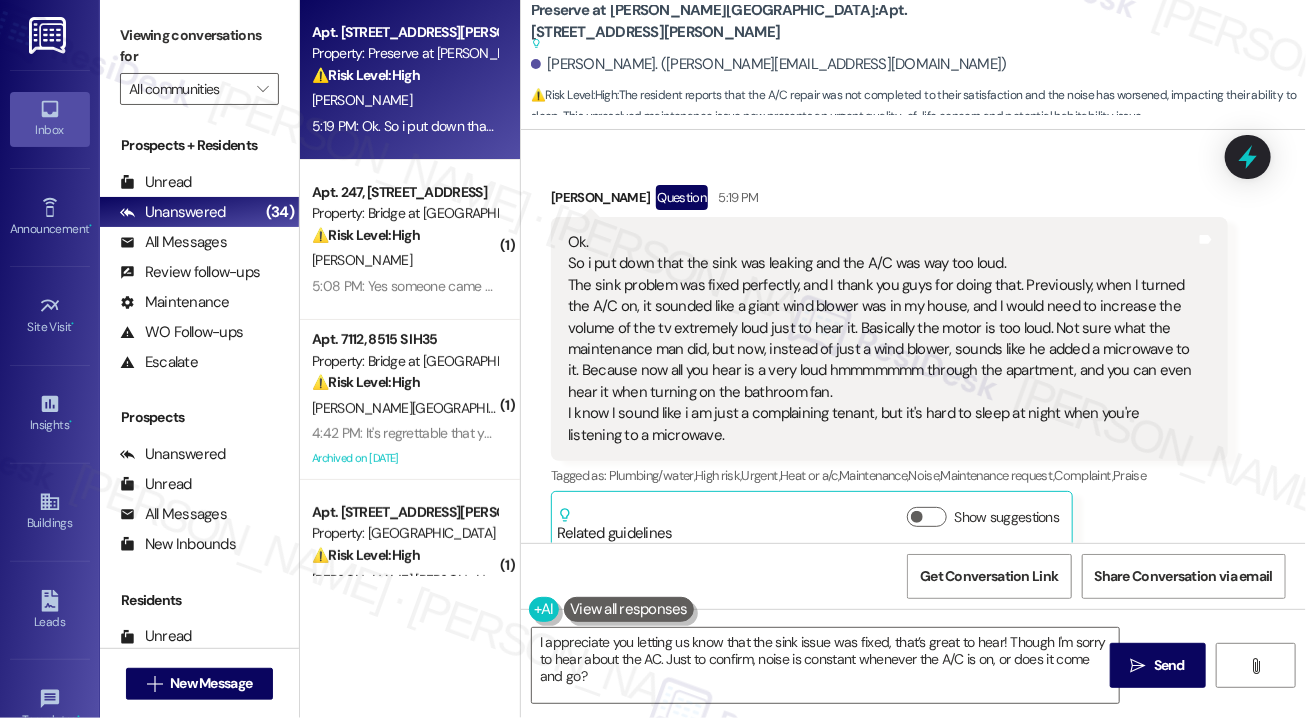 click on "Tagged as:   Plumbing/water ,  Click to highlight conversations about Plumbing/water High risk ,  Click to highlight conversations about High risk Urgent ,  Click to highlight conversations about Urgent Heat or a/c ,  Click to highlight conversations about Heat or a/c Maintenance ,  Click to highlight conversations about Maintenance Noise ,  Click to highlight conversations about Noise Maintenance request ,  Click to highlight conversations about Maintenance request Complaint ,  Click to highlight conversations about Complaint Praise Click to highlight conversations about Praise" at bounding box center (889, 475) 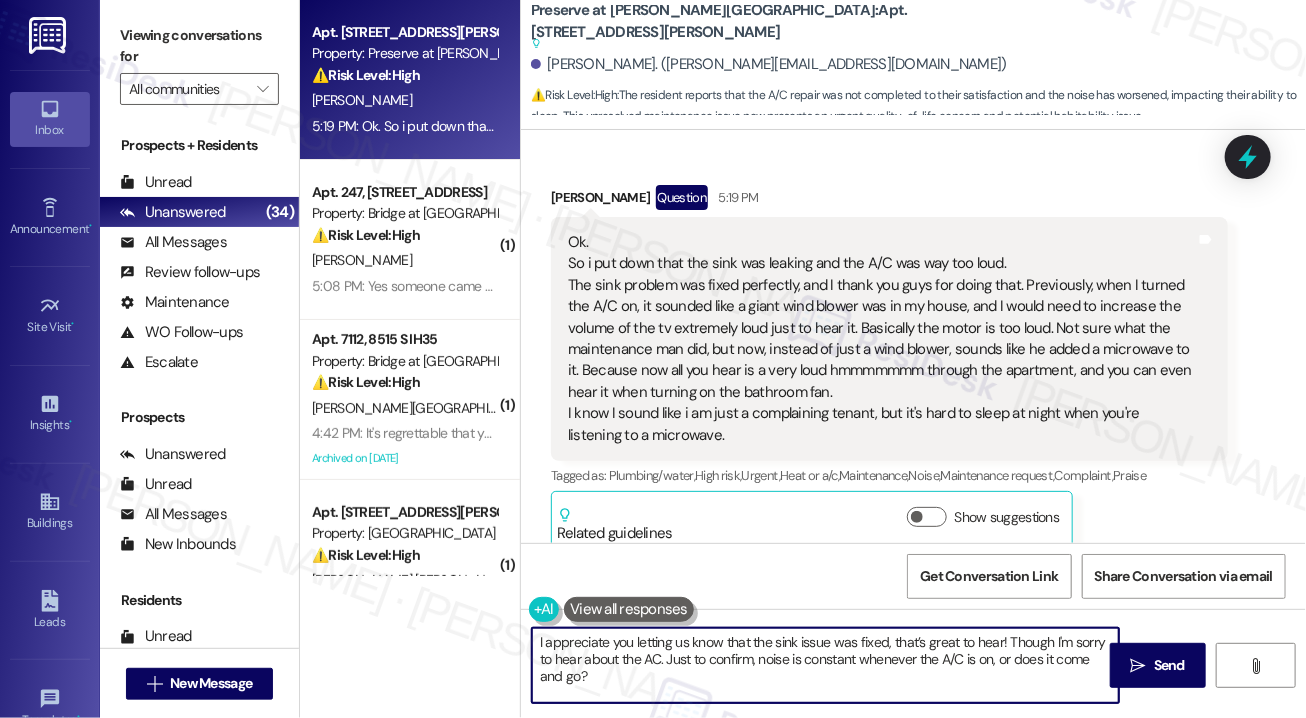 drag, startPoint x: 759, startPoint y: 661, endPoint x: 781, endPoint y: 681, distance: 29.732138 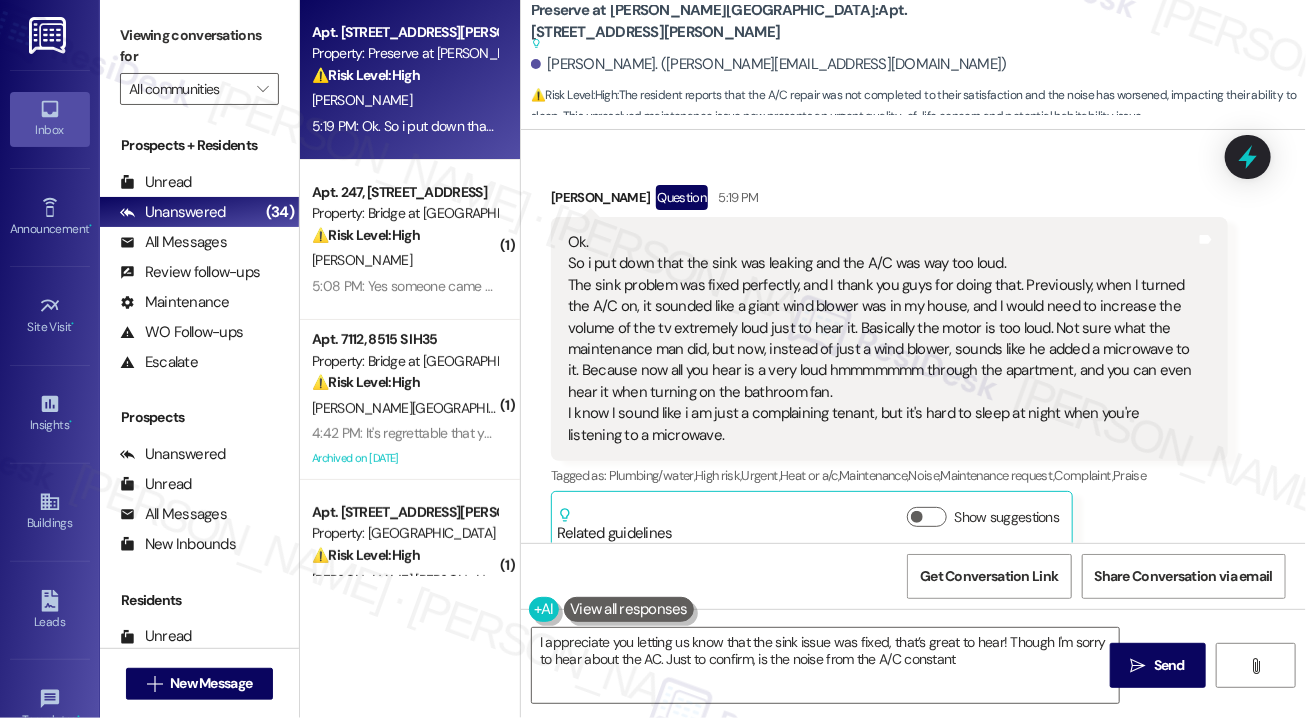click on "Received via SMS [PERSON_NAME] Question 5:19 PM Ok.
So i put down that the sink was leaking and the A/C was way too loud.
The sink problem was fixed perfectly, and I thank you guys for doing that.  Previously, when I turned the A/C on, it sounded like a giant wind blower was in my house, and I would need to increase the volume of the tv extremely loud just to hear it. Basically the motor is too loud. Not sure what the maintenance man did, but now, instead of just a wind blower, sounds like he added a microwave to it. Because now all you hear is a very loud hmmmmmmm through the apartment, and you can even hear it when turning on the bathroom fan.
I know I sound like i am just a complaining tenant, but it's hard to sleep at night when you're listening to a microwave. Tags and notes Tagged as:   Plumbing/water ,  Click to highlight conversations about Plumbing/water High risk ,  Click to highlight conversations about High risk Urgent ,  Click to highlight conversations about Urgent Heat or a/c ,  ,  ," at bounding box center [913, 352] 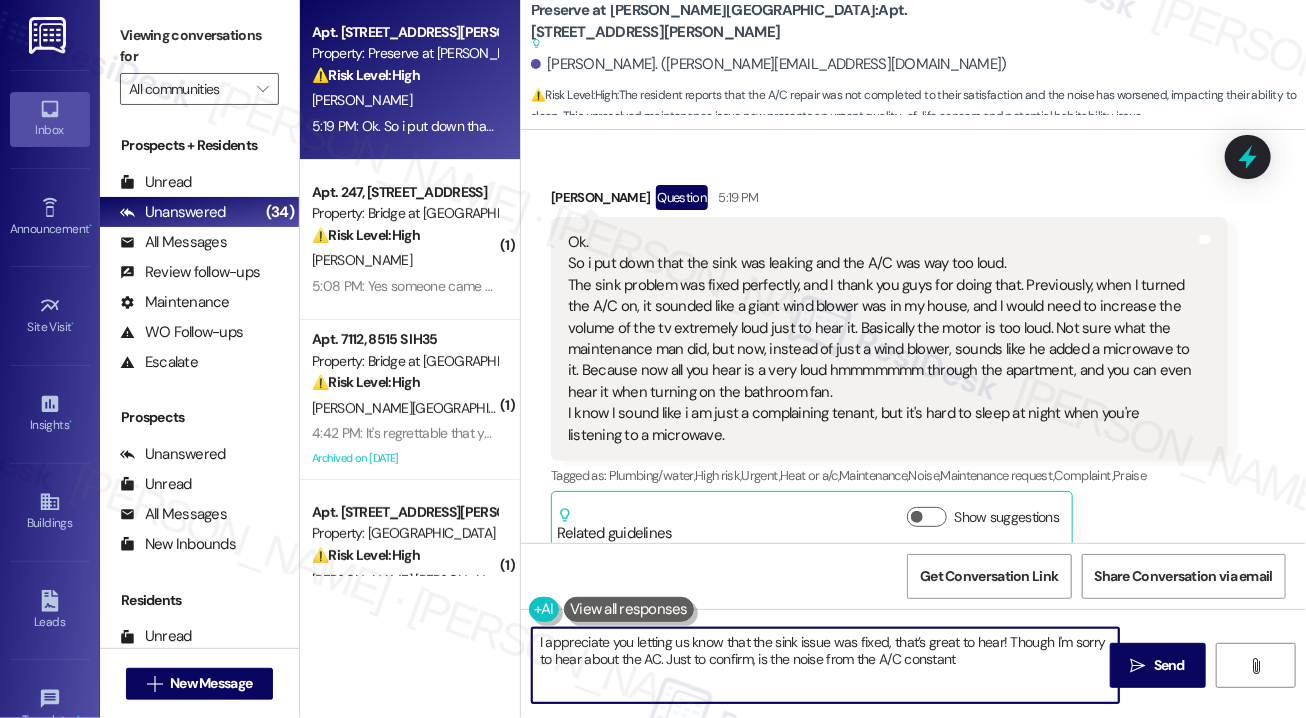 click on "I appreciate you letting us know that the sink issue was fixed, that’s great to hear! Though I'm sorry to hear about the AC. Just to confirm, is the noise from the A/C constant" at bounding box center [825, 665] 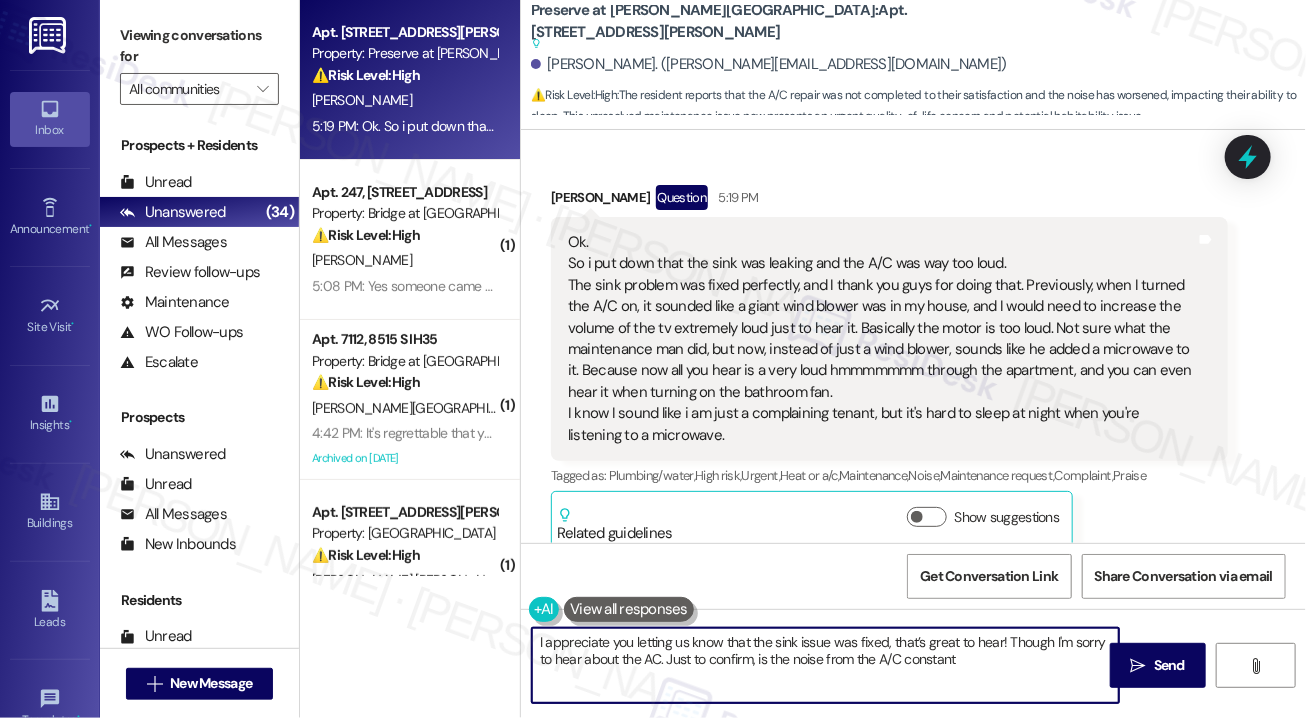 paste on "whenever the A/C is on, or does it come and go?" 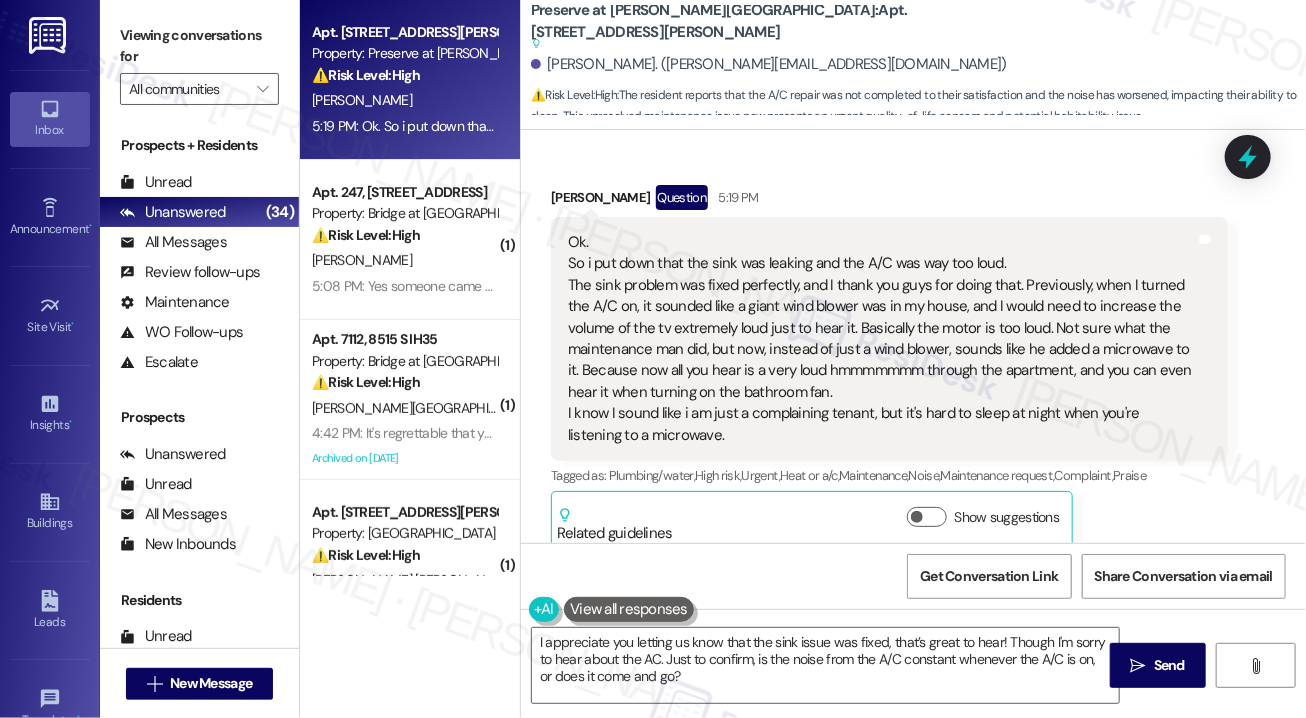 click on "[PERSON_NAME] Question 5:19 PM" at bounding box center (889, 201) 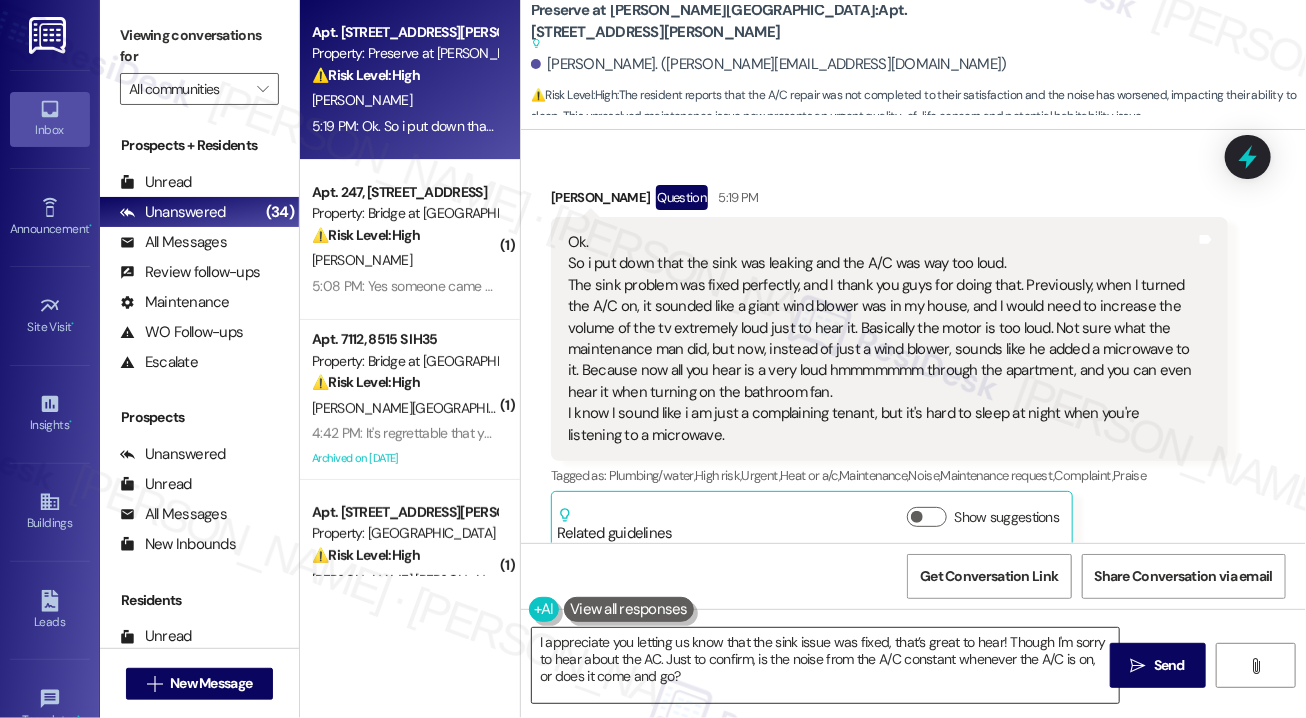 click on "I appreciate you letting us know that the sink issue was fixed, that’s great to hear! Though I'm sorry to hear about the AC. Just to confirm, is the noise from the A/C constant whenever the A/C is on, or does it come and go?" at bounding box center [825, 665] 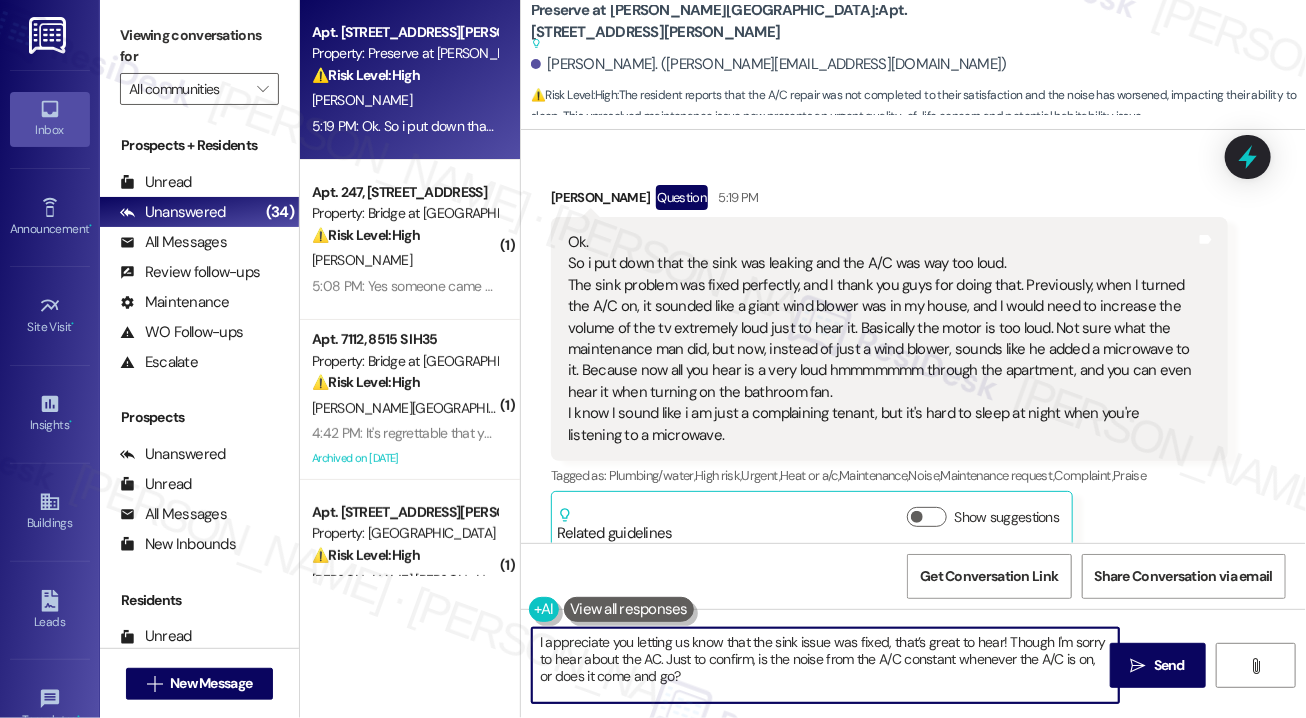 click on "I appreciate you letting us know that the sink issue was fixed, that’s great to hear! Though I'm sorry to hear about the AC. Just to confirm, is the noise from the A/C constant whenever the A/C is on, or does it come and go?" at bounding box center (825, 665) 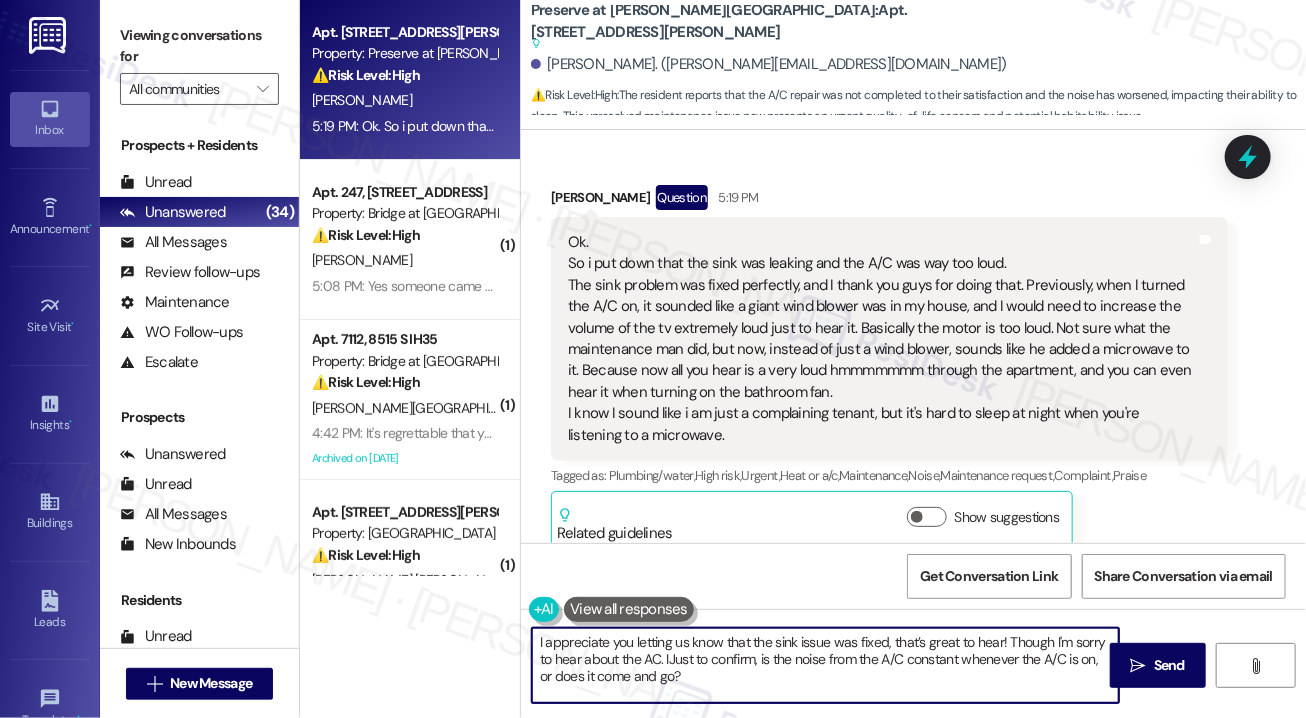 type on "I appreciate you letting us know that the sink issue was fixed, that’s great to hear! Though I'm sorry to hear about the AC. Just to confirm, is the noise from the A/C constant whenever the A/C is on, or does it come and go?" 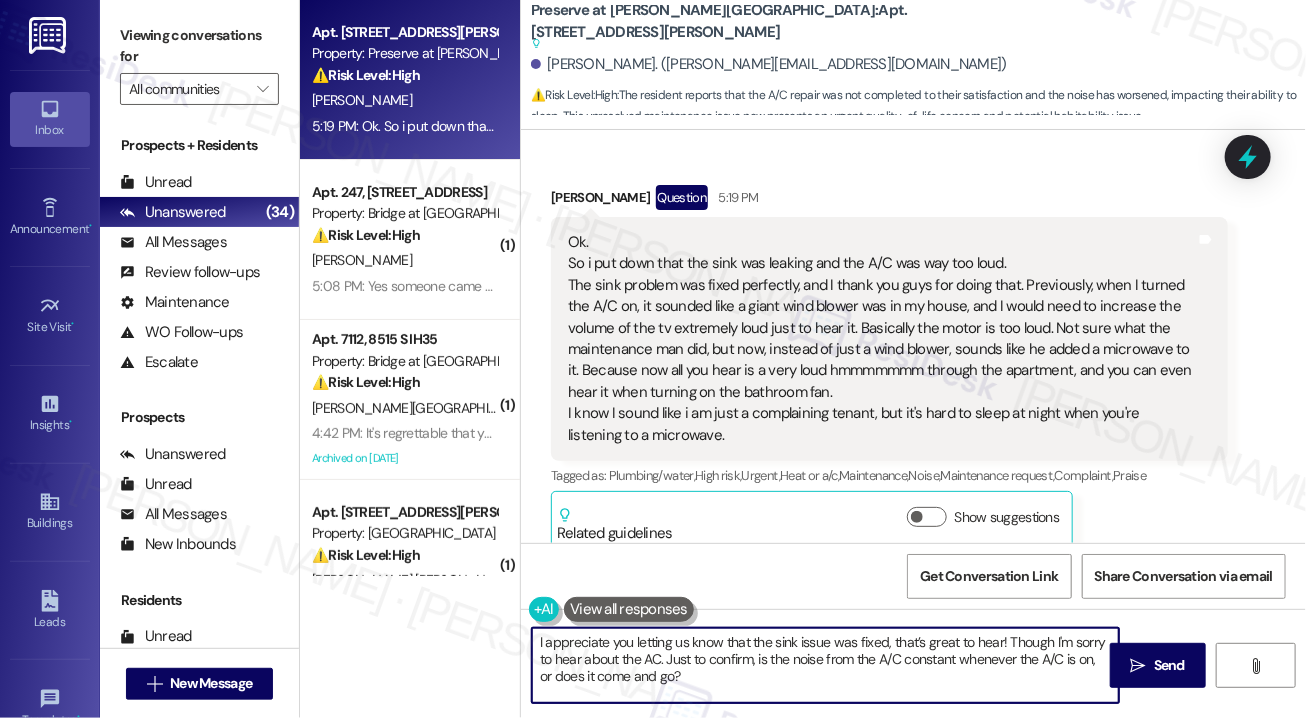 click on "I appreciate you letting us know that the sink issue was fixed, that’s great to hear! Though I'm sorry to hear about the AC. Just to confirm, is the noise from the A/C constant whenever the A/C is on, or does it come and go?" at bounding box center [825, 665] 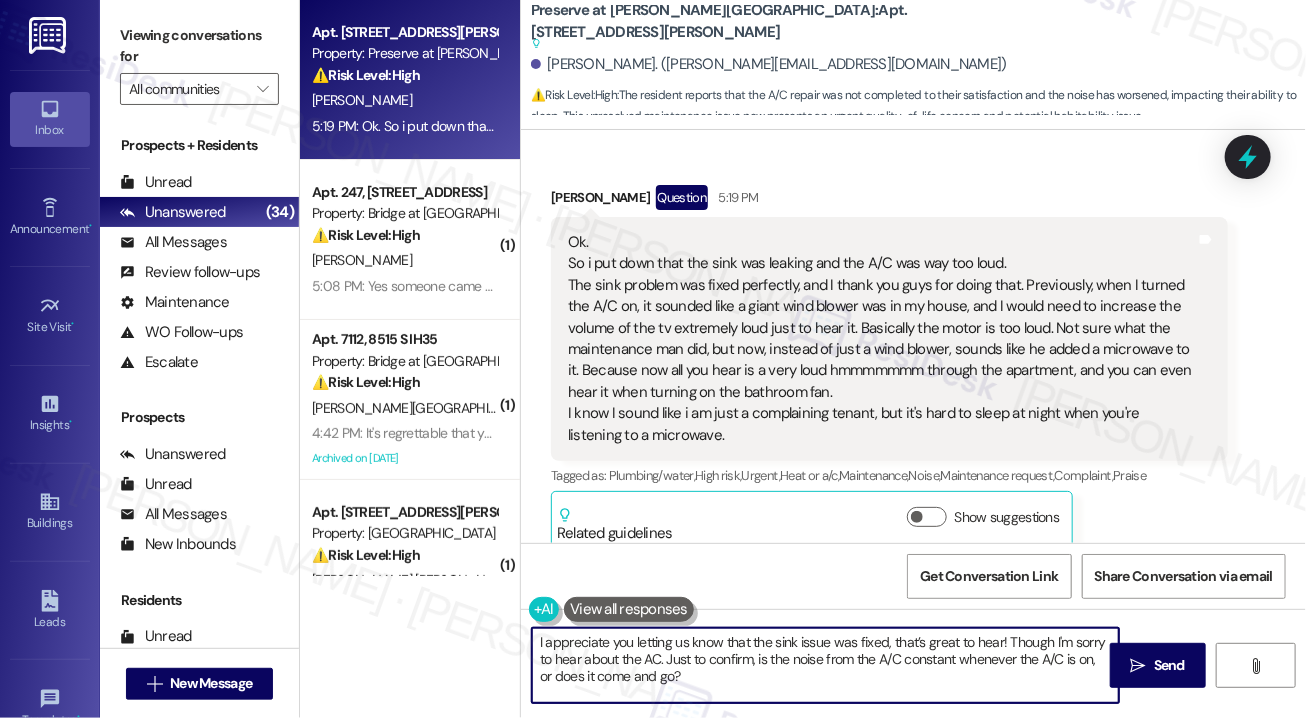 click on "I appreciate you letting us know that the sink issue was fixed, that’s great to hear! Though I'm sorry to hear about the AC. Just to confirm, is the noise from the A/C constant whenever the A/C is on, or does it come and go?" at bounding box center (825, 665) 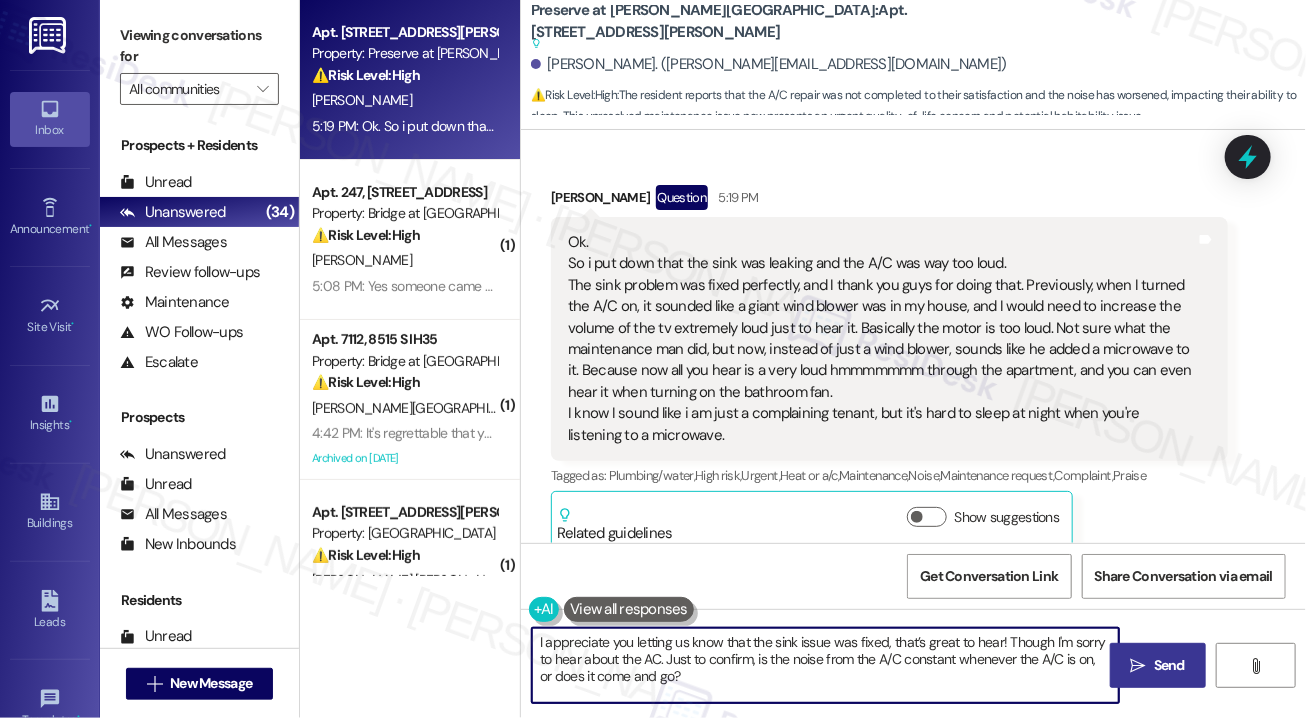 click on "" at bounding box center [1138, 666] 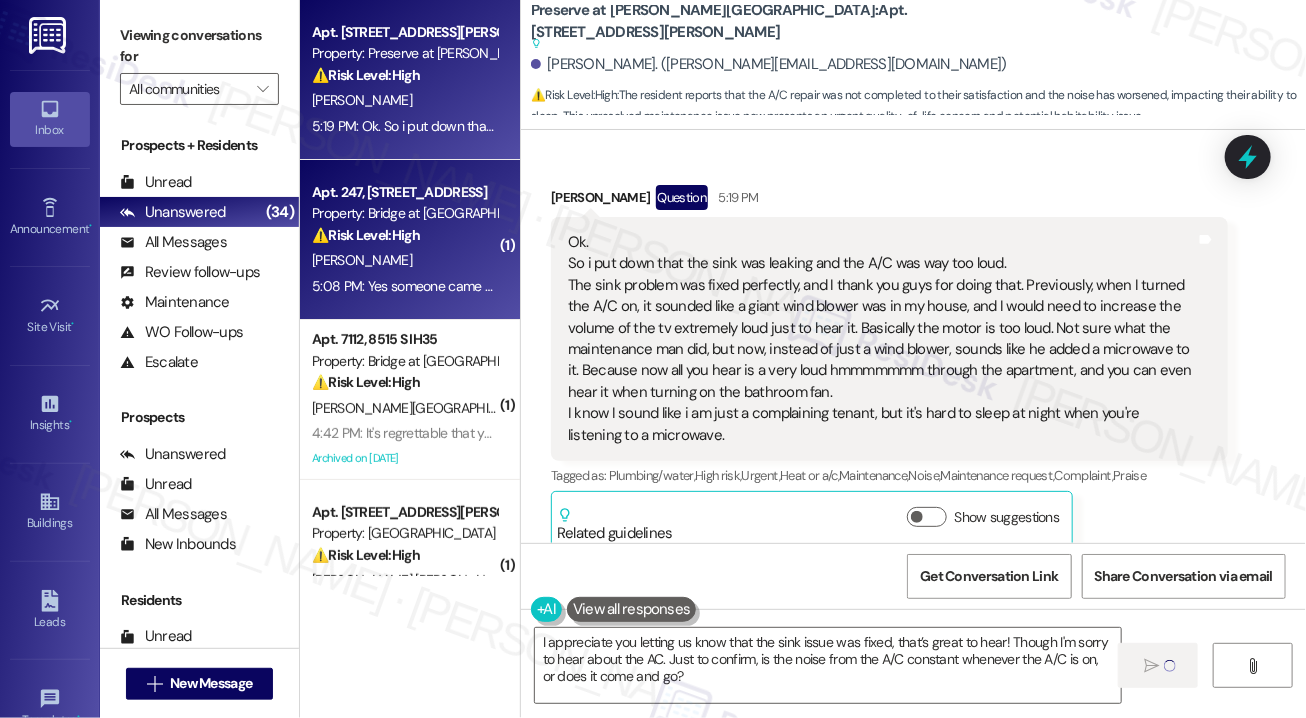 click on "⚠️  Risk Level:  High" at bounding box center [366, 235] 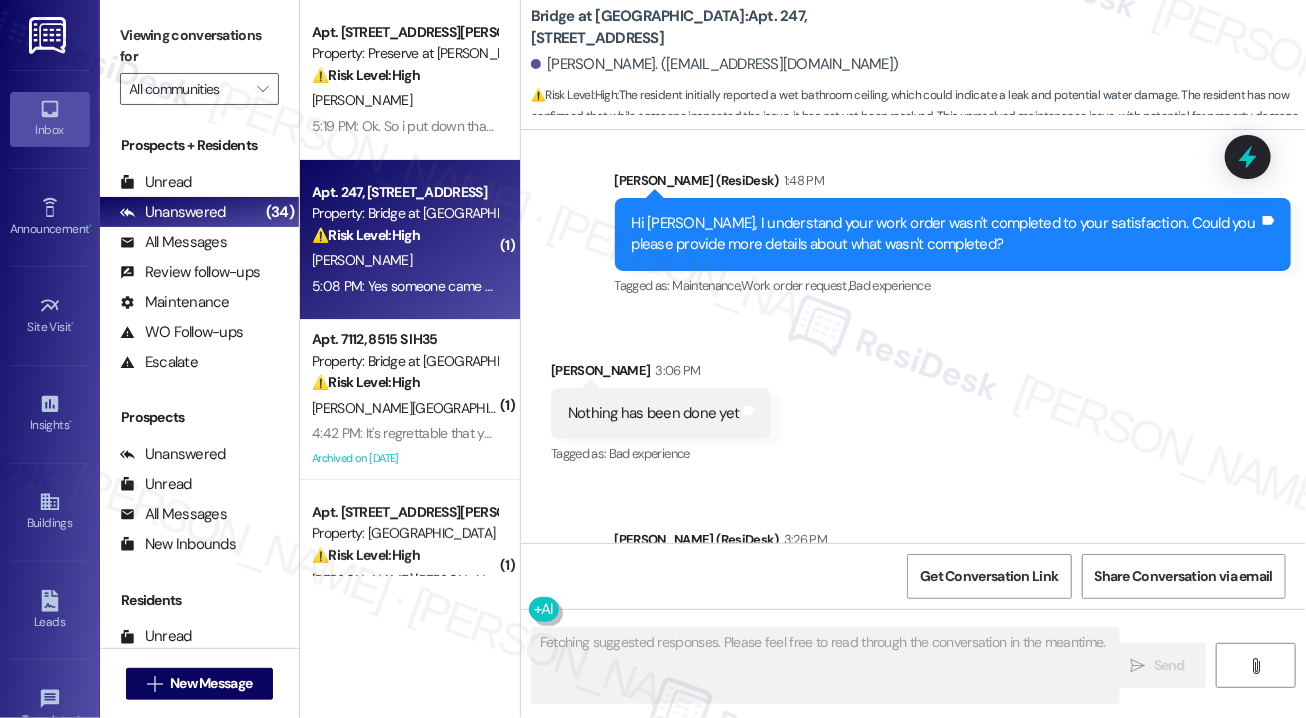 scroll, scrollTop: 2104, scrollLeft: 0, axis: vertical 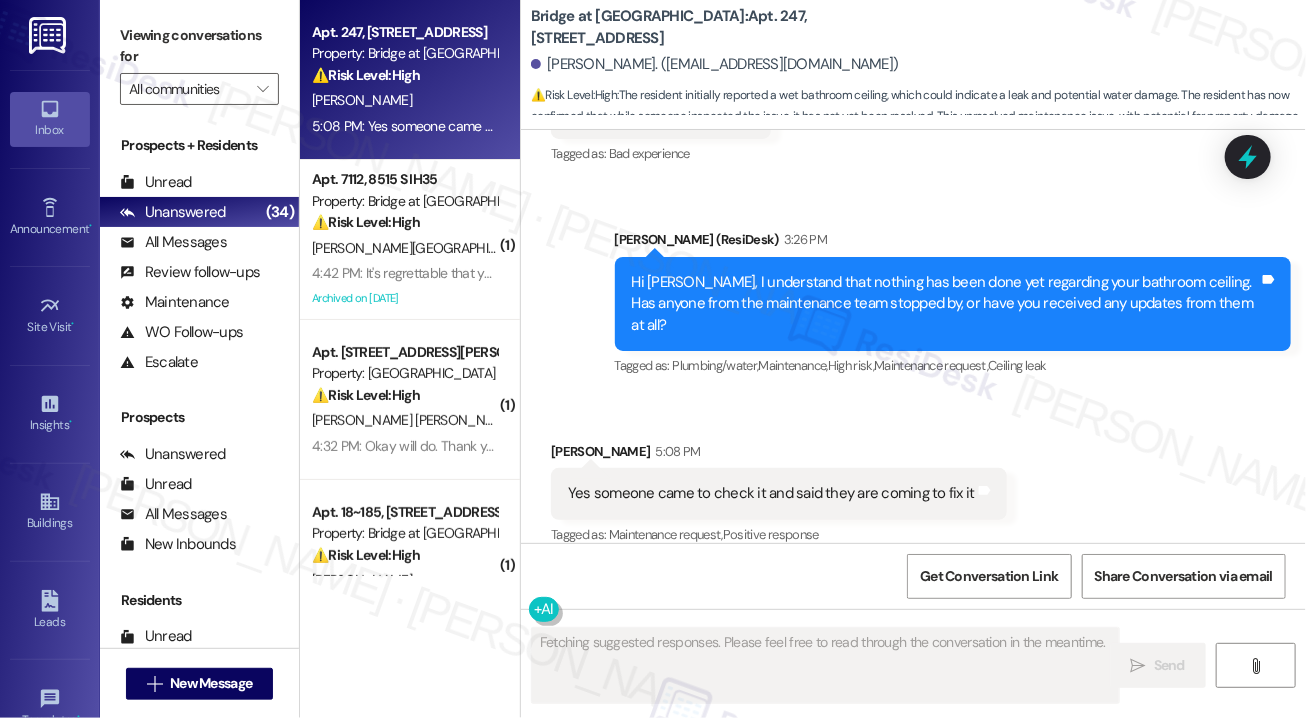 click on "Yes someone came to check it and said they are coming to fix it Tags and notes" at bounding box center [779, 493] 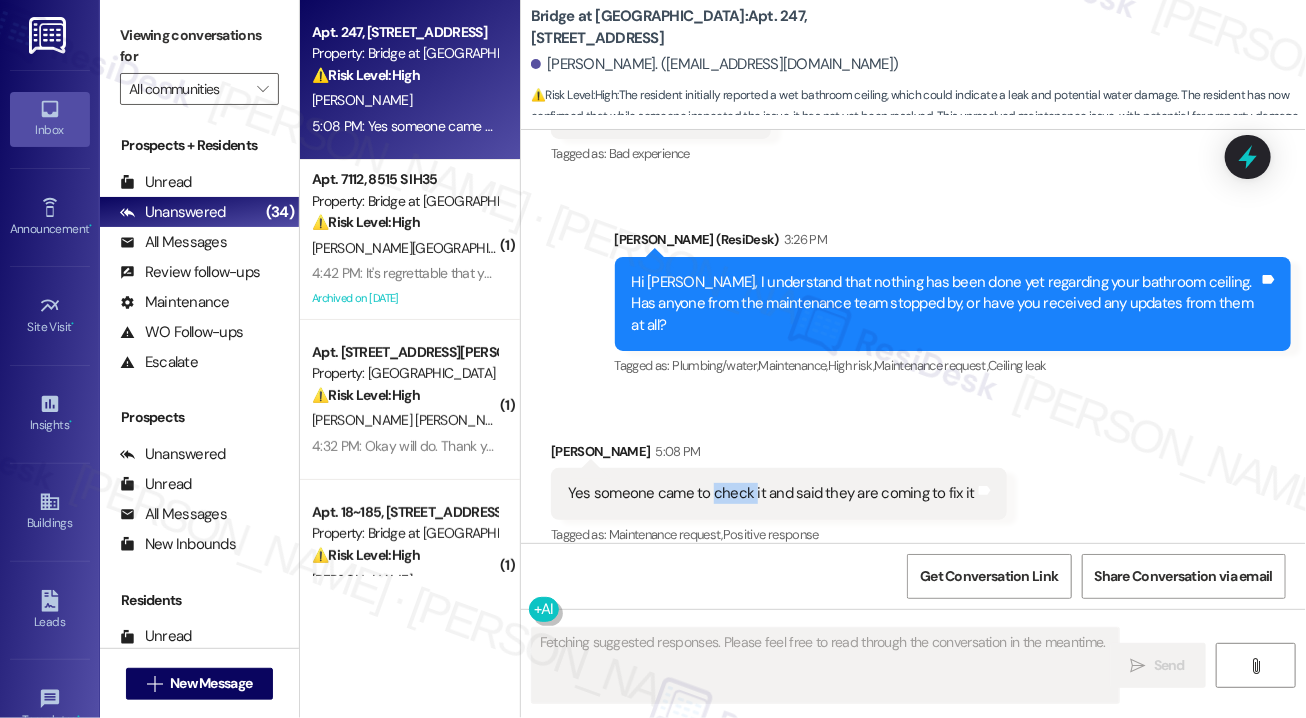 click on "Yes someone came to check it and said they are coming to fix it Tags and notes" at bounding box center (779, 493) 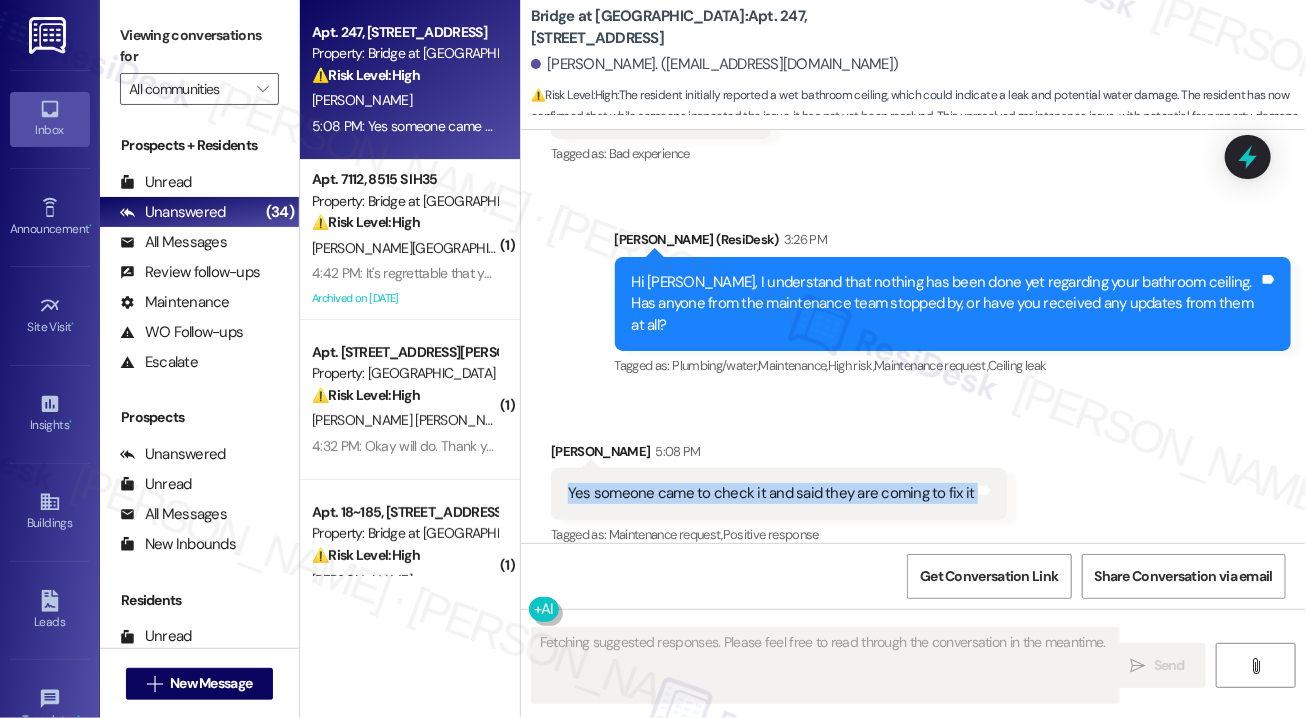 click on "Yes someone came to check it and said they are coming to fix it Tags and notes" at bounding box center [779, 493] 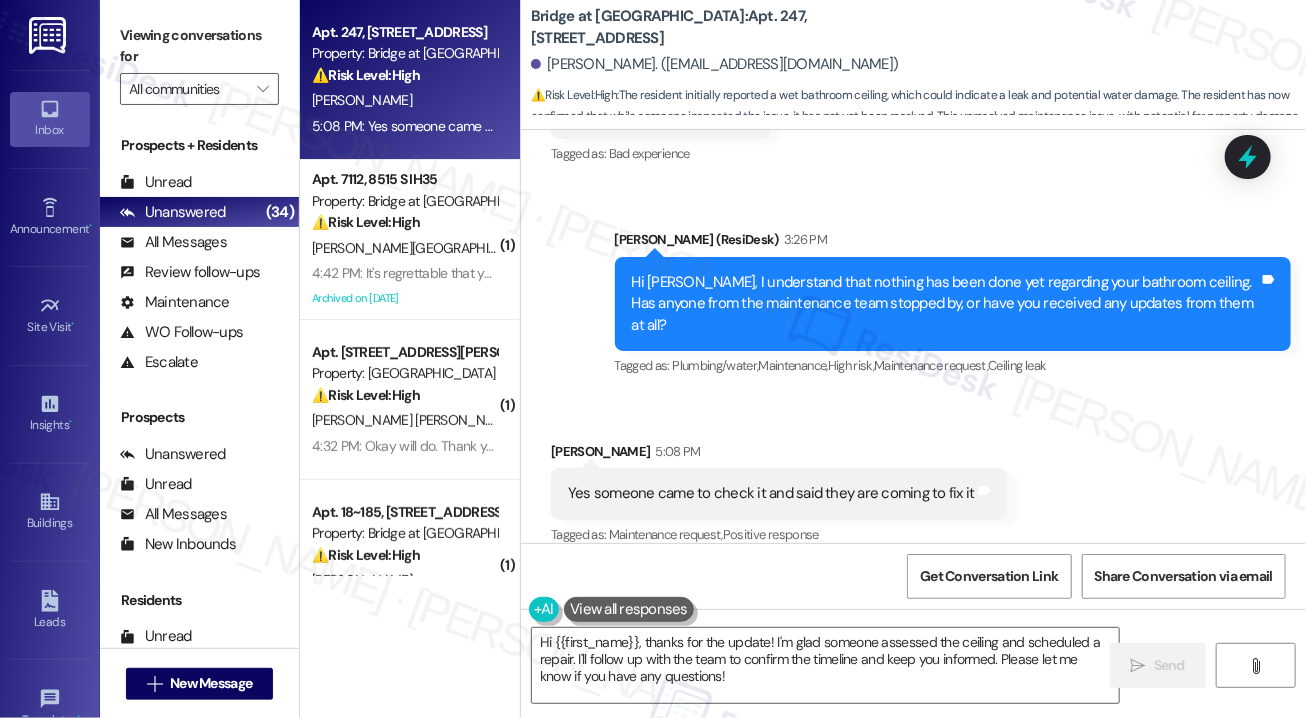 click on "Hi [PERSON_NAME], I understand that nothing has been done yet regarding your bathroom ceiling. Has anyone from the maintenance team stopped by, or have you received any updates from them at all?" at bounding box center (946, 304) 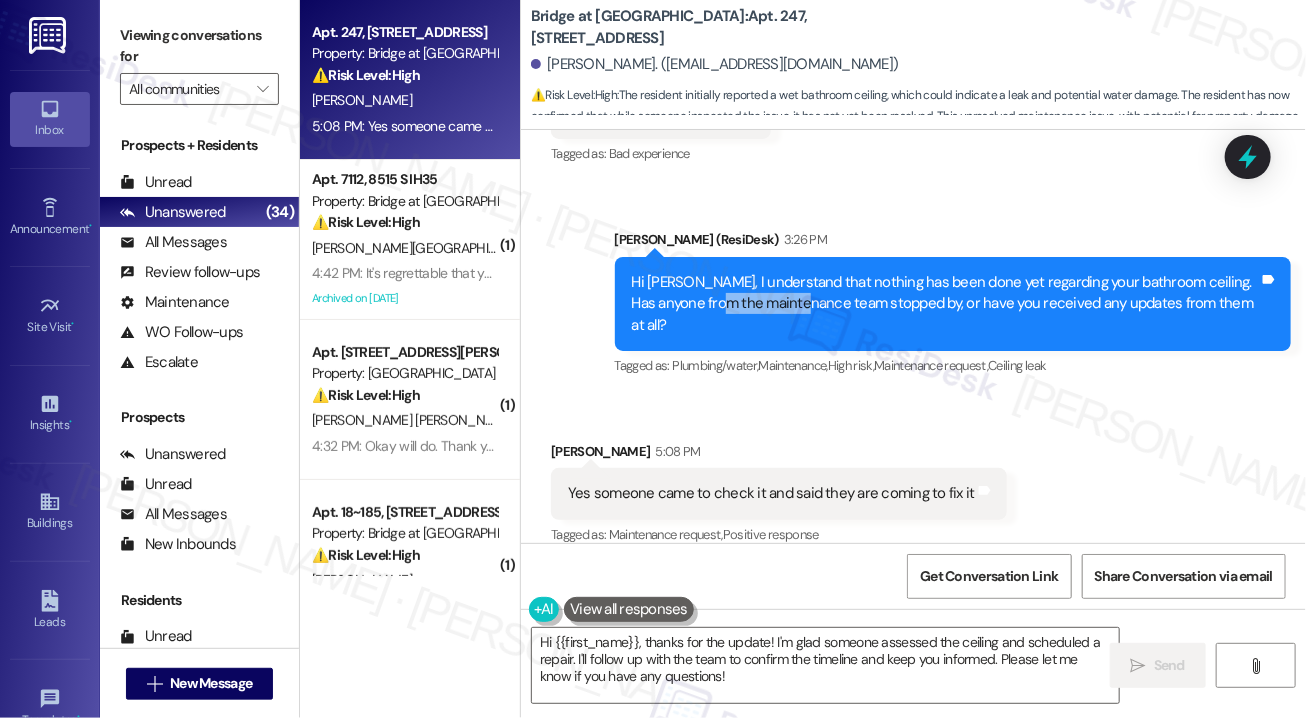 click on "Hi [PERSON_NAME], I understand that nothing has been done yet regarding your bathroom ceiling. Has anyone from the maintenance team stopped by, or have you received any updates from them at all?" at bounding box center [946, 304] 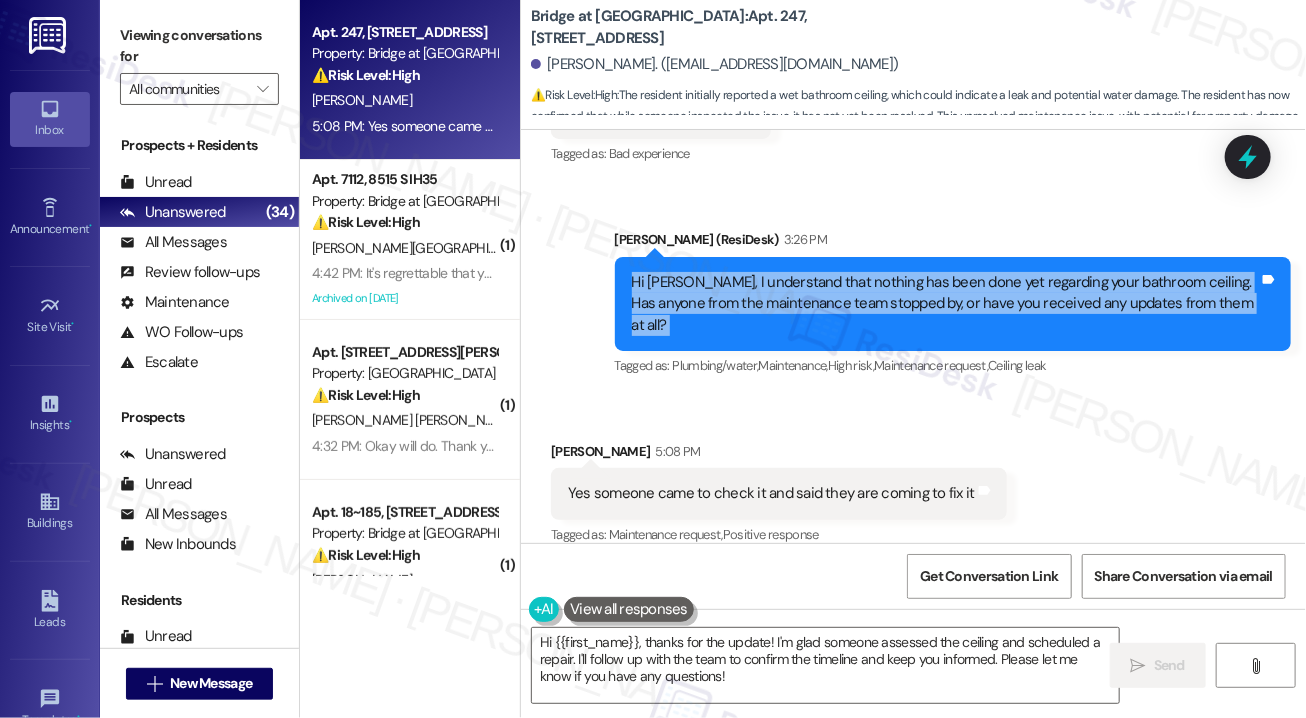 click on "Hi [PERSON_NAME], I understand that nothing has been done yet regarding your bathroom ceiling. Has anyone from the maintenance team stopped by, or have you received any updates from them at all?" at bounding box center [946, 304] 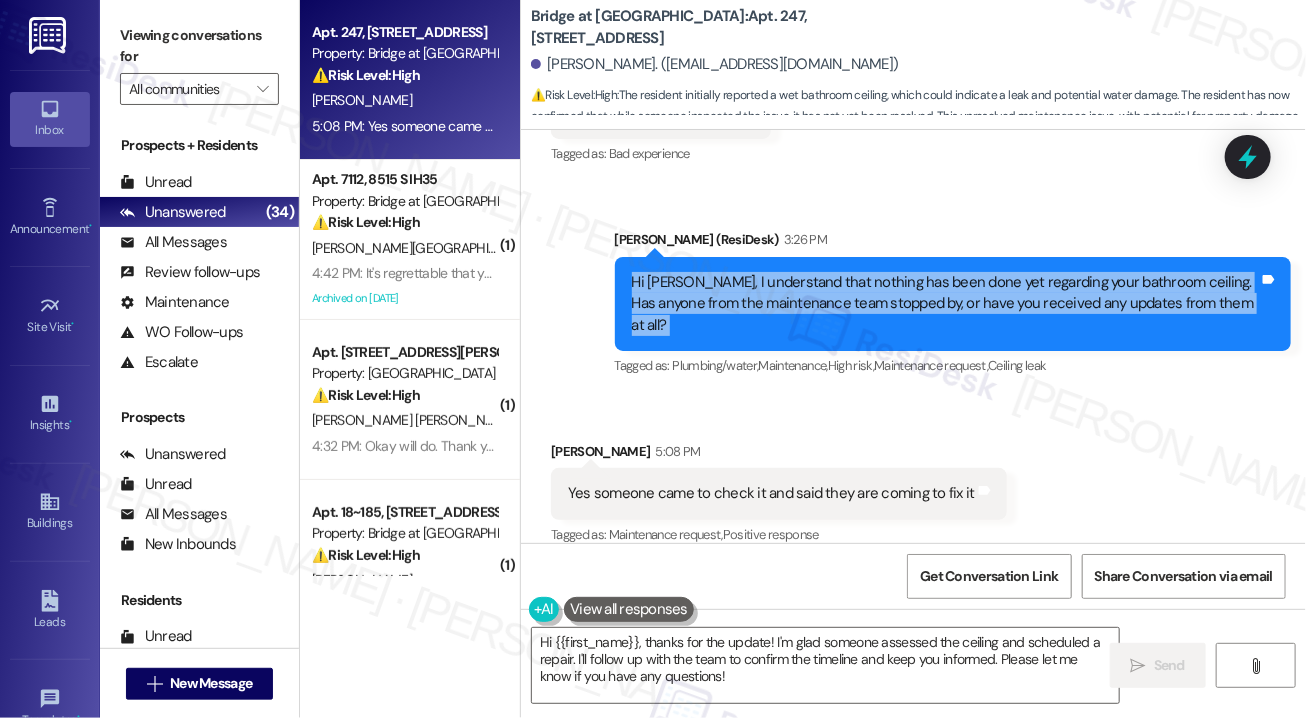 click on "Hi [PERSON_NAME], I understand that nothing has been done yet regarding your bathroom ceiling. Has anyone from the maintenance team stopped by, or have you received any updates from them at all?" at bounding box center [946, 304] 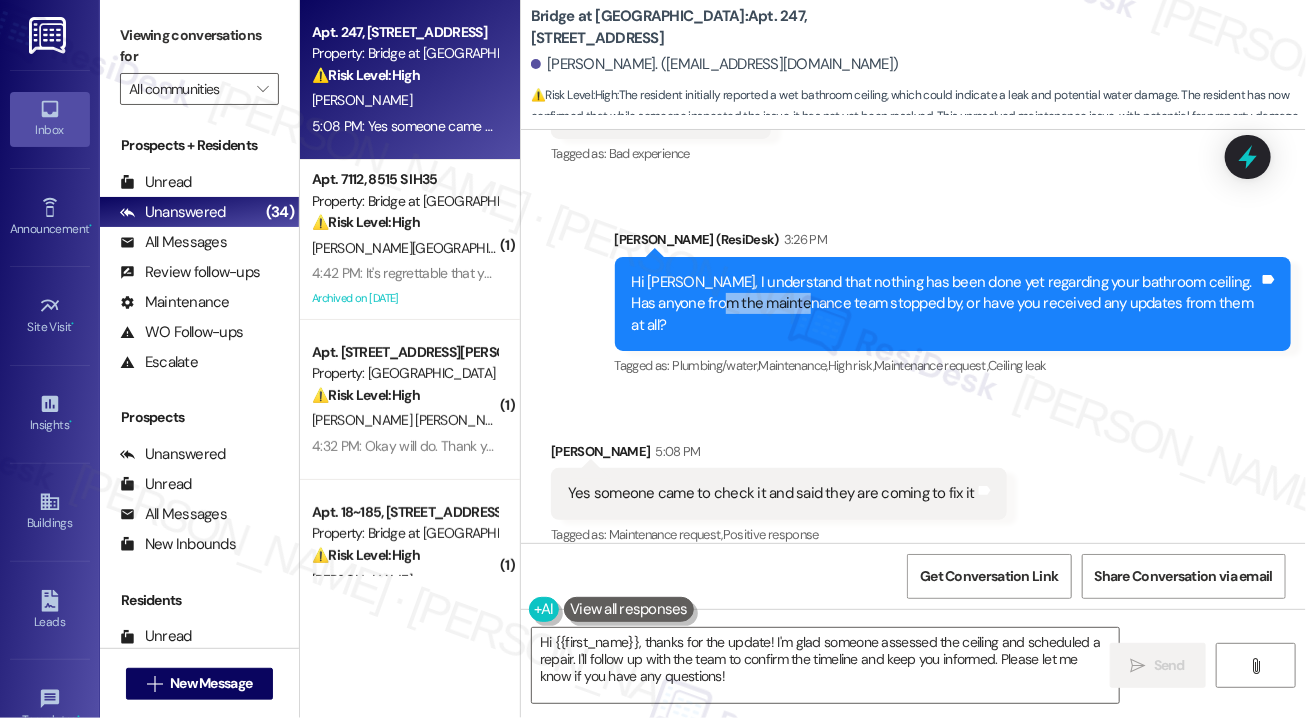 click on "Hi [PERSON_NAME], I understand that nothing has been done yet regarding your bathroom ceiling. Has anyone from the maintenance team stopped by, or have you received any updates from them at all?" at bounding box center (946, 304) 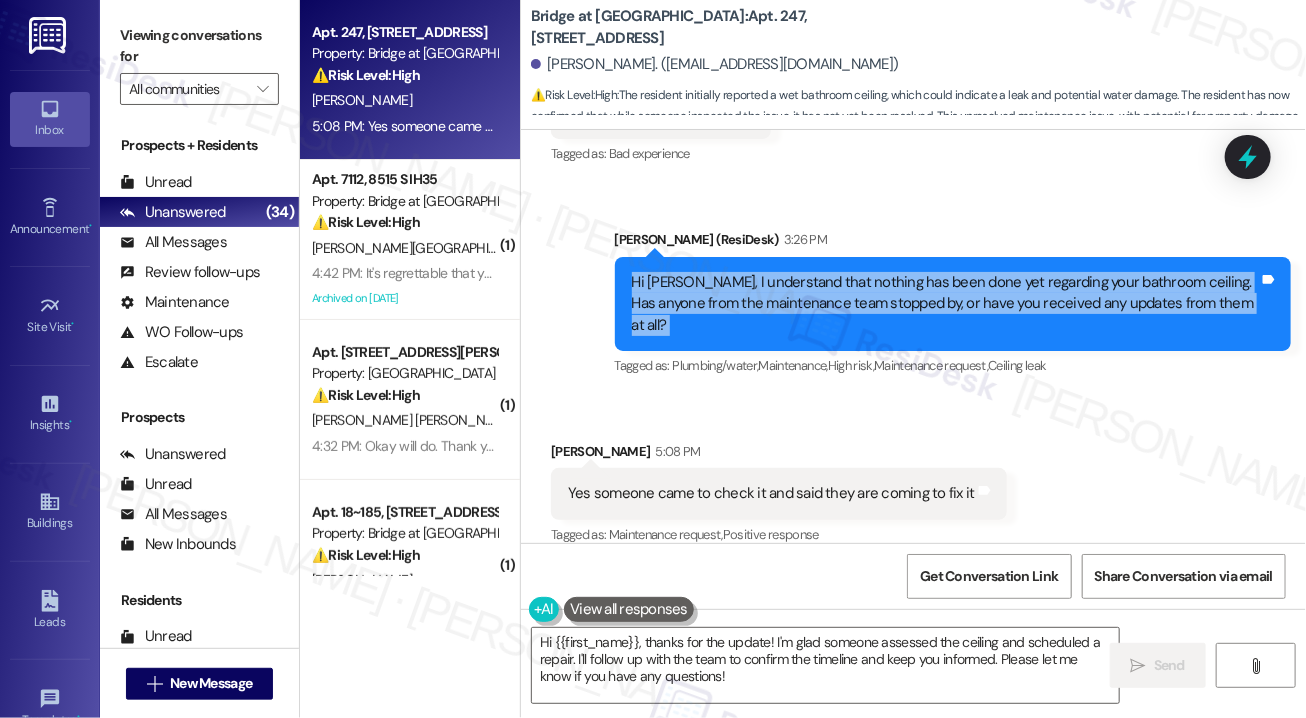 click on "Hi [PERSON_NAME], I understand that nothing has been done yet regarding your bathroom ceiling. Has anyone from the maintenance team stopped by, or have you received any updates from them at all?" at bounding box center [946, 304] 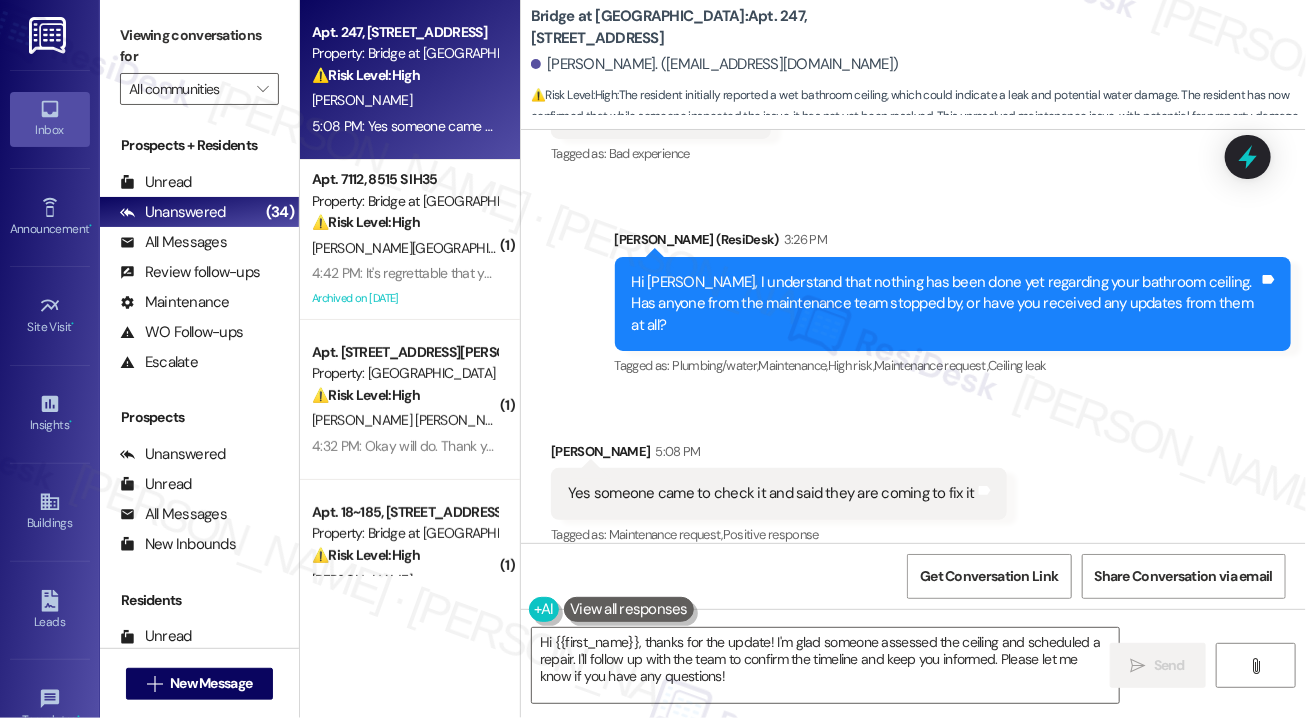 click on "Yes someone came to check it and said they are coming to fix it" at bounding box center [771, 493] 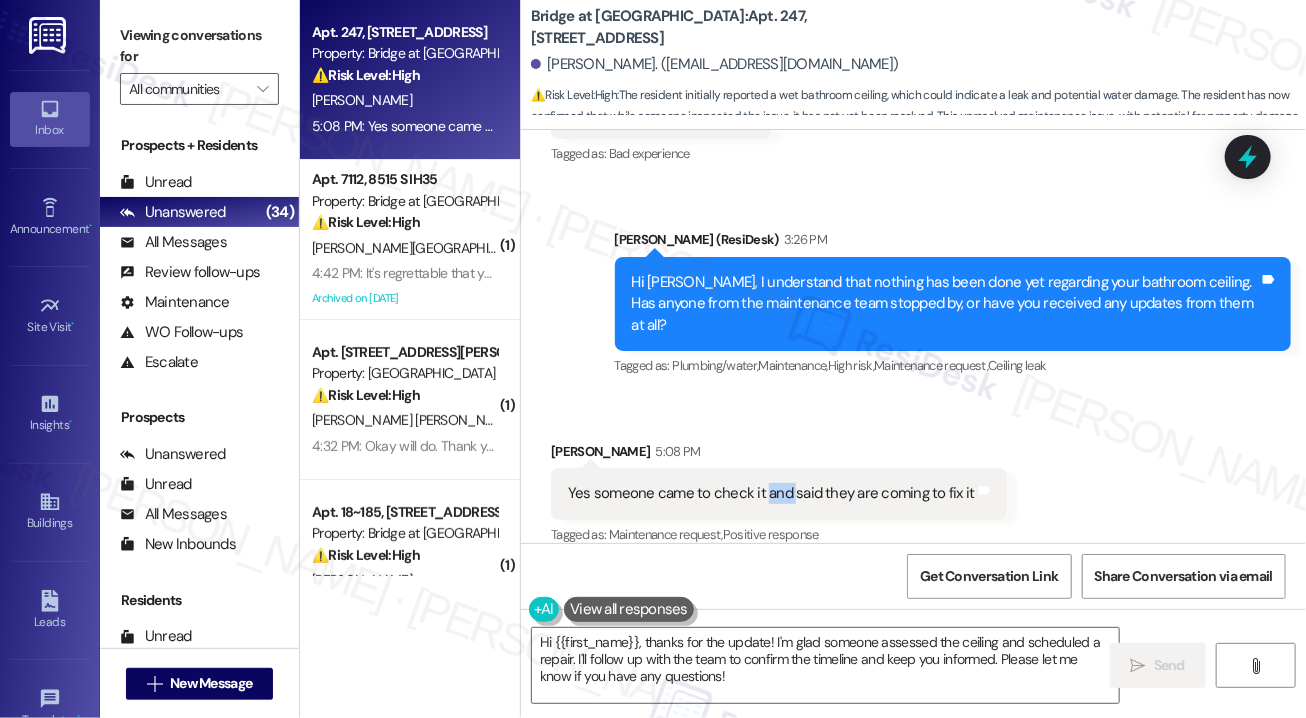 click on "Yes someone came to check it and said they are coming to fix it" at bounding box center (771, 493) 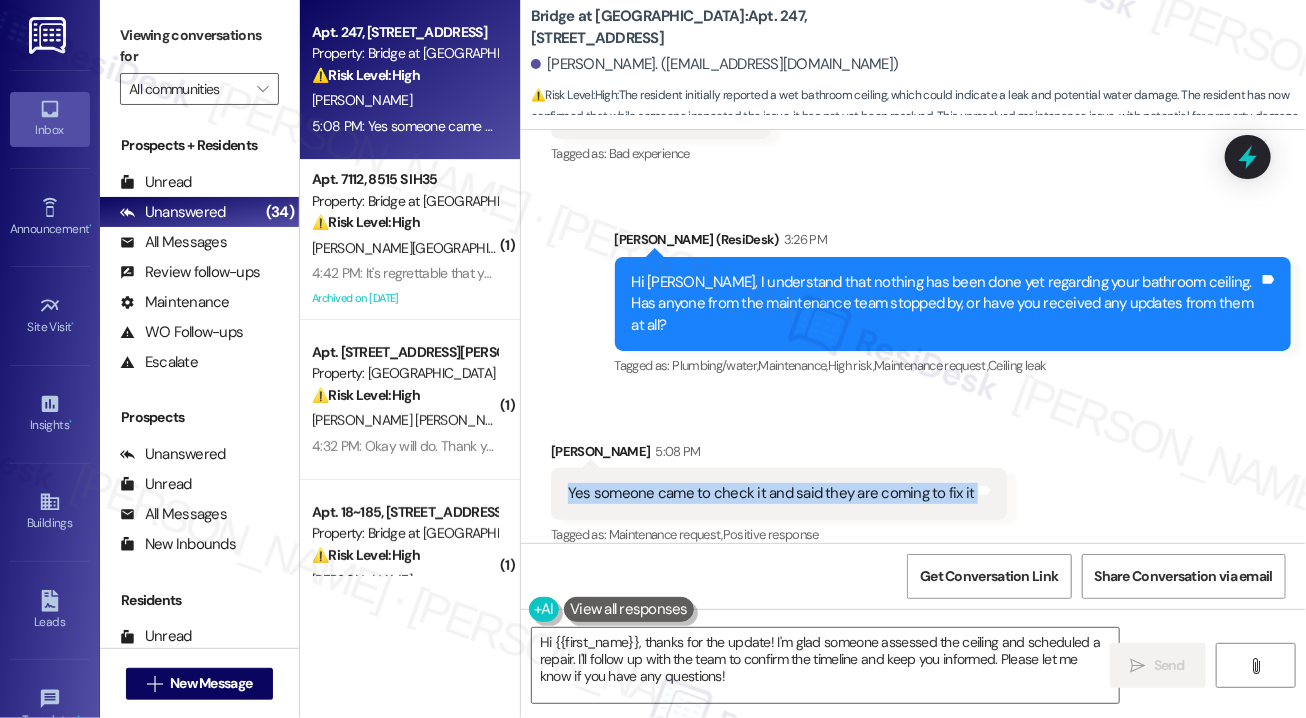 click on "Yes someone came to check it and said they are coming to fix it" at bounding box center (771, 493) 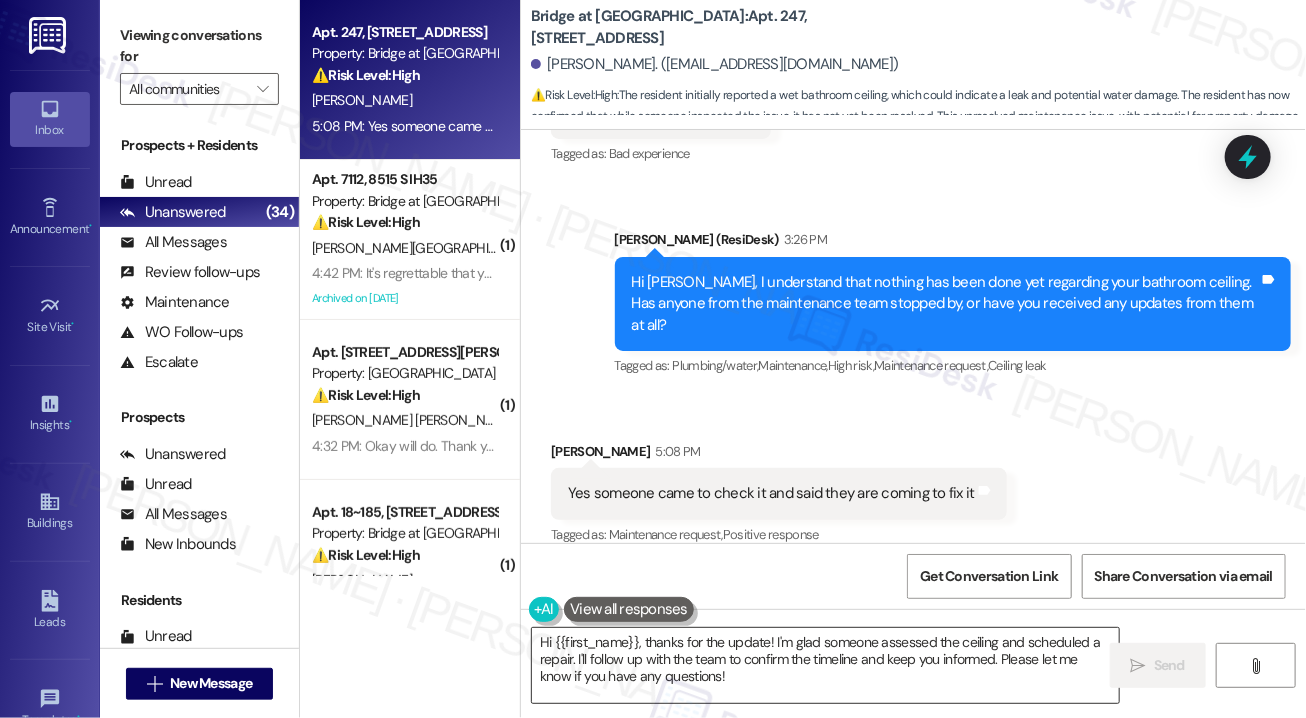 click on "Hi {{first_name}}, thanks for the update! I'm glad someone assessed the ceiling and scheduled a repair. I'll follow up with the team to confirm the timeline and keep you informed. Please let me know if you have any questions!" at bounding box center [825, 665] 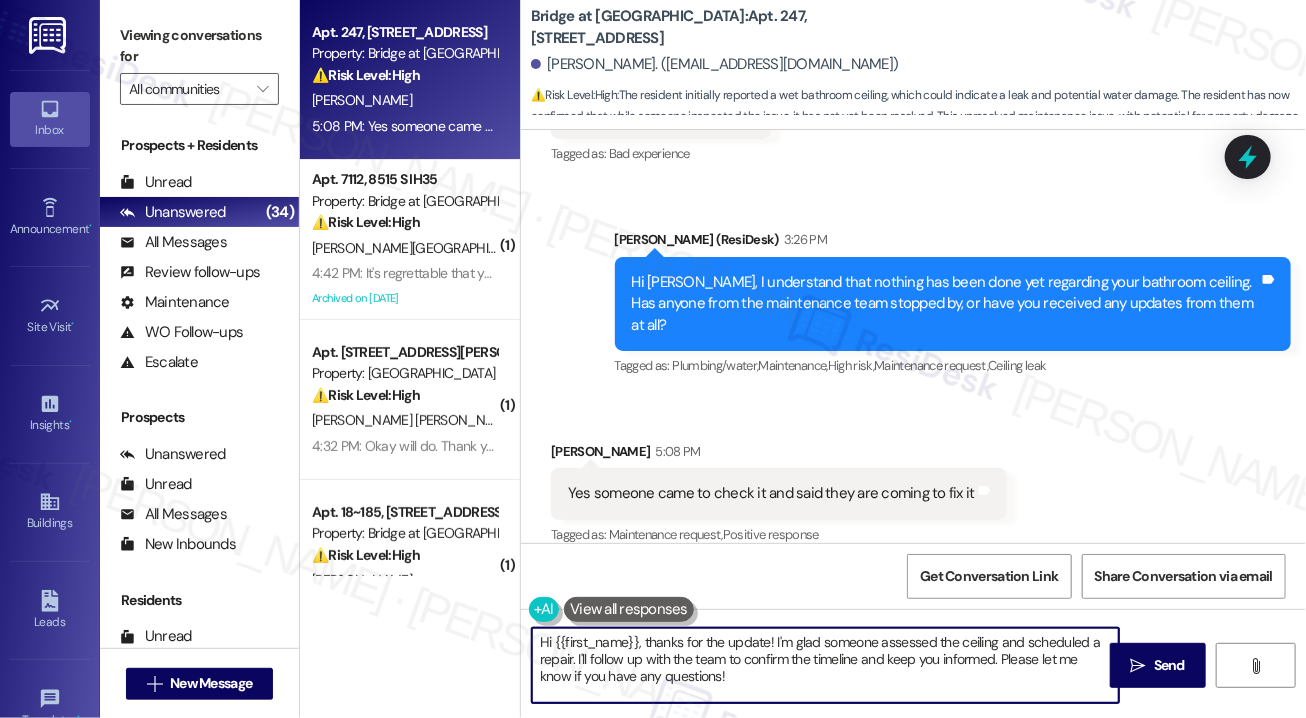 click on "Hi {{first_name}}, thanks for the update! I'm glad someone assessed the ceiling and scheduled a repair. I'll follow up with the team to confirm the timeline and keep you informed. Please let me know if you have any questions!" at bounding box center (825, 665) 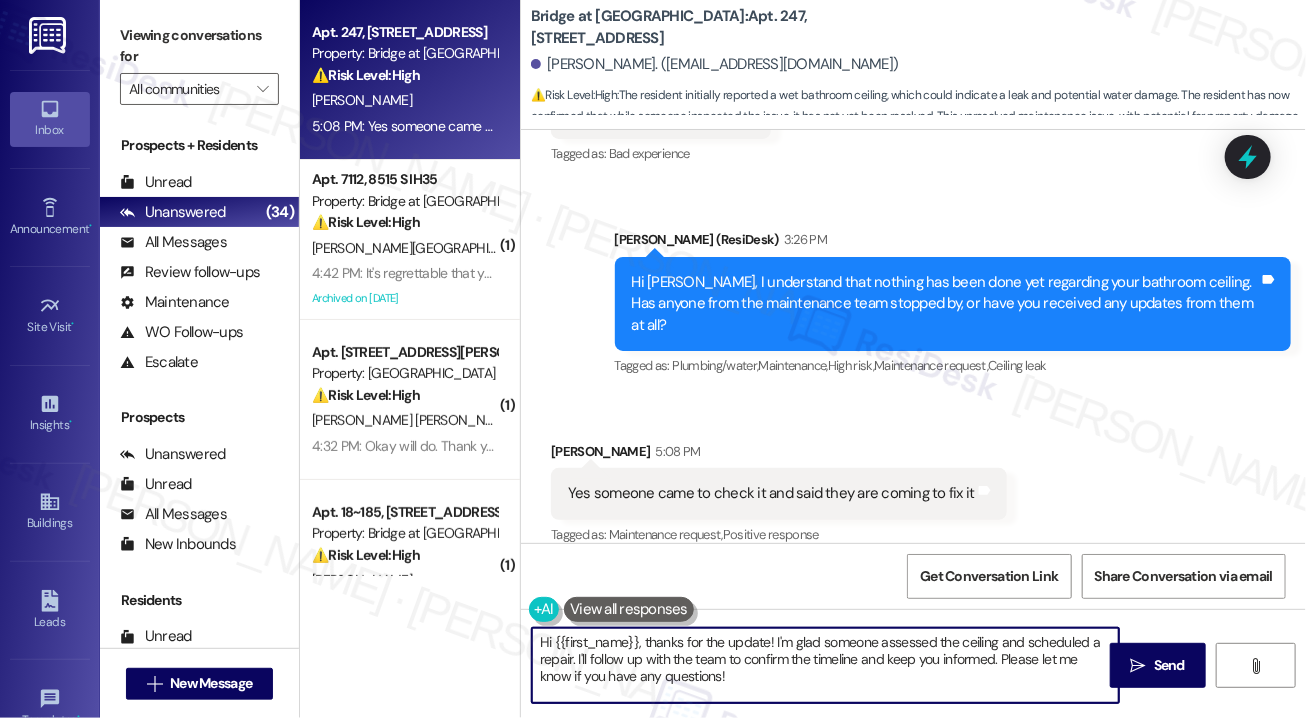 drag, startPoint x: 997, startPoint y: 655, endPoint x: 536, endPoint y: 632, distance: 461.5734 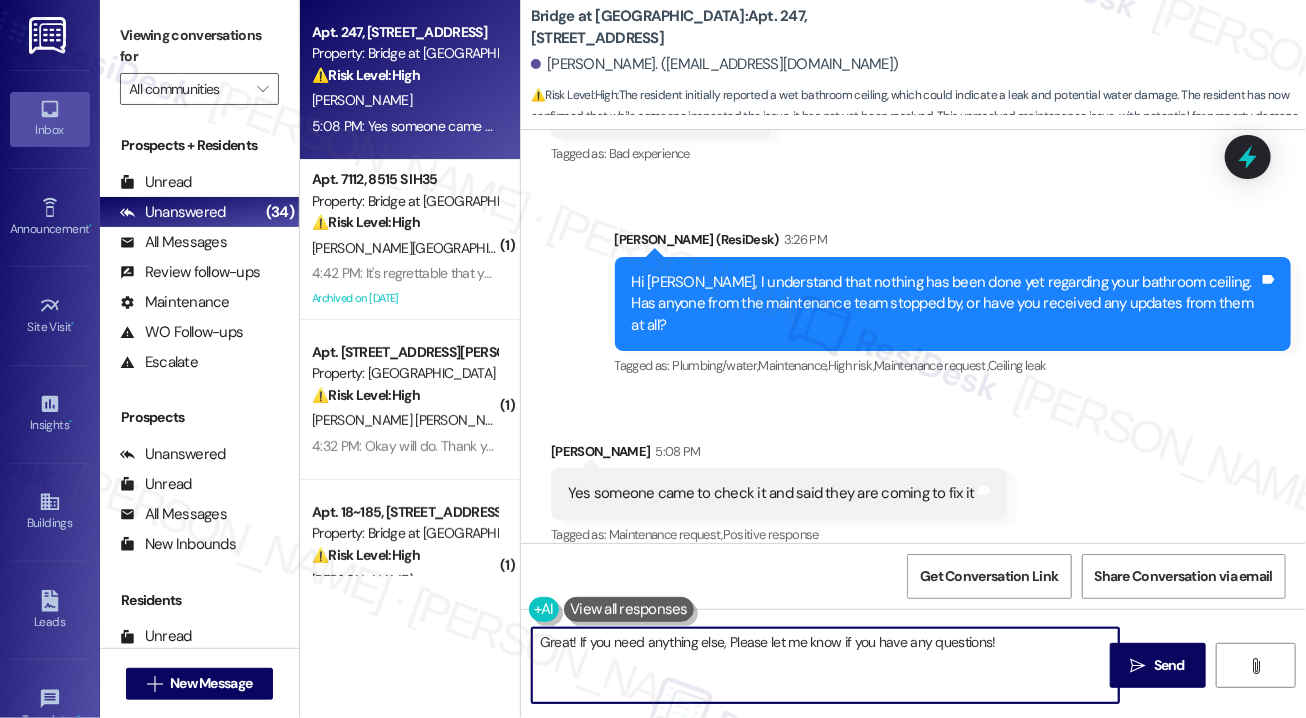 drag, startPoint x: 1004, startPoint y: 657, endPoint x: 616, endPoint y: 650, distance: 388.06314 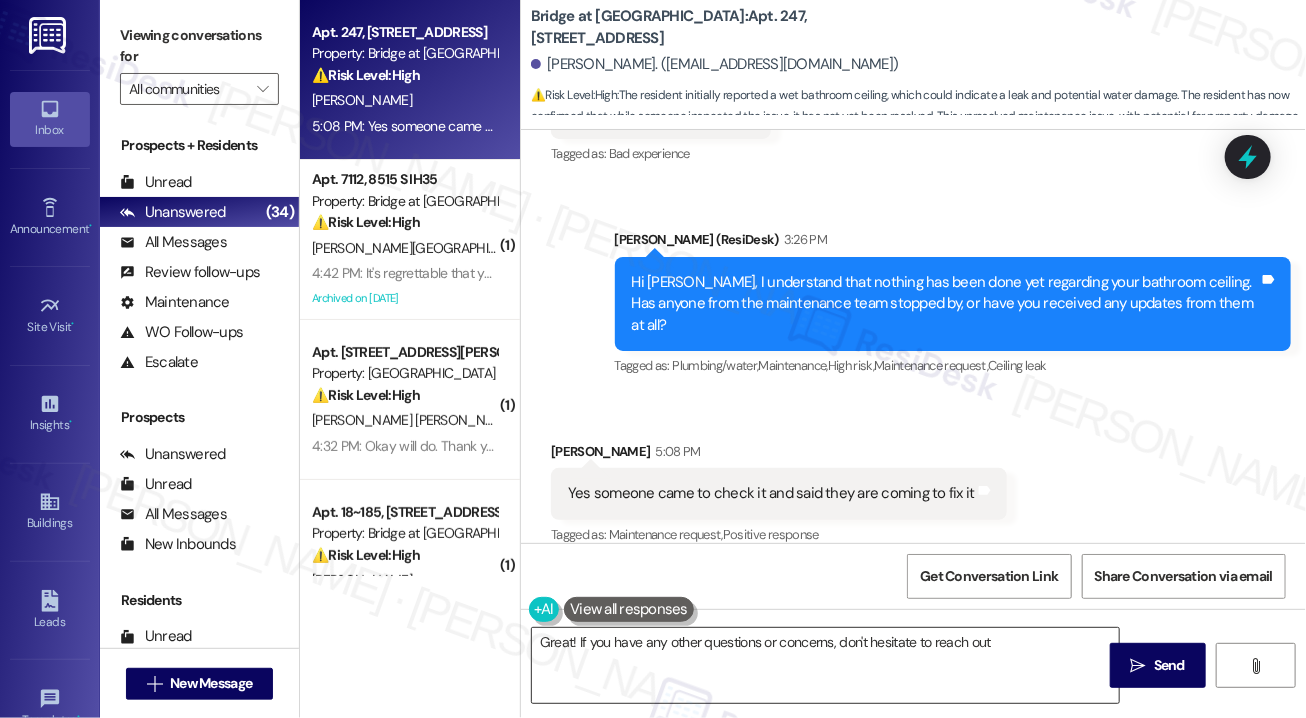 click on "Great! If you have any other questions or concerns, don't hesitate to reach out" at bounding box center [825, 665] 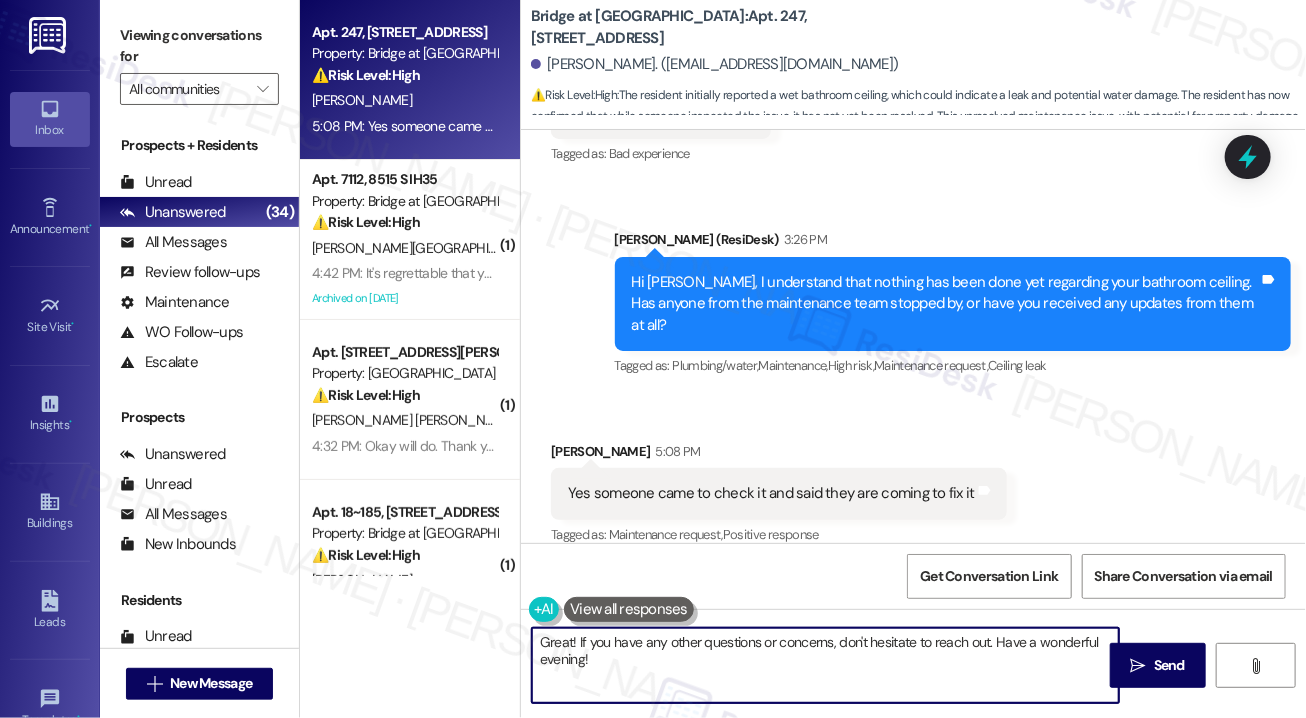 click on "Great! If you have any other questions or concerns, don't hesitate to reach out. Have a wonderful evening!" at bounding box center (825, 665) 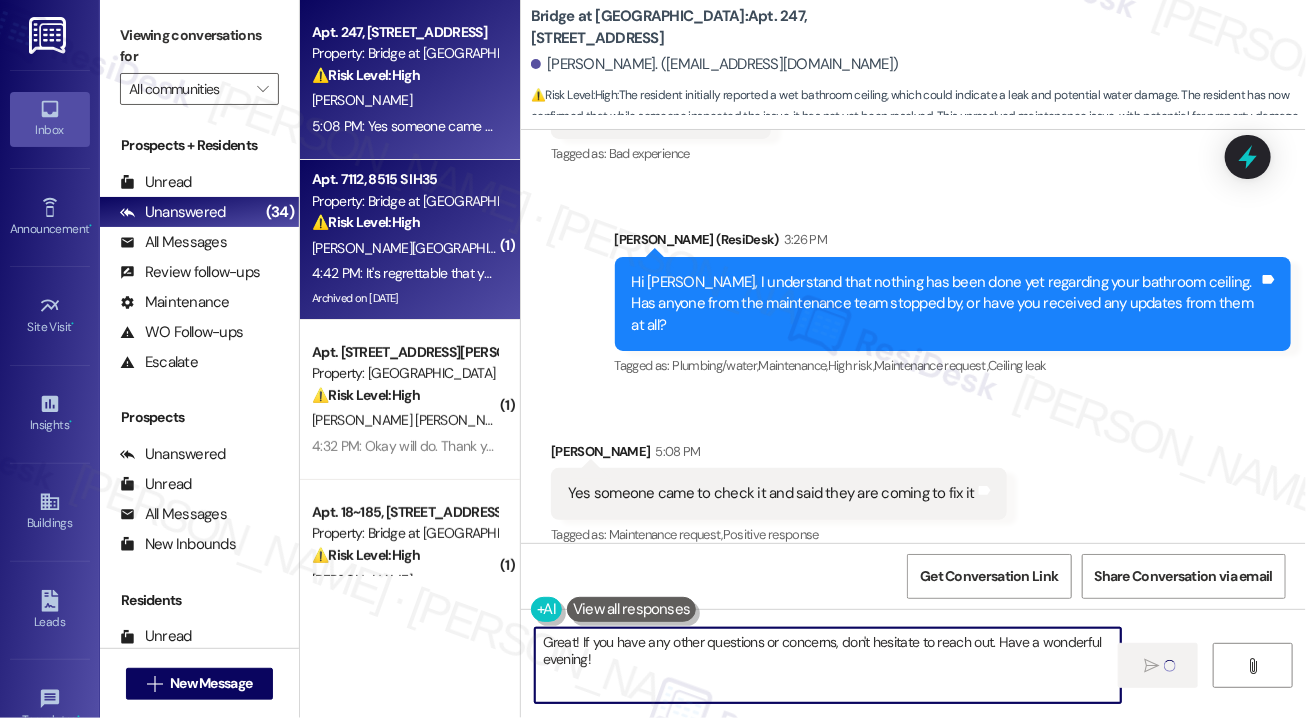 type on "Great! If you have any other questions or concerns, don't hesitate to reach out. Have a wonderful evening!" 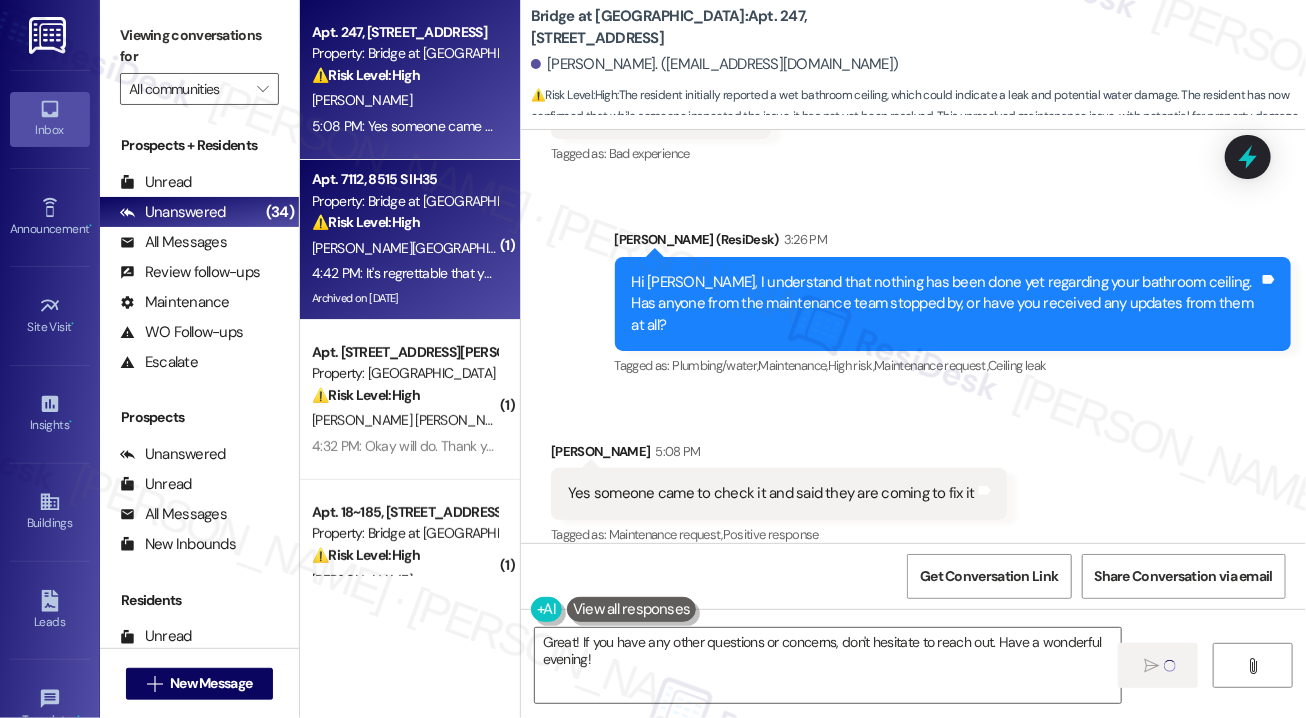 click on "[PERSON_NAME] [PERSON_NAME]" at bounding box center (646, 248) 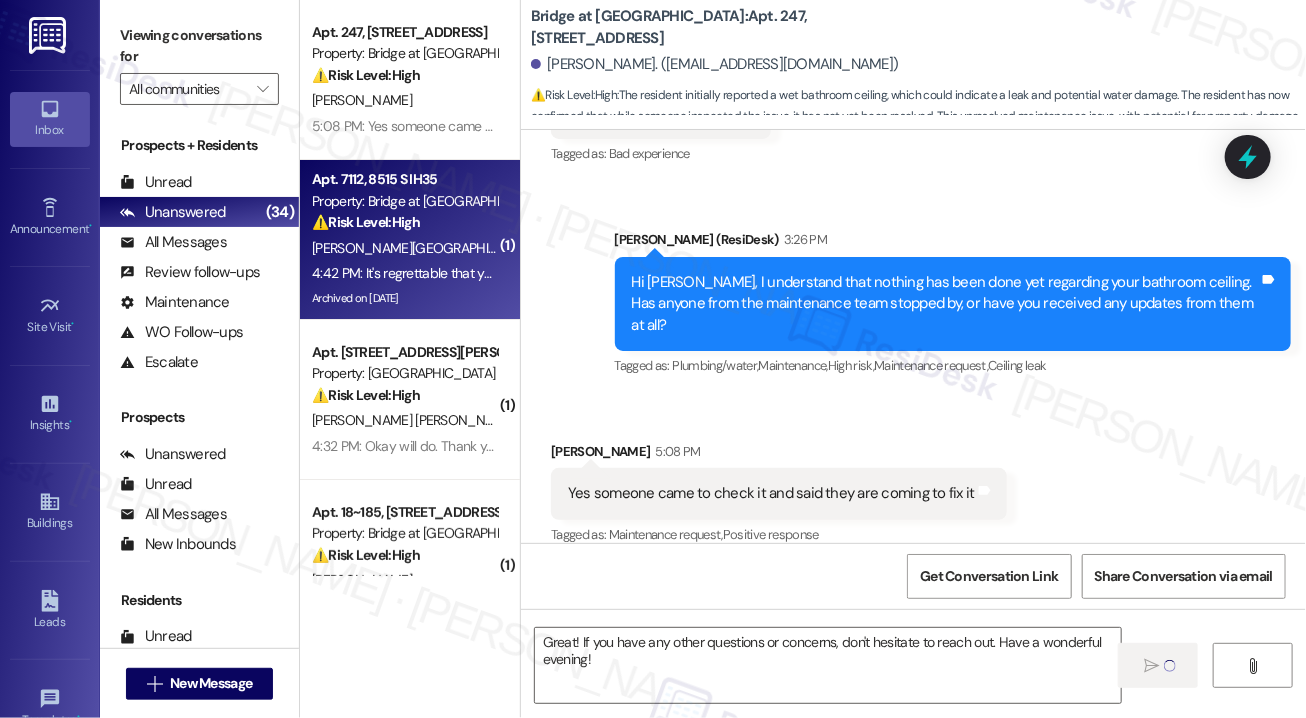 type on "Fetching suggested responses. Please feel free to read through the conversation in the meantime." 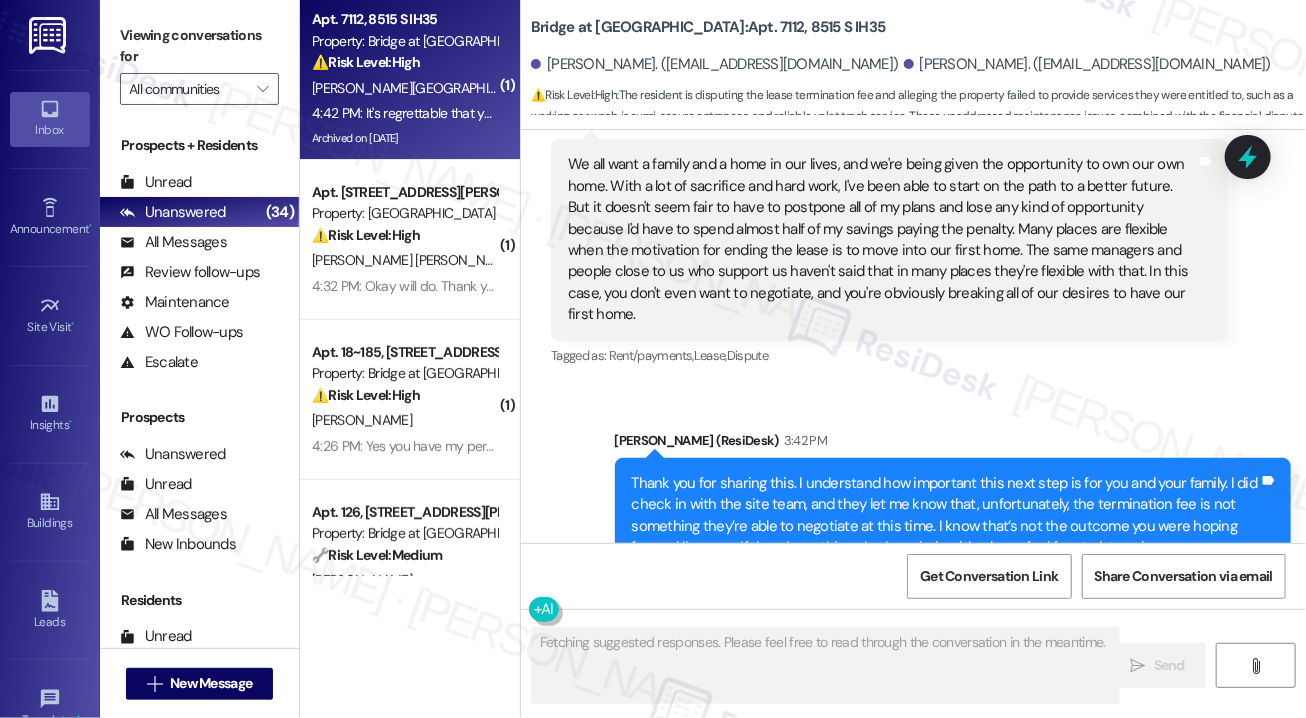 scroll, scrollTop: 7498, scrollLeft: 0, axis: vertical 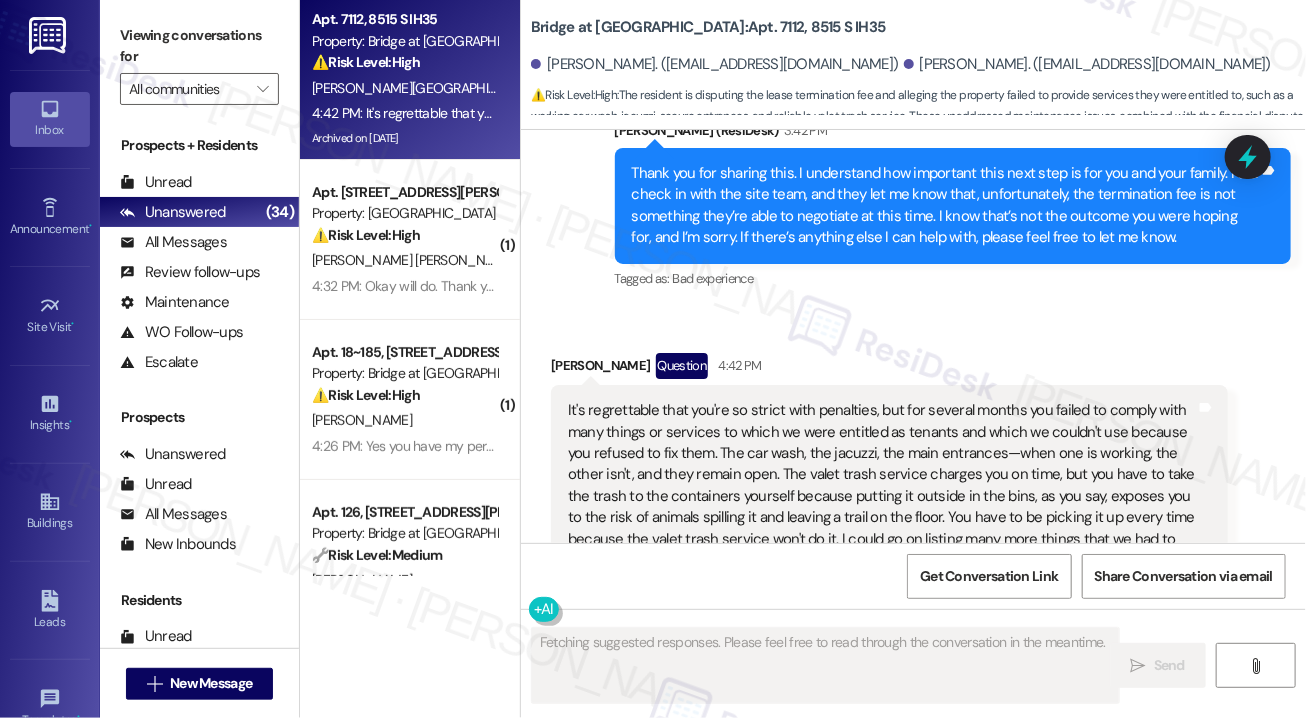 click on "It's regrettable that you're so strict with penalties, but for several months you failed to comply with many things or services to which we were entitled as tenants and which we couldn't use because you refused to fix them. The car wash, the jacuzzi, the main entrances—when one is working, the other isn't, and they remain open. The valet trash service charges you on time, but you have to take the trash to the containers yourself because putting it outside in the bins, as you say, exposes you to the risk of animals spilling it and leaving a trail on the floor. You have to be picking it up every time because the valet trash service won't do it. I could go on listing many more things that we had to put up with and be flexible with your lack of action to provide a timely solution." at bounding box center [882, 485] 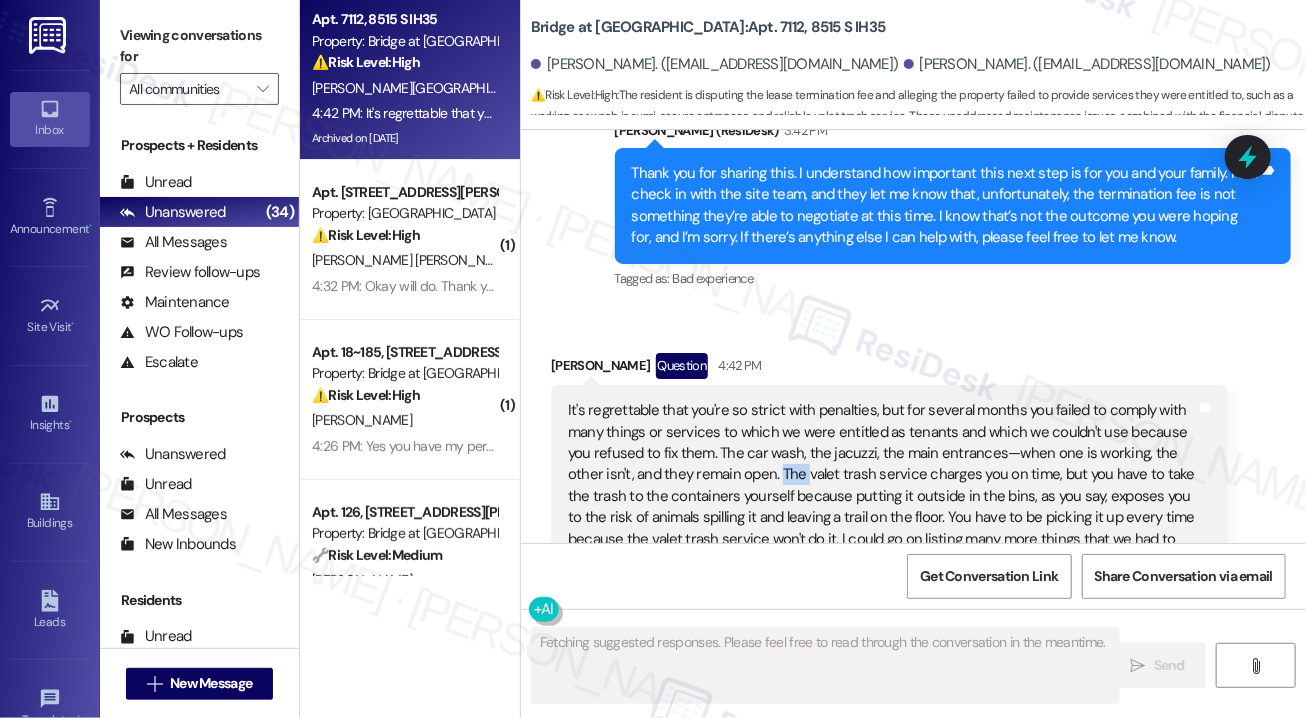 click on "It's regrettable that you're so strict with penalties, but for several months you failed to comply with many things or services to which we were entitled as tenants and which we couldn't use because you refused to fix them. The car wash, the jacuzzi, the main entrances—when one is working, the other isn't, and they remain open. The valet trash service charges you on time, but you have to take the trash to the containers yourself because putting it outside in the bins, as you say, exposes you to the risk of animals spilling it and leaving a trail on the floor. You have to be picking it up every time because the valet trash service won't do it. I could go on listing many more things that we had to put up with and be flexible with your lack of action to provide a timely solution." at bounding box center (882, 485) 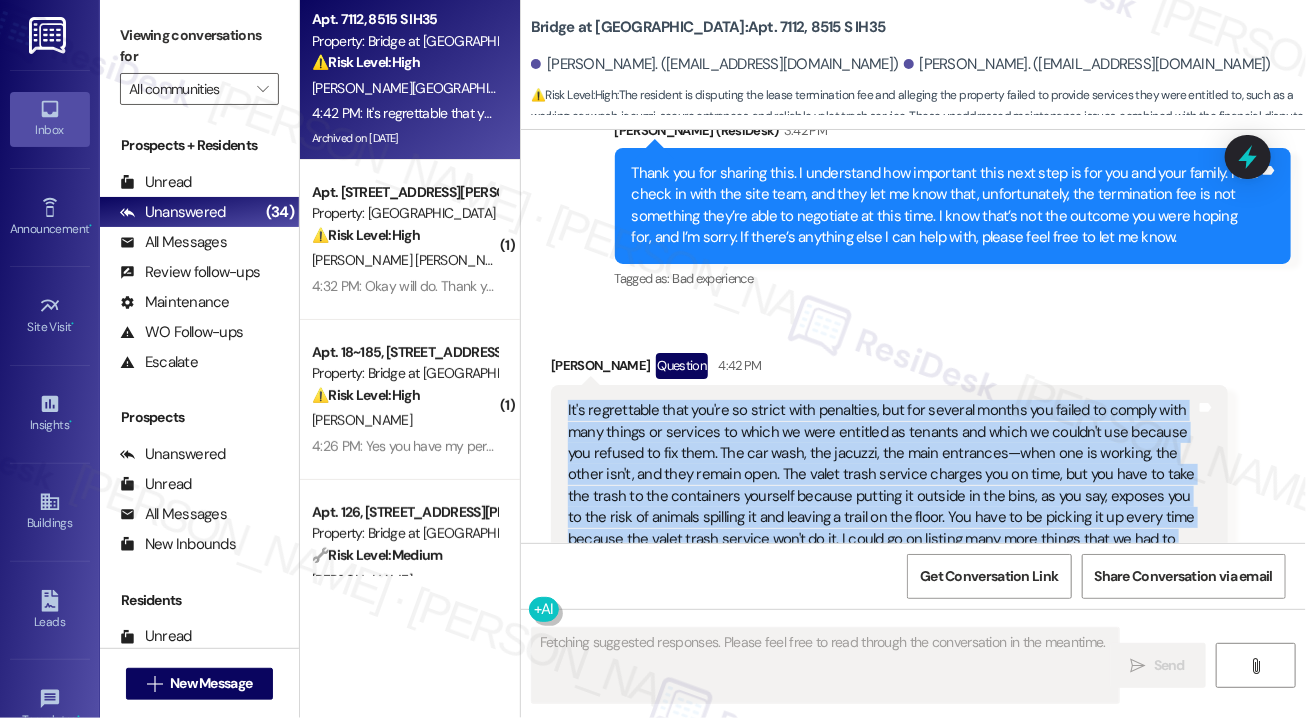 click on "It's regrettable that you're so strict with penalties, but for several months you failed to comply with many things or services to which we were entitled as tenants and which we couldn't use because you refused to fix them. The car wash, the jacuzzi, the main entrances—when one is working, the other isn't, and they remain open. The valet trash service charges you on time, but you have to take the trash to the containers yourself because putting it outside in the bins, as you say, exposes you to the risk of animals spilling it and leaving a trail on the floor. You have to be picking it up every time because the valet trash service won't do it. I could go on listing many more things that we had to put up with and be flexible with your lack of action to provide a timely solution." at bounding box center [882, 485] 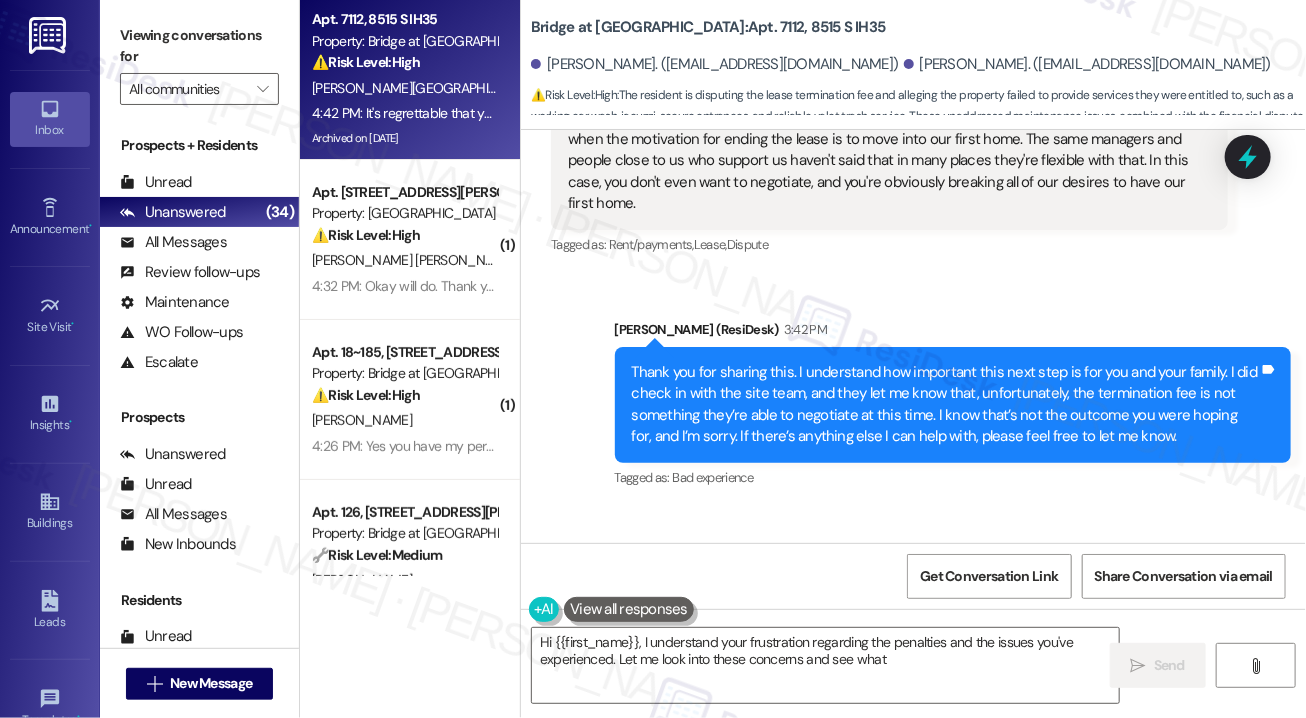scroll, scrollTop: 7298, scrollLeft: 0, axis: vertical 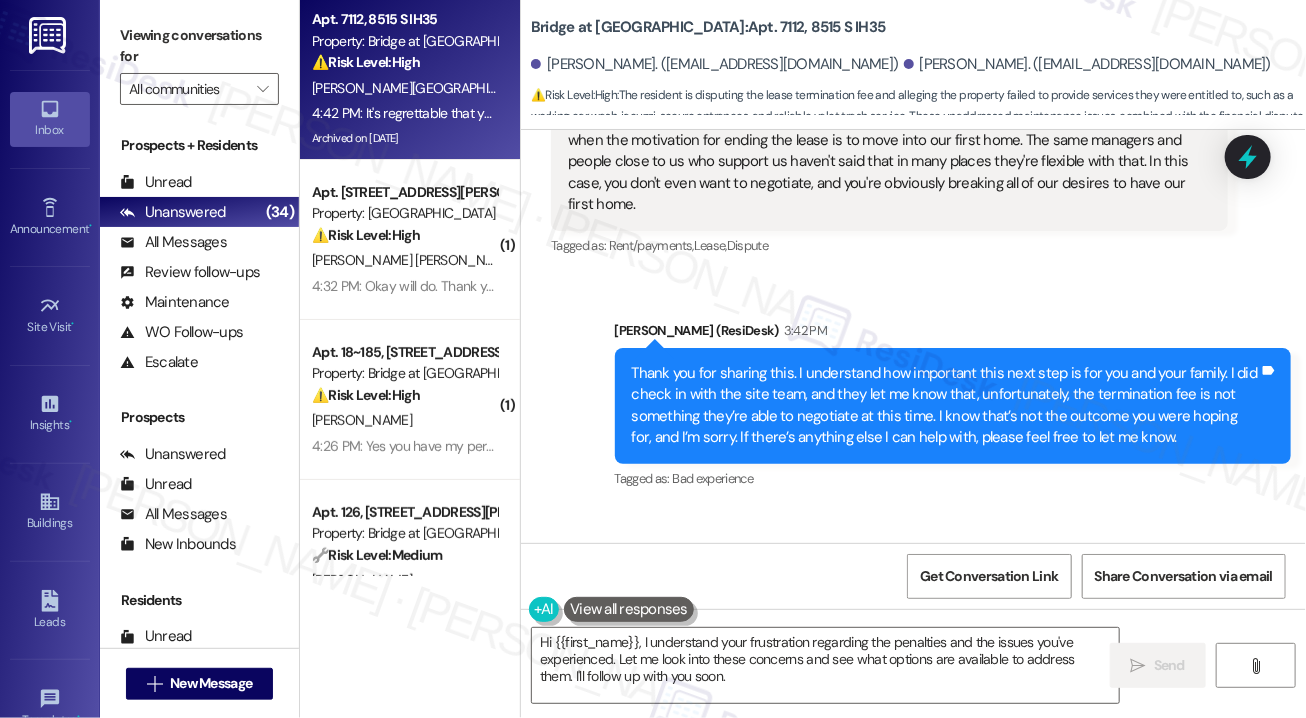 click on "Thank you for sharing this. I understand how important this next step is for you and your family. I did check in with the site team, and they let me know that, unfortunately, the termination fee is not something they’re able to negotiate at this time. I know that’s not the outcome you were hoping for, and I’m sorry. If there’s anything else I can help with, please feel free to let me know." at bounding box center [946, 406] 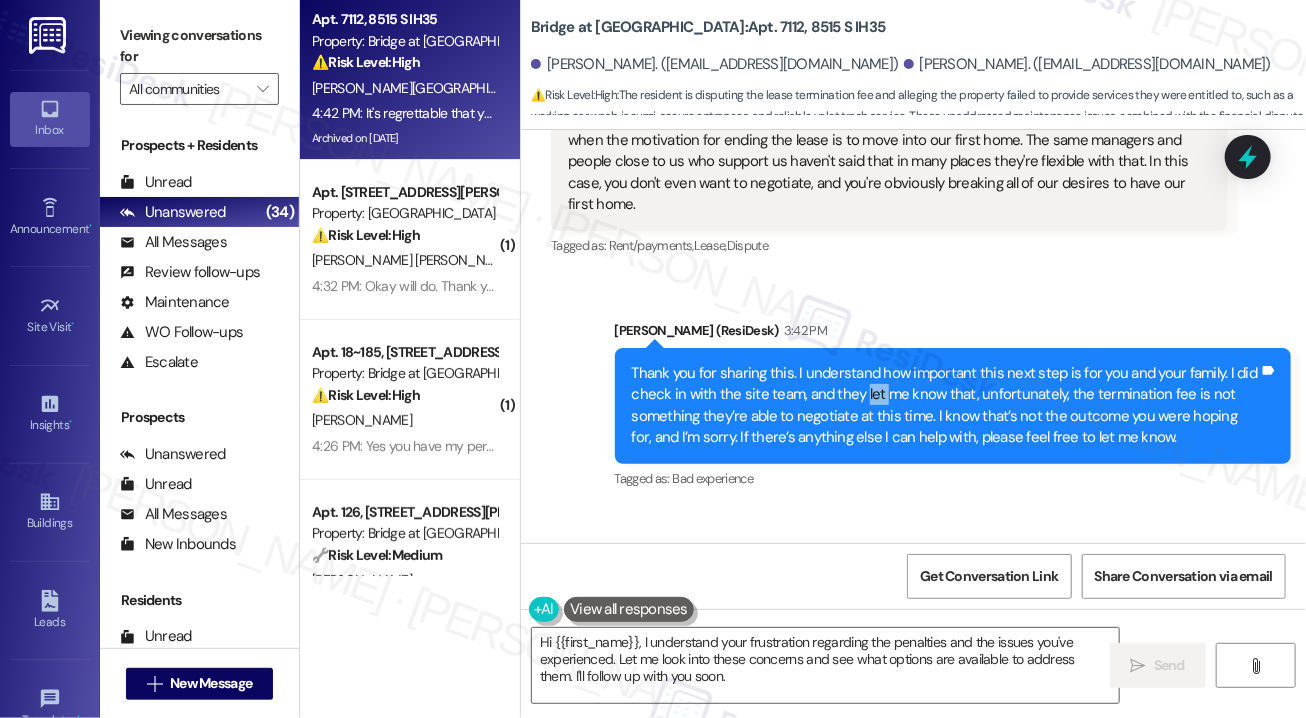 click on "Thank you for sharing this. I understand how important this next step is for you and your family. I did check in with the site team, and they let me know that, unfortunately, the termination fee is not something they’re able to negotiate at this time. I know that’s not the outcome you were hoping for, and I’m sorry. If there’s anything else I can help with, please feel free to let me know." at bounding box center (946, 406) 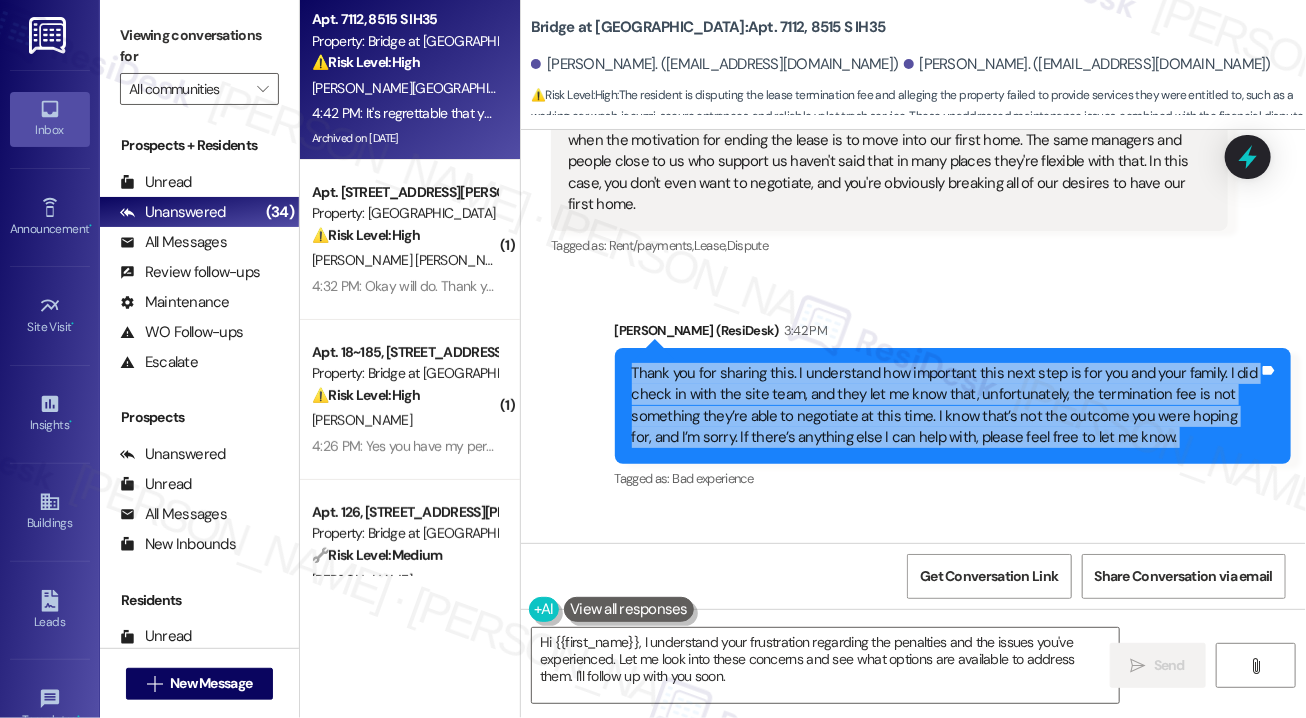 click on "Thank you for sharing this. I understand how important this next step is for you and your family. I did check in with the site team, and they let me know that, unfortunately, the termination fee is not something they’re able to negotiate at this time. I know that’s not the outcome you were hoping for, and I’m sorry. If there’s anything else I can help with, please feel free to let me know." at bounding box center (946, 406) 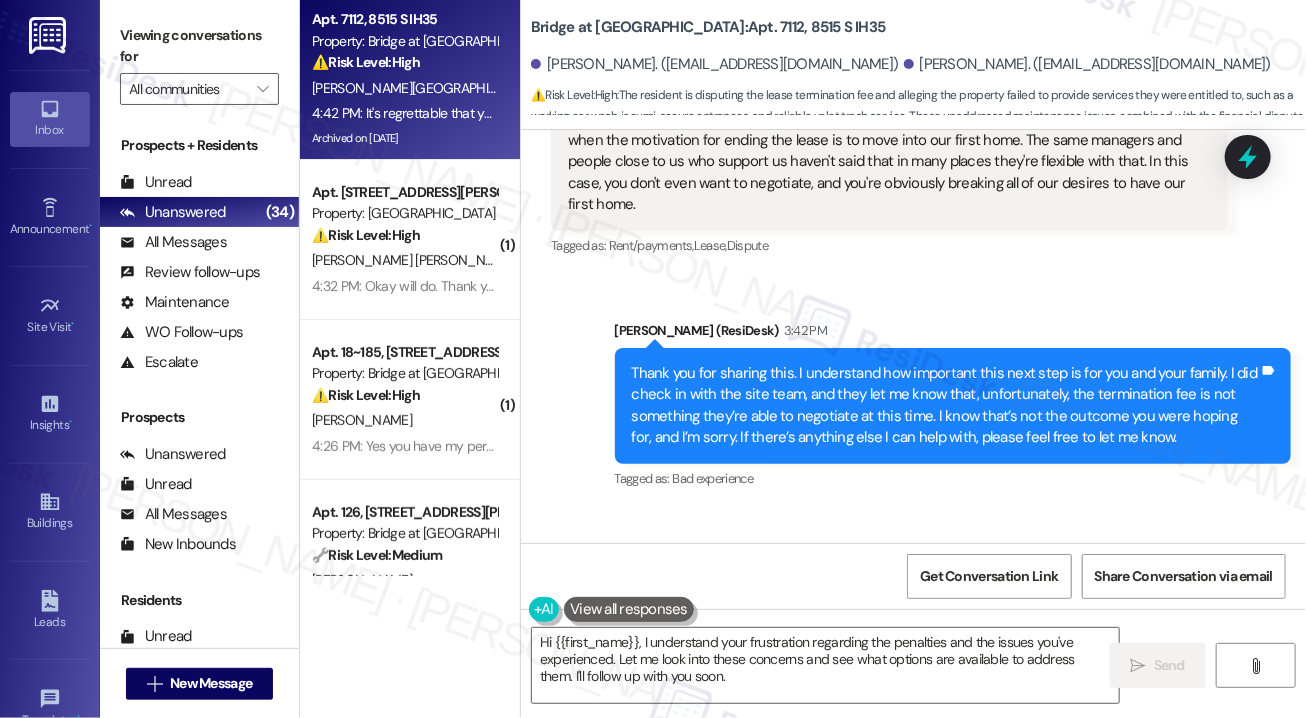 click on "Sent via SMS [PERSON_NAME]   (ResiDesk) 3:42 PM Thank you for sharing this. I understand how important this next step is for you and your family. I did check in with the site team, and they let me know that, unfortunately, the termination fee is not something they’re able to negotiate at this time. I know that’s not the outcome you were hoping for, and I’m sorry. If there’s anything else I can help with, please feel free to let me know. Tags and notes Tagged as:   Bad experience Click to highlight conversations about Bad experience" at bounding box center [953, 406] 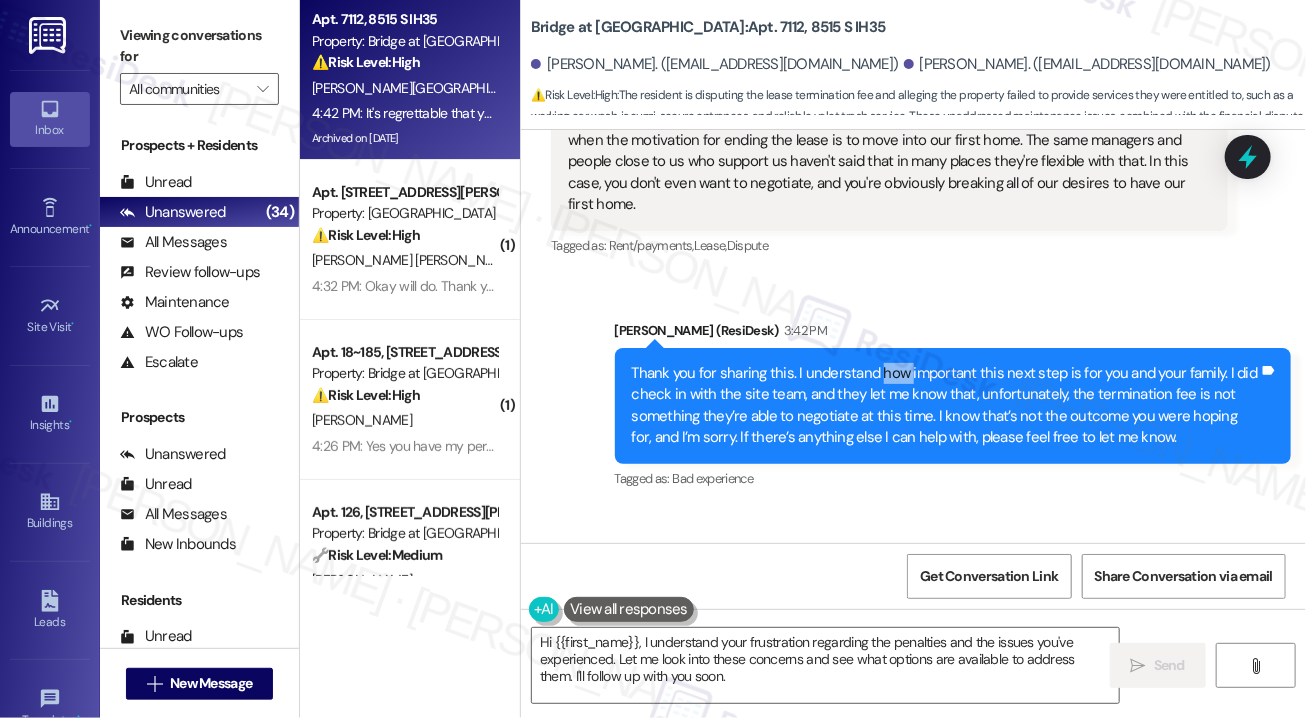 click on "Thank you for sharing this. I understand how important this next step is for you and your family. I did check in with the site team, and they let me know that, unfortunately, the termination fee is not something they’re able to negotiate at this time. I know that’s not the outcome you were hoping for, and I’m sorry. If there’s anything else I can help with, please feel free to let me know." at bounding box center [946, 406] 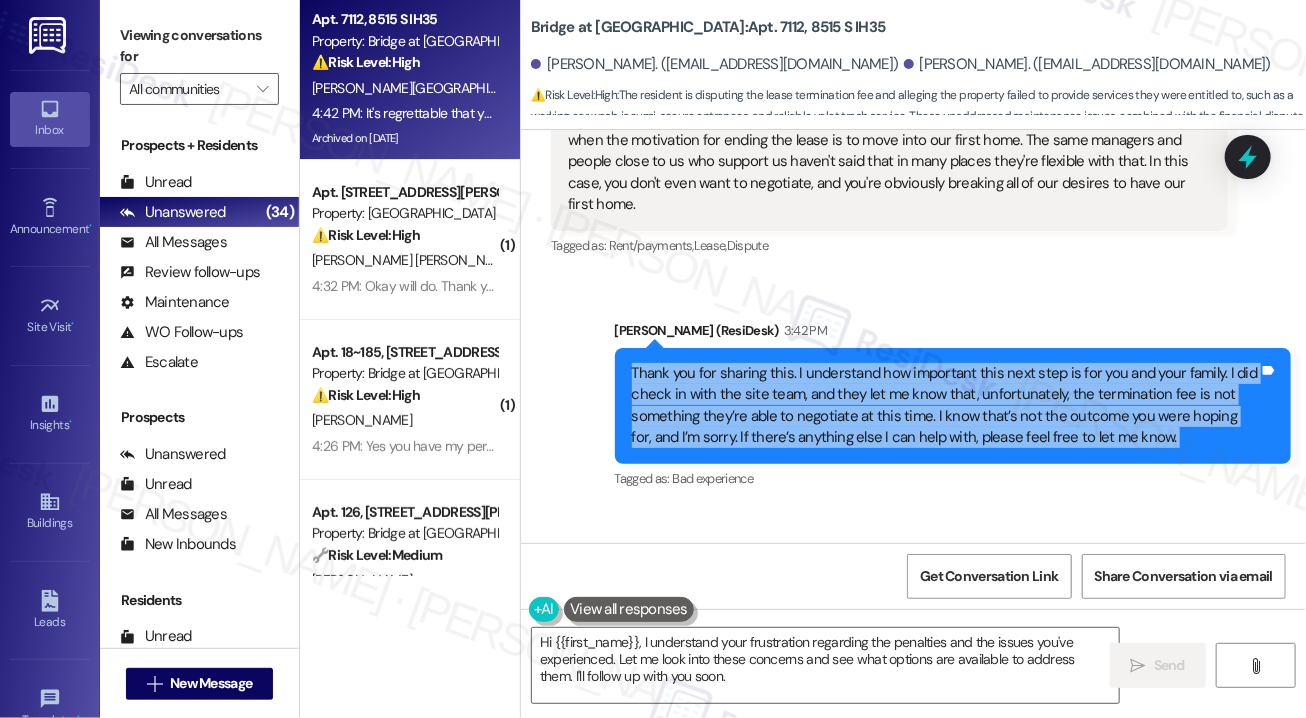 click on "Thank you for sharing this. I understand how important this next step is for you and your family. I did check in with the site team, and they let me know that, unfortunately, the termination fee is not something they’re able to negotiate at this time. I know that’s not the outcome you were hoping for, and I’m sorry. If there’s anything else I can help with, please feel free to let me know." at bounding box center (946, 406) 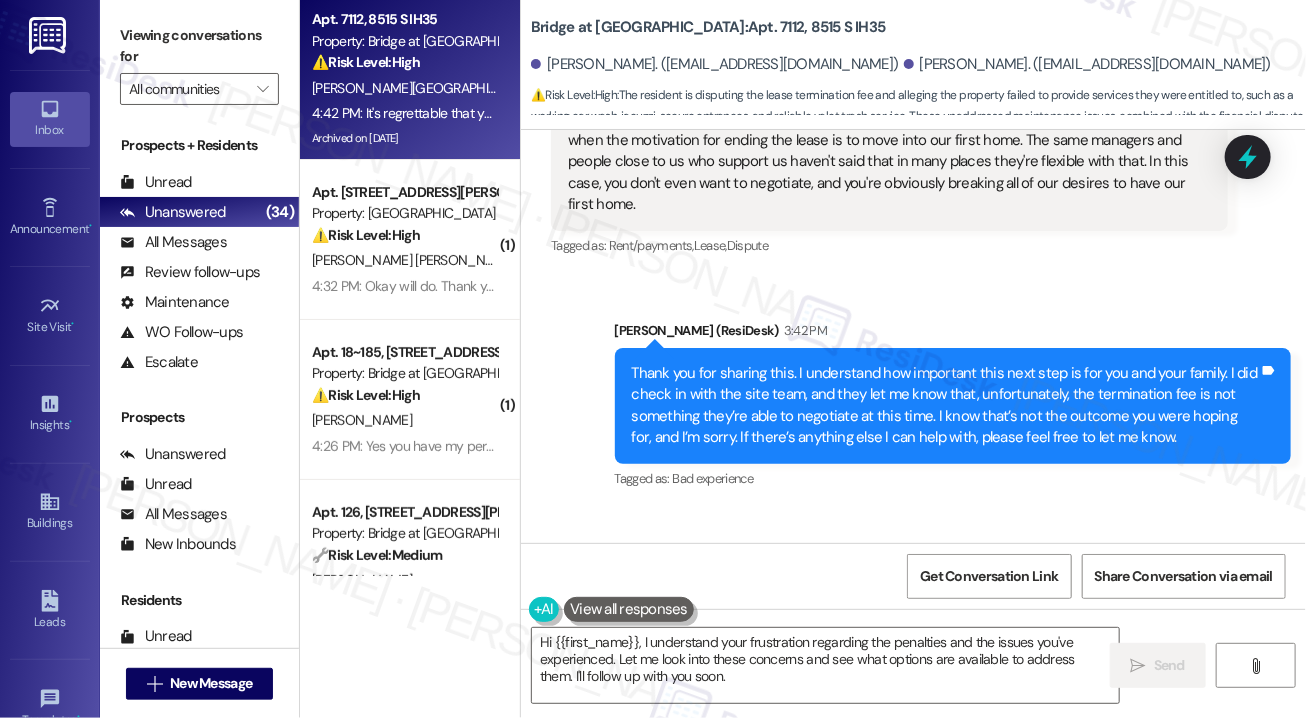 click on "Sent via SMS [PERSON_NAME]   (ResiDesk) 3:42 PM Thank you for sharing this. I understand how important this next step is for you and your family. I did check in with the site team, and they let me know that, unfortunately, the termination fee is not something they’re able to negotiate at this time. I know that’s not the outcome you were hoping for, and I’m sorry. If there’s anything else I can help with, please feel free to let me know. Tags and notes Tagged as:   Bad experience Click to highlight conversations about Bad experience" at bounding box center [913, 391] 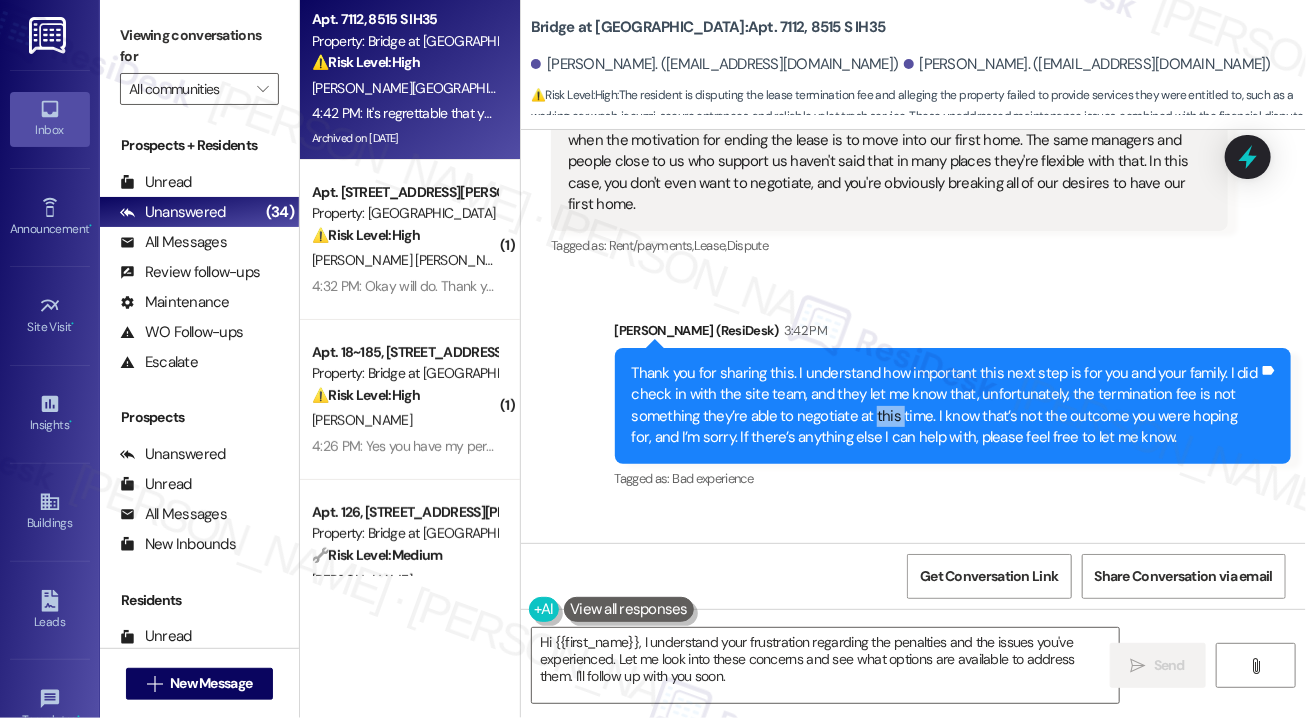 click on "Thank you for sharing this. I understand how important this next step is for you and your family. I did check in with the site team, and they let me know that, unfortunately, the termination fee is not something they’re able to negotiate at this time. I know that’s not the outcome you were hoping for, and I’m sorry. If there’s anything else I can help with, please feel free to let me know." at bounding box center [946, 406] 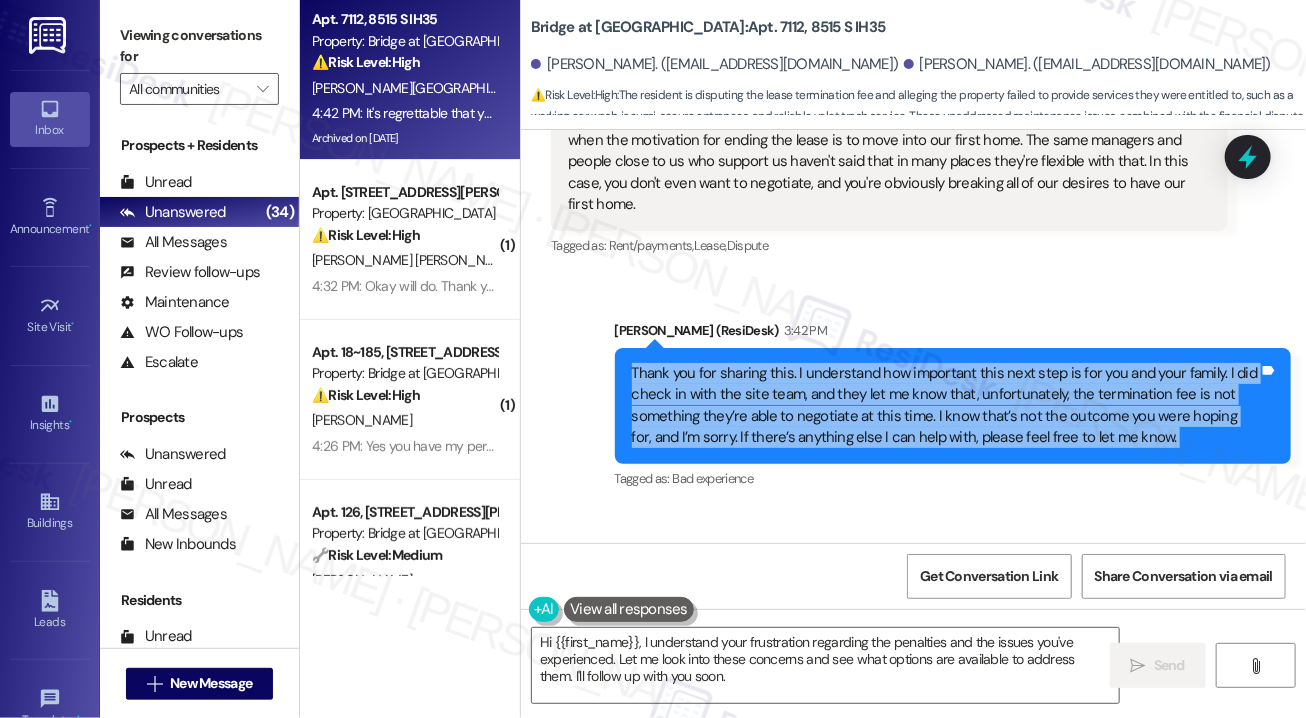 click on "Thank you for sharing this. I understand how important this next step is for you and your family. I did check in with the site team, and they let me know that, unfortunately, the termination fee is not something they’re able to negotiate at this time. I know that’s not the outcome you were hoping for, and I’m sorry. If there’s anything else I can help with, please feel free to let me know." at bounding box center [946, 406] 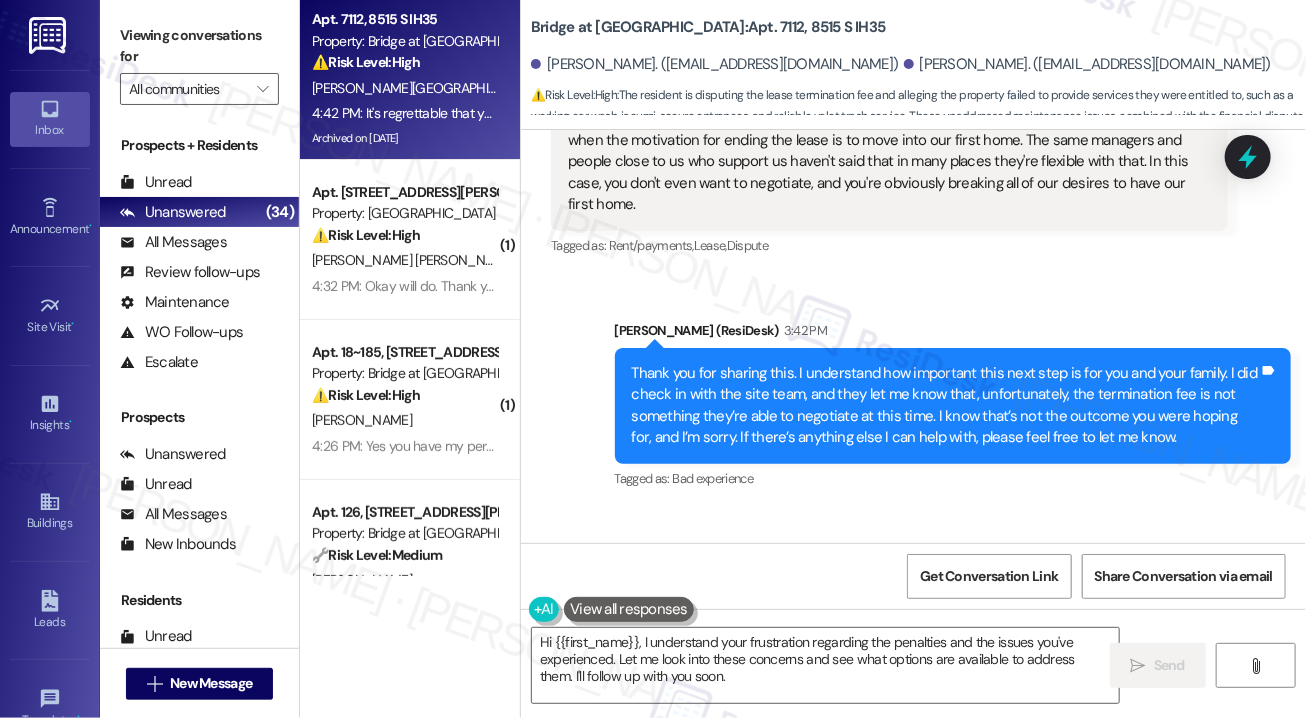 click on "Sent via SMS [PERSON_NAME]   (ResiDesk) 3:42 PM Thank you for sharing this. I understand how important this next step is for you and your family. I did check in with the site team, and they let me know that, unfortunately, the termination fee is not something they’re able to negotiate at this time. I know that’s not the outcome you were hoping for, and I’m sorry. If there’s anything else I can help with, please feel free to let me know. Tags and notes Tagged as:   Bad experience Click to highlight conversations about Bad experience" at bounding box center [953, 406] 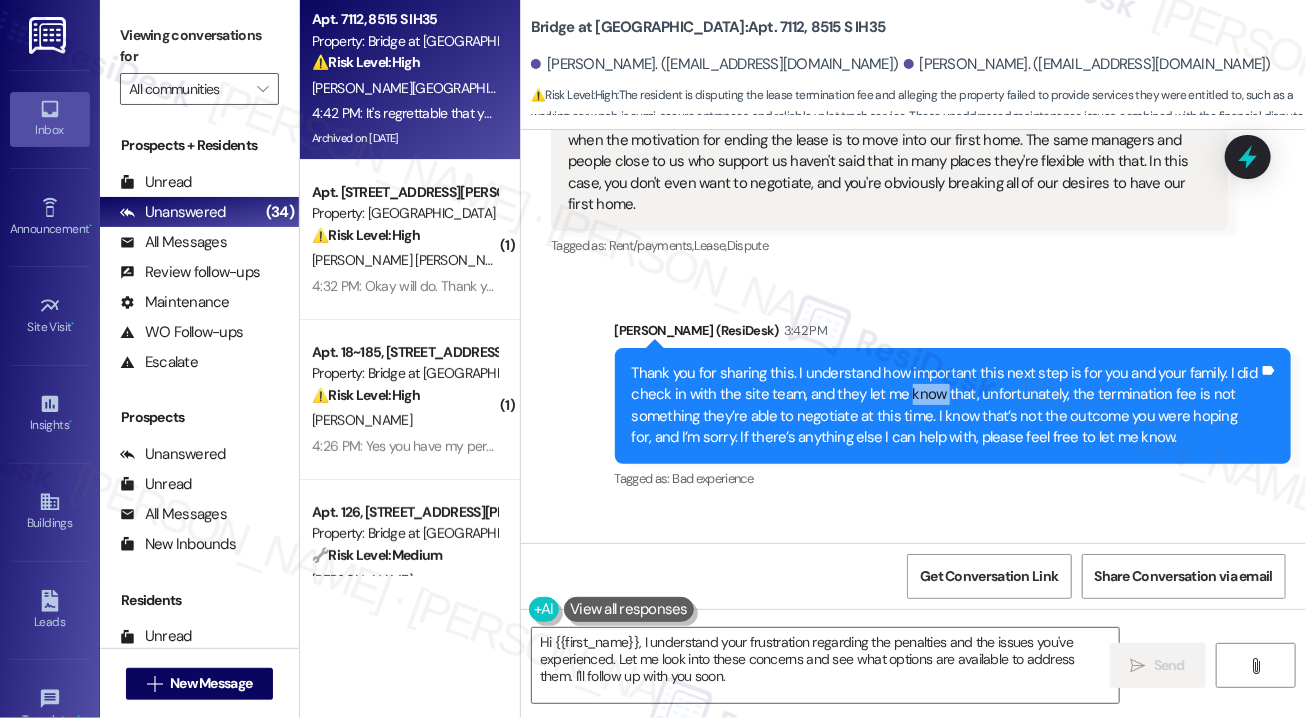 click on "Thank you for sharing this. I understand how important this next step is for you and your family. I did check in with the site team, and they let me know that, unfortunately, the termination fee is not something they’re able to negotiate at this time. I know that’s not the outcome you were hoping for, and I’m sorry. If there’s anything else I can help with, please feel free to let me know." at bounding box center (946, 406) 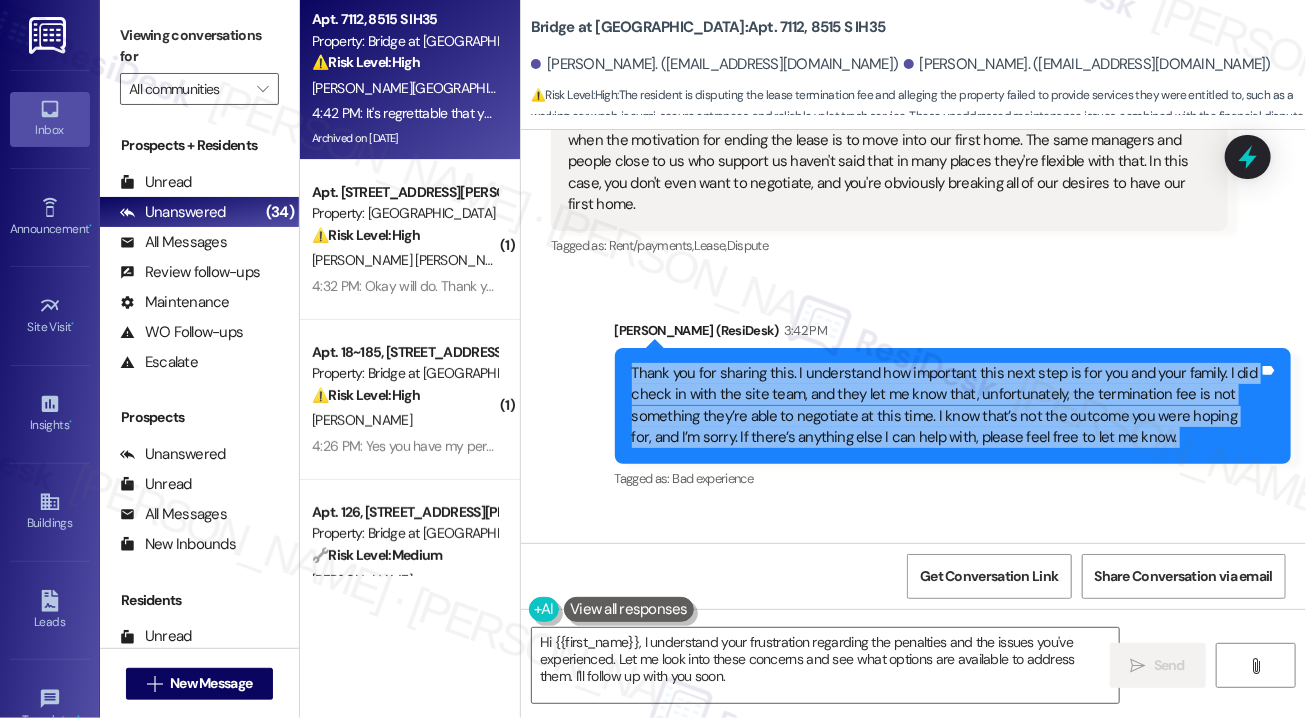 click on "Thank you for sharing this. I understand how important this next step is for you and your family. I did check in with the site team, and they let me know that, unfortunately, the termination fee is not something they’re able to negotiate at this time. I know that’s not the outcome you were hoping for, and I’m sorry. If there’s anything else I can help with, please feel free to let me know." at bounding box center (946, 406) 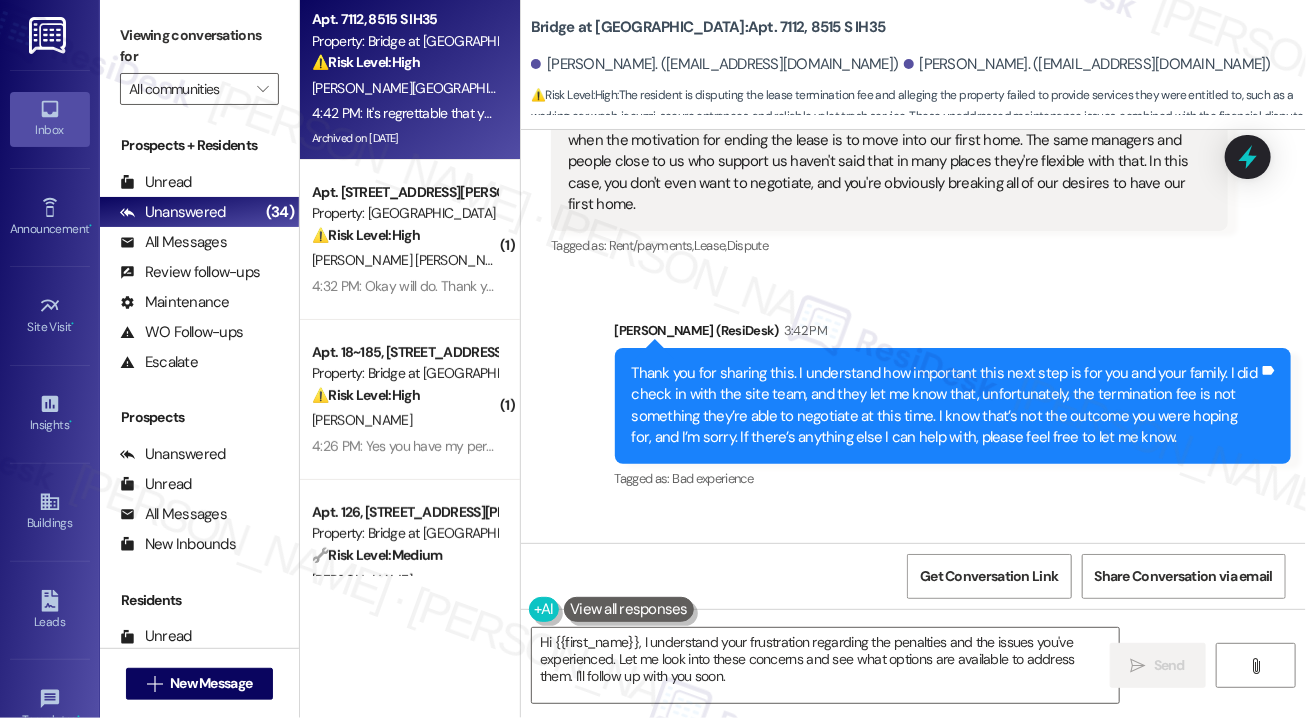 click on "[PERSON_NAME]   (ResiDesk) 3:42 PM" at bounding box center (953, 334) 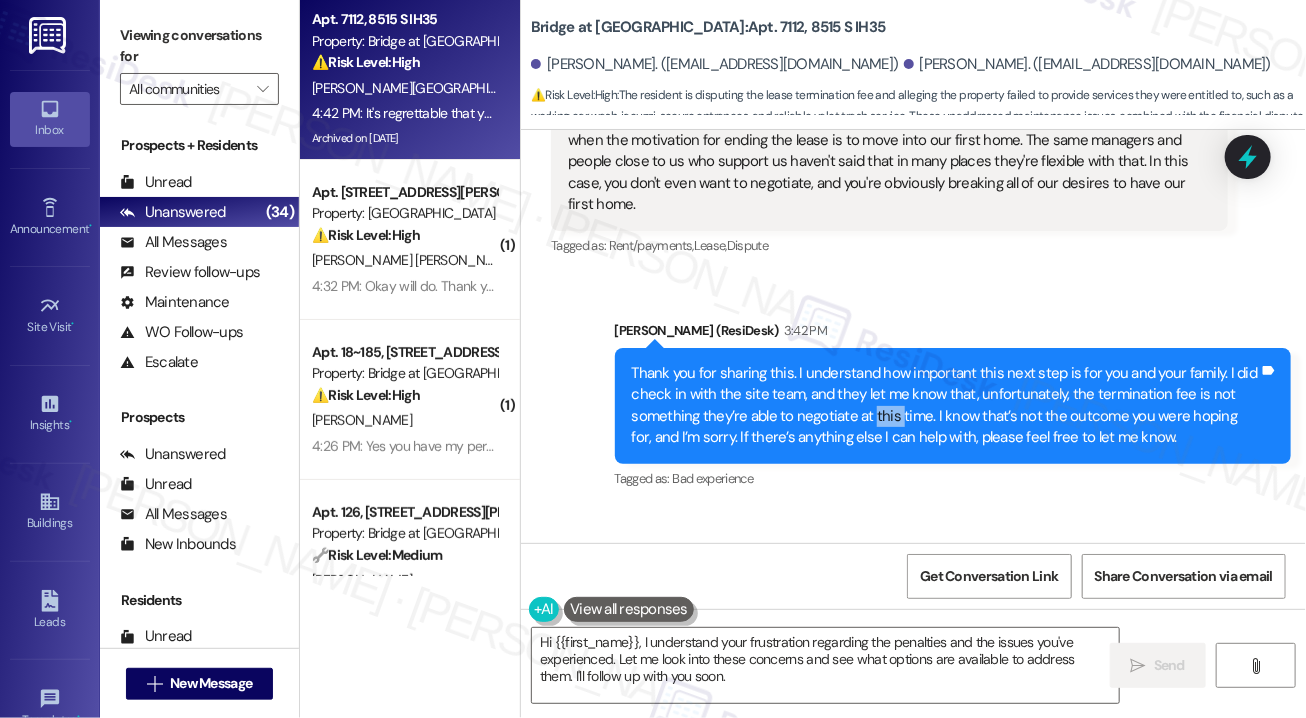 click on "Thank you for sharing this. I understand how important this next step is for you and your family. I did check in with the site team, and they let me know that, unfortunately, the termination fee is not something they’re able to negotiate at this time. I know that’s not the outcome you were hoping for, and I’m sorry. If there’s anything else I can help with, please feel free to let me know." at bounding box center [946, 406] 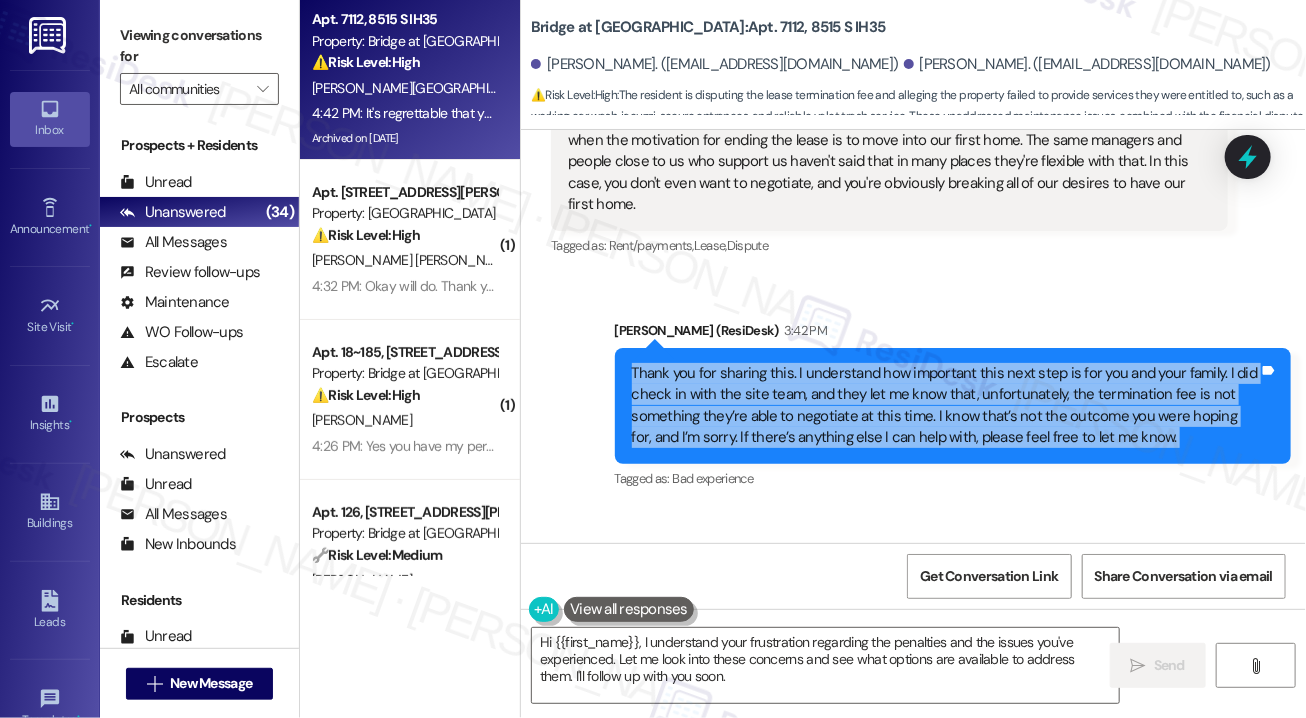 click on "Thank you for sharing this. I understand how important this next step is for you and your family. I did check in with the site team, and they let me know that, unfortunately, the termination fee is not something they’re able to negotiate at this time. I know that’s not the outcome you were hoping for, and I’m sorry. If there’s anything else I can help with, please feel free to let me know." at bounding box center (946, 406) 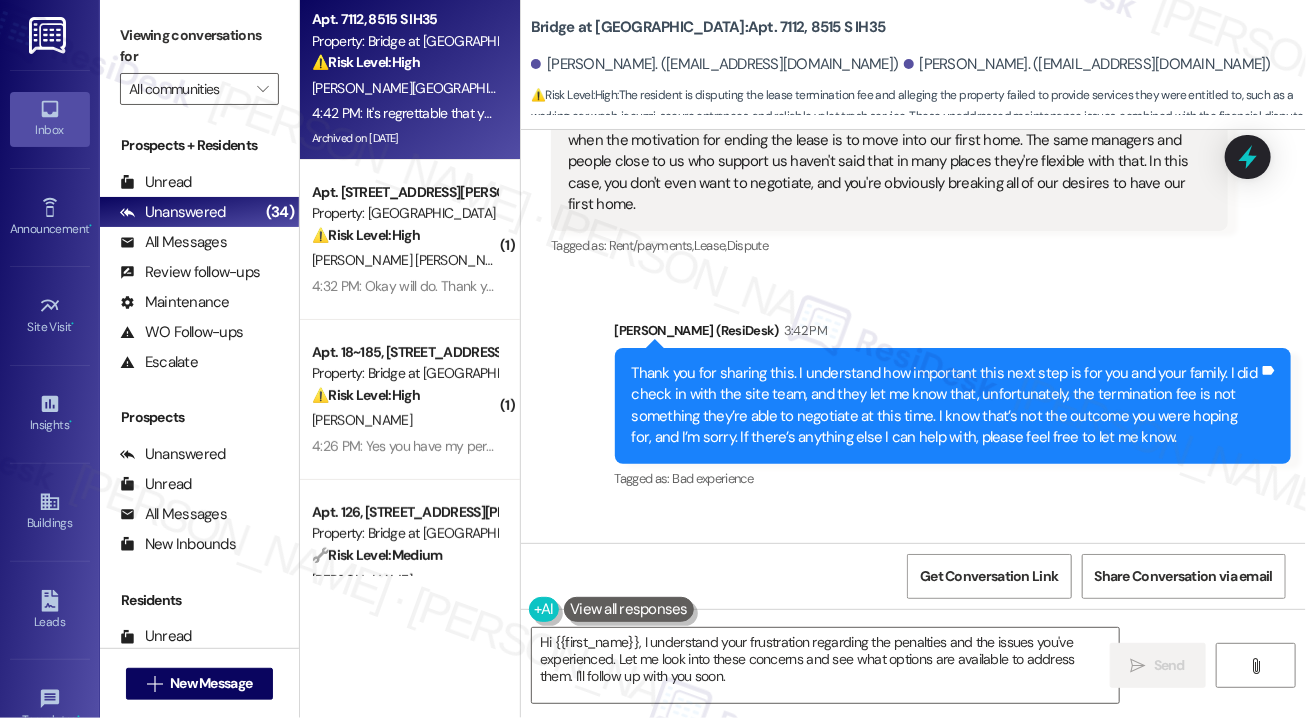 click on "[PERSON_NAME]   (ResiDesk) 3:42 PM" at bounding box center [953, 334] 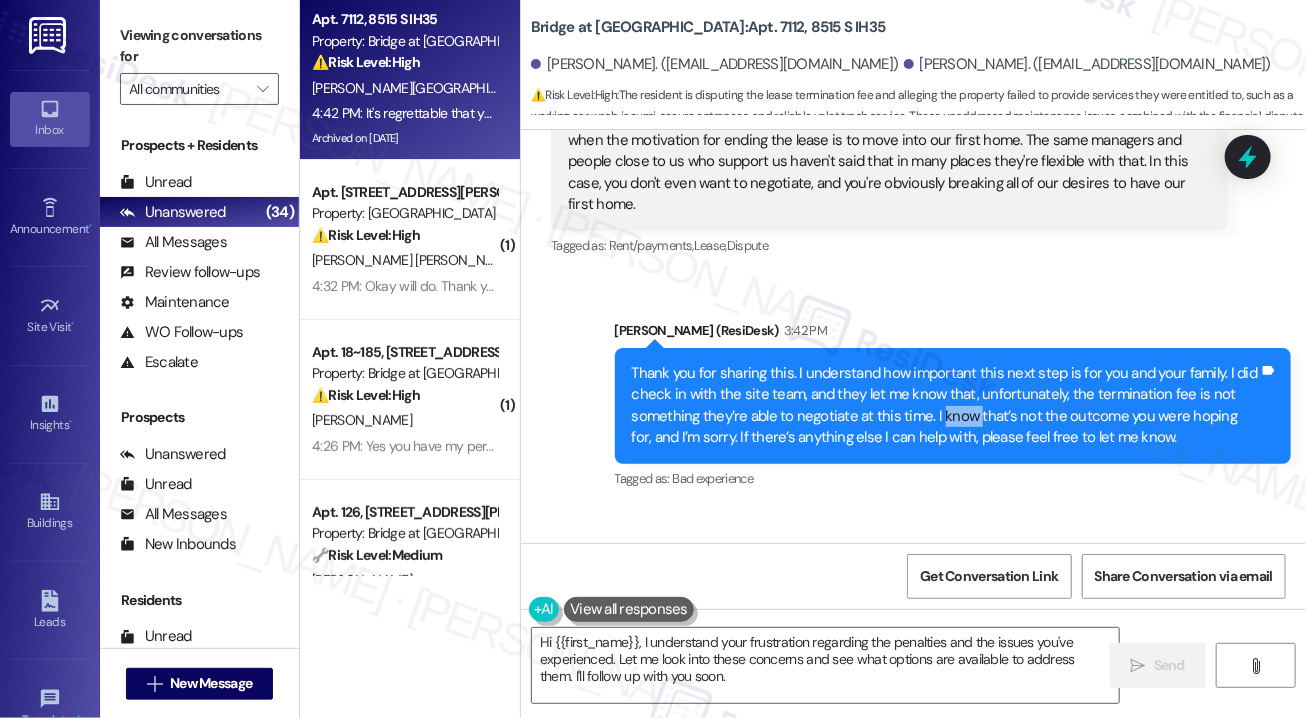 click on "Thank you for sharing this. I understand how important this next step is for you and your family. I did check in with the site team, and they let me know that, unfortunately, the termination fee is not something they’re able to negotiate at this time. I know that’s not the outcome you were hoping for, and I’m sorry. If there’s anything else I can help with, please feel free to let me know." at bounding box center [946, 406] 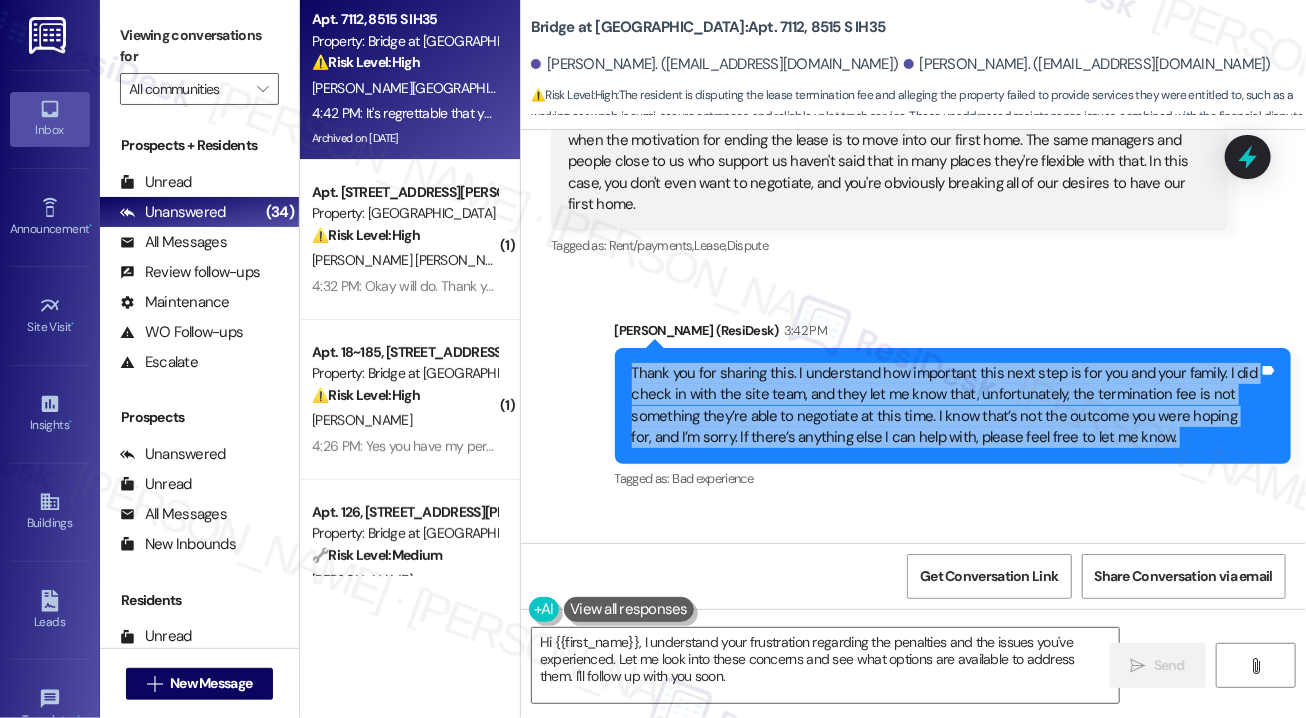 click on "Thank you for sharing this. I understand how important this next step is for you and your family. I did check in with the site team, and they let me know that, unfortunately, the termination fee is not something they’re able to negotiate at this time. I know that’s not the outcome you were hoping for, and I’m sorry. If there’s anything else I can help with, please feel free to let me know." at bounding box center [946, 406] 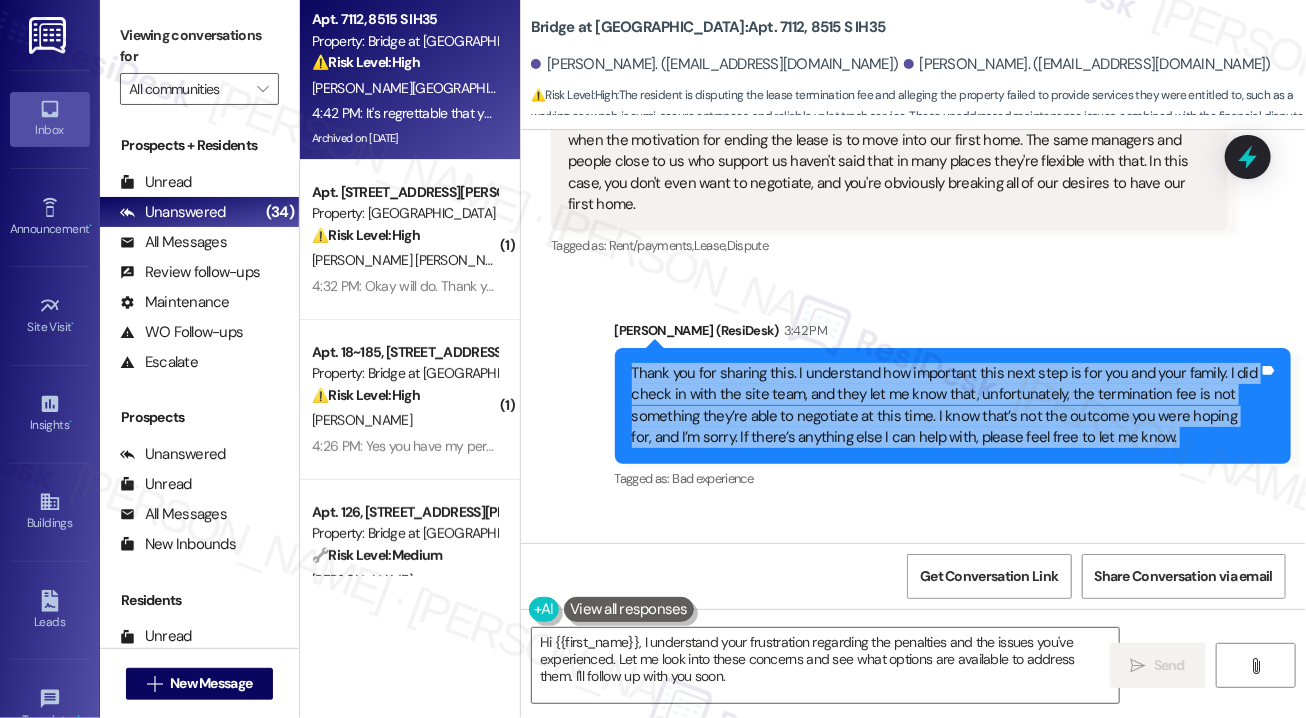 click on "Thank you for sharing this. I understand how important this next step is for you and your family. I did check in with the site team, and they let me know that, unfortunately, the termination fee is not something they’re able to negotiate at this time. I know that’s not the outcome you were hoping for, and I’m sorry. If there’s anything else I can help with, please feel free to let me know." at bounding box center [946, 406] 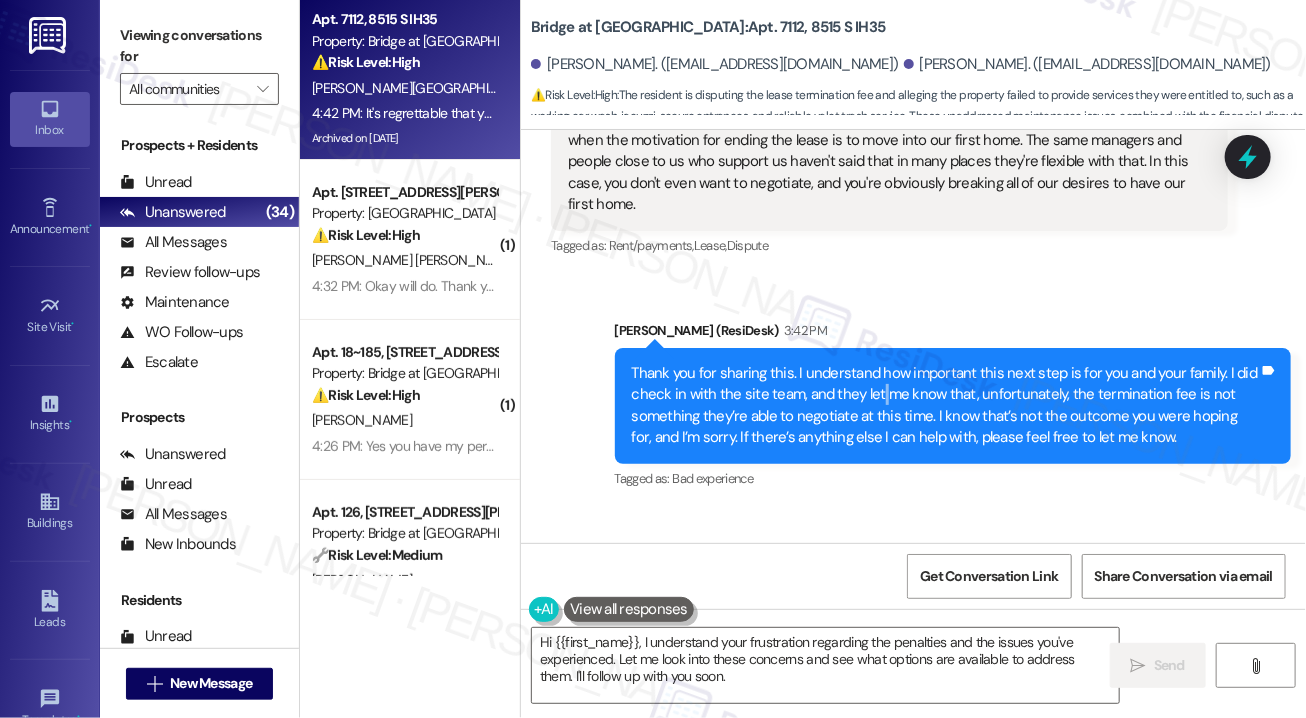 click on "Thank you for sharing this. I understand how important this next step is for you and your family. I did check in with the site team, and they let me know that, unfortunately, the termination fee is not something they’re able to negotiate at this time. I know that’s not the outcome you were hoping for, and I’m sorry. If there’s anything else I can help with, please feel free to let me know." at bounding box center (946, 406) 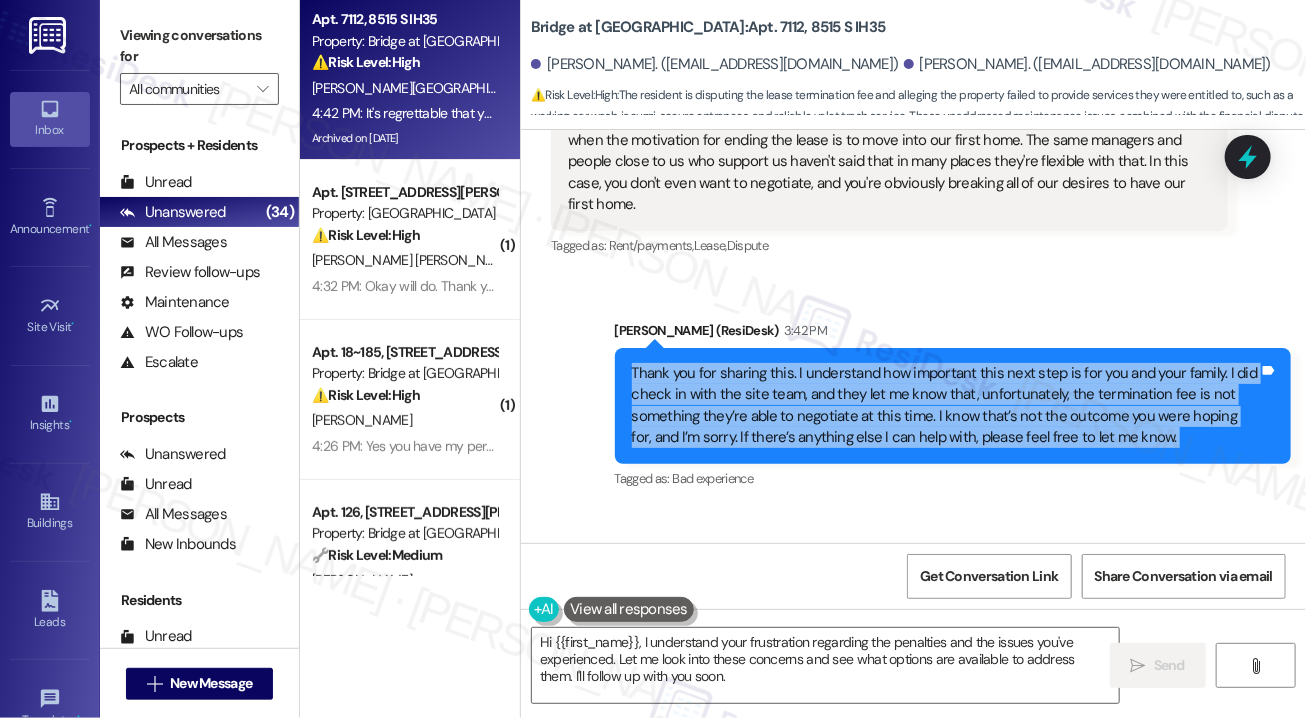 click on "Thank you for sharing this. I understand how important this next step is for you and your family. I did check in with the site team, and they let me know that, unfortunately, the termination fee is not something they’re able to negotiate at this time. I know that’s not the outcome you were hoping for, and I’m sorry. If there’s anything else I can help with, please feel free to let me know." at bounding box center [946, 406] 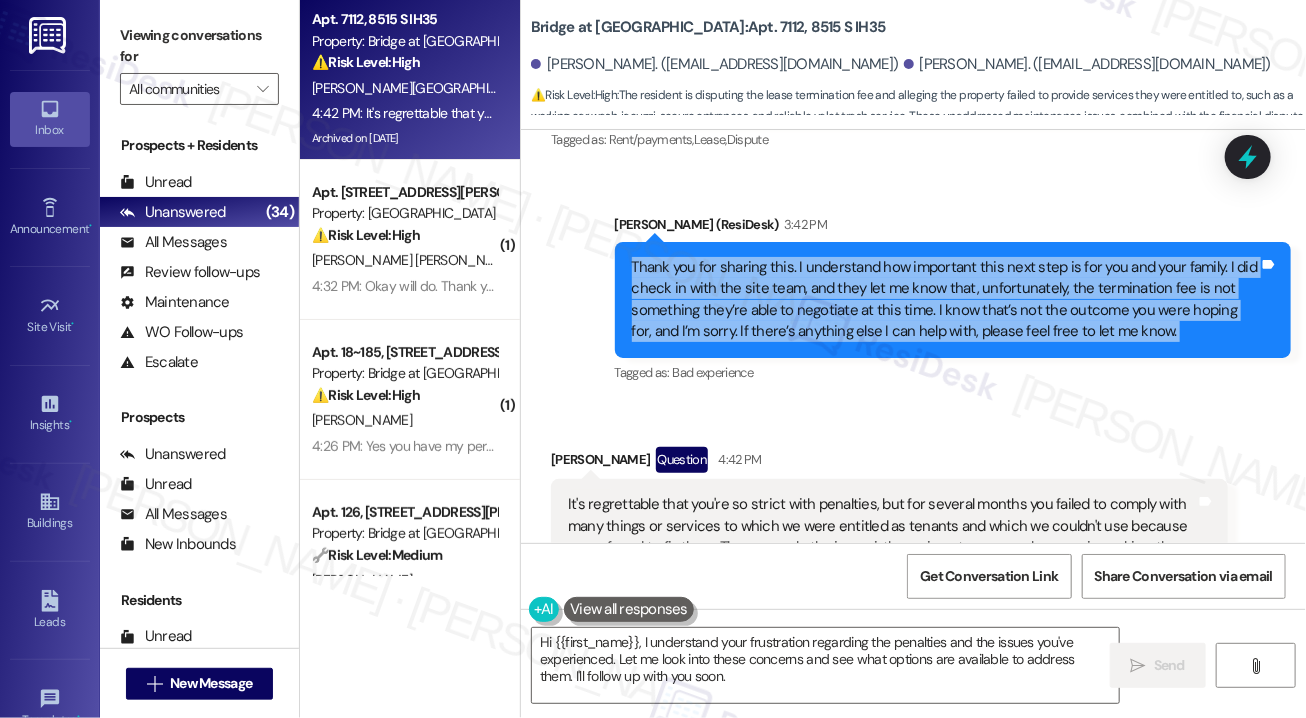 scroll, scrollTop: 7498, scrollLeft: 0, axis: vertical 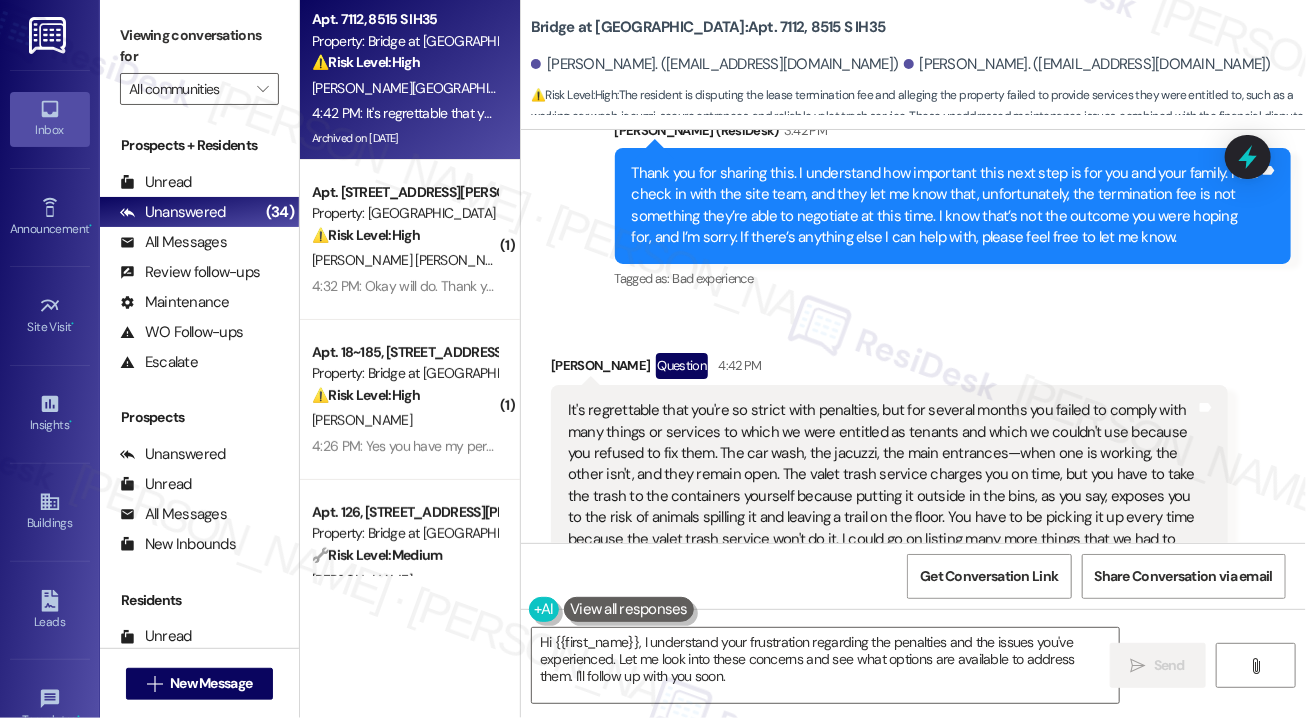 click on "It's regrettable that you're so strict with penalties, but for several months you failed to comply with many things or services to which we were entitled as tenants and which we couldn't use because you refused to fix them. The car wash, the jacuzzi, the main entrances—when one is working, the other isn't, and they remain open. The valet trash service charges you on time, but you have to take the trash to the containers yourself because putting it outside in the bins, as you say, exposes you to the risk of animals spilling it and leaving a trail on the floor. You have to be picking it up every time because the valet trash service won't do it. I could go on listing many more things that we had to put up with and be flexible with your lack of action to provide a timely solution." at bounding box center [882, 485] 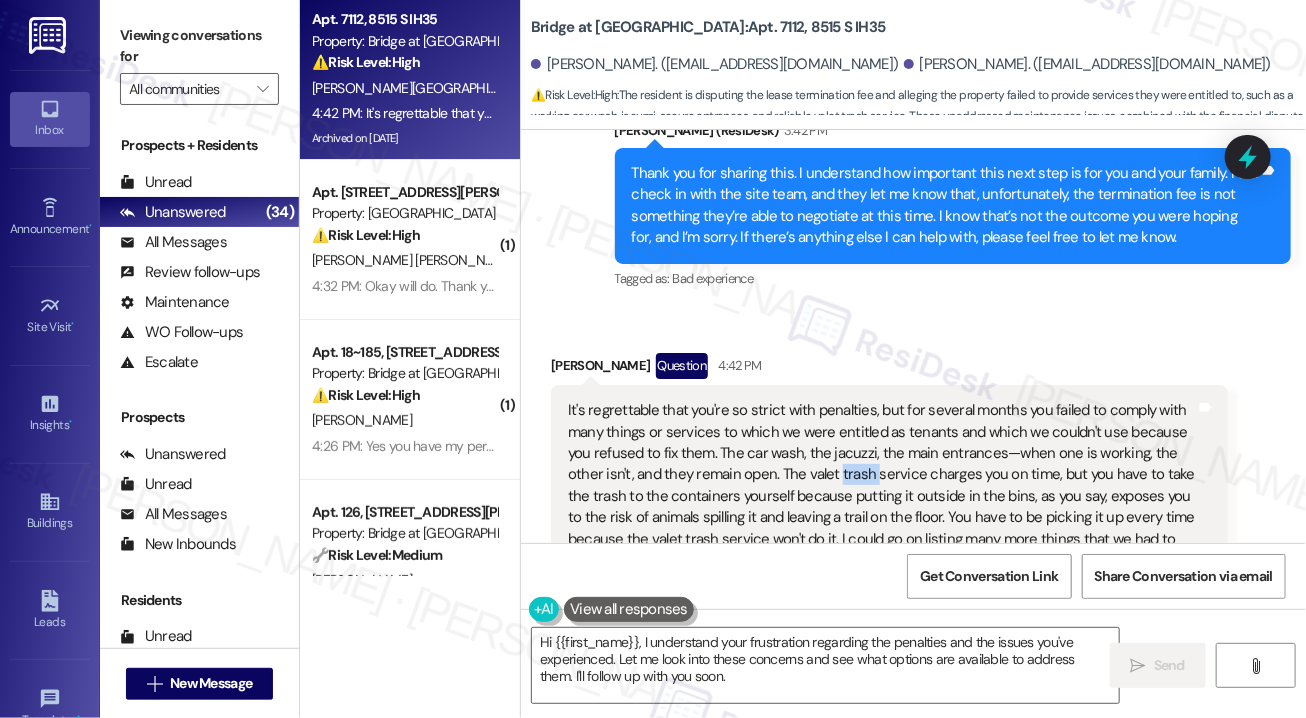 click on "It's regrettable that you're so strict with penalties, but for several months you failed to comply with many things or services to which we were entitled as tenants and which we couldn't use because you refused to fix them. The car wash, the jacuzzi, the main entrances—when one is working, the other isn't, and they remain open. The valet trash service charges you on time, but you have to take the trash to the containers yourself because putting it outside in the bins, as you say, exposes you to the risk of animals spilling it and leaving a trail on the floor. You have to be picking it up every time because the valet trash service won't do it. I could go on listing many more things that we had to put up with and be flexible with your lack of action to provide a timely solution." at bounding box center [882, 485] 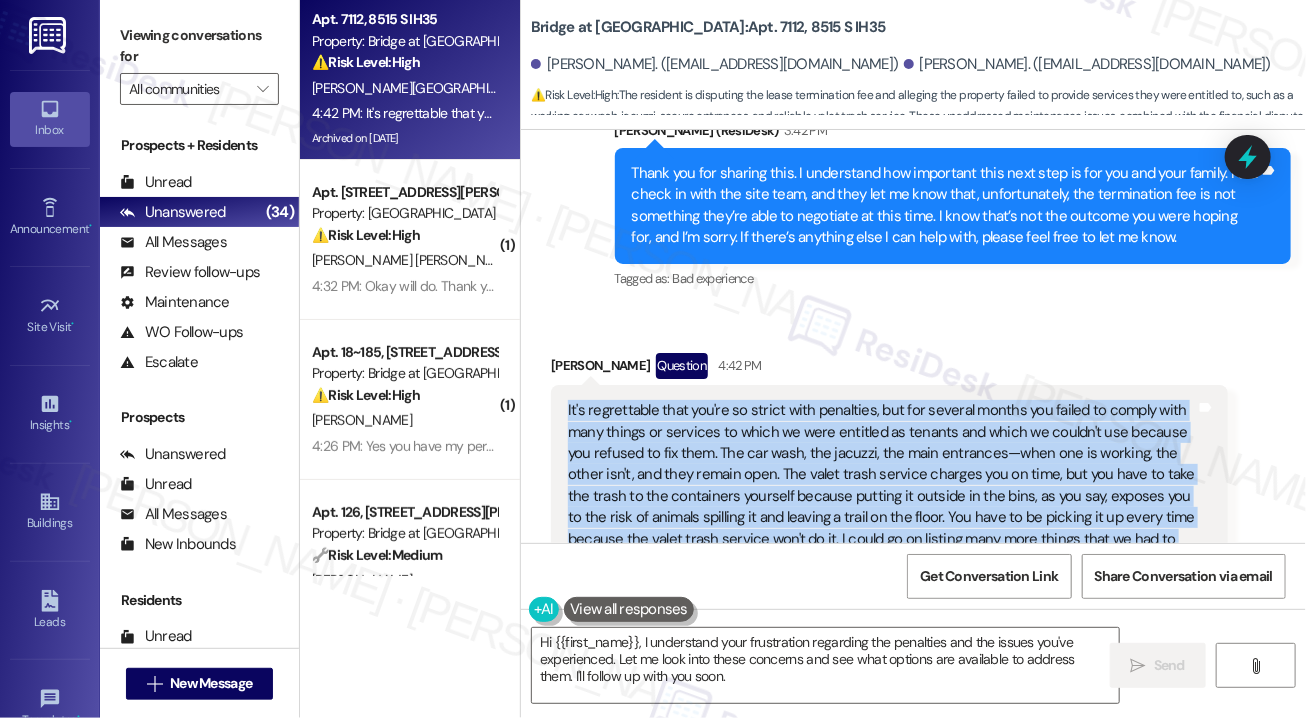 click on "It's regrettable that you're so strict with penalties, but for several months you failed to comply with many things or services to which we were entitled as tenants and which we couldn't use because you refused to fix them. The car wash, the jacuzzi, the main entrances—when one is working, the other isn't, and they remain open. The valet trash service charges you on time, but you have to take the trash to the containers yourself because putting it outside in the bins, as you say, exposes you to the risk of animals spilling it and leaving a trail on the floor. You have to be picking it up every time because the valet trash service won't do it. I could go on listing many more things that we had to put up with and be flexible with your lack of action to provide a timely solution." at bounding box center (882, 485) 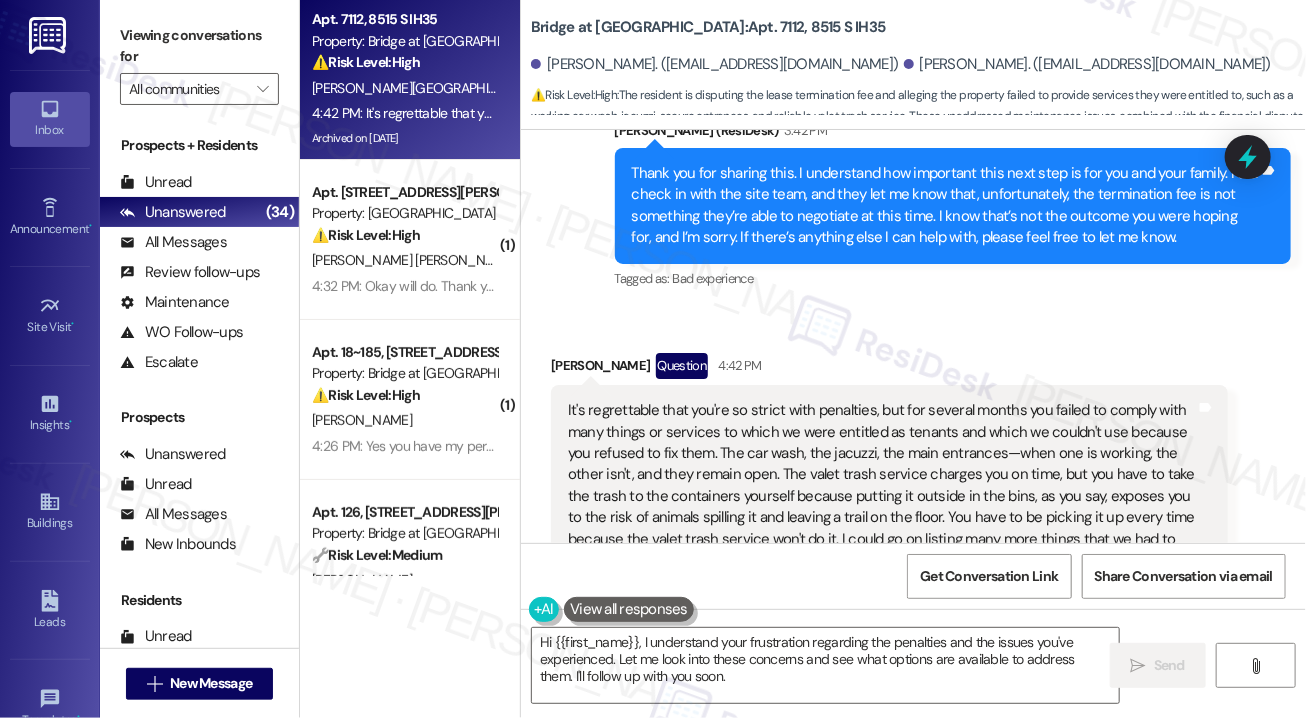 click on "Received via SMS [PERSON_NAME] Question 4:42 PM It's regrettable that you're so strict with penalties, but for several months you failed to comply with many things or services to which we were entitled as tenants and which we couldn't use because you refused to fix them. The car wash, the jacuzzi, the main entrances—when one is working, the other isn't, and they remain open. The valet trash service charges you on time, but you have to take the trash to the containers yourself because putting it outside in the bins, as you say, exposes you to the risk of animals spilling it and leaving a trail on the floor. You have to be picking it up every time because the valet trash service won't do it. I could go on listing many more things that we had to put up with and be flexible with your lack of action to provide a timely solution. Tags and notes Tagged as:   Trash ,  Click to highlight conversations about Trash Parking Click to highlight conversations about Parking" at bounding box center [913, 469] 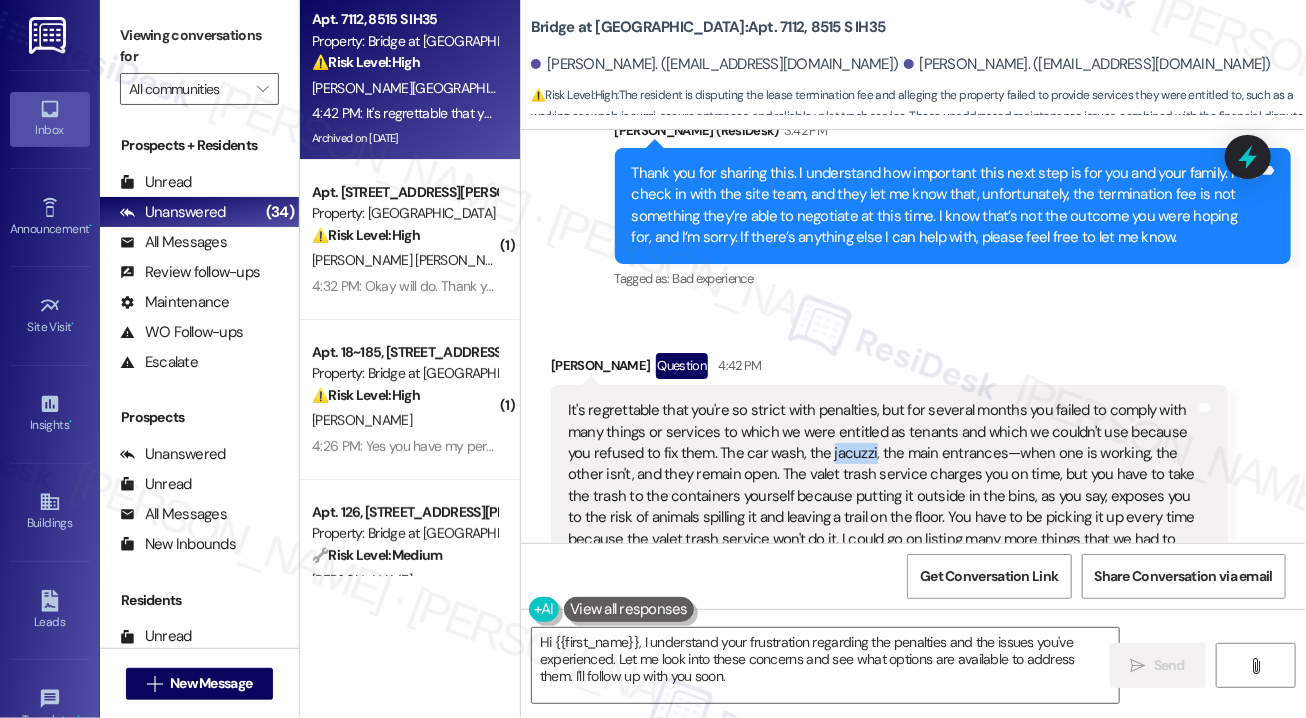 click on "It's regrettable that you're so strict with penalties, but for several months you failed to comply with many things or services to which we were entitled as tenants and which we couldn't use because you refused to fix them. The car wash, the jacuzzi, the main entrances—when one is working, the other isn't, and they remain open. The valet trash service charges you on time, but you have to take the trash to the containers yourself because putting it outside in the bins, as you say, exposes you to the risk of animals spilling it and leaving a trail on the floor. You have to be picking it up every time because the valet trash service won't do it. I could go on listing many more things that we had to put up with and be flexible with your lack of action to provide a timely solution." at bounding box center [882, 485] 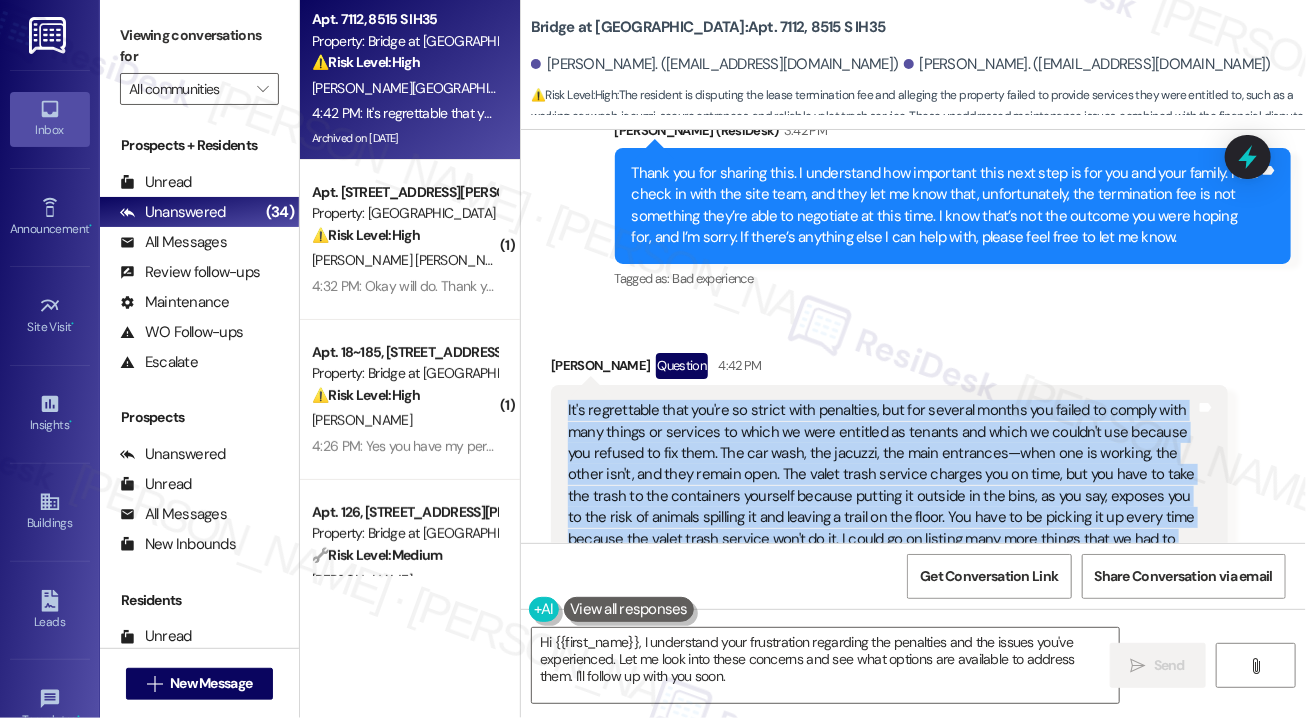 click on "It's regrettable that you're so strict with penalties, but for several months you failed to comply with many things or services to which we were entitled as tenants and which we couldn't use because you refused to fix them. The car wash, the jacuzzi, the main entrances—when one is working, the other isn't, and they remain open. The valet trash service charges you on time, but you have to take the trash to the containers yourself because putting it outside in the bins, as you say, exposes you to the risk of animals spilling it and leaving a trail on the floor. You have to be picking it up every time because the valet trash service won't do it. I could go on listing many more things that we had to put up with and be flexible with your lack of action to provide a timely solution." at bounding box center (882, 485) 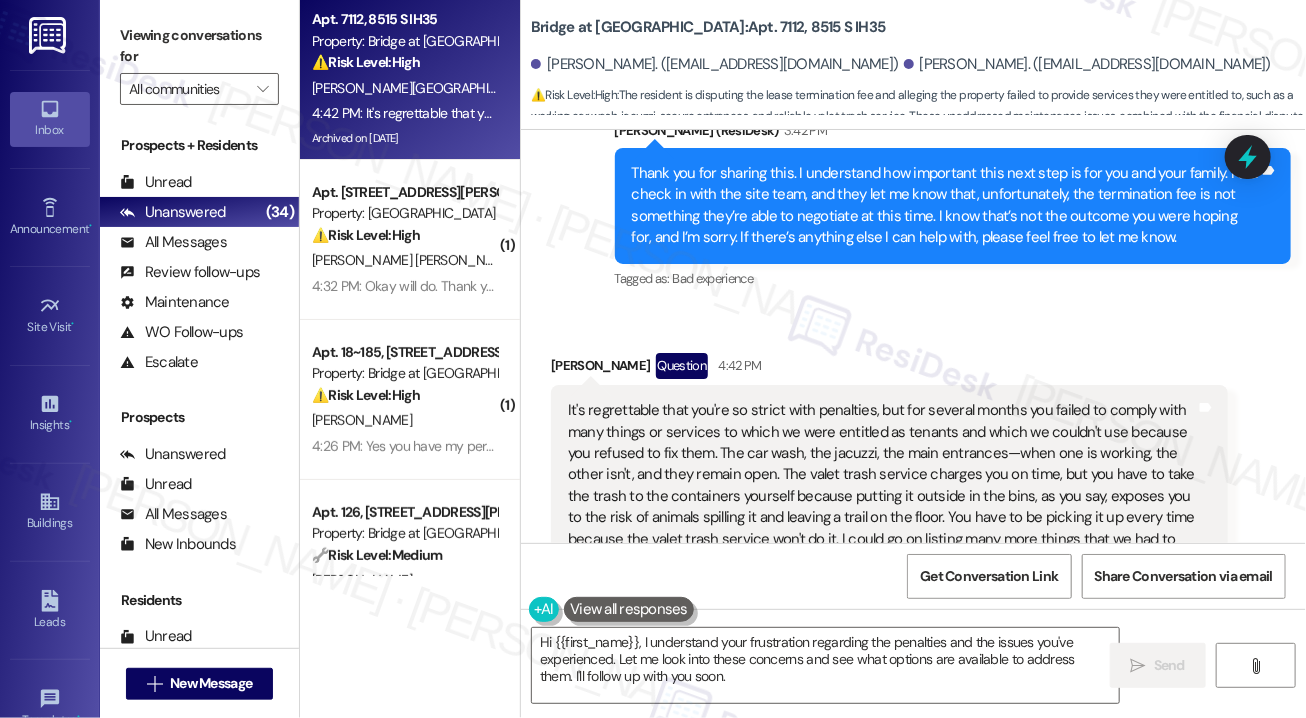click on "Received via SMS [PERSON_NAME] Question 4:42 PM It's regrettable that you're so strict with penalties, but for several months you failed to comply with many things or services to which we were entitled as tenants and which we couldn't use because you refused to fix them. The car wash, the jacuzzi, the main entrances—when one is working, the other isn't, and they remain open. The valet trash service charges you on time, but you have to take the trash to the containers yourself because putting it outside in the bins, as you say, exposes you to the risk of animals spilling it and leaving a trail on the floor. You have to be picking it up every time because the valet trash service won't do it. I could go on listing many more things that we had to put up with and be flexible with your lack of action to provide a timely solution. Tags and notes Tagged as:   Trash ,  Click to highlight conversations about Trash Parking Click to highlight conversations about Parking" at bounding box center [889, 484] 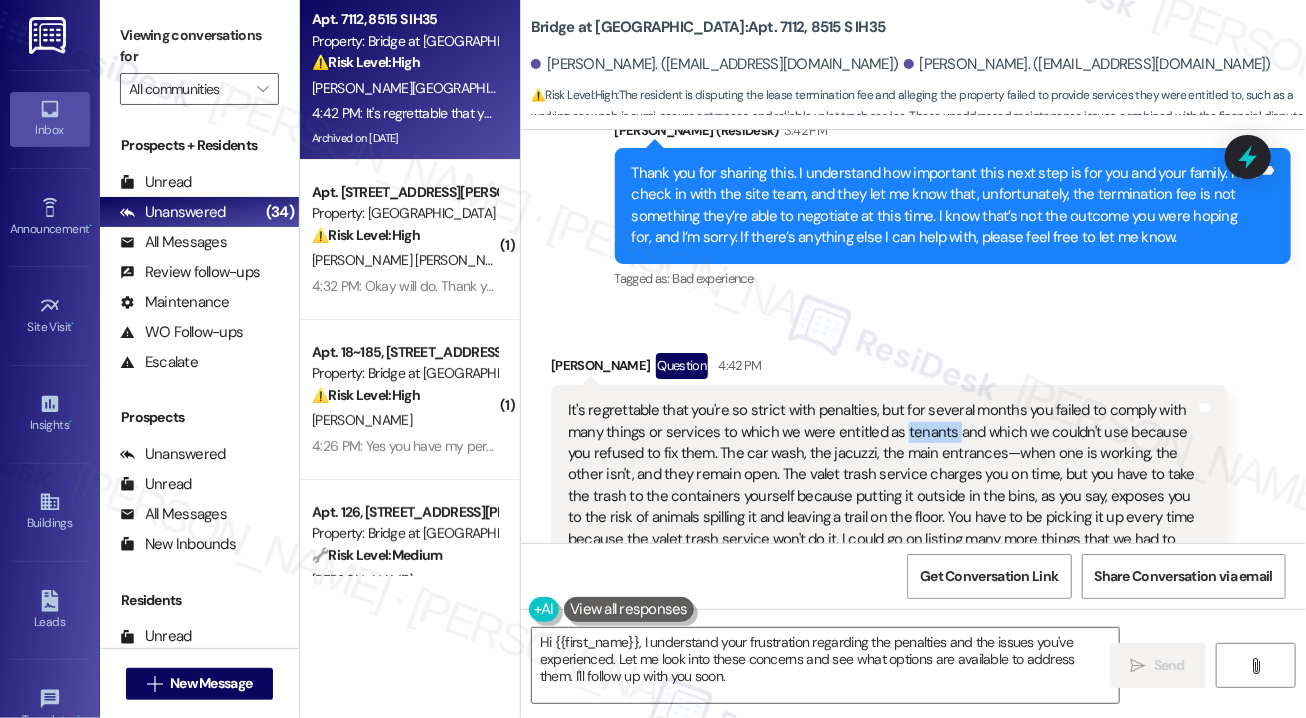 click on "It's regrettable that you're so strict with penalties, but for several months you failed to comply with many things or services to which we were entitled as tenants and which we couldn't use because you refused to fix them. The car wash, the jacuzzi, the main entrances—when one is working, the other isn't, and they remain open. The valet trash service charges you on time, but you have to take the trash to the containers yourself because putting it outside in the bins, as you say, exposes you to the risk of animals spilling it and leaving a trail on the floor. You have to be picking it up every time because the valet trash service won't do it. I could go on listing many more things that we had to put up with and be flexible with your lack of action to provide a timely solution." at bounding box center (882, 485) 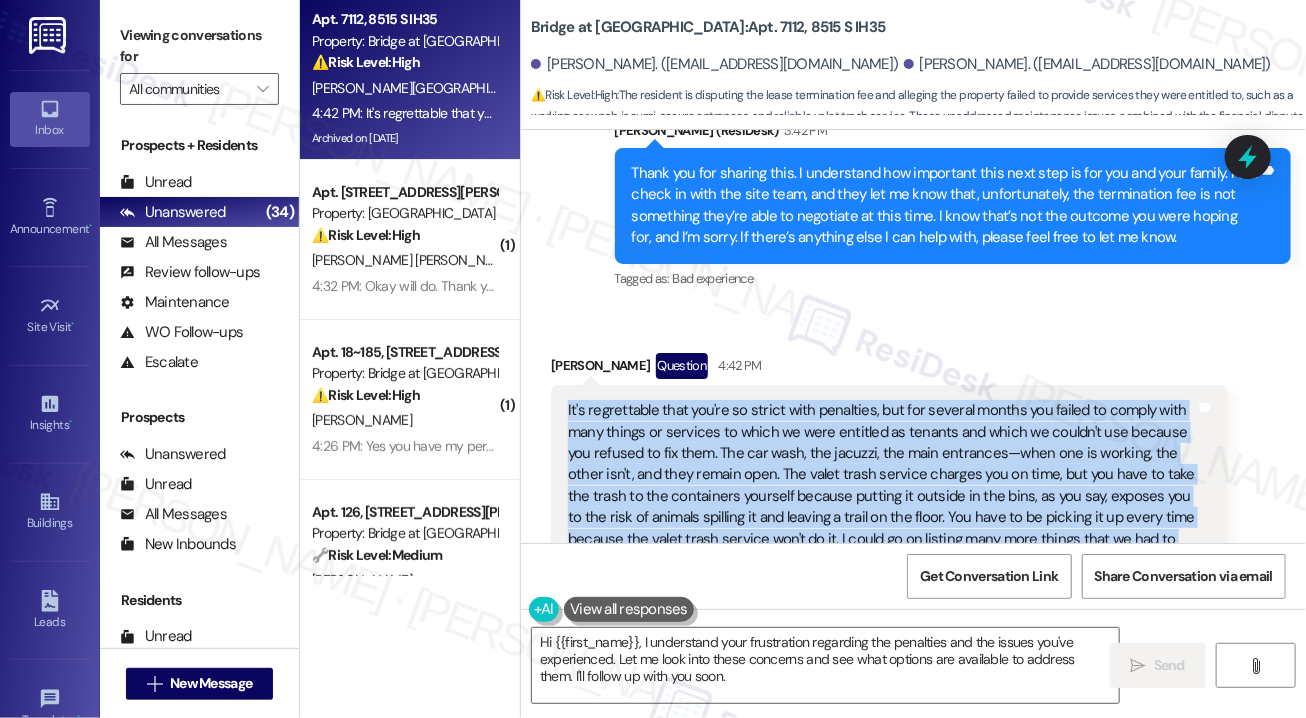 click on "It's regrettable that you're so strict with penalties, but for several months you failed to comply with many things or services to which we were entitled as tenants and which we couldn't use because you refused to fix them. The car wash, the jacuzzi, the main entrances—when one is working, the other isn't, and they remain open. The valet trash service charges you on time, but you have to take the trash to the containers yourself because putting it outside in the bins, as you say, exposes you to the risk of animals spilling it and leaving a trail on the floor. You have to be picking it up every time because the valet trash service won't do it. I could go on listing many more things that we had to put up with and be flexible with your lack of action to provide a timely solution." at bounding box center [882, 485] 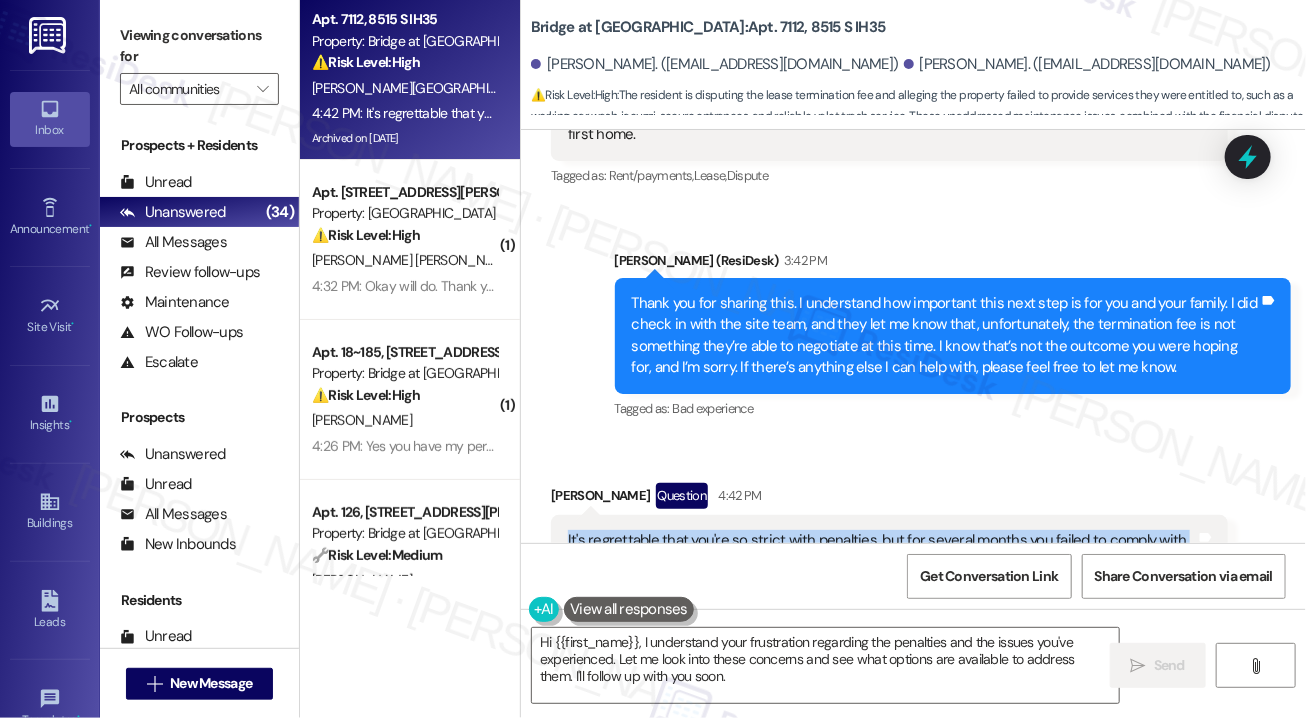 scroll, scrollTop: 7098, scrollLeft: 0, axis: vertical 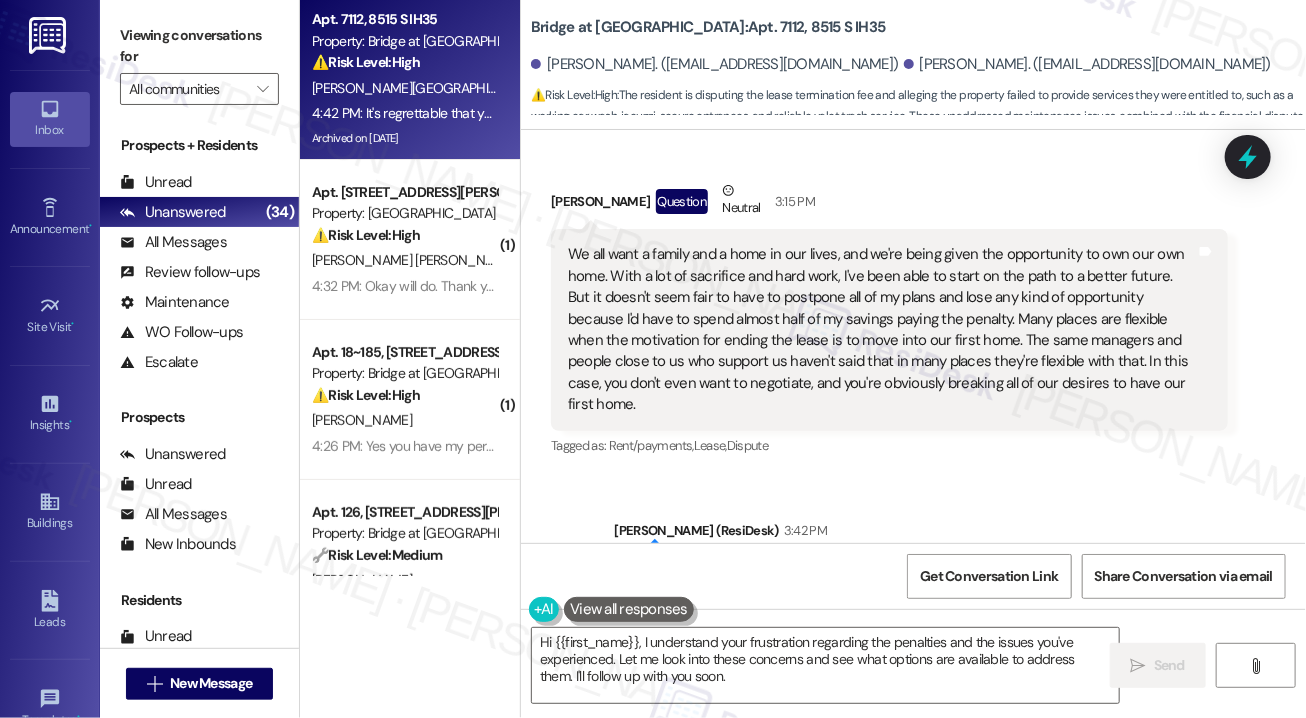 click on "We all want a family and a home in our lives, and we're being given the opportunity to own our own home. With a lot of sacrifice and hard work, I've been able to start on the path to a better future. But it doesn't seem fair to have to postpone all of my plans and lose any kind of opportunity because I'd have to spend almost half of my savings paying the penalty. Many places are flexible when the motivation for ending the lease is to move into our first home. The same managers and people close to us who support us haven't said that in many places they're flexible with that. In this case, you don't even want to negotiate, and you're obviously breaking all of our desires to have our first home." at bounding box center (882, 329) 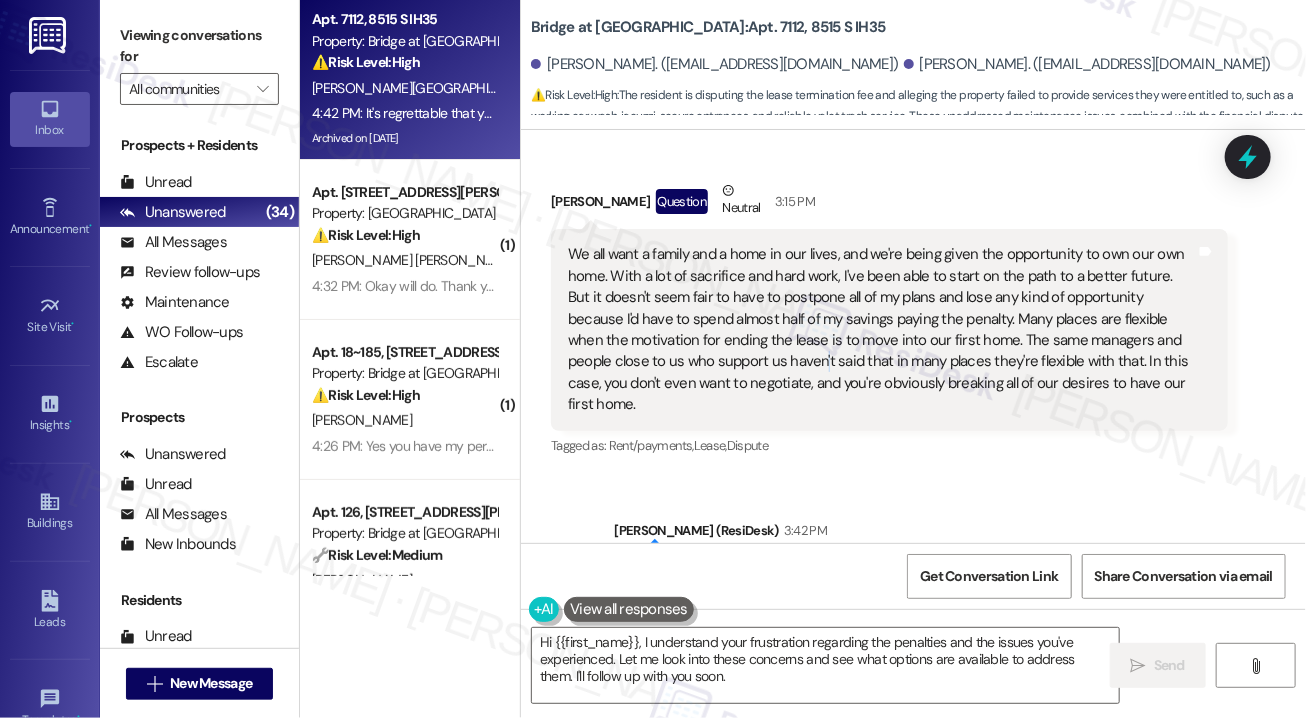 click on "We all want a family and a home in our lives, and we're being given the opportunity to own our own home. With a lot of sacrifice and hard work, I've been able to start on the path to a better future. But it doesn't seem fair to have to postpone all of my plans and lose any kind of opportunity because I'd have to spend almost half of my savings paying the penalty. Many places are flexible when the motivation for ending the lease is to move into our first home. The same managers and people close to us who support us haven't said that in many places they're flexible with that. In this case, you don't even want to negotiate, and you're obviously breaking all of our desires to have our first home." at bounding box center (882, 329) 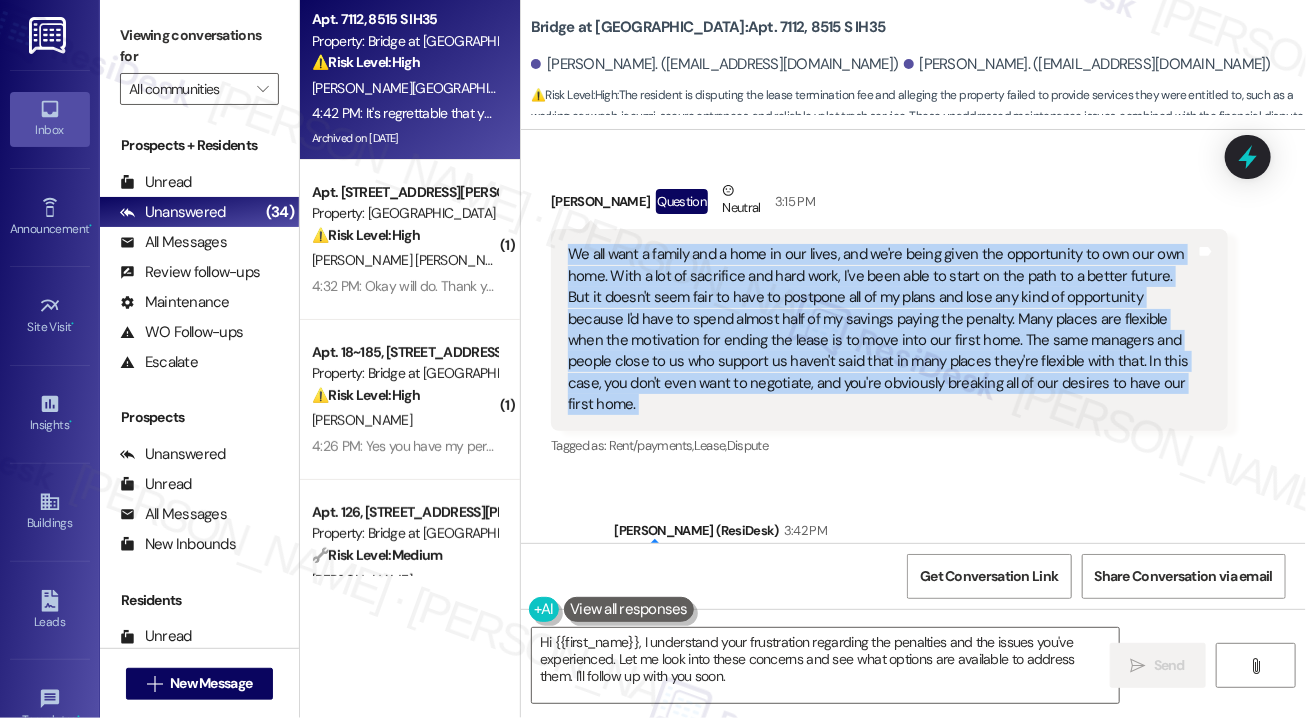 click on "We all want a family and a home in our lives, and we're being given the opportunity to own our own home. With a lot of sacrifice and hard work, I've been able to start on the path to a better future. But it doesn't seem fair to have to postpone all of my plans and lose any kind of opportunity because I'd have to spend almost half of my savings paying the penalty. Many places are flexible when the motivation for ending the lease is to move into our first home. The same managers and people close to us who support us haven't said that in many places they're flexible with that. In this case, you don't even want to negotiate, and you're obviously breaking all of our desires to have our first home." at bounding box center (882, 329) 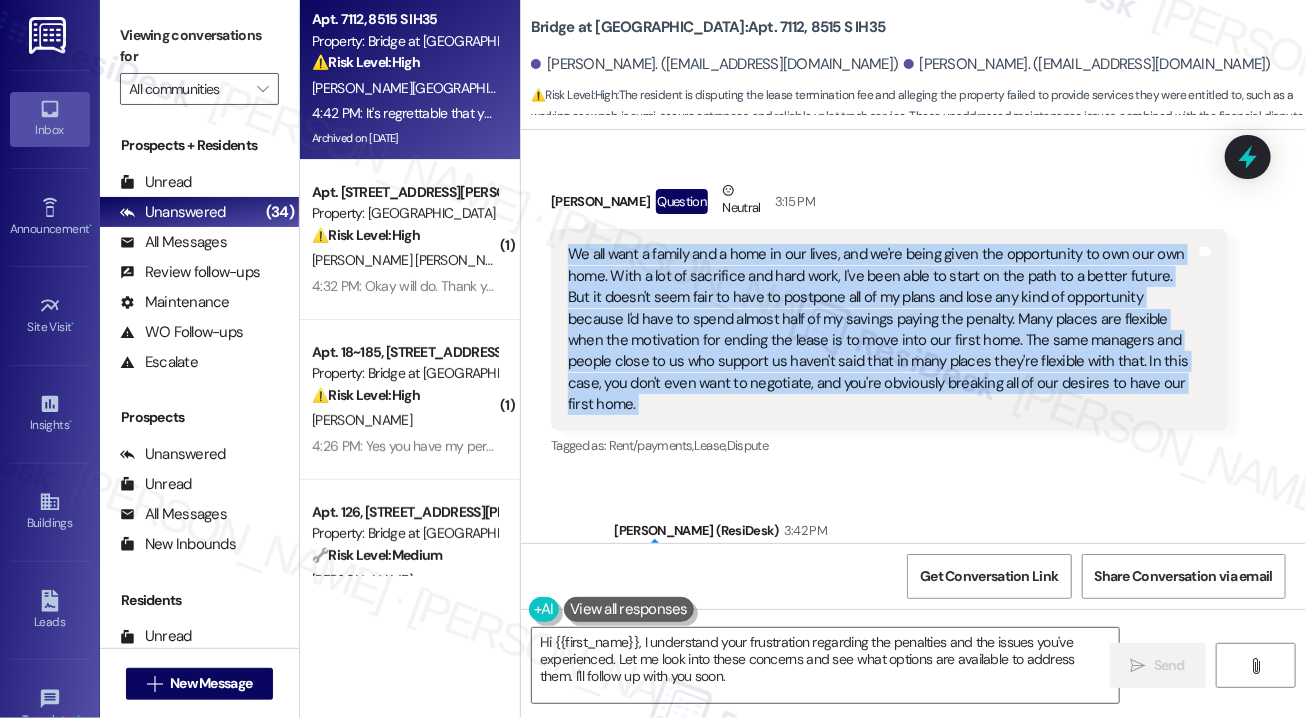 copy on "We all want a family and a home in our lives, and we're being given the opportunity to own our own home. With a lot of sacrifice and hard work, I've been able to start on the path to a better future. But it doesn't seem fair to have to postpone all of my plans and lose any kind of opportunity because I'd have to spend almost half of my savings paying the penalty. Many places are flexible when the motivation for ending the lease is to move into our first home. The same managers and people close to us who support us haven't said that in many places they're flexible with that. In this case, you don't even want to negotiate, and you're obviously breaking all of our desires to have our first home. Tags and notes" 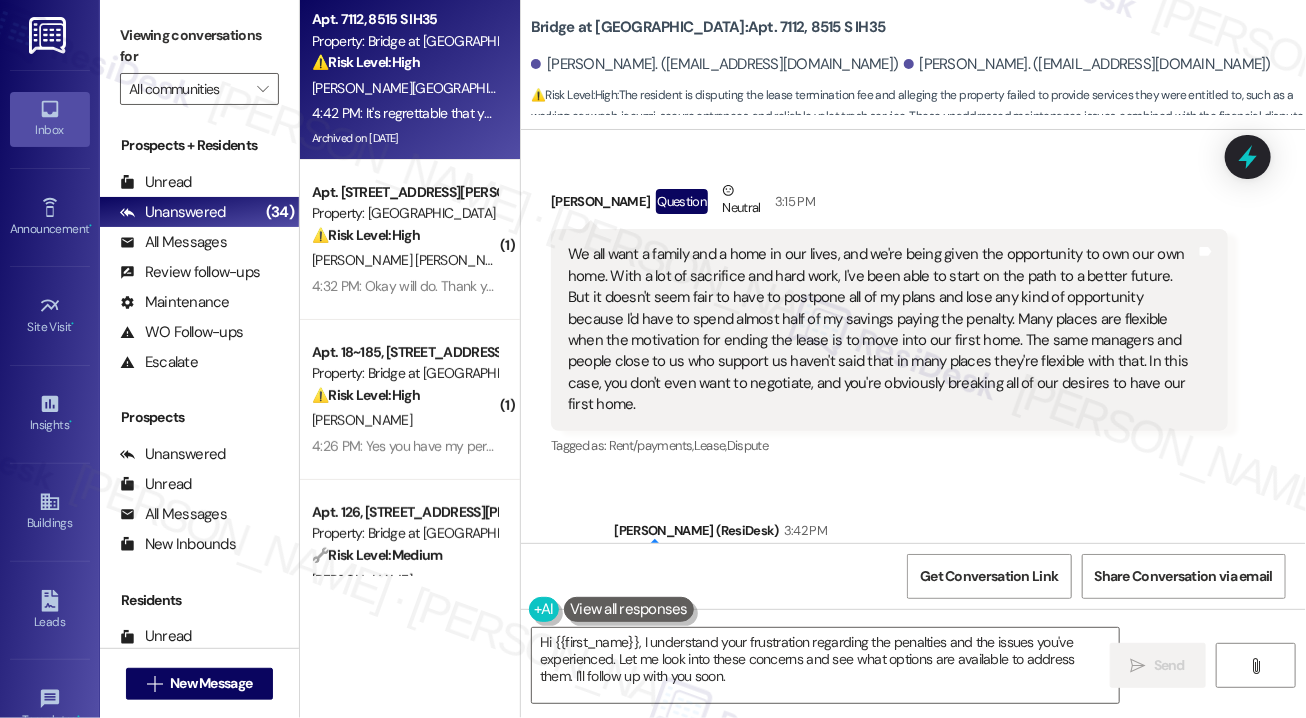 click on "[PERSON_NAME] Question   Neutral 3:15 PM" at bounding box center [889, 204] 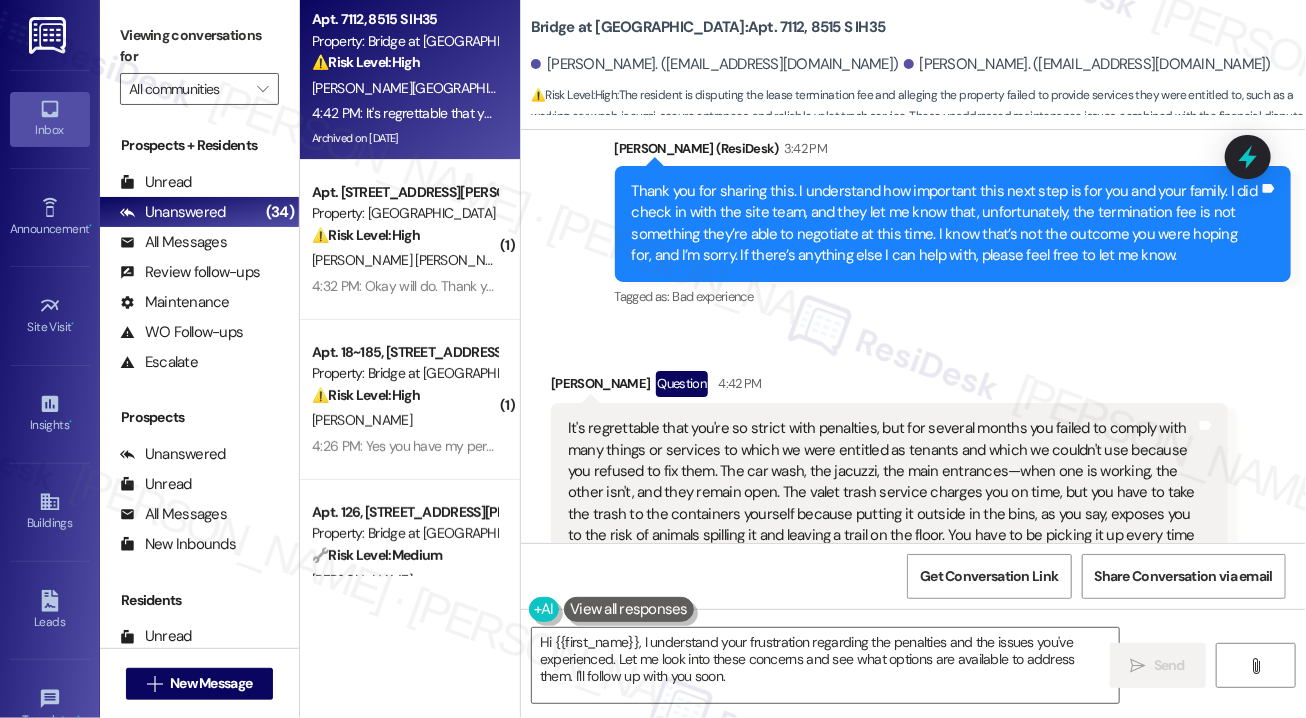 scroll, scrollTop: 7498, scrollLeft: 0, axis: vertical 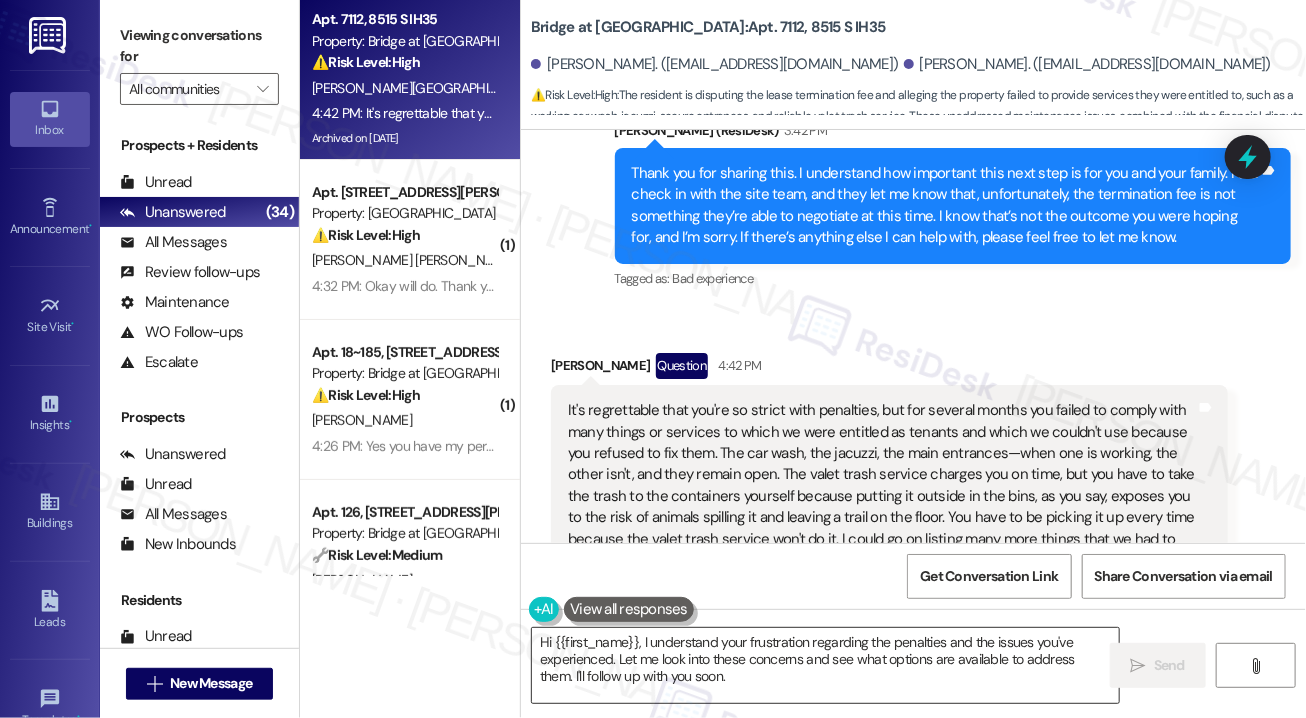 click on "Hi {{first_name}}, I understand your frustration regarding the penalties and the issues you've experienced. Let me look into these concerns and see what options are available to address them. I'll follow up with you soon." at bounding box center [825, 665] 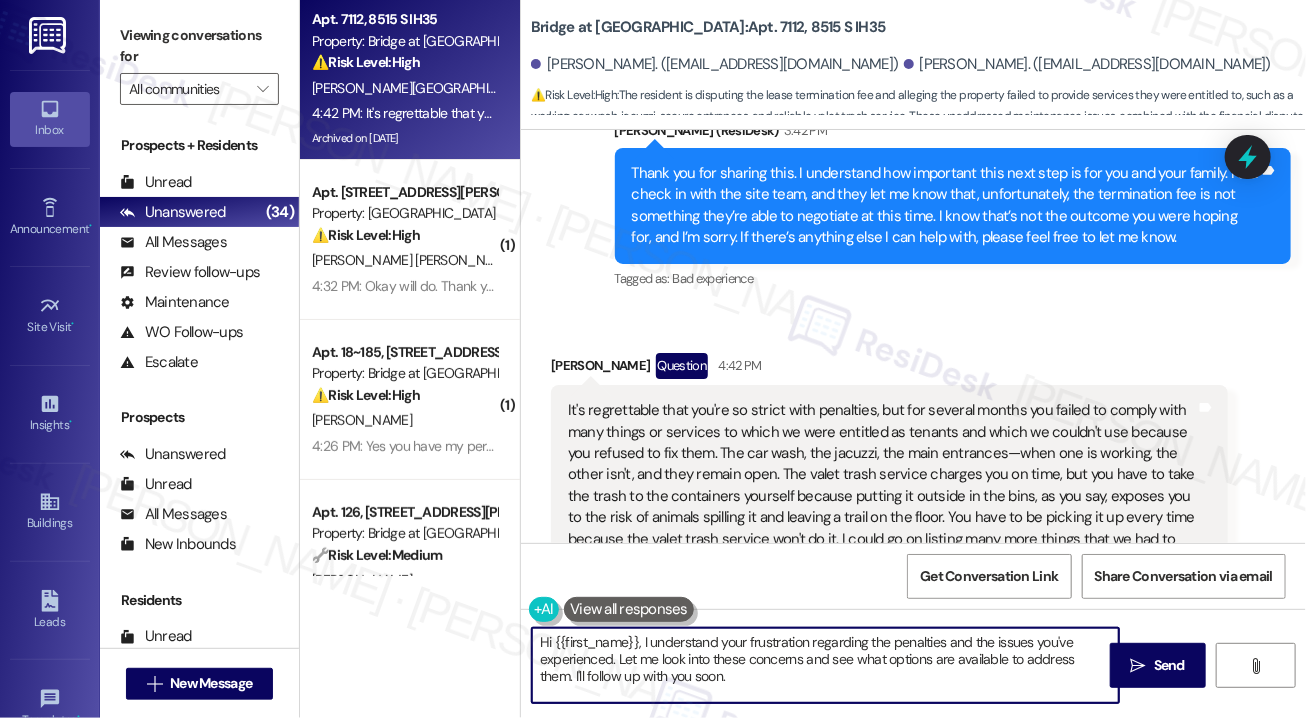 drag, startPoint x: 641, startPoint y: 641, endPoint x: 449, endPoint y: 648, distance: 192.12756 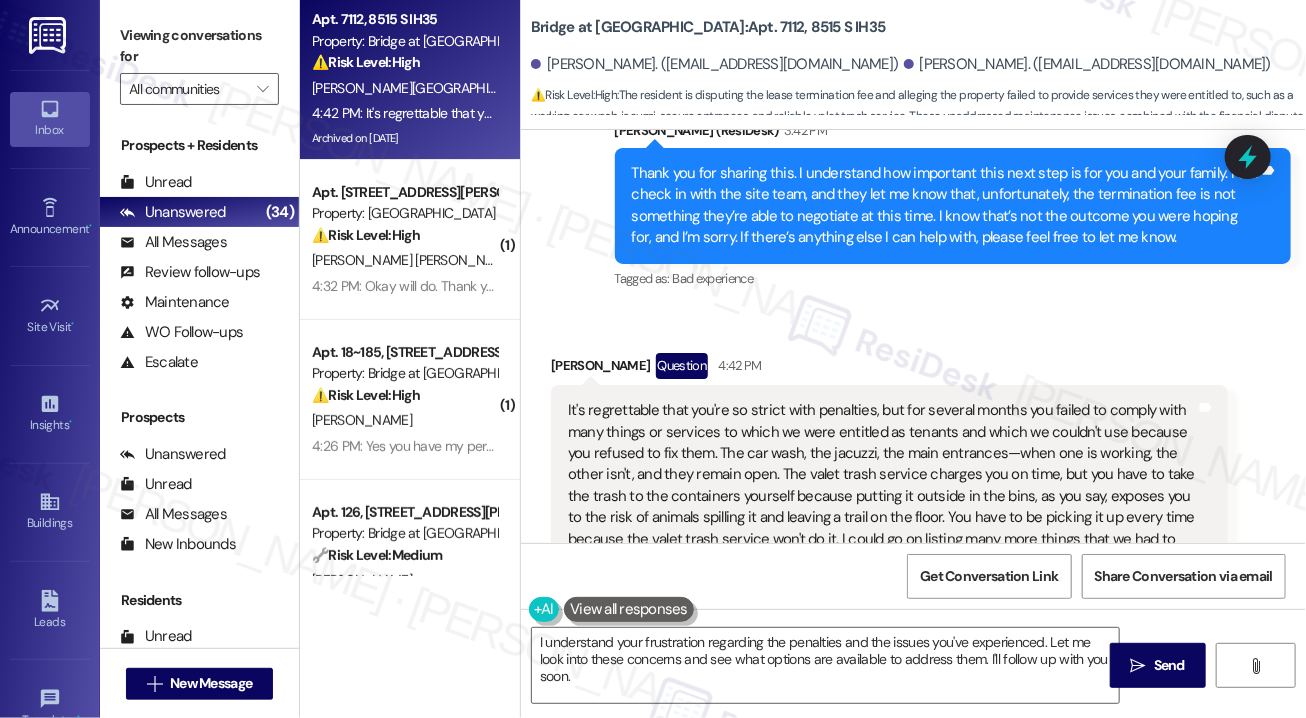 click on "It's regrettable that you're so strict with penalties, but for several months you failed to comply with many things or services to which we were entitled as tenants and which we couldn't use because you refused to fix them. The car wash, the jacuzzi, the main entrances—when one is working, the other isn't, and they remain open. The valet trash service charges you on time, but you have to take the trash to the containers yourself because putting it outside in the bins, as you say, exposes you to the risk of animals spilling it and leaving a trail on the floor. You have to be picking it up every time because the valet trash service won't do it. I could go on listing many more things that we had to put up with and be flexible with your lack of action to provide a timely solution." at bounding box center (882, 485) 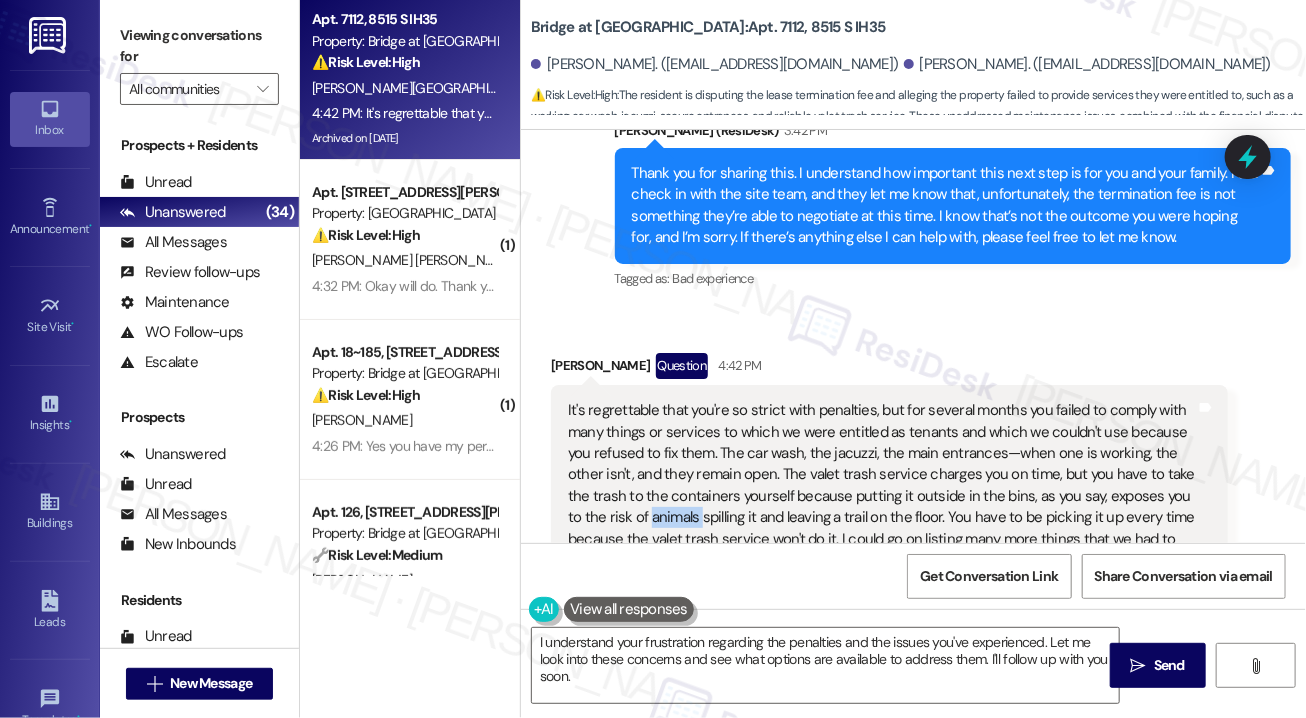 click on "It's regrettable that you're so strict with penalties, but for several months you failed to comply with many things or services to which we were entitled as tenants and which we couldn't use because you refused to fix them. The car wash, the jacuzzi, the main entrances—when one is working, the other isn't, and they remain open. The valet trash service charges you on time, but you have to take the trash to the containers yourself because putting it outside in the bins, as you say, exposes you to the risk of animals spilling it and leaving a trail on the floor. You have to be picking it up every time because the valet trash service won't do it. I could go on listing many more things that we had to put up with and be flexible with your lack of action to provide a timely solution." at bounding box center [882, 485] 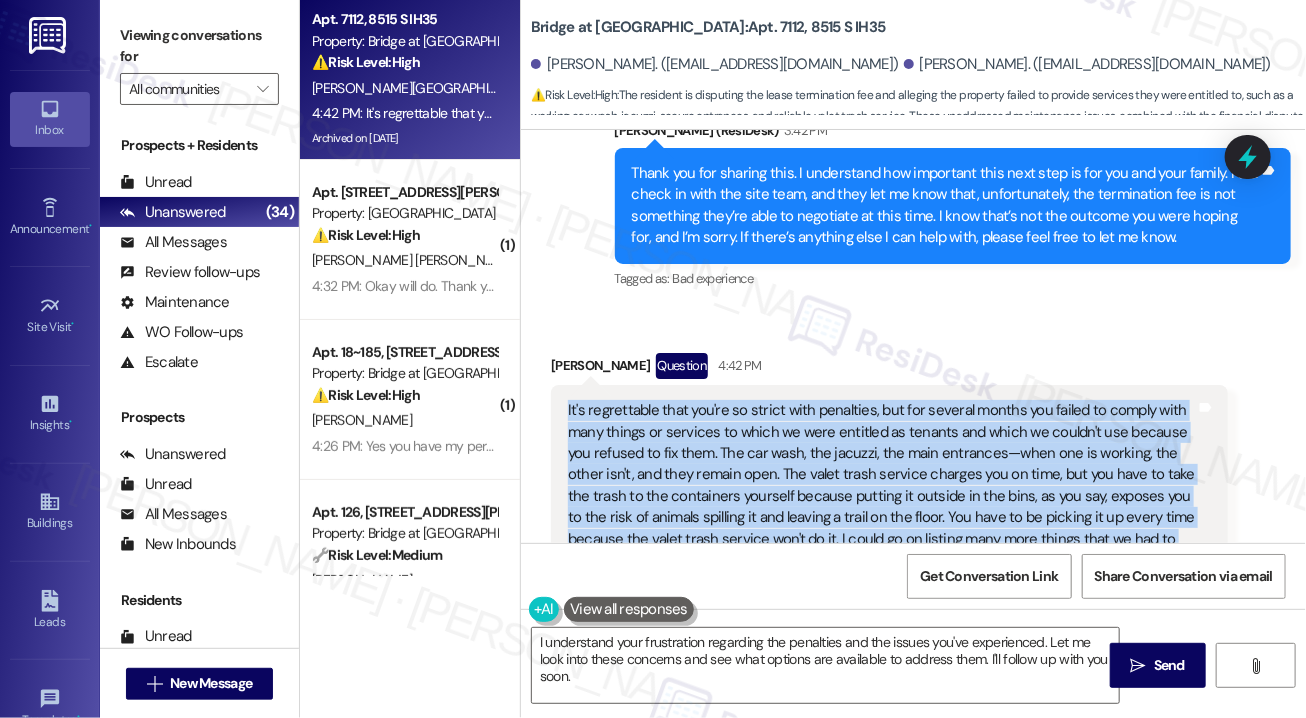 click on "It's regrettable that you're so strict with penalties, but for several months you failed to comply with many things or services to which we were entitled as tenants and which we couldn't use because you refused to fix them. The car wash, the jacuzzi, the main entrances—when one is working, the other isn't, and they remain open. The valet trash service charges you on time, but you have to take the trash to the containers yourself because putting it outside in the bins, as you say, exposes you to the risk of animals spilling it and leaving a trail on the floor. You have to be picking it up every time because the valet trash service won't do it. I could go on listing many more things that we had to put up with and be flexible with your lack of action to provide a timely solution." at bounding box center [882, 485] 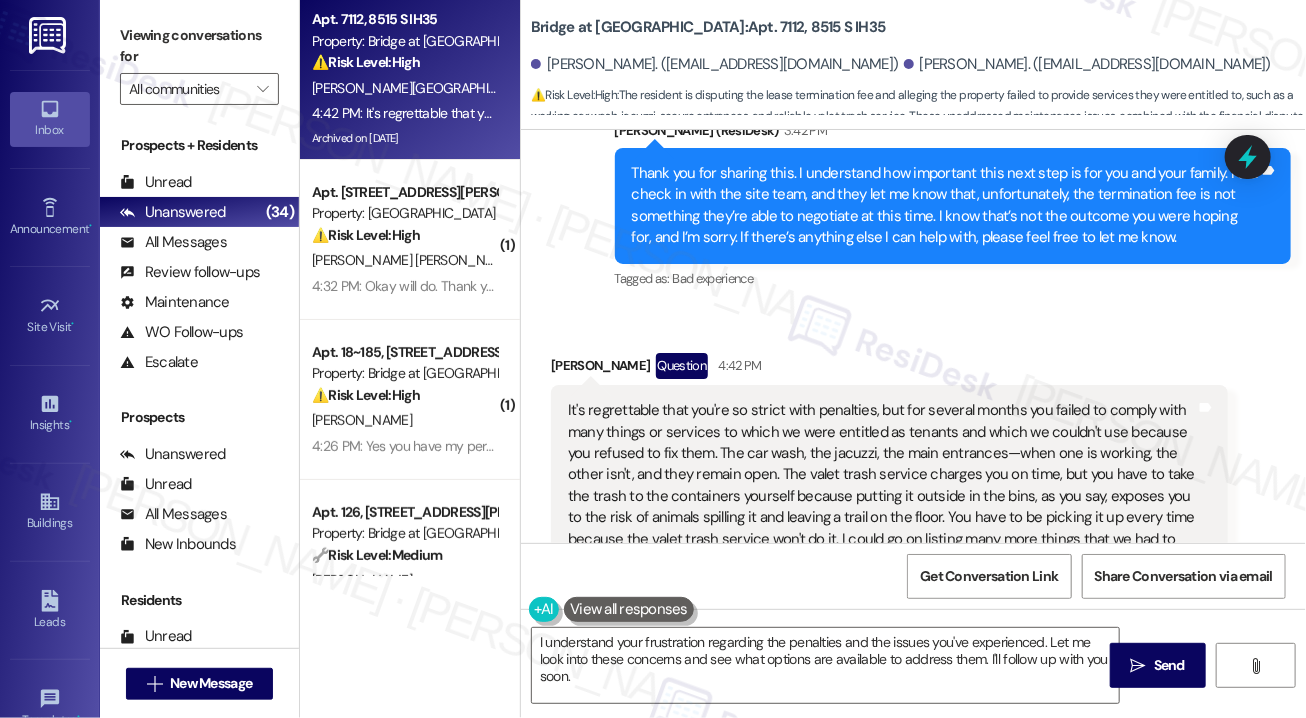 click on "Bridge at [GEOGRAPHIC_DATA]:  Apt. 7112, 8515 S IH35" at bounding box center [708, 27] 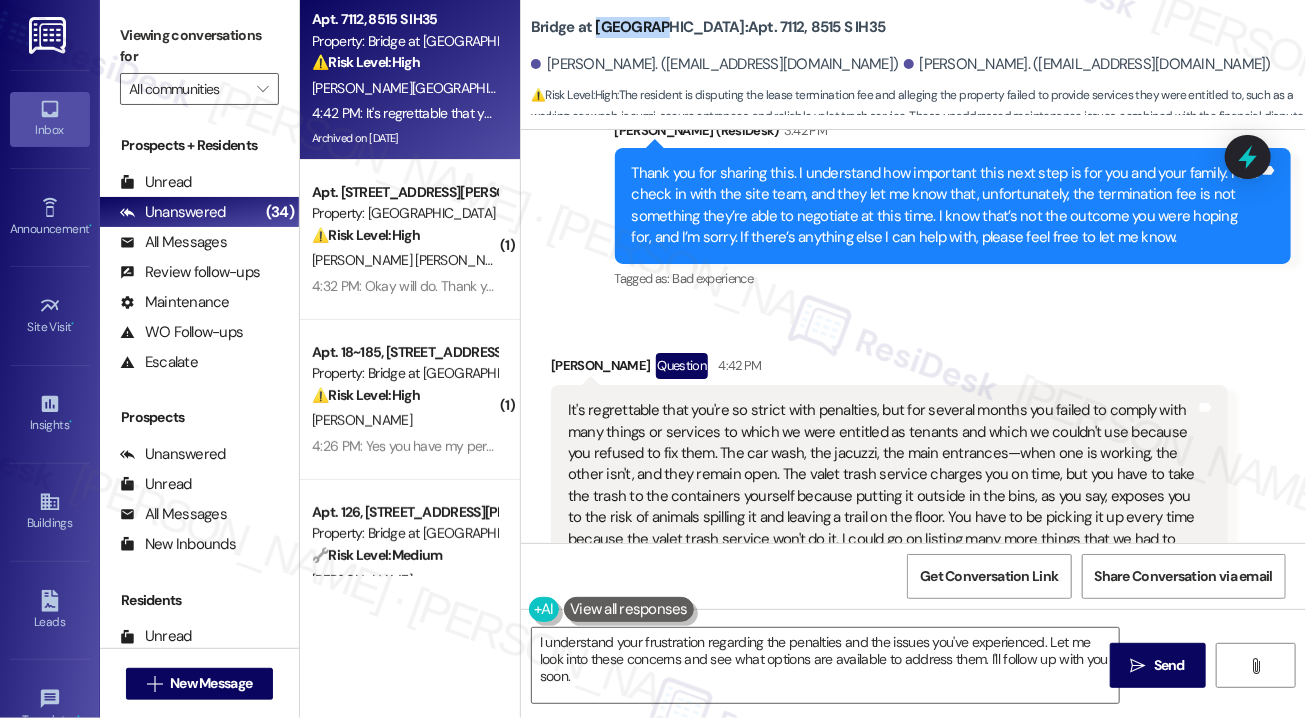 click on "Bridge at [GEOGRAPHIC_DATA]:  Apt. 7112, 8515 S IH35" at bounding box center (708, 27) 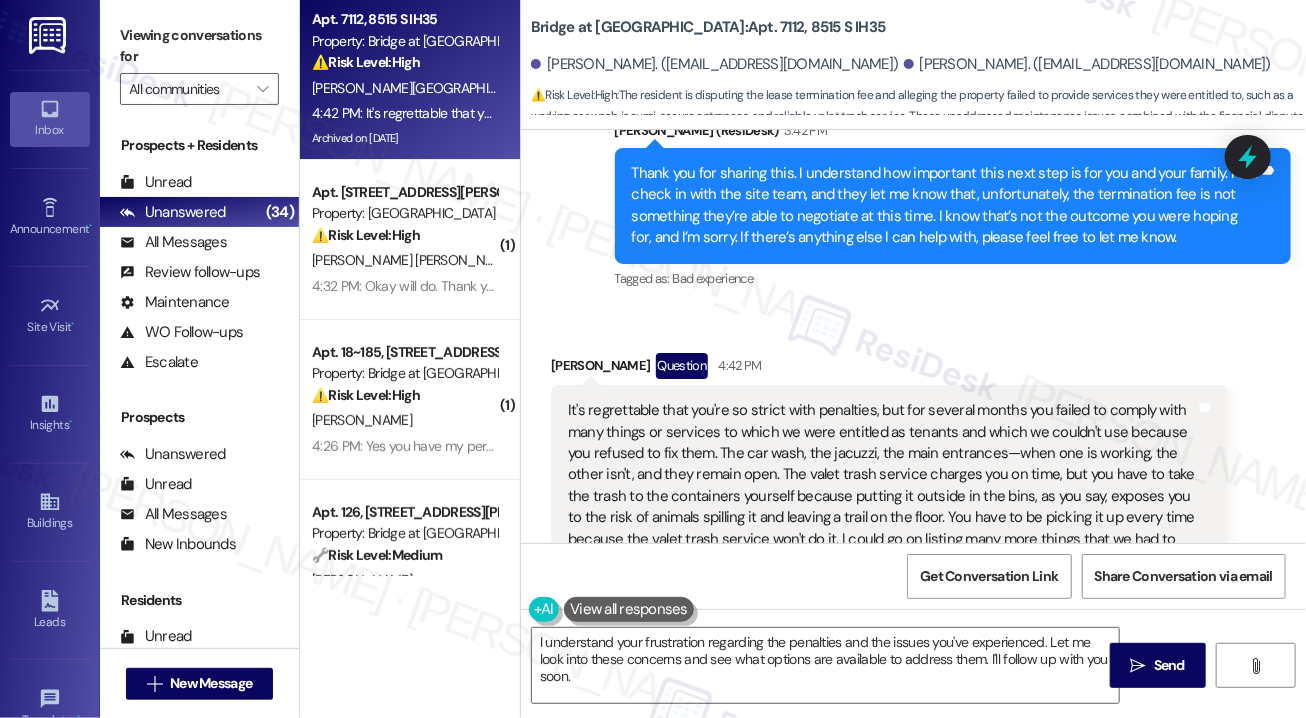click on "[PERSON_NAME]. ([EMAIL_ADDRESS][DOMAIN_NAME])     [PERSON_NAME]. ([EMAIL_ADDRESS][DOMAIN_NAME])" at bounding box center [918, 65] 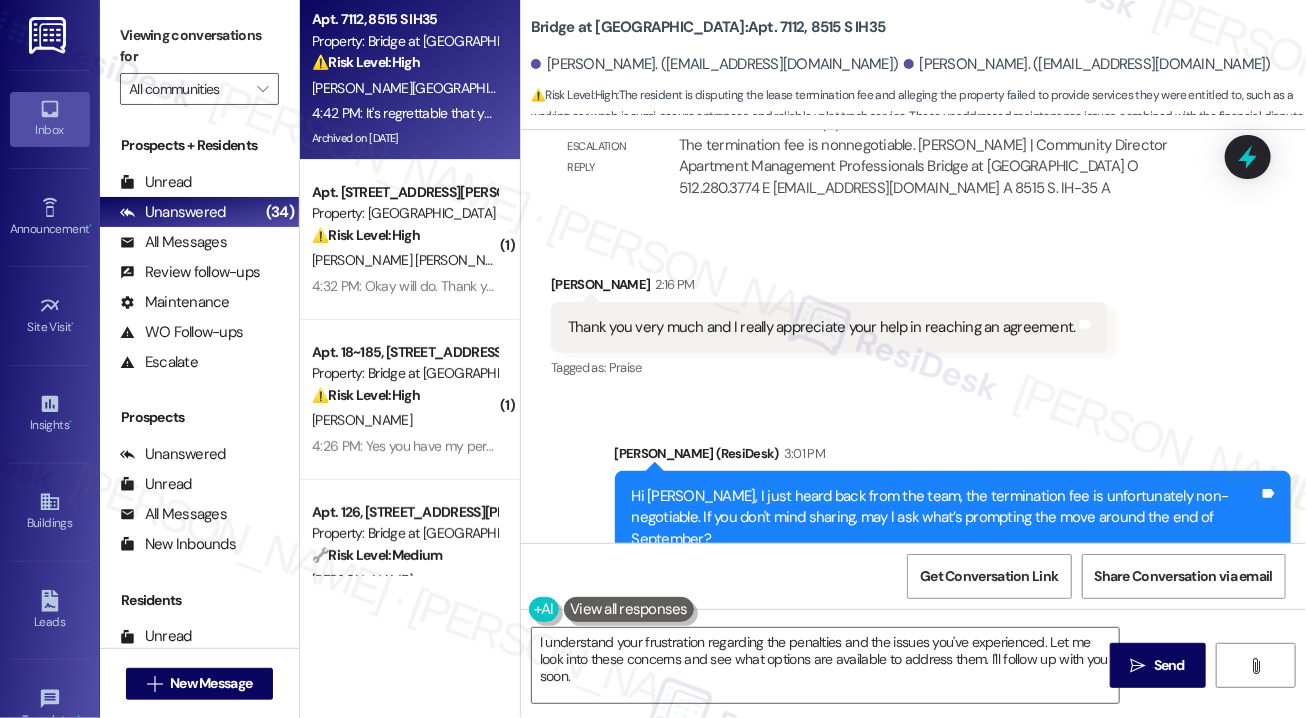 scroll, scrollTop: 6498, scrollLeft: 0, axis: vertical 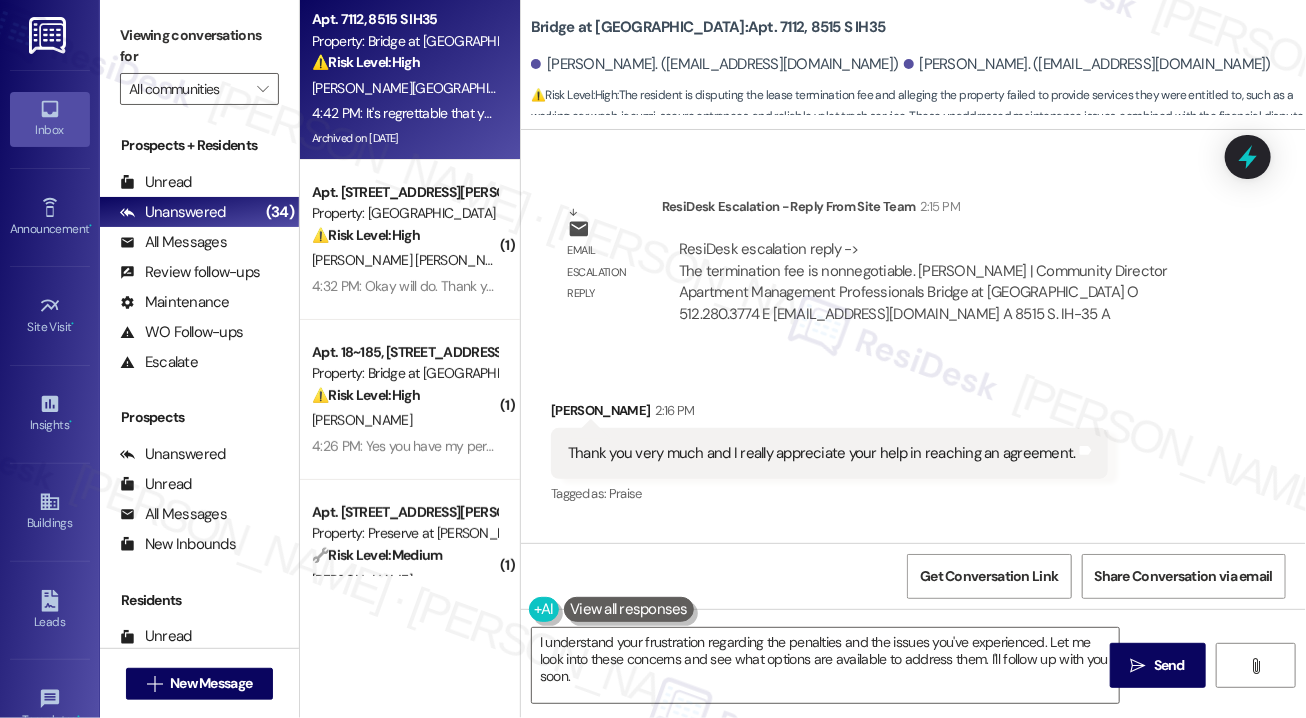 click on "Lease started [DATE] 7:00 PM Survey, sent via SMS Residesk Automated Survey [DATE] 12:23 PM Hi [PERSON_NAME] and [PERSON_NAME], I'm on the new offsite Resident Support Team for Bridge at [GEOGRAPHIC_DATA]! My job is to work with your on-site management team to improve your experience at the property. Text us here at any time for assistance or questions. We will also reach out periodically for feedback. (Standard text messaging rates may apply) (You can always reply STOP to opt out of future messages) Tags and notes Tagged as:   Property launch Click to highlight conversations about Property launch Survey, sent via SMS Residesk Automated Survey [DATE] 12:28 PM Hi there [PERSON_NAME] and [PERSON_NAME]! I just wanted to check in and ask if you are happy with your home.  Feel free to answer with a quick (y/n) Tags and notes Tagged as:   Quarterly check-in Click to highlight conversations about Quarterly check-in Received via SMS [PERSON_NAME] [DATE] 6:22 PM N Tags and notes Tagged as:   Sent via SMS" at bounding box center [913, 336] 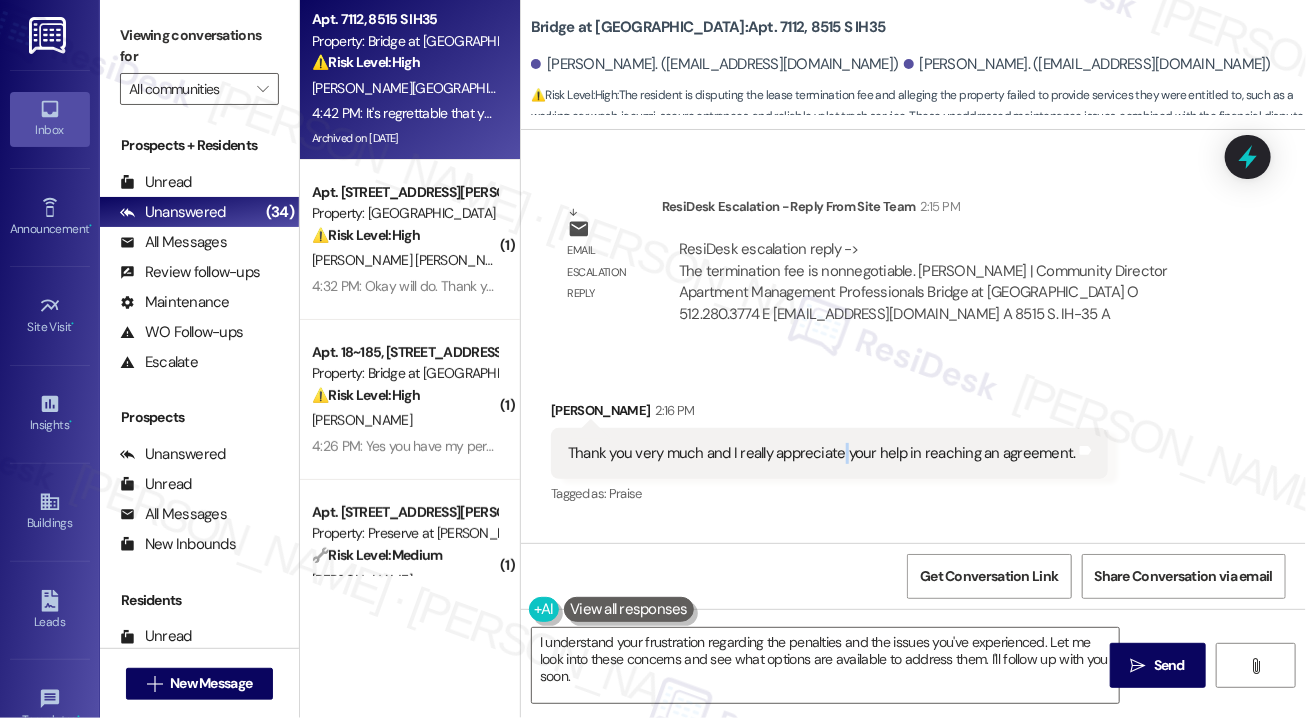 click on "Thank you very much and I really appreciate your help in reaching an agreement." at bounding box center (822, 453) 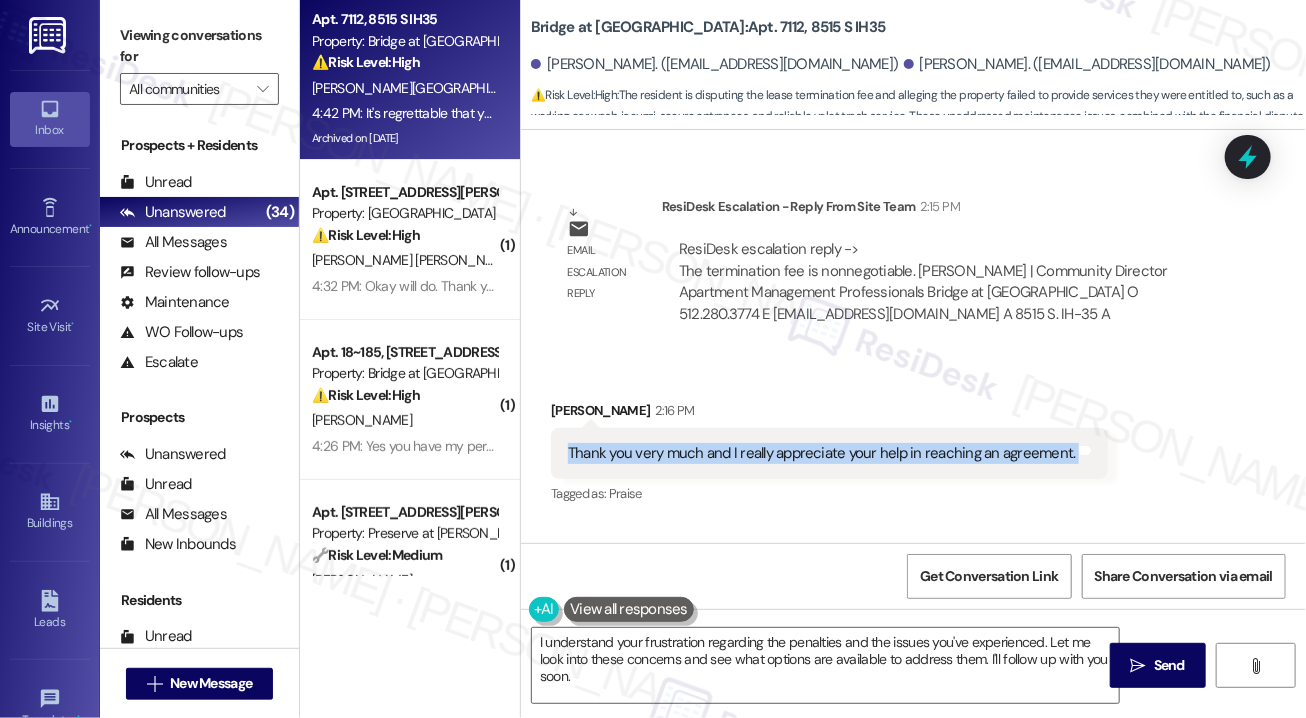 click on "Thank you very much and I really appreciate your help in reaching an agreement." at bounding box center (822, 453) 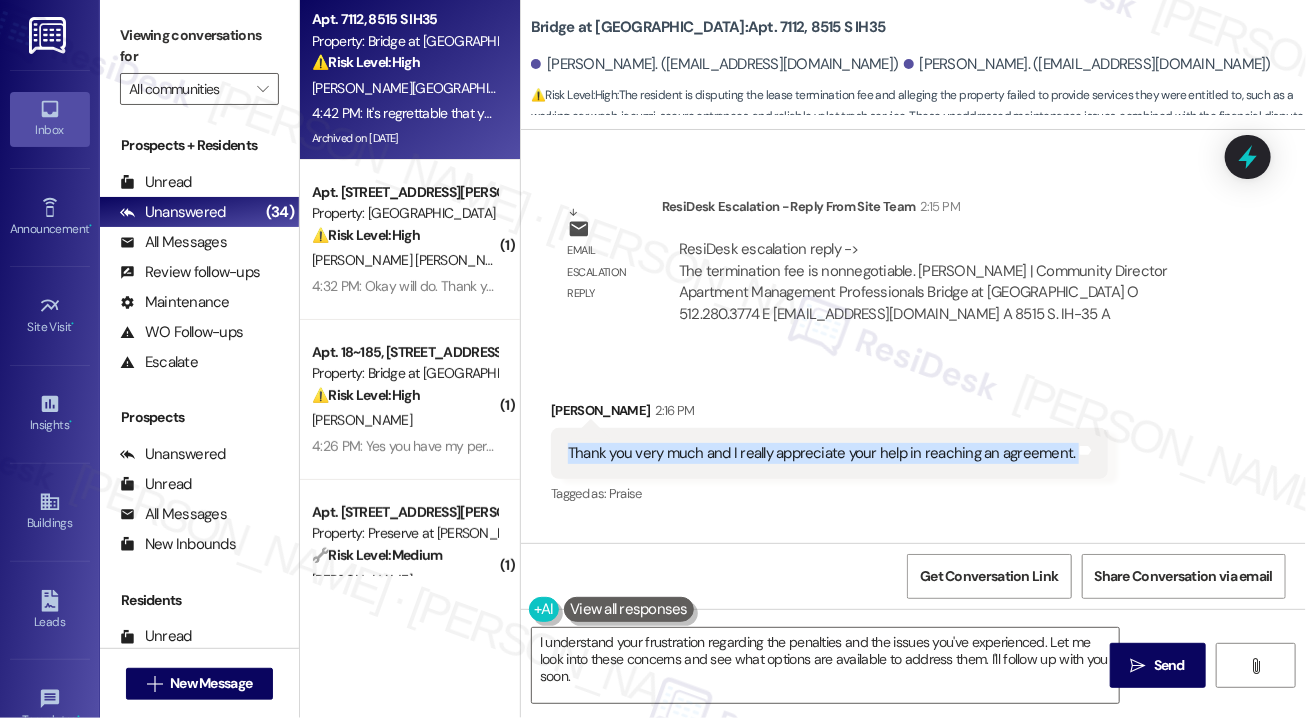 scroll, scrollTop: 6298, scrollLeft: 0, axis: vertical 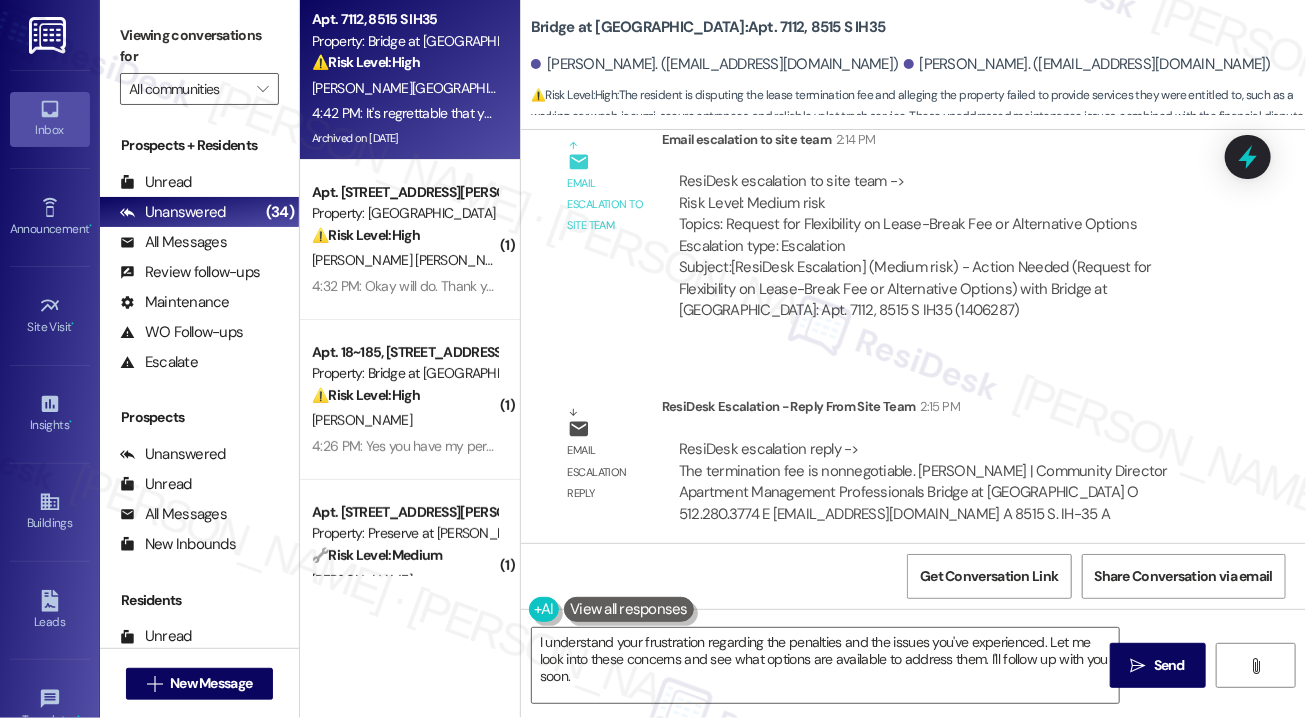 click on "ResiDesk escalation to site team ->
Risk Level: Medium risk
Topics: Request for Flexibility on Lease-Break Fee or Alternative Options
Escalation type: Escalation" at bounding box center [945, 214] 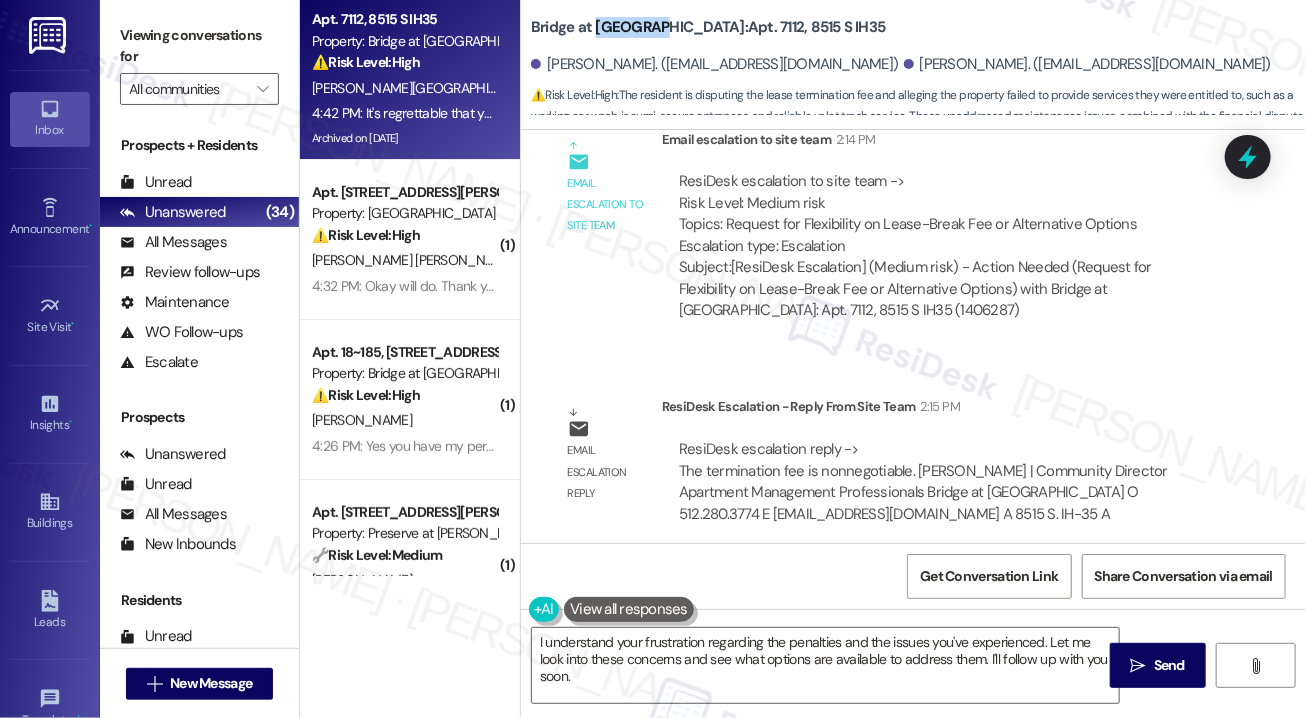 click on "Bridge at [GEOGRAPHIC_DATA]:  Apt. 7112, 8515 S IH35" at bounding box center [708, 27] 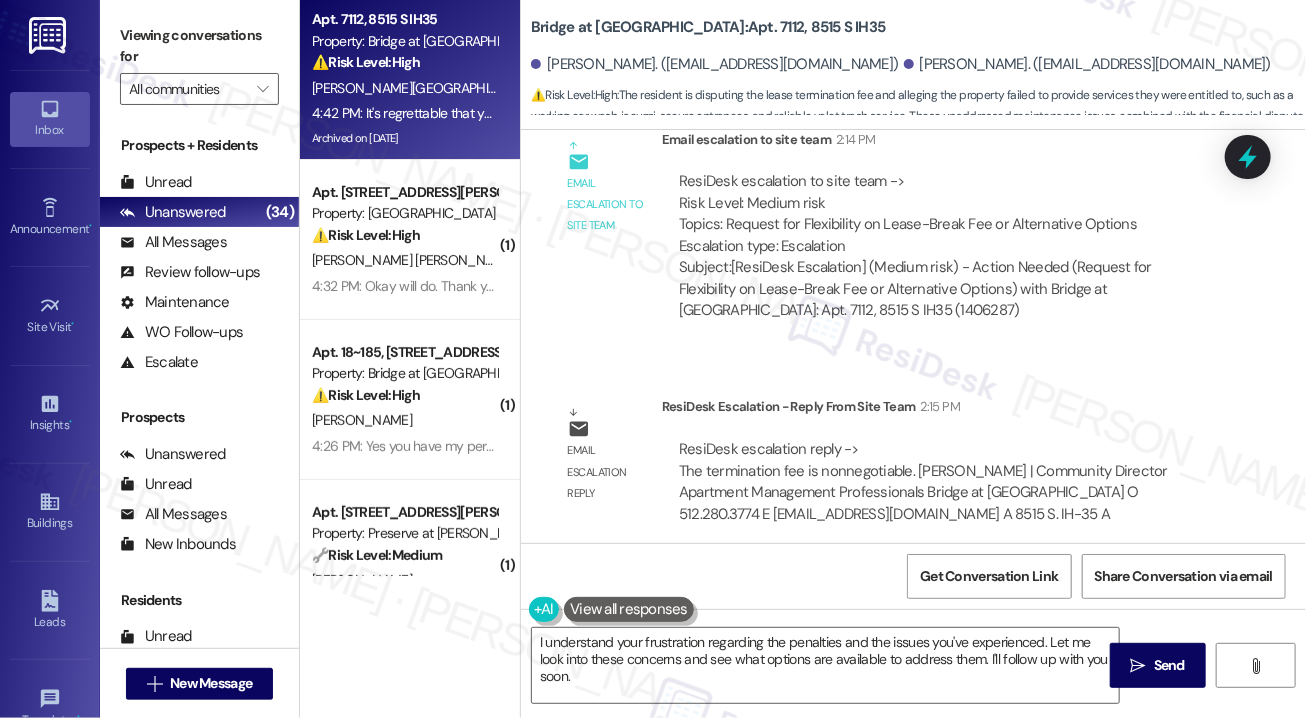 click on "Lease started [DATE] 7:00 PM Survey, sent via SMS Residesk Automated Survey [DATE] 12:23 PM Hi [PERSON_NAME] and [PERSON_NAME], I'm on the new offsite Resident Support Team for Bridge at [GEOGRAPHIC_DATA]! My job is to work with your on-site management team to improve your experience at the property. Text us here at any time for assistance or questions. We will also reach out periodically for feedback. (Standard text messaging rates may apply) (You can always reply STOP to opt out of future messages) Tags and notes Tagged as:   Property launch Click to highlight conversations about Property launch Survey, sent via SMS Residesk Automated Survey [DATE] 12:28 PM Hi there [PERSON_NAME] and [PERSON_NAME]! I just wanted to check in and ask if you are happy with your home.  Feel free to answer with a quick (y/n) Tags and notes Tagged as:   Quarterly check-in Click to highlight conversations about Quarterly check-in Received via SMS [PERSON_NAME] [DATE] 6:22 PM N Tags and notes Tagged as:   Sent via SMS" at bounding box center [913, 336] 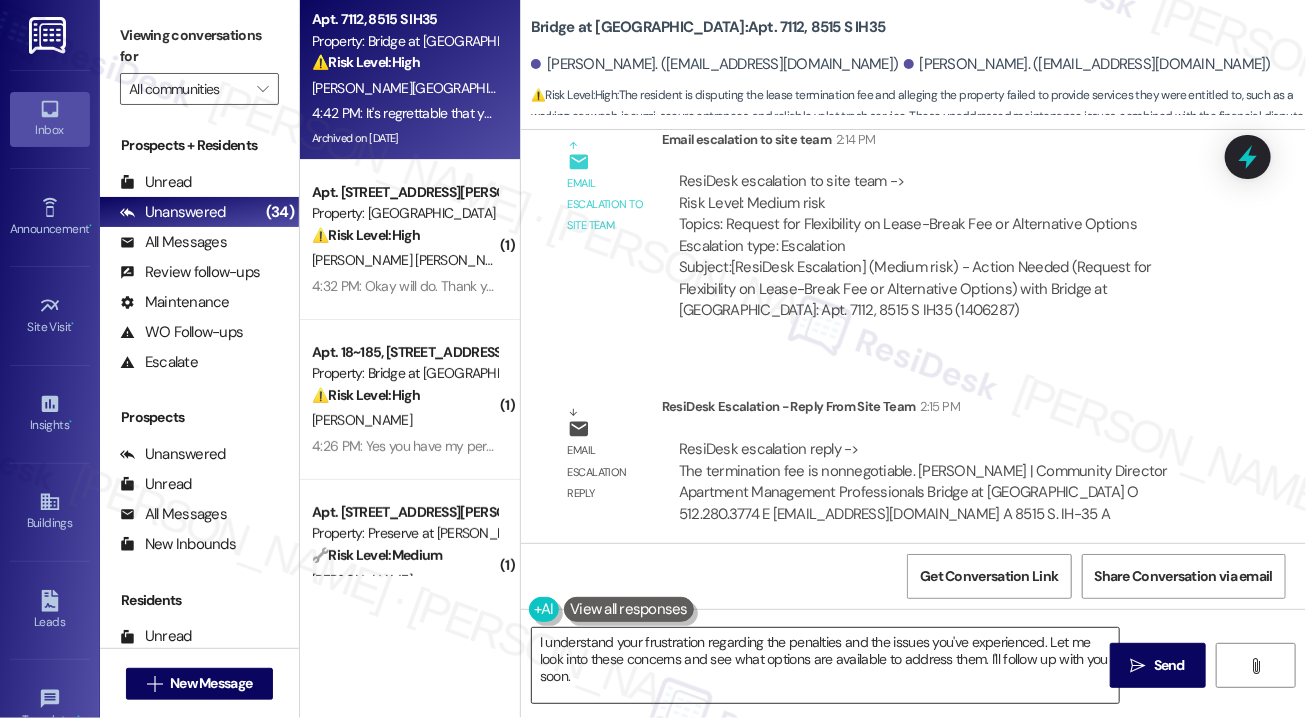 click on "I understand your frustration regarding the penalties and the issues you've experienced. Let me look into these concerns and see what options are available to address them. I'll follow up with you soon." at bounding box center (825, 665) 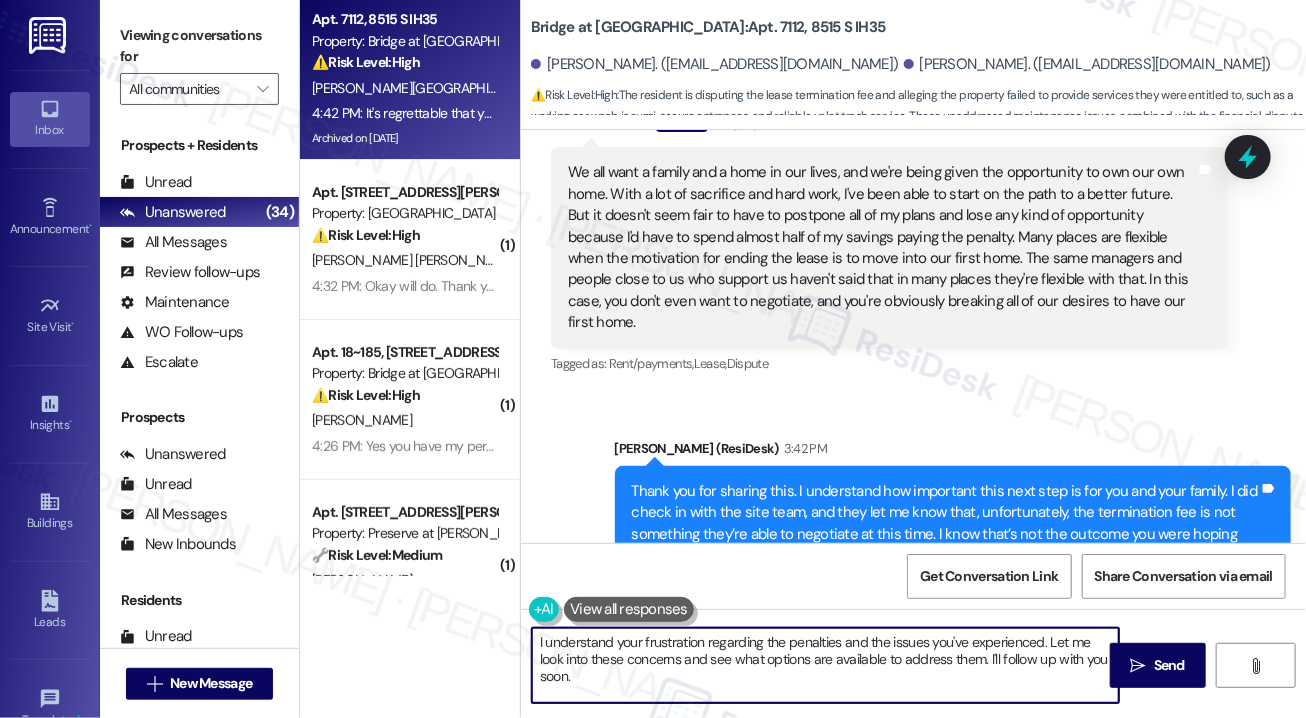 scroll, scrollTop: 7498, scrollLeft: 0, axis: vertical 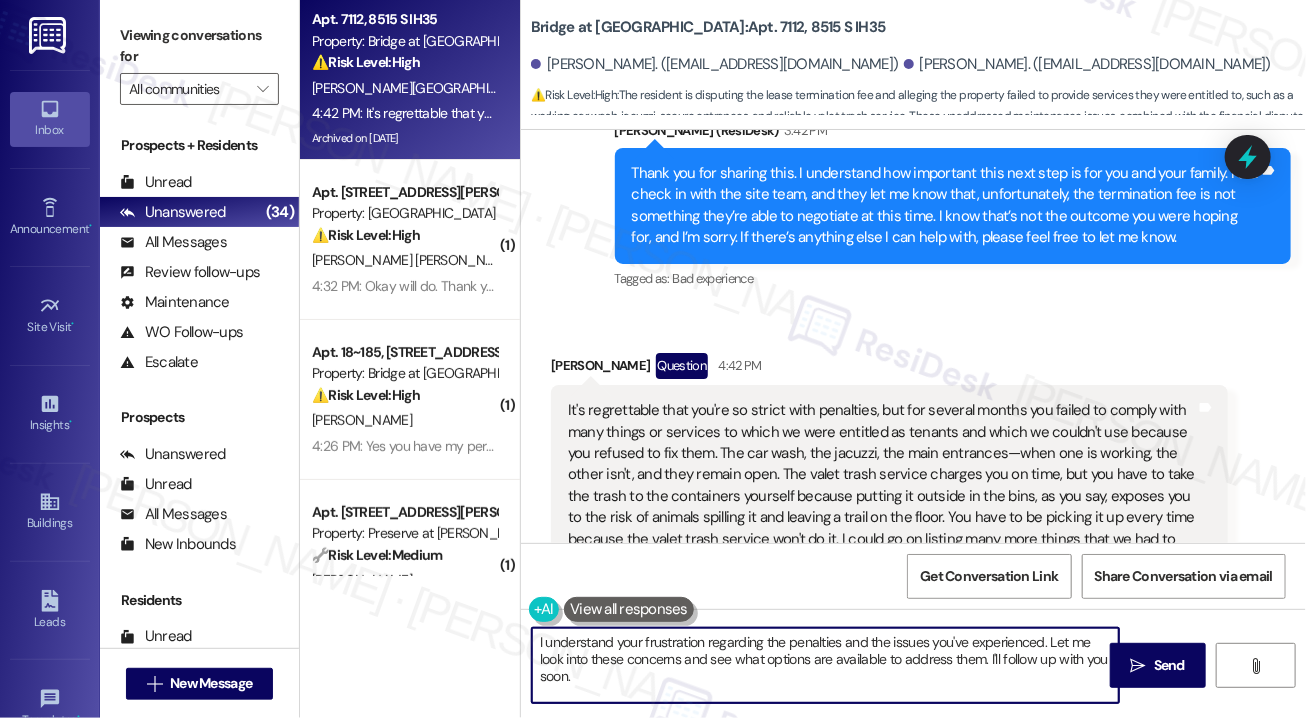 click on "I understand your frustration regarding the penalties and the issues you've experienced. Let me look into these concerns and see what options are available to address them. I'll follow up with you soon." at bounding box center (825, 665) 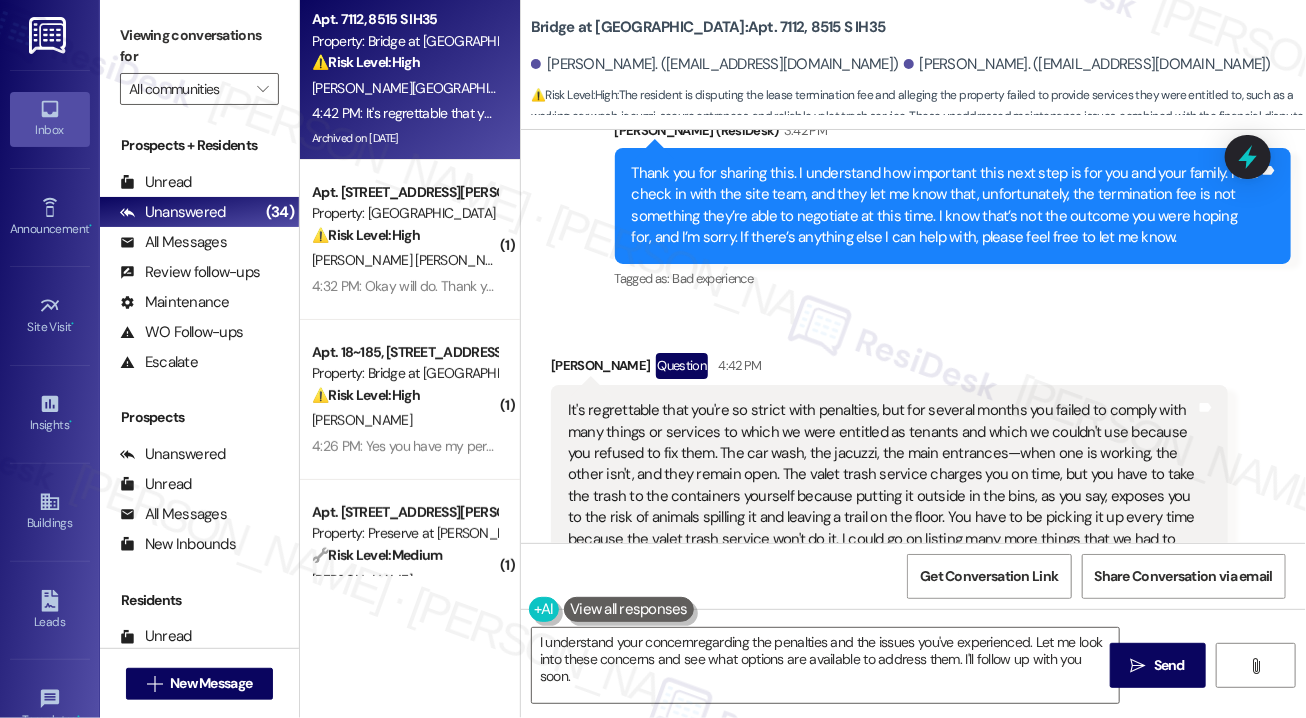 click on "It's regrettable that you're so strict with penalties, but for several months you failed to comply with many things or services to which we were entitled as tenants and which we couldn't use because you refused to fix them. The car wash, the jacuzzi, the main entrances—when one is working, the other isn't, and they remain open. The valet trash service charges you on time, but you have to take the trash to the containers yourself because putting it outside in the bins, as you say, exposes you to the risk of animals spilling it and leaving a trail on the floor. You have to be picking it up every time because the valet trash service won't do it. I could go on listing many more things that we had to put up with and be flexible with your lack of action to provide a timely solution." at bounding box center [882, 485] 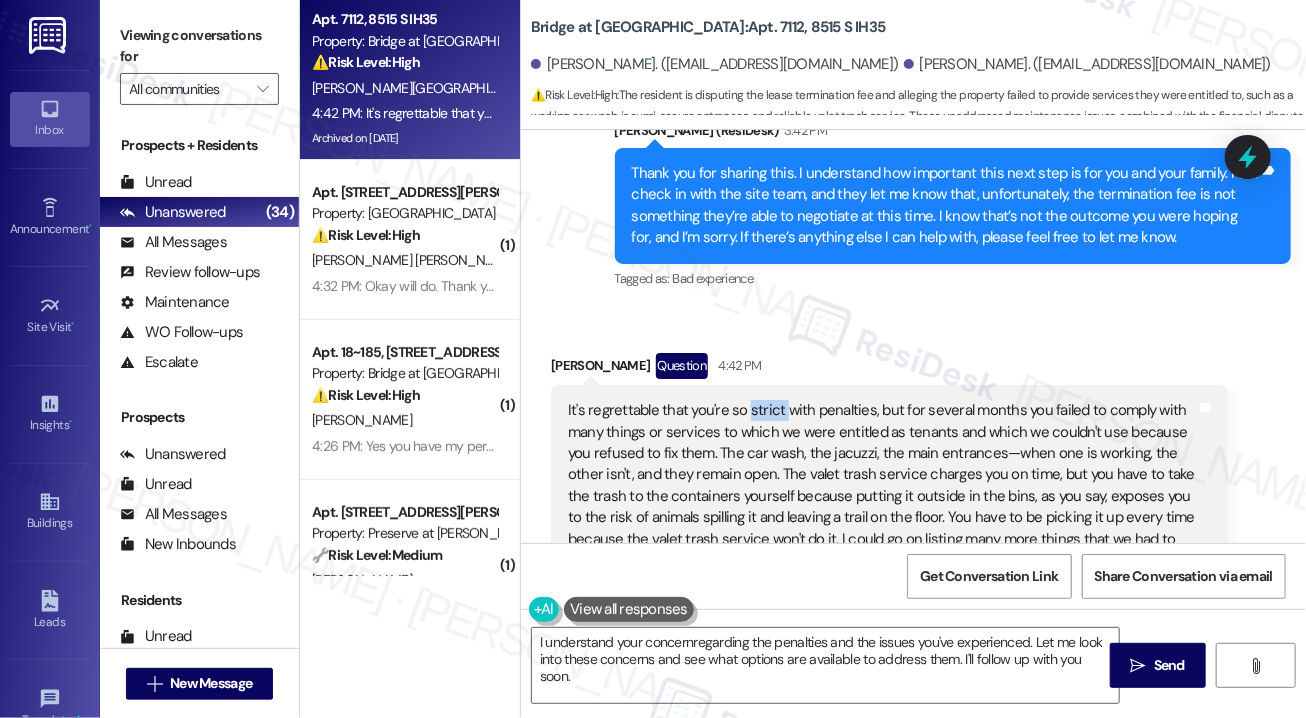 click on "It's regrettable that you're so strict with penalties, but for several months you failed to comply with many things or services to which we were entitled as tenants and which we couldn't use because you refused to fix them. The car wash, the jacuzzi, the main entrances—when one is working, the other isn't, and they remain open. The valet trash service charges you on time, but you have to take the trash to the containers yourself because putting it outside in the bins, as you say, exposes you to the risk of animals spilling it and leaving a trail on the floor. You have to be picking it up every time because the valet trash service won't do it. I could go on listing many more things that we had to put up with and be flexible with your lack of action to provide a timely solution." at bounding box center [882, 485] 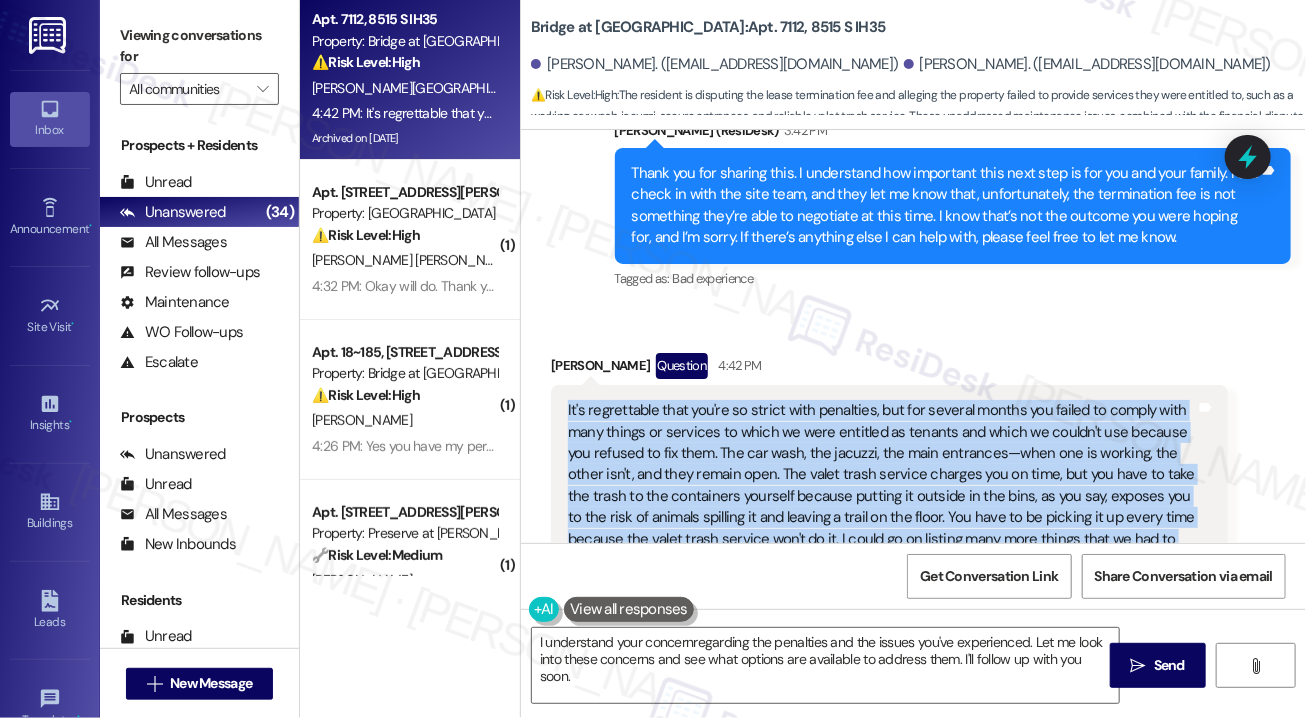 click on "It's regrettable that you're so strict with penalties, but for several months you failed to comply with many things or services to which we were entitled as tenants and which we couldn't use because you refused to fix them. The car wash, the jacuzzi, the main entrances—when one is working, the other isn't, and they remain open. The valet trash service charges you on time, but you have to take the trash to the containers yourself because putting it outside in the bins, as you say, exposes you to the risk of animals spilling it and leaving a trail on the floor. You have to be picking it up every time because the valet trash service won't do it. I could go on listing many more things that we had to put up with and be flexible with your lack of action to provide a timely solution." at bounding box center [882, 485] 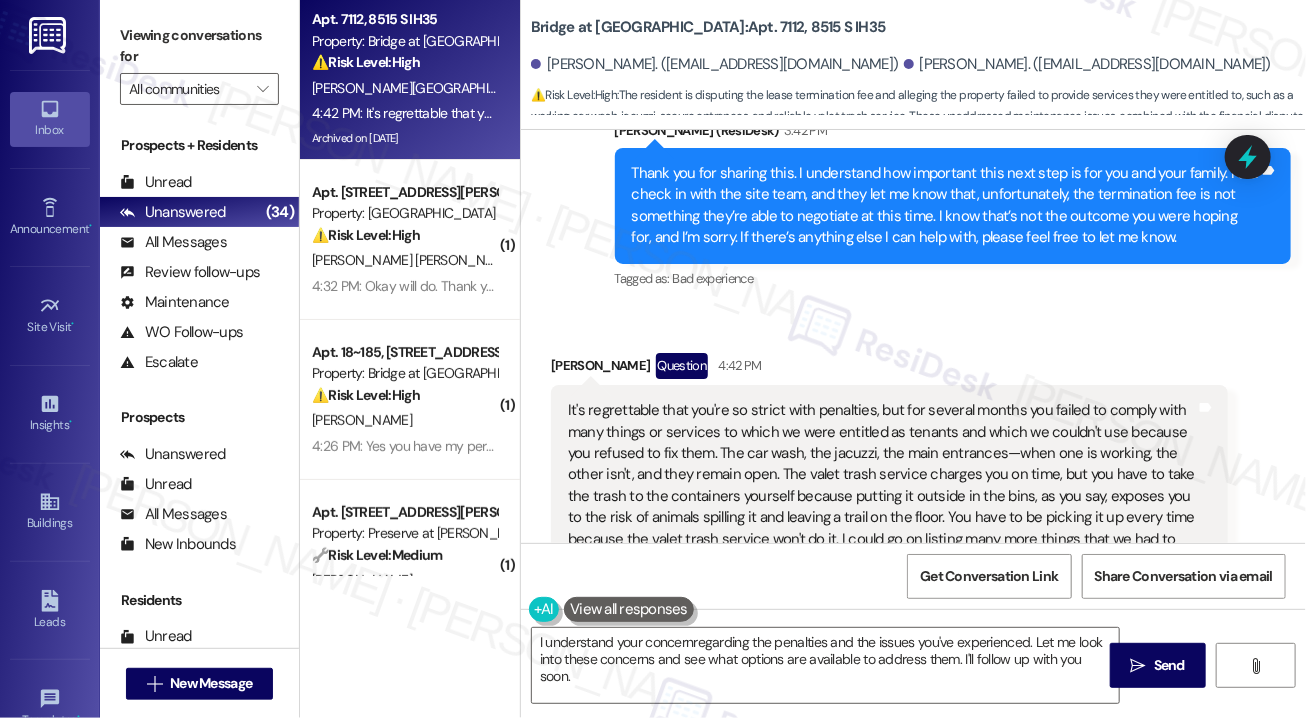 click on "Received via SMS [PERSON_NAME] Question 4:42 PM It's regrettable that you're so strict with penalties, but for several months you failed to comply with many things or services to which we were entitled as tenants and which we couldn't use because you refused to fix them. The car wash, the jacuzzi, the main entrances—when one is working, the other isn't, and they remain open. The valet trash service charges you on time, but you have to take the trash to the containers yourself because putting it outside in the bins, as you say, exposes you to the risk of animals spilling it and leaving a trail on the floor. You have to be picking it up every time because the valet trash service won't do it. I could go on listing many more things that we had to put up with and be flexible with your lack of action to provide a timely solution. Tags and notes Tagged as:   Trash ,  Click to highlight conversations about Trash Parking Click to highlight conversations about Parking" at bounding box center [889, 484] 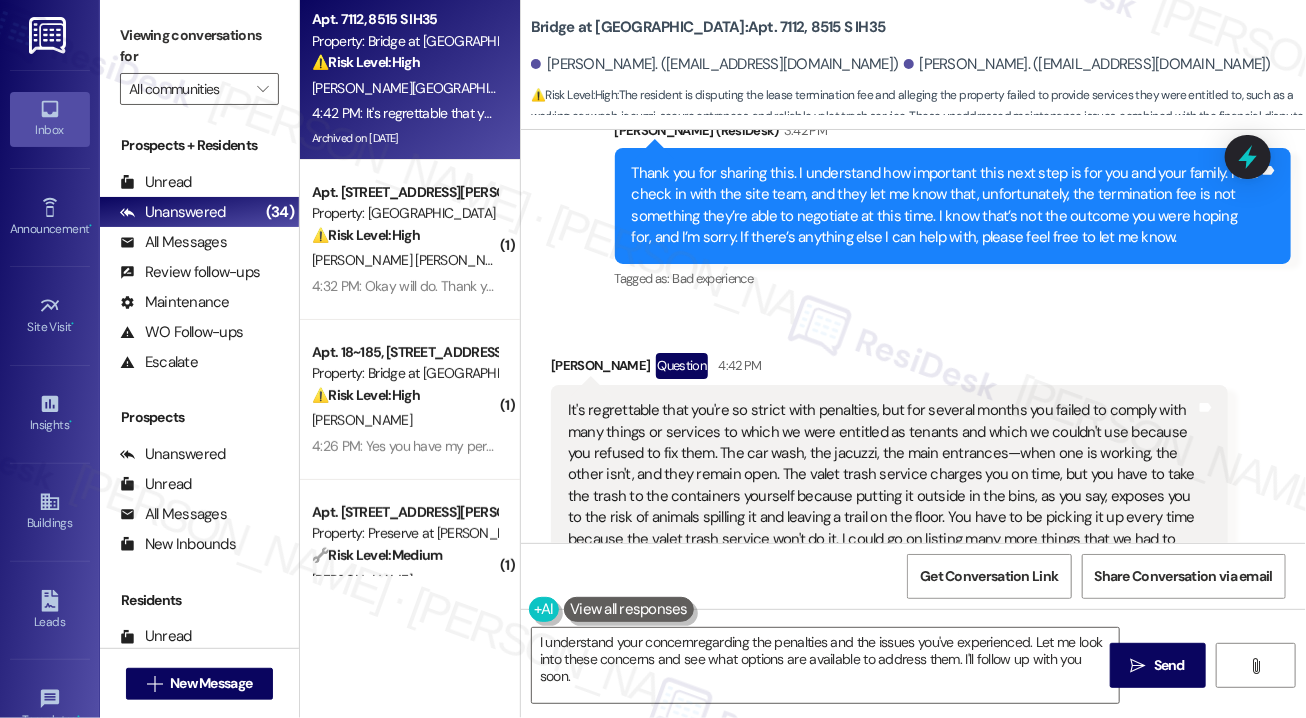 click on "Received via SMS [PERSON_NAME] Question 4:42 PM It's regrettable that you're so strict with penalties, but for several months you failed to comply with many things or services to which we were entitled as tenants and which we couldn't use because you refused to fix them. The car wash, the jacuzzi, the main entrances—when one is working, the other isn't, and they remain open. The valet trash service charges you on time, but you have to take the trash to the containers yourself because putting it outside in the bins, as you say, exposes you to the risk of animals spilling it and leaving a trail on the floor. You have to be picking it up every time because the valet trash service won't do it. I could go on listing many more things that we had to put up with and be flexible with your lack of action to provide a timely solution. Tags and notes Tagged as:   Trash ,  Click to highlight conversations about Trash Parking Click to highlight conversations about Parking" at bounding box center [913, 469] 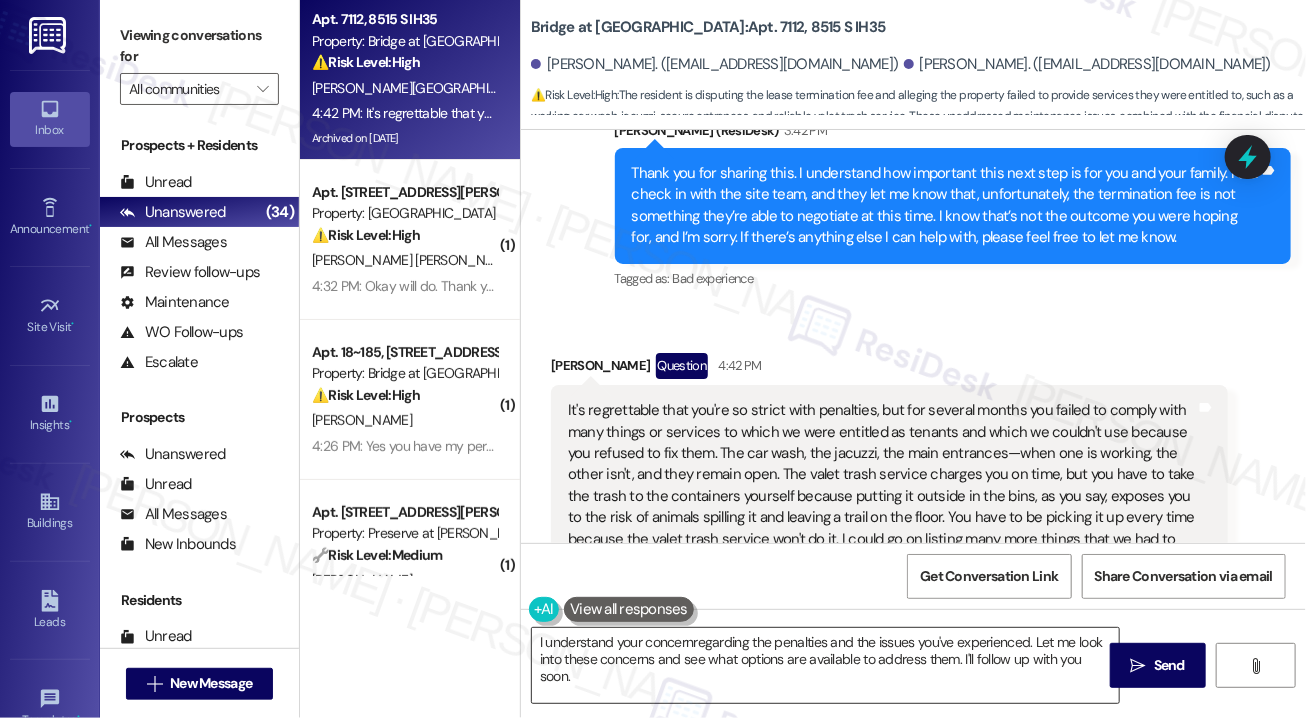 click on "I understand your concernregarding the penalties and the issues you've experienced. Let me look into these concerns and see what options are available to address them. I'll follow up with you soon." at bounding box center (825, 665) 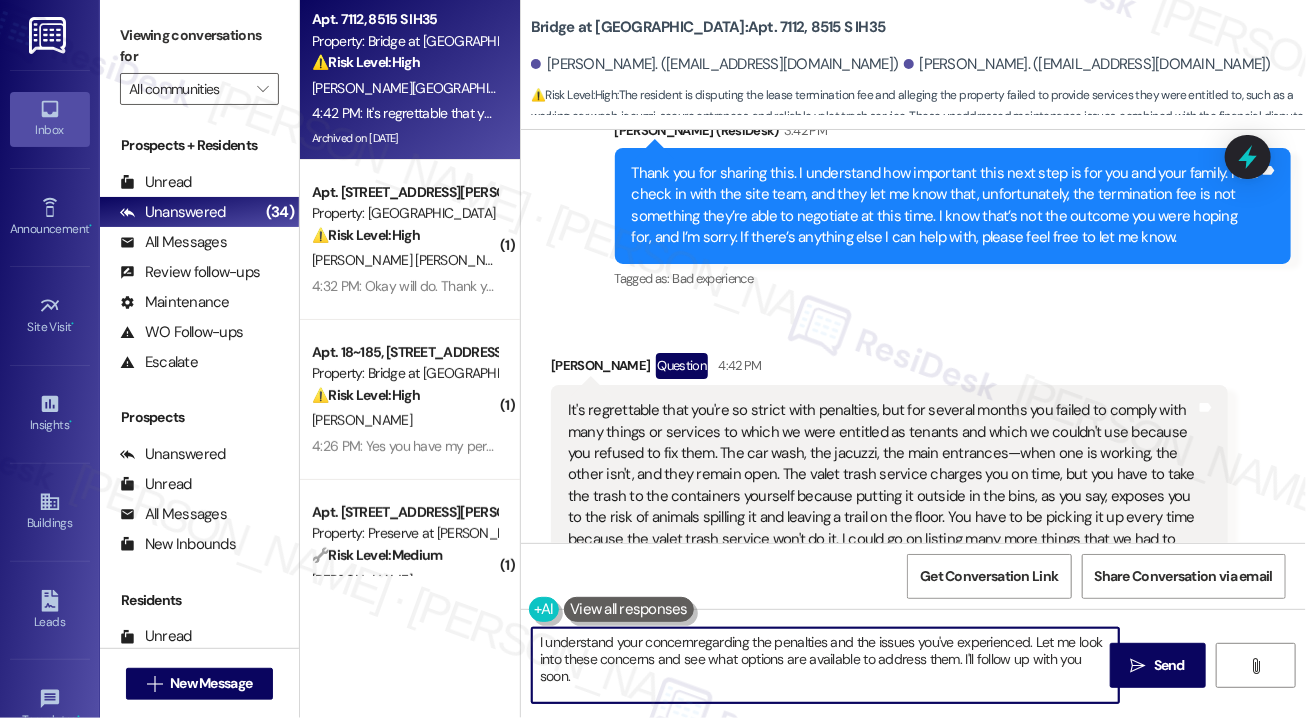 click on "I understand your concernregarding the penalties and the issues you've experienced. Let me look into these concerns and see what options are available to address them. I'll follow up with you soon." at bounding box center (825, 665) 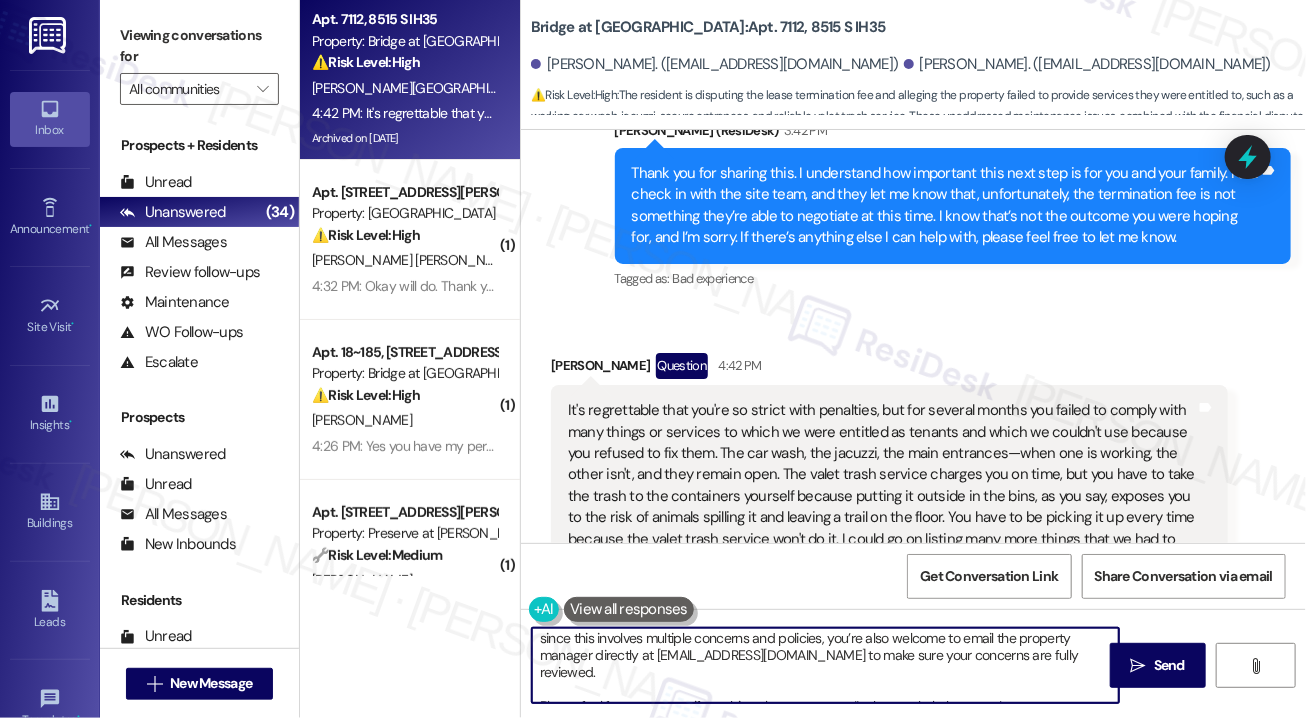 scroll, scrollTop: 0, scrollLeft: 0, axis: both 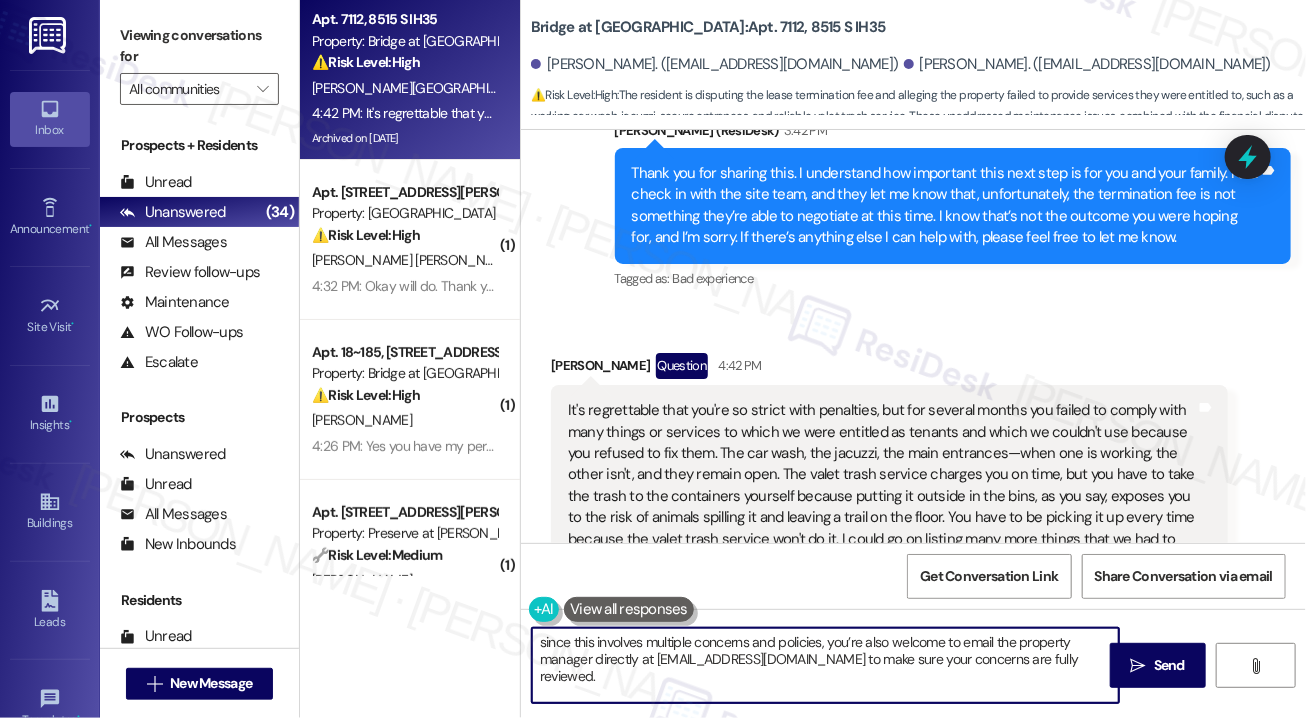click on "since this involves multiple concerns and policies, you’re also welcome to email the property manager directly at [EMAIL_ADDRESS][DOMAIN_NAME] to make sure your concerns are fully reviewed.
Please feel free to text me if anything else comes up—I’m here to help however I can." at bounding box center (825, 665) 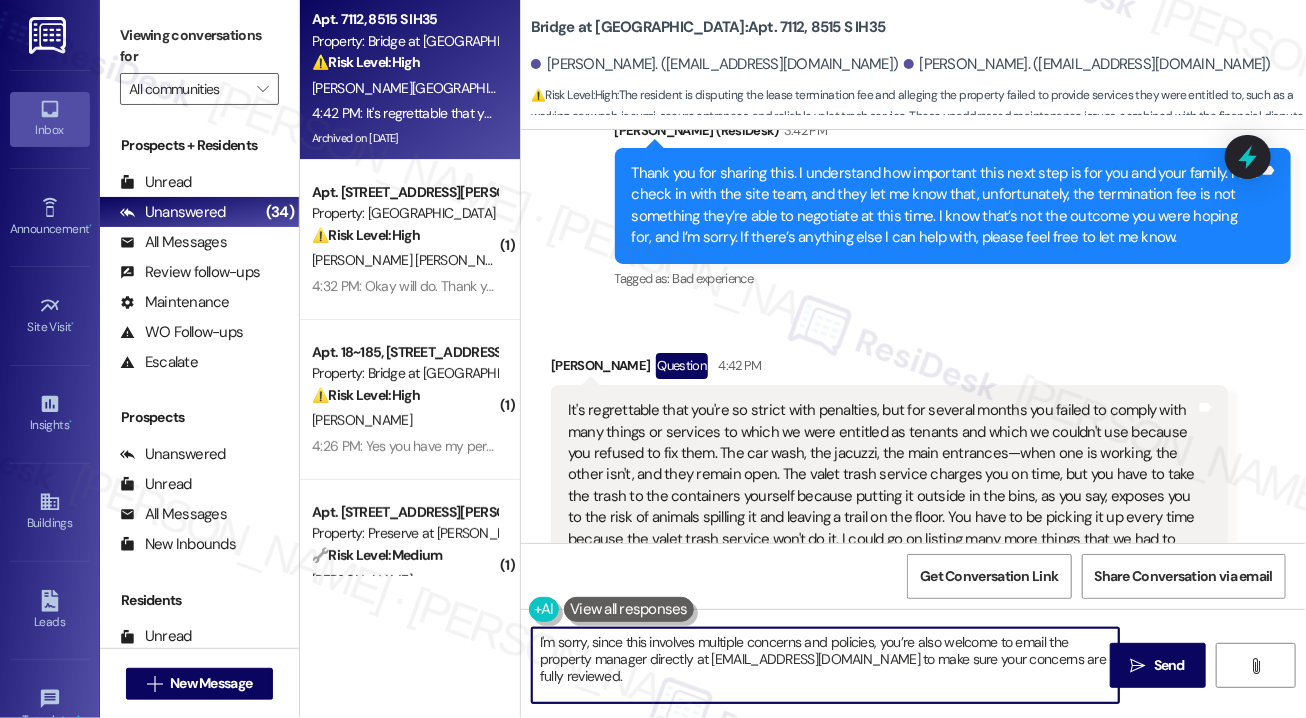 click on "I'm sorry, since this involves multiple concerns and policies, you’re also welcome to email the property manager directly at [EMAIL_ADDRESS][DOMAIN_NAME] to make sure your concerns are fully reviewed.
Please feel free to text me if anything else comes up—I’m here to help however I can." at bounding box center (825, 665) 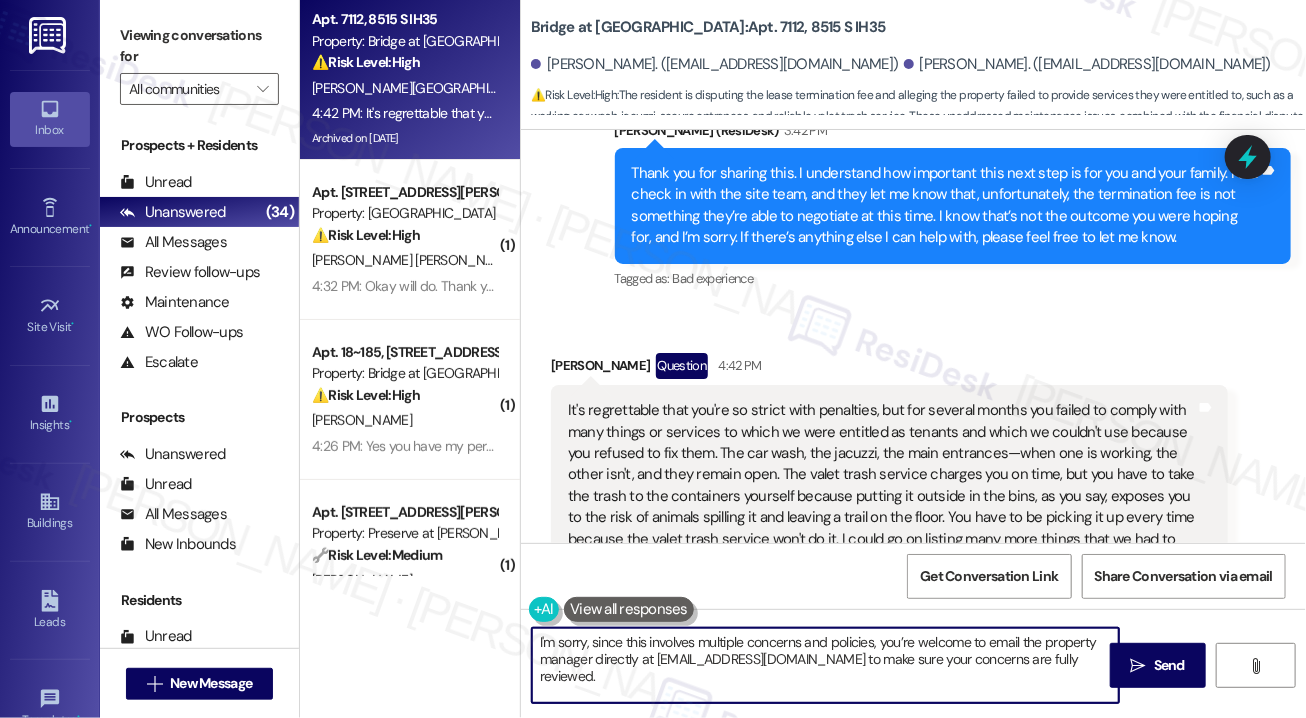 click on "I'm sorry, since this involves multiple concerns and policies, you’re welcome to email the property manager directly at [EMAIL_ADDRESS][DOMAIN_NAME] to make sure your concerns are fully reviewed.
Please feel free to text me if anything else comes up—I’m here to help however I can." at bounding box center [825, 665] 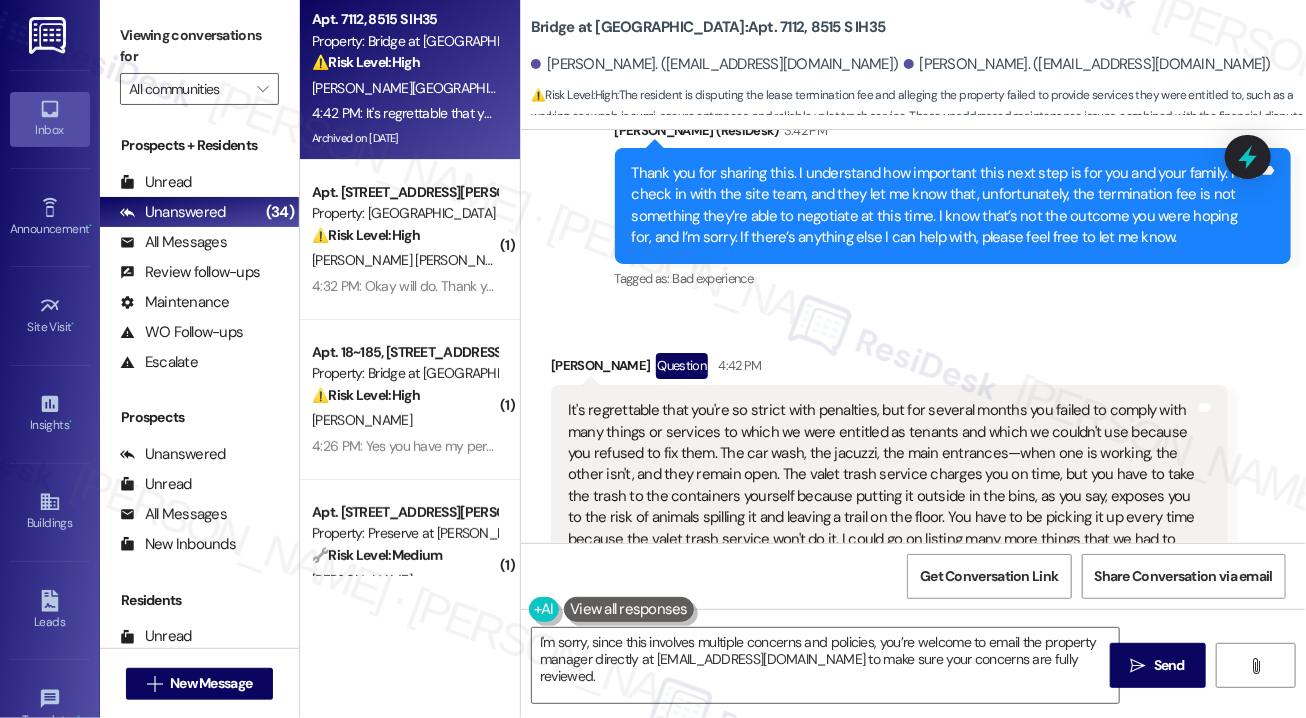 click on "[PERSON_NAME] Question 4:42 PM" at bounding box center [889, 369] 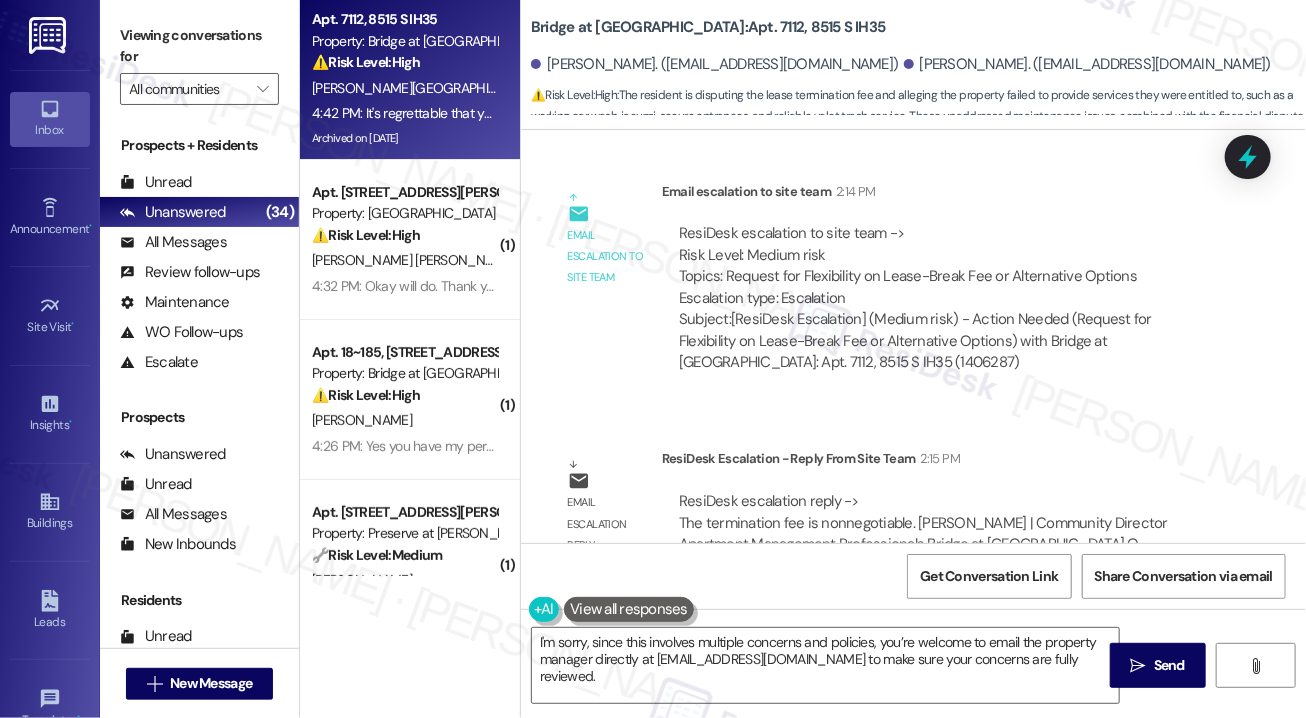 scroll, scrollTop: 6098, scrollLeft: 0, axis: vertical 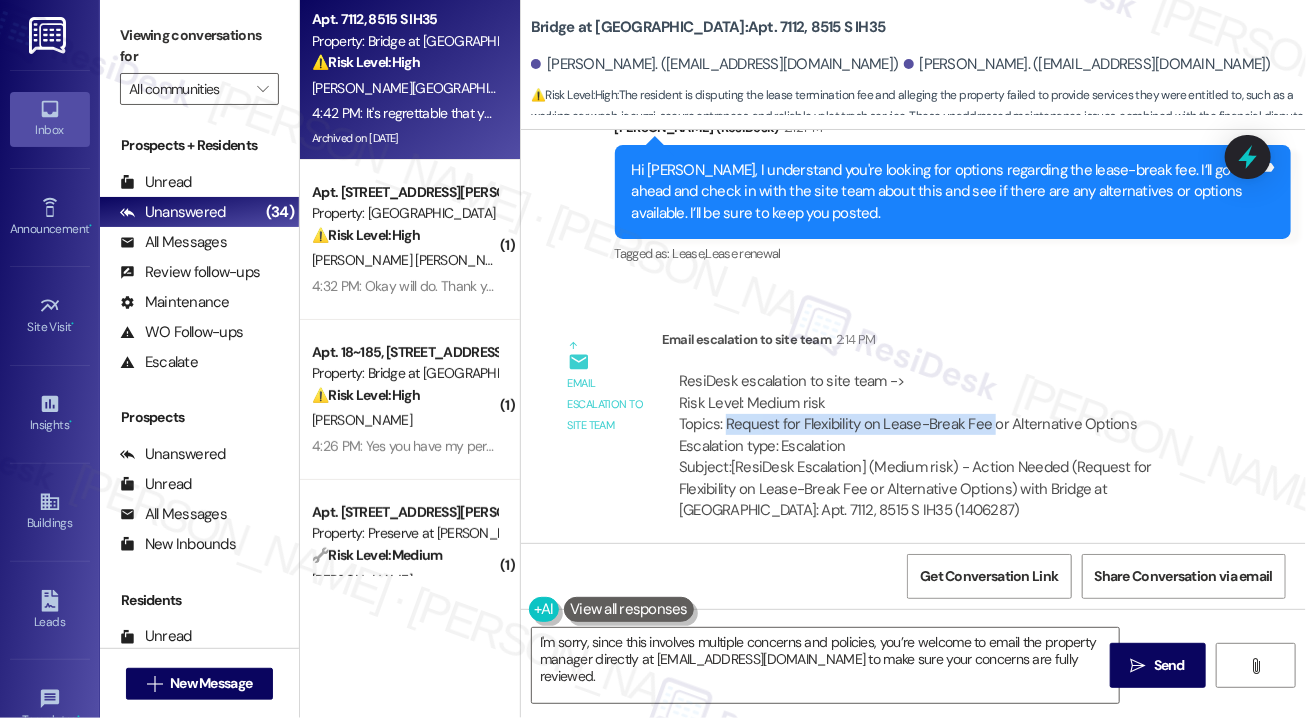 drag, startPoint x: 724, startPoint y: 380, endPoint x: 990, endPoint y: 376, distance: 266.03006 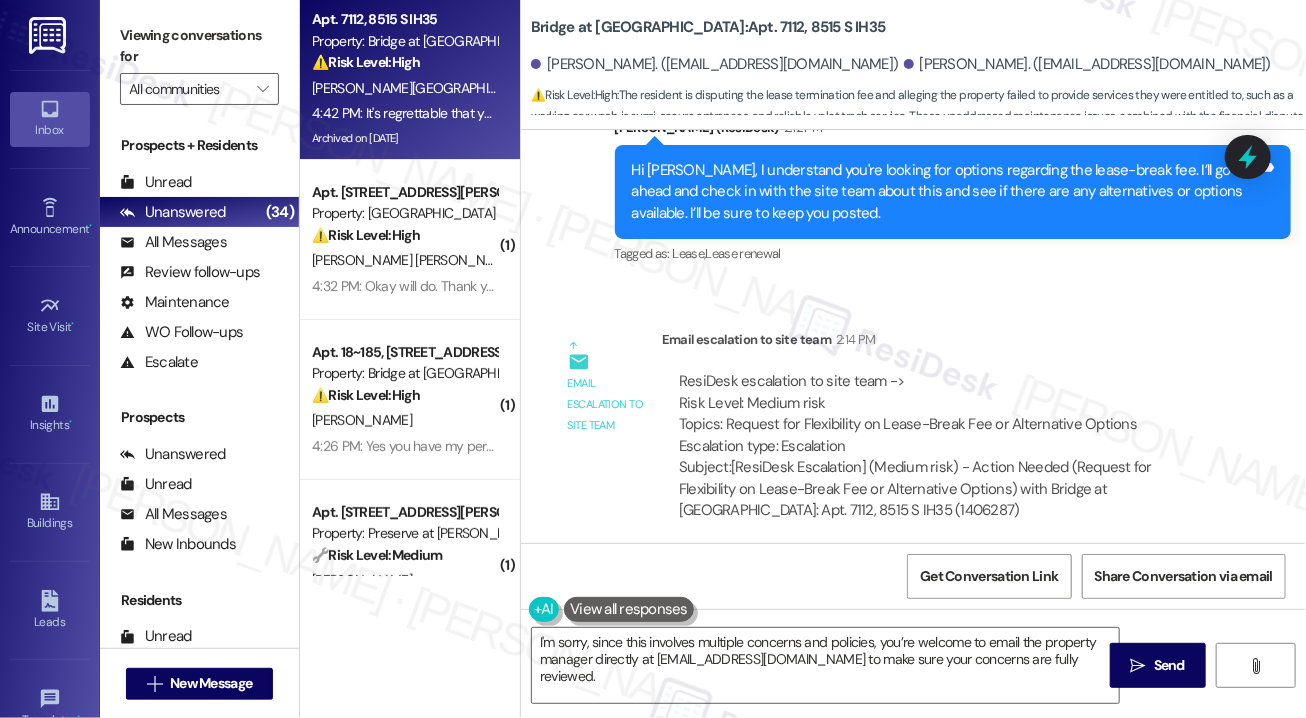 click on "Email escalation to site team Email escalation to site team 2:14 PM ResiDesk escalation to site team ->
Risk Level: Medium risk
Topics: Request for Flexibility on Lease-Break Fee or Alternative Options
Escalation type: Escalation Subject:  [ResiDesk Escalation] (Medium risk) - Action Needed (Request for Flexibility on Lease-Break Fee or Alternative Options) with Bridge at [GEOGRAPHIC_DATA]: Apt. 7112, 8515 S IH35 (1406287)" at bounding box center [889, 433] 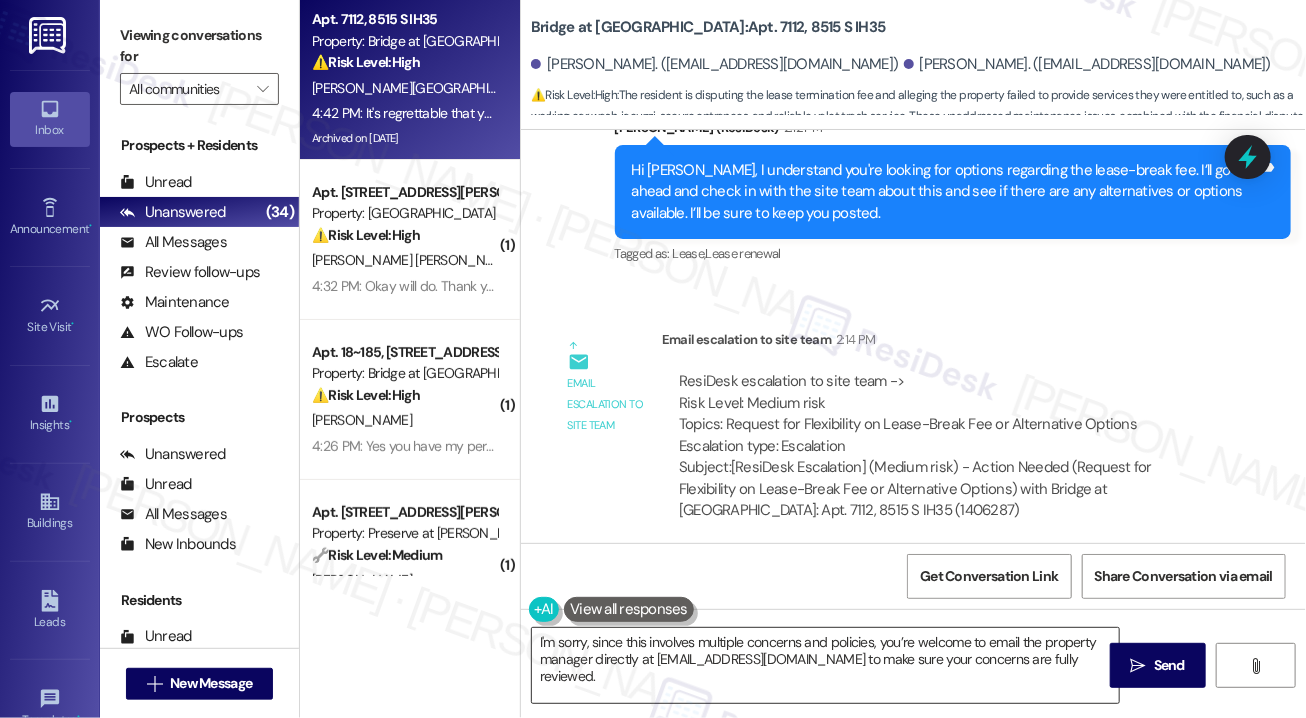 click on "I'm sorry, since this involves multiple concerns and policies, you’re welcome to email the property manager directly at [EMAIL_ADDRESS][DOMAIN_NAME] to make sure your concerns are fully reviewed.
Please feel free to text me if anything else comes up—I’m here to help however I can." at bounding box center [825, 665] 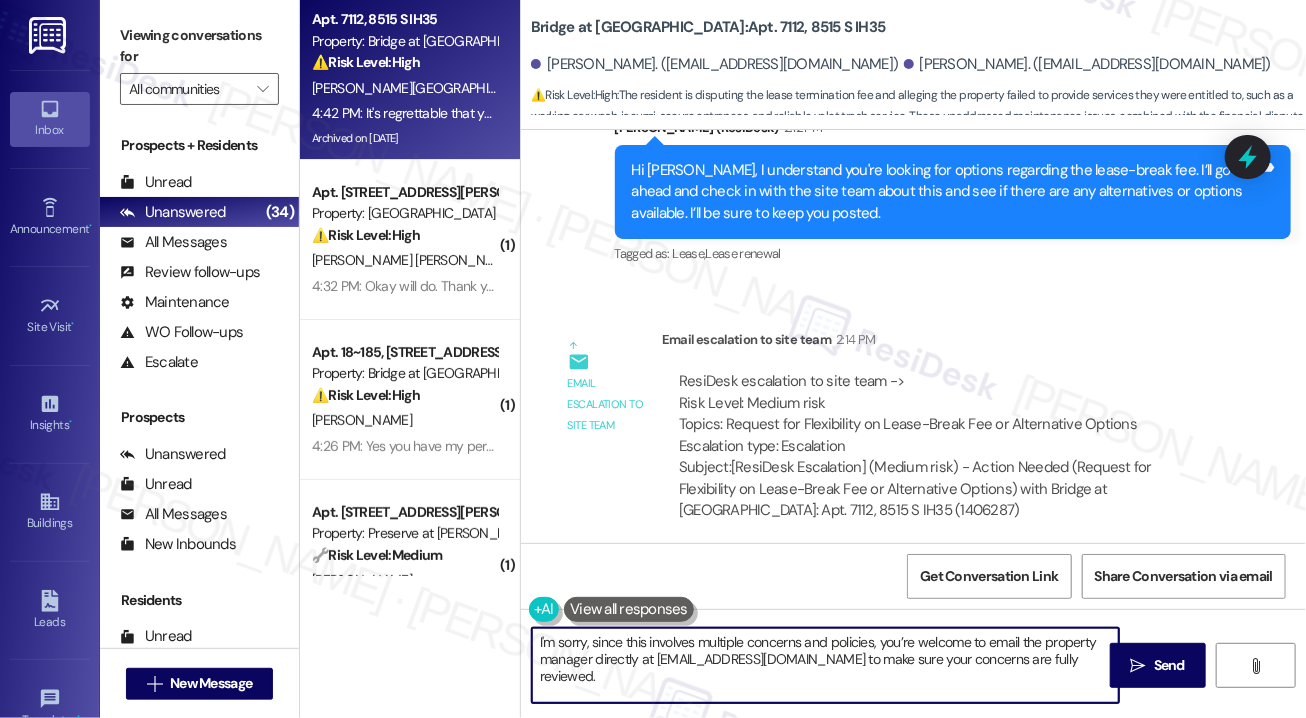 click on "I'm sorry, since this involves multiple concerns and policies, you’re welcome to email the property manager directly at [EMAIL_ADDRESS][DOMAIN_NAME] to make sure your concerns are fully reviewed.
Please feel free to text me if anything else comes up—I’m here to help however I can." at bounding box center [825, 665] 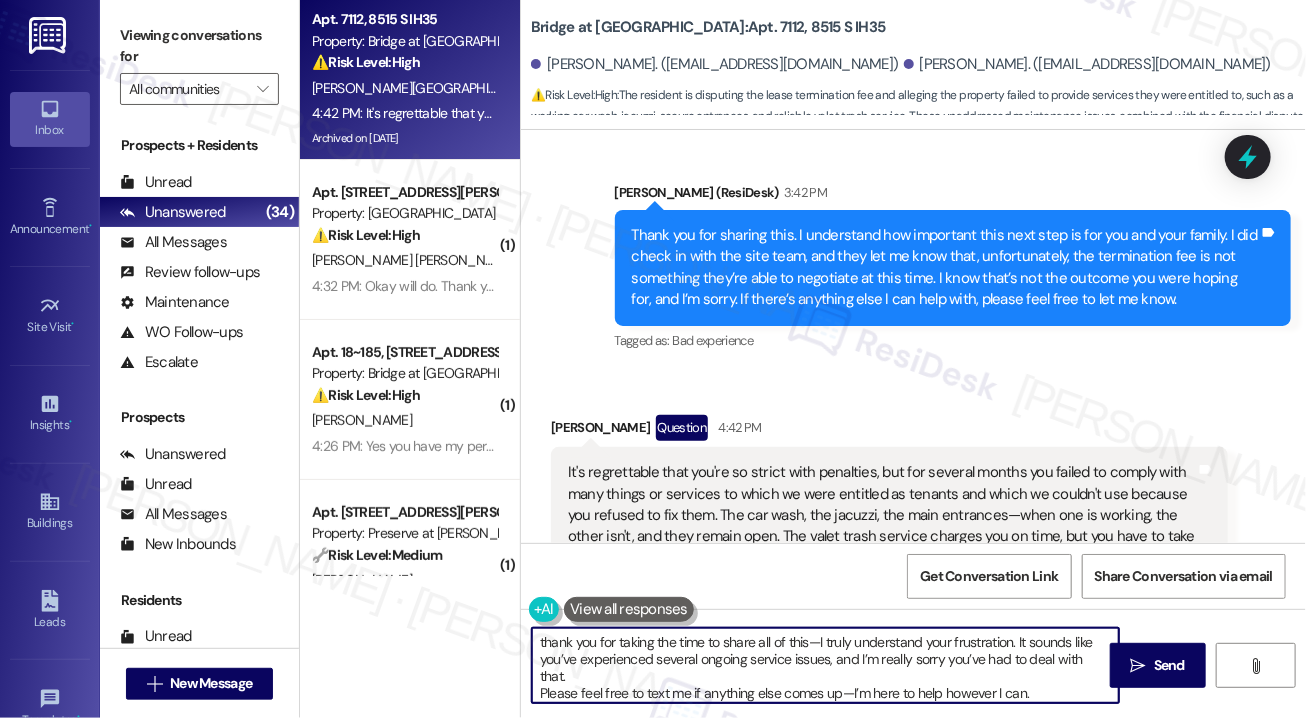scroll, scrollTop: 7498, scrollLeft: 0, axis: vertical 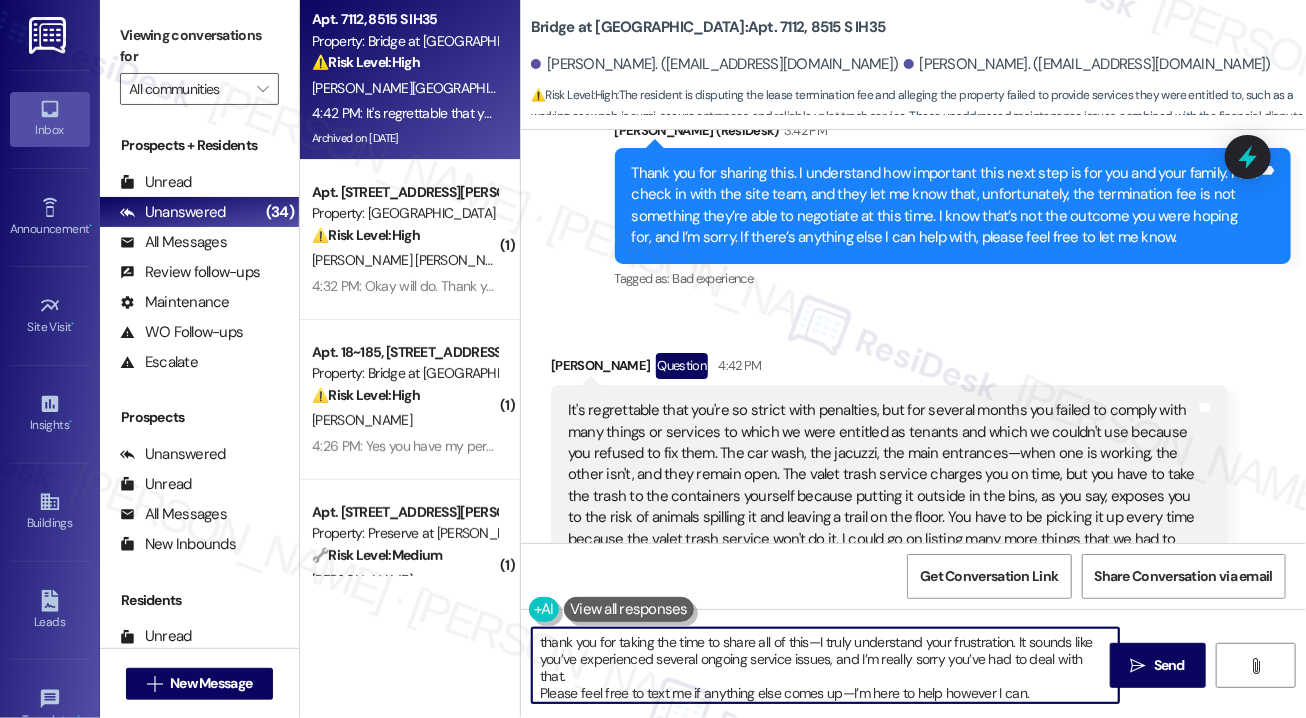 drag, startPoint x: 819, startPoint y: 642, endPoint x: 476, endPoint y: 625, distance: 343.42102 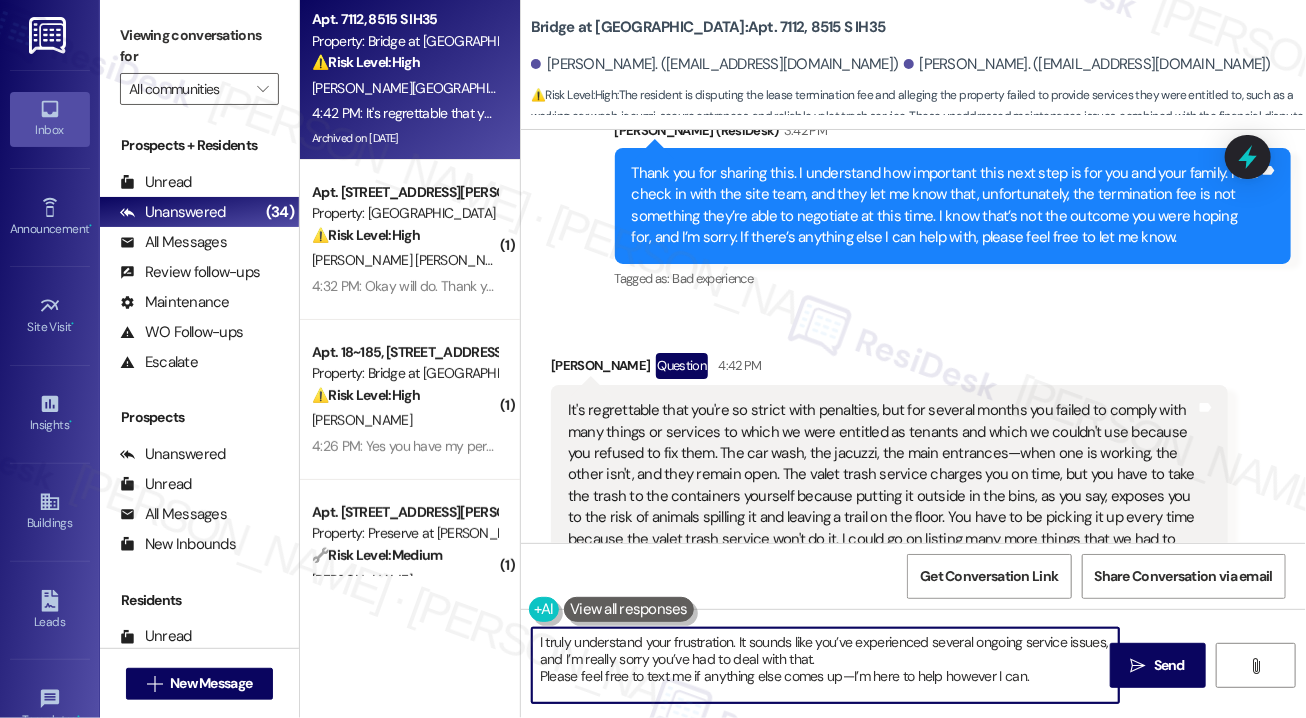 click on "I truly understand your frustration. It sounds like you’ve experienced several ongoing service issues, and I’m really sorry you’ve had to deal with that.
Please feel free to text me if anything else comes up—I’m here to help however I can." at bounding box center (825, 665) 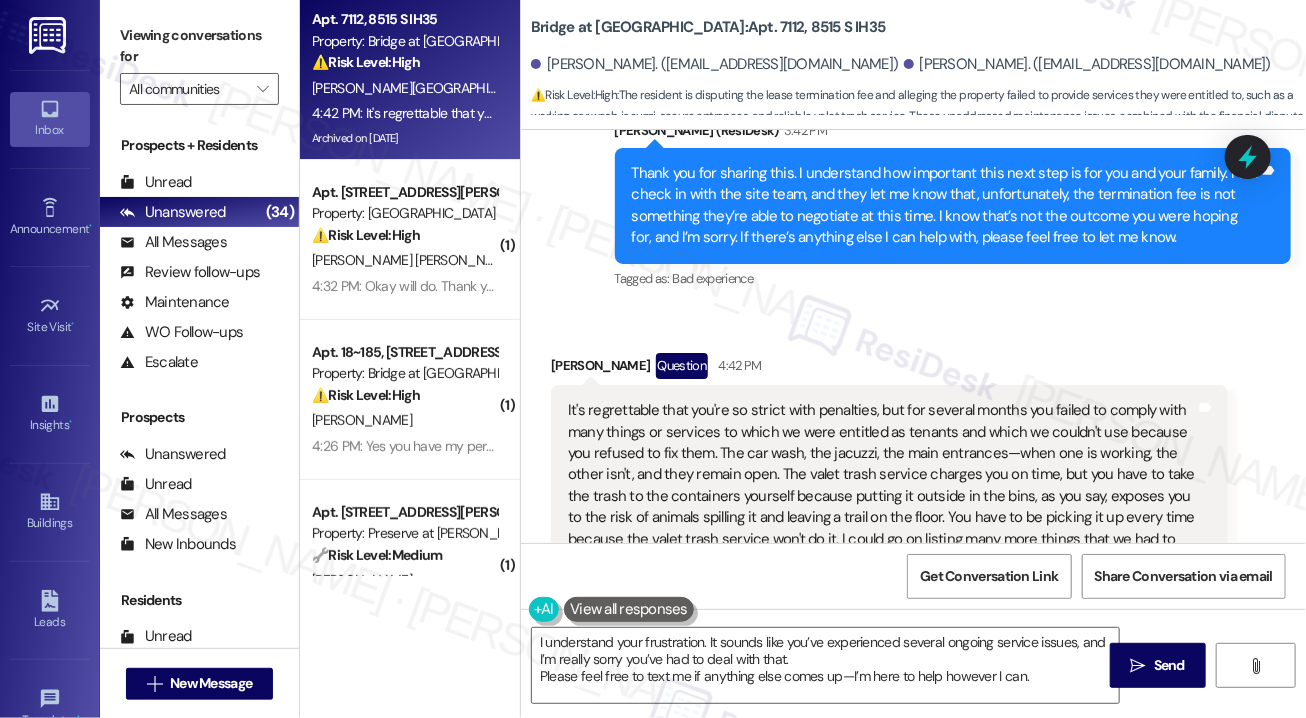 click on "Received via SMS [PERSON_NAME] Question 4:42 PM It's regrettable that you're so strict with penalties, but for several months you failed to comply with many things or services to which we were entitled as tenants and which we couldn't use because you refused to fix them. The car wash, the jacuzzi, the main entrances—when one is working, the other isn't, and they remain open. The valet trash service charges you on time, but you have to take the trash to the containers yourself because putting it outside in the bins, as you say, exposes you to the risk of animals spilling it and leaving a trail on the floor. You have to be picking it up every time because the valet trash service won't do it. I could go on listing many more things that we had to put up with and be flexible with your lack of action to provide a timely solution. Tags and notes Tagged as:   Trash ,  Click to highlight conversations about Trash Parking Click to highlight conversations about Parking" at bounding box center (889, 484) 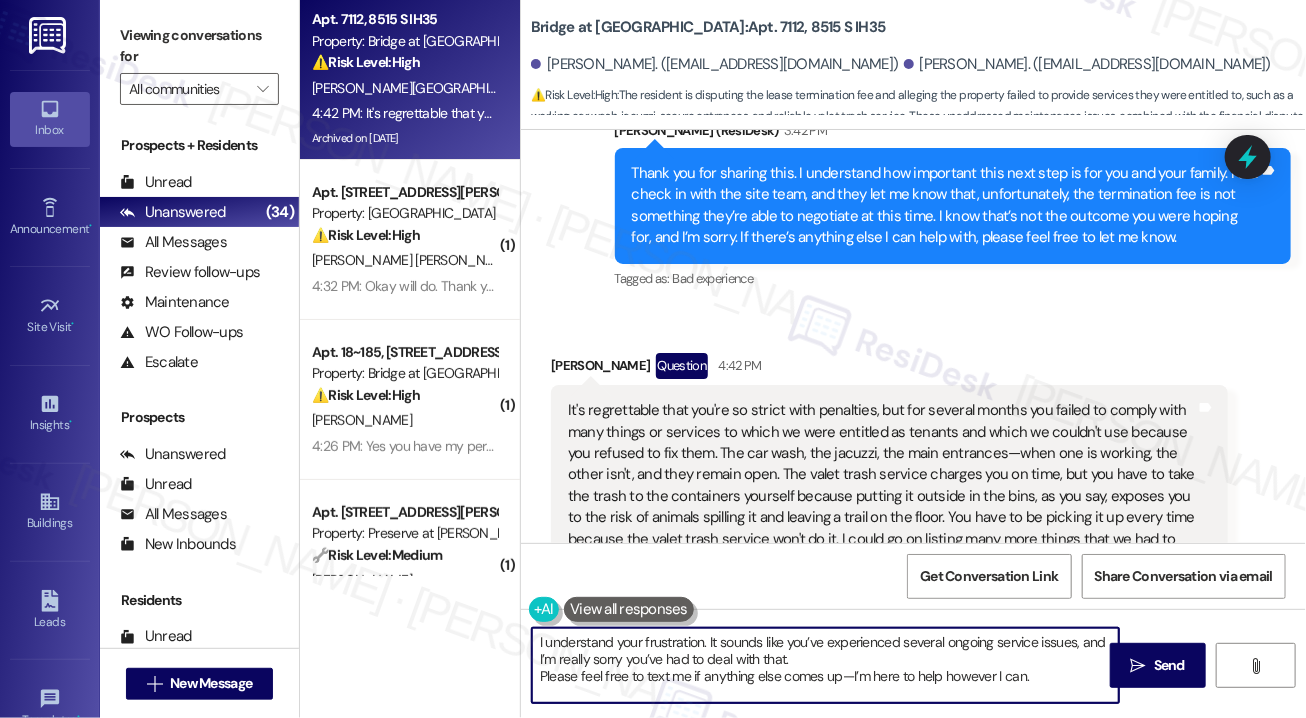 click on "I understand your frustration. It sounds like you’ve experienced several ongoing service issues, and I’m really sorry you’ve had to deal with that.
Please feel free to text me if anything else comes up—I’m here to help however I can." at bounding box center [825, 665] 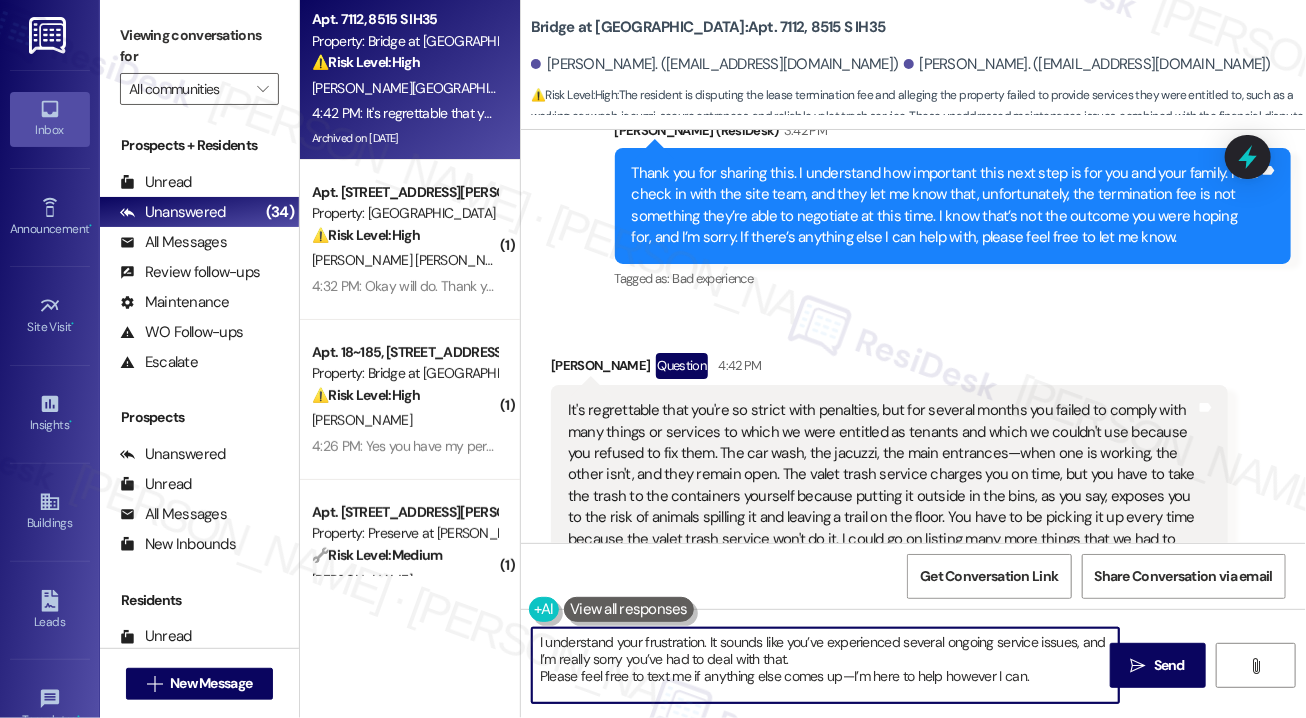 paste on "n the meantime, since this involves both service-related concerns and policy matters, you’re also welcome to email the property manager directly at [EMAIL_ADDRESS][DOMAIN_NAME] to ensure your message is fully reviewed." 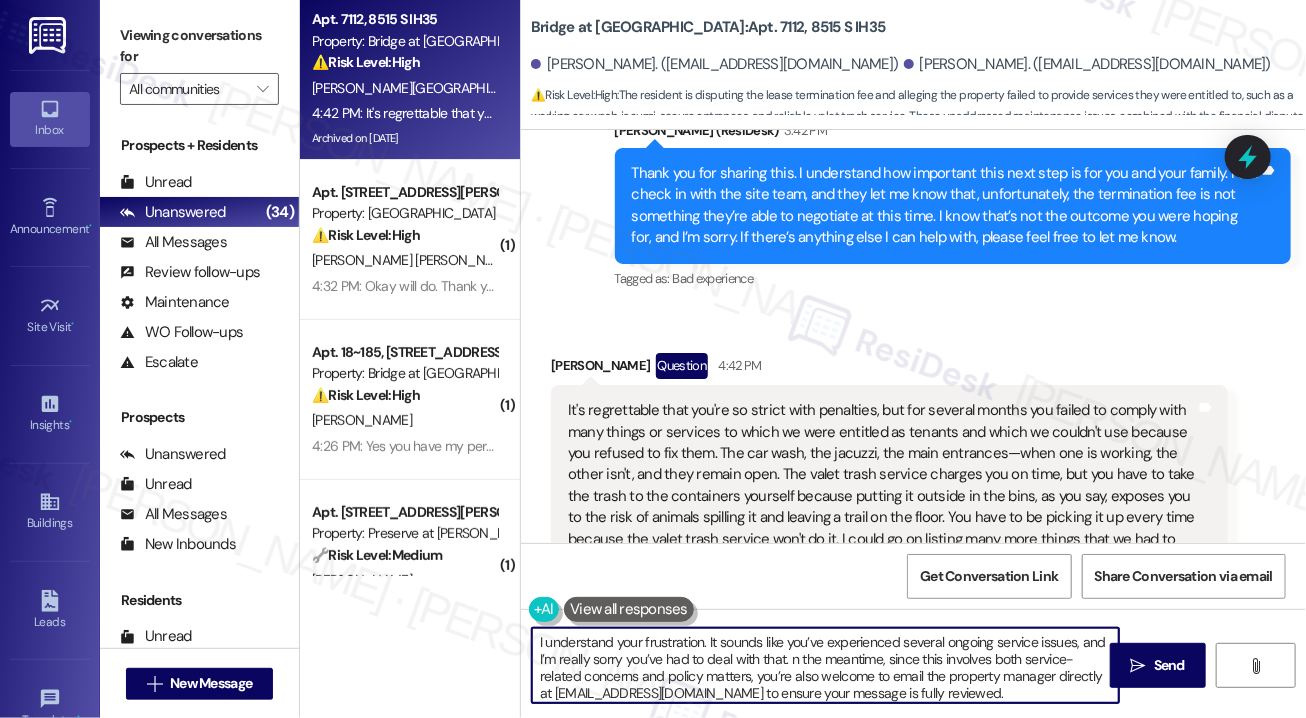 click on "I understand your frustration. It sounds like you’ve experienced several ongoing service issues, and I’m really sorry you’ve had to deal with that. n the meantime, since this involves both service-related concerns and policy matters, you’re also welcome to email the property manager directly at [EMAIL_ADDRESS][DOMAIN_NAME] to ensure your message is fully reviewed.
Please feel free to text me if anything else comes up—I’m here to help however I can." at bounding box center (825, 665) 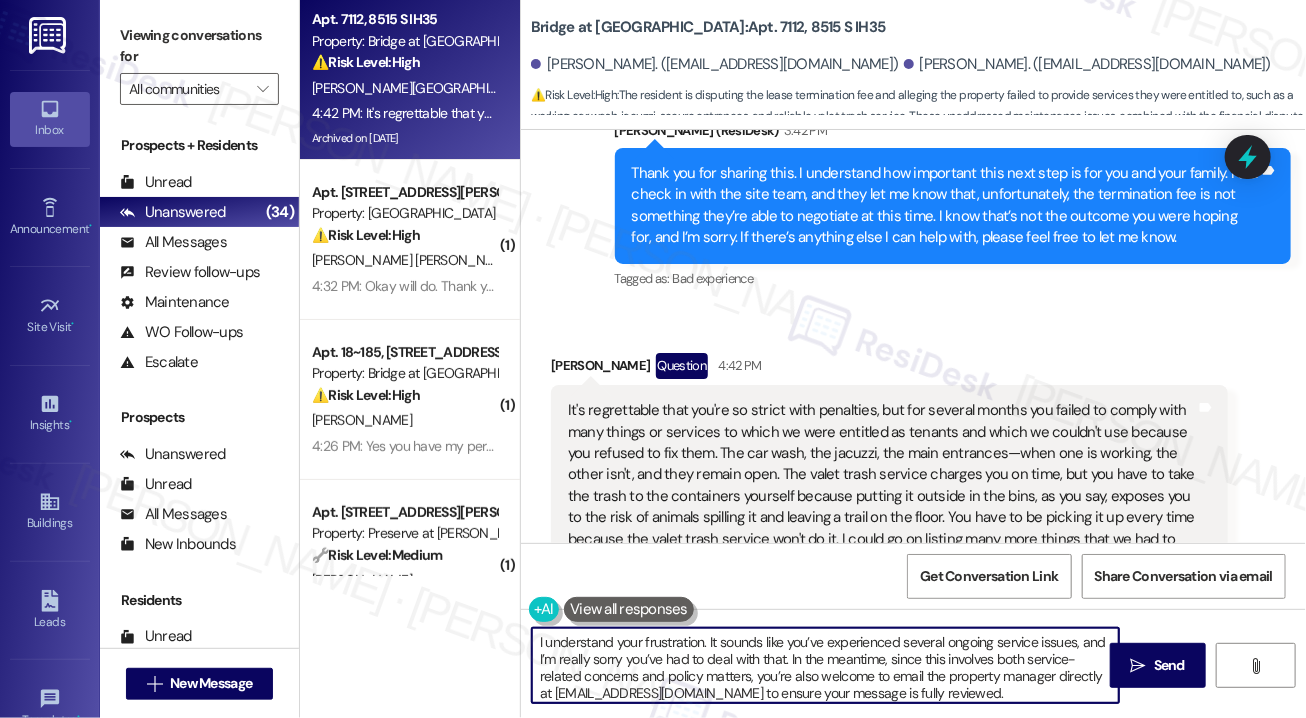 click on "I understand your frustration. It sounds like you’ve experienced several ongoing service issues, and I’m really sorry you’ve had to deal with that. In the meantime, since this involves both service-related concerns and policy matters, you’re also welcome to email the property manager directly at [EMAIL_ADDRESS][DOMAIN_NAME] to ensure your message is fully reviewed.
Please feel free to text me if anything else comes up—I’m here to help however I can." at bounding box center [825, 665] 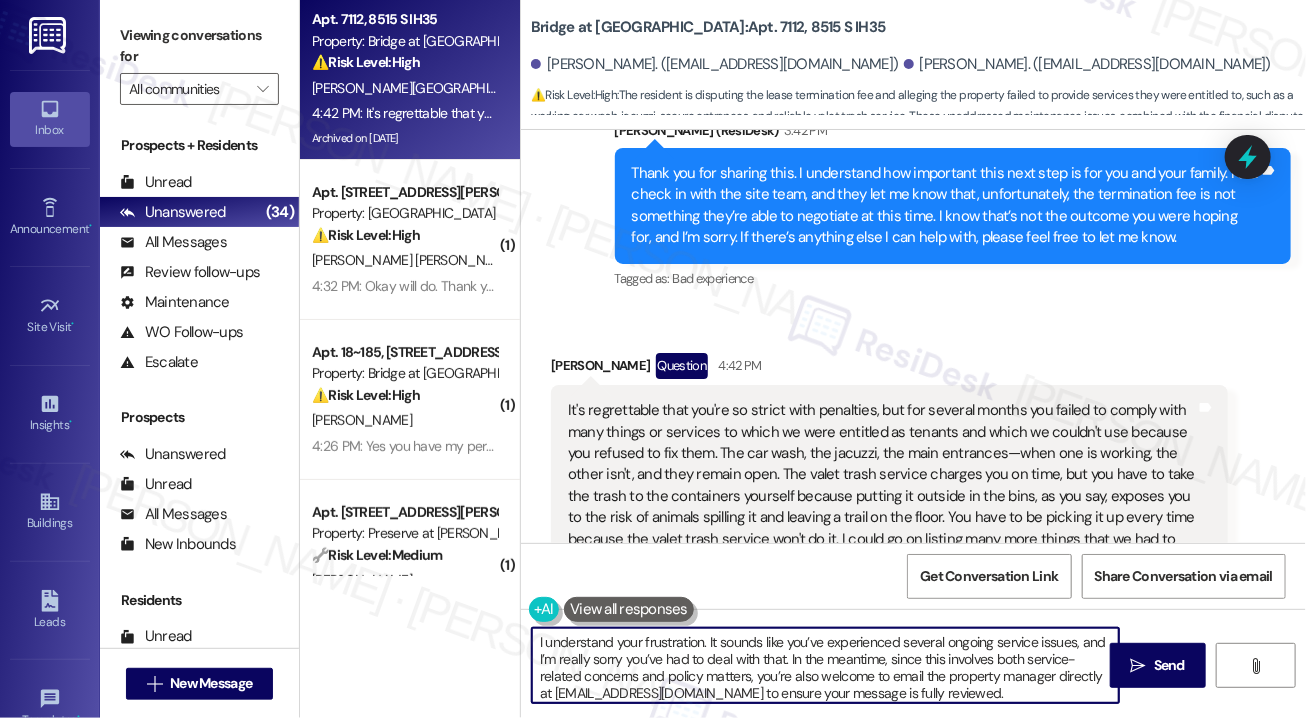 click on "I understand your frustration. It sounds like you’ve experienced several ongoing service issues, and I’m really sorry you’ve had to deal with that. In the meantime, since this involves both service-related concerns and policy matters, you’re also welcome to email the property manager directly at [EMAIL_ADDRESS][DOMAIN_NAME] to ensure your message is fully reviewed.
Please feel free to text me if anything else comes up—I’m here to help however I can." at bounding box center (825, 665) 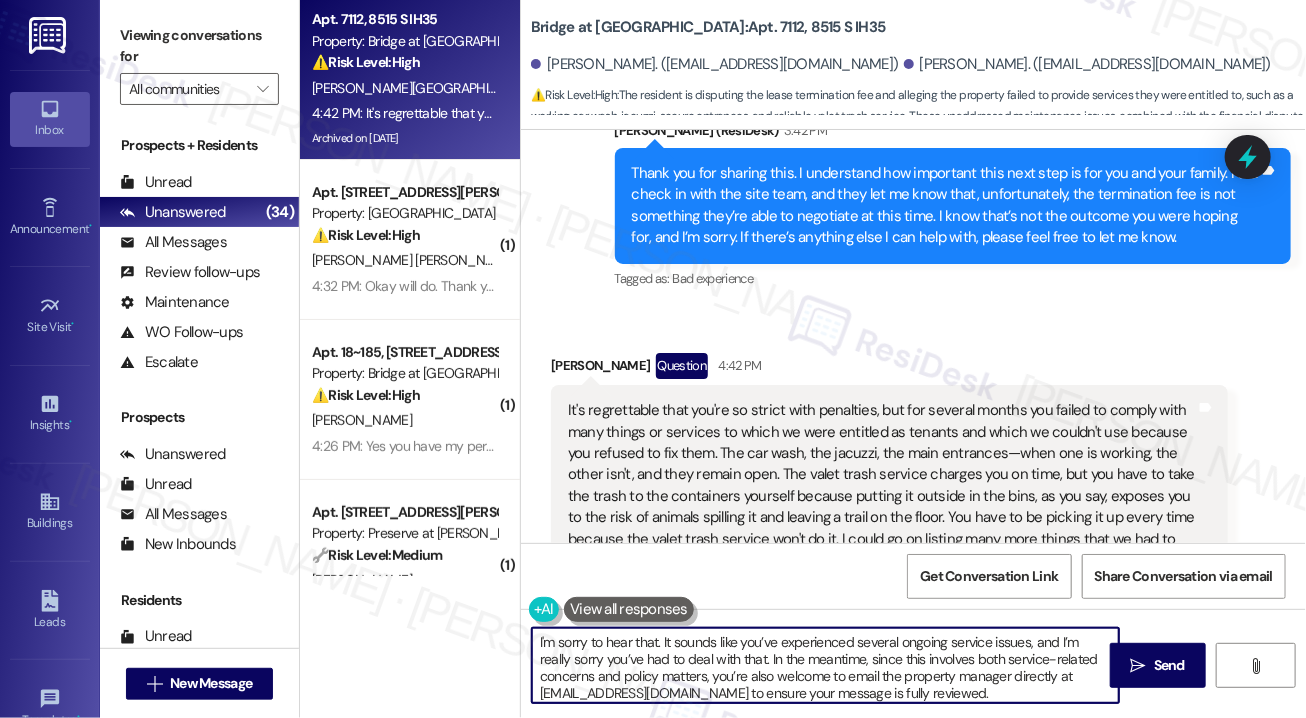 click on "I'm sorry to hear that. It sounds like you’ve experienced several ongoing service issues, and I’m really sorry you’ve had to deal with that. In the meantime, since this involves both service-related concerns and policy matters, you’re also welcome to email the property manager directly at [EMAIL_ADDRESS][DOMAIN_NAME] to ensure your message is fully reviewed.
Please feel free to text me if anything else comes up—I’m here to help however I can." at bounding box center [825, 665] 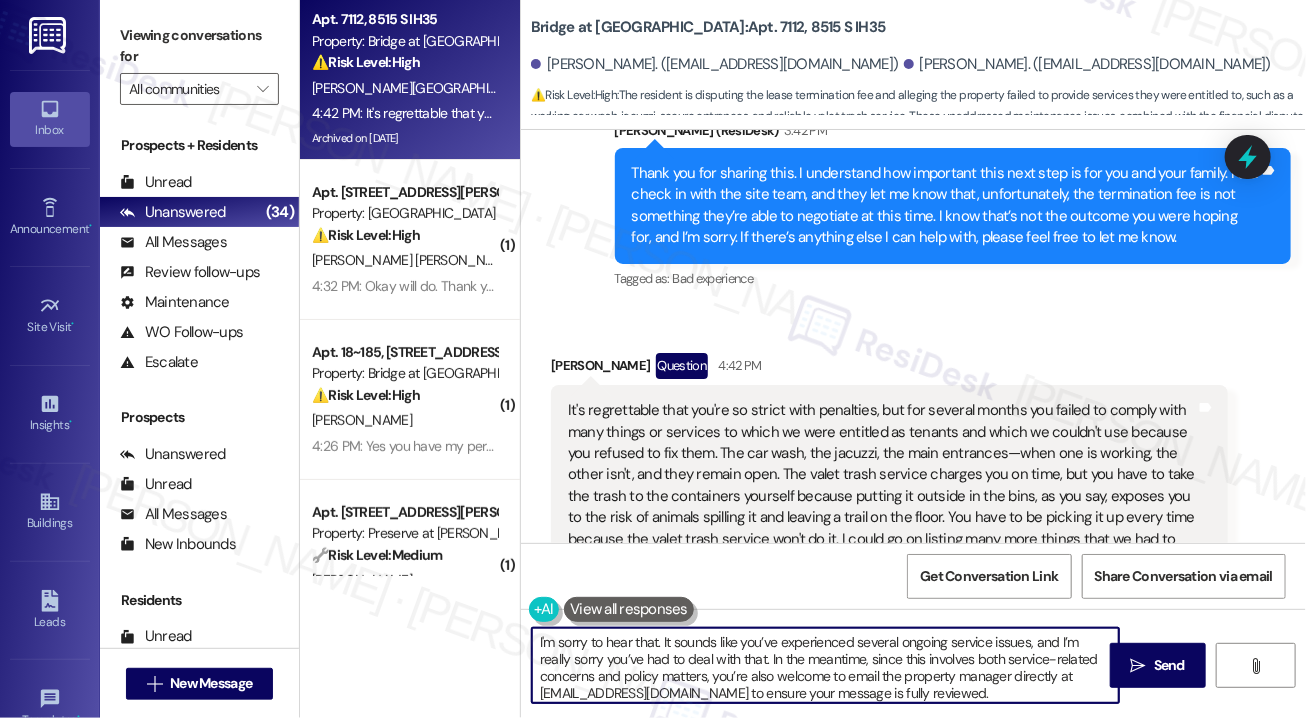 click on "I'm sorry to hear that. It sounds like you’ve experienced several ongoing service issues, and I’m really sorry you’ve had to deal with that. In the meantime, since this involves both service-related concerns and policy matters, you’re also welcome to email the property manager directly at [EMAIL_ADDRESS][DOMAIN_NAME] to ensure your message is fully reviewed.
Please feel free to text me if anything else comes up—I’m here to help however I can." at bounding box center [825, 665] 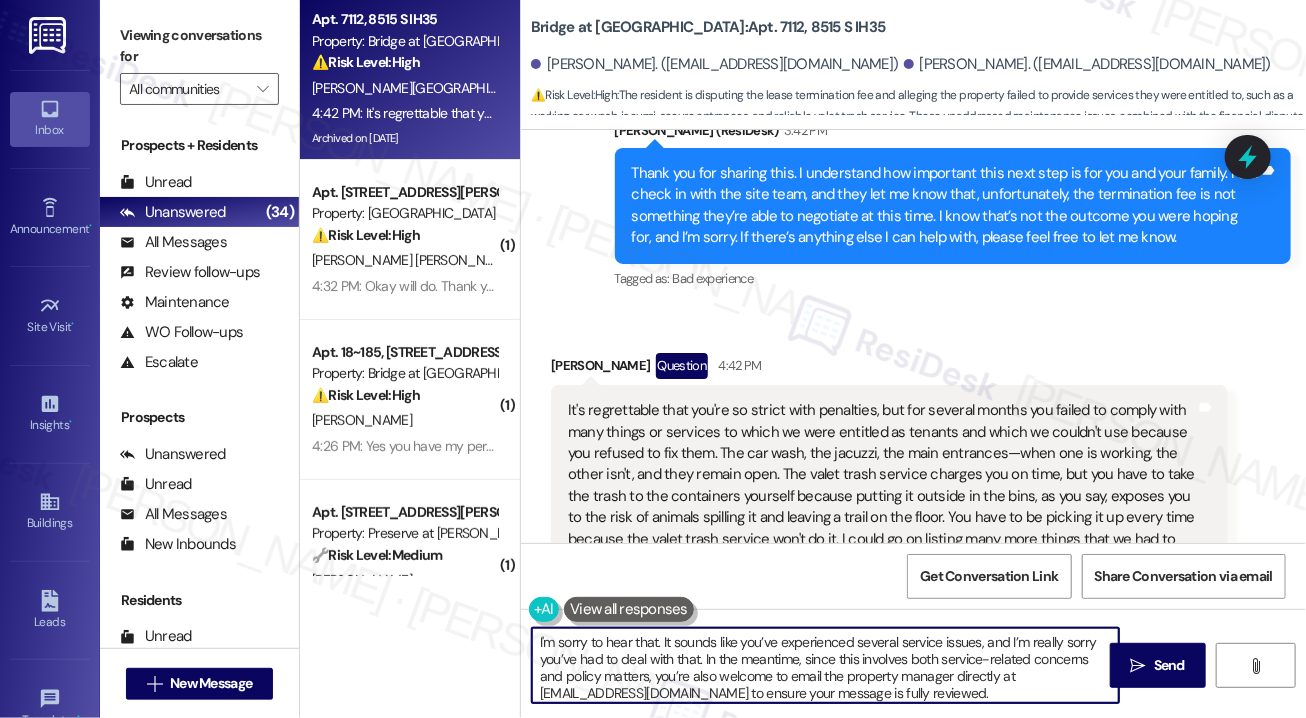 drag, startPoint x: 982, startPoint y: 645, endPoint x: 697, endPoint y: 665, distance: 285.7009 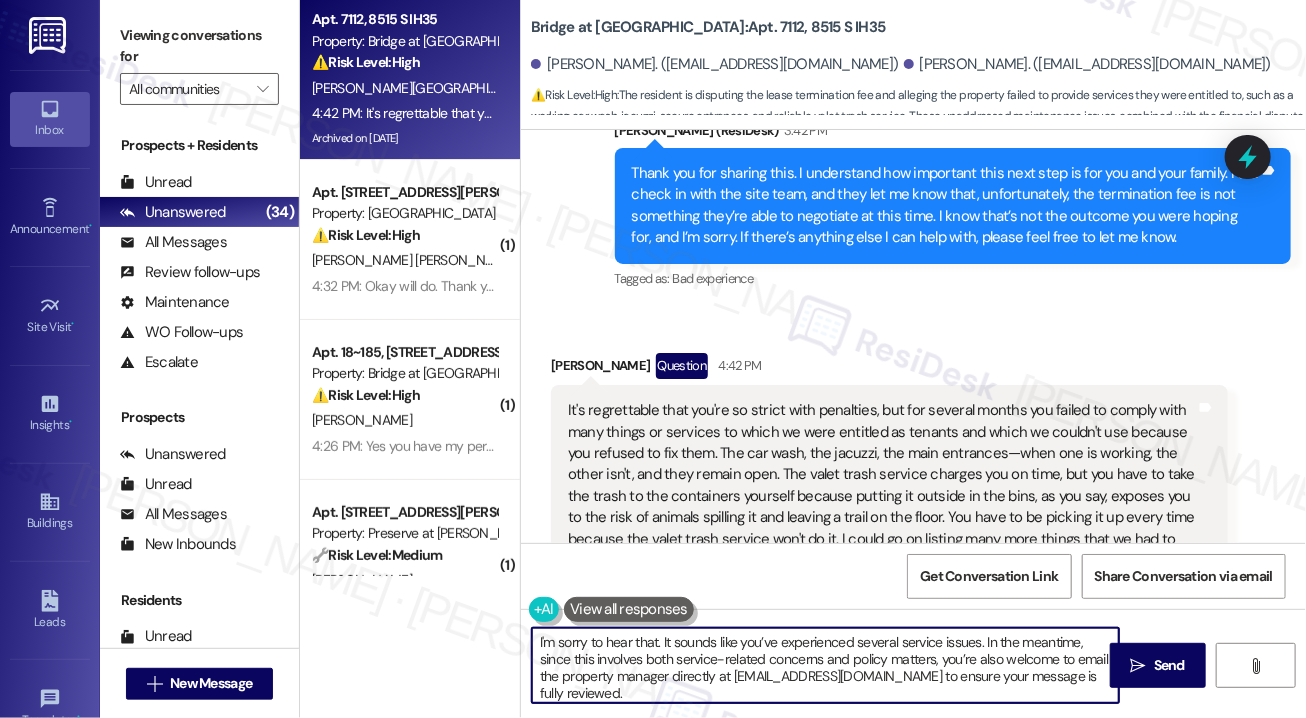 click on "I'm sorry to hear that. It sounds like you’ve experienced several service issues. In the meantime, since this involves both service-related concerns and policy matters, you’re also welcome to email the property manager directly at [EMAIL_ADDRESS][DOMAIN_NAME] to ensure your message is fully reviewed.
Please feel free to text me if anything else comes up—I’m here to help however I can." at bounding box center [825, 665] 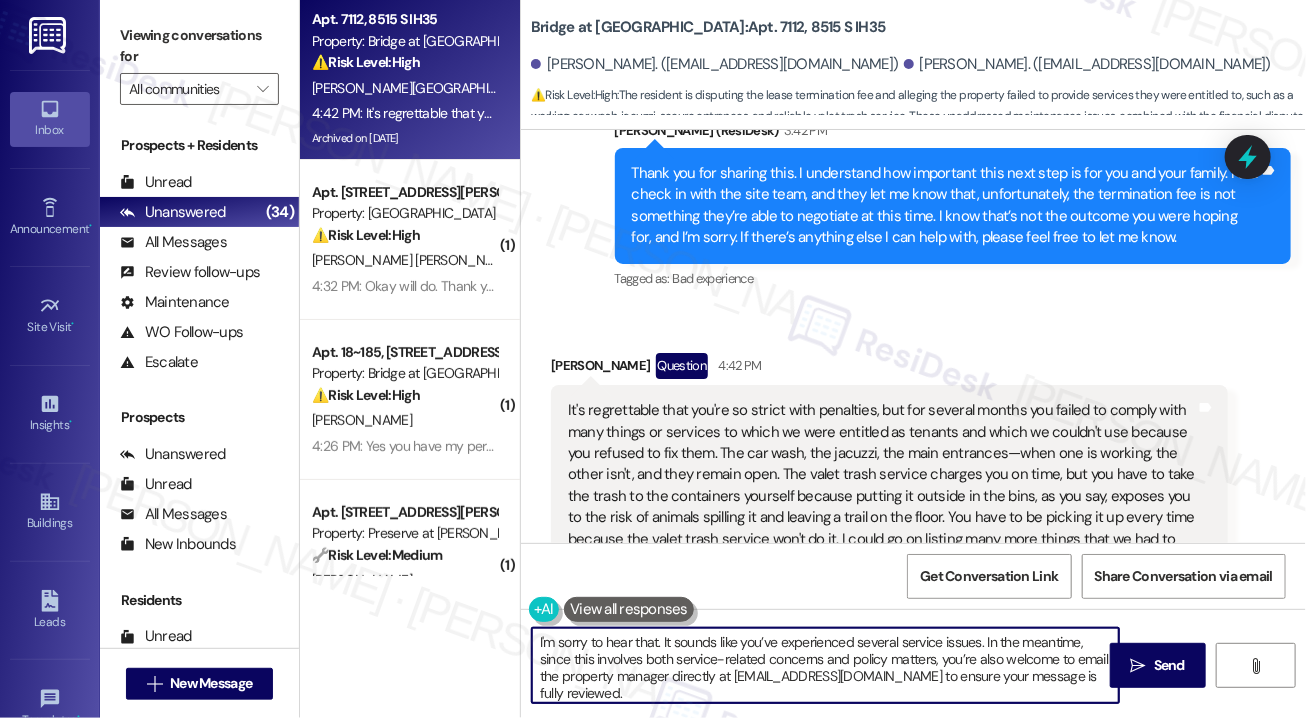 click on "I'm sorry to hear that. It sounds like you’ve experienced several service issues. In the meantime, since this involves both service-related concerns and policy matters, you’re also welcome to email the property manager directly at [EMAIL_ADDRESS][DOMAIN_NAME] to ensure your message is fully reviewed.
Please feel free to text me if anything else comes up—I’m here to help however I can." at bounding box center (825, 665) 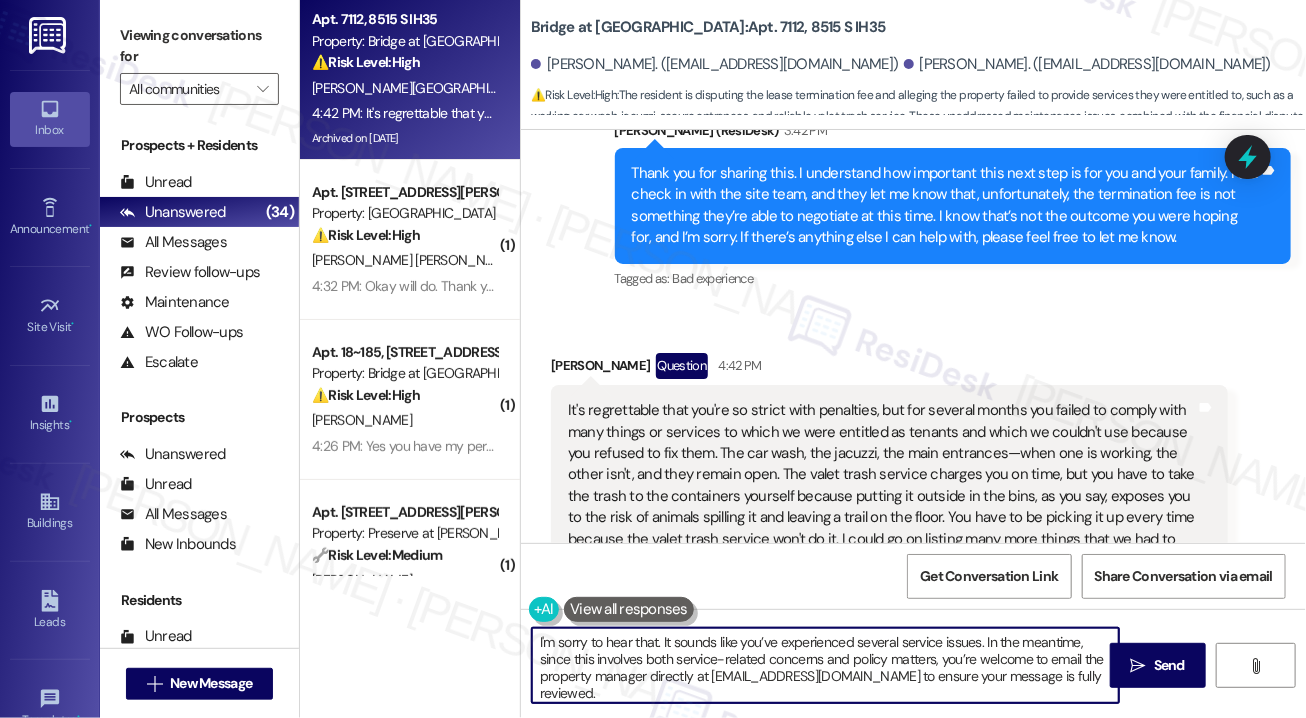 click on "I'm sorry to hear that. It sounds like you’ve experienced several service issues. In the meantime, since this involves both service-related concerns and policy matters, you’re welcome to email the property manager directly at [EMAIL_ADDRESS][DOMAIN_NAME] to ensure your message is fully reviewed.
Please feel free to text me if anything else comes up—I’m here to help however I can." at bounding box center [825, 665] 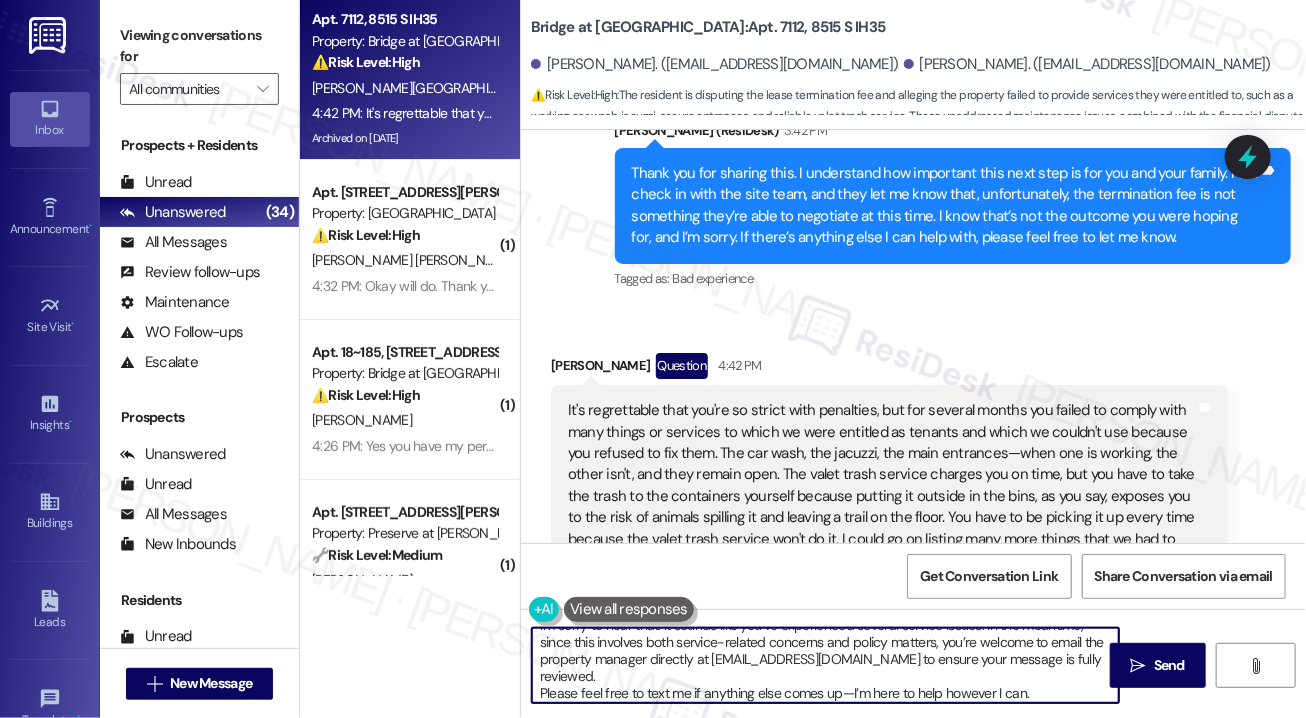 scroll, scrollTop: 21, scrollLeft: 0, axis: vertical 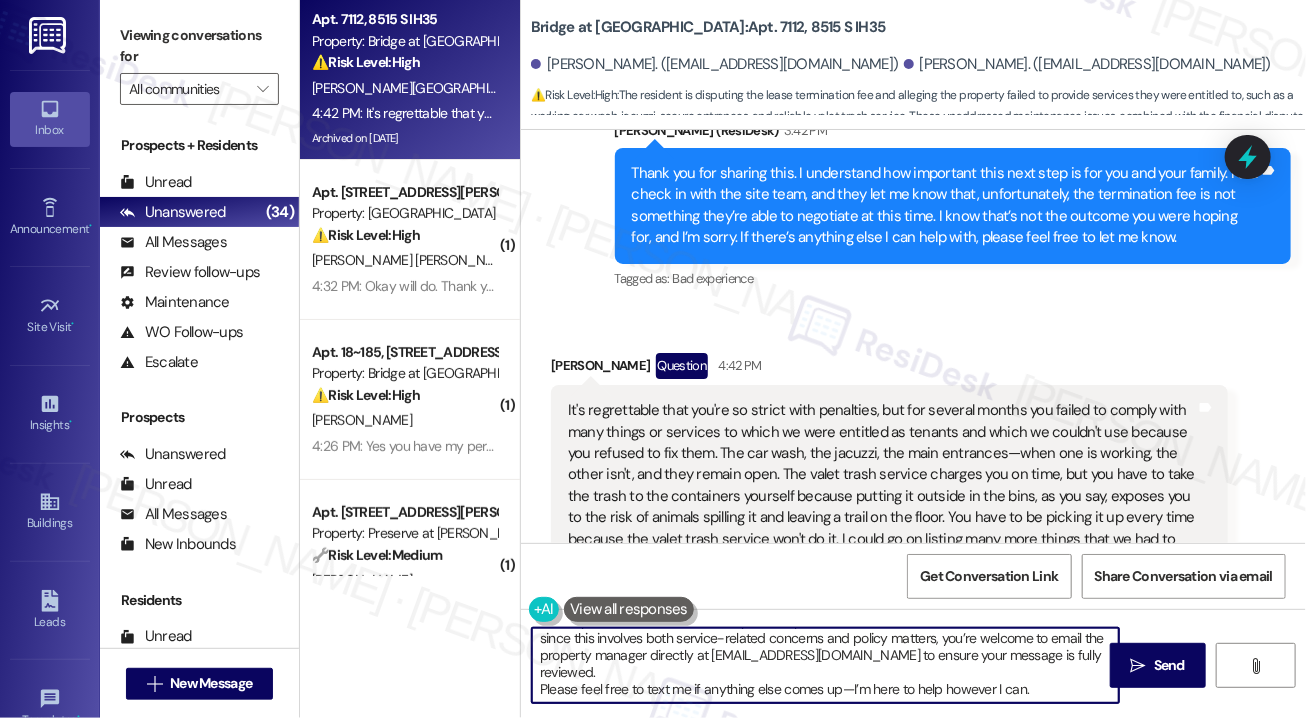 click on "I'm sorry to hear that. It sounds like you’ve experienced several service issues. In the meantime, since this involves both service-related concerns and policy matters, you’re welcome to email the property manager directly at [EMAIL_ADDRESS][DOMAIN_NAME] to ensure your message is fully reviewed.
Please feel free to text me if anything else comes up—I’m here to help however I can." at bounding box center [825, 665] 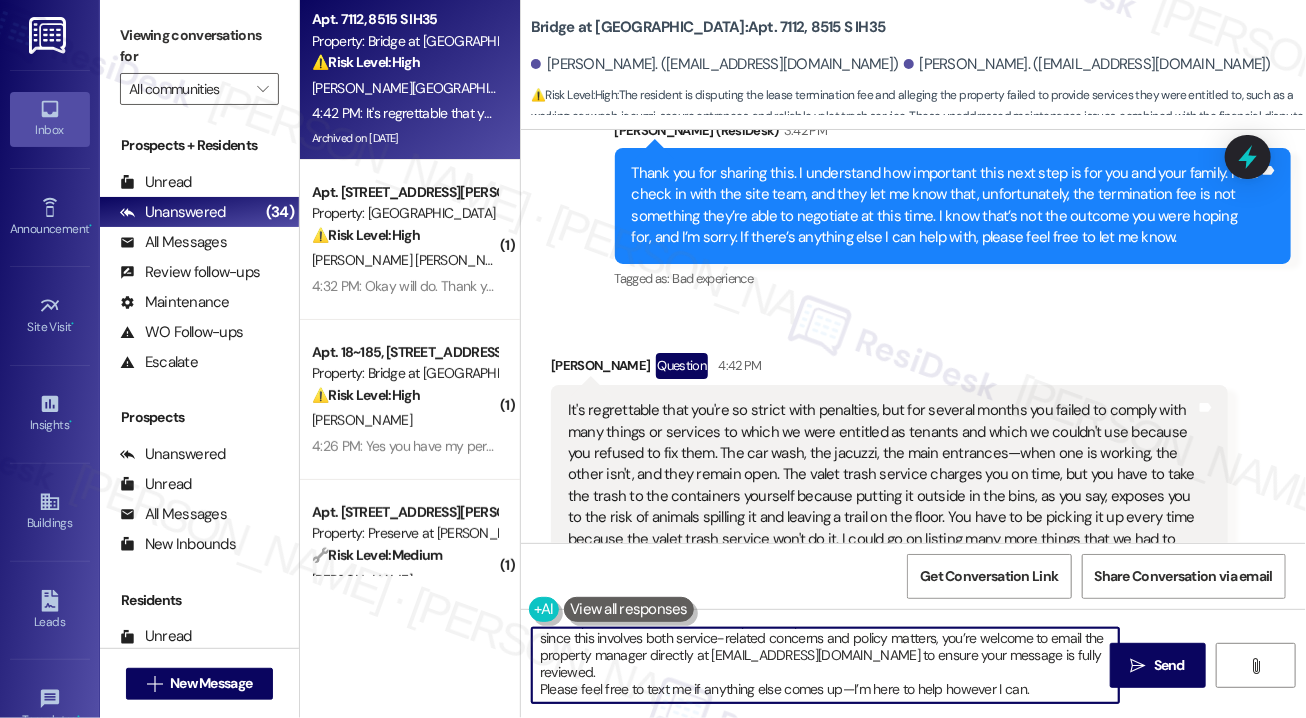 click on "I'm sorry to hear that. It sounds like you’ve experienced several service issues. In the meantime, since this involves both service-related concerns and policy matters, you’re welcome to email the property manager directly at [EMAIL_ADDRESS][DOMAIN_NAME] to ensure your message is fully reviewed.
Please feel free to text me if anything else comes up—I’m here to help however I can." at bounding box center (825, 665) 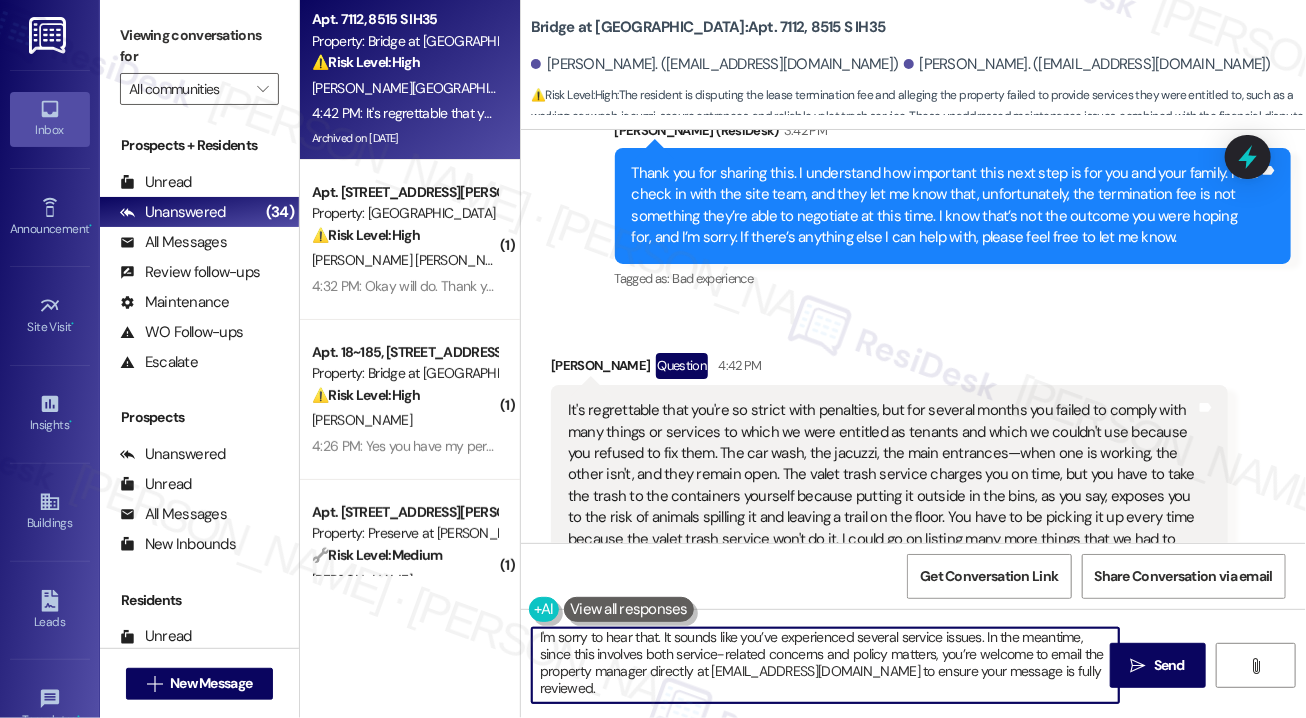 scroll, scrollTop: 4, scrollLeft: 0, axis: vertical 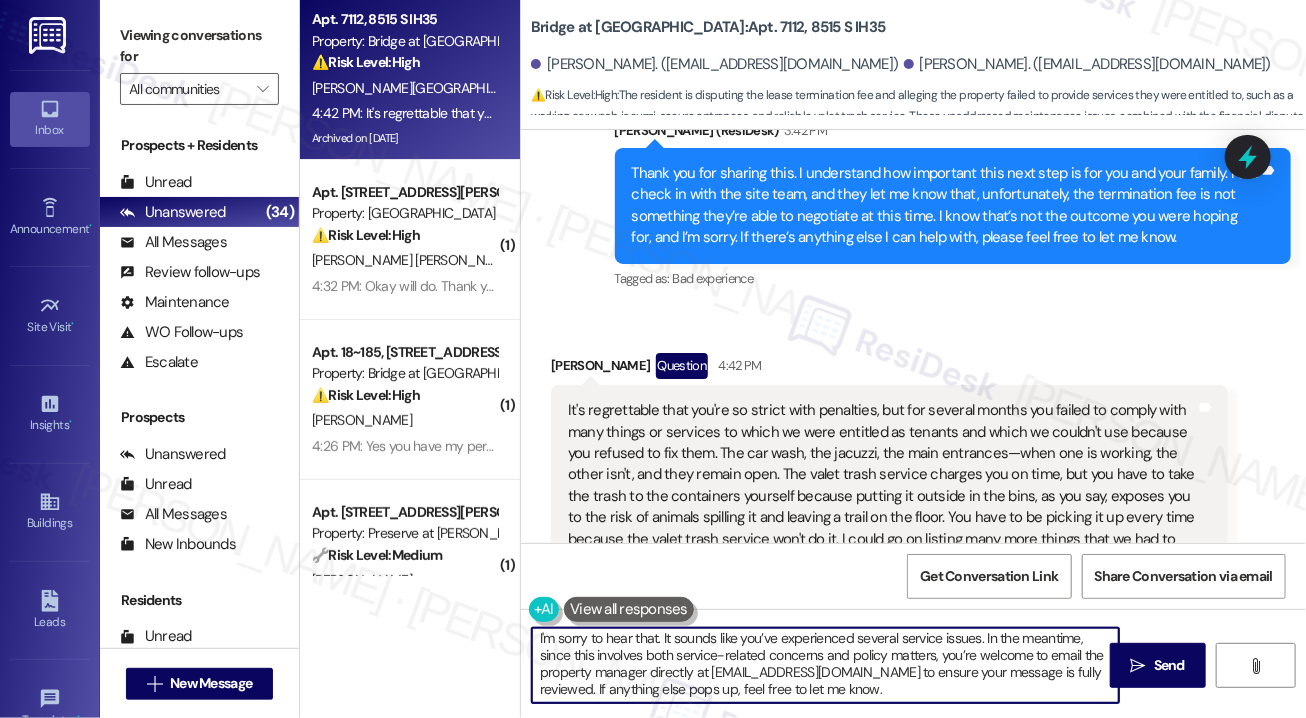 click on "I'm sorry to hear that. It sounds like you’ve experienced several service issues. In the meantime, since this involves both service-related concerns and policy matters, you’re welcome to email the property manager directly at [EMAIL_ADDRESS][DOMAIN_NAME] to ensure your message is fully reviewed. If anything else pops up, feel free to let me know." at bounding box center (825, 665) 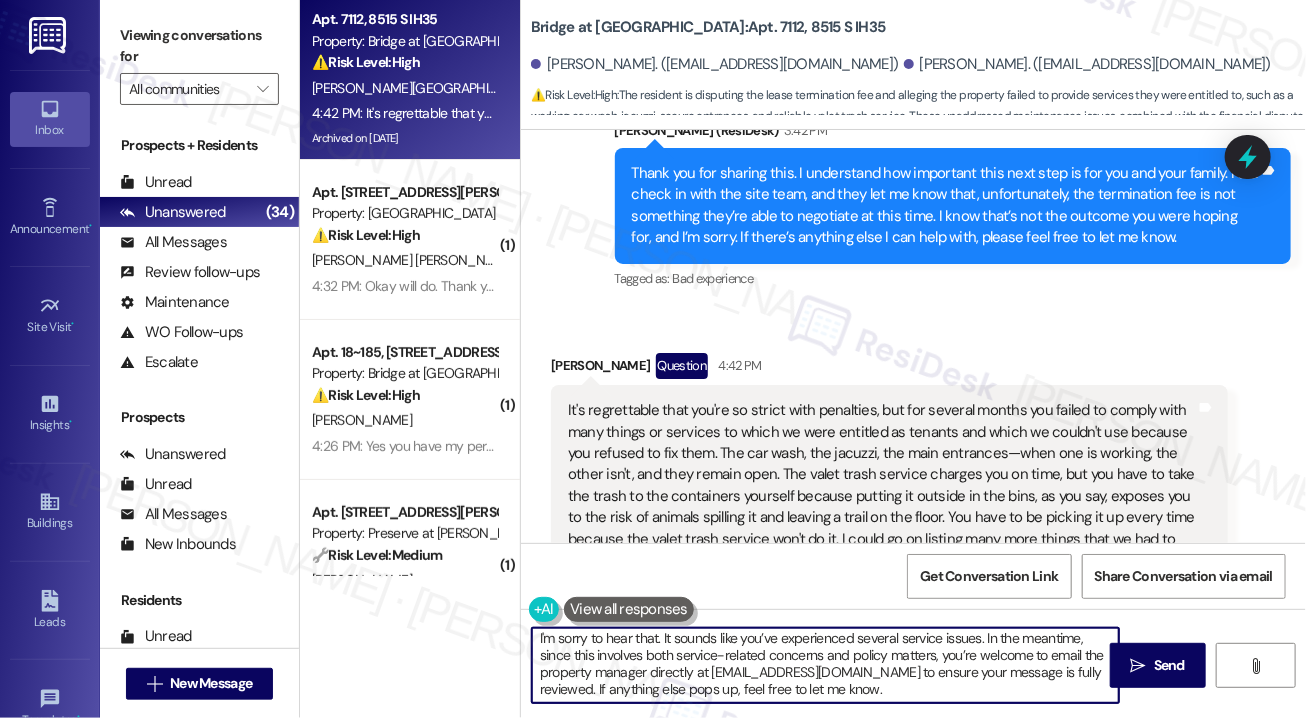 click on "It's regrettable that you're so strict with penalties, but for several months you failed to comply with many things or services to which we were entitled as tenants and which we couldn't use because you refused to fix them. The car wash, the jacuzzi, the main entrances—when one is working, the other isn't, and they remain open. The valet trash service charges you on time, but you have to take the trash to the containers yourself because putting it outside in the bins, as you say, exposes you to the risk of animals spilling it and leaving a trail on the floor. You have to be picking it up every time because the valet trash service won't do it. I could go on listing many more things that we had to put up with and be flexible with your lack of action to provide a timely solution." at bounding box center [882, 485] 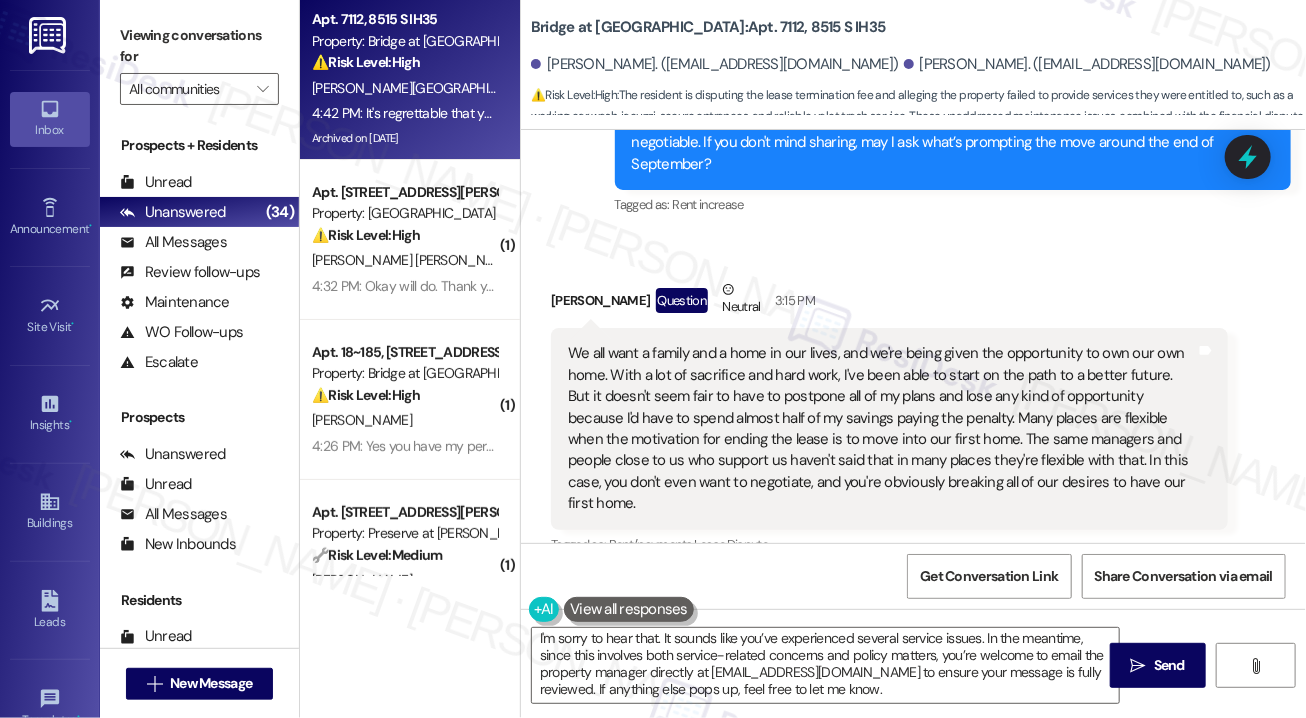 scroll, scrollTop: 6998, scrollLeft: 0, axis: vertical 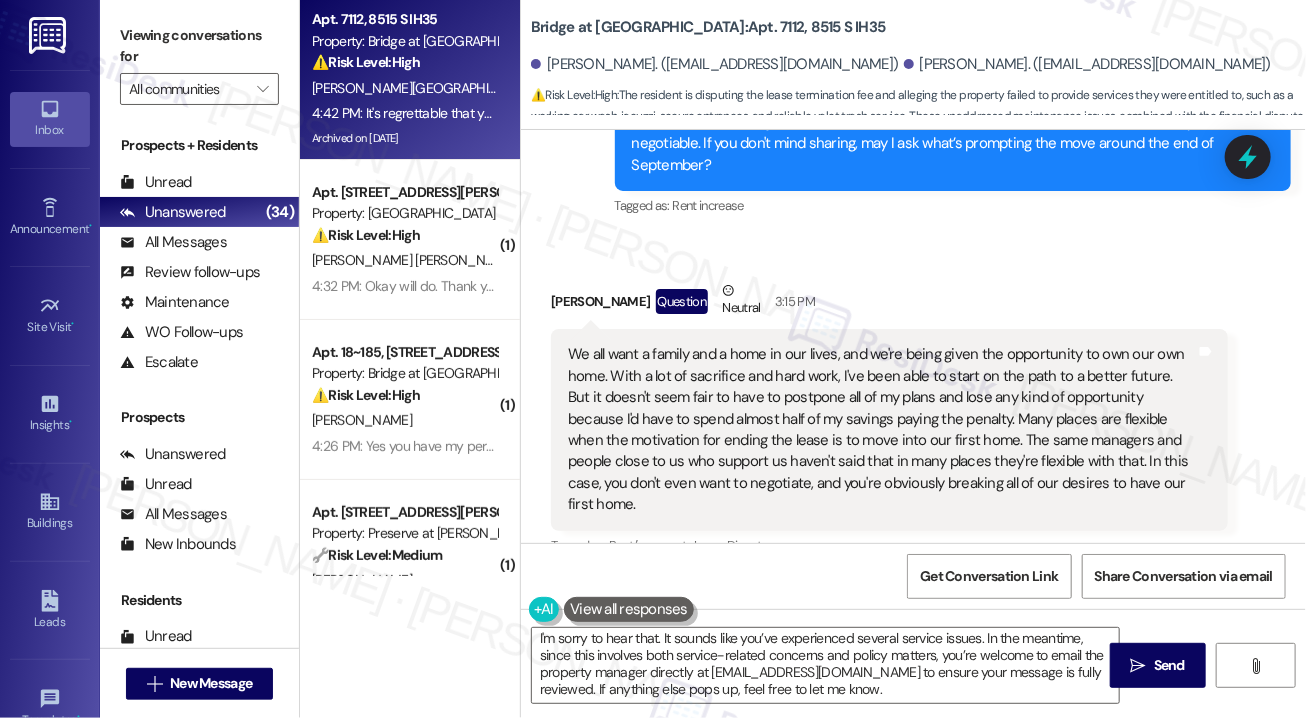 click on "We all want a family and a home in our lives, and we're being given the opportunity to own our own home. With a lot of sacrifice and hard work, I've been able to start on the path to a better future. But it doesn't seem fair to have to postpone all of my plans and lose any kind of opportunity because I'd have to spend almost half of my savings paying the penalty. Many places are flexible when the motivation for ending the lease is to move into our first home. The same managers and people close to us who support us haven't said that in many places they're flexible with that. In this case, you don't even want to negotiate, and you're obviously breaking all of our desires to have our first home." at bounding box center (882, 429) 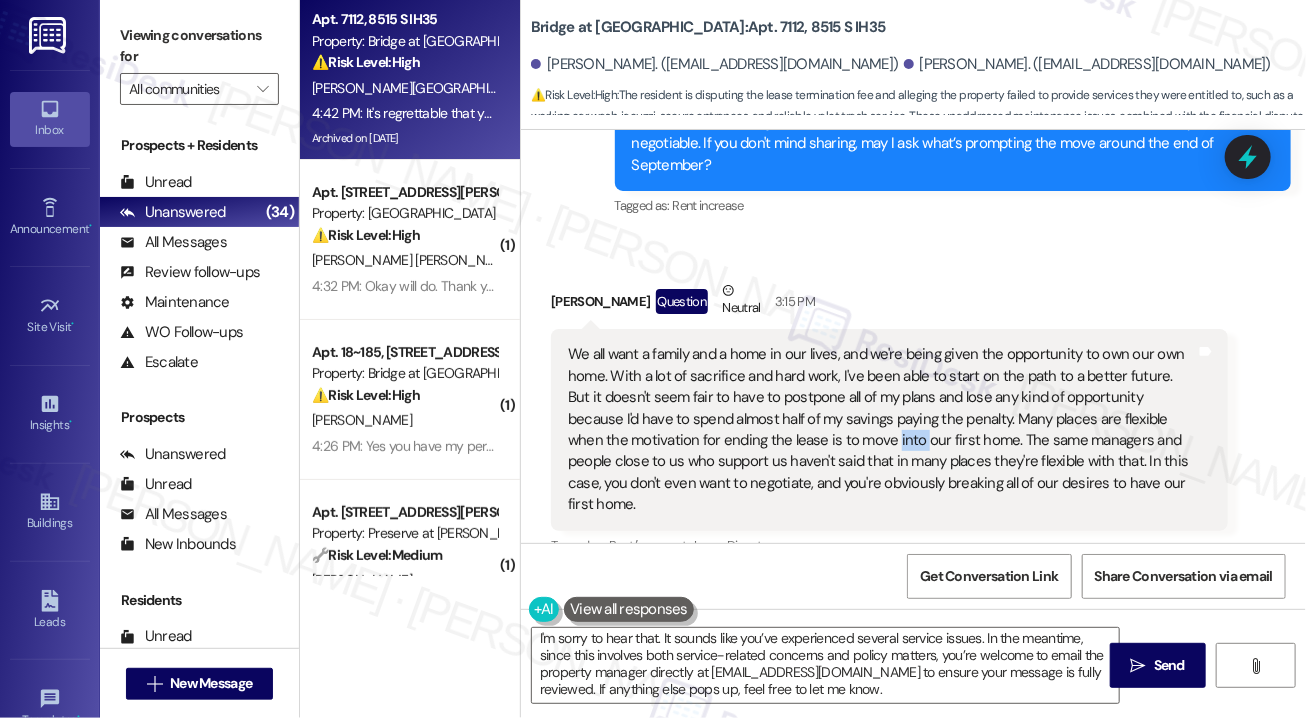click on "We all want a family and a home in our lives, and we're being given the opportunity to own our own home. With a lot of sacrifice and hard work, I've been able to start on the path to a better future. But it doesn't seem fair to have to postpone all of my plans and lose any kind of opportunity because I'd have to spend almost half of my savings paying the penalty. Many places are flexible when the motivation for ending the lease is to move into our first home. The same managers and people close to us who support us haven't said that in many places they're flexible with that. In this case, you don't even want to negotiate, and you're obviously breaking all of our desires to have our first home." at bounding box center [882, 429] 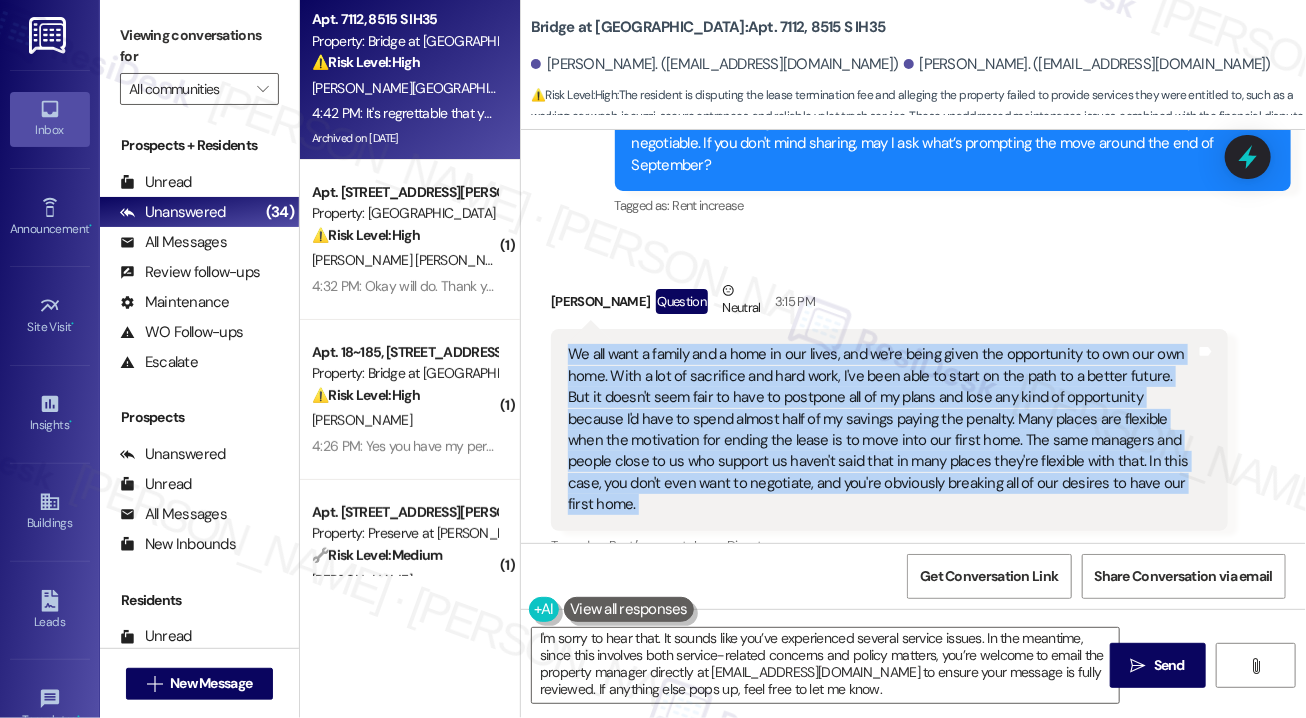 click on "We all want a family and a home in our lives, and we're being given the opportunity to own our own home. With a lot of sacrifice and hard work, I've been able to start on the path to a better future. But it doesn't seem fair to have to postpone all of my plans and lose any kind of opportunity because I'd have to spend almost half of my savings paying the penalty. Many places are flexible when the motivation for ending the lease is to move into our first home. The same managers and people close to us who support us haven't said that in many places they're flexible with that. In this case, you don't even want to negotiate, and you're obviously breaking all of our desires to have our first home." at bounding box center [882, 429] 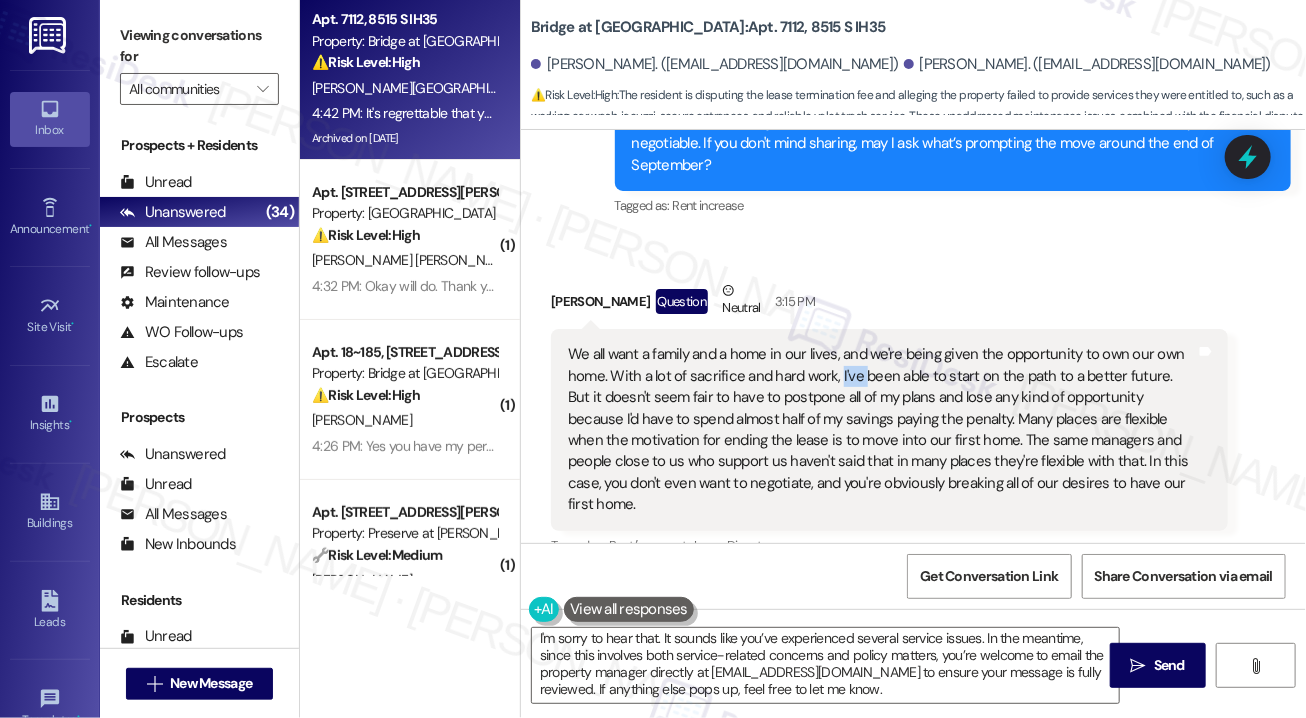 click on "We all want a family and a home in our lives, and we're being given the opportunity to own our own home. With a lot of sacrifice and hard work, I've been able to start on the path to a better future. But it doesn't seem fair to have to postpone all of my plans and lose any kind of opportunity because I'd have to spend almost half of my savings paying the penalty. Many places are flexible when the motivation for ending the lease is to move into our first home. The same managers and people close to us who support us haven't said that in many places they're flexible with that. In this case, you don't even want to negotiate, and you're obviously breaking all of our desires to have our first home." at bounding box center (882, 429) 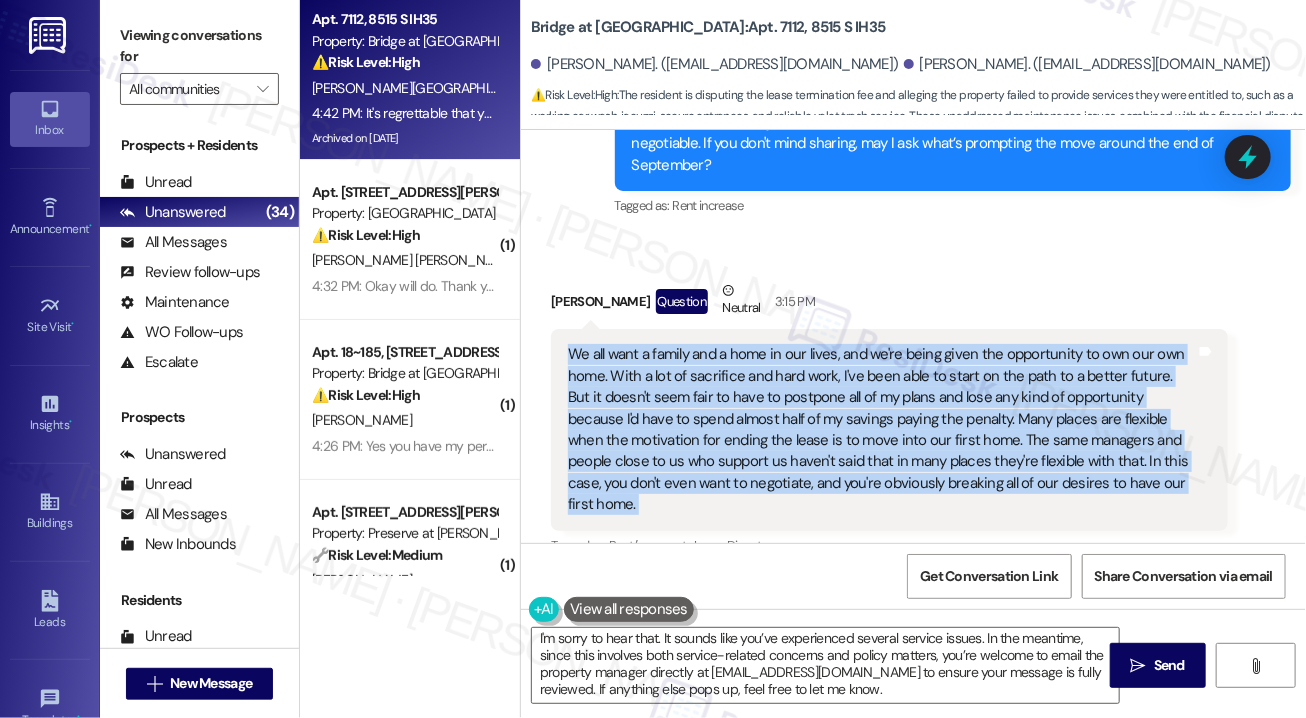 click on "We all want a family and a home in our lives, and we're being given the opportunity to own our own home. With a lot of sacrifice and hard work, I've been able to start on the path to a better future. But it doesn't seem fair to have to postpone all of my plans and lose any kind of opportunity because I'd have to spend almost half of my savings paying the penalty. Many places are flexible when the motivation for ending the lease is to move into our first home. The same managers and people close to us who support us haven't said that in many places they're flexible with that. In this case, you don't even want to negotiate, and you're obviously breaking all of our desires to have our first home." at bounding box center [882, 429] 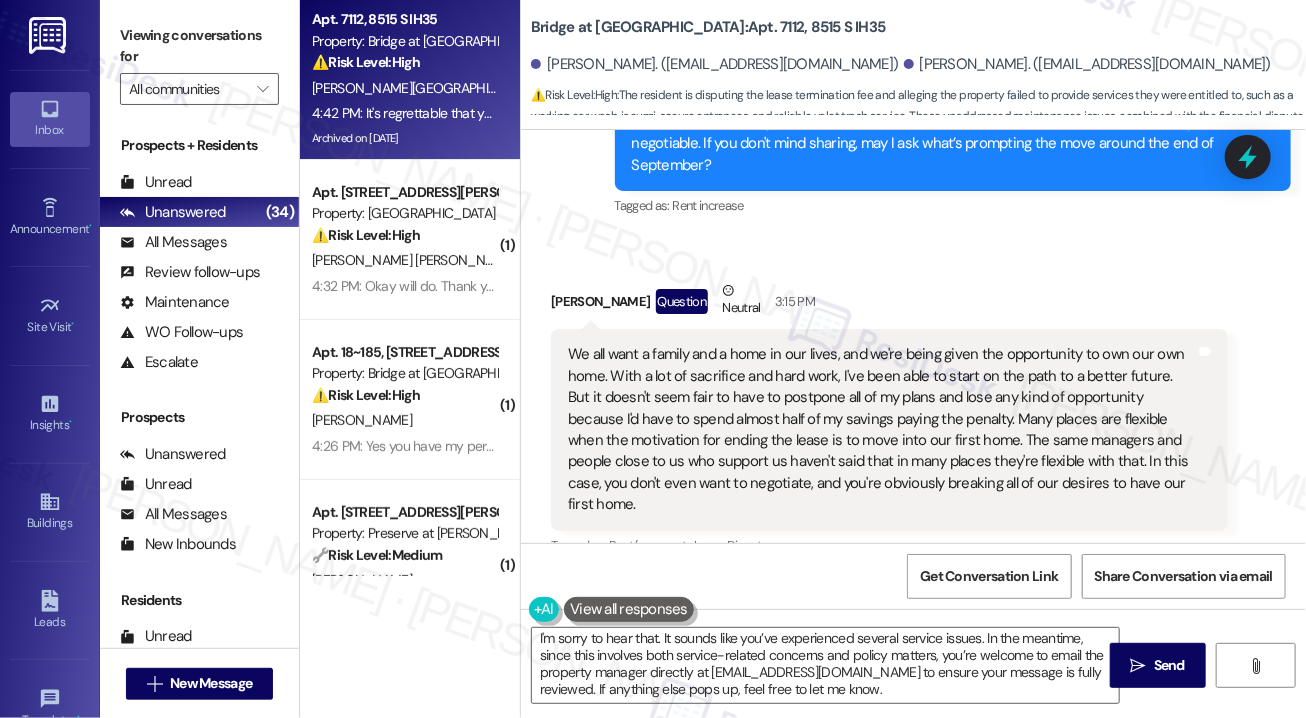 click on "[PERSON_NAME]. ([EMAIL_ADDRESS][DOMAIN_NAME])     [PERSON_NAME]. ([EMAIL_ADDRESS][DOMAIN_NAME])" at bounding box center [918, 65] 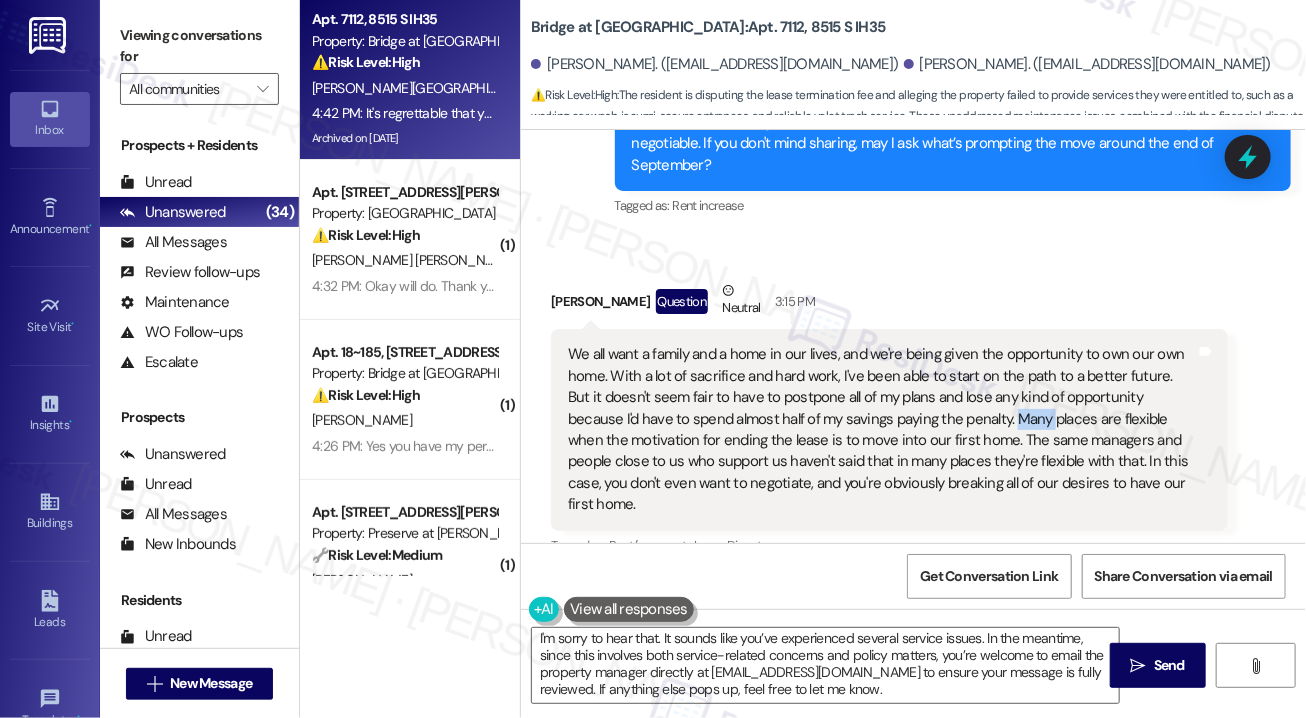 click on "We all want a family and a home in our lives, and we're being given the opportunity to own our own home. With a lot of sacrifice and hard work, I've been able to start on the path to a better future. But it doesn't seem fair to have to postpone all of my plans and lose any kind of opportunity because I'd have to spend almost half of my savings paying the penalty. Many places are flexible when the motivation for ending the lease is to move into our first home. The same managers and people close to us who support us haven't said that in many places they're flexible with that. In this case, you don't even want to negotiate, and you're obviously breaking all of our desires to have our first home." at bounding box center [882, 429] 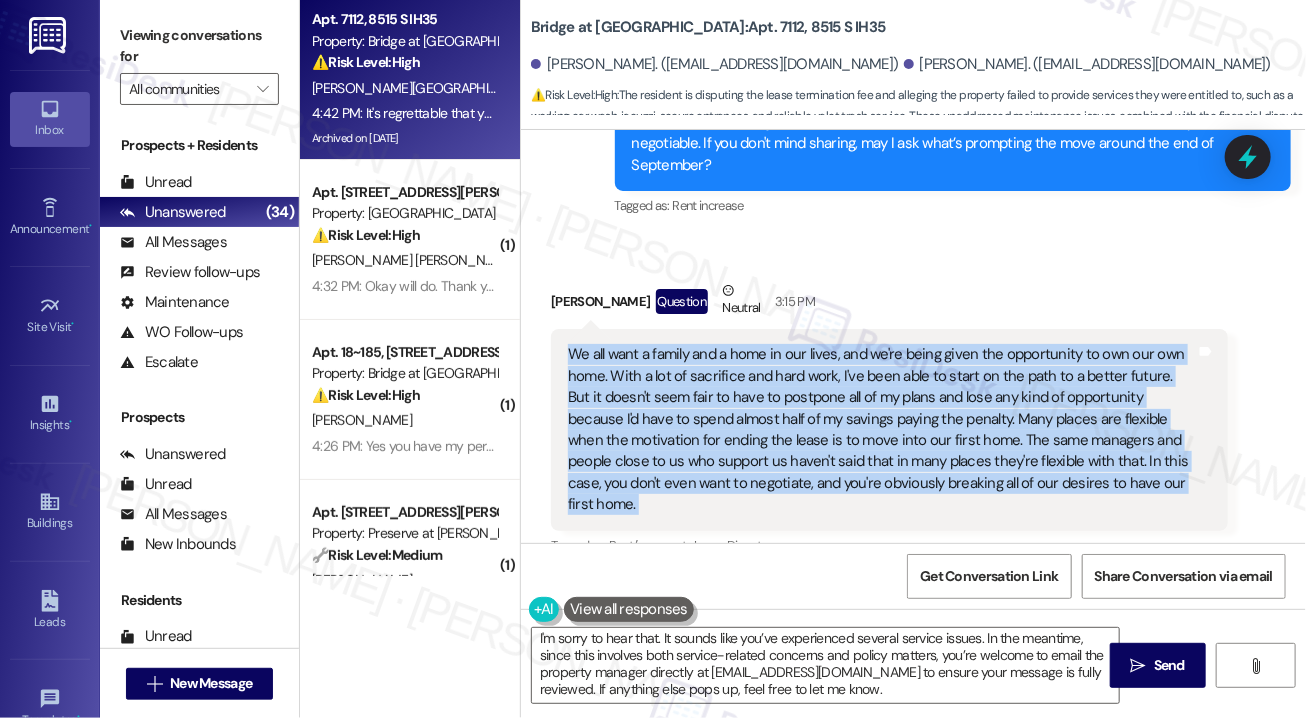 click on "We all want a family and a home in our lives, and we're being given the opportunity to own our own home. With a lot of sacrifice and hard work, I've been able to start on the path to a better future. But it doesn't seem fair to have to postpone all of my plans and lose any kind of opportunity because I'd have to spend almost half of my savings paying the penalty. Many places are flexible when the motivation for ending the lease is to move into our first home. The same managers and people close to us who support us haven't said that in many places they're flexible with that. In this case, you don't even want to negotiate, and you're obviously breaking all of our desires to have our first home." at bounding box center [882, 429] 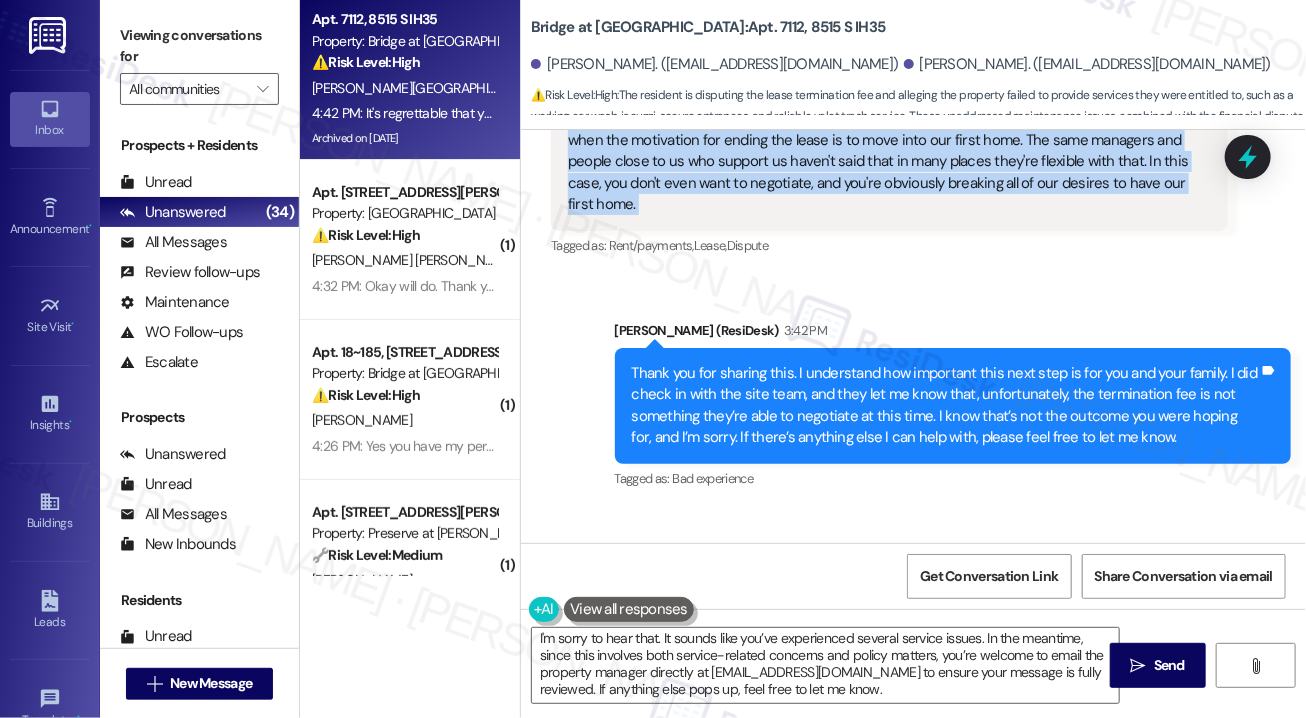 scroll, scrollTop: 7498, scrollLeft: 0, axis: vertical 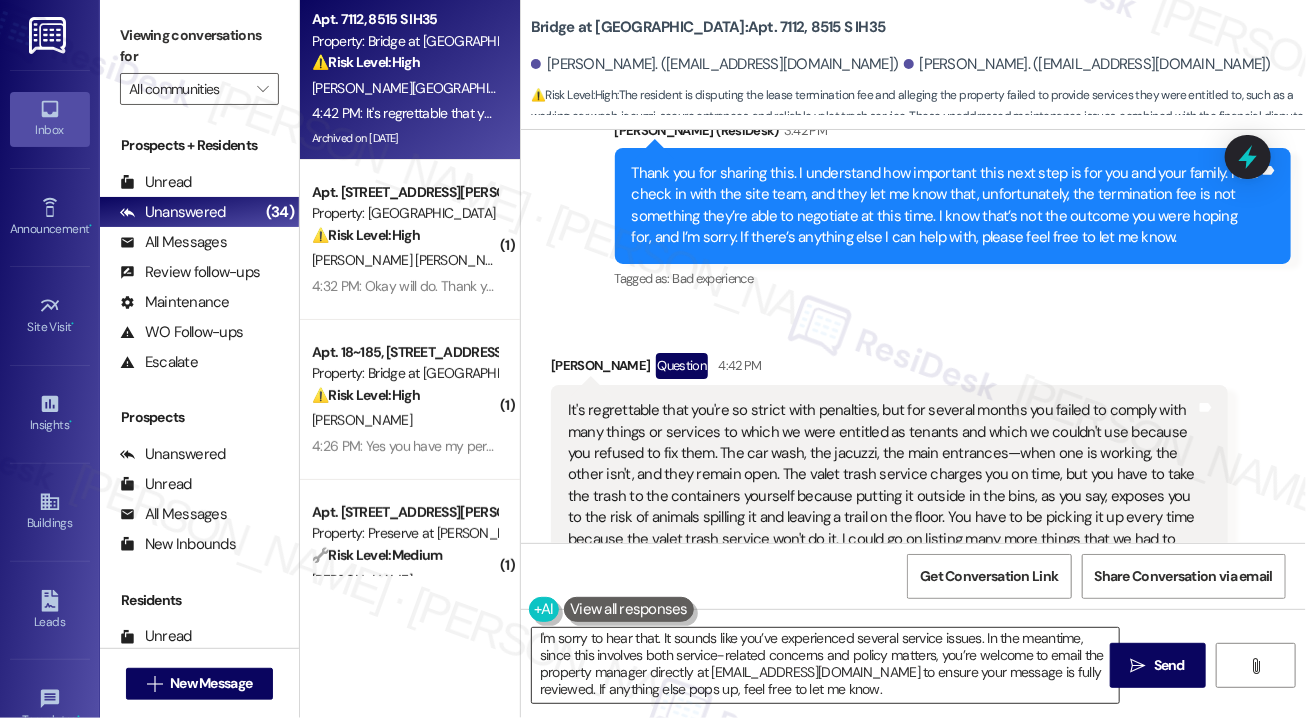 click on "I'm sorry to hear that. It sounds like you’ve experienced several service issues. In the meantime, since this involves both service-related concerns and policy matters, you’re welcome to email the property manager directly at [EMAIL_ADDRESS][DOMAIN_NAME] to ensure your message is fully reviewed. If anything else pops up, feel free to let me know." at bounding box center [825, 665] 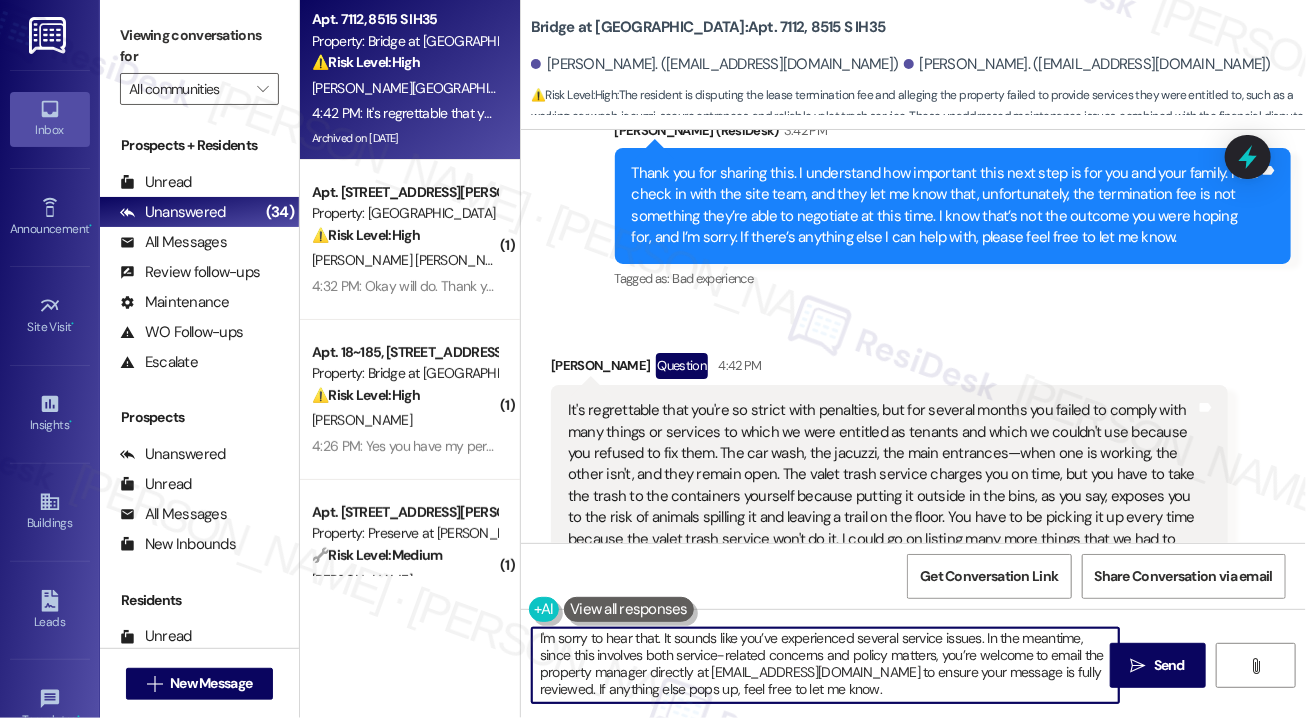 click on "I'm sorry to hear that. It sounds like you’ve experienced several service issues. In the meantime, since this involves both service-related concerns and policy matters, you’re welcome to email the property manager directly at [EMAIL_ADDRESS][DOMAIN_NAME] to ensure your message is fully reviewed. If anything else pops up, feel free to let me know." at bounding box center [825, 665] 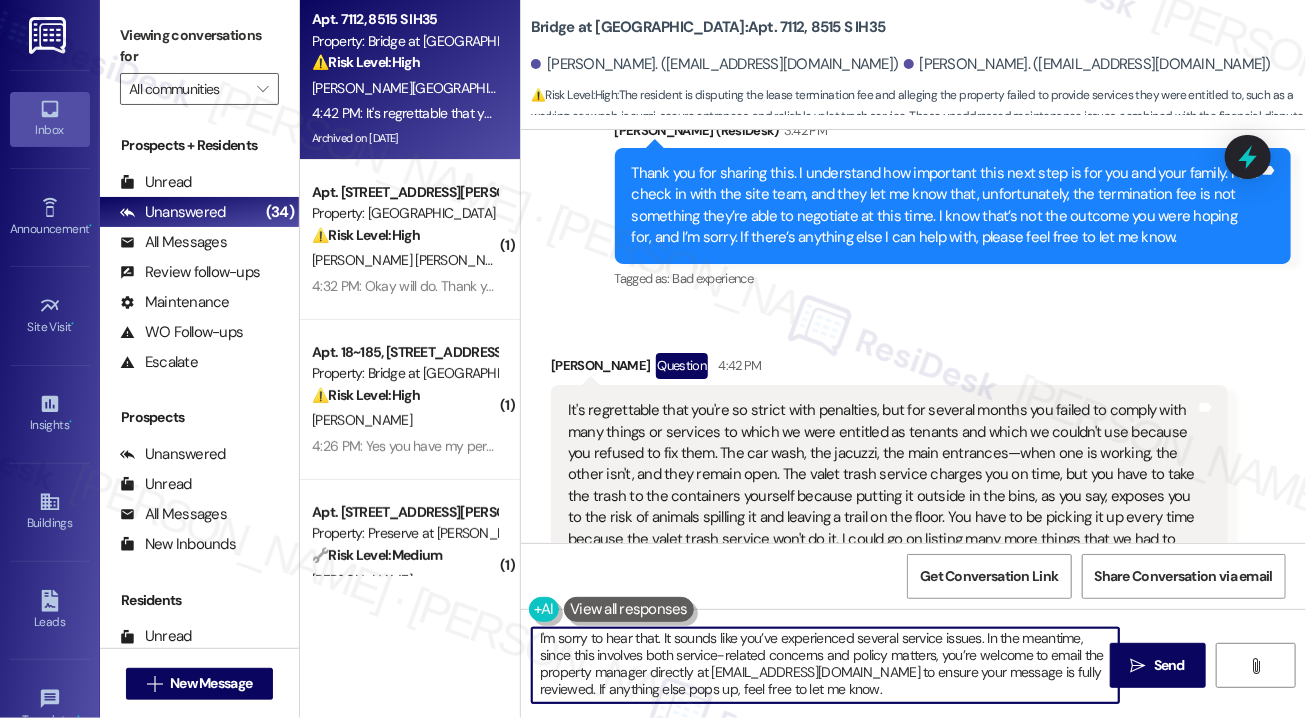 drag, startPoint x: 639, startPoint y: 685, endPoint x: 881, endPoint y: 679, distance: 242.07437 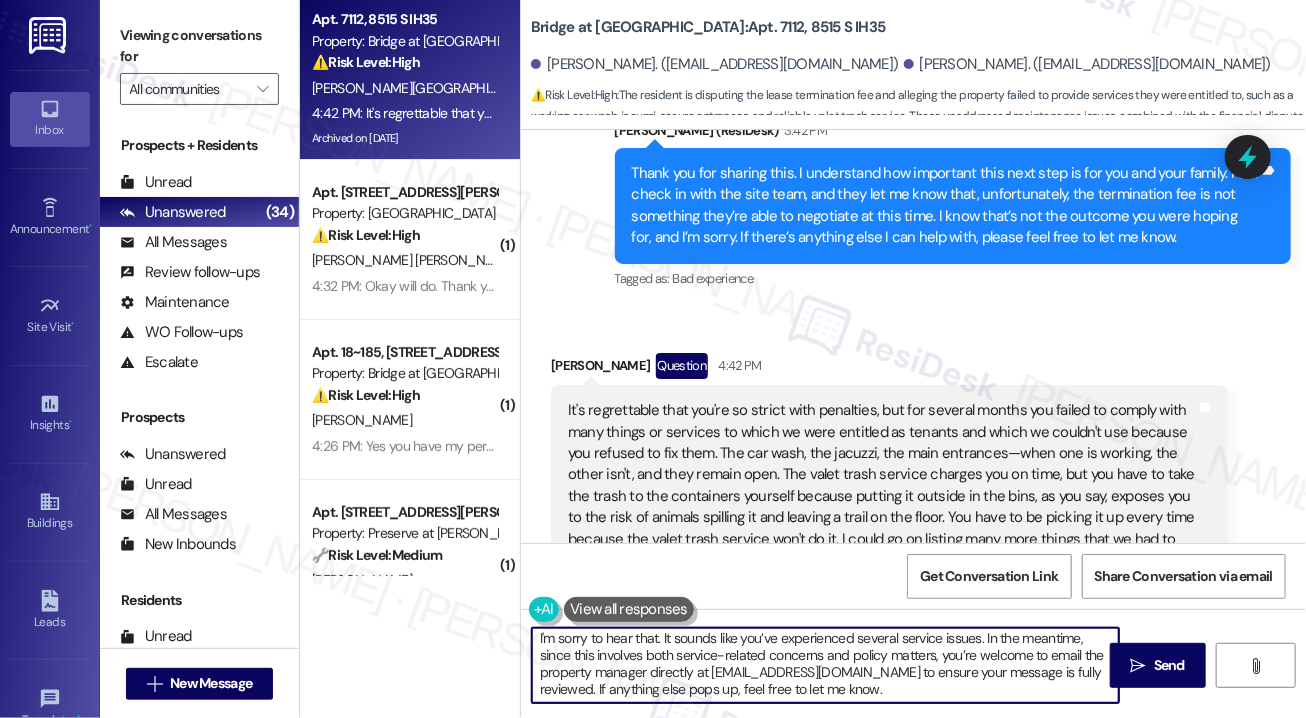 click on "I'm sorry to hear that. It sounds like you’ve experienced several service issues. In the meantime, since this involves both service-related concerns and policy matters, you’re welcome to email the property manager directly at [EMAIL_ADDRESS][DOMAIN_NAME] to ensure your message is fully reviewed. If anything else pops up, feel free to let me know." at bounding box center (825, 665) 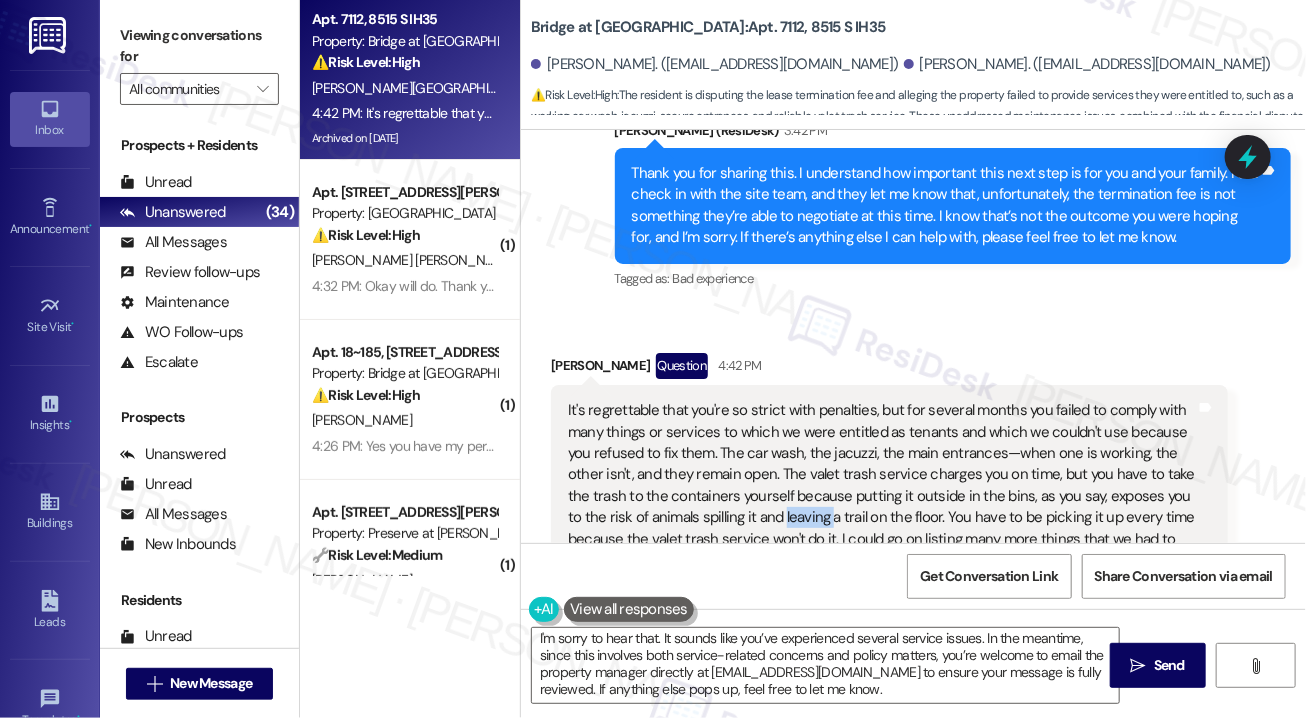 click on "It's regrettable that you're so strict with penalties, but for several months you failed to comply with many things or services to which we were entitled as tenants and which we couldn't use because you refused to fix them. The car wash, the jacuzzi, the main entrances—when one is working, the other isn't, and they remain open. The valet trash service charges you on time, but you have to take the trash to the containers yourself because putting it outside in the bins, as you say, exposes you to the risk of animals spilling it and leaving a trail on the floor. You have to be picking it up every time because the valet trash service won't do it. I could go on listing many more things that we had to put up with and be flexible with your lack of action to provide a timely solution." at bounding box center [882, 485] 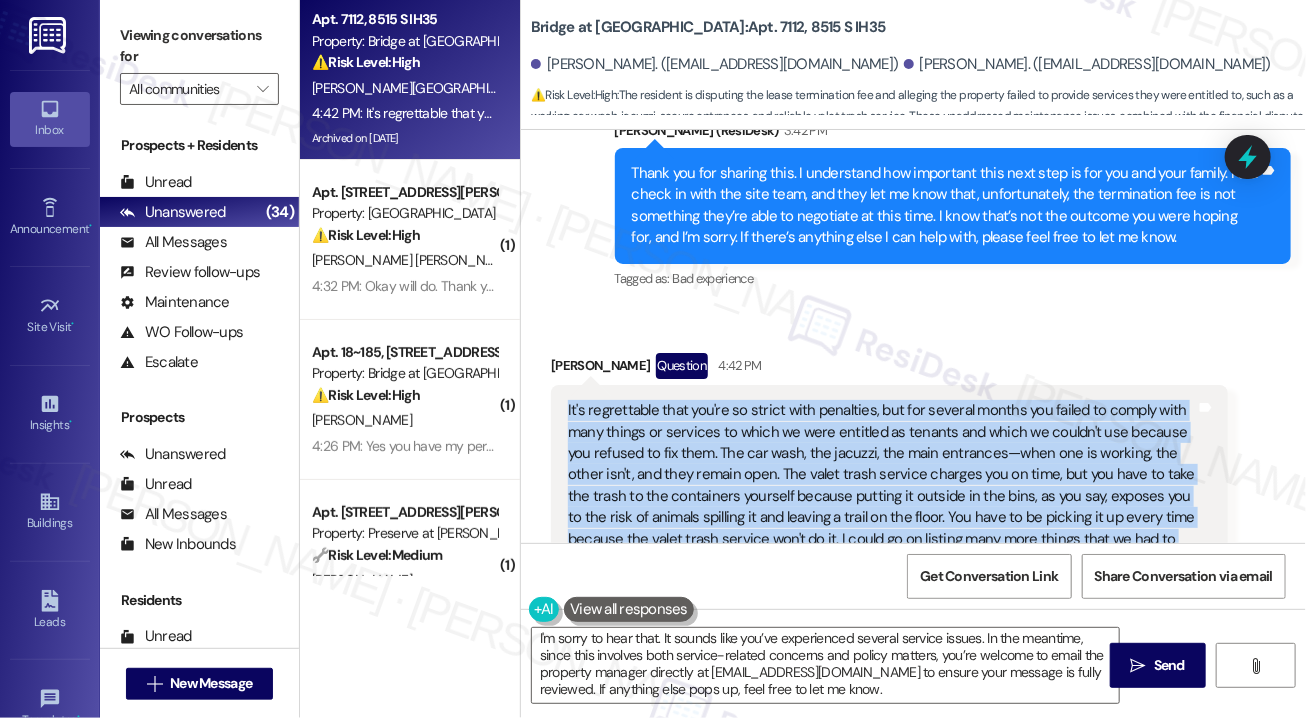 click on "It's regrettable that you're so strict with penalties, but for several months you failed to comply with many things or services to which we were entitled as tenants and which we couldn't use because you refused to fix them. The car wash, the jacuzzi, the main entrances—when one is working, the other isn't, and they remain open. The valet trash service charges you on time, but you have to take the trash to the containers yourself because putting it outside in the bins, as you say, exposes you to the risk of animals spilling it and leaving a trail on the floor. You have to be picking it up every time because the valet trash service won't do it. I could go on listing many more things that we had to put up with and be flexible with your lack of action to provide a timely solution." at bounding box center [882, 485] 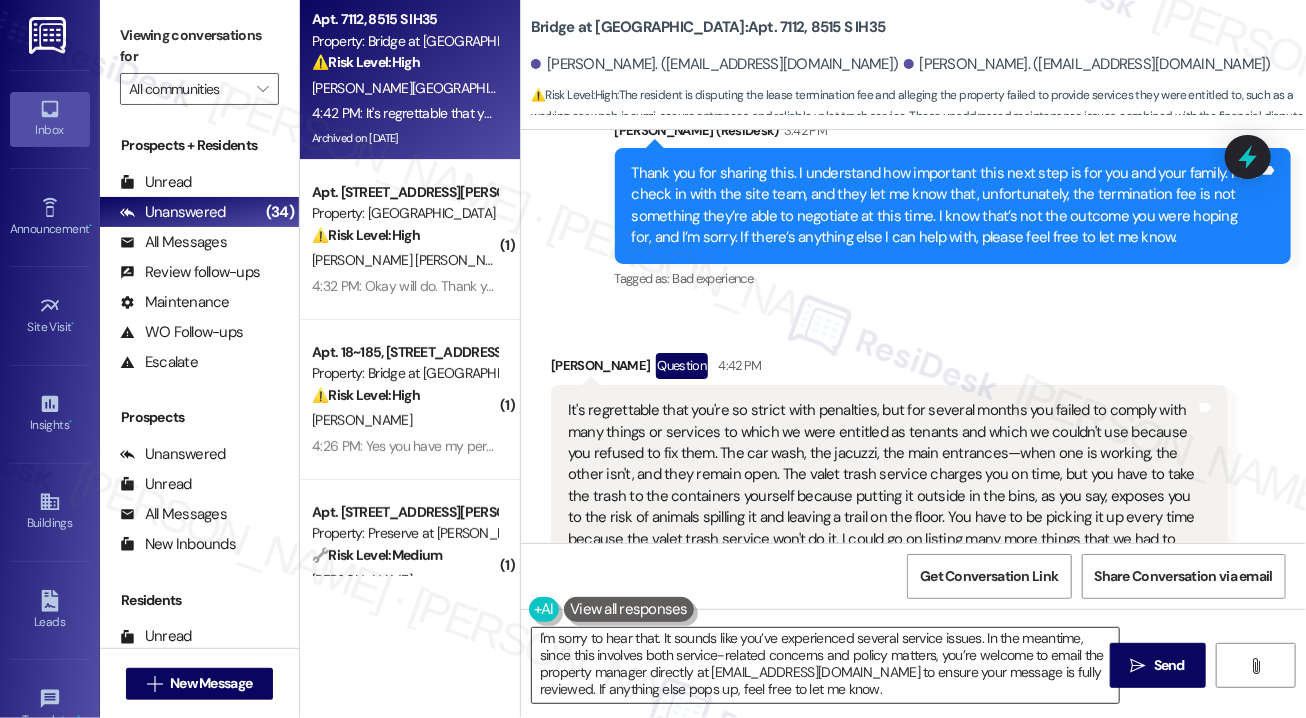 click on "I'm sorry to hear that. It sounds like you’ve experienced several service issues. In the meantime, since this involves both service-related concerns and policy matters, you’re welcome to email the property manager directly at [EMAIL_ADDRESS][DOMAIN_NAME] to ensure your message is fully reviewed. If anything else pops up, feel free to let me know." at bounding box center (825, 665) 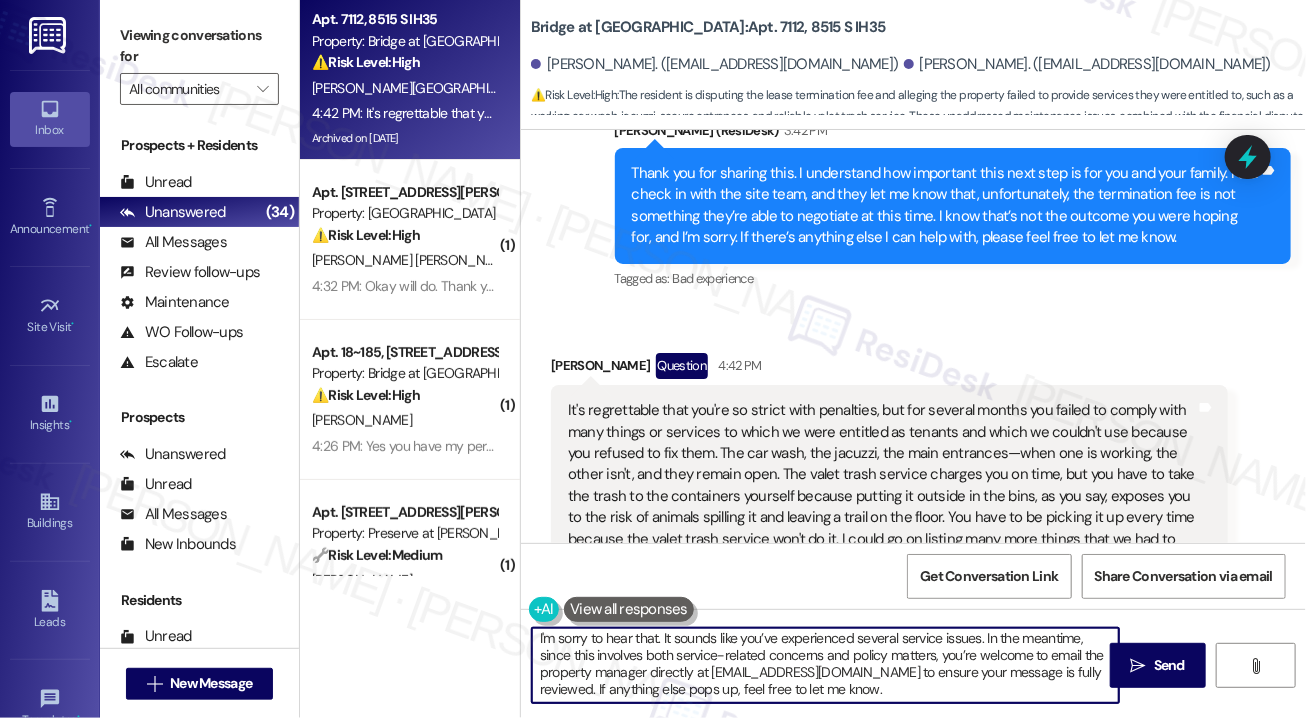click on "I'm sorry to hear that. It sounds like you’ve experienced several service issues. In the meantime, since this involves both service-related concerns and policy matters, you’re welcome to email the property manager directly at [EMAIL_ADDRESS][DOMAIN_NAME] to ensure your message is fully reviewed. If anything else pops up, feel free to let me know." at bounding box center [825, 665] 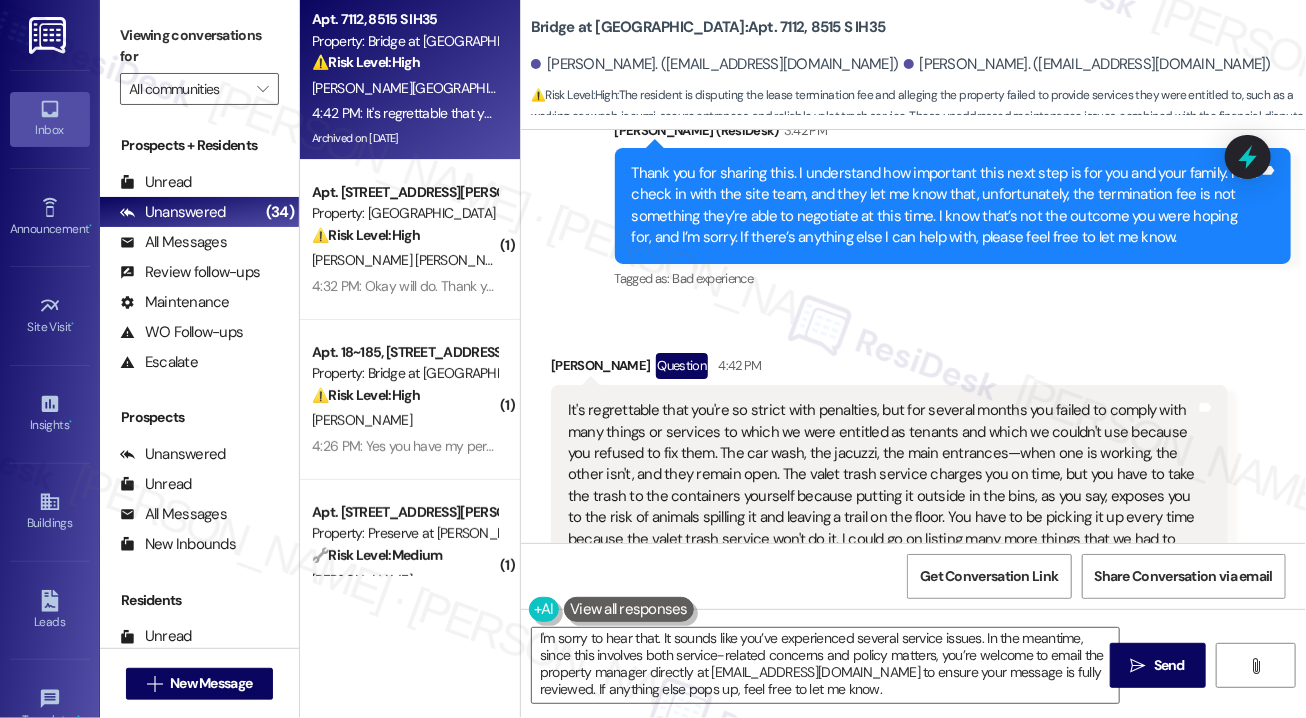 click on "It's regrettable that you're so strict with penalties, but for several months you failed to comply with many things or services to which we were entitled as tenants and which we couldn't use because you refused to fix them. The car wash, the jacuzzi, the main entrances—when one is working, the other isn't, and they remain open. The valet trash service charges you on time, but you have to take the trash to the containers yourself because putting it outside in the bins, as you say, exposes you to the risk of animals spilling it and leaving a trail on the floor. You have to be picking it up every time because the valet trash service won't do it. I could go on listing many more things that we had to put up with and be flexible with your lack of action to provide a timely solution." at bounding box center (882, 485) 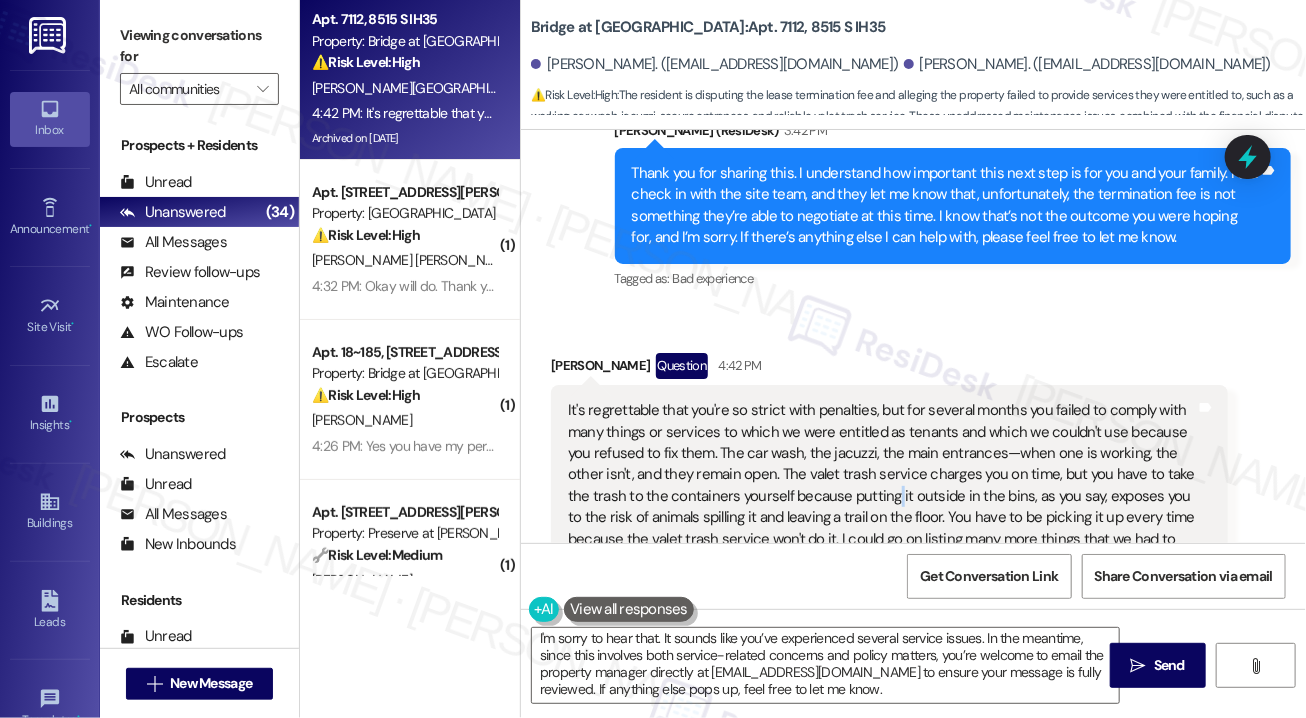 click on "It's regrettable that you're so strict with penalties, but for several months you failed to comply with many things or services to which we were entitled as tenants and which we couldn't use because you refused to fix them. The car wash, the jacuzzi, the main entrances—when one is working, the other isn't, and they remain open. The valet trash service charges you on time, but you have to take the trash to the containers yourself because putting it outside in the bins, as you say, exposes you to the risk of animals spilling it and leaving a trail on the floor. You have to be picking it up every time because the valet trash service won't do it. I could go on listing many more things that we had to put up with and be flexible with your lack of action to provide a timely solution." at bounding box center [882, 485] 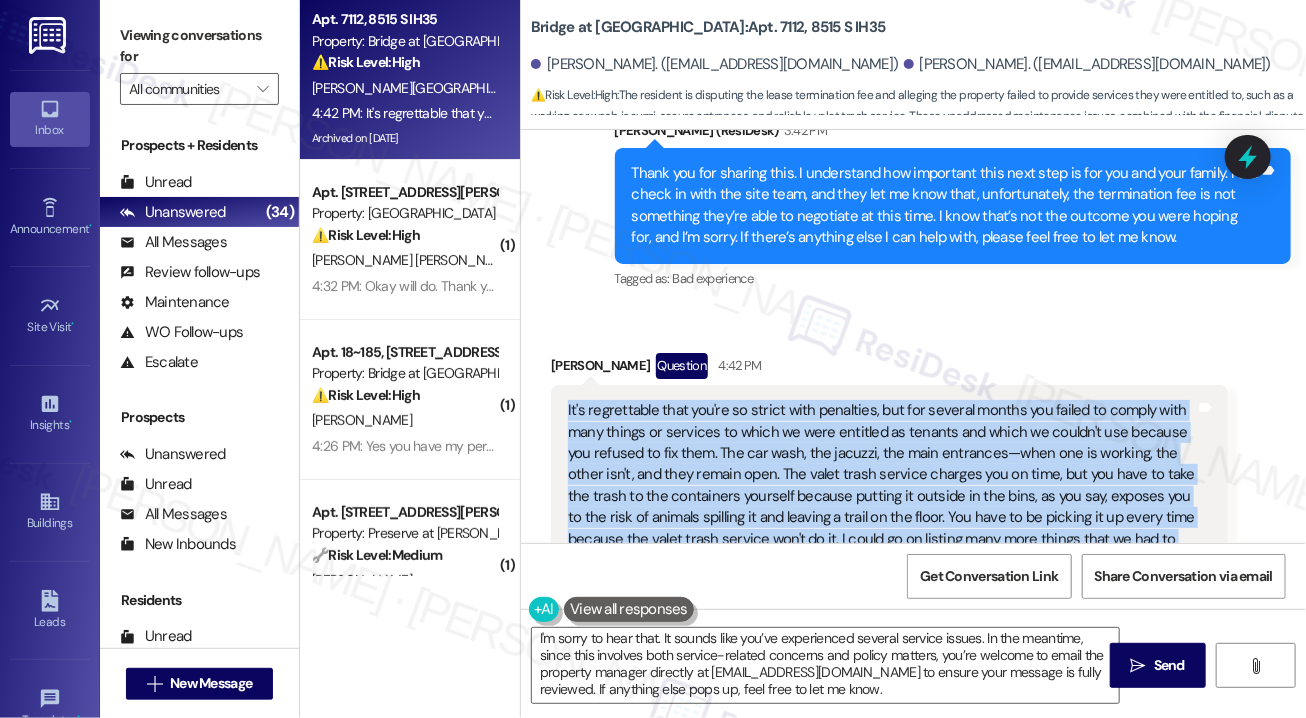 click on "It's regrettable that you're so strict with penalties, but for several months you failed to comply with many things or services to which we were entitled as tenants and which we couldn't use because you refused to fix them. The car wash, the jacuzzi, the main entrances—when one is working, the other isn't, and they remain open. The valet trash service charges you on time, but you have to take the trash to the containers yourself because putting it outside in the bins, as you say, exposes you to the risk of animals spilling it and leaving a trail on the floor. You have to be picking it up every time because the valet trash service won't do it. I could go on listing many more things that we had to put up with and be flexible with your lack of action to provide a timely solution." at bounding box center [882, 485] 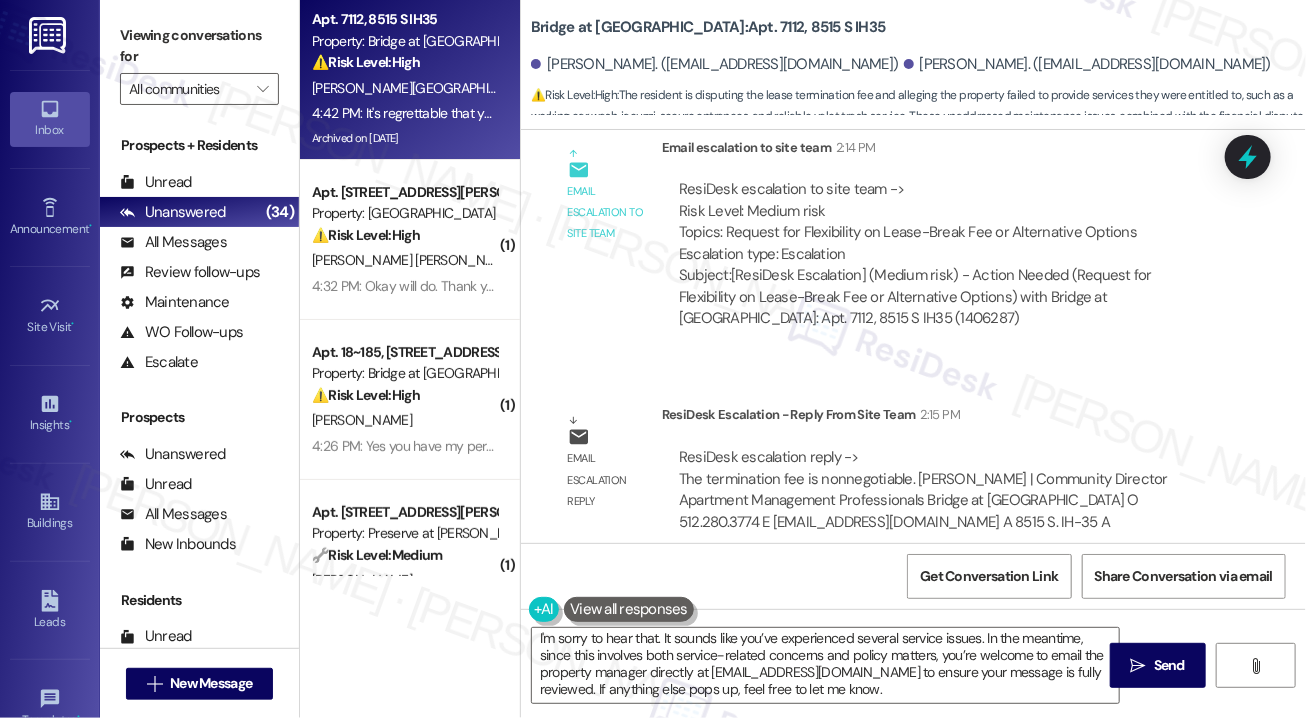 scroll, scrollTop: 6098, scrollLeft: 0, axis: vertical 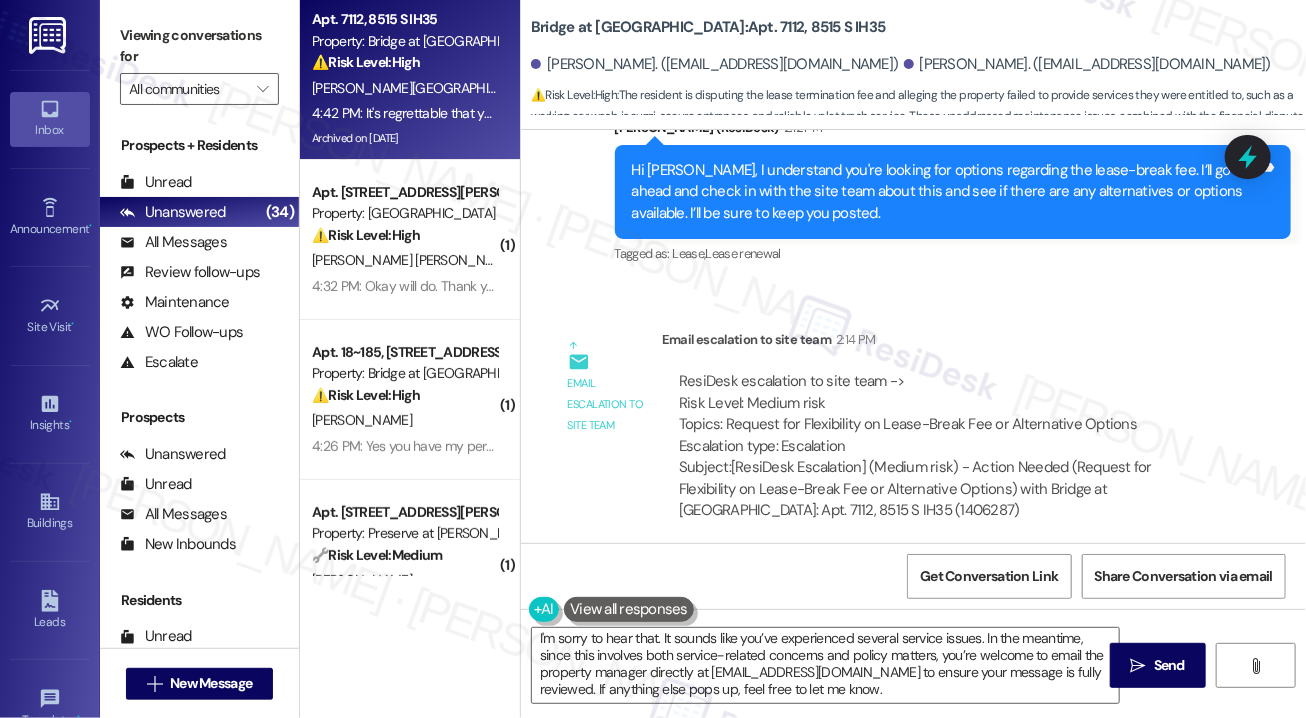 click on "ResiDesk escalation to site team ->
Risk Level: Medium risk
Topics: Request for Flexibility on Lease-Break Fee or Alternative Options
Escalation type: Escalation" at bounding box center (945, 414) 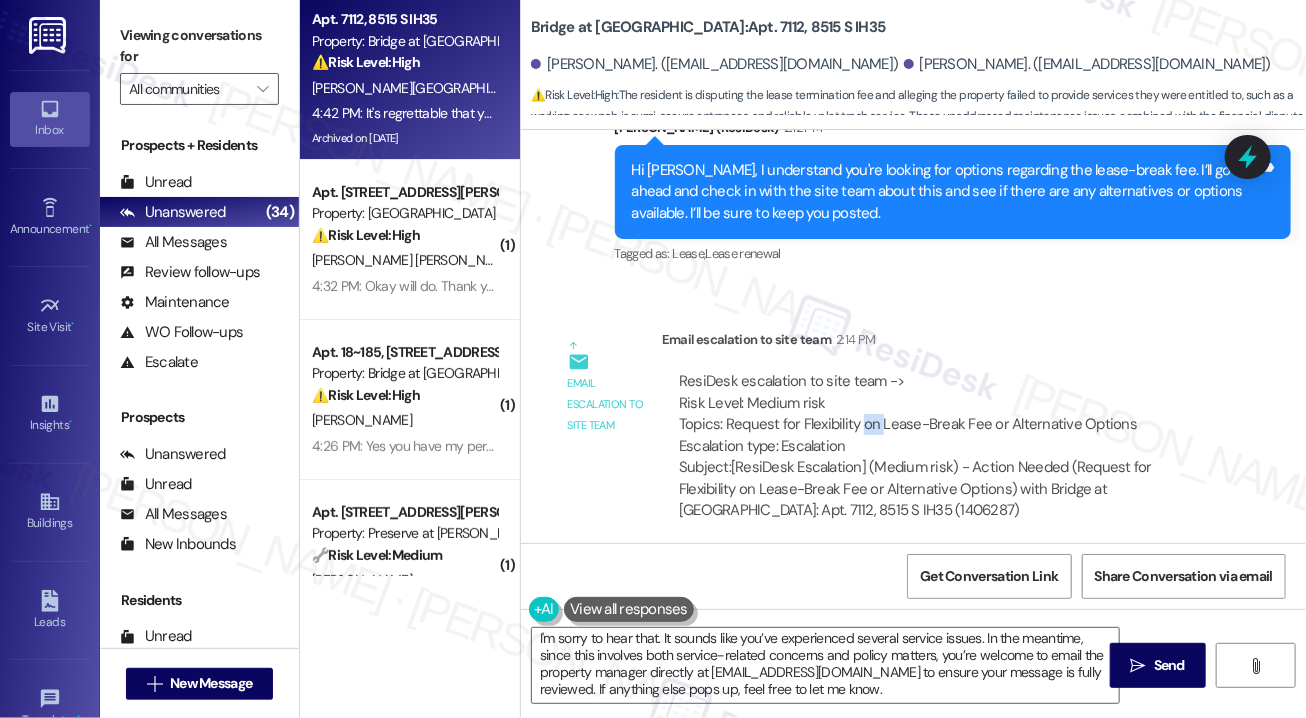 click on "ResiDesk escalation to site team ->
Risk Level: Medium risk
Topics: Request for Flexibility on Lease-Break Fee or Alternative Options
Escalation type: Escalation" at bounding box center [945, 414] 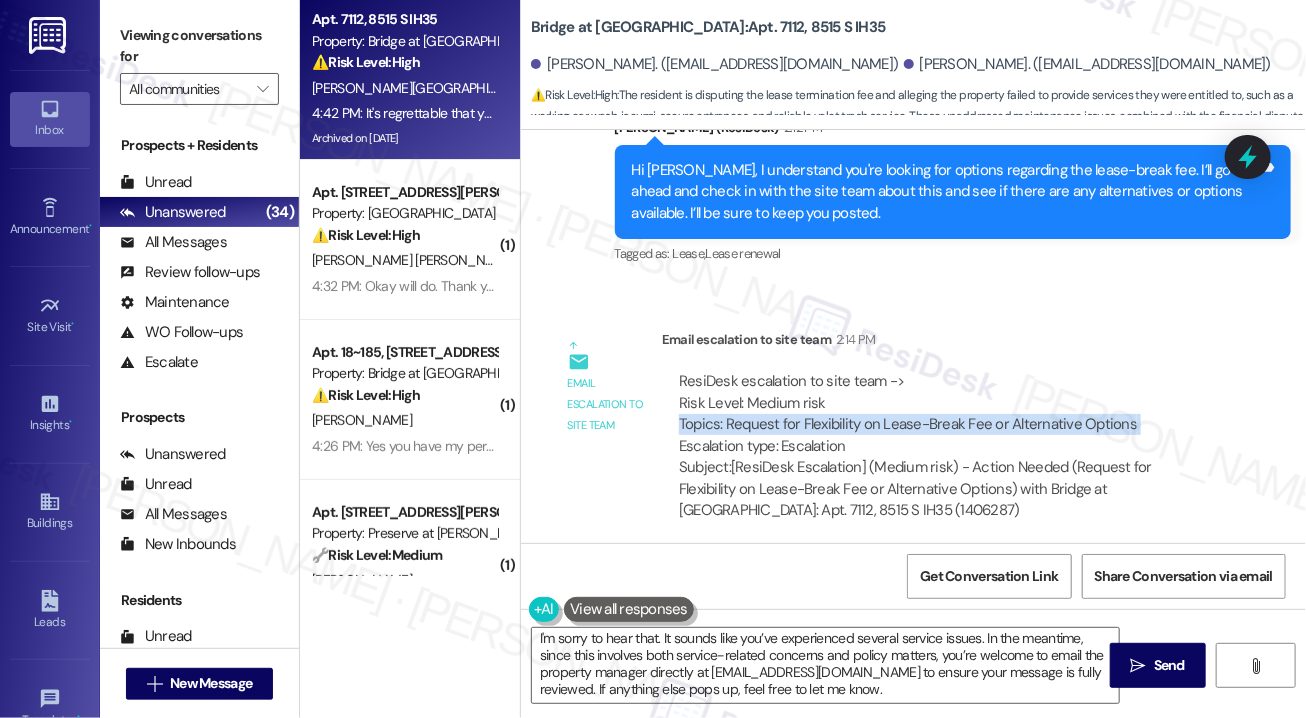 click on "ResiDesk escalation to site team ->
Risk Level: Medium risk
Topics: Request for Flexibility on Lease-Break Fee or Alternative Options
Escalation type: Escalation" at bounding box center (945, 414) 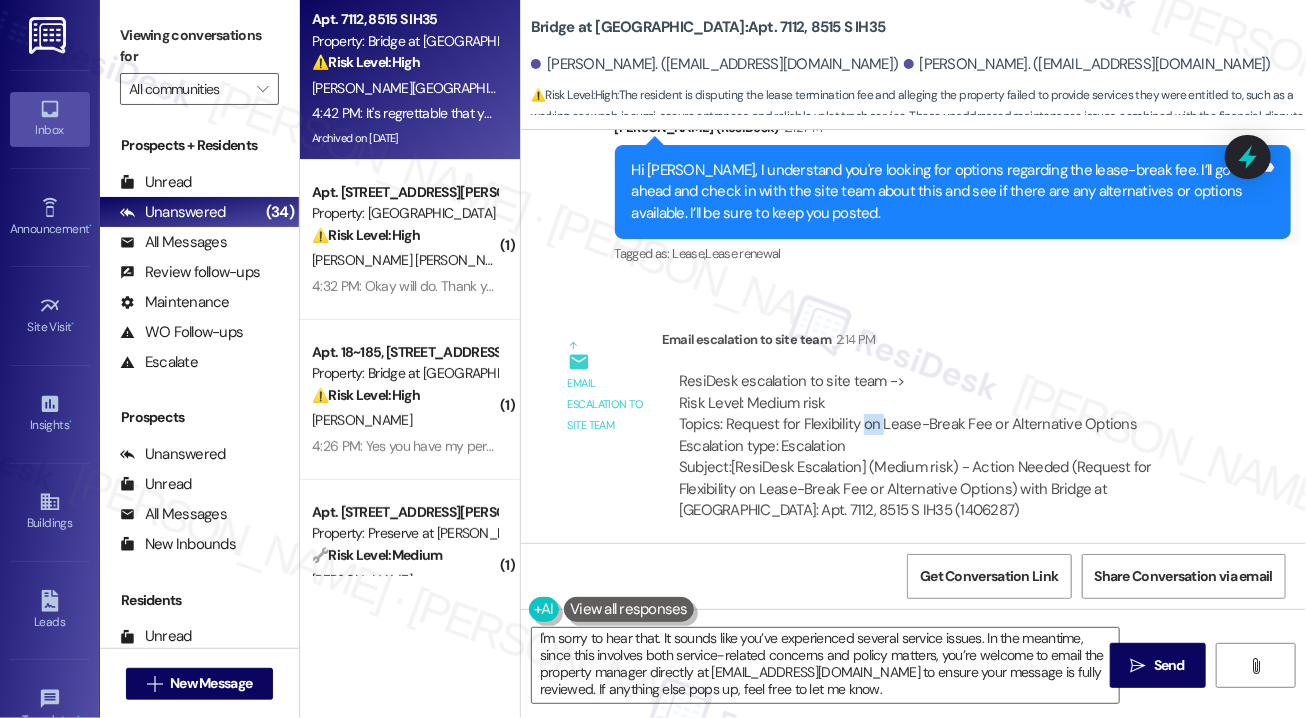 click on "ResiDesk escalation to site team ->
Risk Level: Medium risk
Topics: Request for Flexibility on Lease-Break Fee or Alternative Options
Escalation type: Escalation" at bounding box center (945, 414) 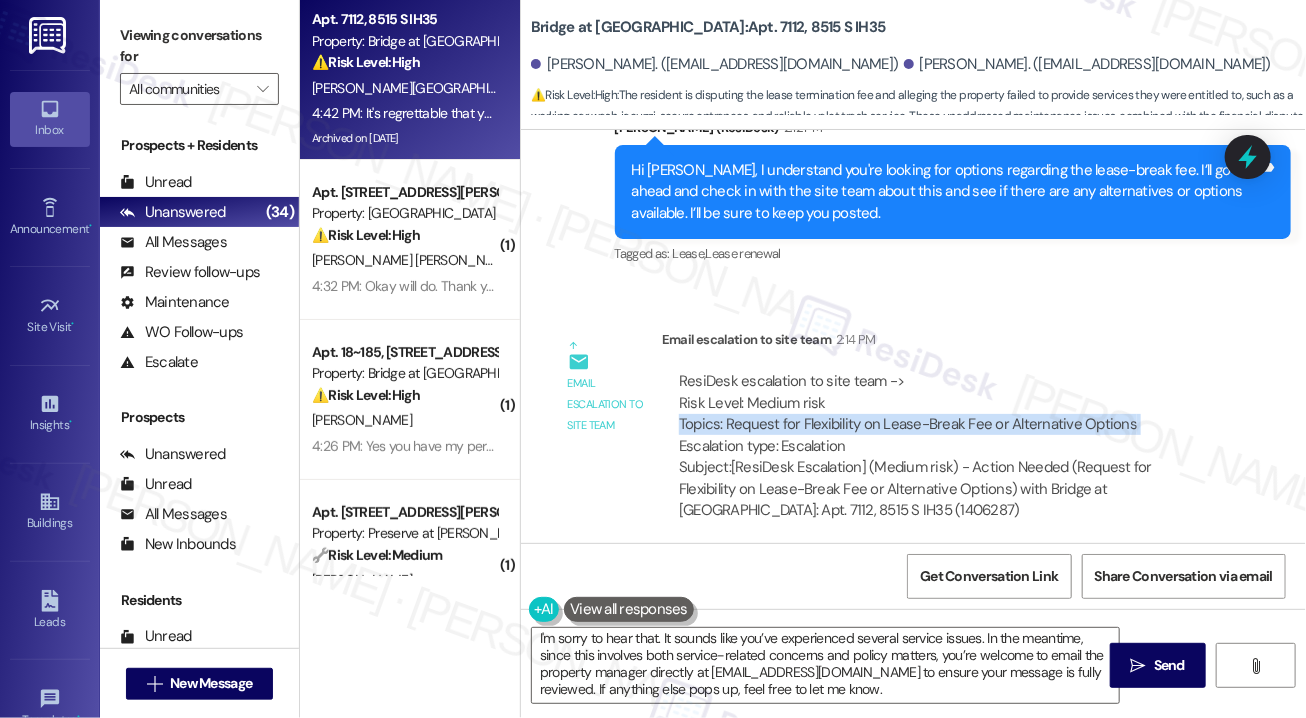 click on "ResiDesk escalation to site team ->
Risk Level: Medium risk
Topics: Request for Flexibility on Lease-Break Fee or Alternative Options
Escalation type: Escalation" at bounding box center [945, 414] 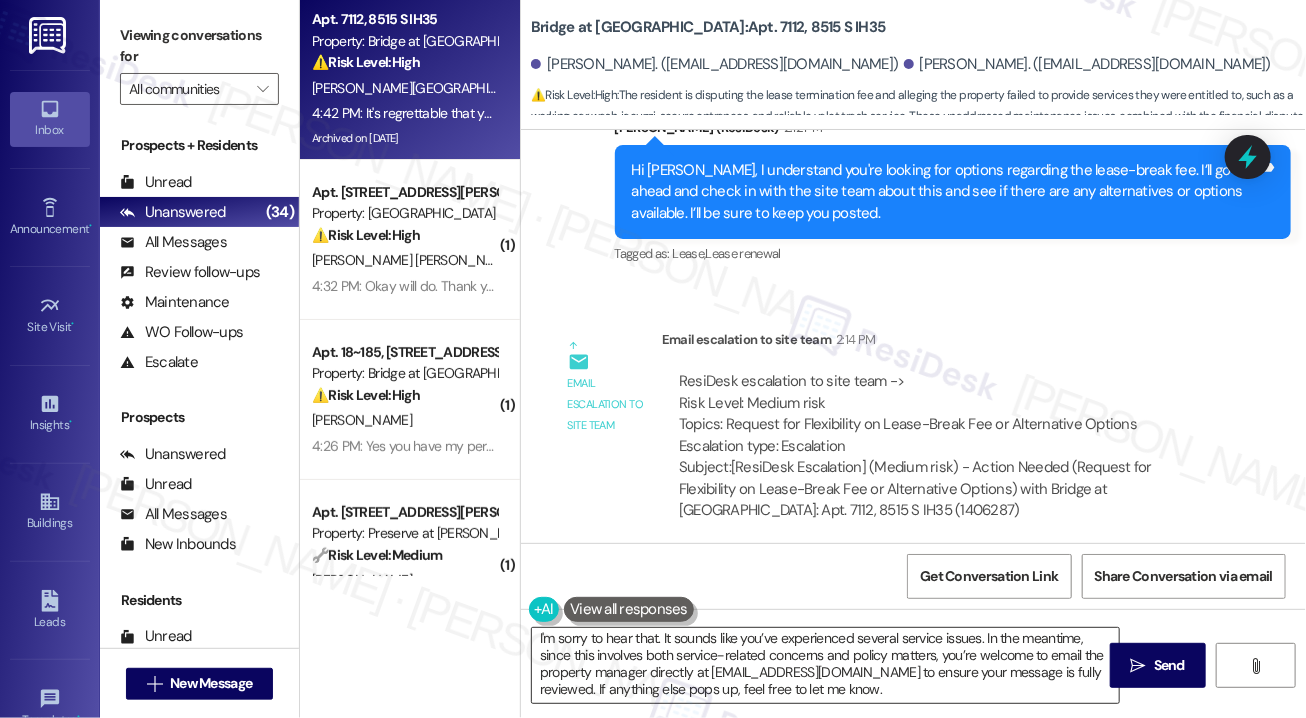 click on "I'm sorry to hear that. It sounds like you’ve experienced several service issues. In the meantime, since this involves both service-related concerns and policy matters, you’re welcome to email the property manager directly at [EMAIL_ADDRESS][DOMAIN_NAME] to ensure your message is fully reviewed. If anything else pops up, feel free to let me know." at bounding box center (825, 665) 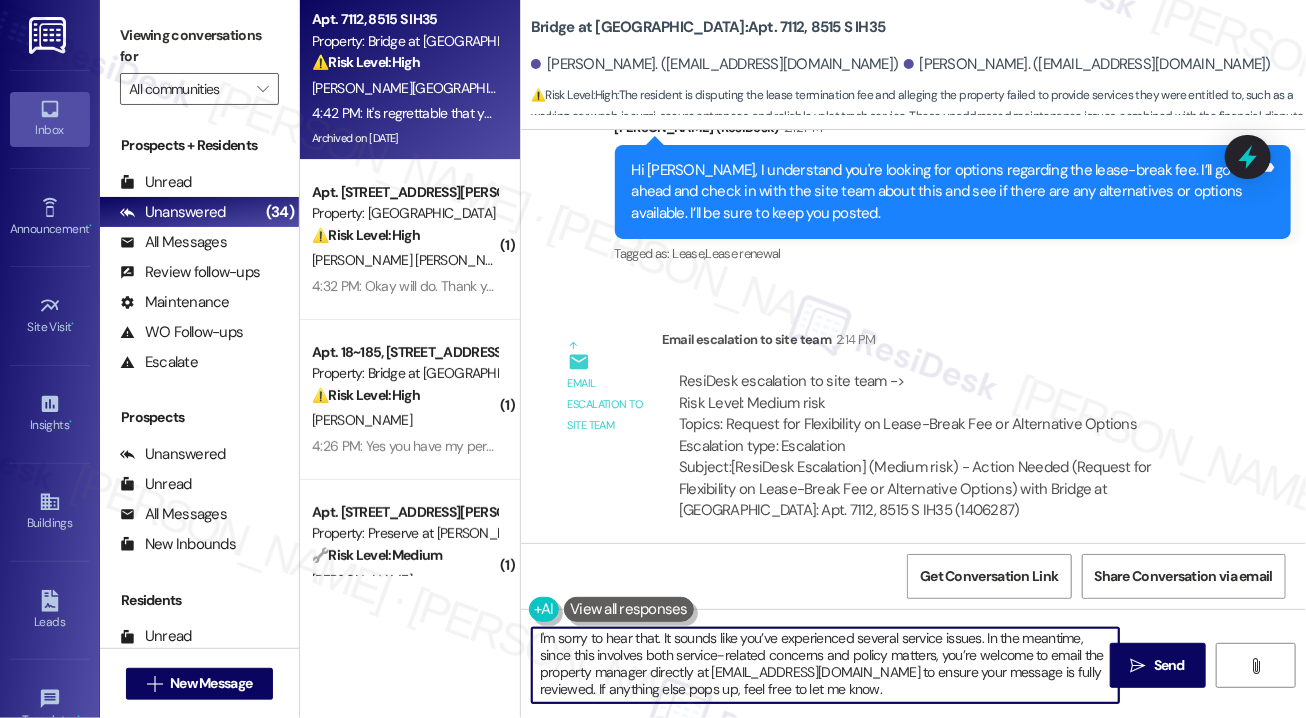 click on "I'm sorry to hear that. It sounds like you’ve experienced several service issues. In the meantime, since this involves both service-related concerns and policy matters, you’re welcome to email the property manager directly at [EMAIL_ADDRESS][DOMAIN_NAME] to ensure your message is fully reviewed. If anything else pops up, feel free to let me know." at bounding box center [825, 665] 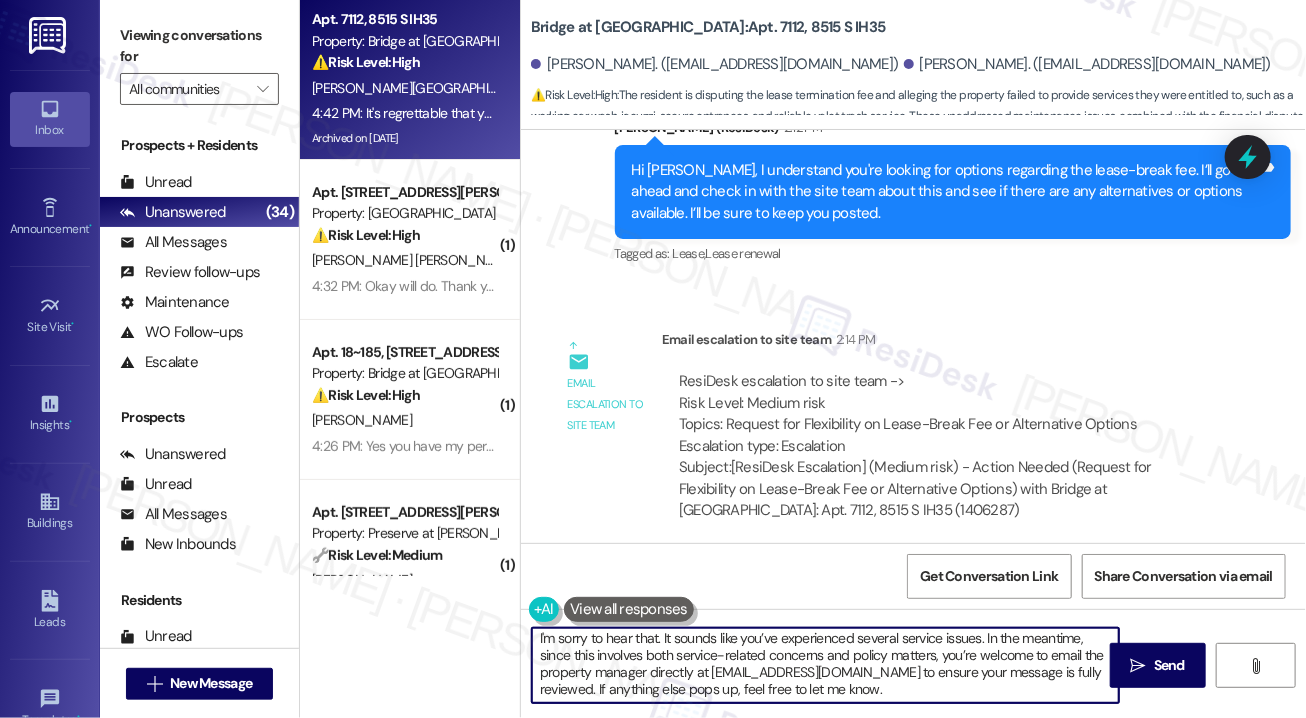 click on "I'm sorry to hear that. It sounds like you’ve experienced several service issues. In the meantime, since this involves both service-related concerns and policy matters, you’re welcome to email the property manager directly at [EMAIL_ADDRESS][DOMAIN_NAME] to ensure your message is fully reviewed. If anything else pops up, feel free to let me know." at bounding box center [825, 665] 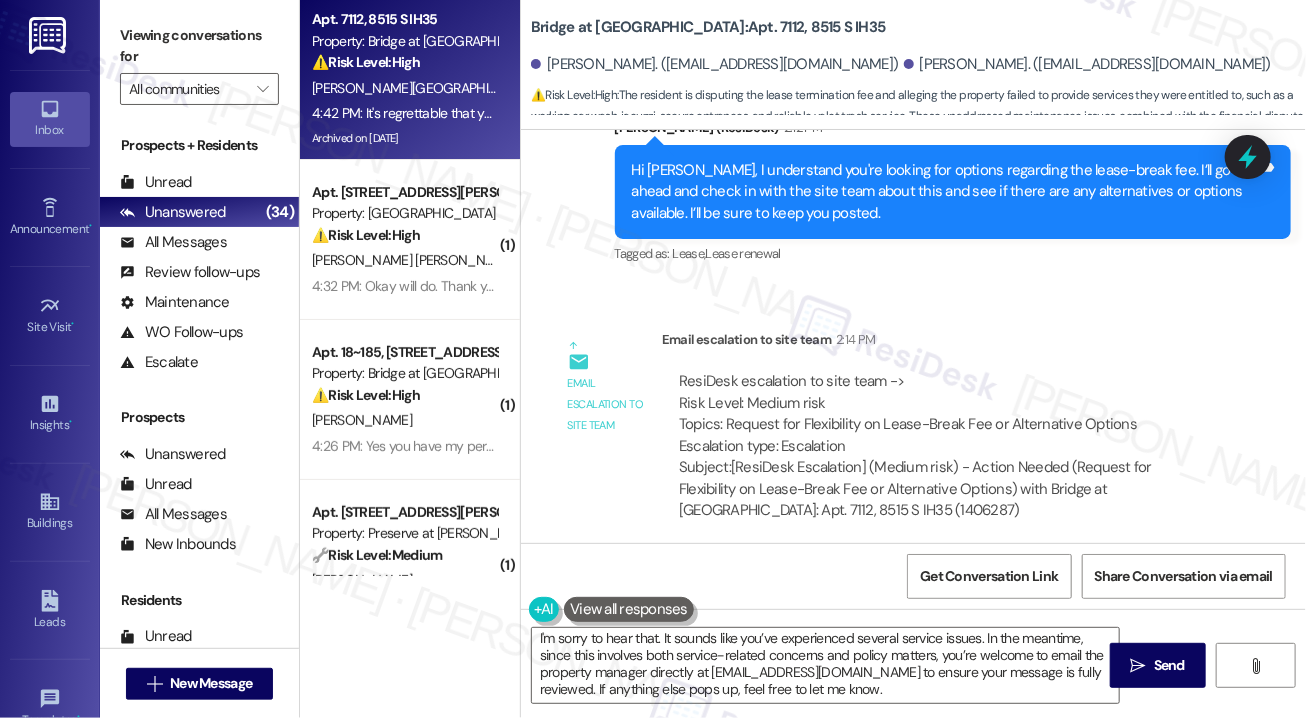click on "Email escalation to site team Email escalation to site team 2:14 PM ResiDesk escalation to site team ->
Risk Level: Medium risk
Topics: Request for Flexibility on Lease-Break Fee or Alternative Options
Escalation type: Escalation Subject:  [ResiDesk Escalation] (Medium risk) - Action Needed (Request for Flexibility on Lease-Break Fee or Alternative Options) with Bridge at [GEOGRAPHIC_DATA]: Apt. 7112, 8515 S IH35 (1406287)" at bounding box center (889, 433) 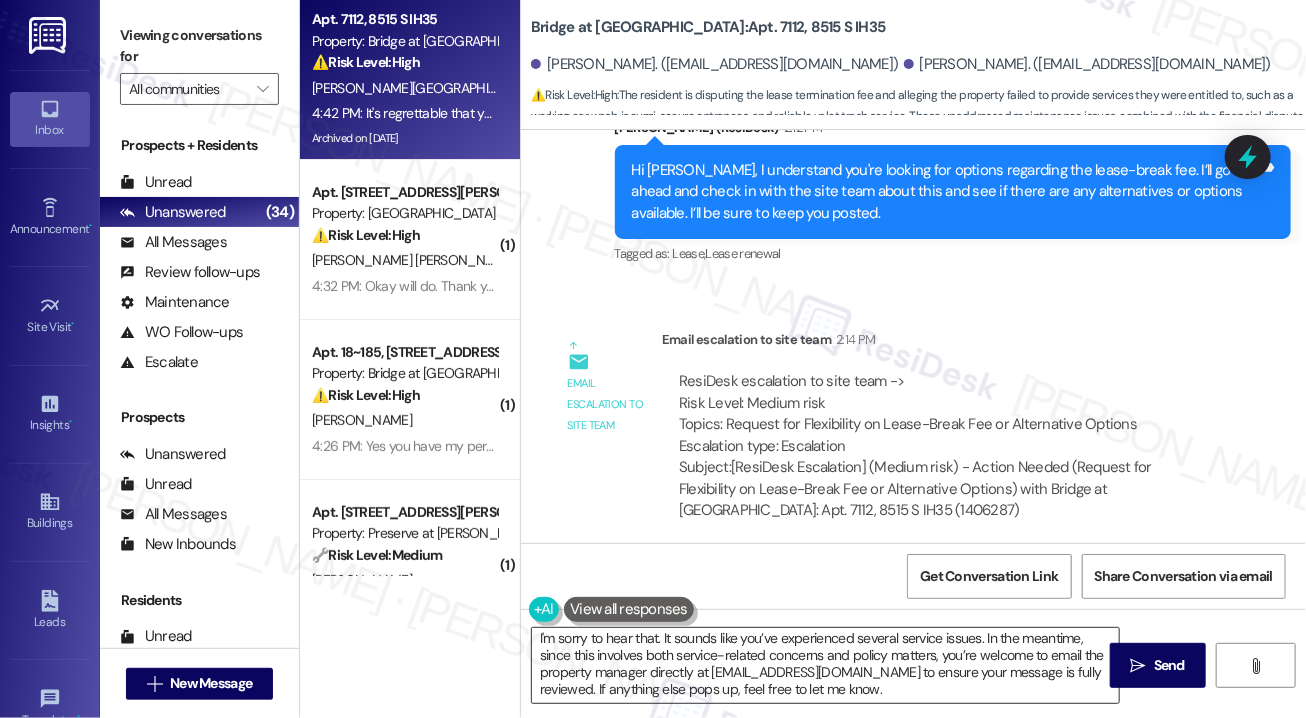 click on "I'm sorry to hear that. It sounds like you’ve experienced several service issues. In the meantime, since this involves both service-related concerns and policy matters, you’re welcome to email the property manager directly at [EMAIL_ADDRESS][DOMAIN_NAME] to ensure your message is fully reviewed. If anything else pops up, feel free to let me know." at bounding box center (825, 665) 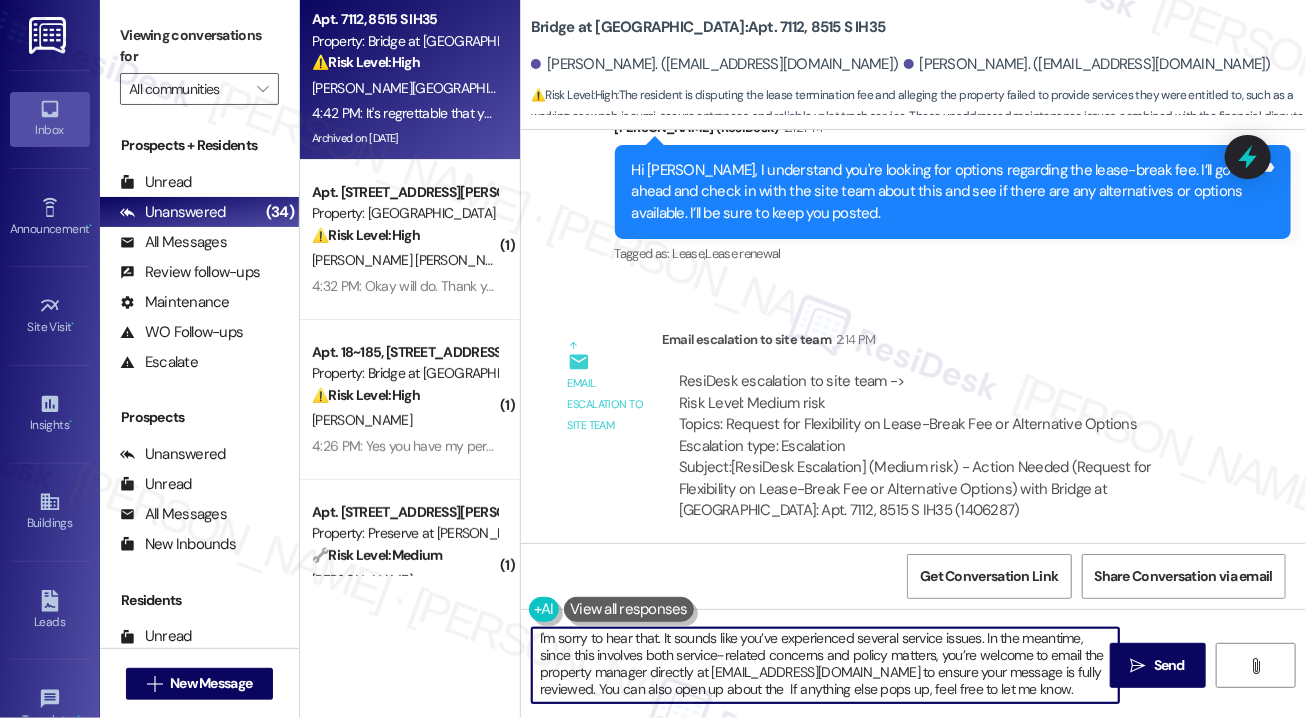 scroll, scrollTop: 21, scrollLeft: 0, axis: vertical 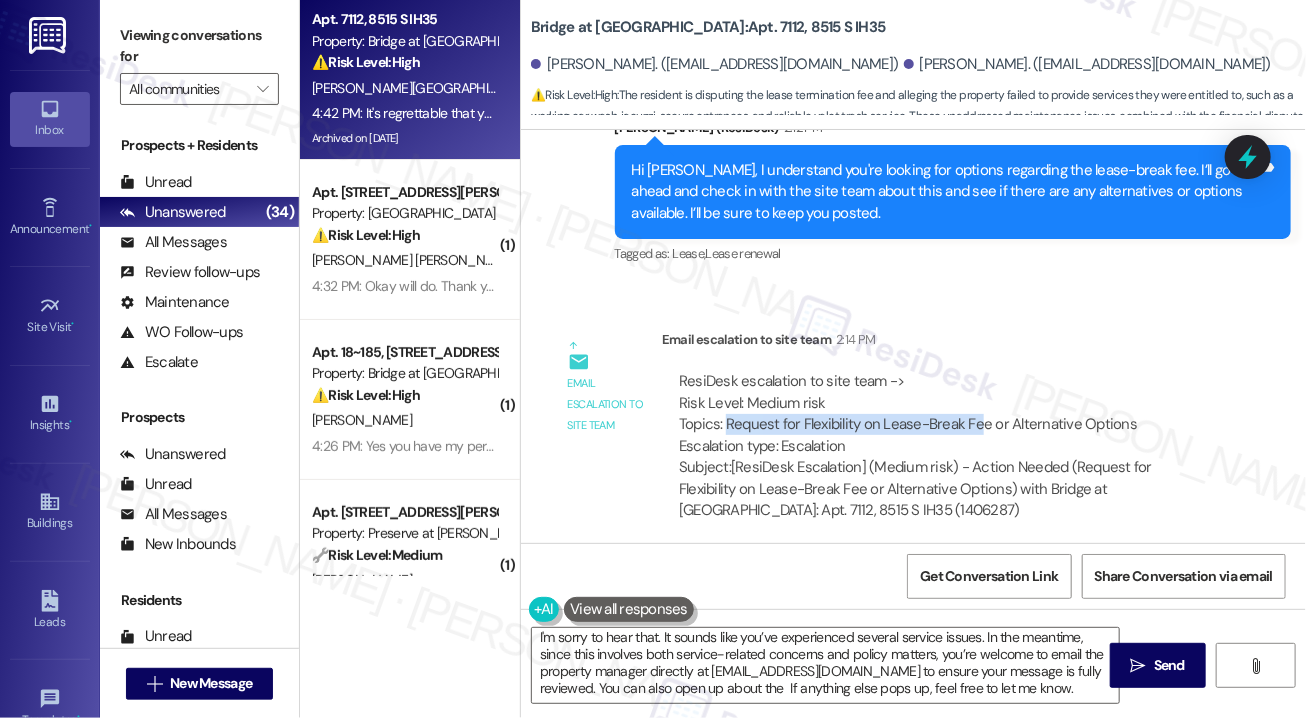drag, startPoint x: 725, startPoint y: 379, endPoint x: 979, endPoint y: 375, distance: 254.0315 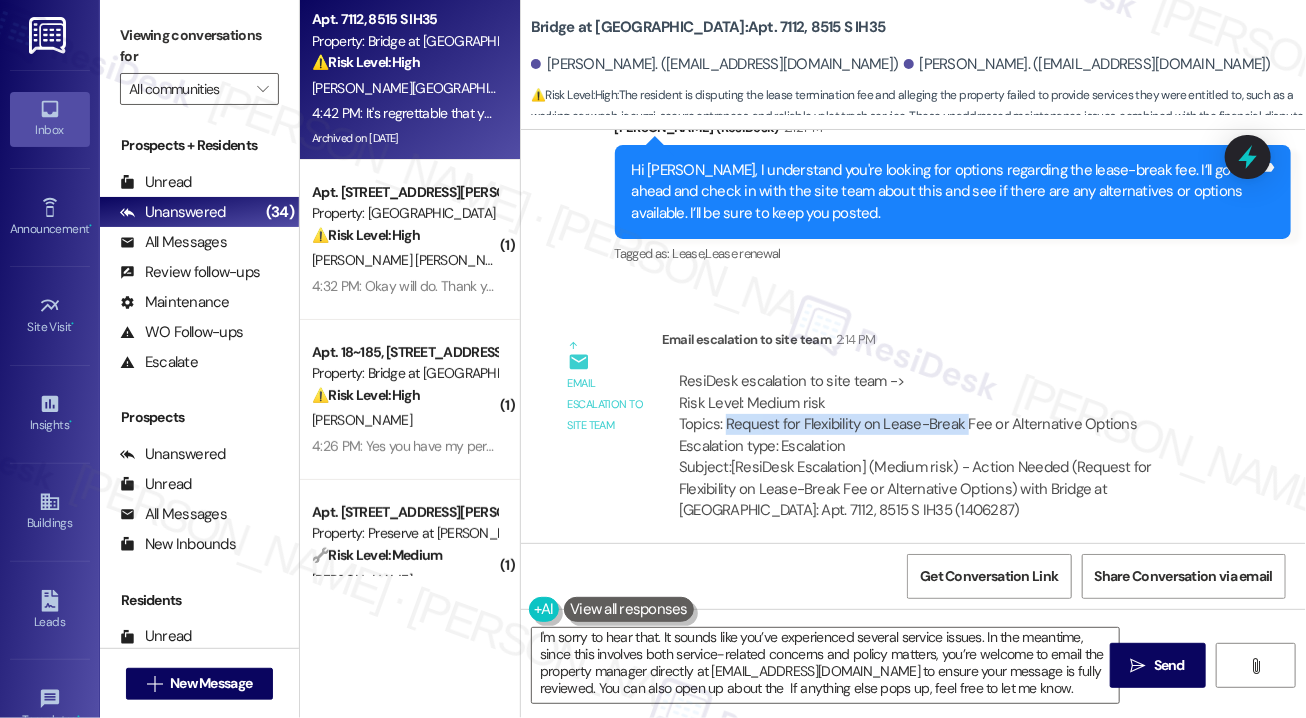 drag, startPoint x: 724, startPoint y: 380, endPoint x: 962, endPoint y: 372, distance: 238.13441 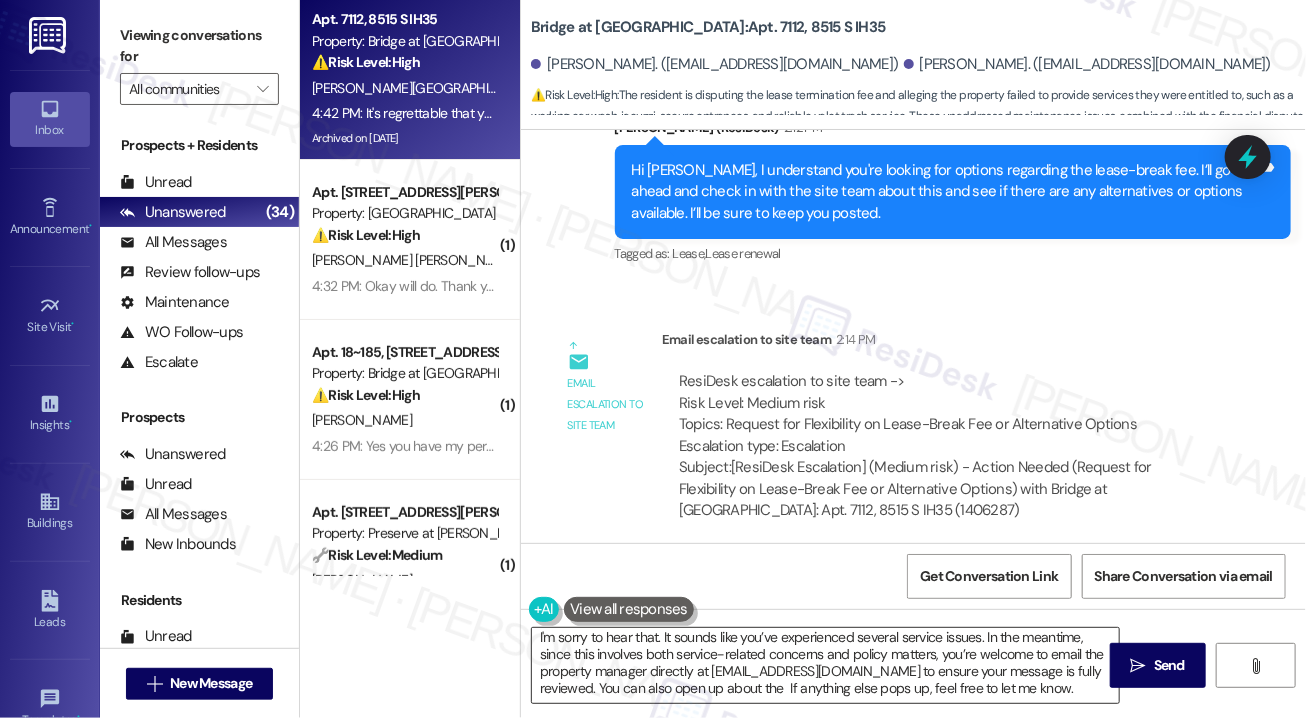 click on "I'm sorry to hear that. It sounds like you’ve experienced several service issues. In the meantime, since this involves both service-related concerns and policy matters, you’re welcome to email the property manager directly at [EMAIL_ADDRESS][DOMAIN_NAME] to ensure your message is fully reviewed. You can also open up about the  If anything else pops up, feel free to let me know." at bounding box center [825, 665] 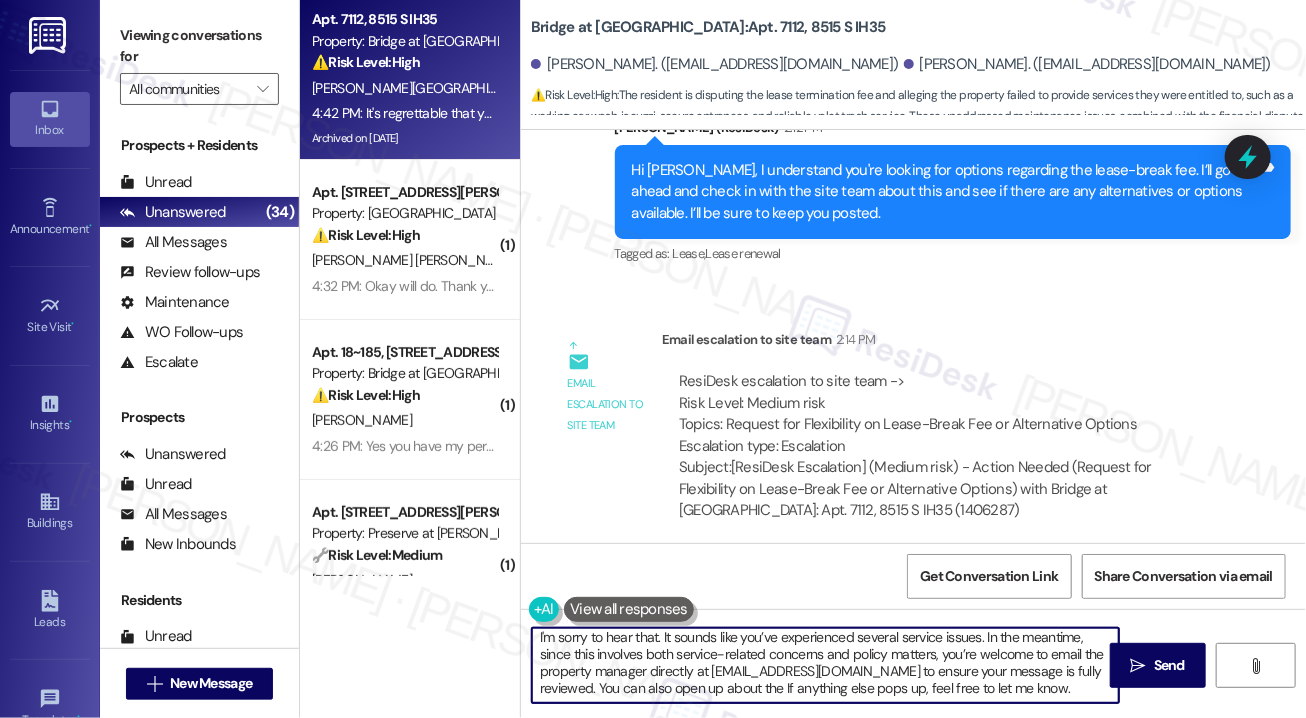 scroll, scrollTop: 4, scrollLeft: 0, axis: vertical 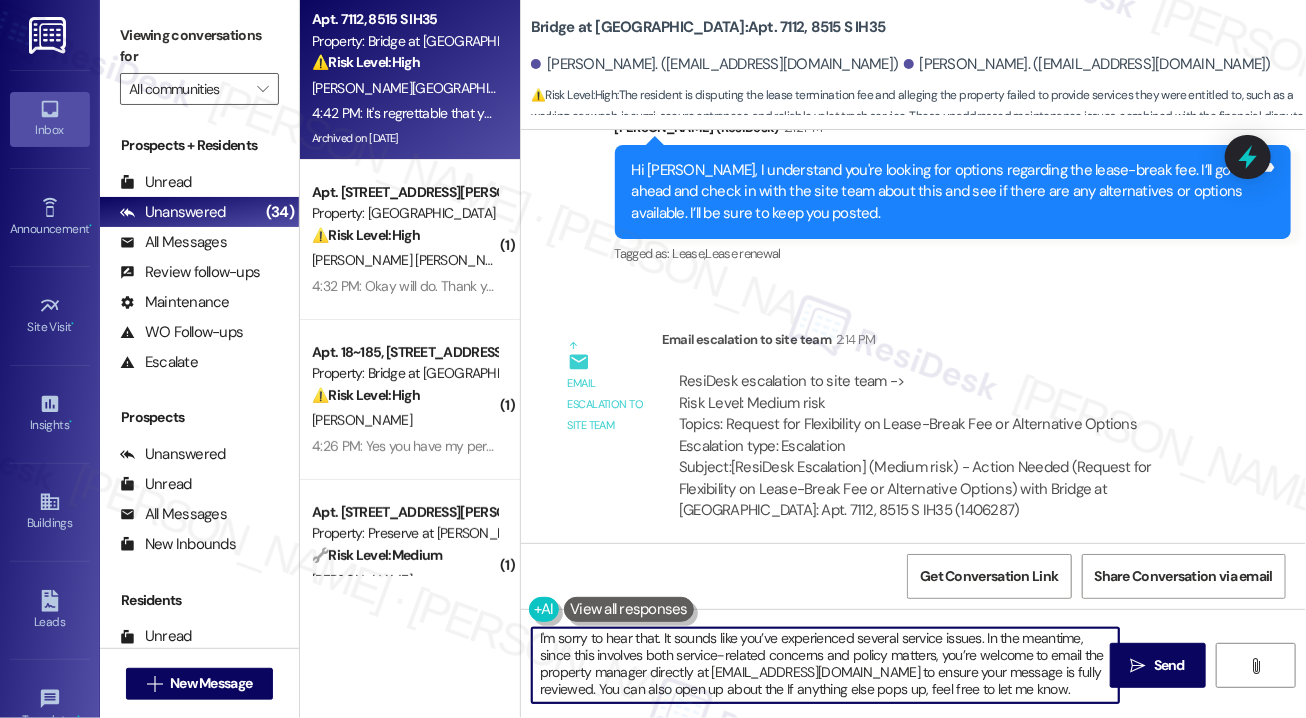 paste on "Request for Flexibility on Lease-Break" 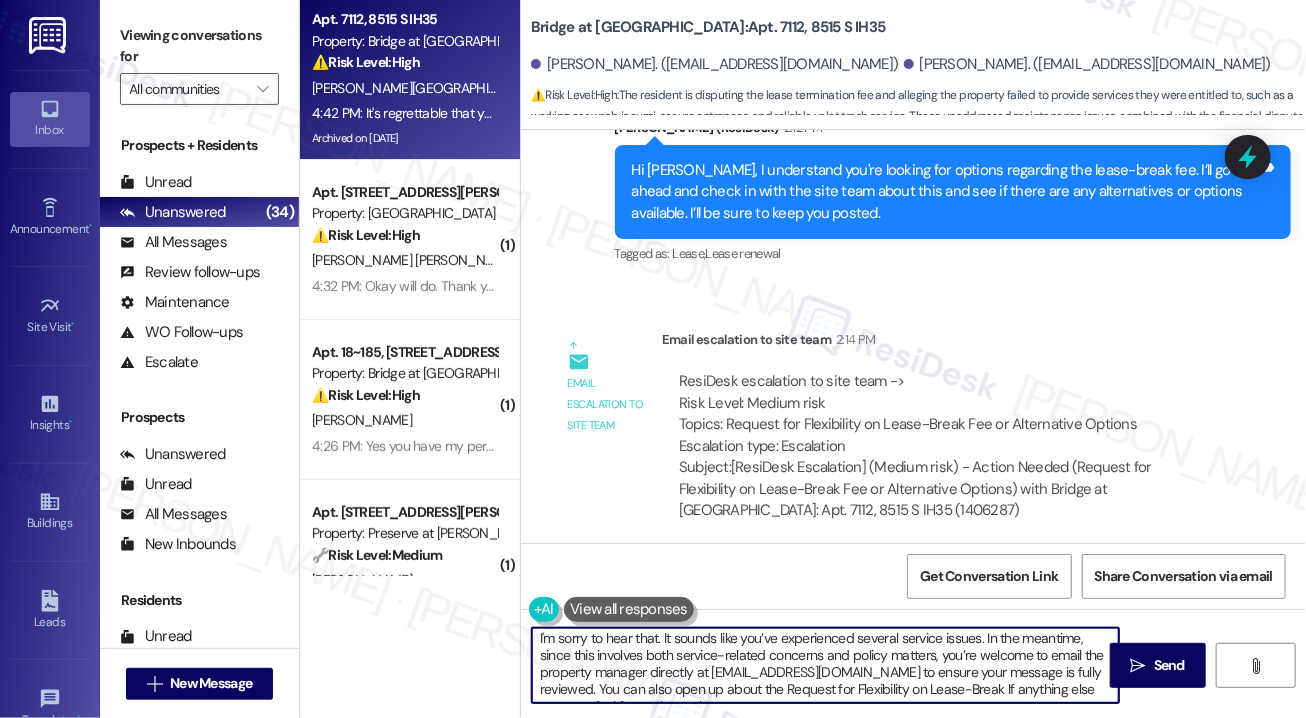 scroll, scrollTop: 21, scrollLeft: 0, axis: vertical 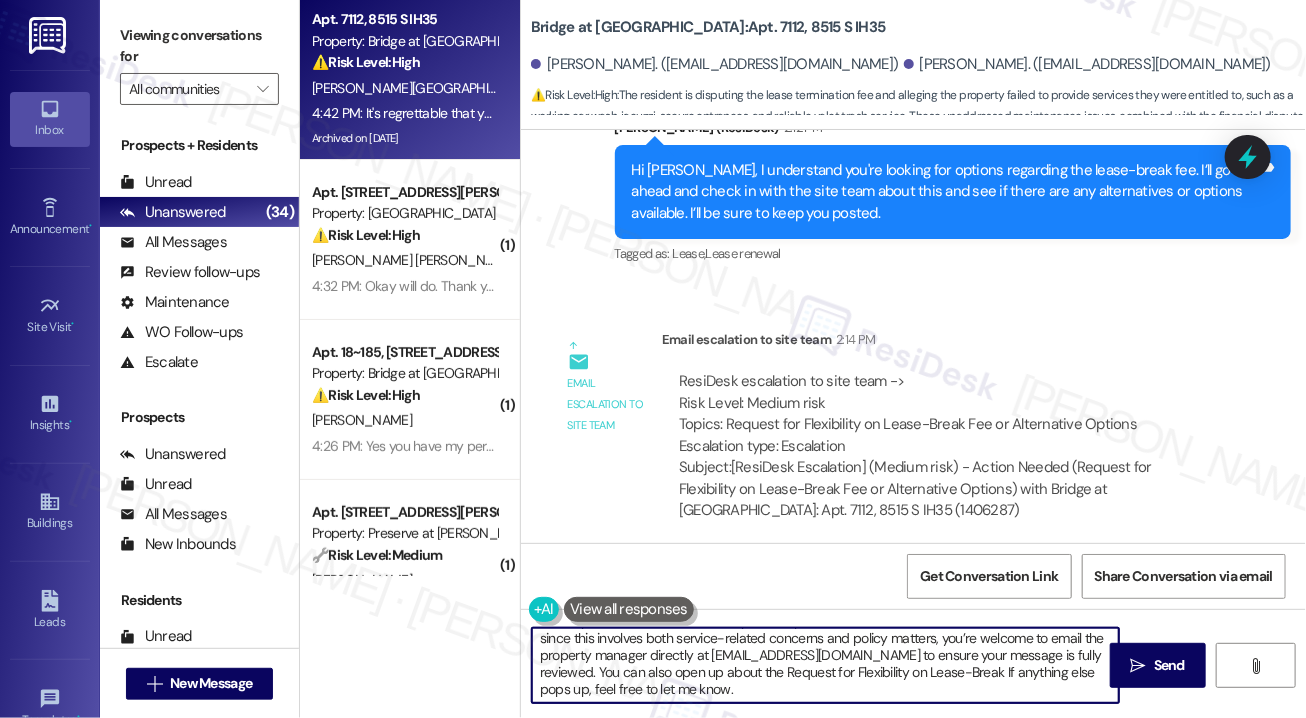 click on "I'm sorry to hear that. It sounds like you’ve experienced several service issues. In the meantime, since this involves both service-related concerns and policy matters, you’re welcome to email the property manager directly at [EMAIL_ADDRESS][DOMAIN_NAME] to ensure your message is fully reviewed. You can also open up about the Request for Flexibility on Lease-Break If anything else pops up, feel free to let me know." at bounding box center (825, 665) 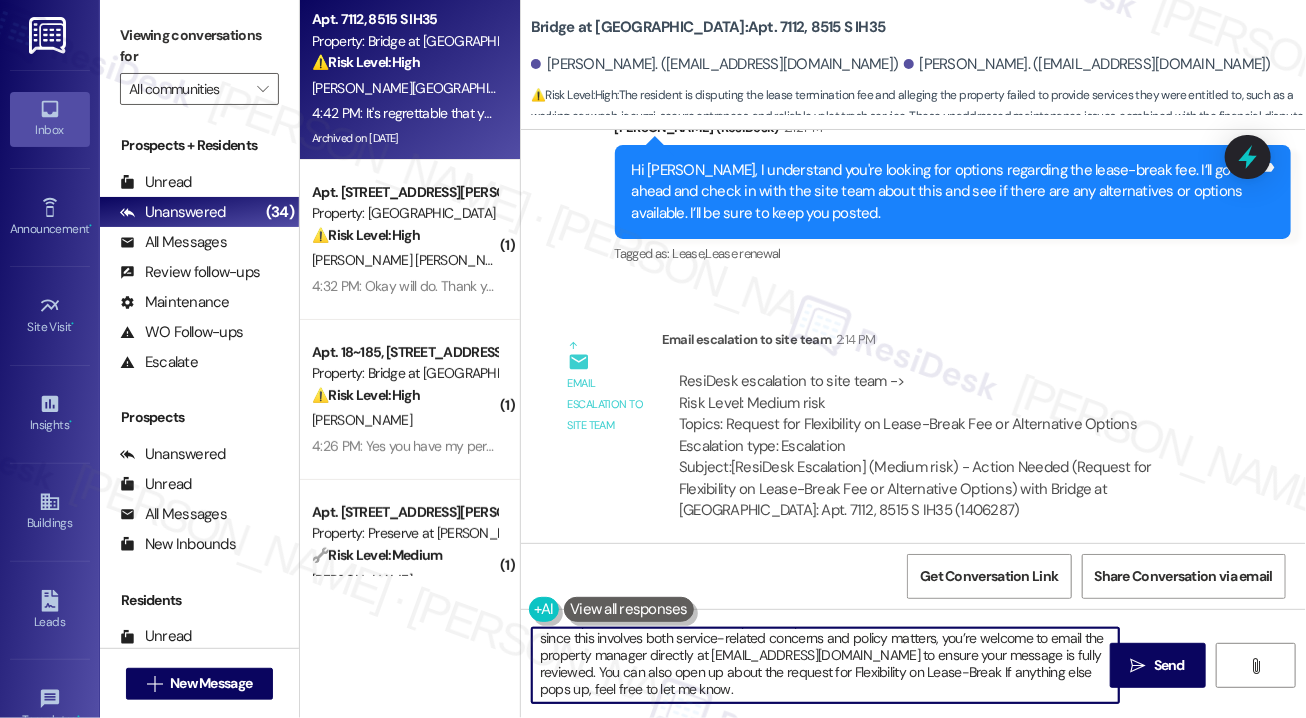 click on "I'm sorry to hear that. It sounds like you’ve experienced several service issues. In the meantime, since this involves both service-related concerns and policy matters, you’re welcome to email the property manager directly at [EMAIL_ADDRESS][DOMAIN_NAME] to ensure your message is fully reviewed. You can also open up about the request for Flexibility on Lease-Break If anything else pops up, feel free to let me know." at bounding box center (825, 665) 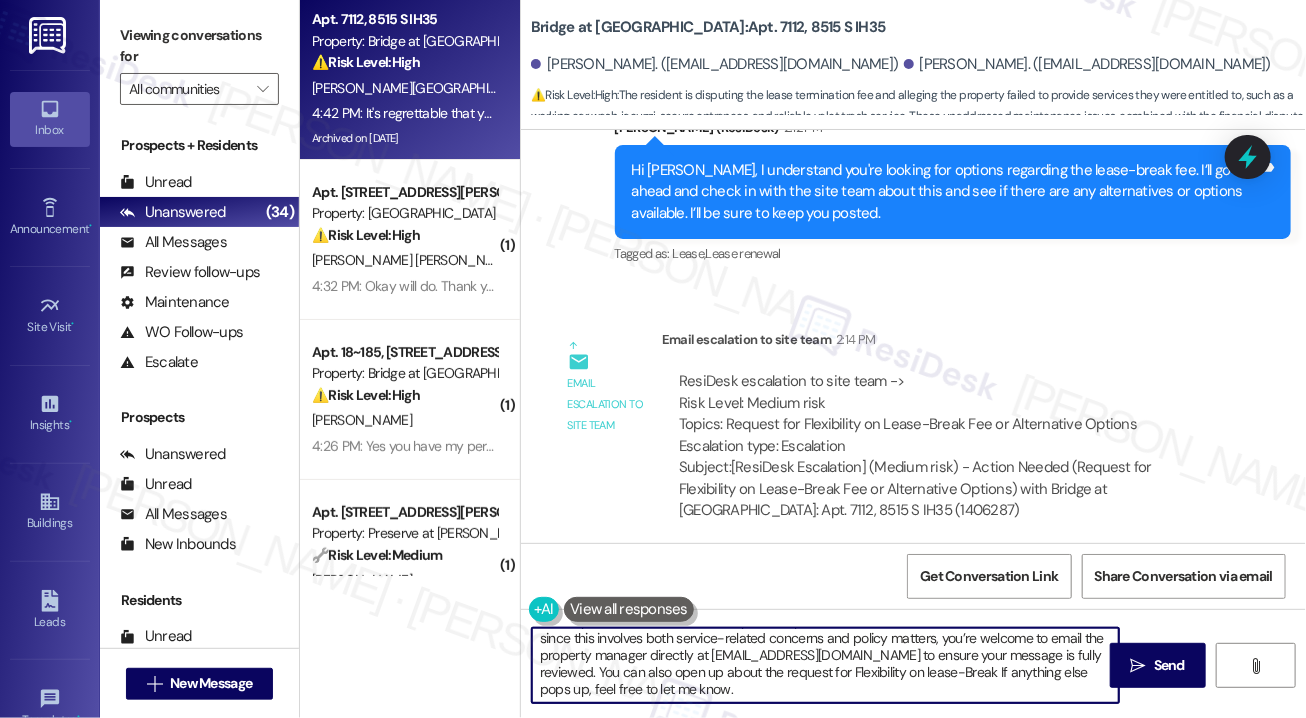 click on "I'm sorry to hear that. It sounds like you’ve experienced several service issues. In the meantime, since this involves both service-related concerns and policy matters, you’re welcome to email the property manager directly at [EMAIL_ADDRESS][DOMAIN_NAME] to ensure your message is fully reviewed. You can also open up about the request for Flexibility on lease-Break If anything else pops up, feel free to let me know." at bounding box center [825, 665] 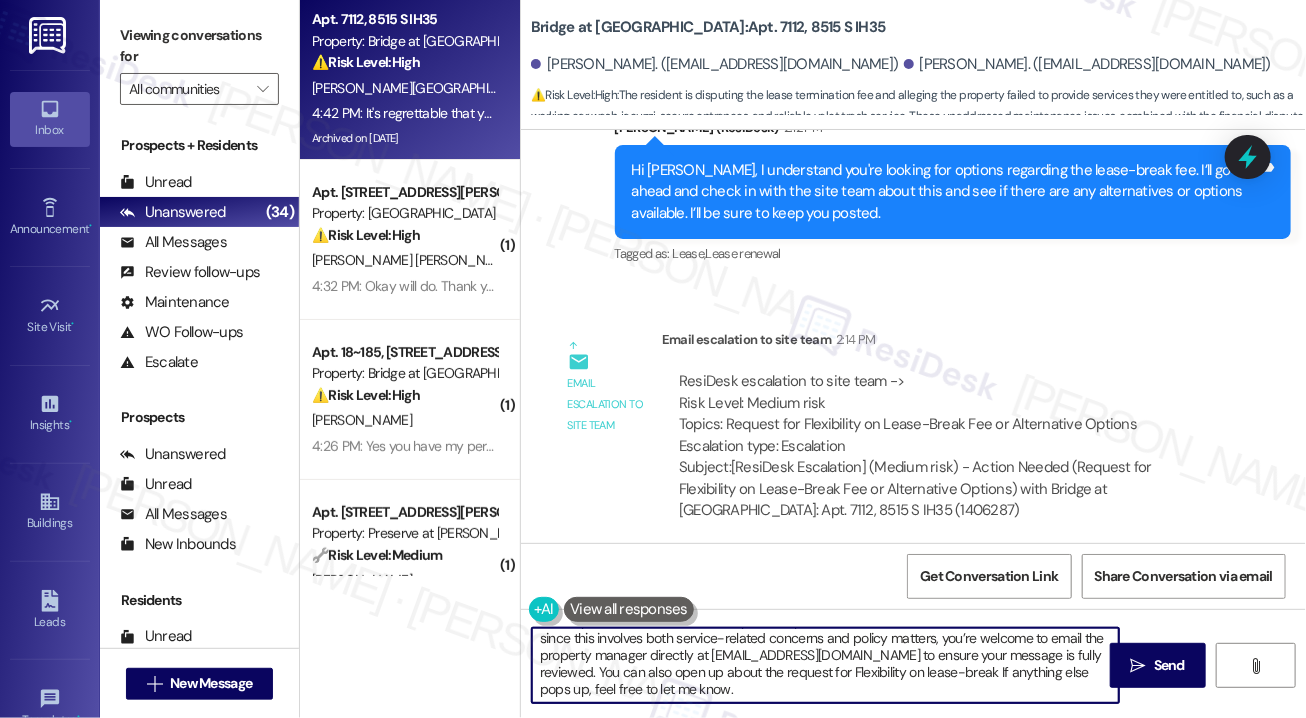 click on "I'm sorry to hear that. It sounds like you’ve experienced several service issues. In the meantime, since this involves both service-related concerns and policy matters, you’re welcome to email the property manager directly at [EMAIL_ADDRESS][DOMAIN_NAME] to ensure your message is fully reviewed. You can also open up about the request for Flexibility on lease-break If anything else pops up, feel free to let me know." at bounding box center (825, 665) 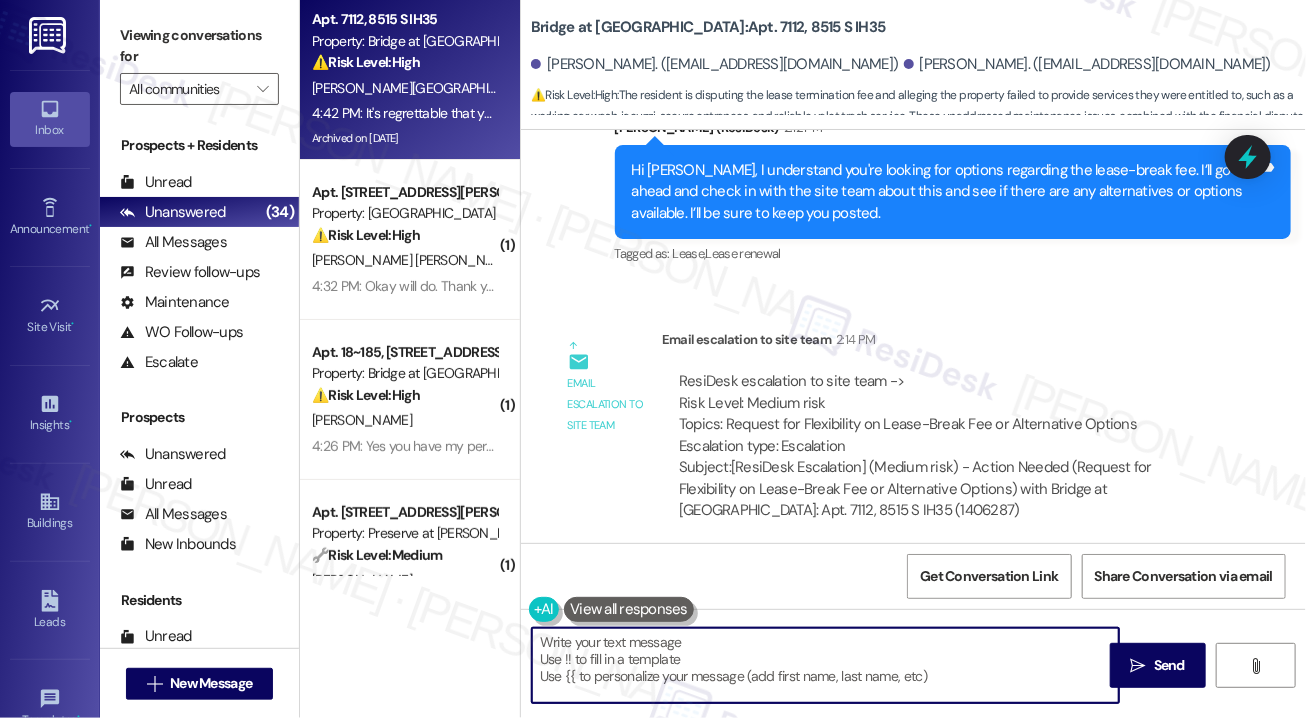 scroll, scrollTop: 0, scrollLeft: 0, axis: both 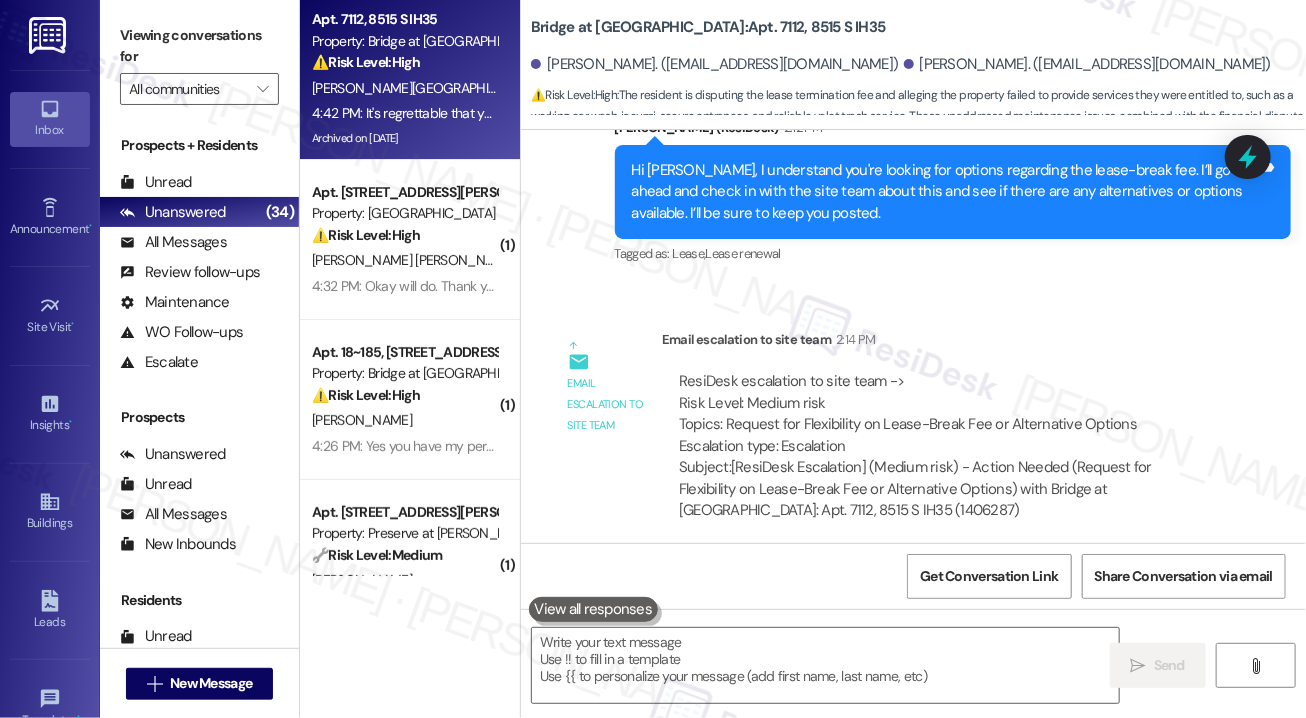 click on "Email escalation to site team Email escalation to site team 2:14 PM ResiDesk escalation to site team ->
Risk Level: Medium risk
Topics: Request for Flexibility on Lease-Break Fee or Alternative Options
Escalation type: Escalation Subject:  [ResiDesk Escalation] (Medium risk) - Action Needed (Request for Flexibility on Lease-Break Fee or Alternative Options) with Bridge at [GEOGRAPHIC_DATA]: Apt. 7112, 8515 S IH35 (1406287)" at bounding box center [889, 433] 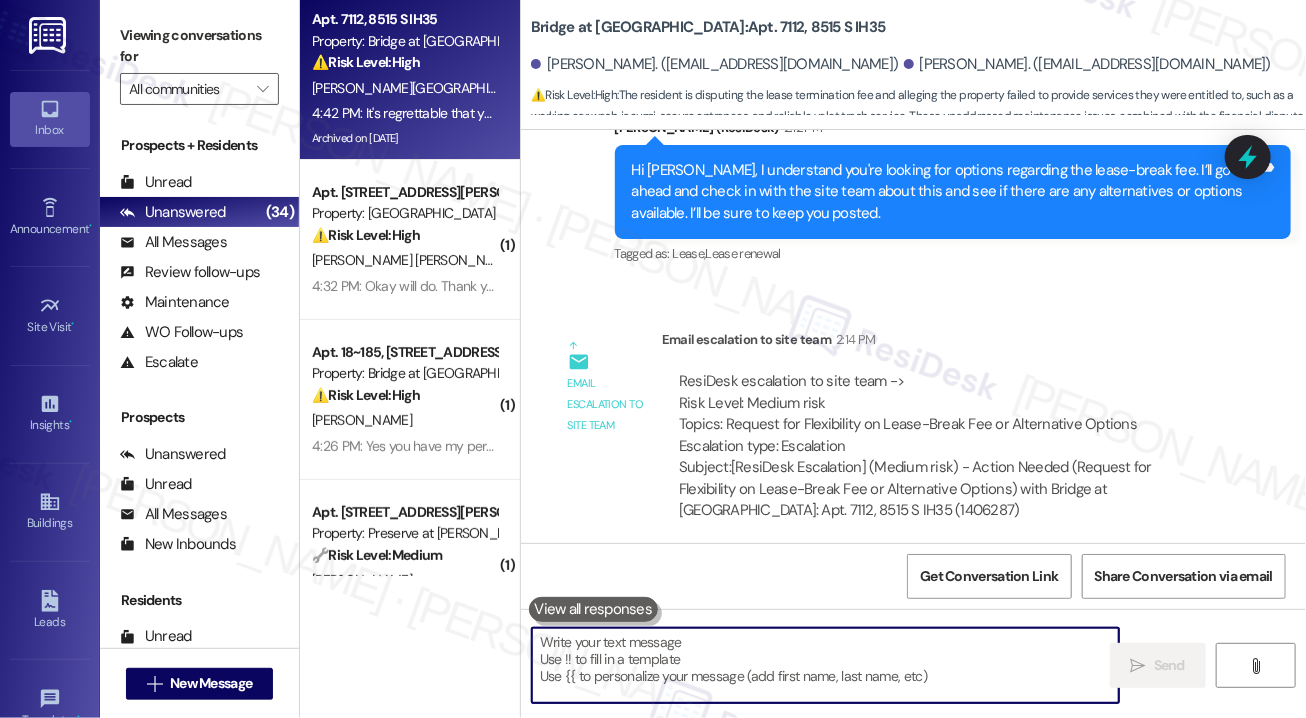 click at bounding box center (825, 665) 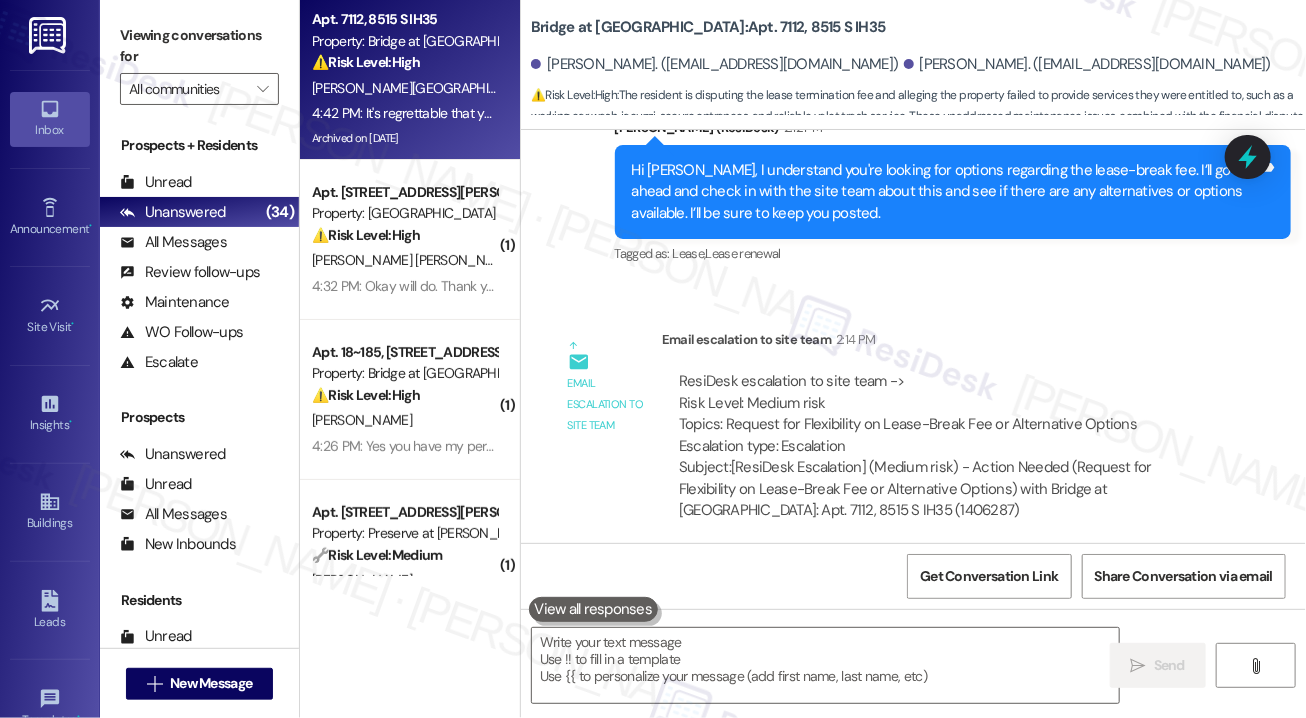 click on "Lease started [DATE] 7:00 PM Survey, sent via SMS Residesk Automated Survey [DATE] 12:23 PM Hi [PERSON_NAME] and [PERSON_NAME], I'm on the new offsite Resident Support Team for Bridge at [GEOGRAPHIC_DATA]! My job is to work with your on-site management team to improve your experience at the property. Text us here at any time for assistance or questions. We will also reach out periodically for feedback. (Standard text messaging rates may apply) (You can always reply STOP to opt out of future messages) Tags and notes Tagged as:   Property launch Click to highlight conversations about Property launch Survey, sent via SMS Residesk Automated Survey [DATE] 12:28 PM Hi there [PERSON_NAME] and [PERSON_NAME]! I just wanted to check in and ask if you are happy with your home.  Feel free to answer with a quick (y/n) Tags and notes Tagged as:   Quarterly check-in Click to highlight conversations about Quarterly check-in Received via SMS [PERSON_NAME] [DATE] 6:22 PM N Tags and notes Tagged as:   Sent via SMS" at bounding box center (913, 336) 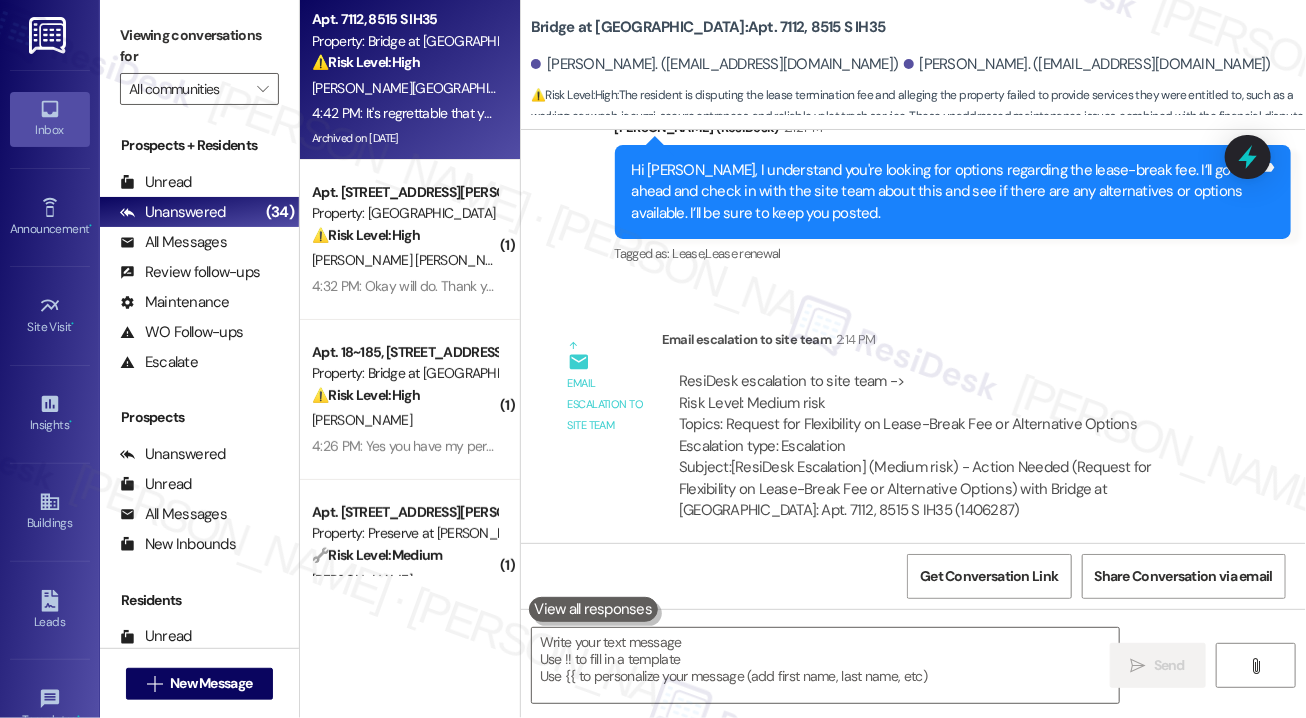 click on "Lease started [DATE] 7:00 PM Survey, sent via SMS Residesk Automated Survey [DATE] 12:23 PM Hi [PERSON_NAME] and [PERSON_NAME], I'm on the new offsite Resident Support Team for Bridge at [GEOGRAPHIC_DATA]! My job is to work with your on-site management team to improve your experience at the property. Text us here at any time for assistance or questions. We will also reach out periodically for feedback. (Standard text messaging rates may apply) (You can always reply STOP to opt out of future messages) Tags and notes Tagged as:   Property launch Click to highlight conversations about Property launch Survey, sent via SMS Residesk Automated Survey [DATE] 12:28 PM Hi there [PERSON_NAME] and [PERSON_NAME]! I just wanted to check in and ask if you are happy with your home.  Feel free to answer with a quick (y/n) Tags and notes Tagged as:   Quarterly check-in Click to highlight conversations about Quarterly check-in Received via SMS [PERSON_NAME] [DATE] 6:22 PM N Tags and notes Tagged as:   Sent via SMS" at bounding box center [913, 336] 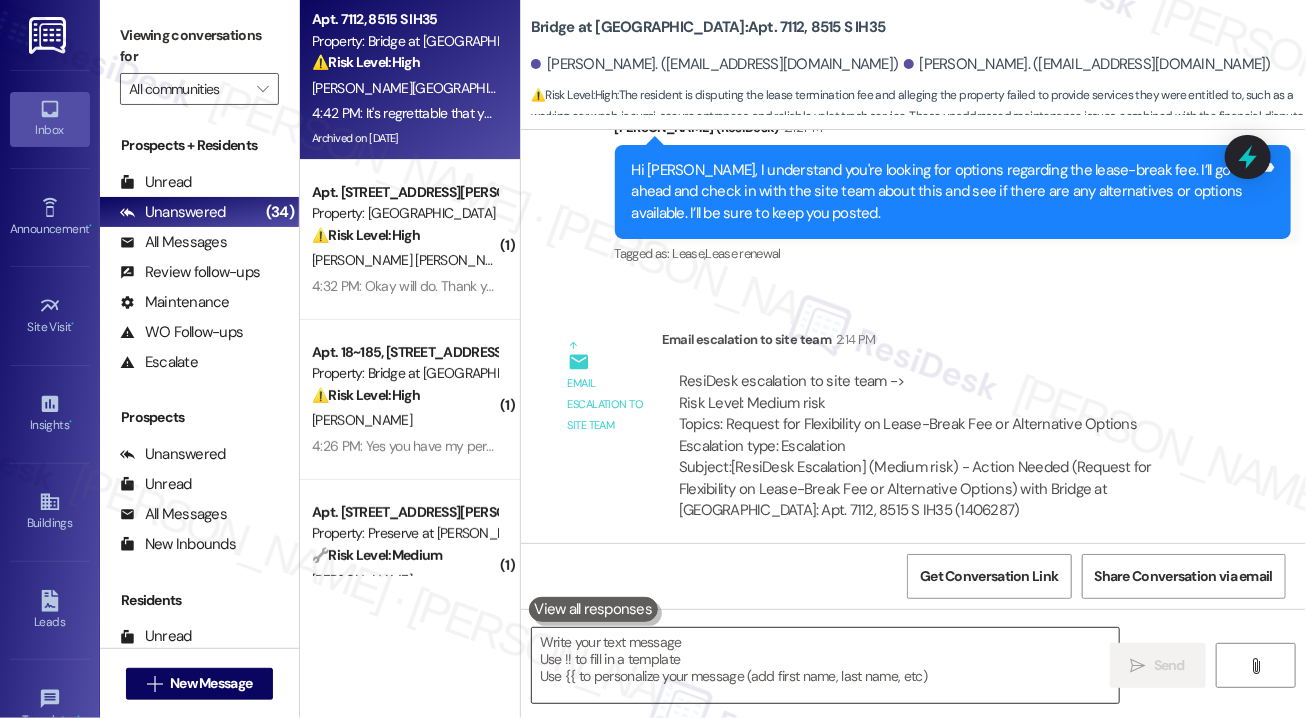 click at bounding box center [825, 665] 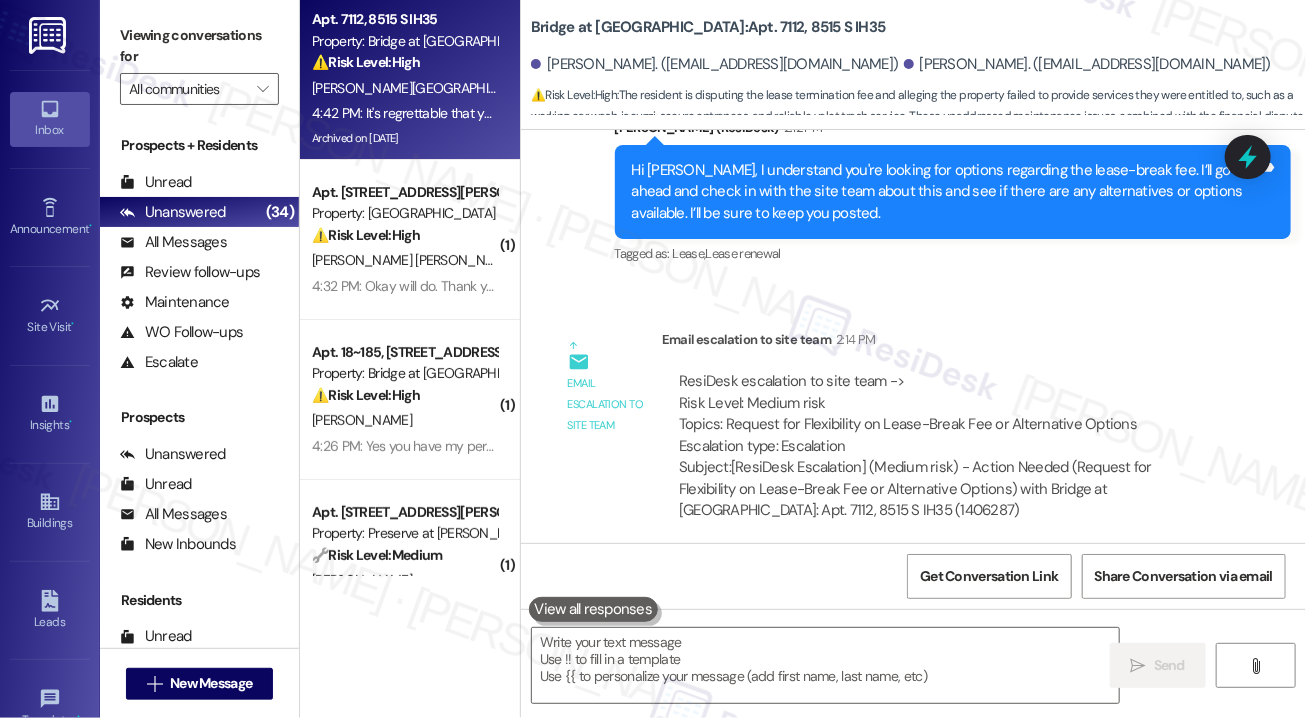 click on "Lease started [DATE] 7:00 PM Survey, sent via SMS Residesk Automated Survey [DATE] 12:23 PM Hi [PERSON_NAME] and [PERSON_NAME], I'm on the new offsite Resident Support Team for Bridge at [GEOGRAPHIC_DATA]! My job is to work with your on-site management team to improve your experience at the property. Text us here at any time for assistance or questions. We will also reach out periodically for feedback. (Standard text messaging rates may apply) (You can always reply STOP to opt out of future messages) Tags and notes Tagged as:   Property launch Click to highlight conversations about Property launch Survey, sent via SMS Residesk Automated Survey [DATE] 12:28 PM Hi there [PERSON_NAME] and [PERSON_NAME]! I just wanted to check in and ask if you are happy with your home.  Feel free to answer with a quick (y/n) Tags and notes Tagged as:   Quarterly check-in Click to highlight conversations about Quarterly check-in Received via SMS [PERSON_NAME] [DATE] 6:22 PM N Tags and notes Tagged as:   Sent via SMS" at bounding box center (913, 336) 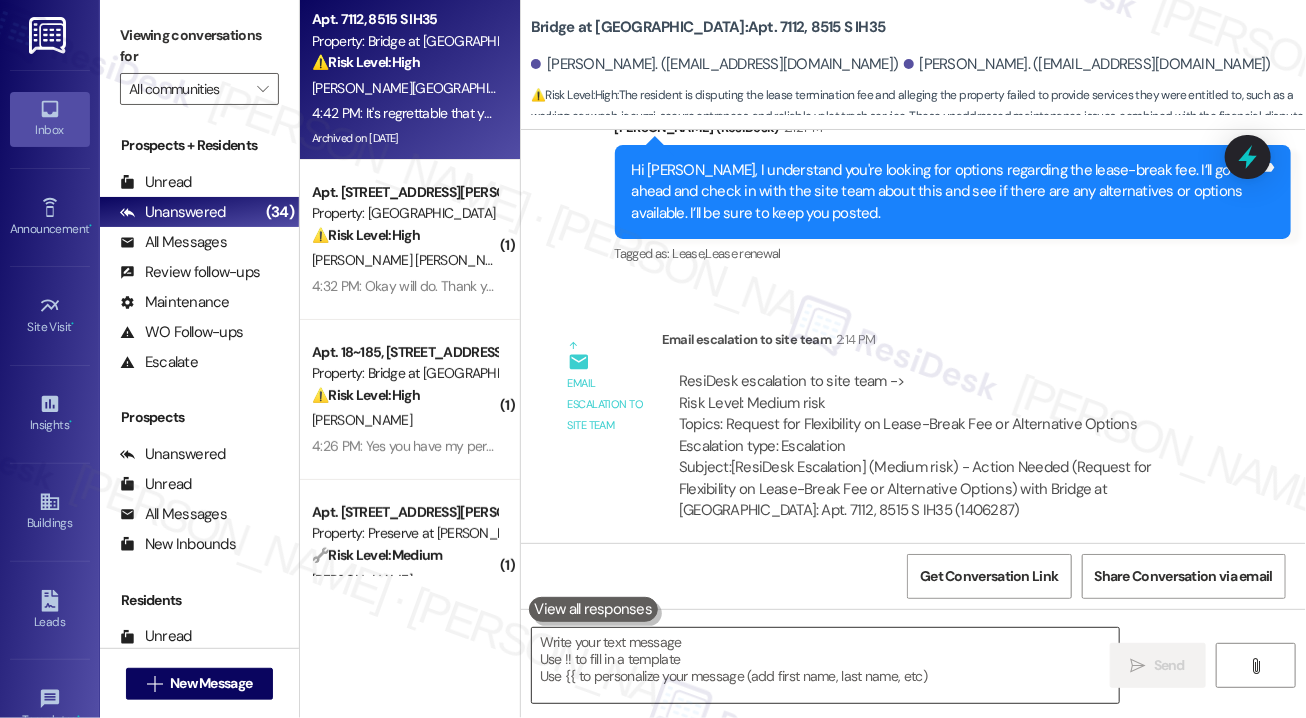 click at bounding box center (825, 665) 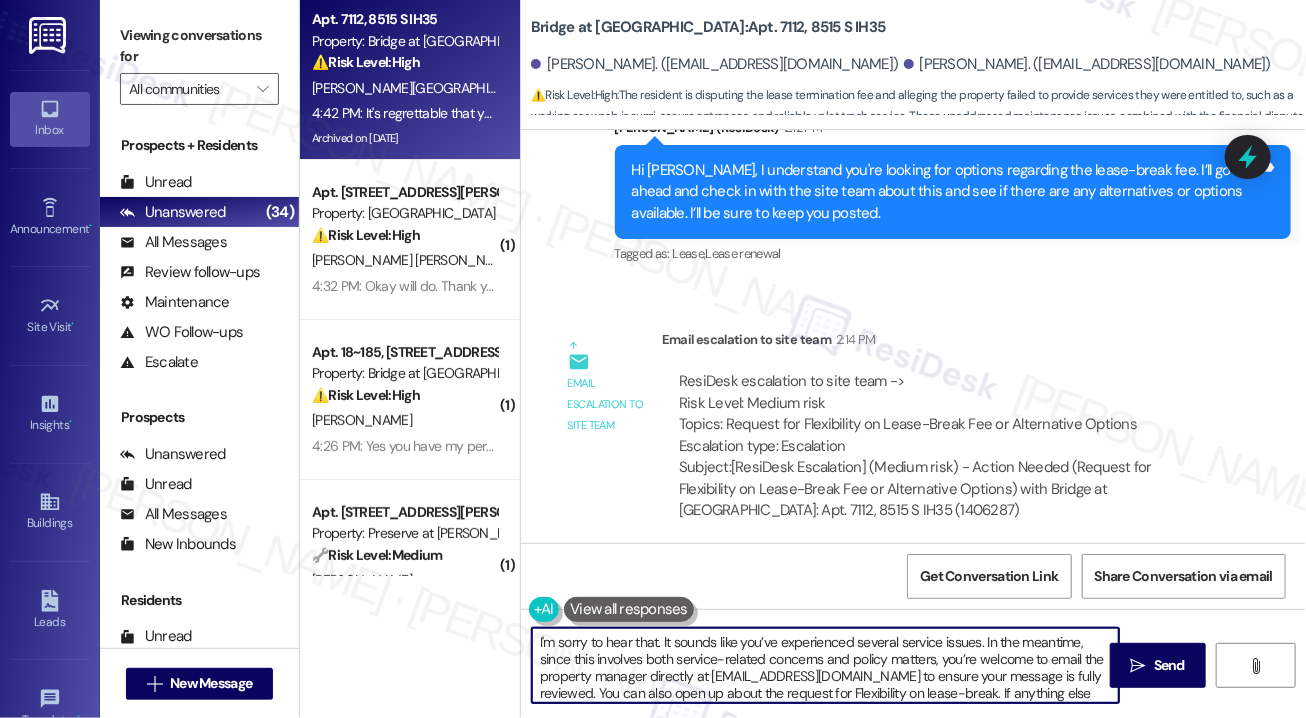 click on "I'm sorry to hear that. It sounds like you’ve experienced several service issues. In the meantime, since this involves both service-related concerns and policy matters, you’re welcome to email the property manager directly at [EMAIL_ADDRESS][DOMAIN_NAME] to ensure your message is fully reviewed. You can also open up about the request for Flexibility on lease-break. If anything else pops up, feel free to let me know." at bounding box center (825, 665) 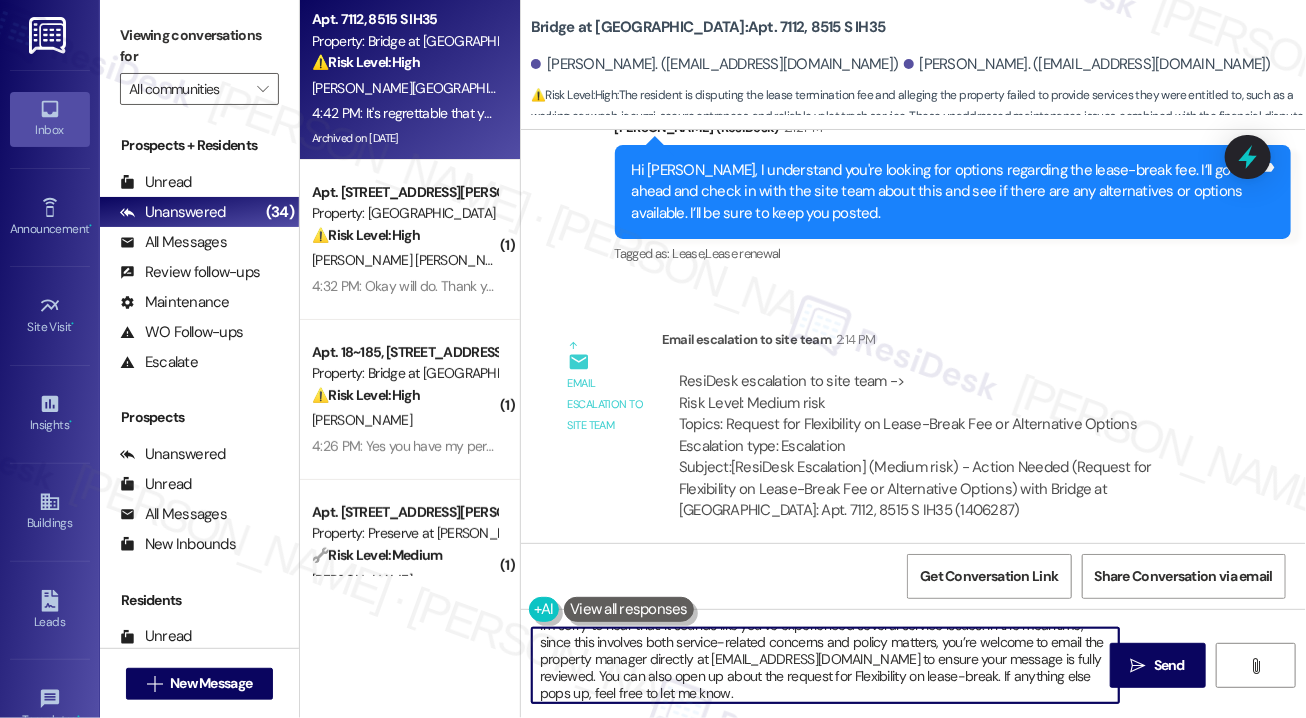 scroll, scrollTop: 21, scrollLeft: 0, axis: vertical 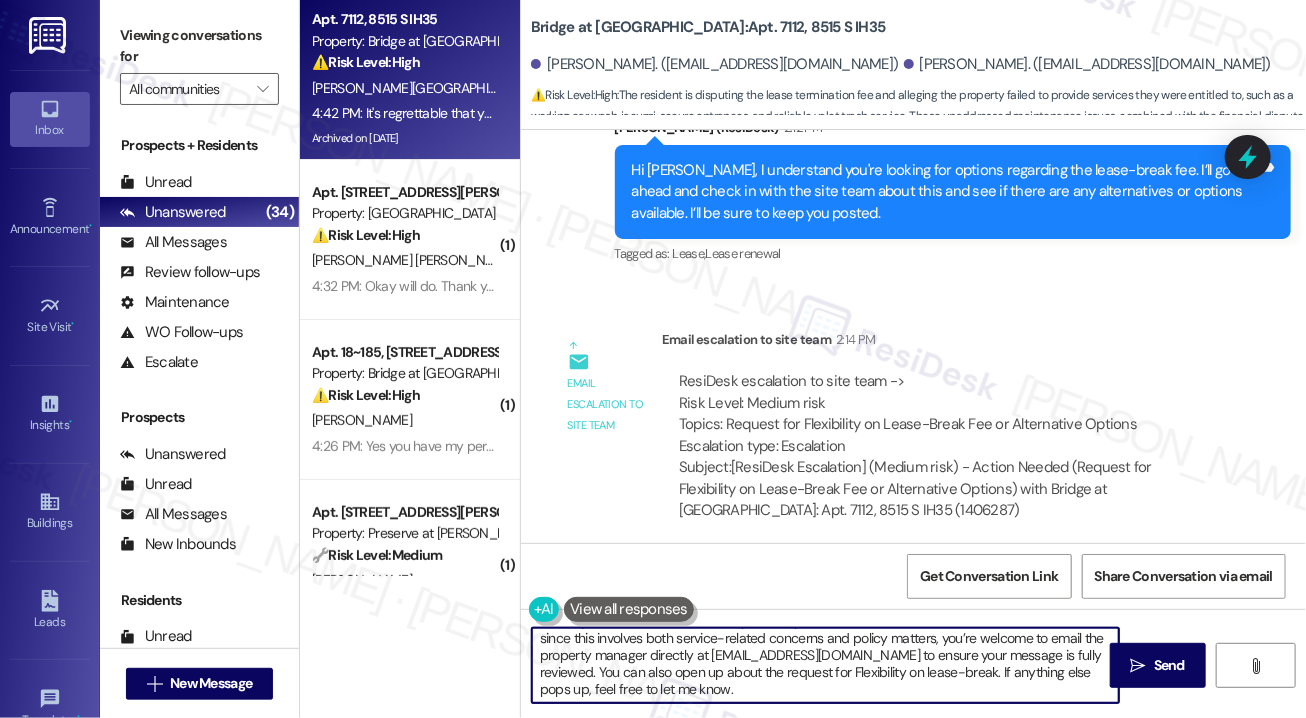 drag, startPoint x: 636, startPoint y: 673, endPoint x: 1032, endPoint y: 665, distance: 396.0808 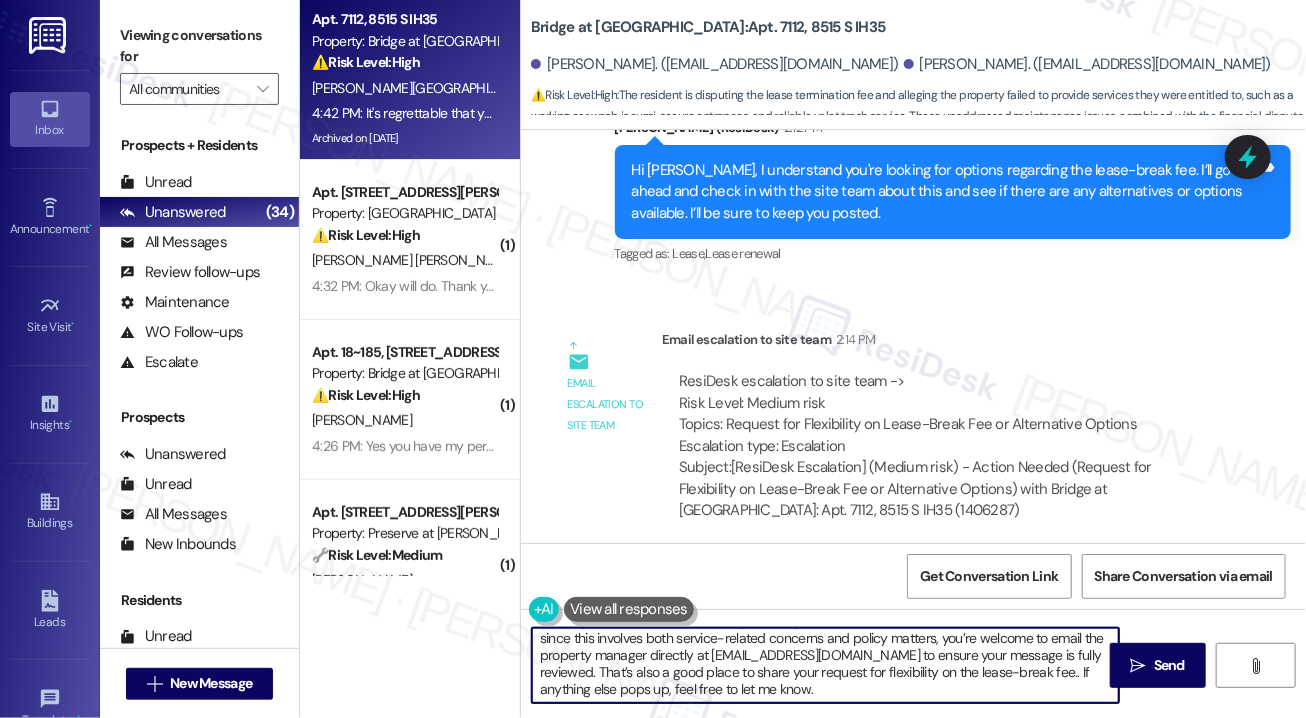 click on "I'm sorry to hear that. It sounds like you’ve experienced several service issues. In the meantime, since this involves both service-related concerns and policy matters, you’re welcome to email the property manager directly at [EMAIL_ADDRESS][DOMAIN_NAME] to ensure your message is fully reviewed. That’s also a good place to share your request for flexibility on the lease-break fee.. If anything else pops up, feel free to let me know." at bounding box center (825, 665) 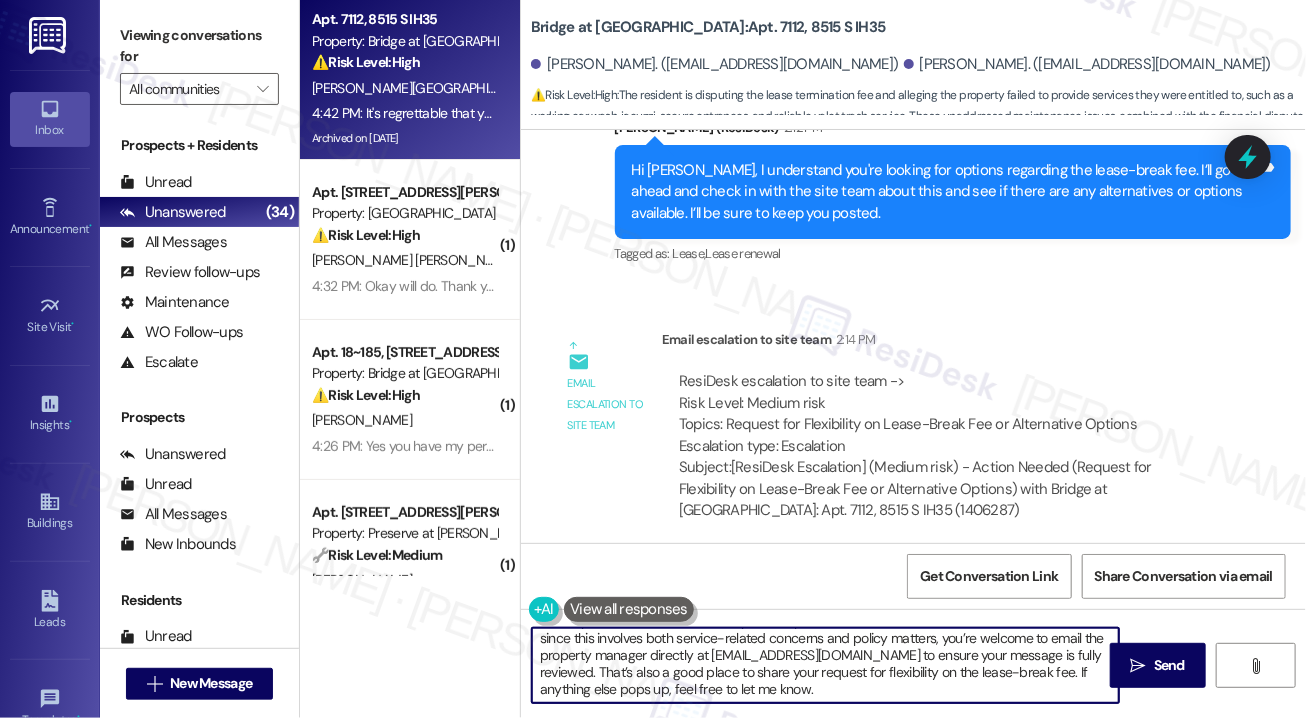 click on "I'm sorry to hear that. It sounds like you’ve experienced several service issues. In the meantime, since this involves both service-related concerns and policy matters, you’re welcome to email the property manager directly at [EMAIL_ADDRESS][DOMAIN_NAME] to ensure your message is fully reviewed. That’s also a good place to share your request for flexibility on the lease-break fee. If anything else pops up, feel free to let me know." at bounding box center [825, 665] 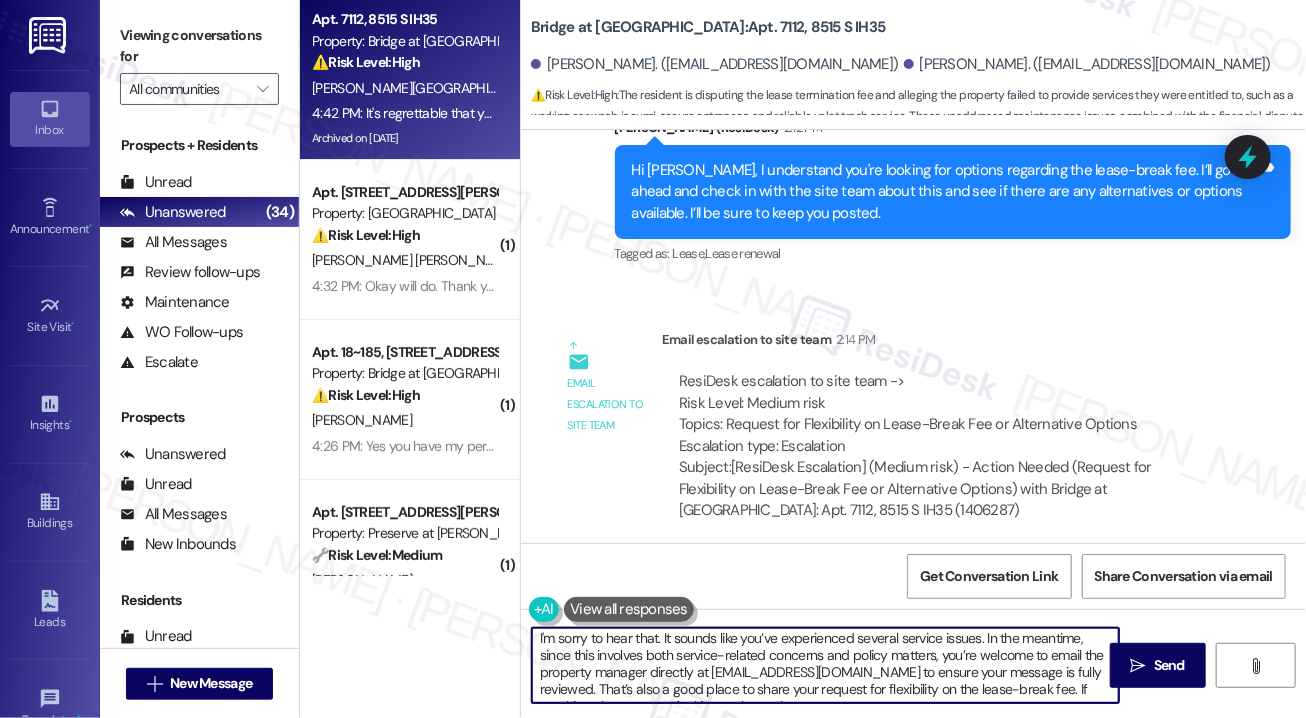 scroll, scrollTop: 0, scrollLeft: 0, axis: both 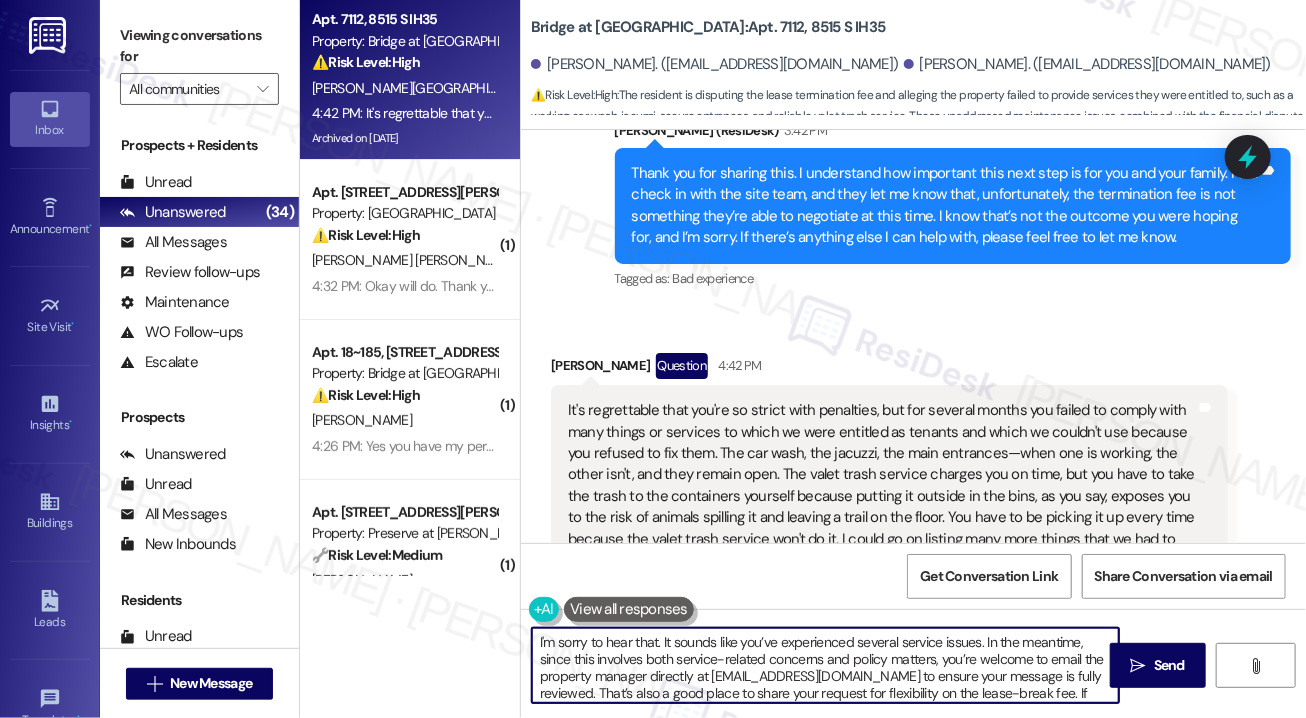 type on "I'm sorry to hear that. It sounds like you’ve experienced several service issues. In the meantime, since this involves both service-related concerns and policy matters, you’re welcome to email the property manager directly at [EMAIL_ADDRESS][DOMAIN_NAME] to ensure your message is fully reviewed. That’s also a good place to share your request for flexibility on the lease-break fee. If anything else pops up, feel free to let me know." 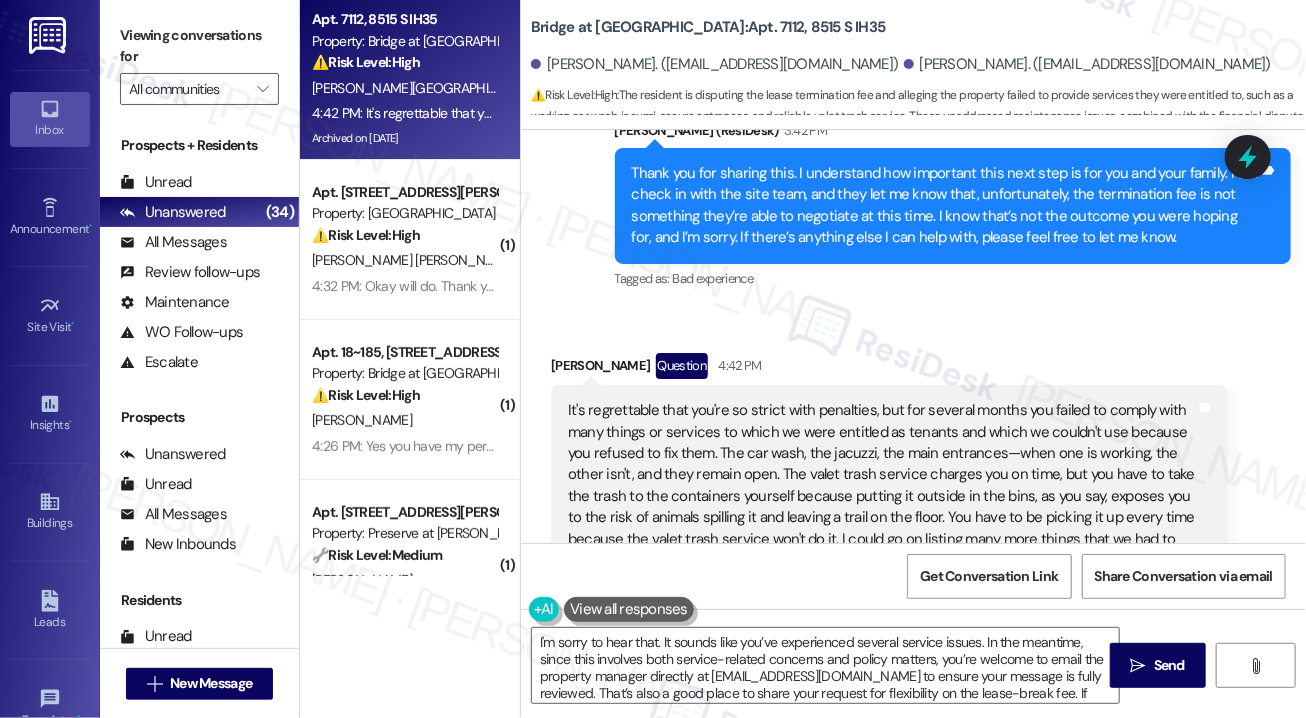 click on "It's regrettable that you're so strict with penalties, but for several months you failed to comply with many things or services to which we were entitled as tenants and which we couldn't use because you refused to fix them. The car wash, the jacuzzi, the main entrances—when one is working, the other isn't, and they remain open. The valet trash service charges you on time, but you have to take the trash to the containers yourself because putting it outside in the bins, as you say, exposes you to the risk of animals spilling it and leaving a trail on the floor. You have to be picking it up every time because the valet trash service won't do it. I could go on listing many more things that we had to put up with and be flexible with your lack of action to provide a timely solution." at bounding box center (882, 485) 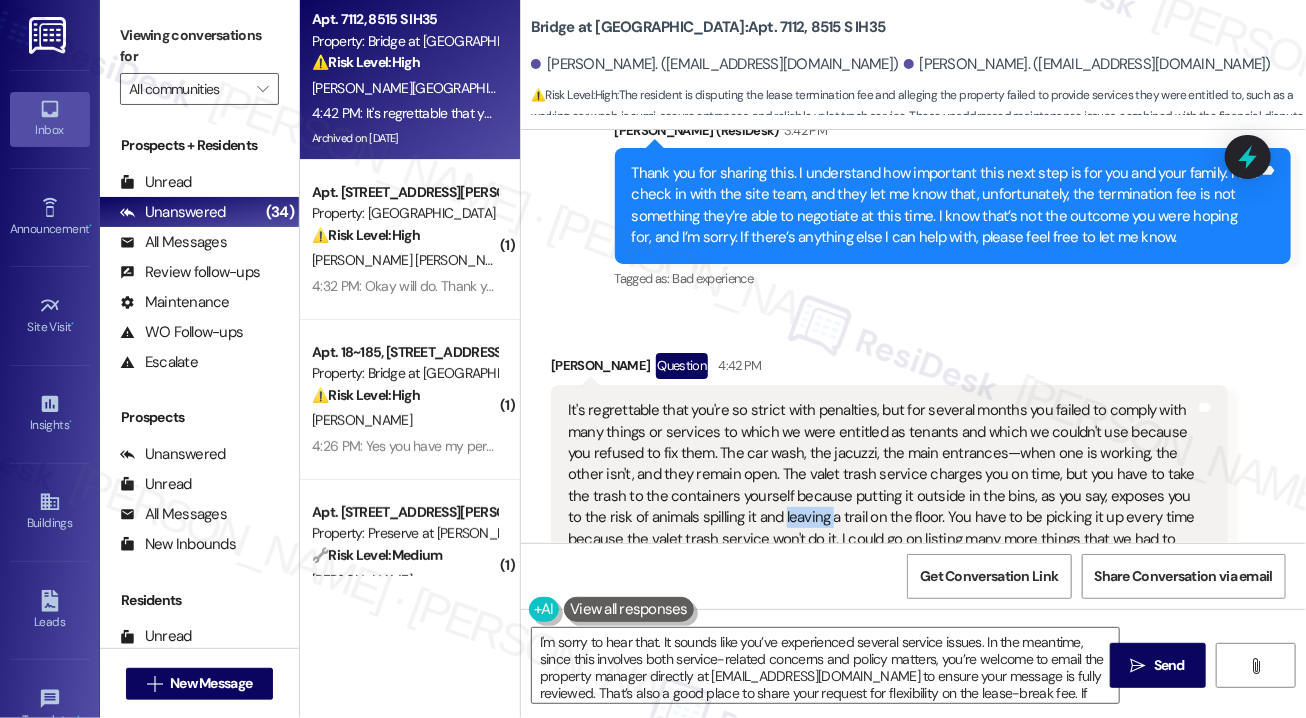 click on "It's regrettable that you're so strict with penalties, but for several months you failed to comply with many things or services to which we were entitled as tenants and which we couldn't use because you refused to fix them. The car wash, the jacuzzi, the main entrances—when one is working, the other isn't, and they remain open. The valet trash service charges you on time, but you have to take the trash to the containers yourself because putting it outside in the bins, as you say, exposes you to the risk of animals spilling it and leaving a trail on the floor. You have to be picking it up every time because the valet trash service won't do it. I could go on listing many more things that we had to put up with and be flexible with your lack of action to provide a timely solution." at bounding box center [882, 485] 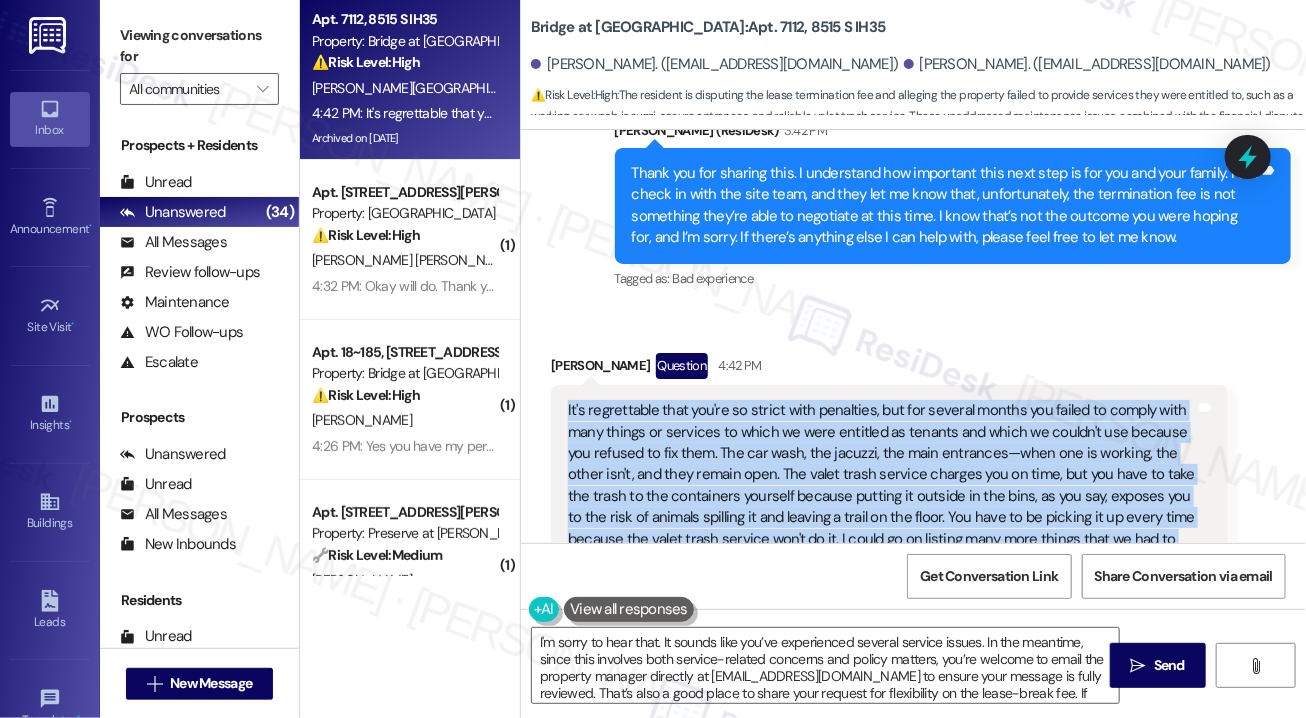 click on "It's regrettable that you're so strict with penalties, but for several months you failed to comply with many things or services to which we were entitled as tenants and which we couldn't use because you refused to fix them. The car wash, the jacuzzi, the main entrances—when one is working, the other isn't, and they remain open. The valet trash service charges you on time, but you have to take the trash to the containers yourself because putting it outside in the bins, as you say, exposes you to the risk of animals spilling it and leaving a trail on the floor. You have to be picking it up every time because the valet trash service won't do it. I could go on listing many more things that we had to put up with and be flexible with your lack of action to provide a timely solution." at bounding box center [882, 485] 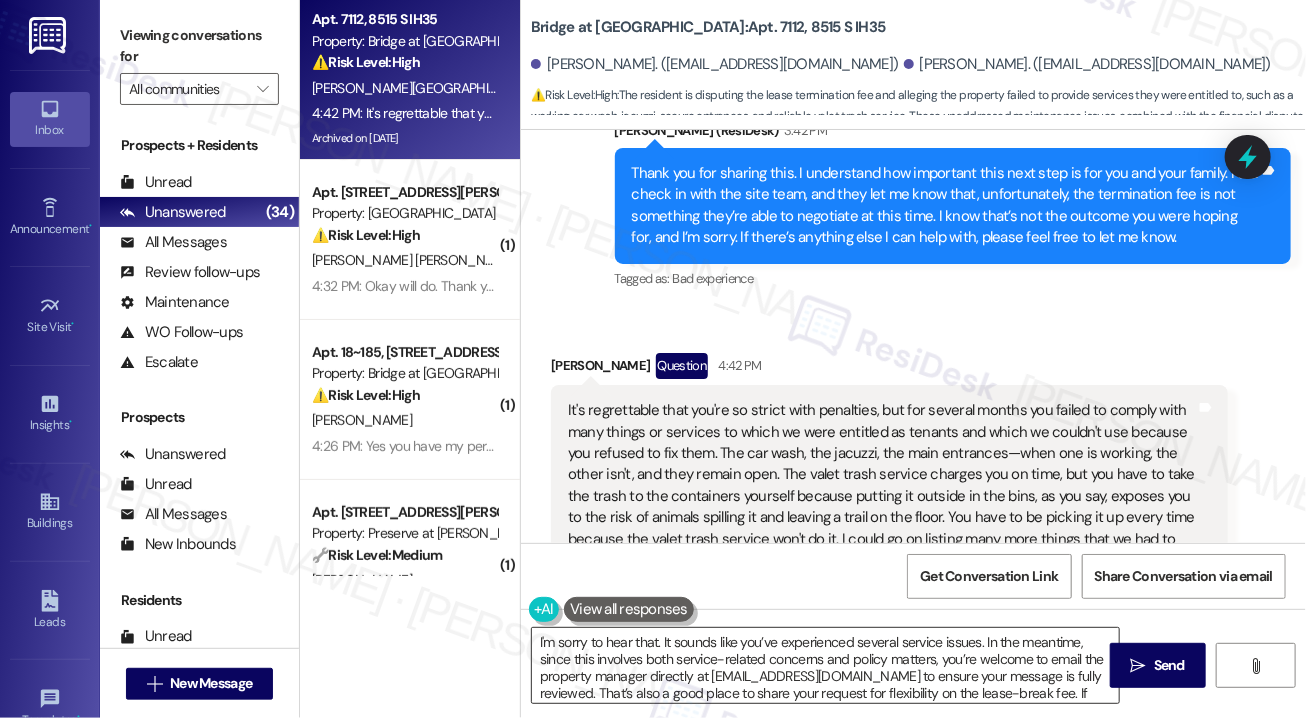 click on "I'm sorry to hear that. It sounds like you’ve experienced several service issues. In the meantime, since this involves both service-related concerns and policy matters, you’re welcome to email the property manager directly at [EMAIL_ADDRESS][DOMAIN_NAME] to ensure your message is fully reviewed. That’s also a good place to share your request for flexibility on the lease-break fee. If anything else pops up, feel free to let me know." at bounding box center [825, 665] 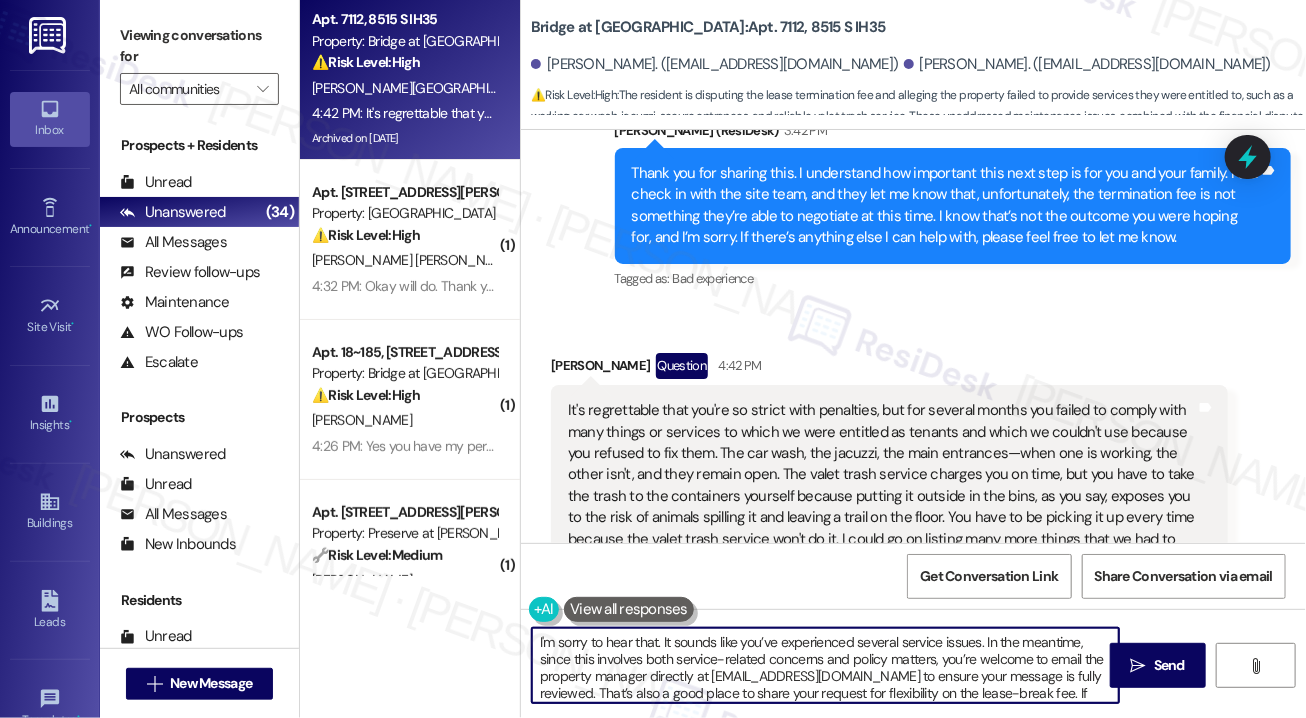 click on "I'm sorry to hear that. It sounds like you’ve experienced several service issues. In the meantime, since this involves both service-related concerns and policy matters, you’re welcome to email the property manager directly at [EMAIL_ADDRESS][DOMAIN_NAME] to ensure your message is fully reviewed. That’s also a good place to share your request for flexibility on the lease-break fee. If anything else pops up, feel free to let me know." at bounding box center (825, 665) 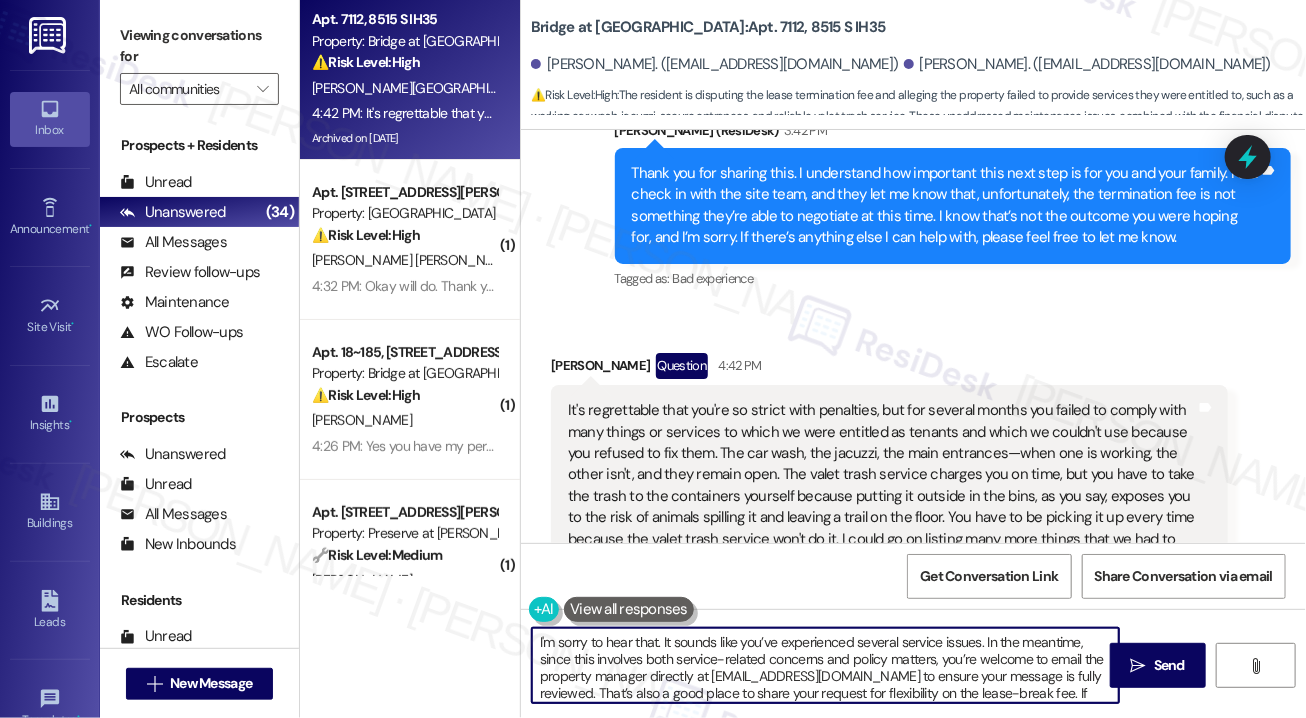 click on "I'm sorry to hear that. It sounds like you’ve experienced several service issues. In the meantime, since this involves both service-related concerns and policy matters, you’re welcome to email the property manager directly at [EMAIL_ADDRESS][DOMAIN_NAME] to ensure your message is fully reviewed. That’s also a good place to share your request for flexibility on the lease-break fee. If anything else pops up, feel free to let me know." at bounding box center (825, 665) 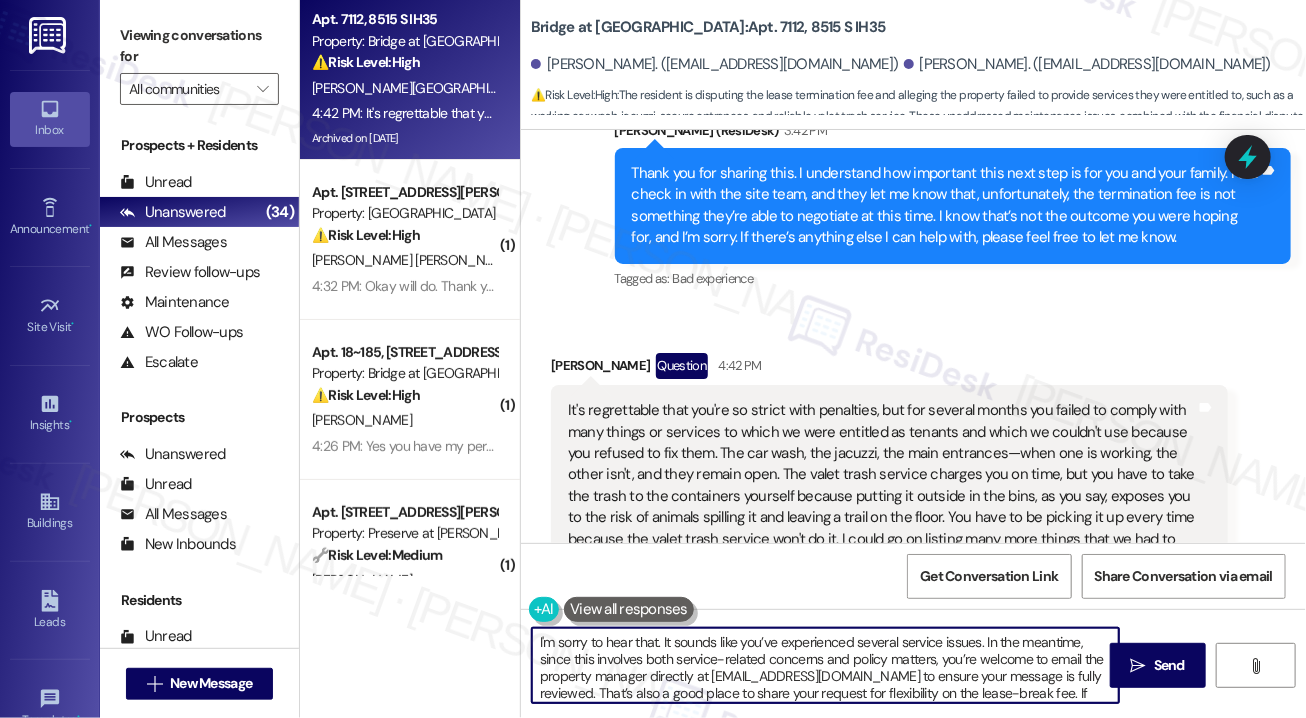 scroll, scrollTop: 21, scrollLeft: 0, axis: vertical 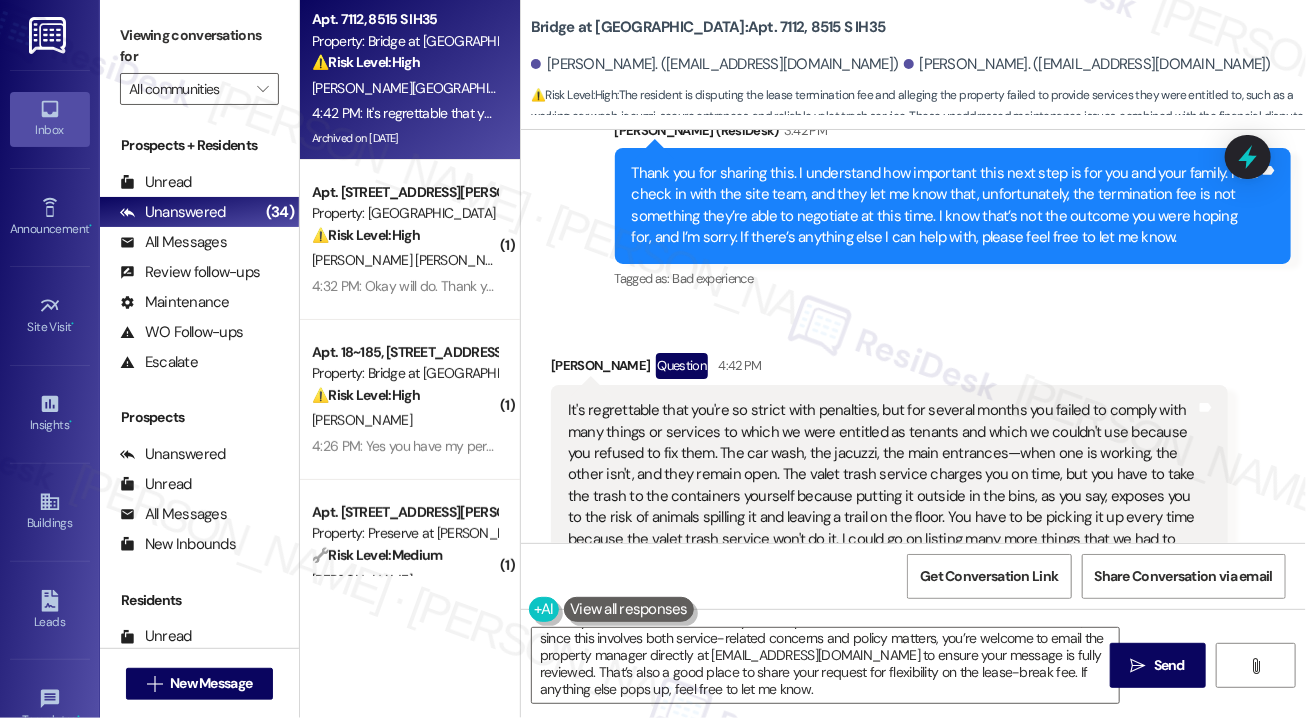 click on "It's regrettable that you're so strict with penalties, but for several months you failed to comply with many things or services to which we were entitled as tenants and which we couldn't use because you refused to fix them. The car wash, the jacuzzi, the main entrances—when one is working, the other isn't, and they remain open. The valet trash service charges you on time, but you have to take the trash to the containers yourself because putting it outside in the bins, as you say, exposes you to the risk of animals spilling it and leaving a trail on the floor. You have to be picking it up every time because the valet trash service won't do it. I could go on listing many more things that we had to put up with and be flexible with your lack of action to provide a timely solution." at bounding box center [882, 485] 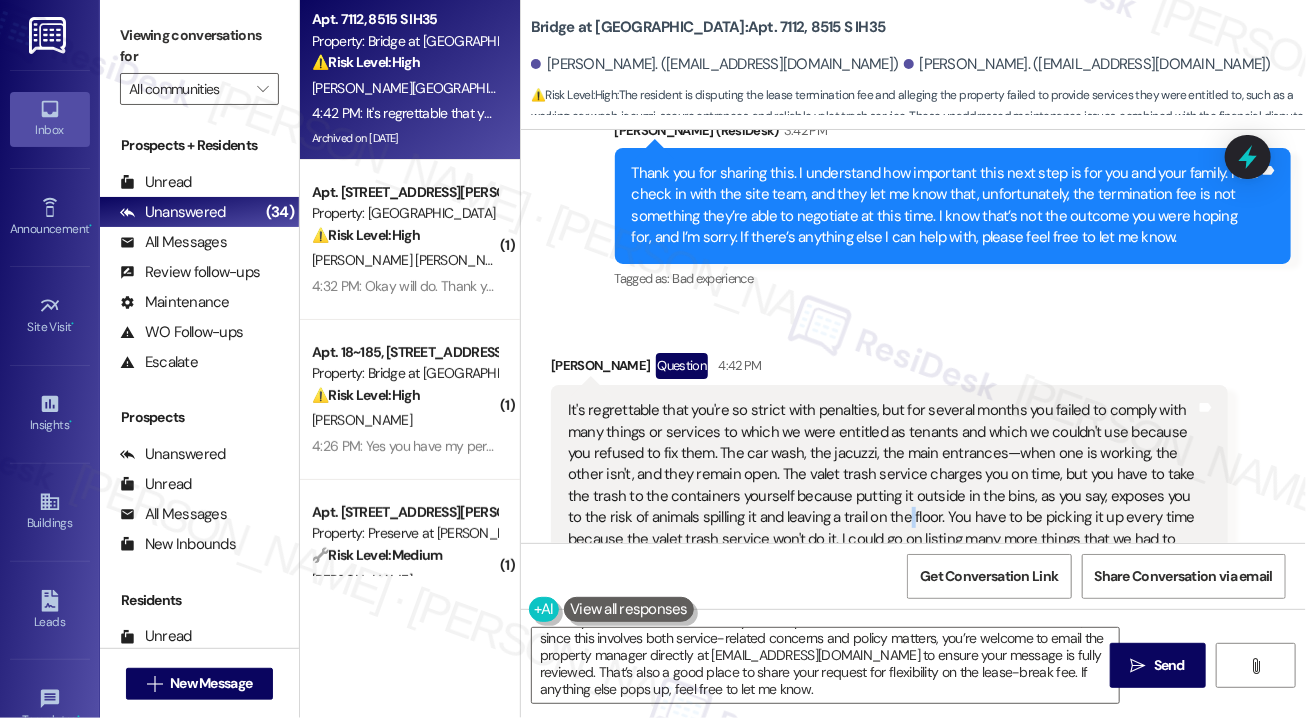 click on "It's regrettable that you're so strict with penalties, but for several months you failed to comply with many things or services to which we were entitled as tenants and which we couldn't use because you refused to fix them. The car wash, the jacuzzi, the main entrances—when one is working, the other isn't, and they remain open. The valet trash service charges you on time, but you have to take the trash to the containers yourself because putting it outside in the bins, as you say, exposes you to the risk of animals spilling it and leaving a trail on the floor. You have to be picking it up every time because the valet trash service won't do it. I could go on listing many more things that we had to put up with and be flexible with your lack of action to provide a timely solution." at bounding box center [882, 485] 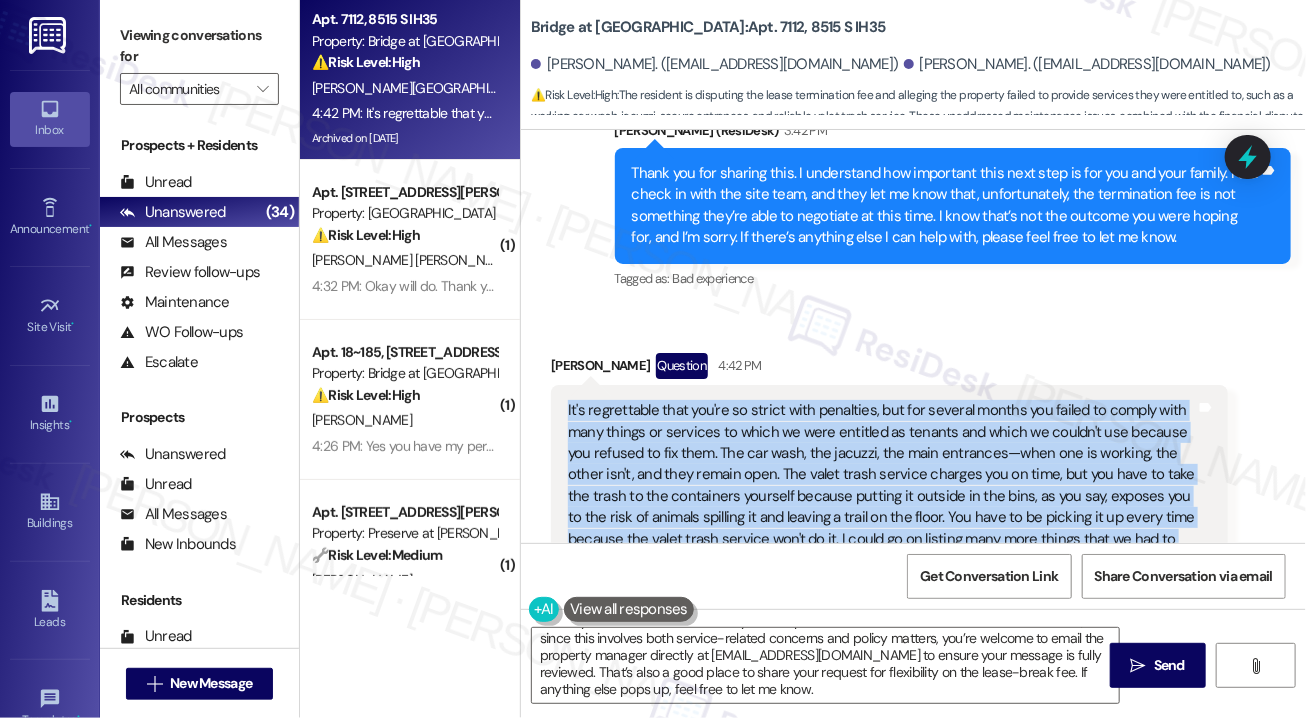 click on "It's regrettable that you're so strict with penalties, but for several months you failed to comply with many things or services to which we were entitled as tenants and which we couldn't use because you refused to fix them. The car wash, the jacuzzi, the main entrances—when one is working, the other isn't, and they remain open. The valet trash service charges you on time, but you have to take the trash to the containers yourself because putting it outside in the bins, as you say, exposes you to the risk of animals spilling it and leaving a trail on the floor. You have to be picking it up every time because the valet trash service won't do it. I could go on listing many more things that we had to put up with and be flexible with your lack of action to provide a timely solution." at bounding box center [882, 485] 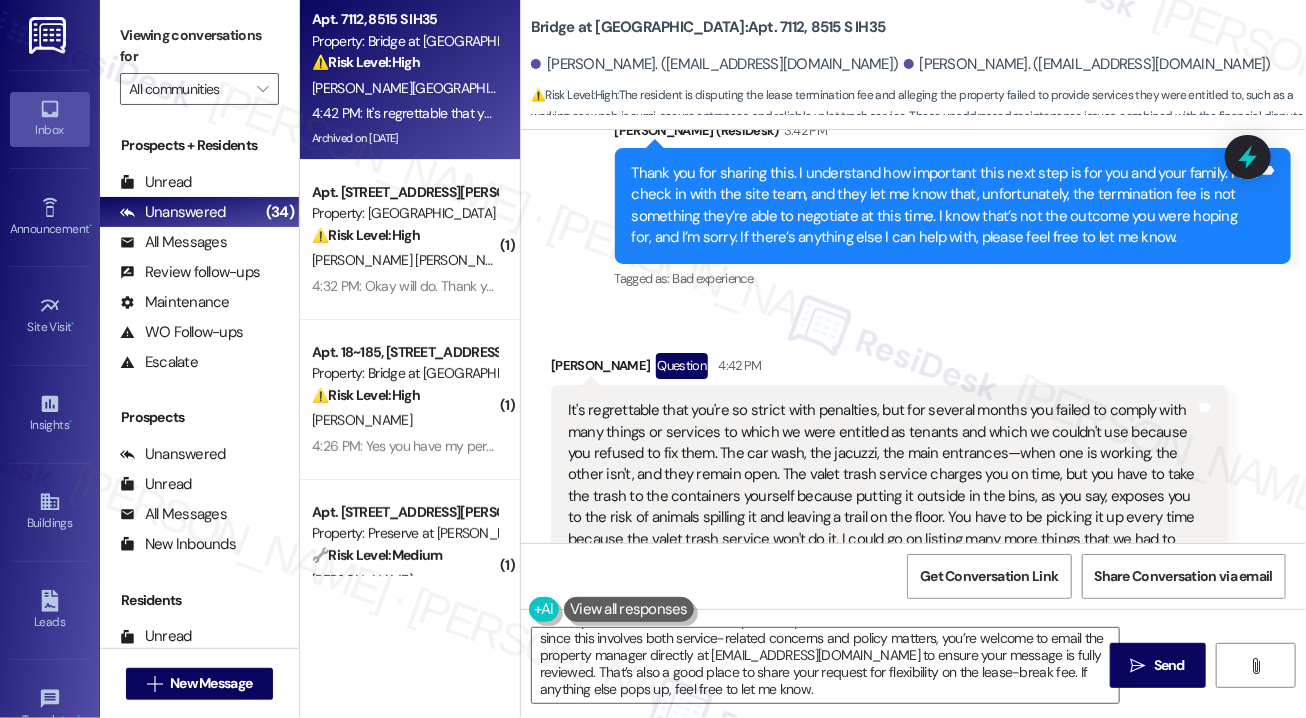 click on "Received via SMS [PERSON_NAME] Question 4:42 PM It's regrettable that you're so strict with penalties, but for several months you failed to comply with many things or services to which we were entitled as tenants and which we couldn't use because you refused to fix them. The car wash, the jacuzzi, the main entrances—when one is working, the other isn't, and they remain open. The valet trash service charges you on time, but you have to take the trash to the containers yourself because putting it outside in the bins, as you say, exposes you to the risk of animals spilling it and leaving a trail on the floor. You have to be picking it up every time because the valet trash service won't do it. I could go on listing many more things that we had to put up with and be flexible with your lack of action to provide a timely solution. Tags and notes Tagged as:   Trash ,  Click to highlight conversations about Trash Parking Click to highlight conversations about Parking" at bounding box center [913, 469] 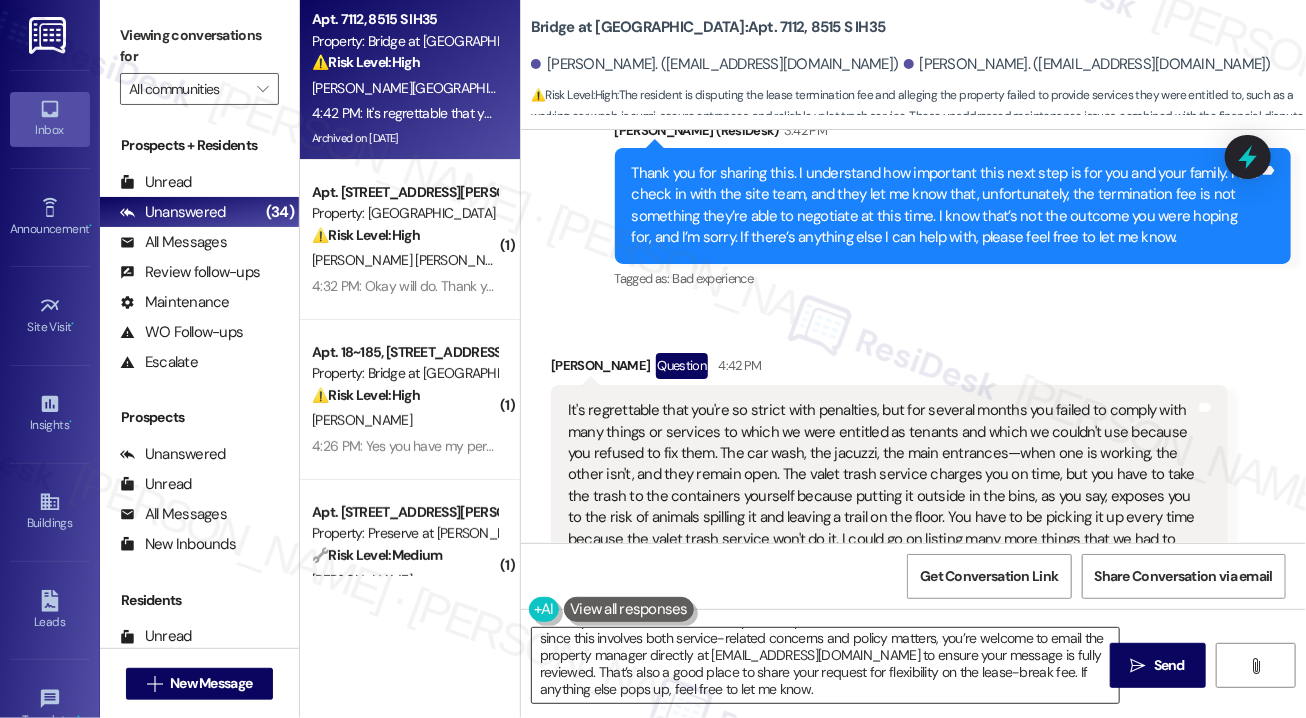 click on "I'm sorry to hear that. It sounds like you’ve experienced several service issues. In the meantime, since this involves both service-related concerns and policy matters, you’re welcome to email the property manager directly at [EMAIL_ADDRESS][DOMAIN_NAME] to ensure your message is fully reviewed. That’s also a good place to share your request for flexibility on the lease-break fee. If anything else pops up, feel free to let me know." at bounding box center [825, 665] 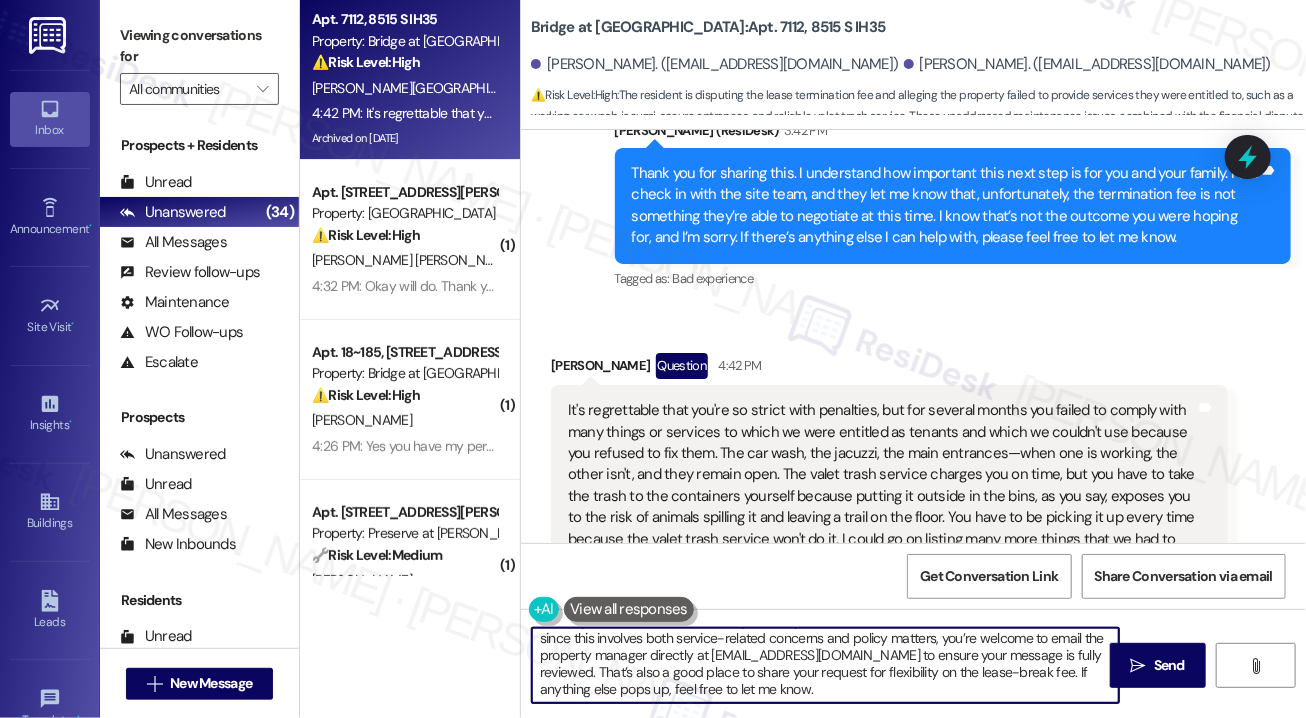 click on "I'm sorry to hear that. It sounds like you’ve experienced several service issues. In the meantime, since this involves both service-related concerns and policy matters, you’re welcome to email the property manager directly at [EMAIL_ADDRESS][DOMAIN_NAME] to ensure your message is fully reviewed. That’s also a good place to share your request for flexibility on the lease-break fee. If anything else pops up, feel free to let me know." at bounding box center [825, 665] 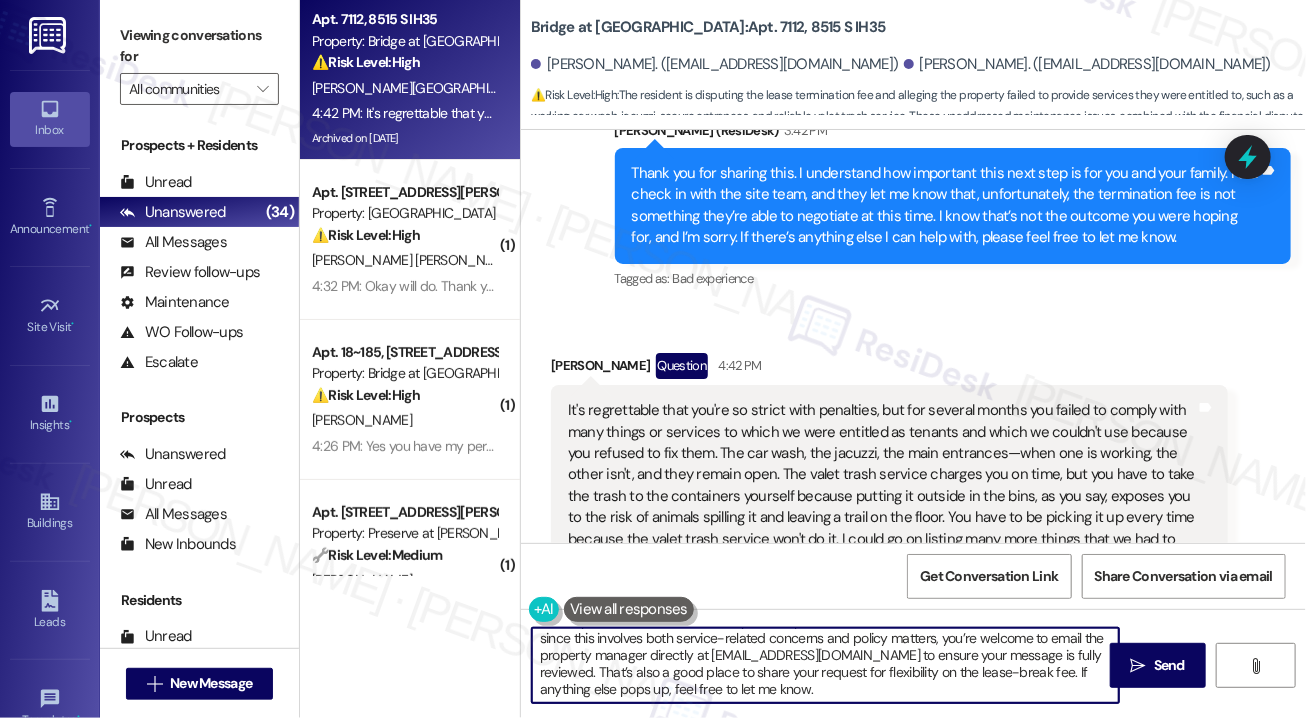 click on "I'm sorry to hear that. It sounds like you’ve experienced several service issues. In the meantime, since this involves both service-related concerns and policy matters, you’re welcome to email the property manager directly at [EMAIL_ADDRESS][DOMAIN_NAME] to ensure your message is fully reviewed. That’s also a good place to share your request for flexibility on the lease-break fee. If anything else pops up, feel free to let me know." at bounding box center [825, 665] 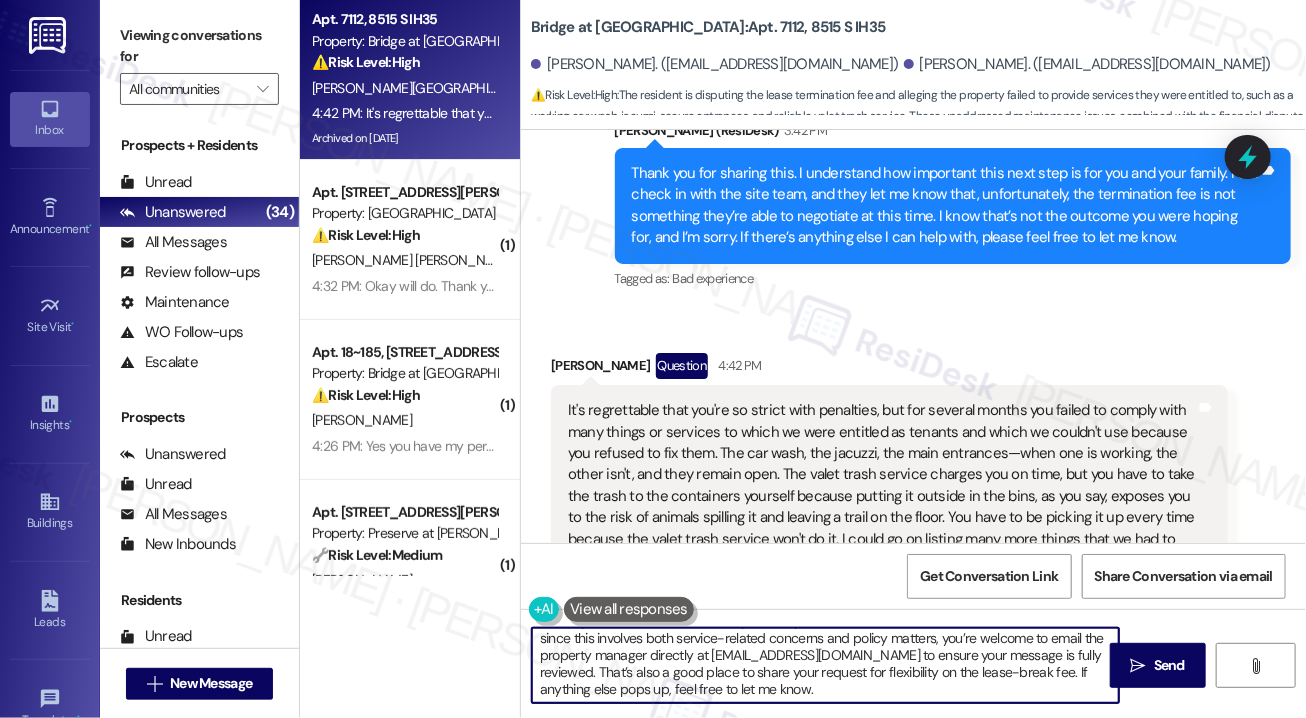 click on "I'm sorry to hear that. It sounds like you’ve experienced several service issues. In the meantime, since this involves both service-related concerns and policy matters, you’re welcome to email the property manager directly at [EMAIL_ADDRESS][DOMAIN_NAME] to ensure your message is fully reviewed. That’s also a good place to share your request for flexibility on the lease-break fee. If anything else pops up, feel free to let me know." at bounding box center [825, 665] 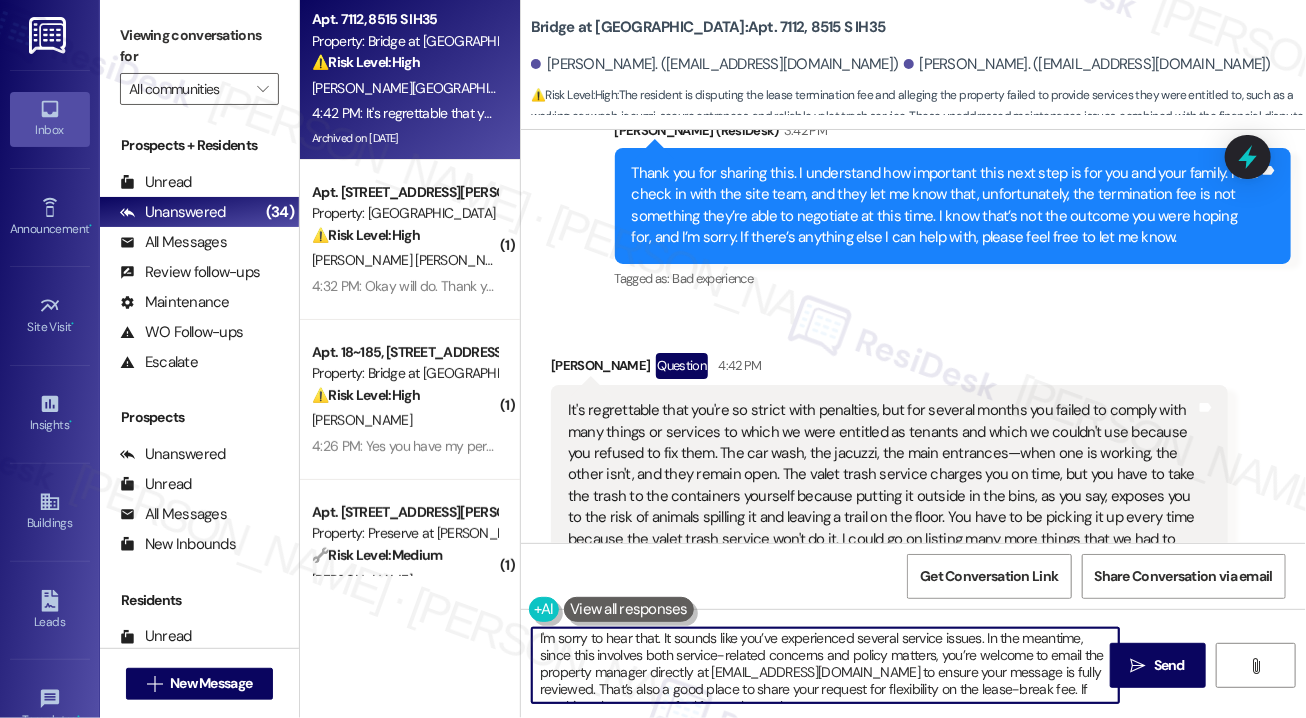 scroll, scrollTop: 0, scrollLeft: 0, axis: both 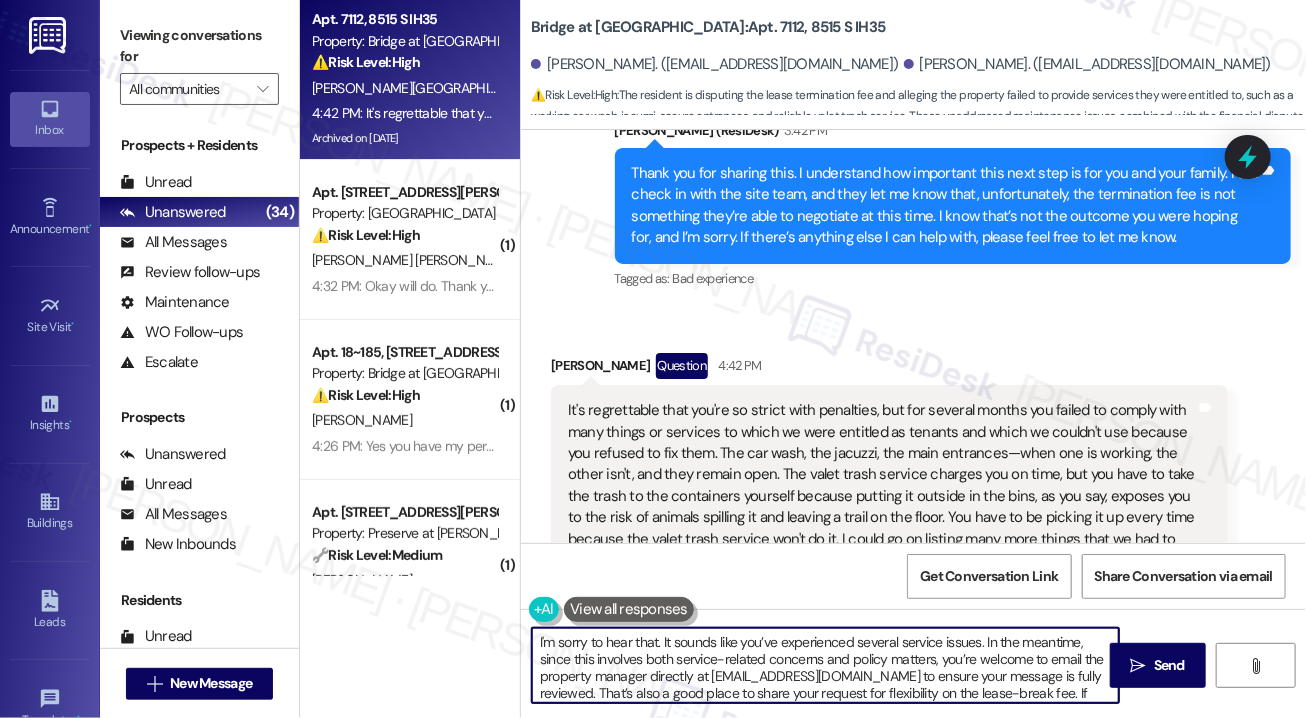 click on "I'm sorry to hear that. It sounds like you’ve experienced several service issues. In the meantime, since this involves both service-related concerns and policy matters, you’re welcome to email the property manager directly at [EMAIL_ADDRESS][DOMAIN_NAME] to ensure your message is fully reviewed. That’s also a good place to share your request for flexibility on the lease-break fee. If anything else pops up, feel free to let me know." at bounding box center [825, 665] 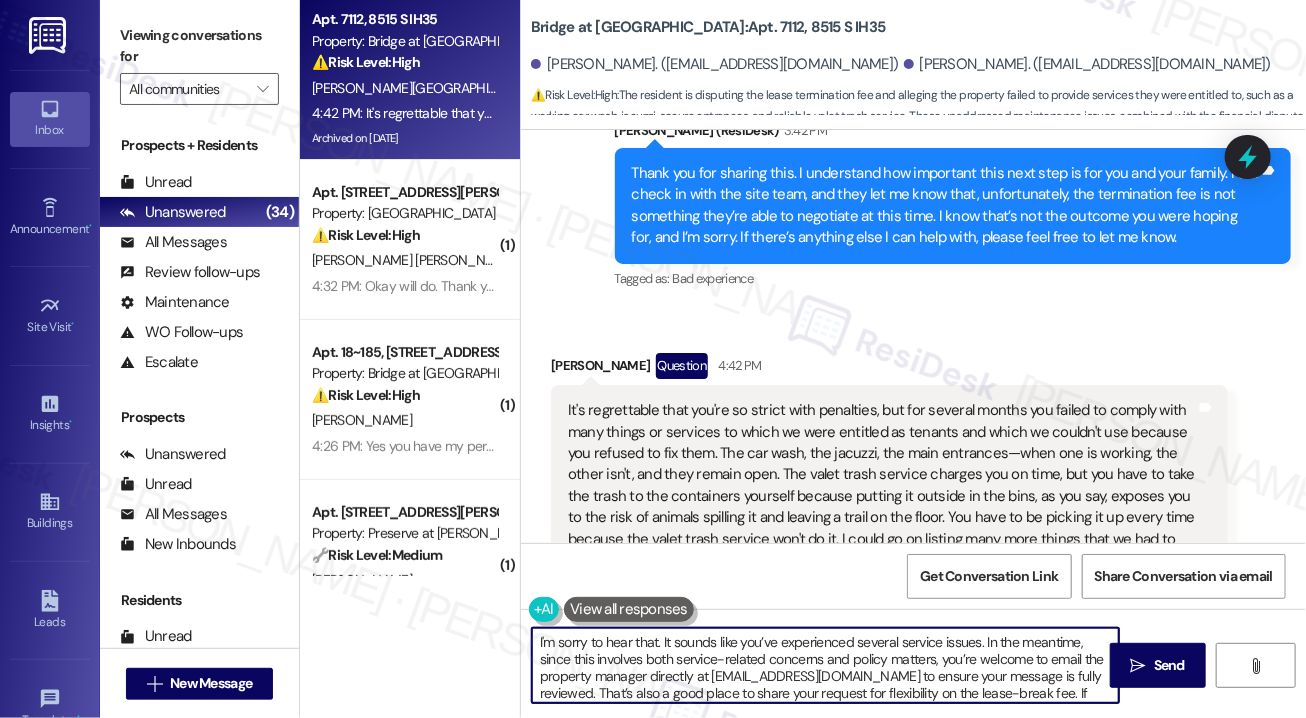 click on "I'm sorry to hear that. It sounds like you’ve experienced several service issues. In the meantime, since this involves both service-related concerns and policy matters, you’re welcome to email the property manager directly at [EMAIL_ADDRESS][DOMAIN_NAME] to ensure your message is fully reviewed. That’s also a good place to share your request for flexibility on the lease-break fee. If anything else pops up, feel free to let me know." at bounding box center [825, 665] 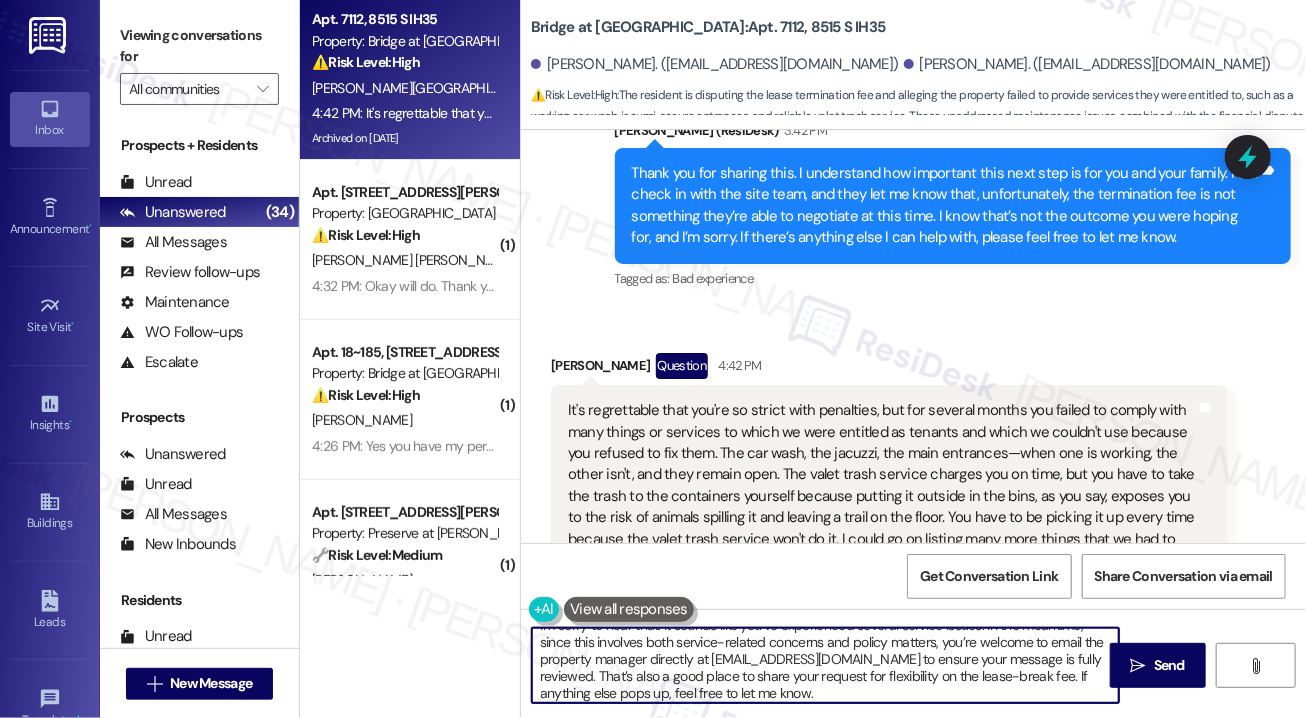 scroll, scrollTop: 21, scrollLeft: 0, axis: vertical 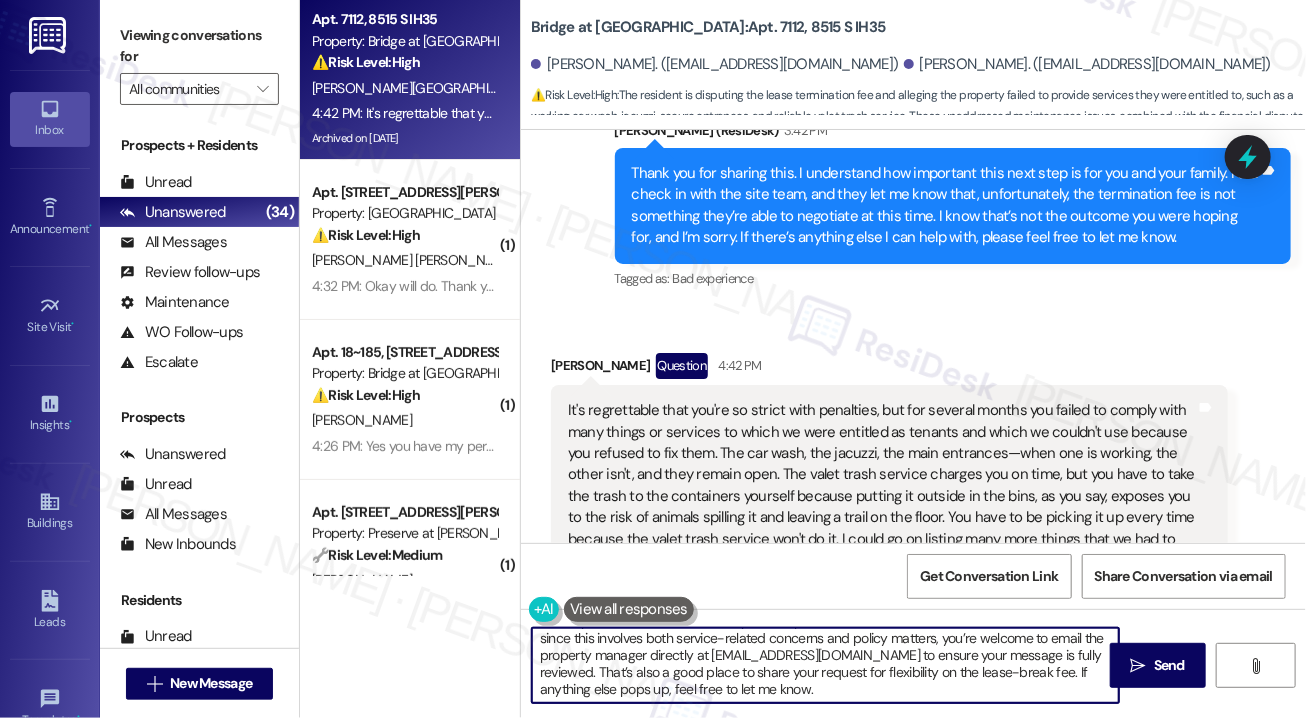 click on "I'm sorry to hear that. It sounds like you’ve experienced several service issues. In the meantime, since this involves both service-related concerns and policy matters, you’re welcome to email the property manager directly at [EMAIL_ADDRESS][DOMAIN_NAME] to ensure your message is fully reviewed. That’s also a good place to share your request for flexibility on the lease-break fee. If anything else pops up, feel free to let me know." at bounding box center [825, 665] 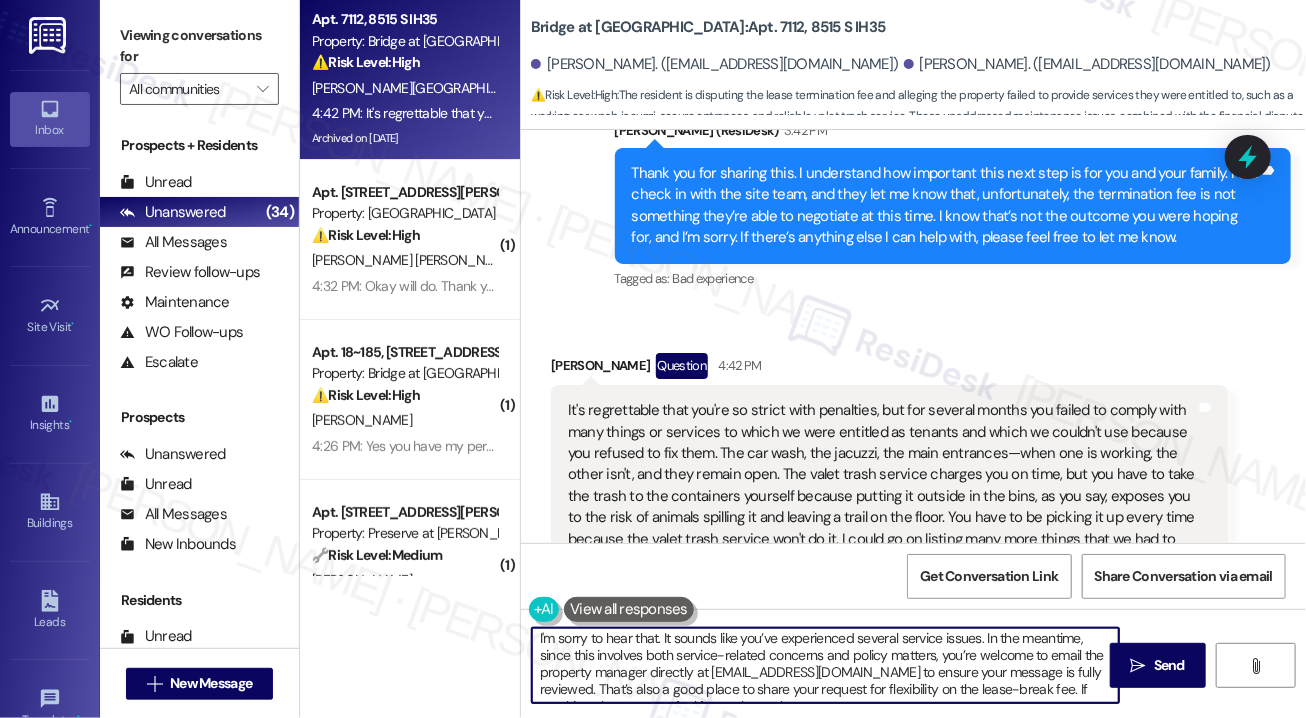 scroll, scrollTop: 0, scrollLeft: 0, axis: both 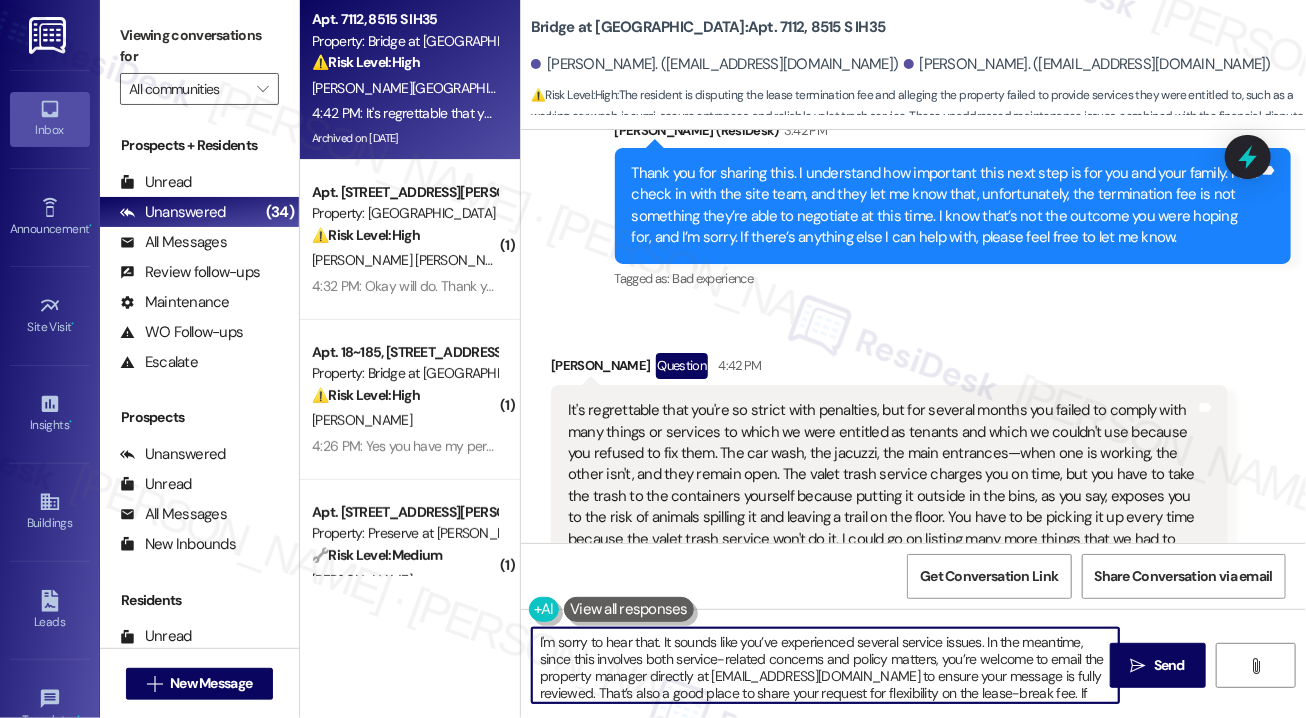 click on "I'm sorry to hear that. It sounds like you’ve experienced several service issues. In the meantime, since this involves both service-related concerns and policy matters, you’re welcome to email the property manager directly at [EMAIL_ADDRESS][DOMAIN_NAME] to ensure your message is fully reviewed. That’s also a good place to share your request for flexibility on the lease-break fee. If anything else pops up, feel free to let me know." at bounding box center [825, 665] 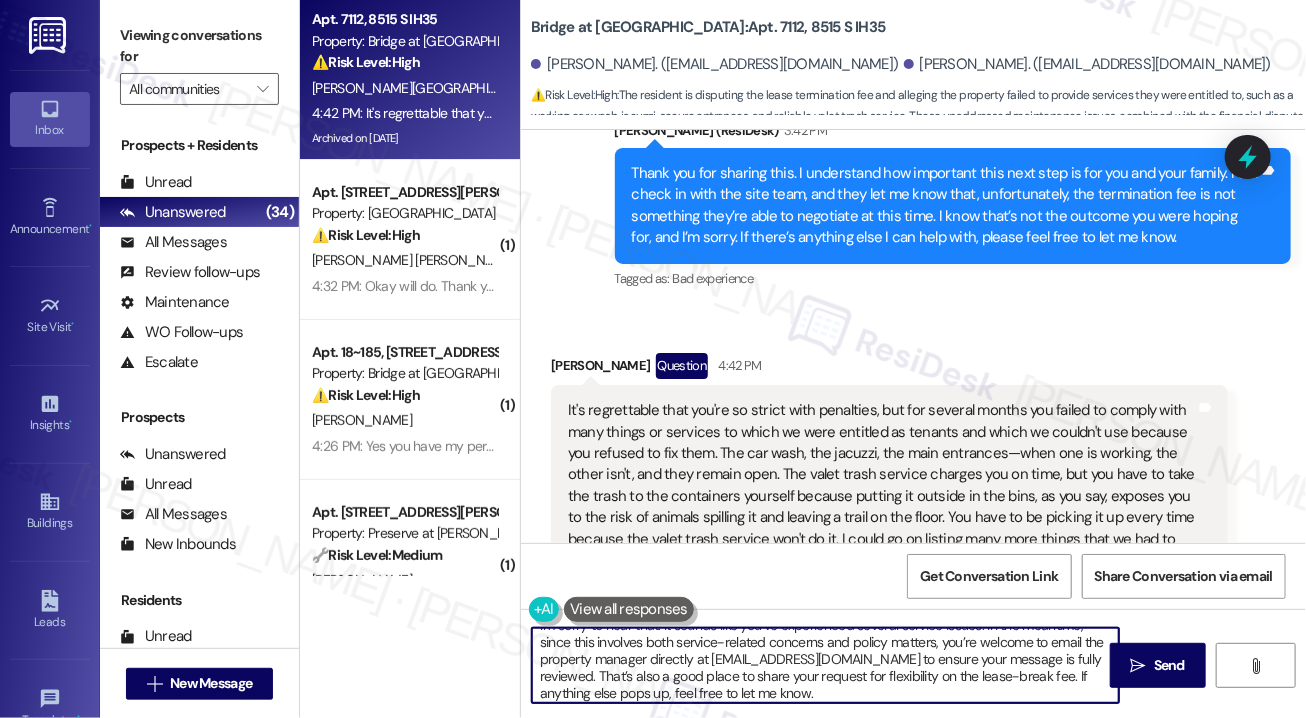 scroll, scrollTop: 21, scrollLeft: 0, axis: vertical 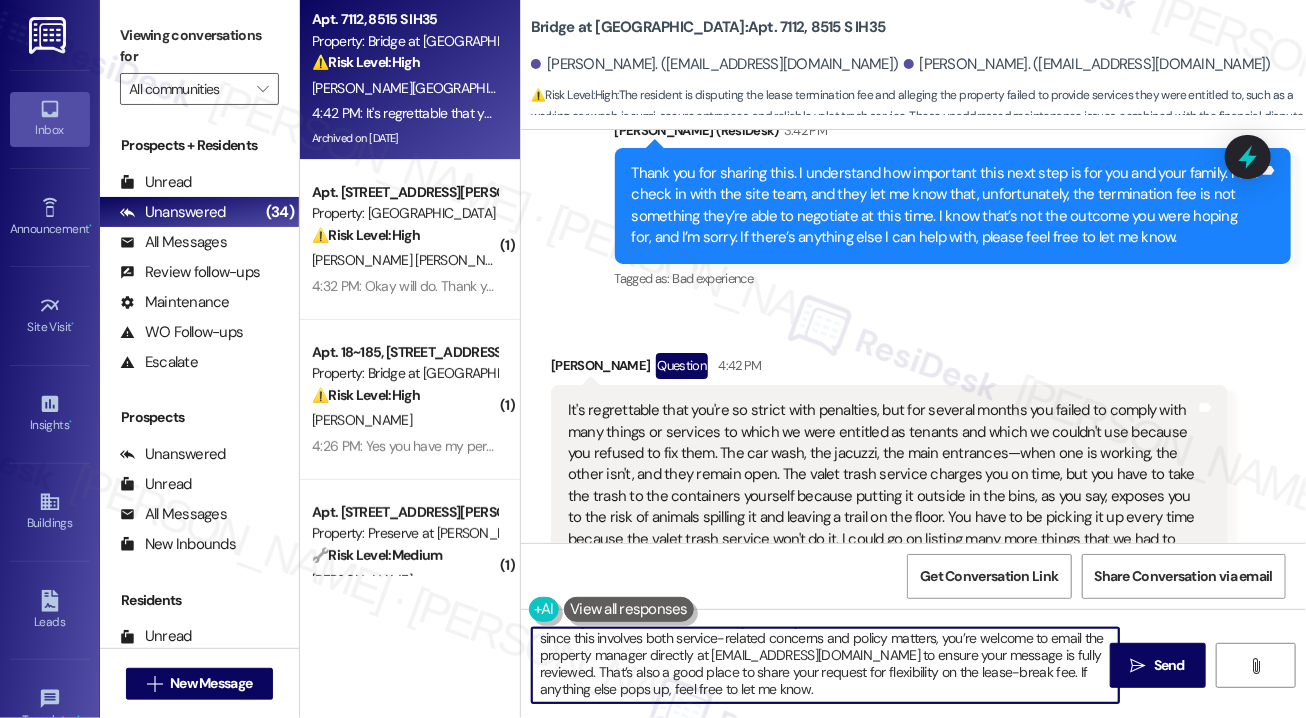 click on "I'm sorry to hear that. It sounds like you’ve experienced several service issues. In the meantime, since this involves both service-related concerns and policy matters, you’re welcome to email the property manager directly at [EMAIL_ADDRESS][DOMAIN_NAME] to ensure your message is fully reviewed. That’s also a good place to share your request for flexibility on the lease-break fee. If anything else pops up, feel free to let me know." at bounding box center (825, 665) 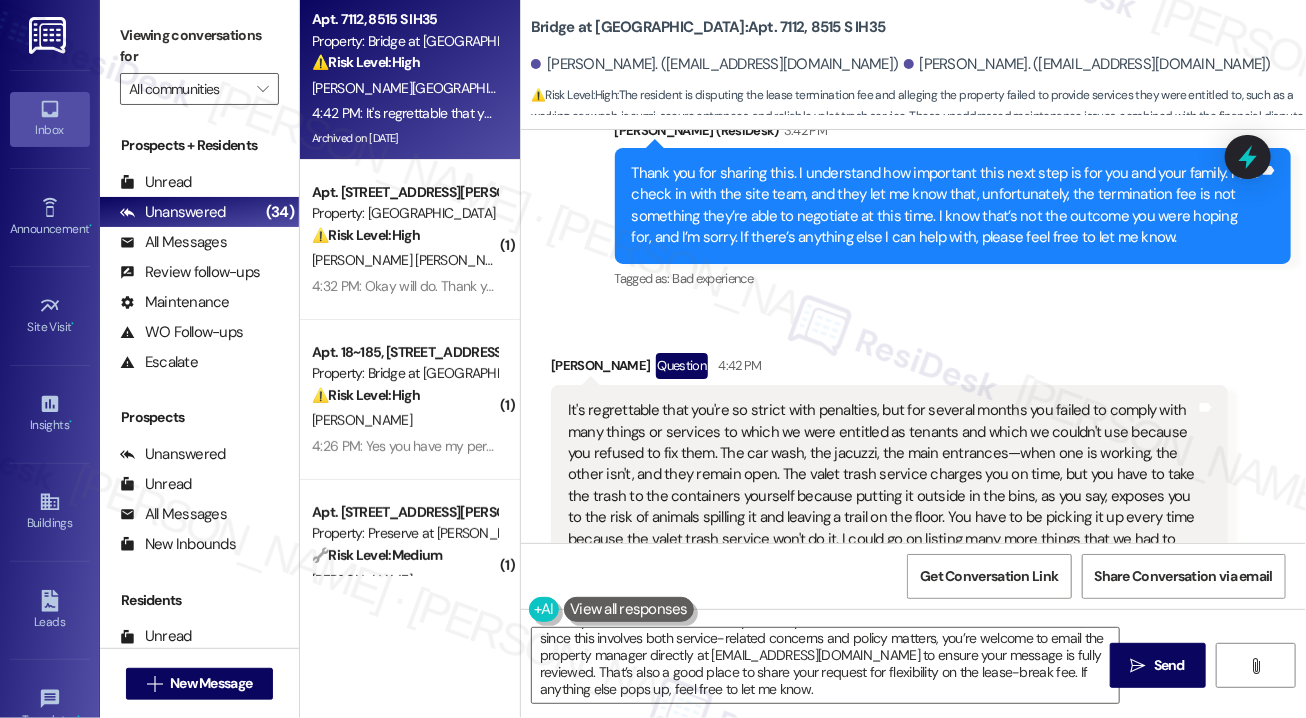 click on "Received via SMS [PERSON_NAME] Question 4:42 PM It's regrettable that you're so strict with penalties, but for several months you failed to comply with many things or services to which we were entitled as tenants and which we couldn't use because you refused to fix them. The car wash, the jacuzzi, the main entrances—when one is working, the other isn't, and they remain open. The valet trash service charges you on time, but you have to take the trash to the containers yourself because putting it outside in the bins, as you say, exposes you to the risk of animals spilling it and leaving a trail on the floor. You have to be picking it up every time because the valet trash service won't do it. I could go on listing many more things that we had to put up with and be flexible with your lack of action to provide a timely solution. Tags and notes Tagged as:   Trash ,  Click to highlight conversations about Trash Parking Click to highlight conversations about Parking" at bounding box center [913, 469] 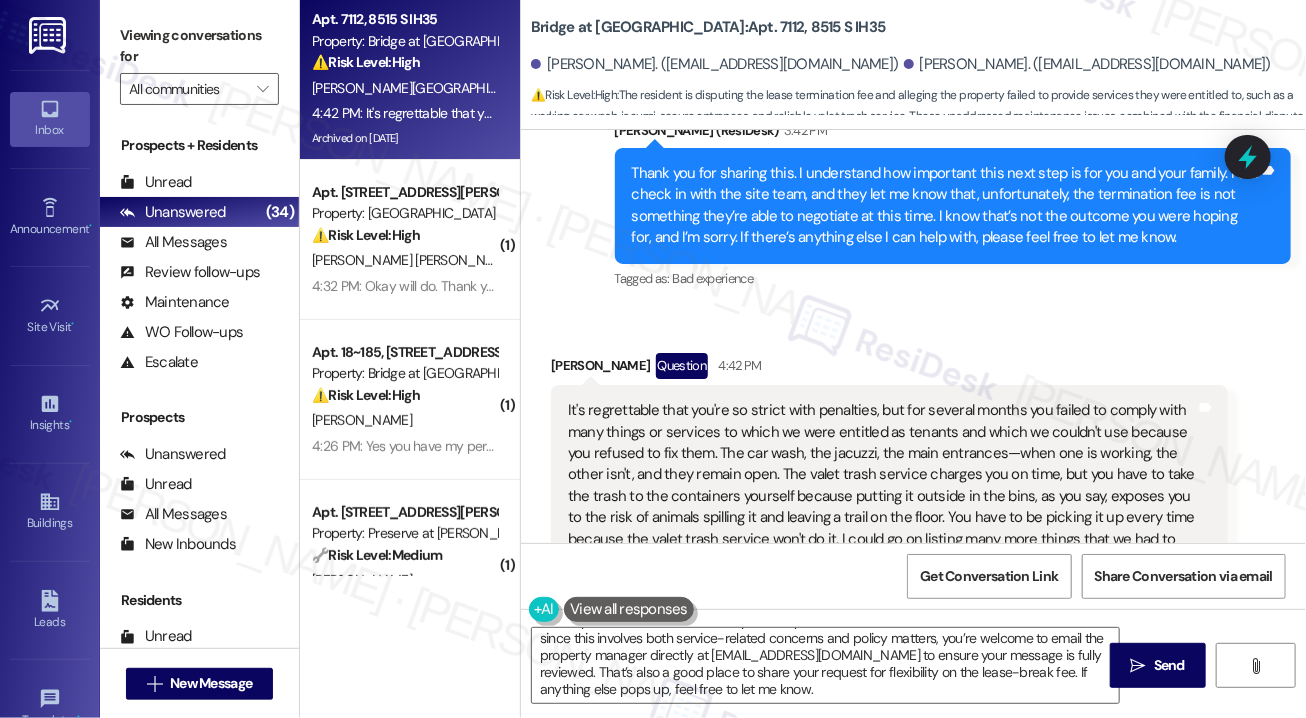 click on "It's regrettable that you're so strict with penalties, but for several months you failed to comply with many things or services to which we were entitled as tenants and which we couldn't use because you refused to fix them. The car wash, the jacuzzi, the main entrances—when one is working, the other isn't, and they remain open. The valet trash service charges you on time, but you have to take the trash to the containers yourself because putting it outside in the bins, as you say, exposes you to the risk of animals spilling it and leaving a trail on the floor. You have to be picking it up every time because the valet trash service won't do it. I could go on listing many more things that we had to put up with and be flexible with your lack of action to provide a timely solution." at bounding box center [882, 485] 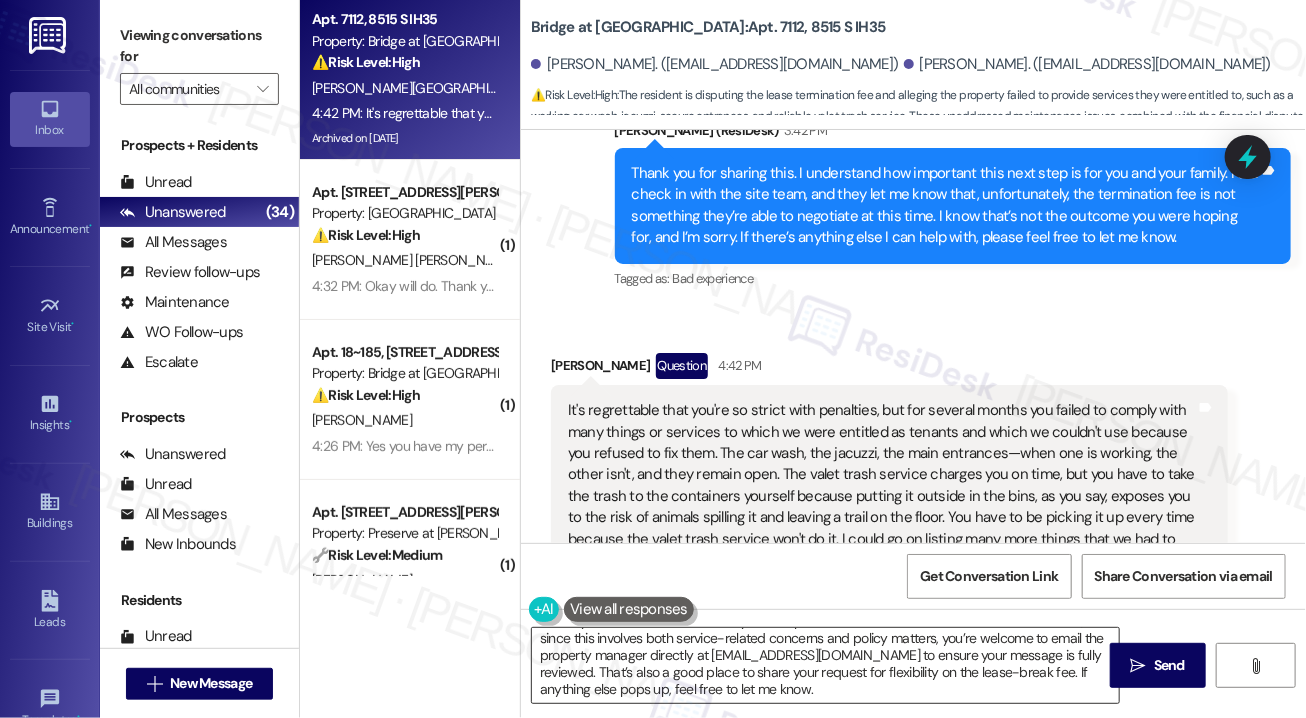 click on "I'm sorry to hear that. It sounds like you’ve experienced several service issues. In the meantime, since this involves both service-related concerns and policy matters, you’re welcome to email the property manager directly at [EMAIL_ADDRESS][DOMAIN_NAME] to ensure your message is fully reviewed. That’s also a good place to share your request for flexibility on the lease-break fee. If anything else pops up, feel free to let me know." at bounding box center (825, 665) 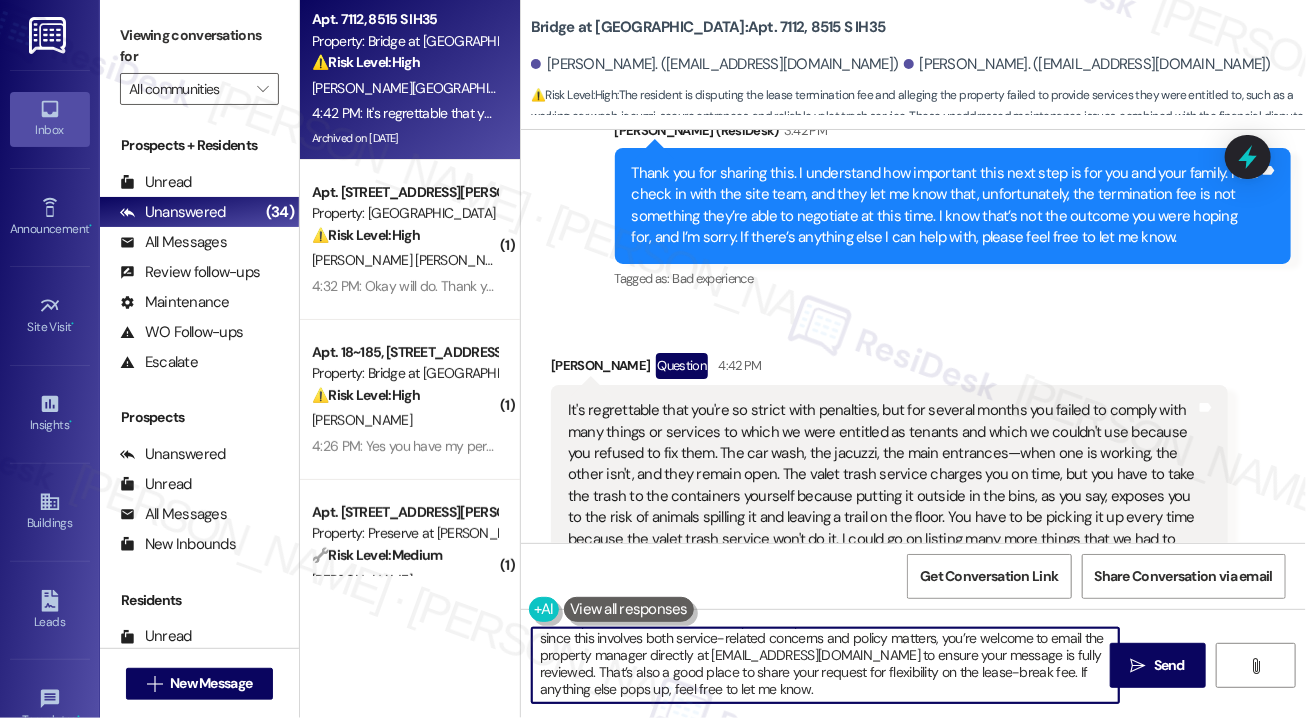 click on "I'm sorry to hear that. It sounds like you’ve experienced several service issues. In the meantime, since this involves both service-related concerns and policy matters, you’re welcome to email the property manager directly at [EMAIL_ADDRESS][DOMAIN_NAME] to ensure your message is fully reviewed. That’s also a good place to share your request for flexibility on the lease-break fee. If anything else pops up, feel free to let me know." at bounding box center [825, 665] 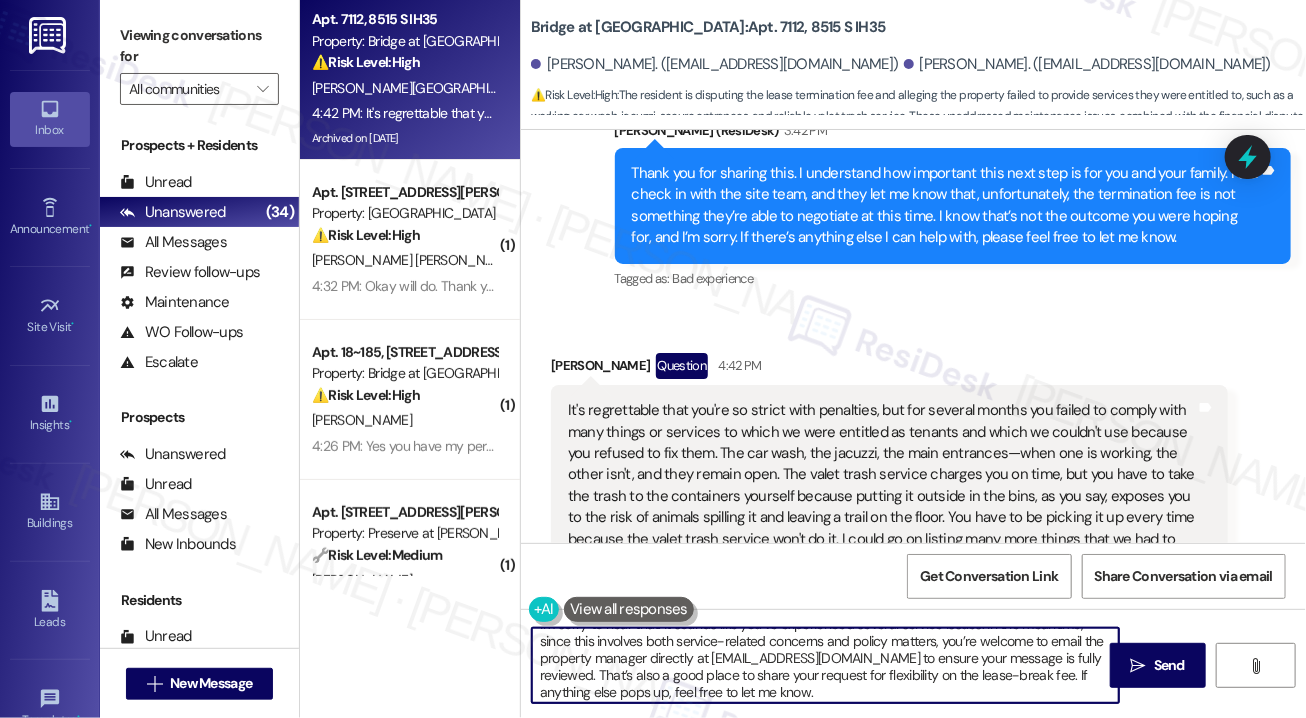 scroll, scrollTop: 21, scrollLeft: 0, axis: vertical 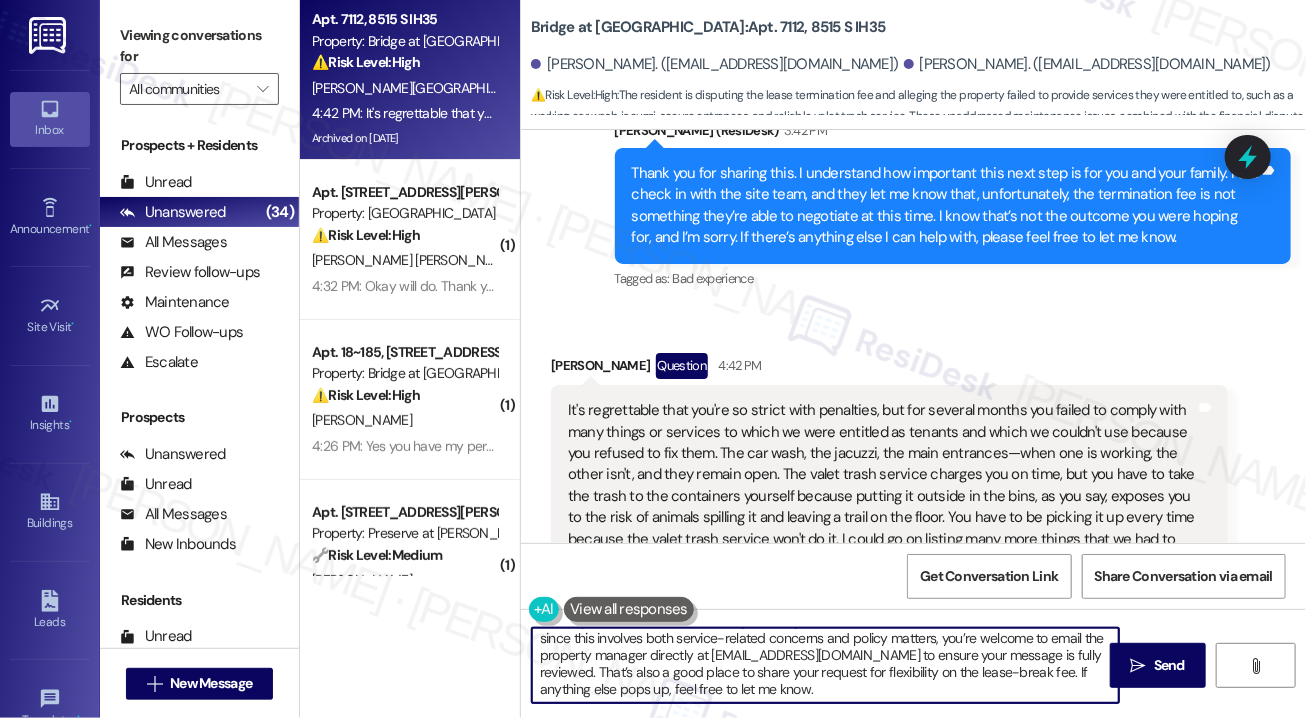 click on "I'm sorry to hear that. It sounds like you’ve experienced several service issues. In the meantime, since this involves both service-related concerns and policy matters, you’re welcome to email the property manager directly at [EMAIL_ADDRESS][DOMAIN_NAME] to ensure your message is fully reviewed. That’s also a good place to share your request for flexibility on the lease-break fee. If anything else pops up, feel free to let me know." at bounding box center (825, 665) 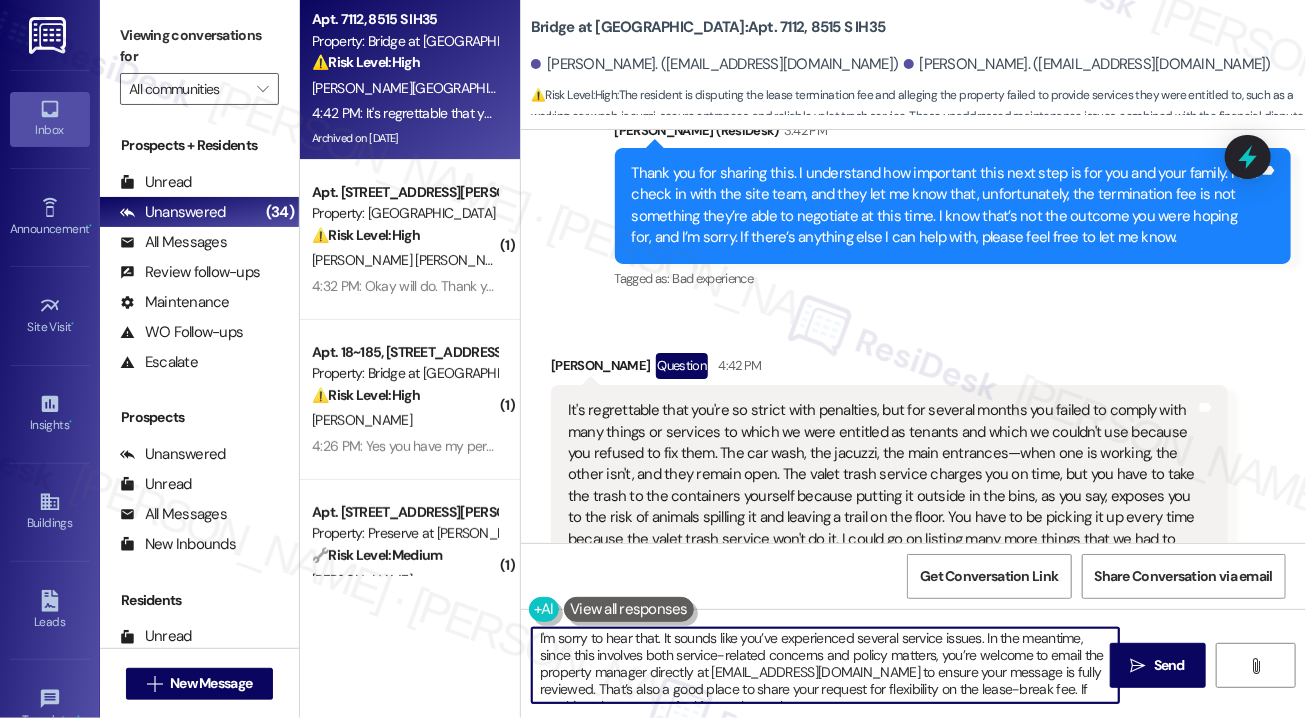 scroll, scrollTop: 0, scrollLeft: 0, axis: both 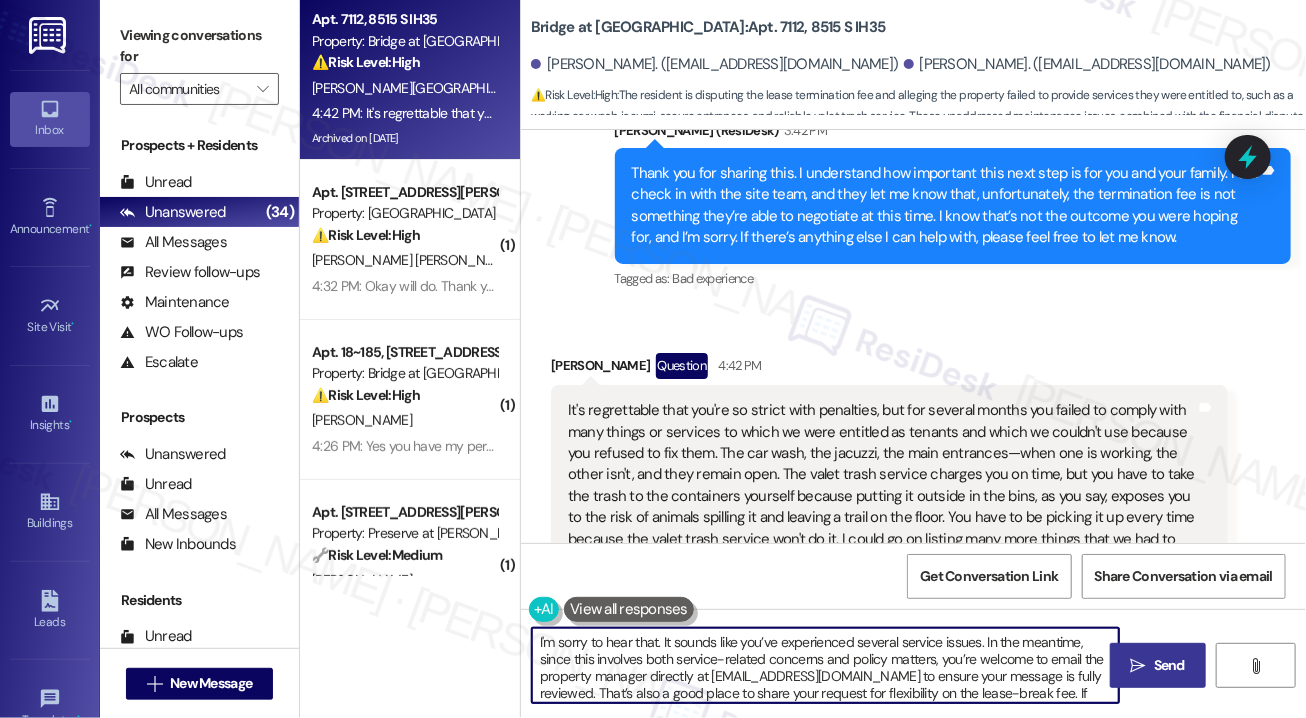 click on " Send" at bounding box center (1158, 665) 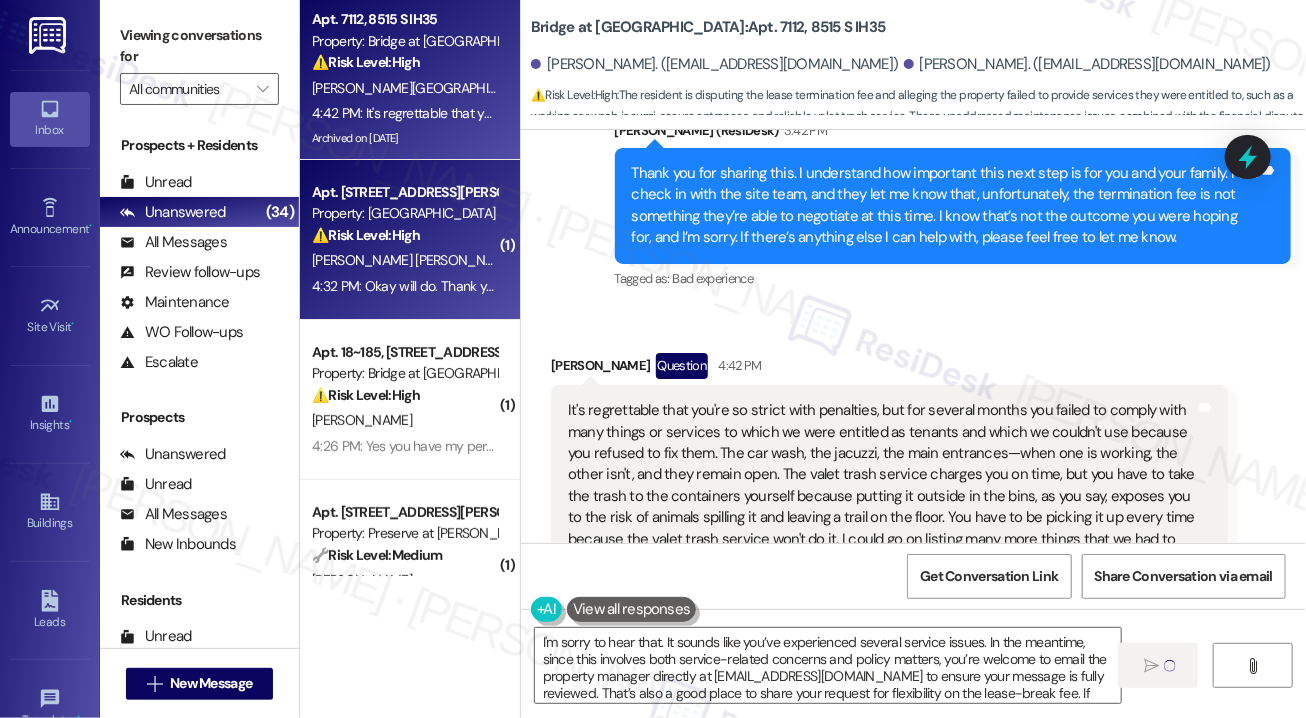 click on "4:32 PM: Okay will do. Thank you. Also were you able to confirm the pest control schedule? 4:32 PM: Okay will do. Thank you. Also were you able to confirm the pest control schedule?" at bounding box center [404, 286] 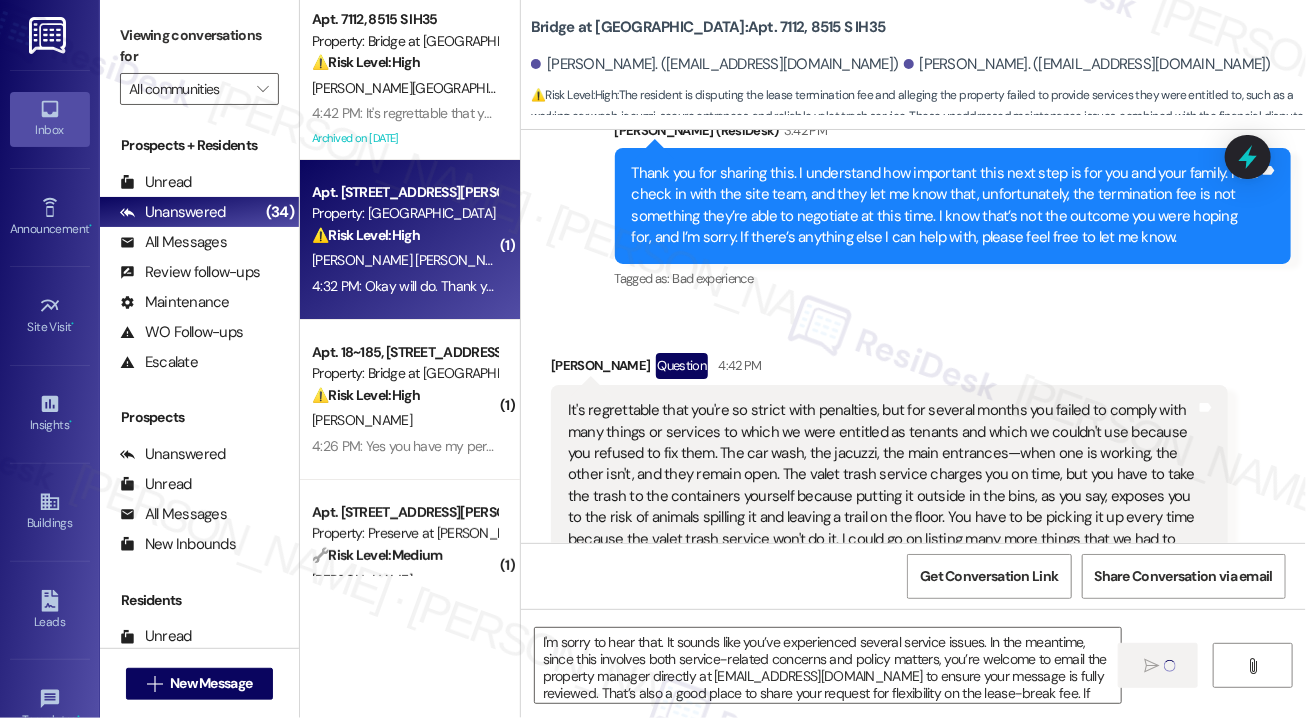 type on "Fetching suggested responses. Please feel free to read through the conversation in the meantime." 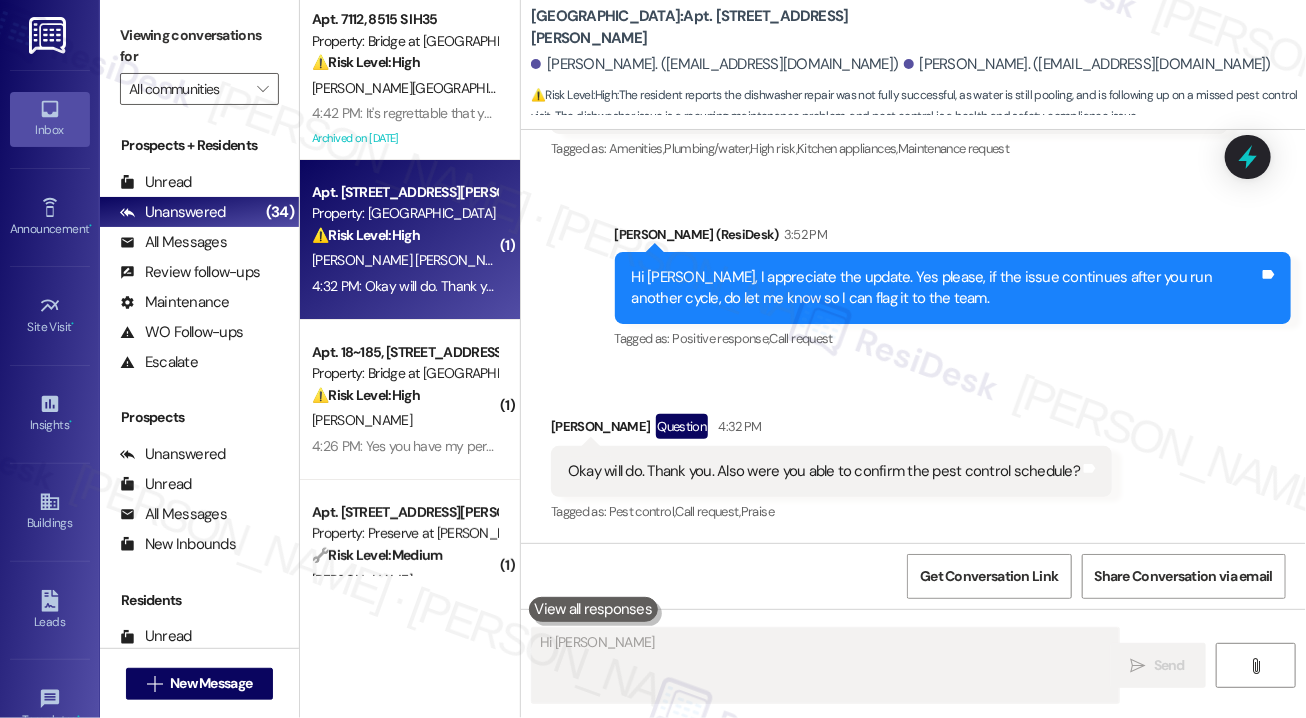 scroll, scrollTop: 2830, scrollLeft: 0, axis: vertical 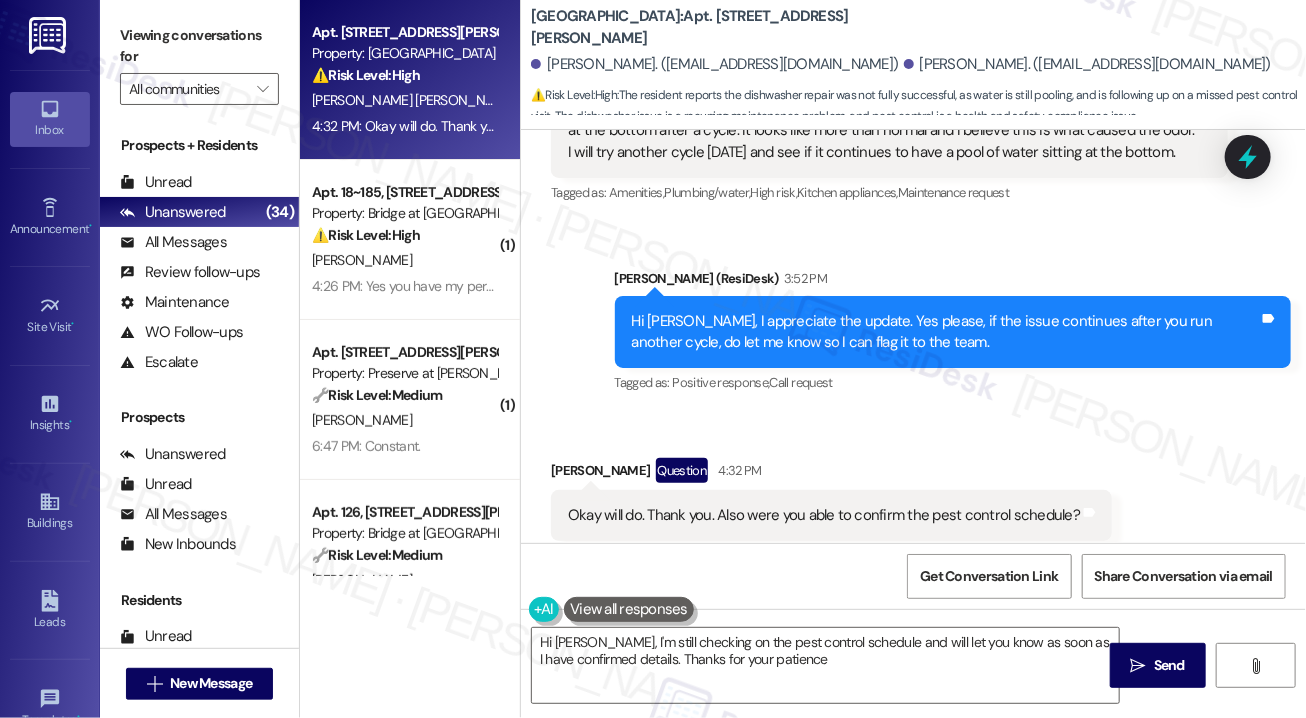 type on "Hi [PERSON_NAME], I'm still checking on the pest control schedule and will let you know as soon as I have confirmed details. Thanks for your patience!" 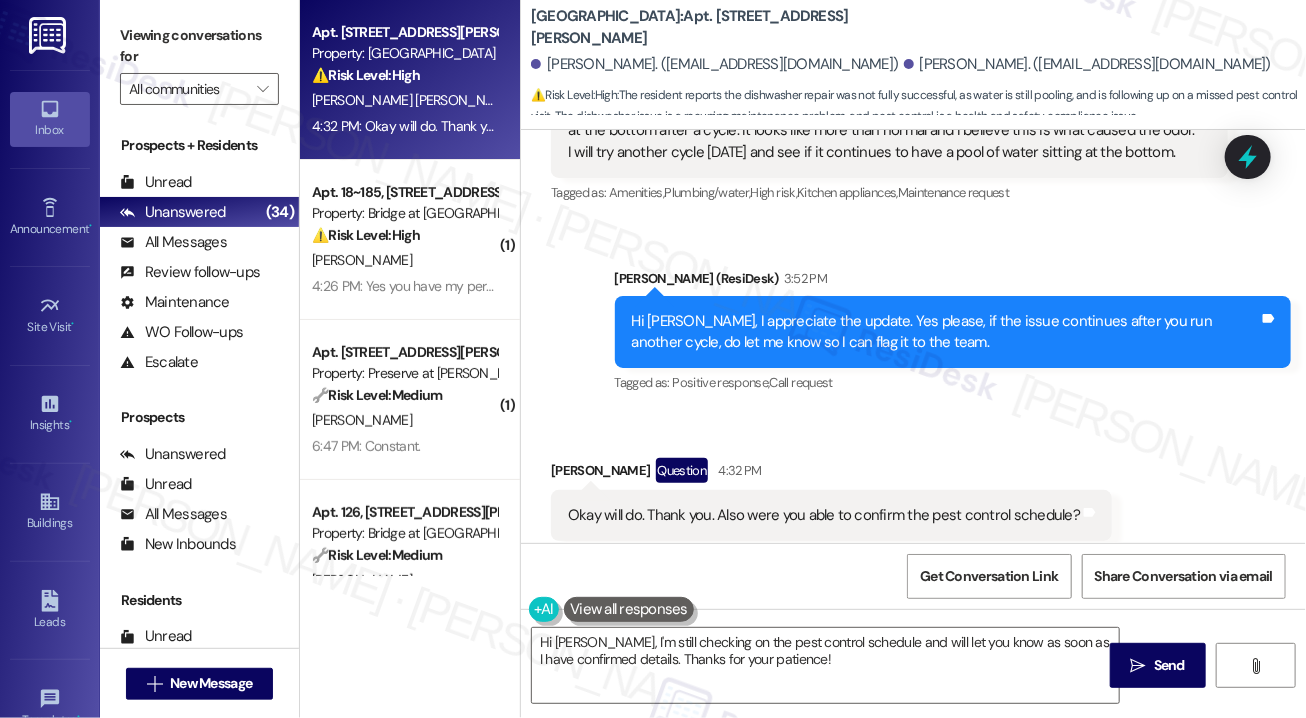 click on "Okay will do. Thank you. Also were you able to confirm the pest control schedule?" at bounding box center (824, 515) 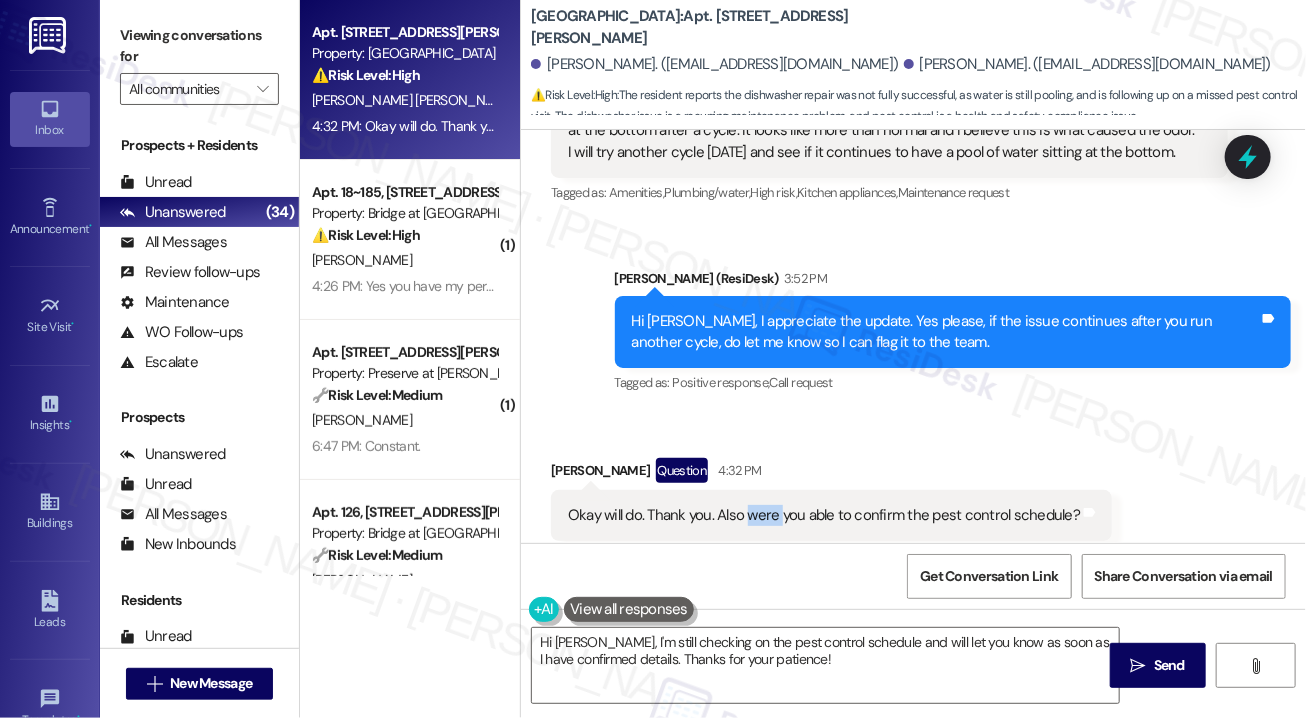 click on "Okay will do. Thank you. Also were you able to confirm the pest control schedule?" at bounding box center [824, 515] 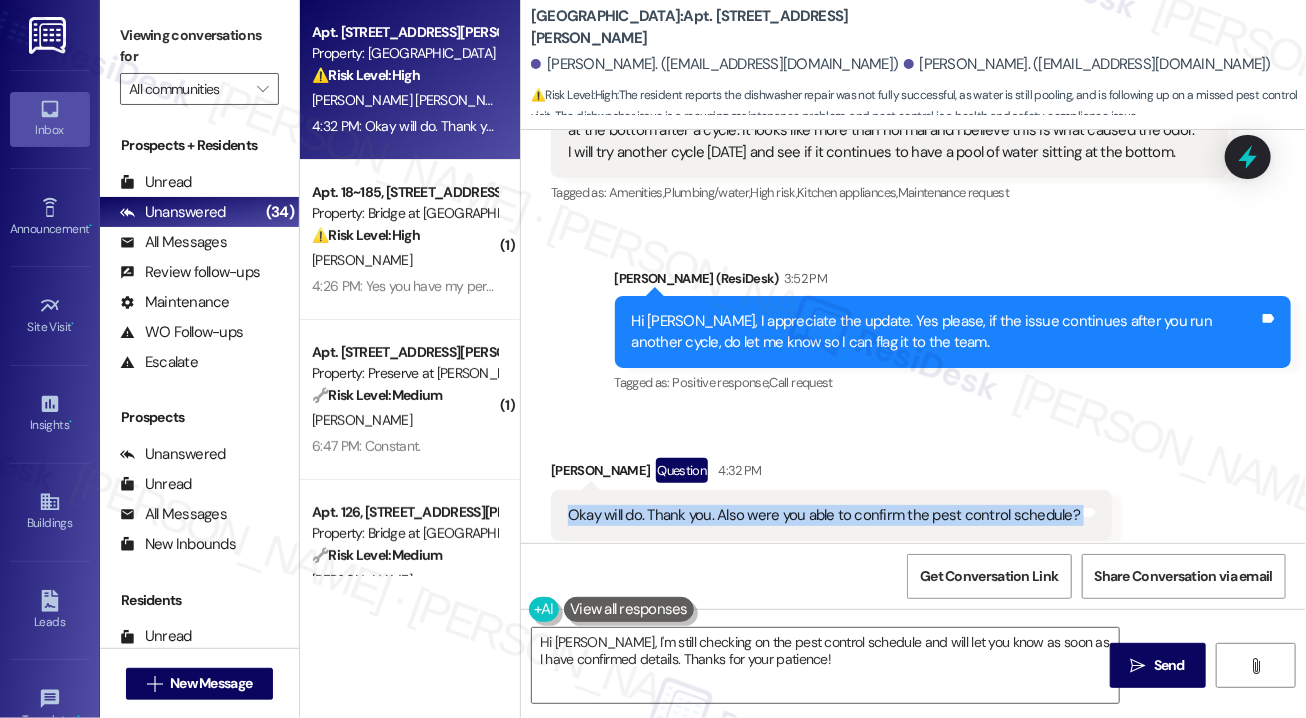 click on "Okay will do. Thank you. Also were you able to confirm the pest control schedule?" at bounding box center [824, 515] 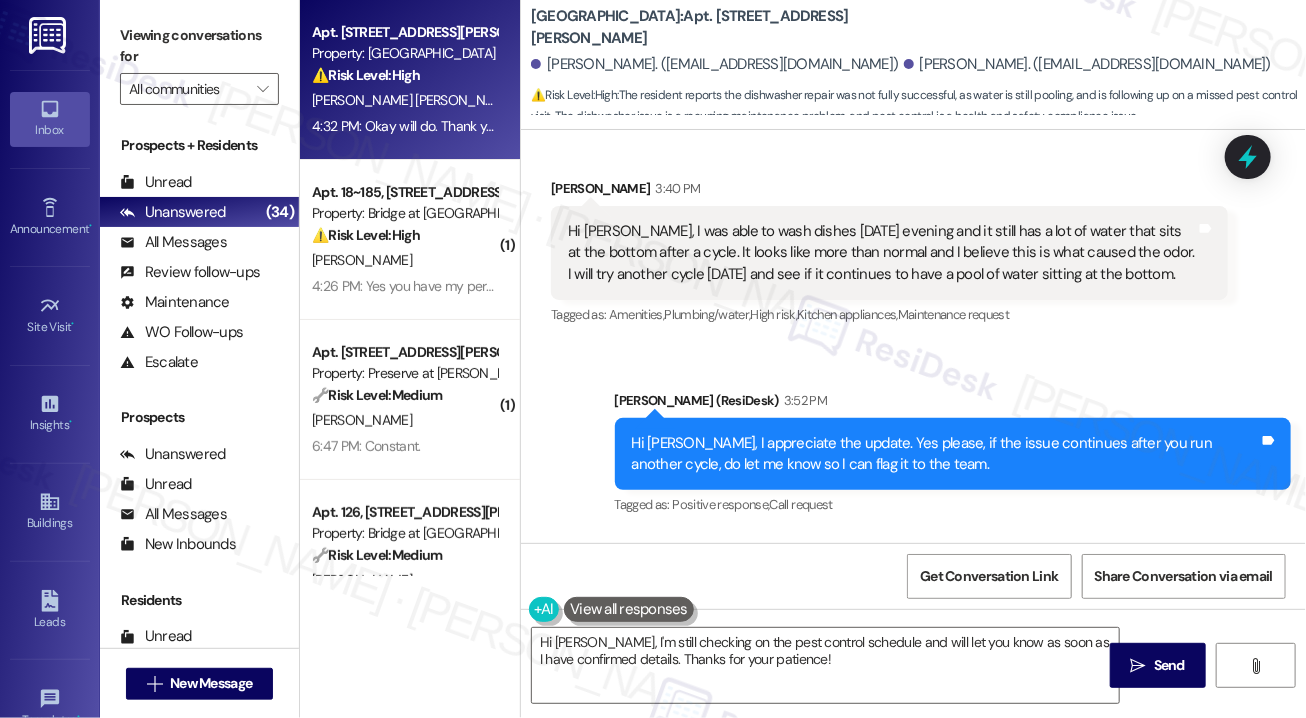 scroll, scrollTop: 2830, scrollLeft: 0, axis: vertical 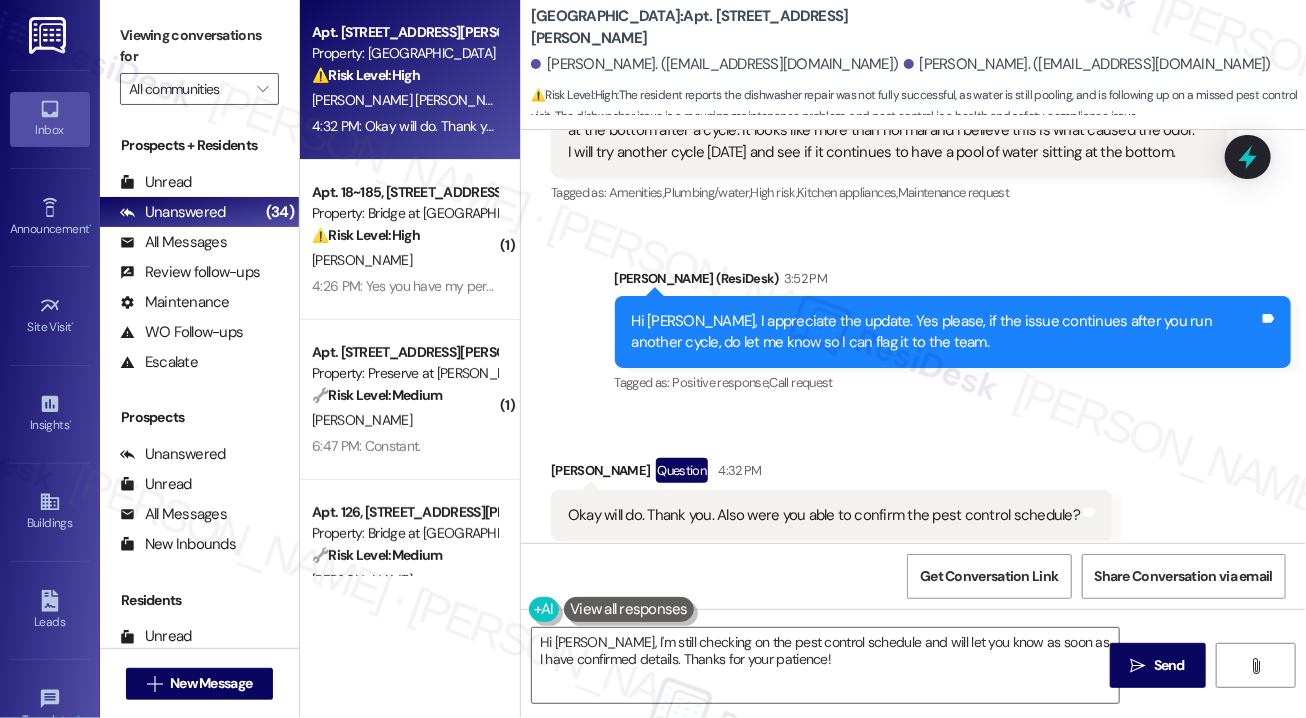 click on "Hi [PERSON_NAME], I appreciate the update. Yes please, if the issue continues after you run another cycle, do let me know so I can flag it to the team." at bounding box center [946, 332] 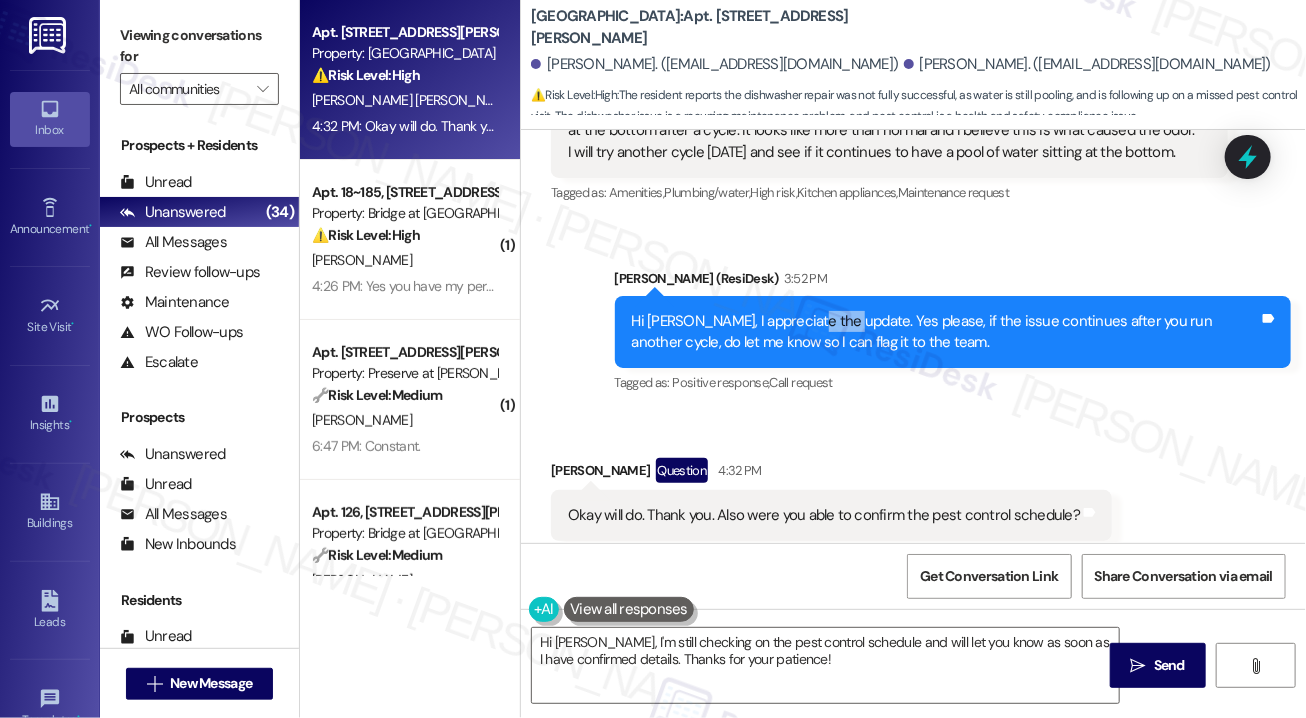 click on "Hi [PERSON_NAME], I appreciate the update. Yes please, if the issue continues after you run another cycle, do let me know so I can flag it to the team." at bounding box center [946, 332] 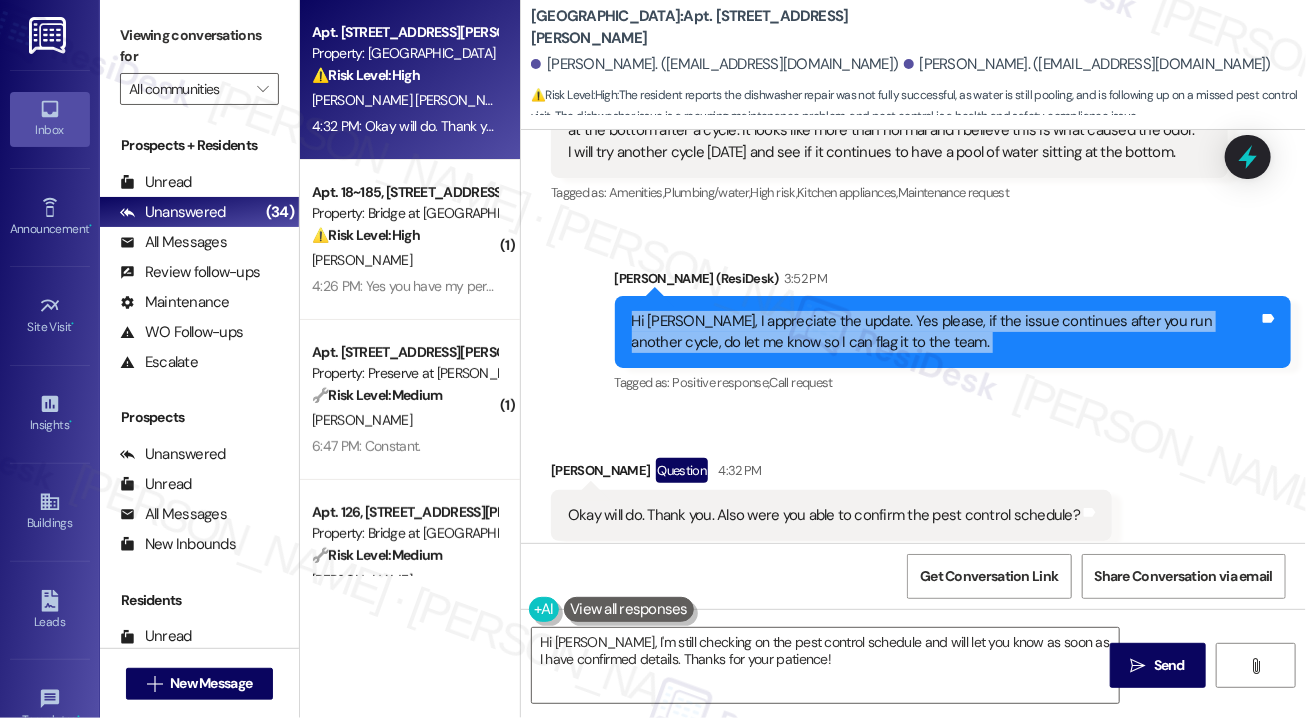 click on "Hi [PERSON_NAME], I appreciate the update. Yes please, if the issue continues after you run another cycle, do let me know so I can flag it to the team." at bounding box center [946, 332] 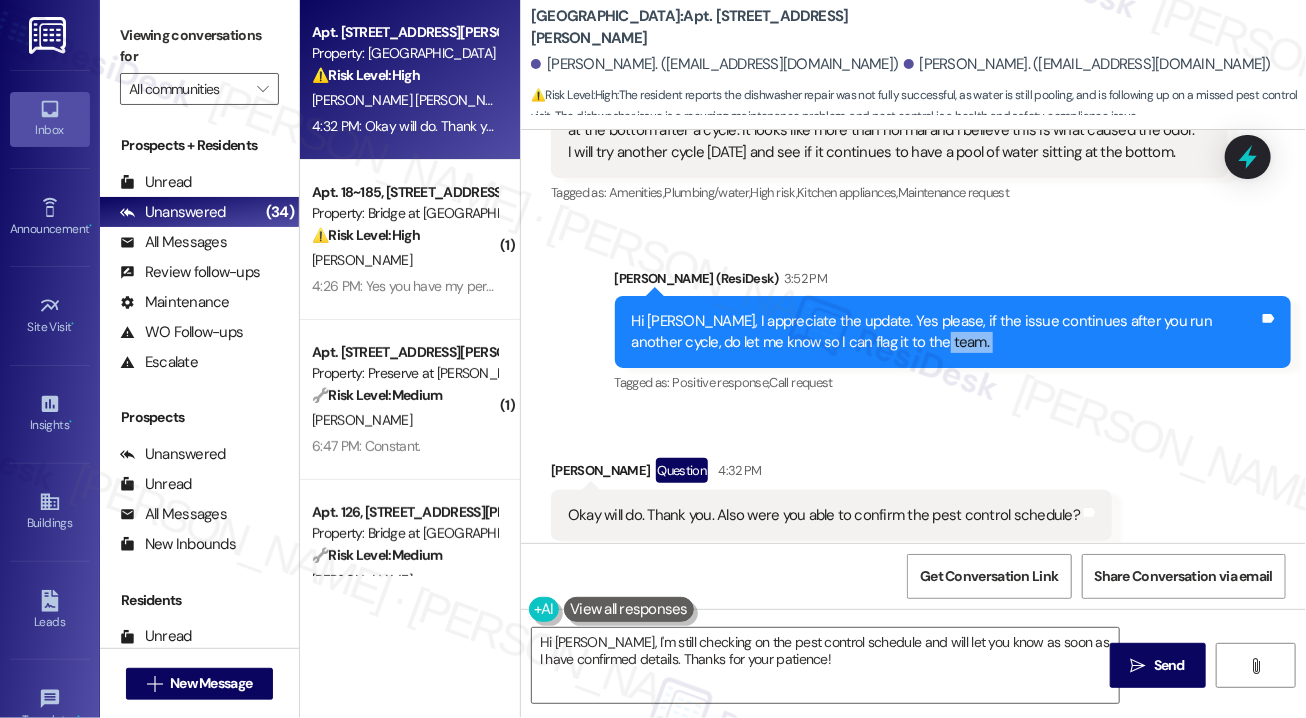 click on "Hi [PERSON_NAME], I appreciate the update. Yes please, if the issue continues after you run another cycle, do let me know so I can flag it to the team." at bounding box center (946, 332) 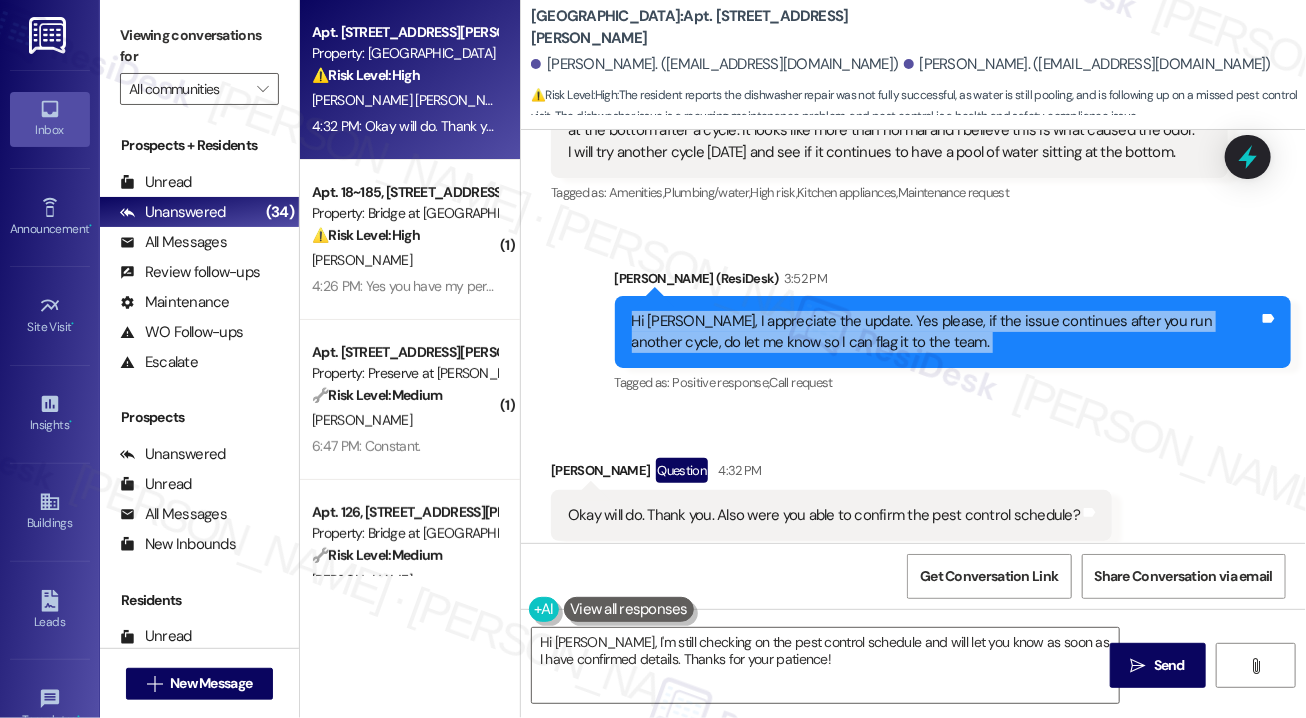 click on "Hi [PERSON_NAME], I appreciate the update. Yes please, if the issue continues after you run another cycle, do let me know so I can flag it to the team." at bounding box center [946, 332] 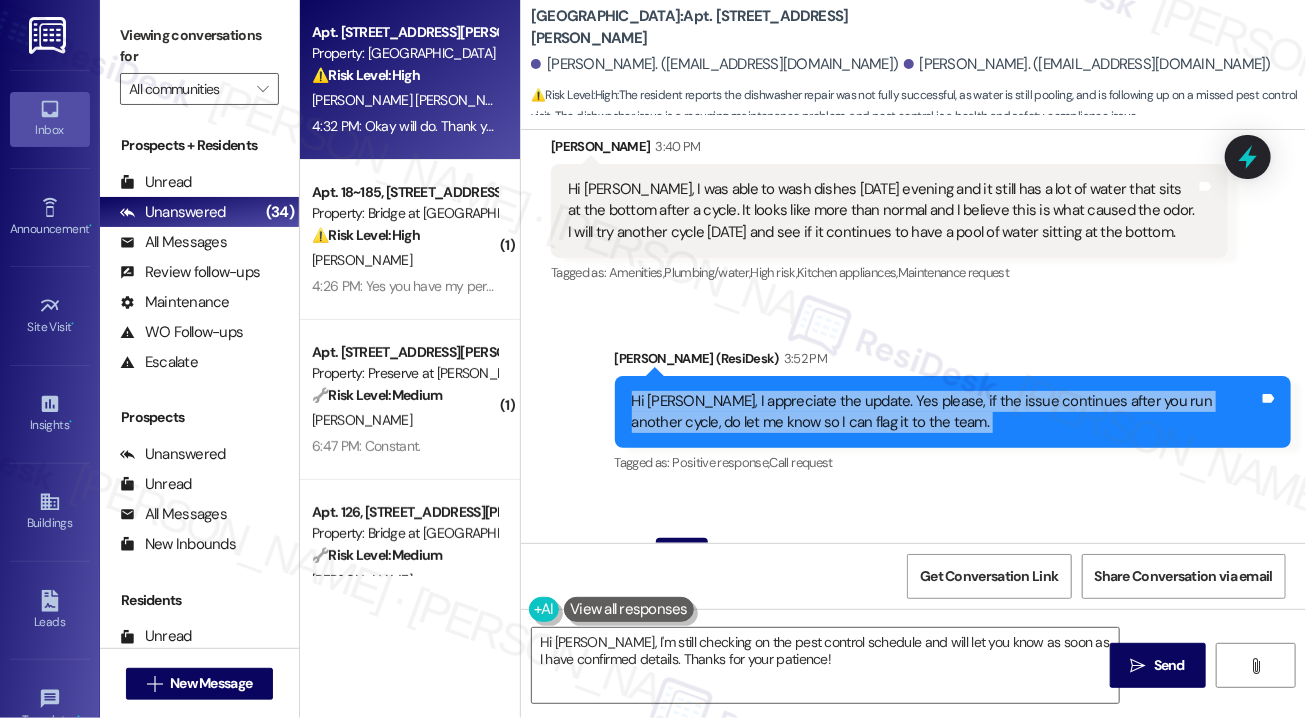 scroll, scrollTop: 2830, scrollLeft: 0, axis: vertical 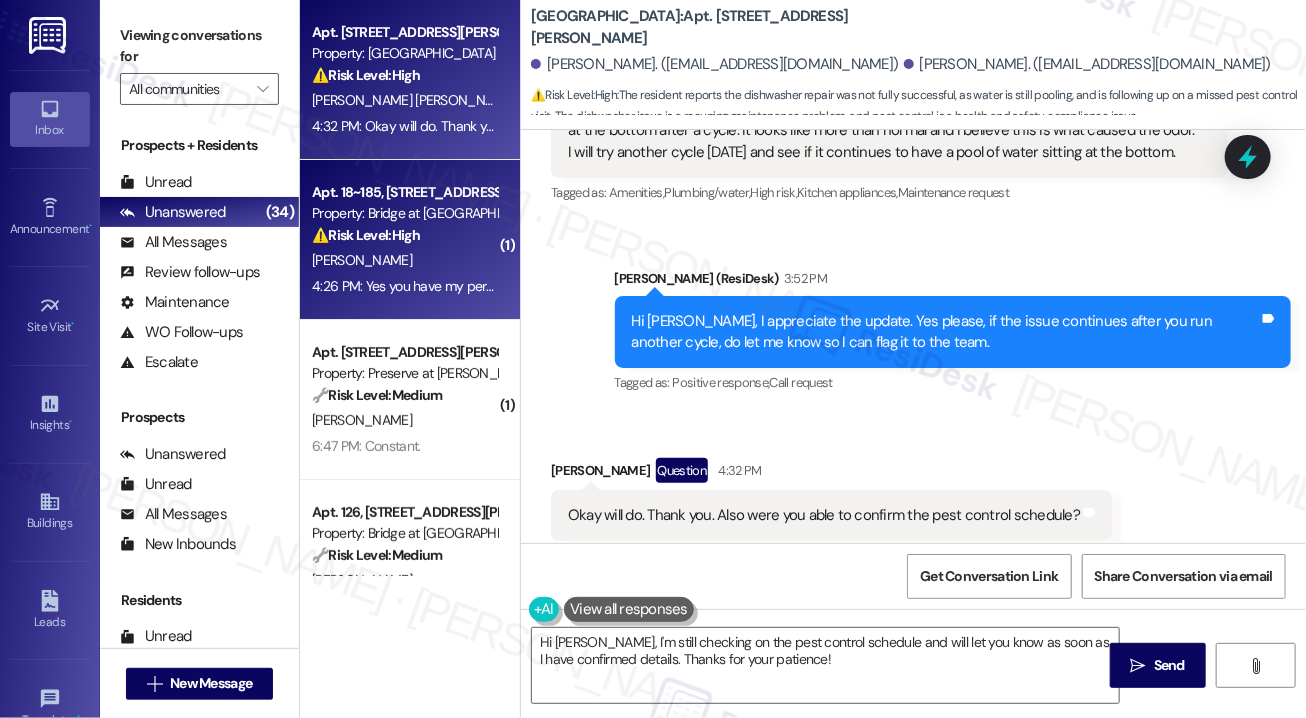 click on "4:26 PM: Yes you have my permission to enter. And it's on the ceiling in the shower. 4:26 PM: Yes you have my permission to enter. And it's on the ceiling in the shower." at bounding box center (549, 286) 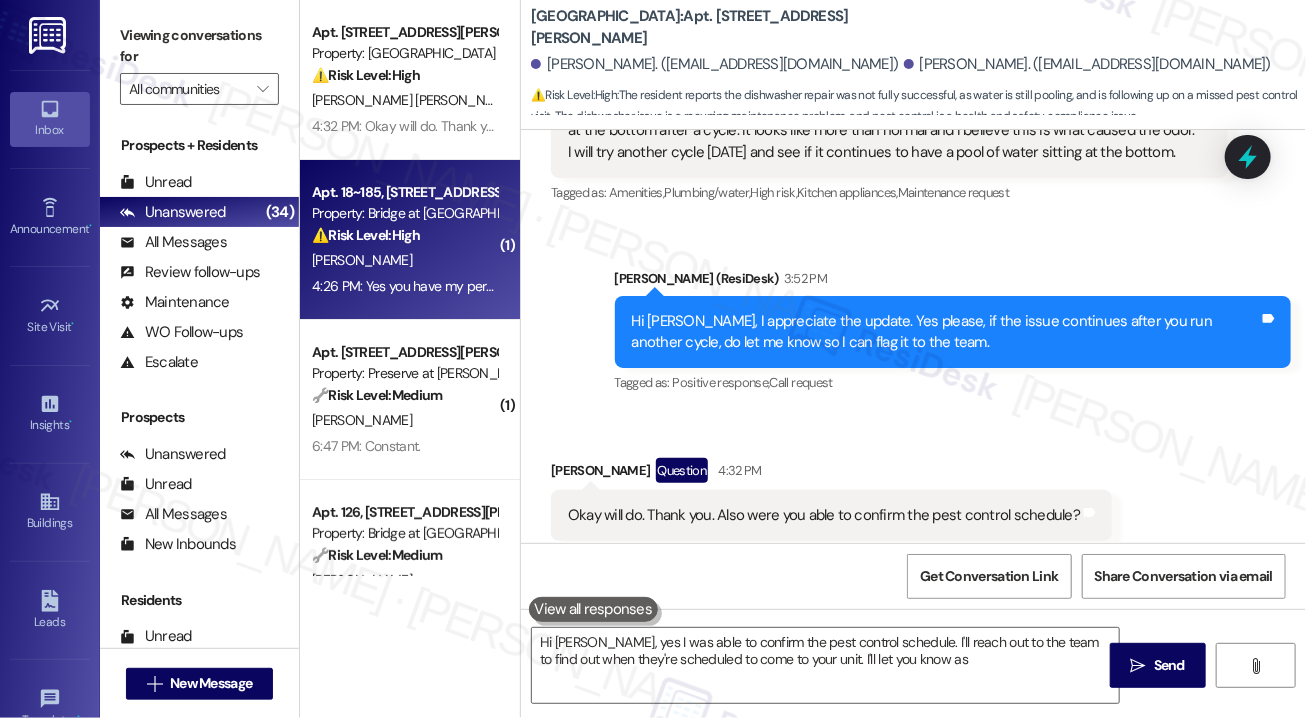 type on "Hi [PERSON_NAME], yes I was able to confirm the pest control schedule. I'll reach out to the team to find out when they're scheduled to come to your unit. I'll let you know as" 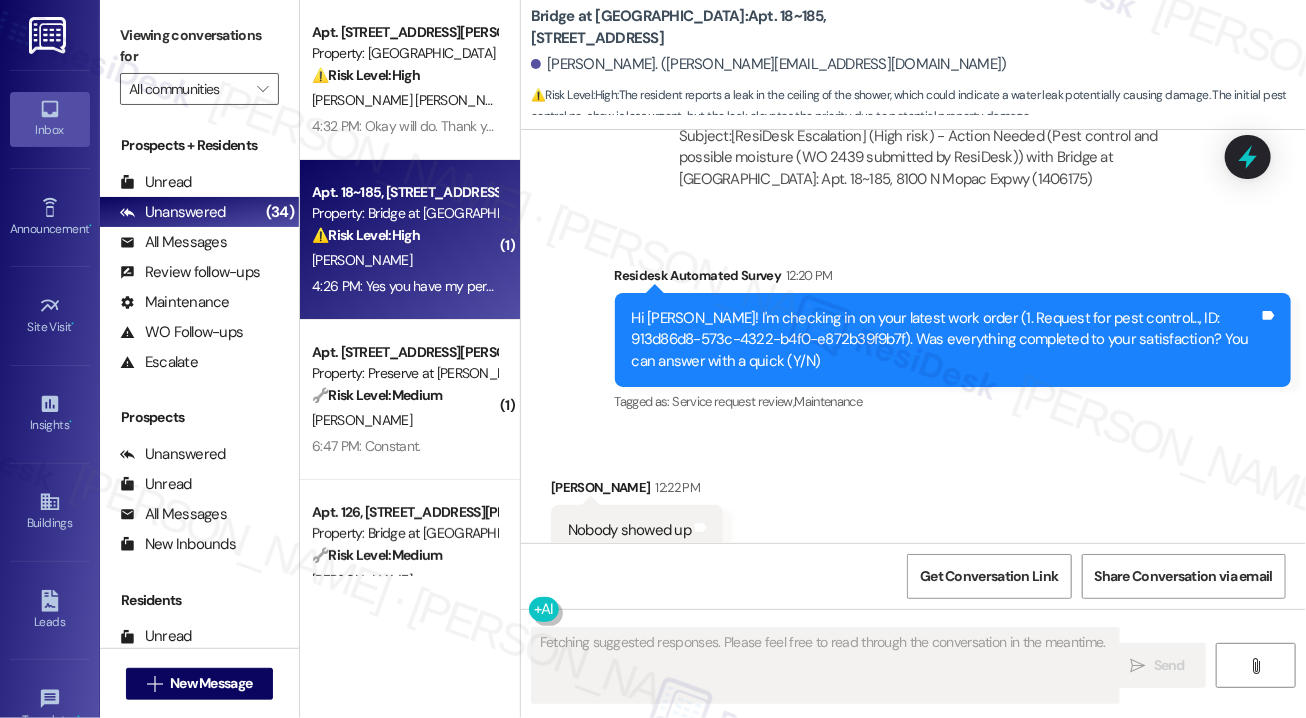 scroll, scrollTop: 4228, scrollLeft: 0, axis: vertical 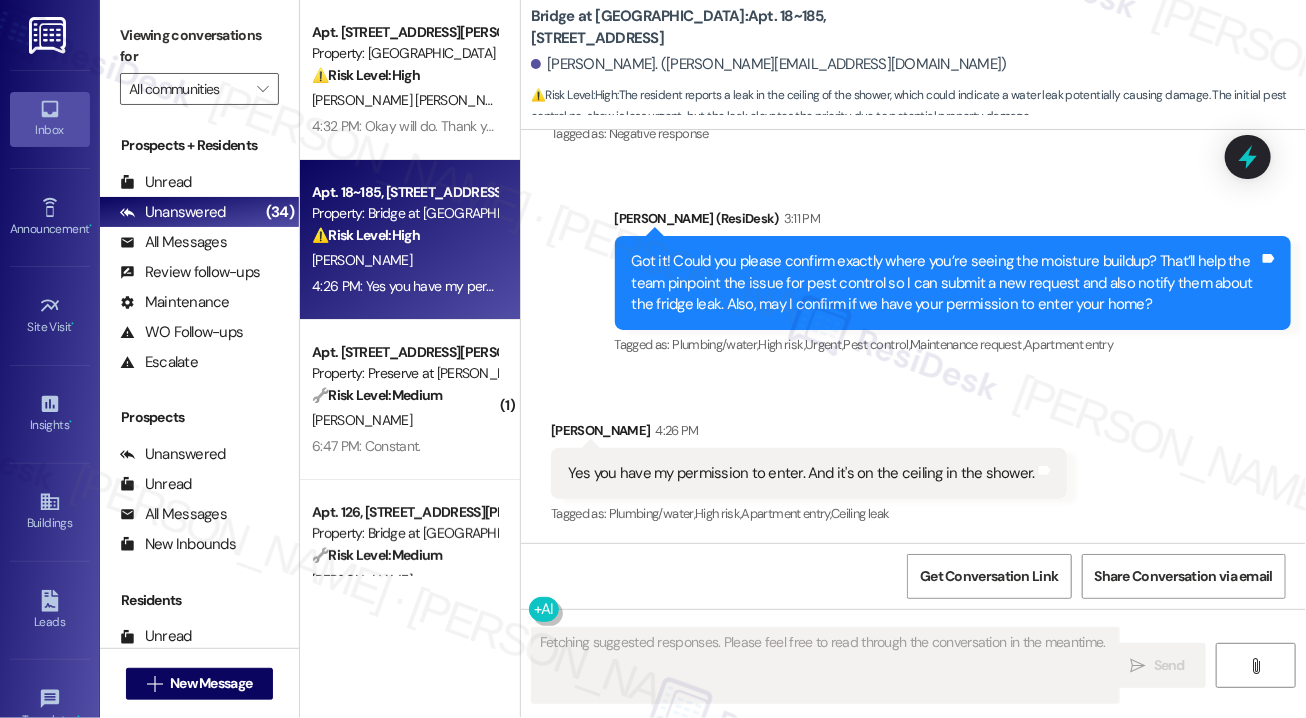 click on "Yes you have my permission to enter. And it's on the ceiling in the shower." at bounding box center (801, 473) 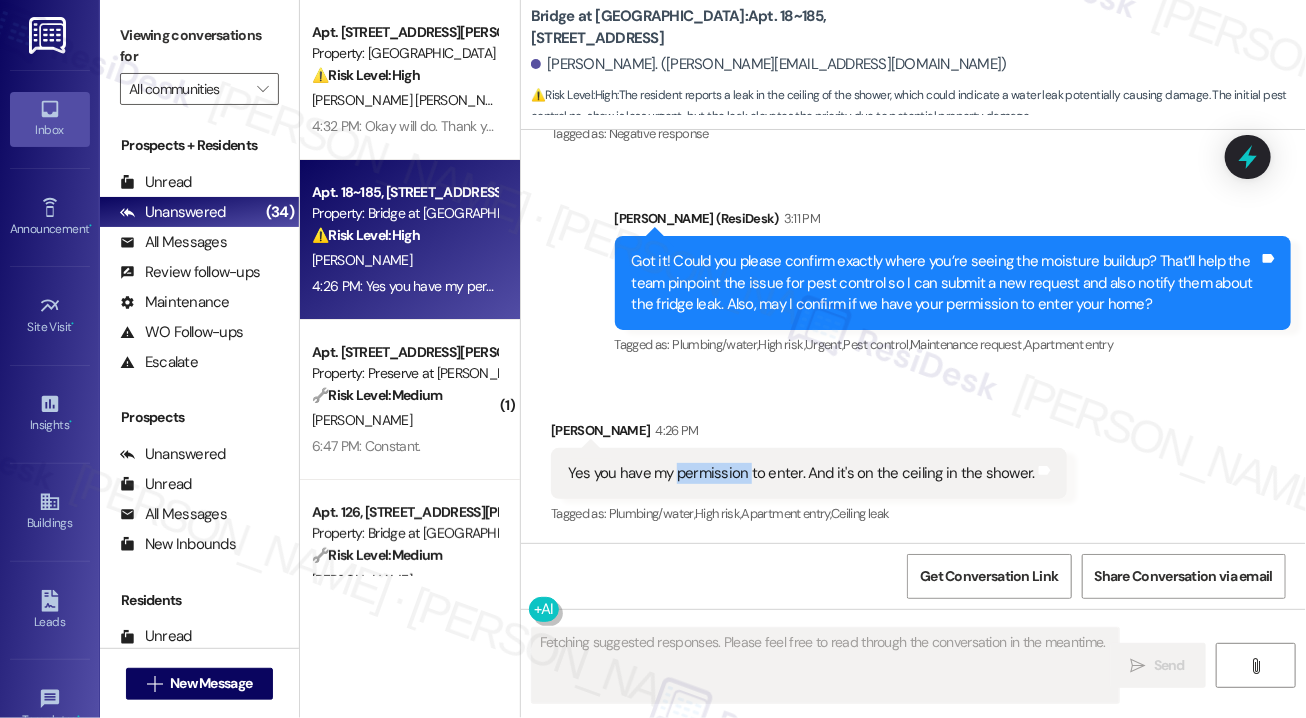 click on "Yes you have my permission to enter. And it's on the ceiling in the shower." at bounding box center (801, 473) 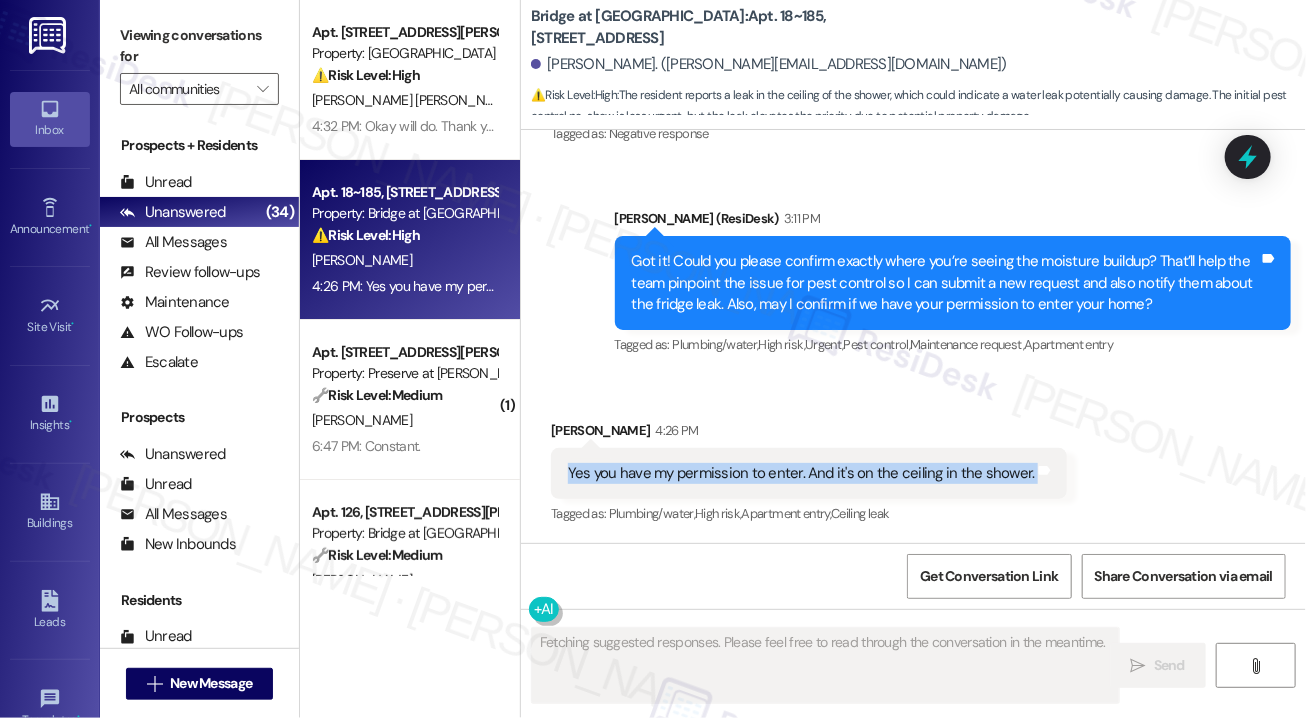 click on "Yes you have my permission to enter. And it's on the ceiling in the shower." at bounding box center [801, 473] 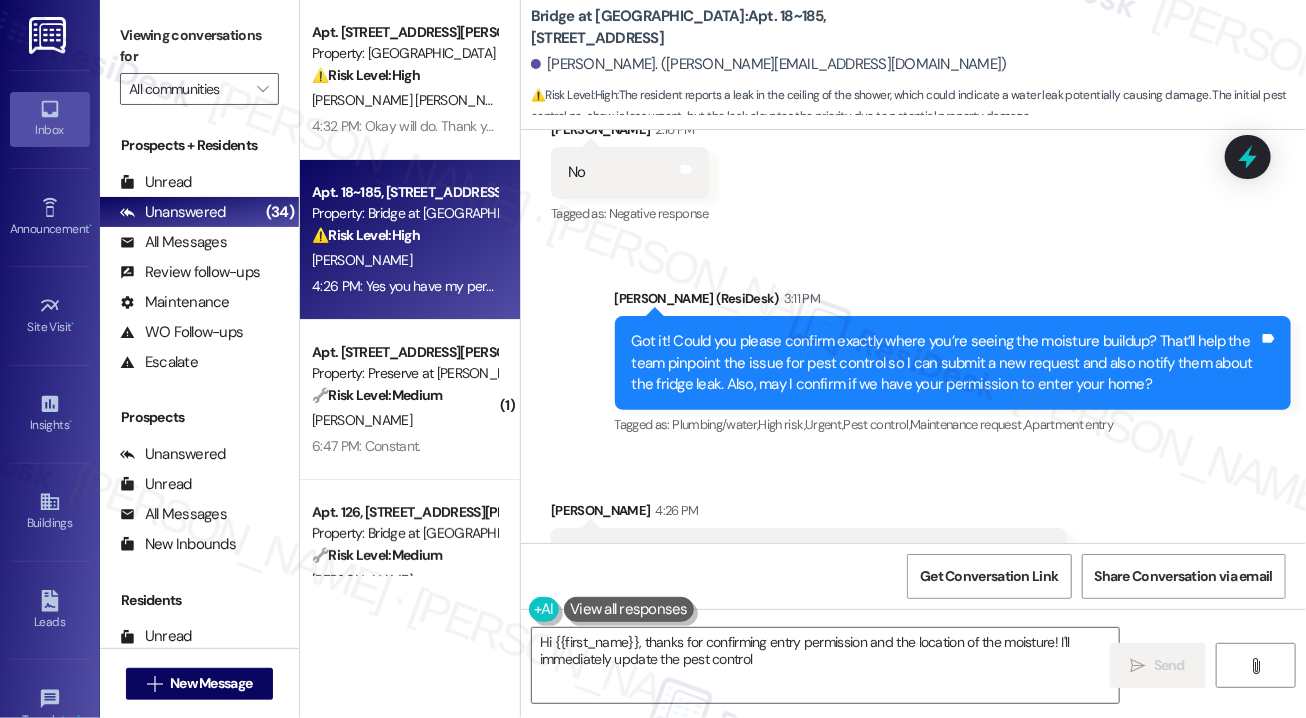scroll, scrollTop: 4228, scrollLeft: 0, axis: vertical 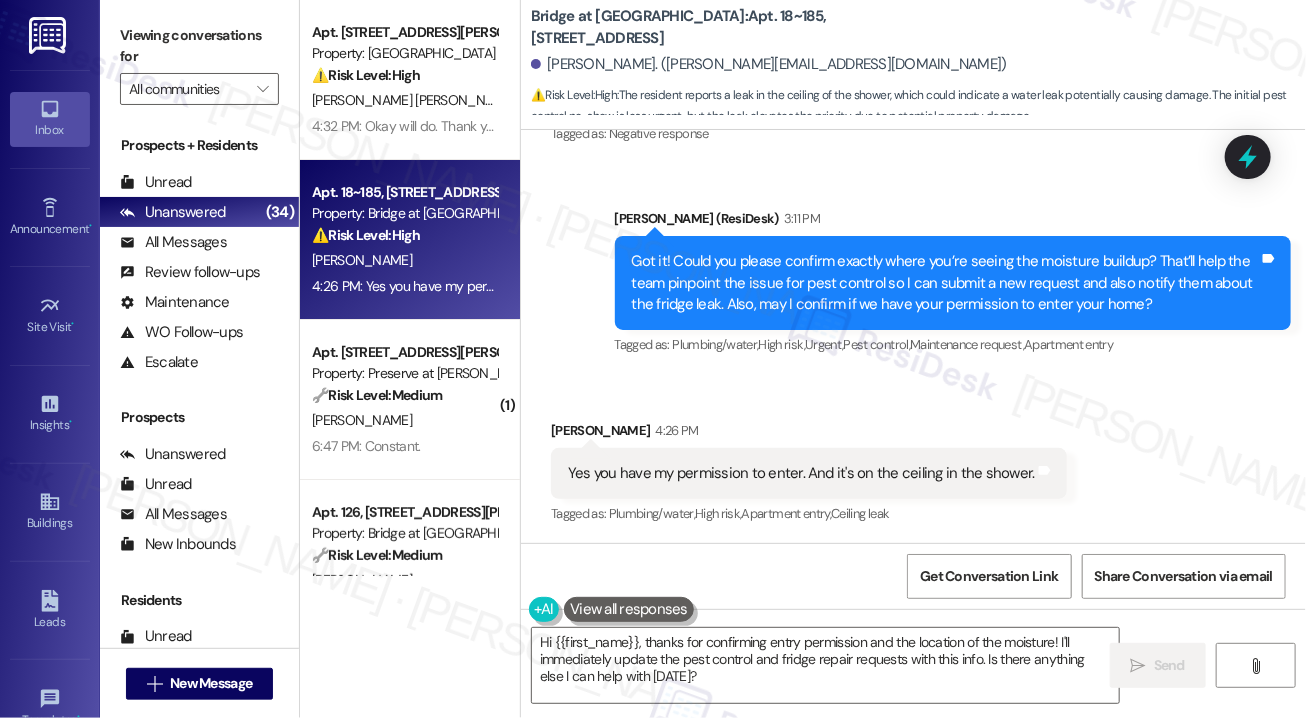 click on "Got it! Could you please confirm exactly where you’re seeing the moisture buildup? That’ll help the team pinpoint the issue for pest control so I can submit a new request and also notify them about the fridge leak. Also, may I confirm if we have your permission to enter your home?" at bounding box center (946, 283) 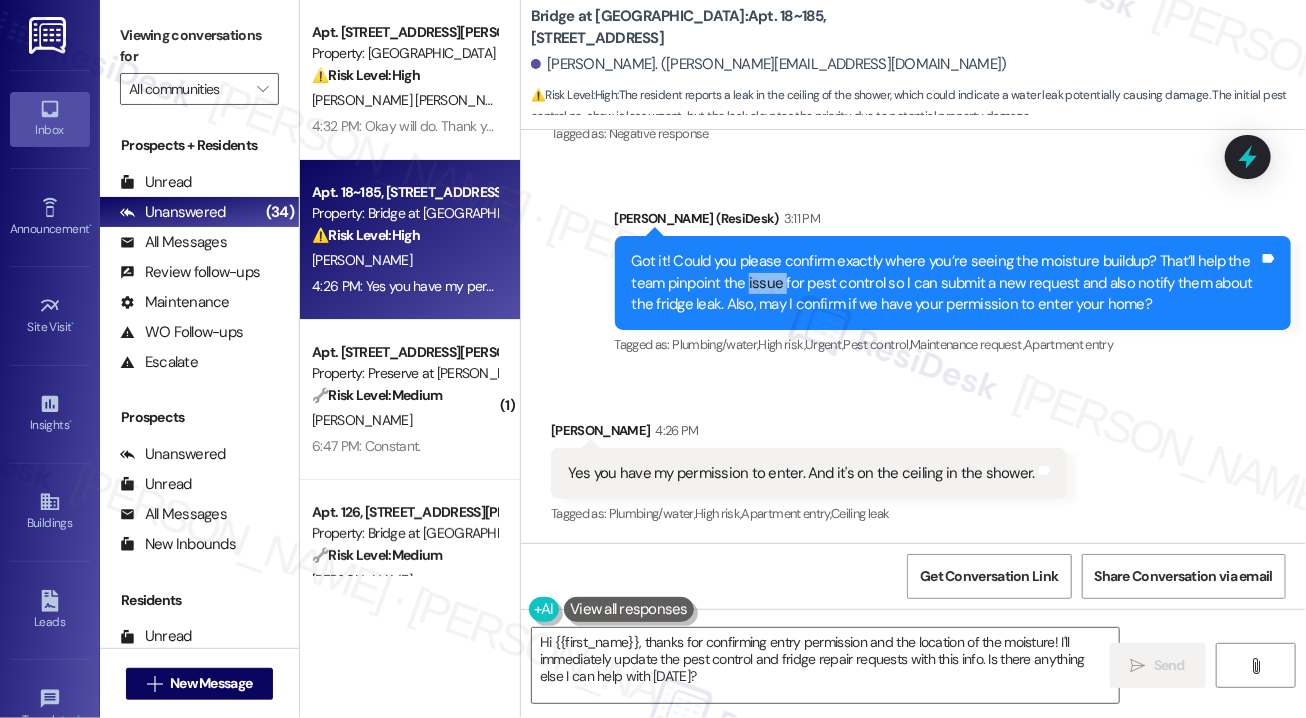 click on "Got it! Could you please confirm exactly where you’re seeing the moisture buildup? That’ll help the team pinpoint the issue for pest control so I can submit a new request and also notify them about the fridge leak. Also, may I confirm if we have your permission to enter your home?" at bounding box center [946, 283] 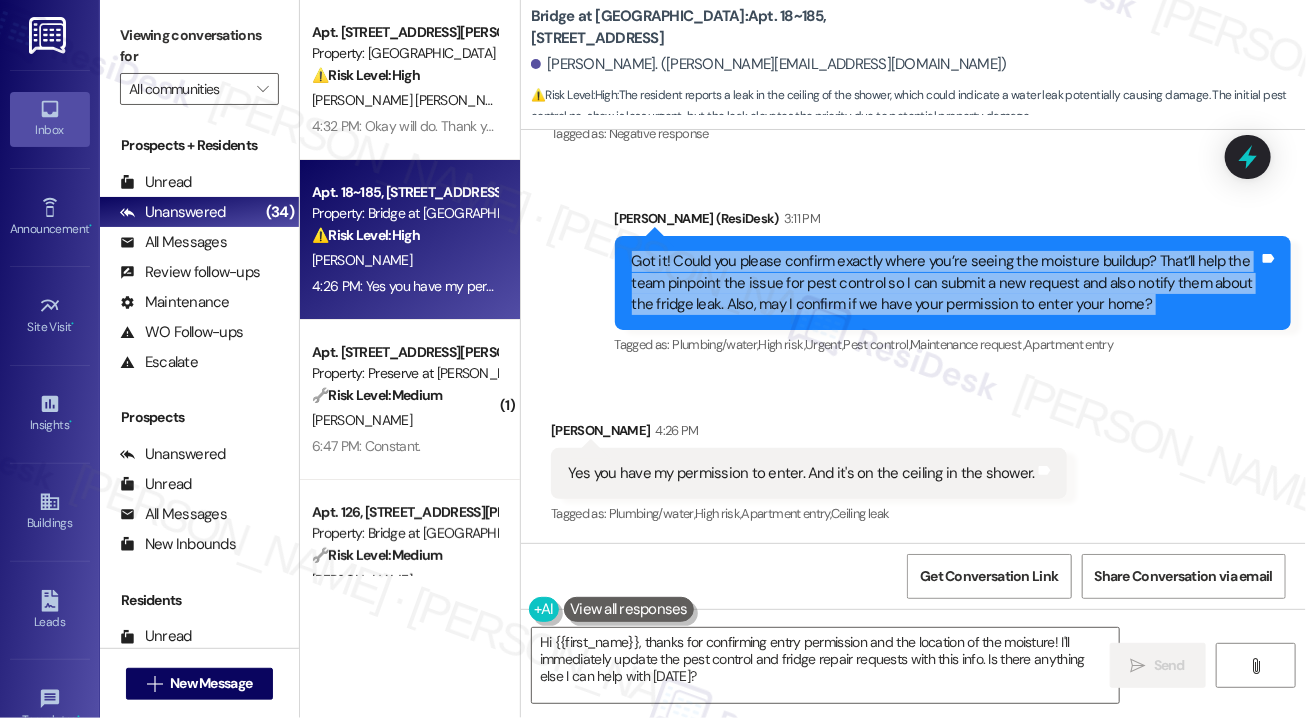 click on "Got it! Could you please confirm exactly where you’re seeing the moisture buildup? That’ll help the team pinpoint the issue for pest control so I can submit a new request and also notify them about the fridge leak. Also, may I confirm if we have your permission to enter your home?" at bounding box center [946, 283] 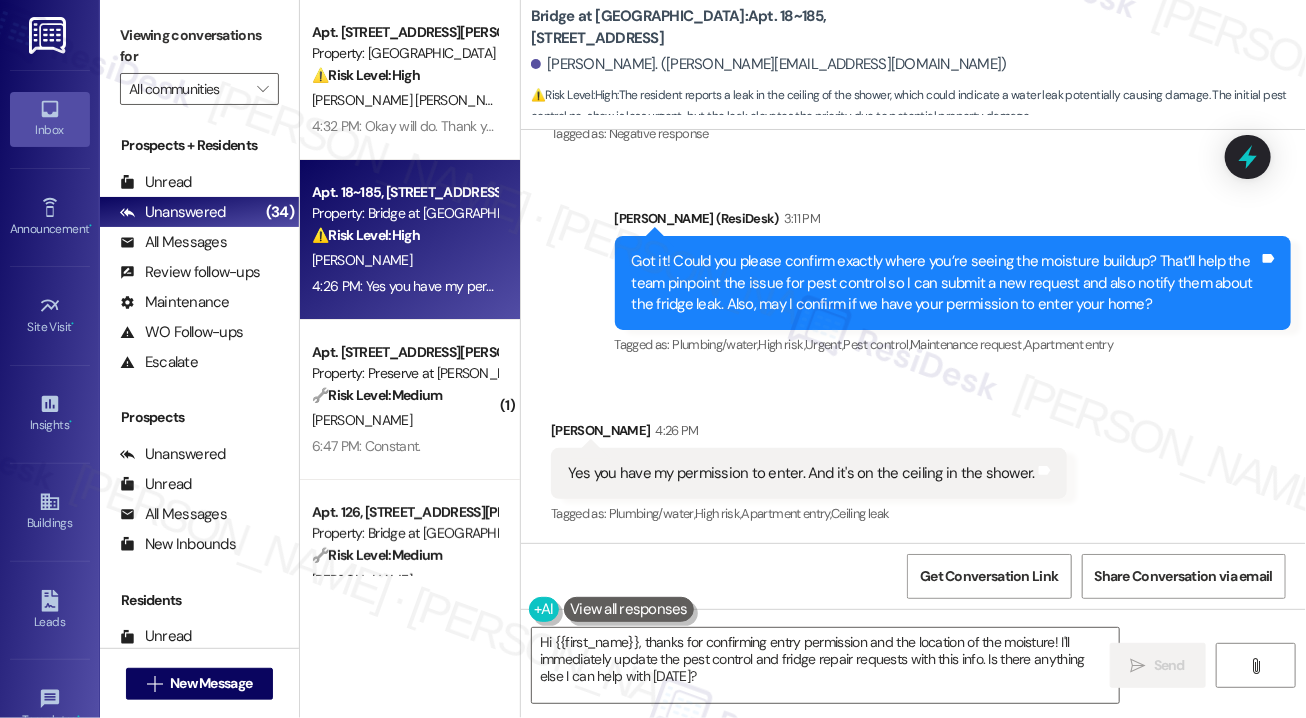 click on "Yes you have my permission to enter. And it's on the ceiling in the shower." at bounding box center (801, 473) 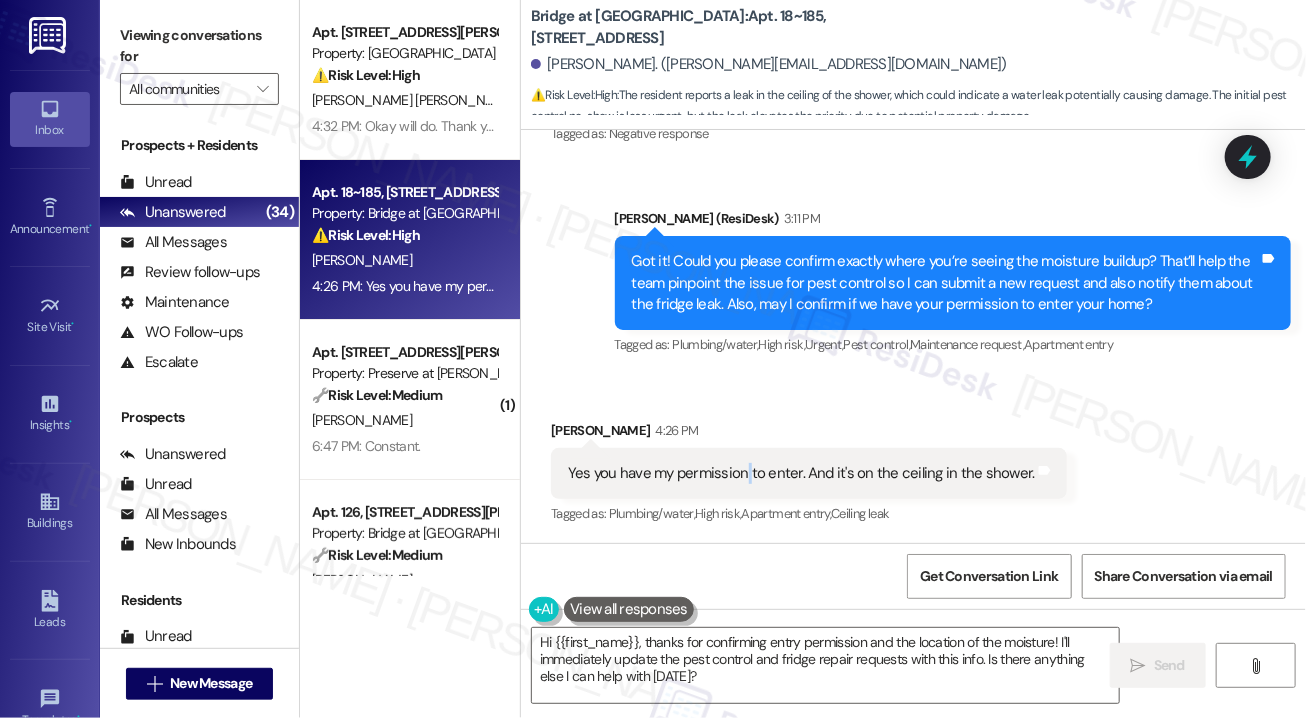 click on "Yes you have my permission to enter. And it's on the ceiling in the shower." at bounding box center [801, 473] 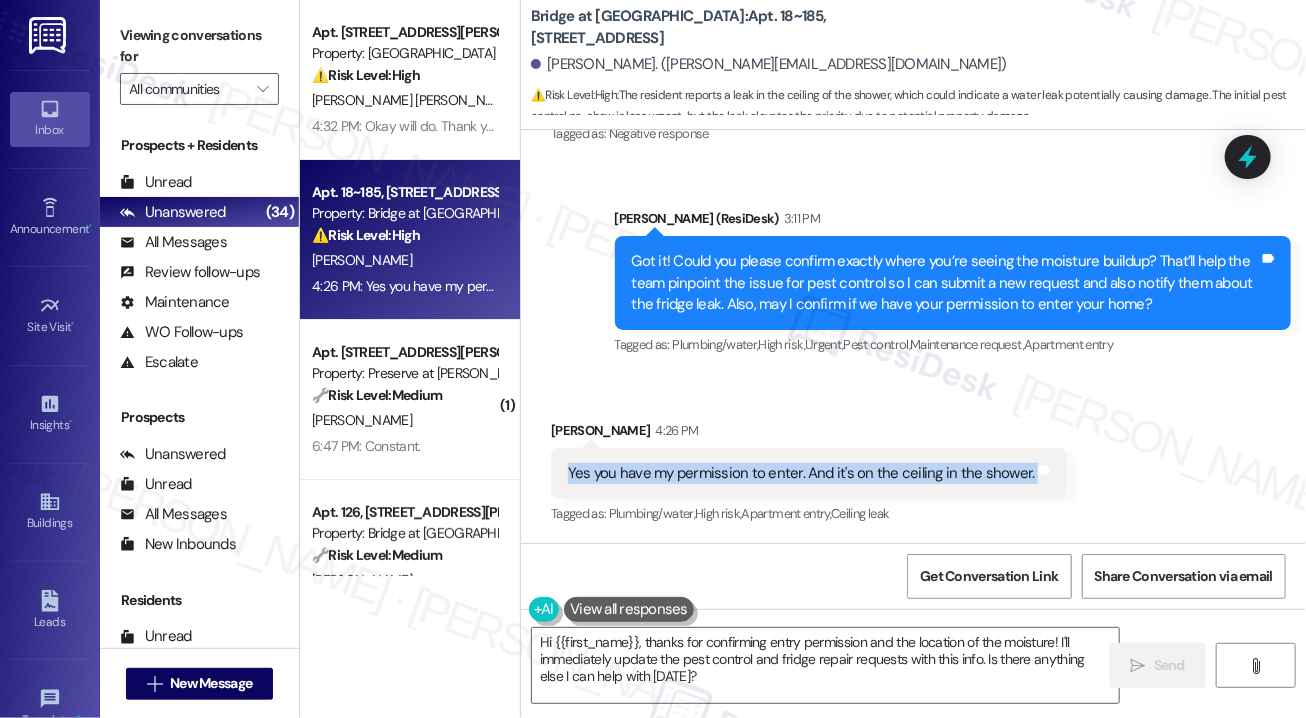 click on "Yes you have my permission to enter. And it's on the ceiling in the shower." at bounding box center [801, 473] 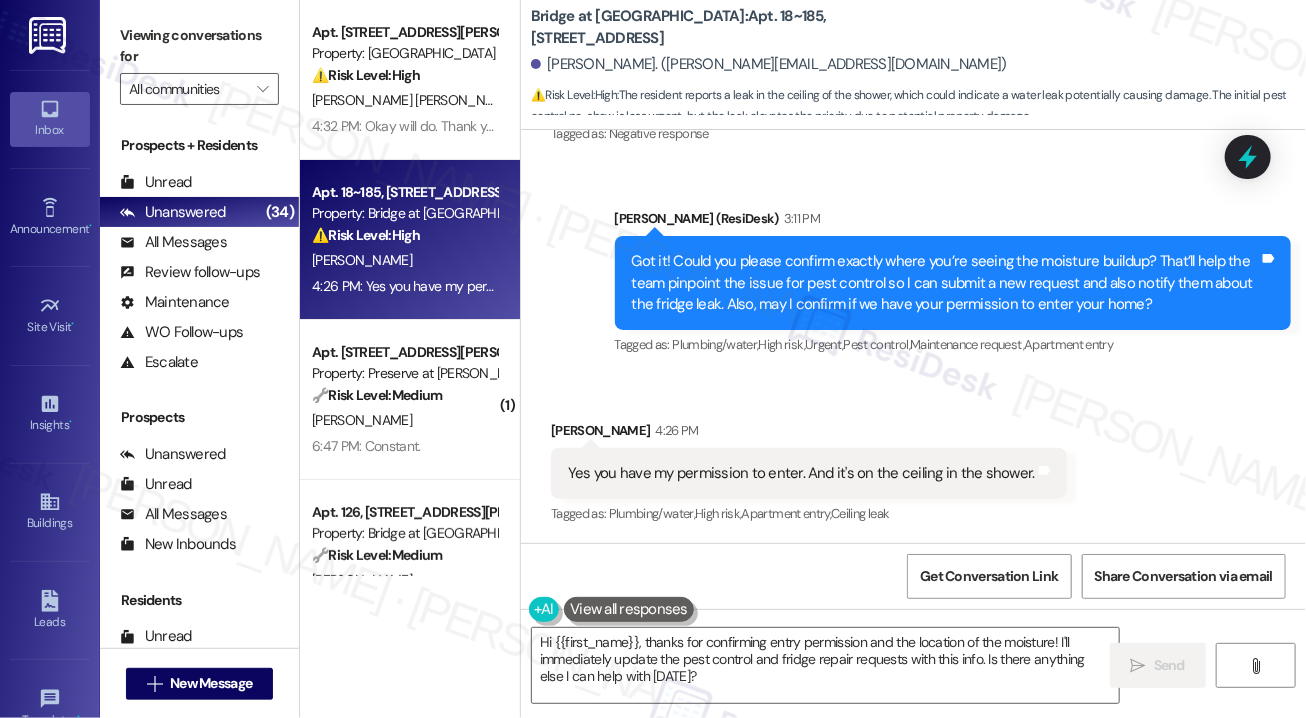 click on "Got it! Could you please confirm exactly where you’re seeing the moisture buildup? That’ll help the team pinpoint the issue for pest control so I can submit a new request and also notify them about the fridge leak. Also, may I confirm if we have your permission to enter your home?" at bounding box center [946, 283] 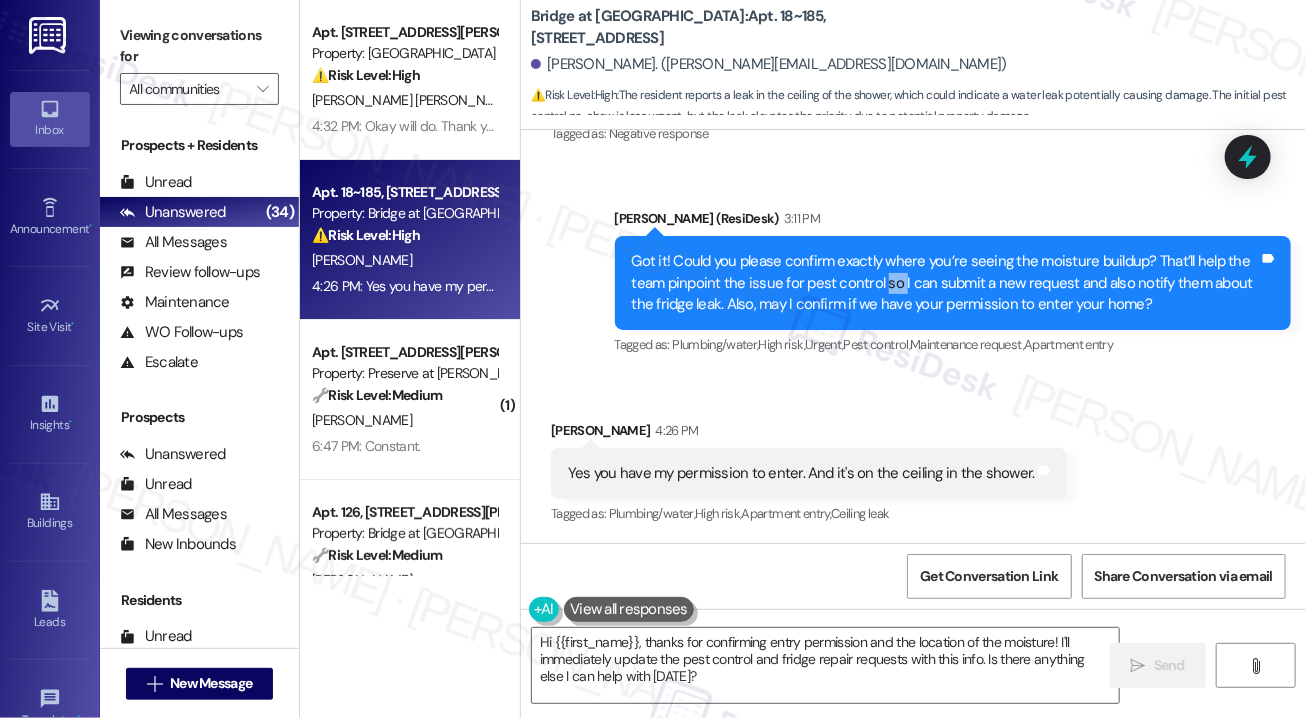 click on "Got it! Could you please confirm exactly where you’re seeing the moisture buildup? That’ll help the team pinpoint the issue for pest control so I can submit a new request and also notify them about the fridge leak. Also, may I confirm if we have your permission to enter your home?" at bounding box center [946, 283] 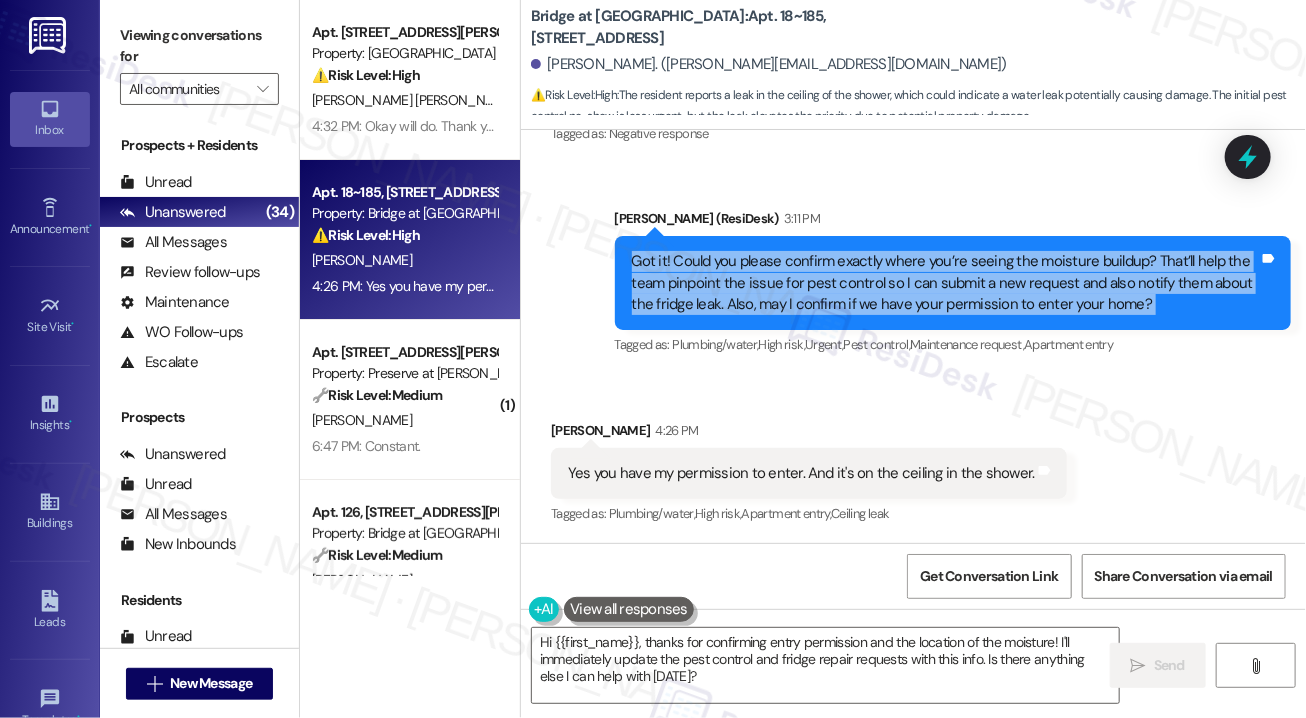 click on "Got it! Could you please confirm exactly where you’re seeing the moisture buildup? That’ll help the team pinpoint the issue for pest control so I can submit a new request and also notify them about the fridge leak. Also, may I confirm if we have your permission to enter your home?" at bounding box center [946, 283] 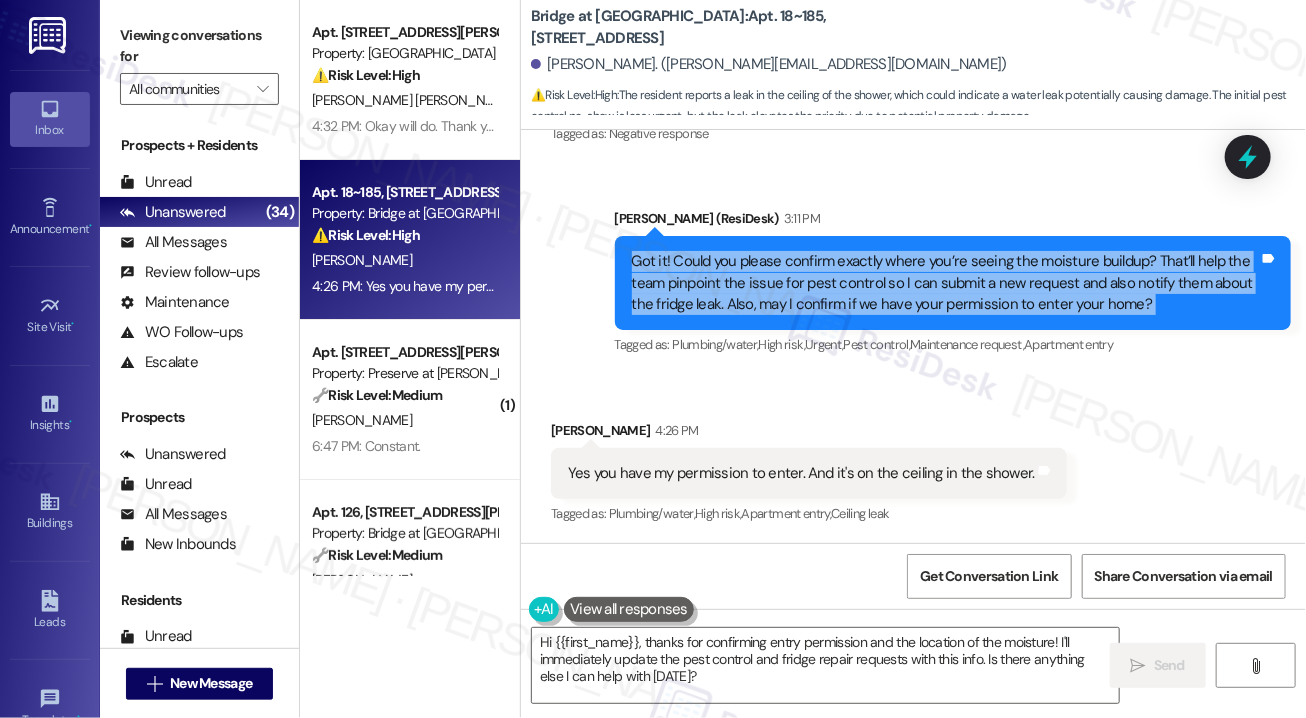 click on "Got it! Could you please confirm exactly where you’re seeing the moisture buildup? That’ll help the team pinpoint the issue for pest control so I can submit a new request and also notify them about the fridge leak. Also, may I confirm if we have your permission to enter your home?" at bounding box center [946, 283] 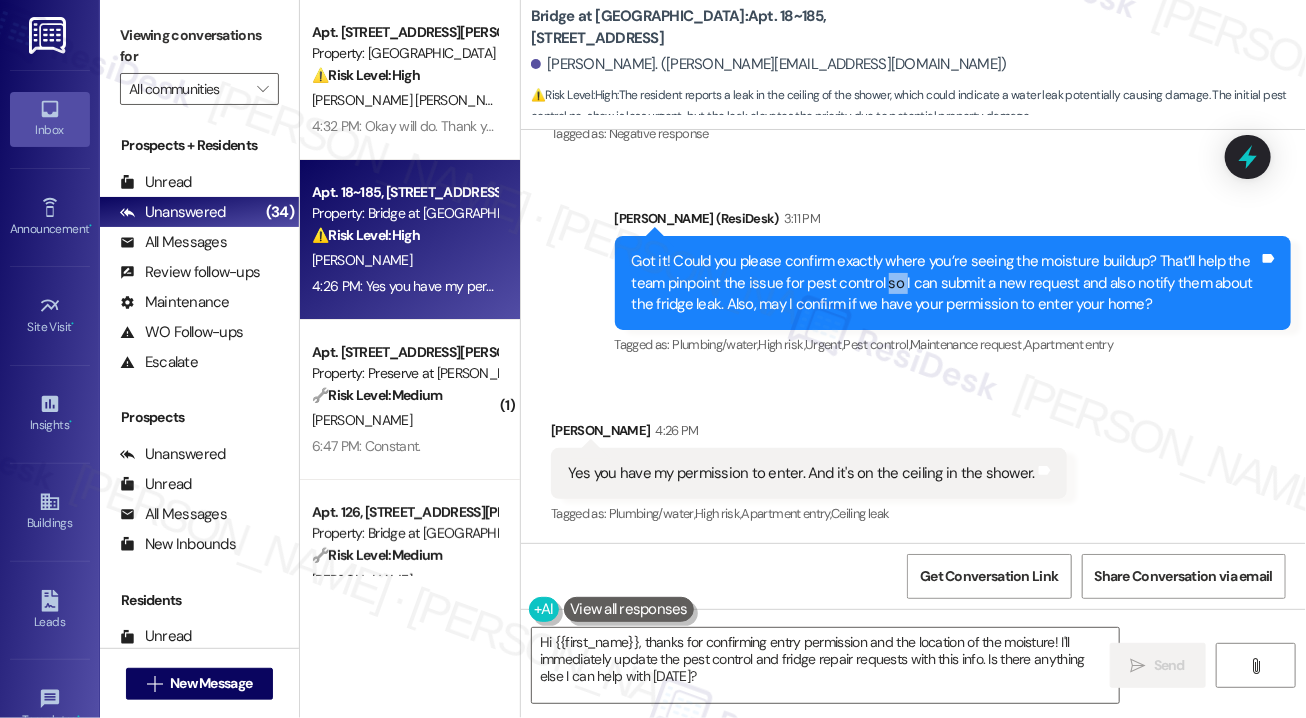 click on "Got it! Could you please confirm exactly where you’re seeing the moisture buildup? That’ll help the team pinpoint the issue for pest control so I can submit a new request and also notify them about the fridge leak. Also, may I confirm if we have your permission to enter your home?" at bounding box center (946, 283) 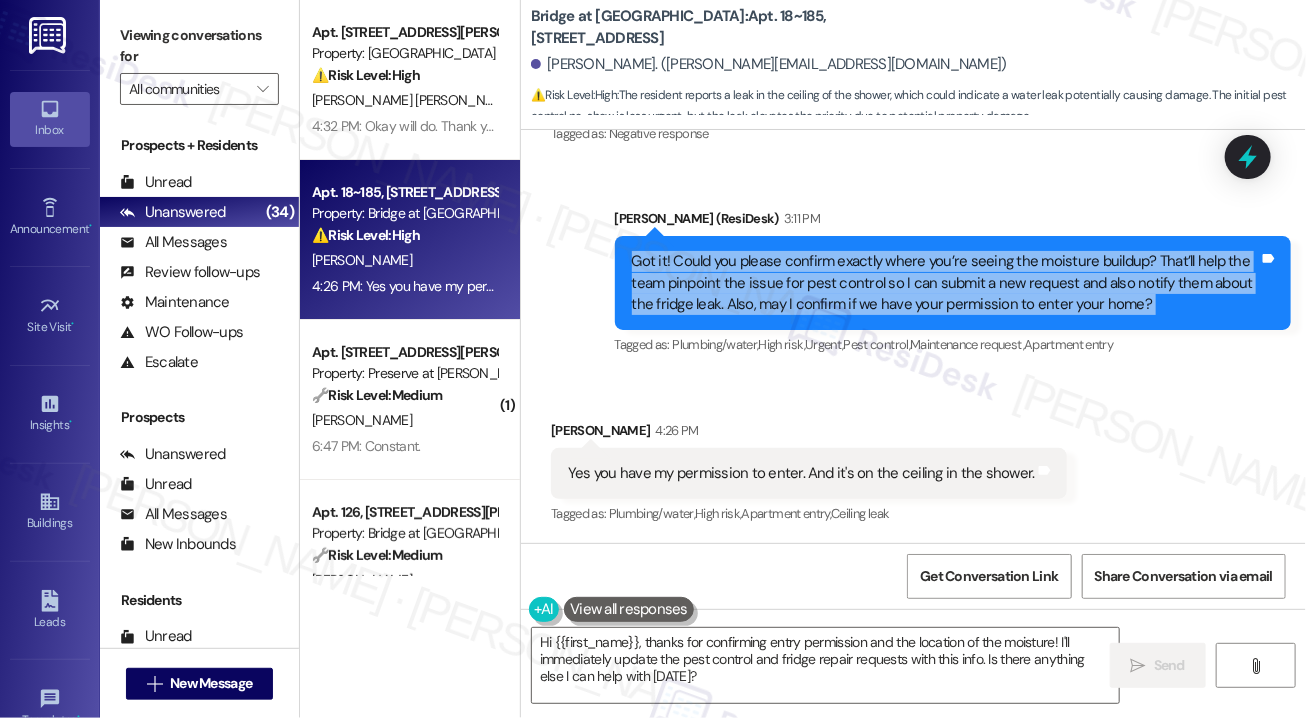 click on "Got it! Could you please confirm exactly where you’re seeing the moisture buildup? That’ll help the team pinpoint the issue for pest control so I can submit a new request and also notify them about the fridge leak. Also, may I confirm if we have your permission to enter your home?" at bounding box center (946, 283) 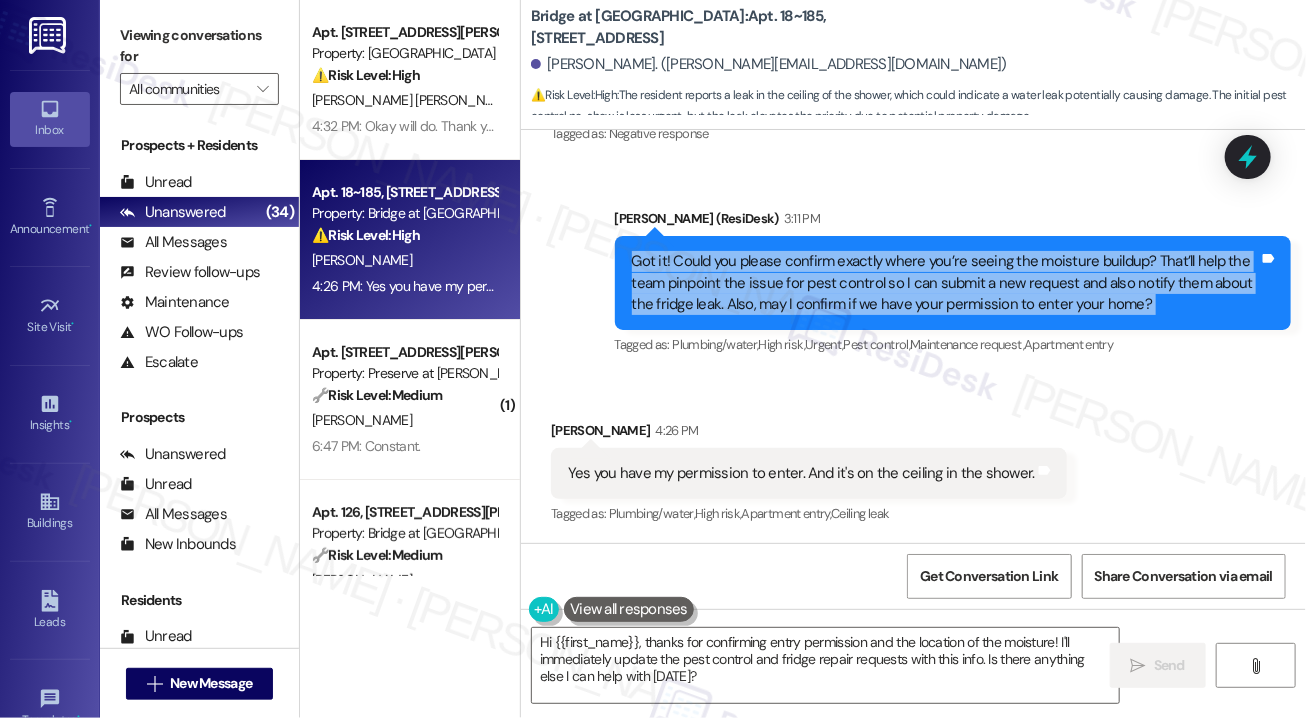 click on "[PERSON_NAME]. ([PERSON_NAME][EMAIL_ADDRESS][DOMAIN_NAME])" at bounding box center [918, 65] 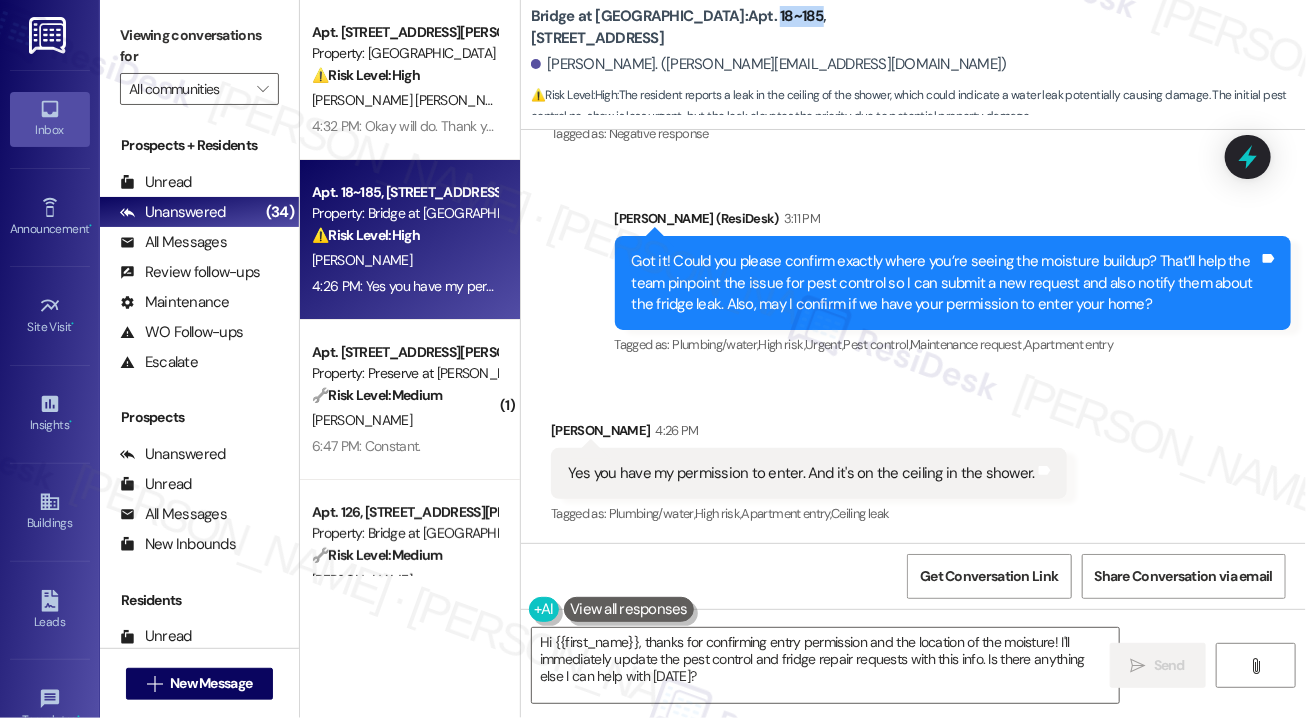 drag, startPoint x: 691, startPoint y: 25, endPoint x: 731, endPoint y: 24, distance: 40.012497 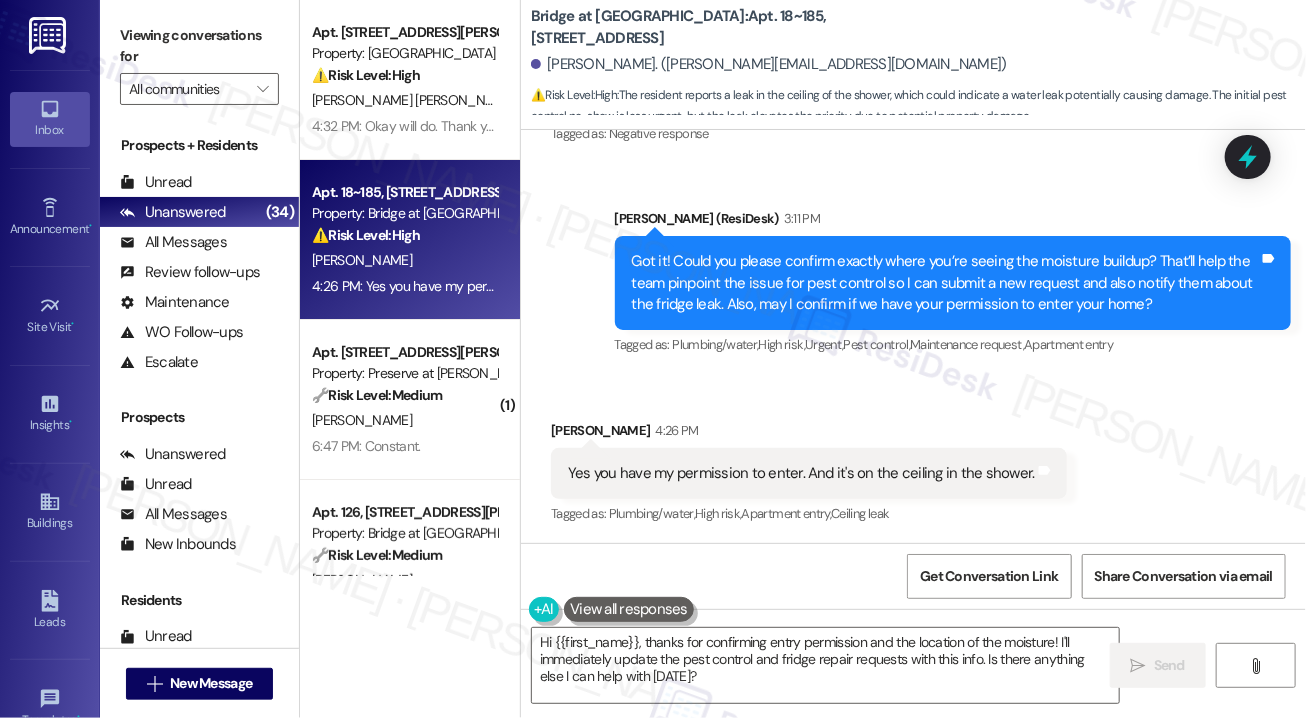 click on "Got it! Could you please confirm exactly where you’re seeing the moisture buildup? That’ll help the team pinpoint the issue for pest control so I can submit a new request and also notify them about the fridge leak. Also, may I confirm if we have your permission to enter your home? Tags and notes" at bounding box center (953, 283) 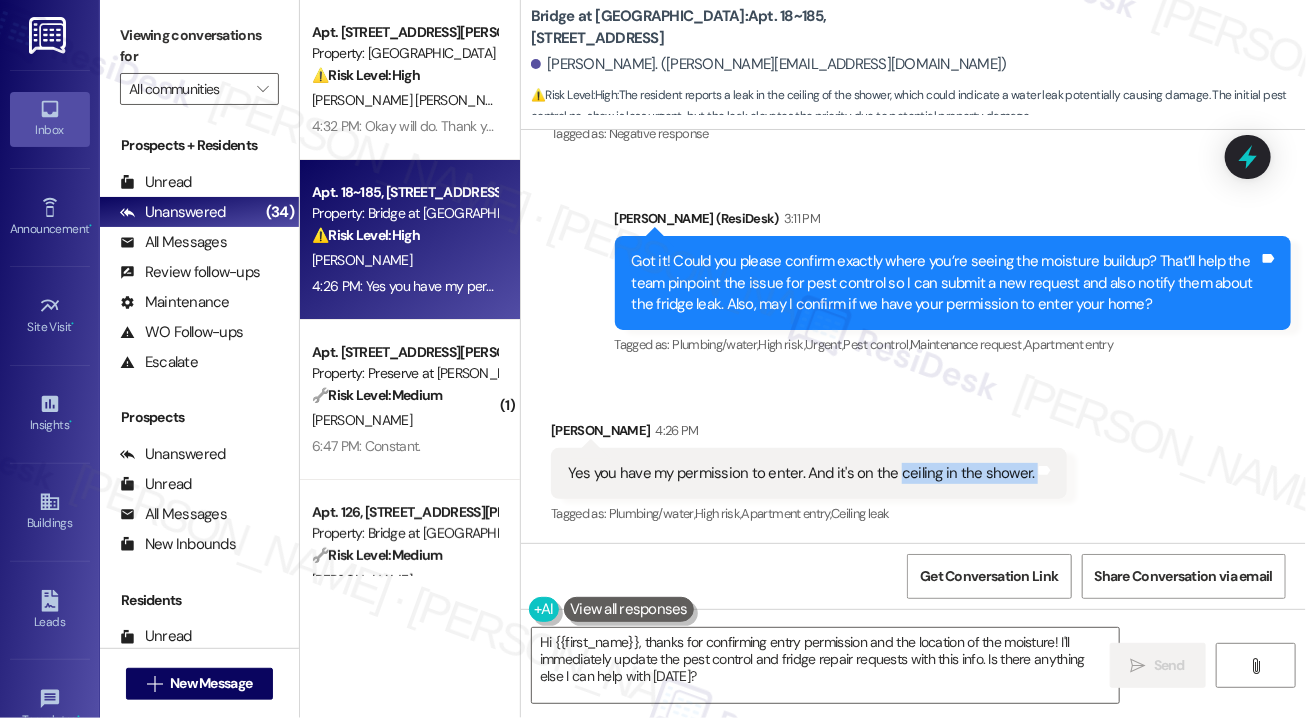 drag, startPoint x: 893, startPoint y: 472, endPoint x: 1026, endPoint y: 461, distance: 133.45412 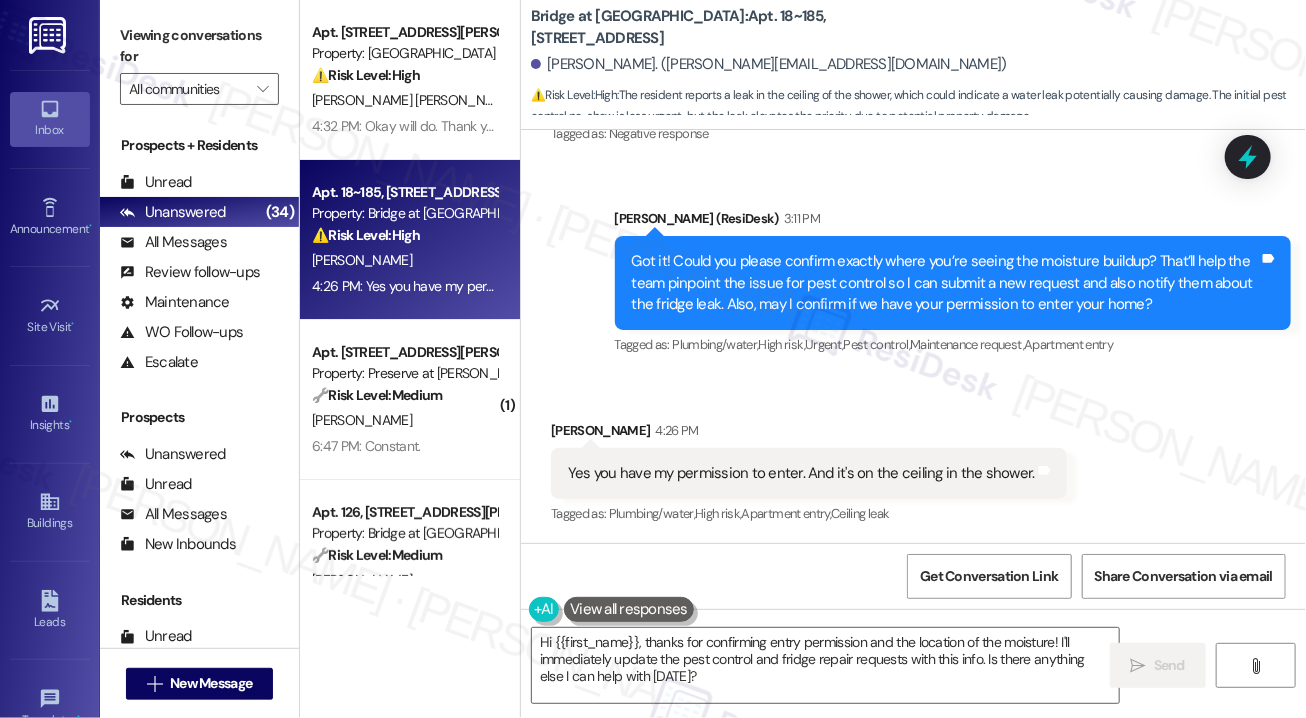 drag, startPoint x: 1165, startPoint y: 294, endPoint x: 1056, endPoint y: 349, distance: 122.09013 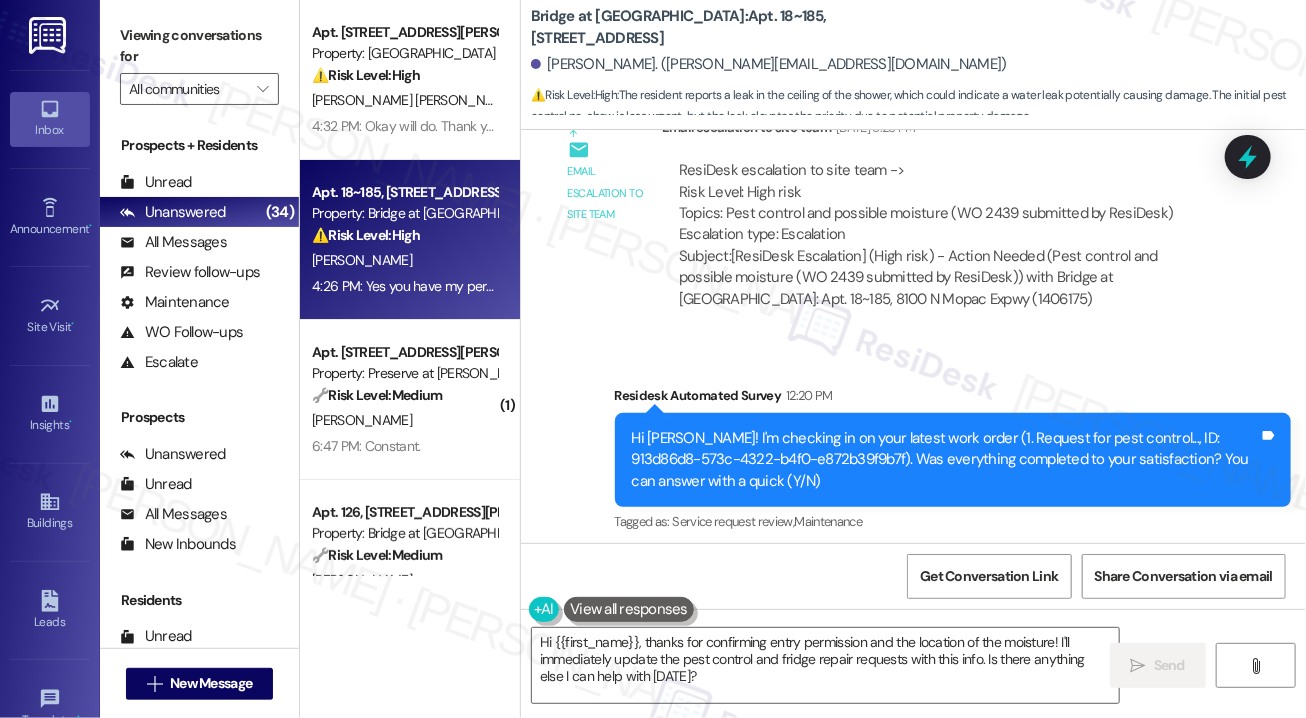 scroll, scrollTop: 3028, scrollLeft: 0, axis: vertical 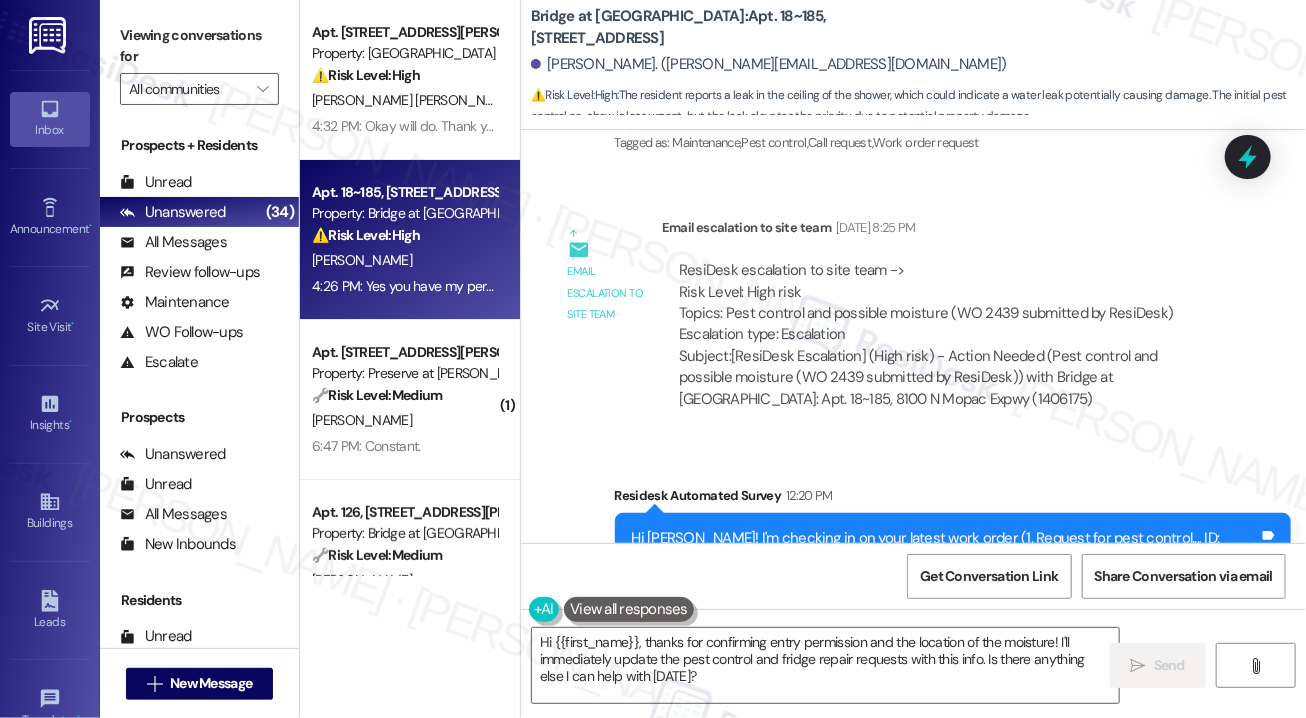 click on "ResiDesk escalation to site team ->
Risk Level: High risk
Topics: Pest control and possible moisture (WO 2439 submitted by ResiDesk)
Escalation type: Escalation" at bounding box center (945, 303) 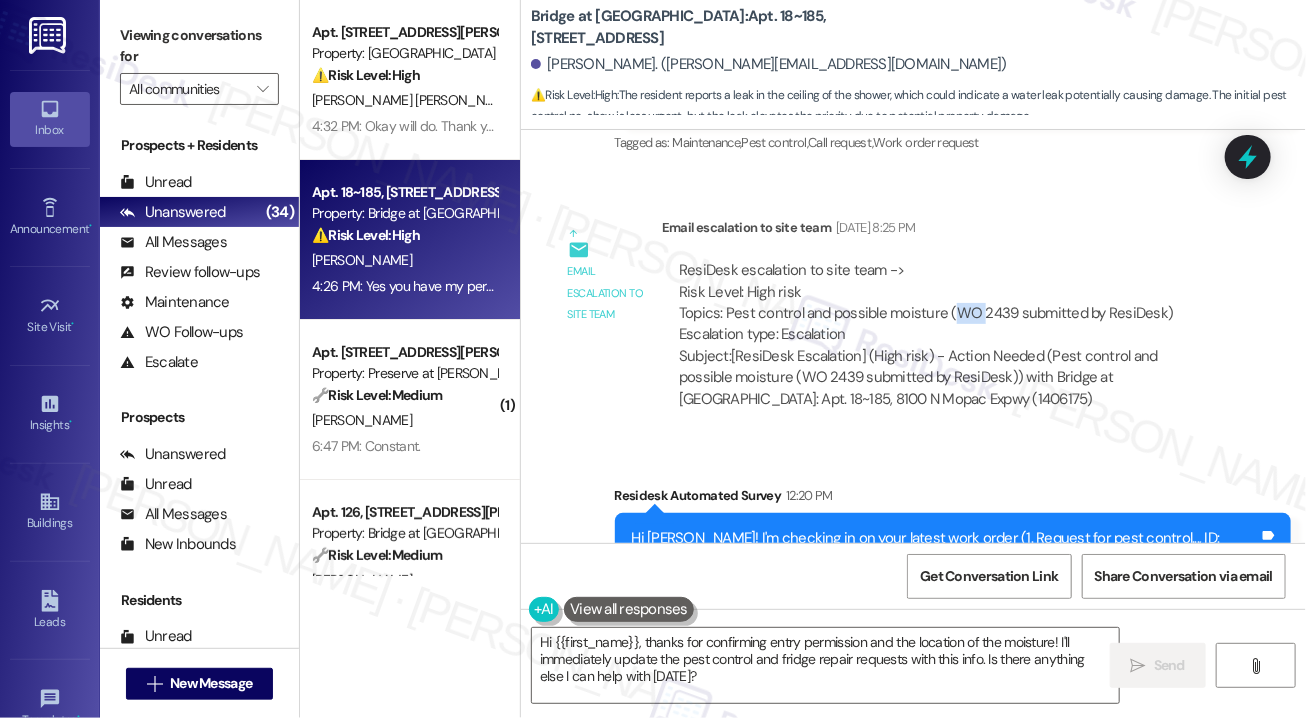 click on "ResiDesk escalation to site team ->
Risk Level: High risk
Topics: Pest control and possible moisture (WO 2439 submitted by ResiDesk)
Escalation type: Escalation" at bounding box center (945, 303) 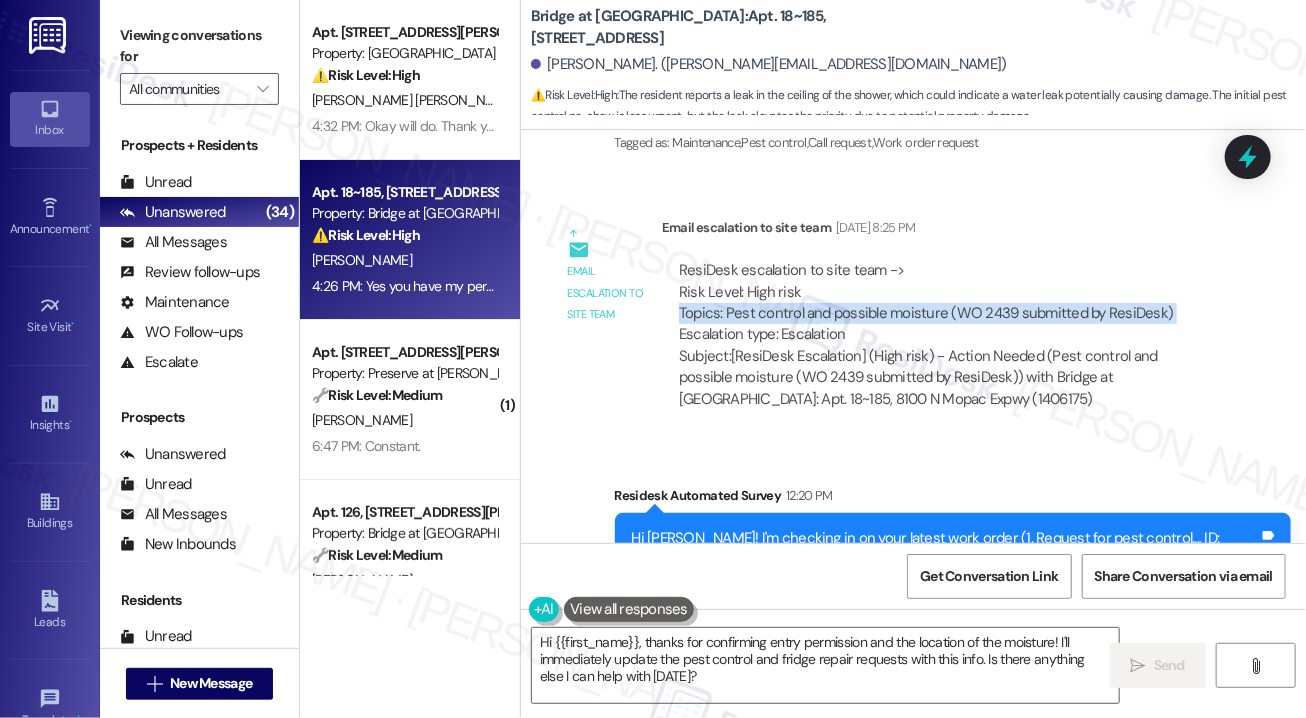 click on "ResiDesk escalation to site team ->
Risk Level: High risk
Topics: Pest control and possible moisture (WO 2439 submitted by ResiDesk)
Escalation type: Escalation" at bounding box center (945, 303) 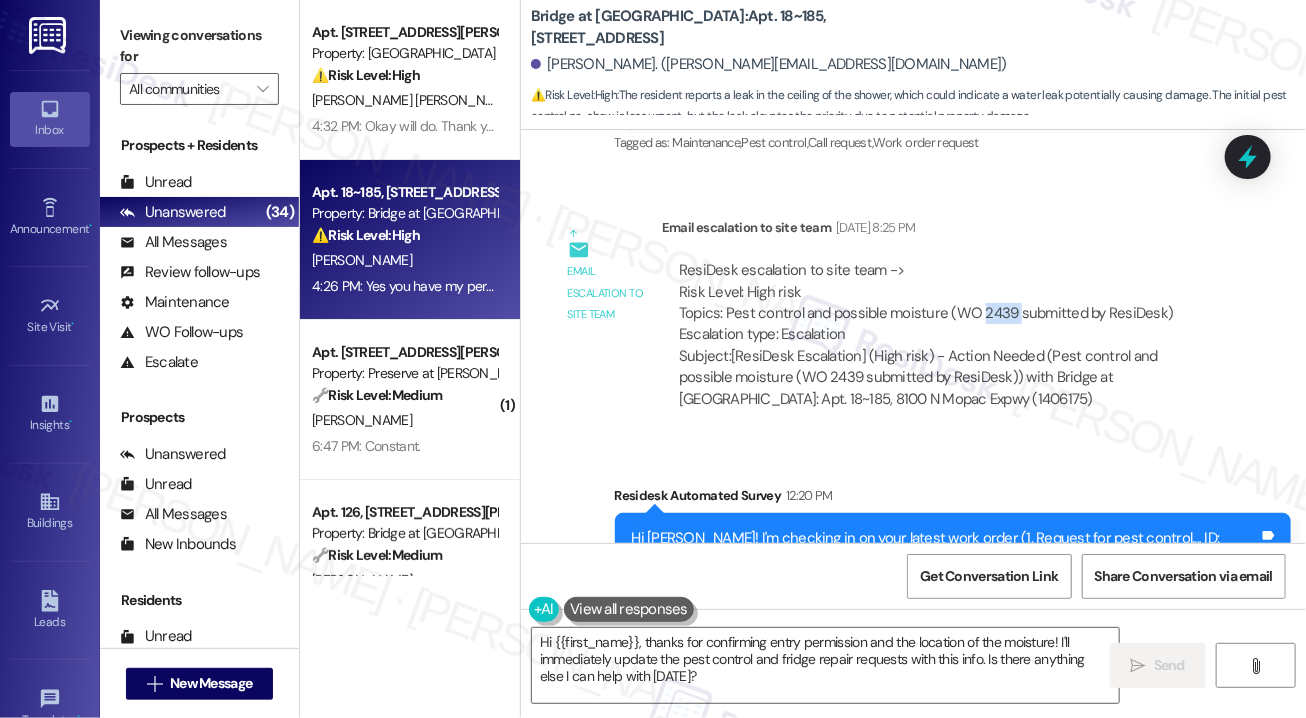 click on "ResiDesk escalation to site team ->
Risk Level: High risk
Topics: Pest control and possible moisture (WO 2439 submitted by ResiDesk)
Escalation type: Escalation" at bounding box center (945, 303) 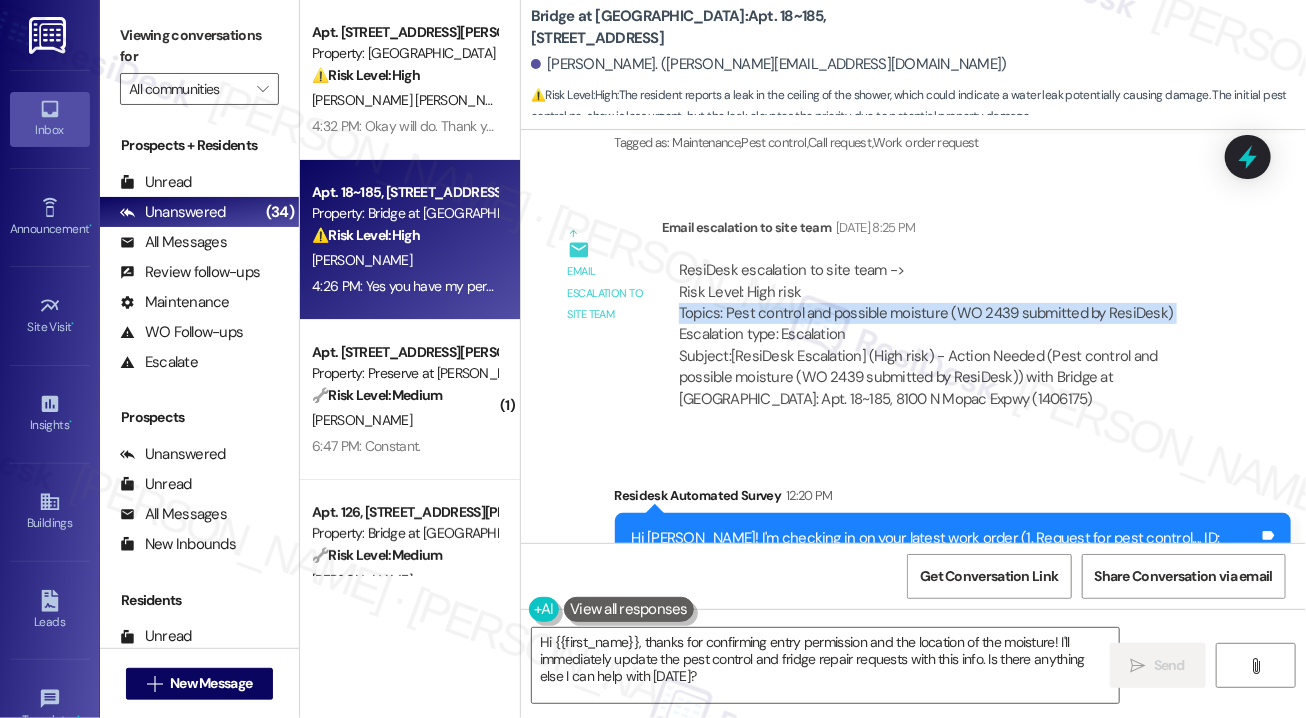 click on "ResiDesk escalation to site team ->
Risk Level: High risk
Topics: Pest control and possible moisture (WO 2439 submitted by ResiDesk)
Escalation type: Escalation" at bounding box center (945, 303) 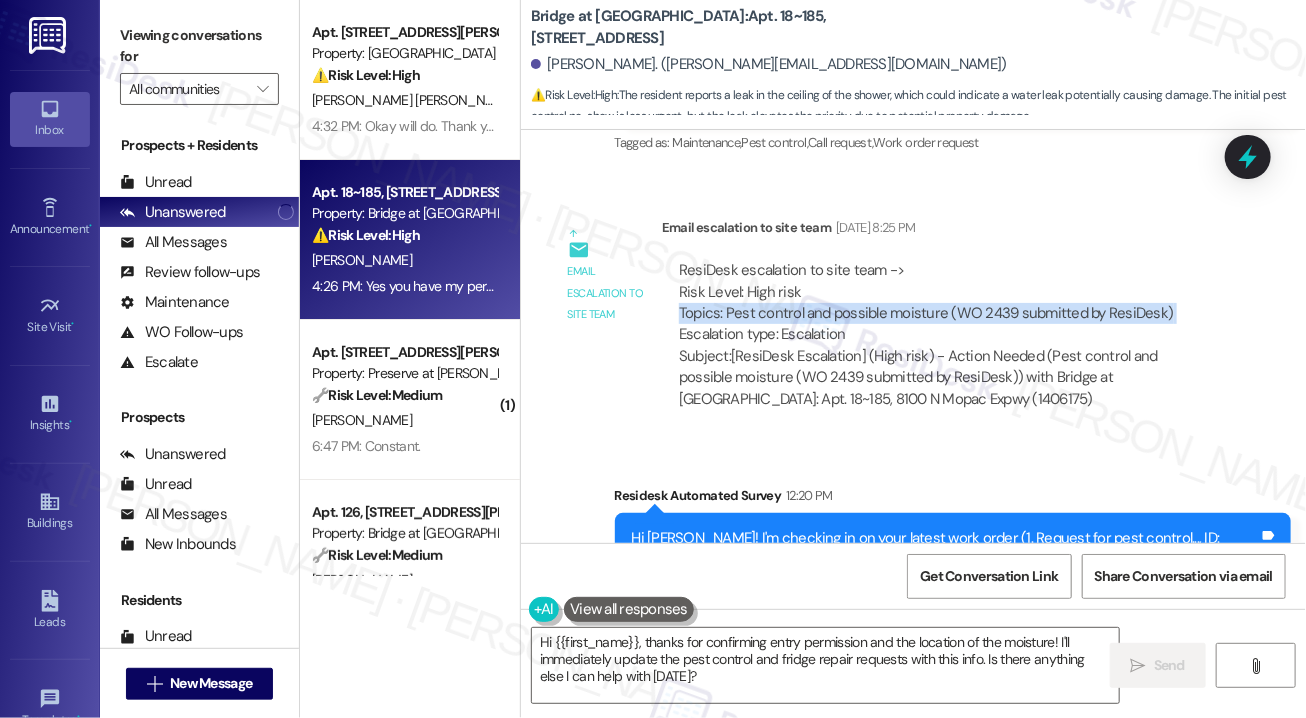 click on "ResiDesk escalation to site team ->
Risk Level: High risk
Topics: Pest control and possible moisture (WO 2439 submitted by ResiDesk)
Escalation type: Escalation" at bounding box center [945, 303] 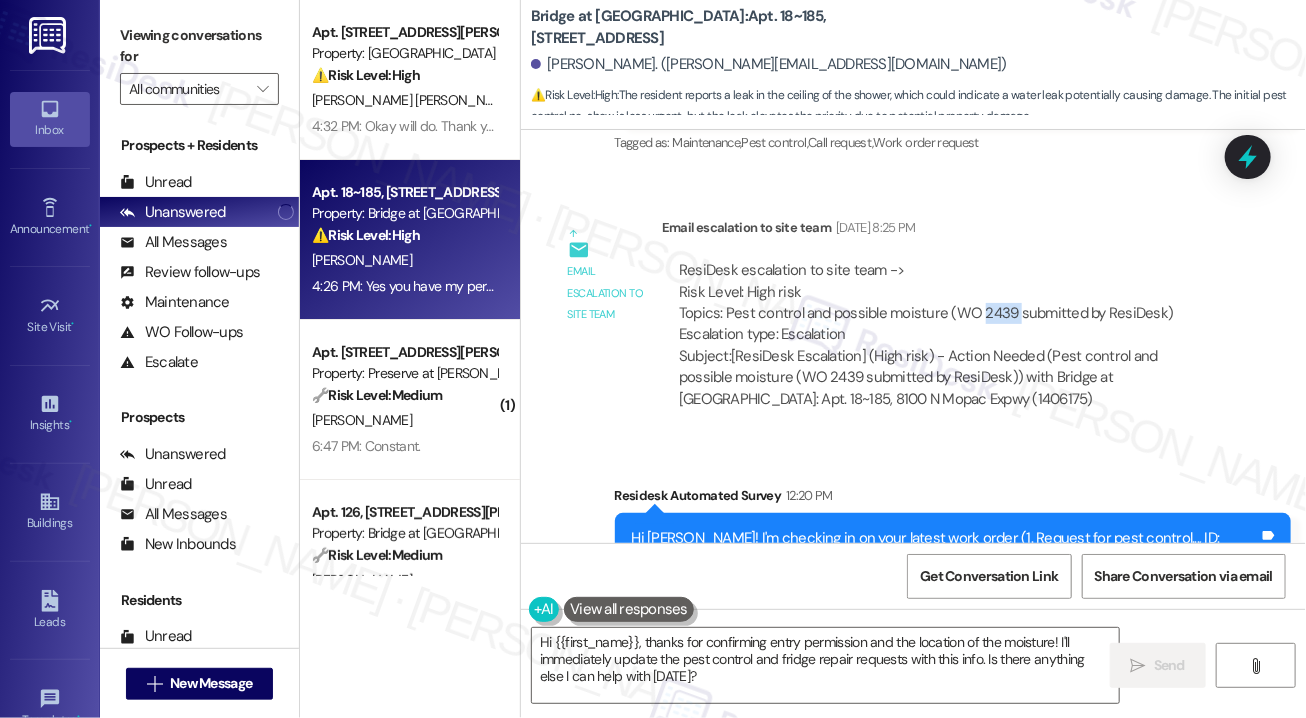 click on "ResiDesk escalation to site team ->
Risk Level: High risk
Topics: Pest control and possible moisture (WO 2439 submitted by ResiDesk)
Escalation type: Escalation" at bounding box center (945, 303) 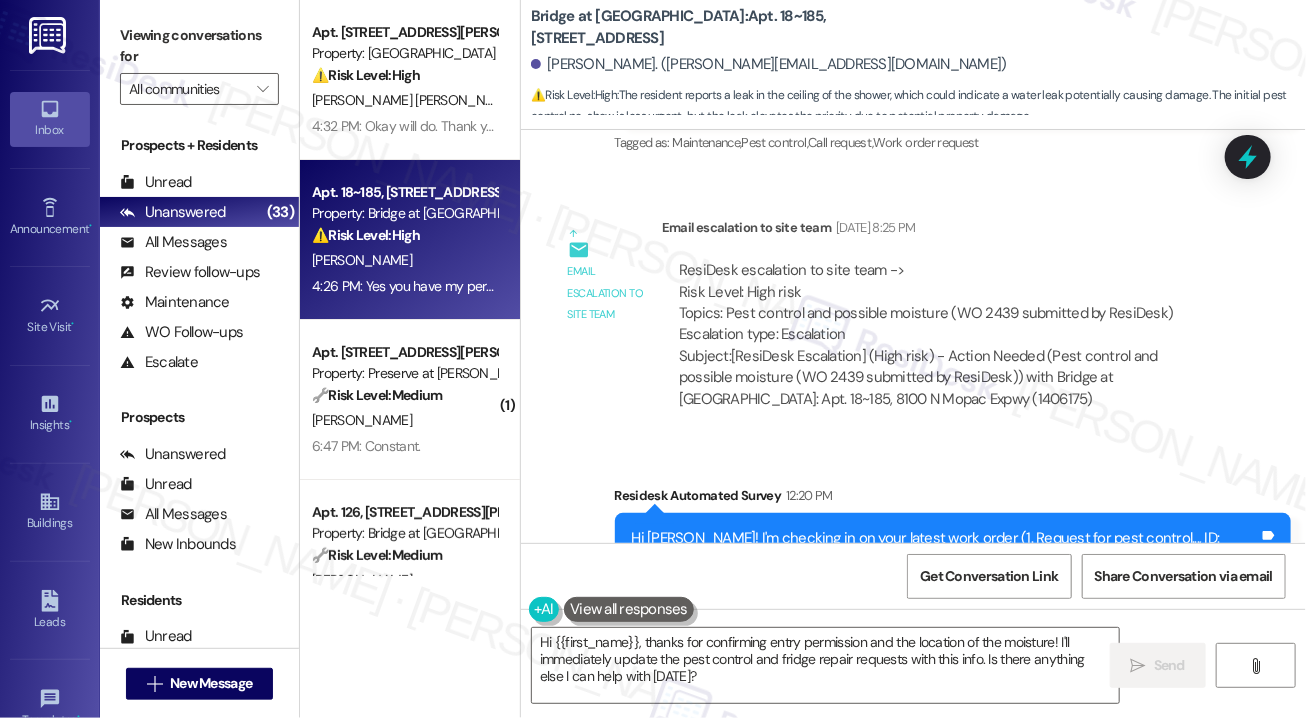 click on "ResiDesk escalation to site team ->
Risk Level: High risk
Topics: Pest control and possible moisture (WO 2439 submitted by ResiDesk)
Escalation type: Escalation" at bounding box center [945, 303] 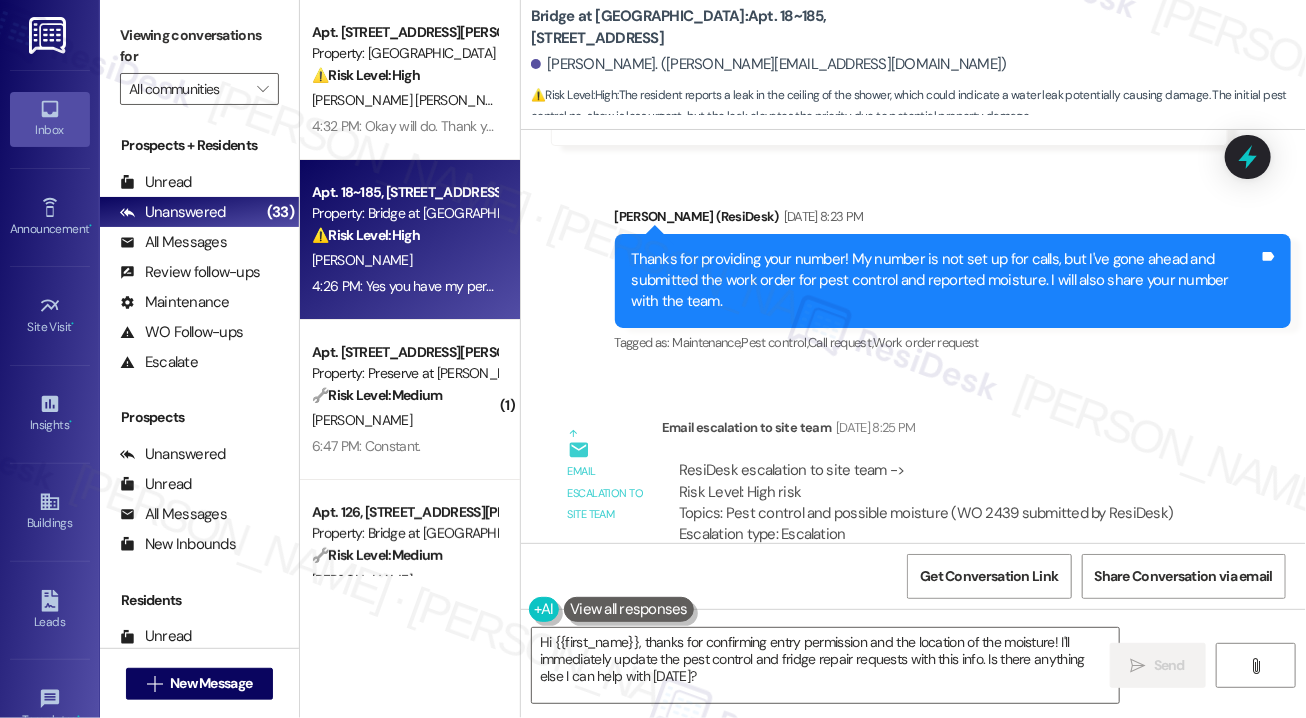 click on "Thanks for providing your number! My number is not set up for calls, but I've gone ahead and submitted the work order for pest control and reported moisture. I will also share your number with the team." at bounding box center [946, 281] 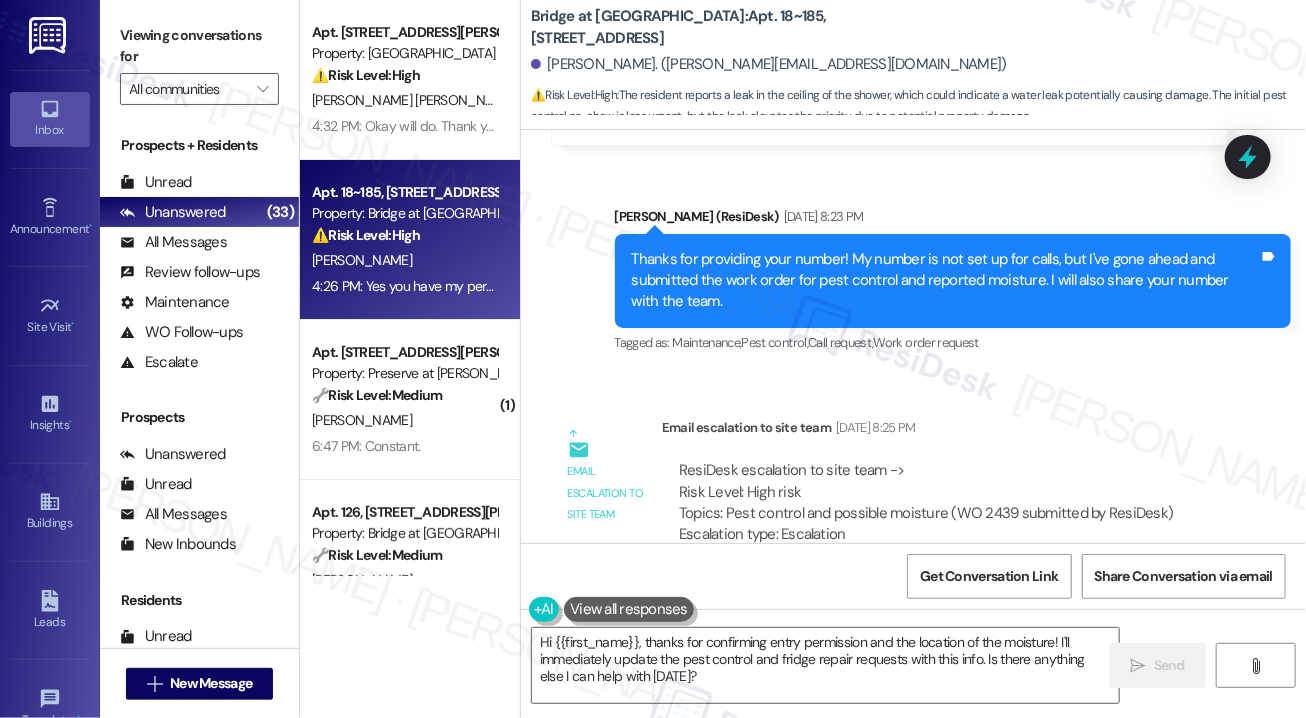 click on "Tagged as:   Maintenance ,  Click to highlight conversations about Maintenance Pest control ,  Click to highlight conversations about Pest control Call request ,  Click to highlight conversations about Call request Work order request Click to highlight conversations about Work order request" at bounding box center [953, 342] 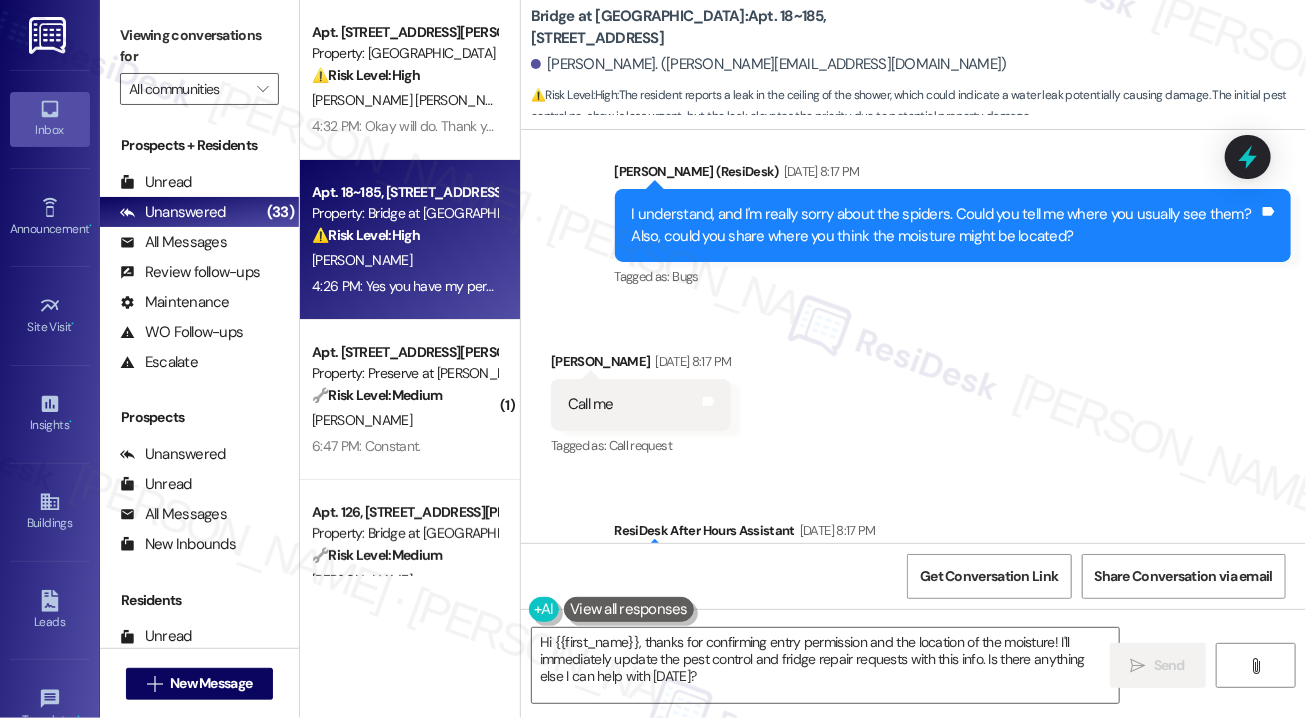 scroll, scrollTop: 1928, scrollLeft: 0, axis: vertical 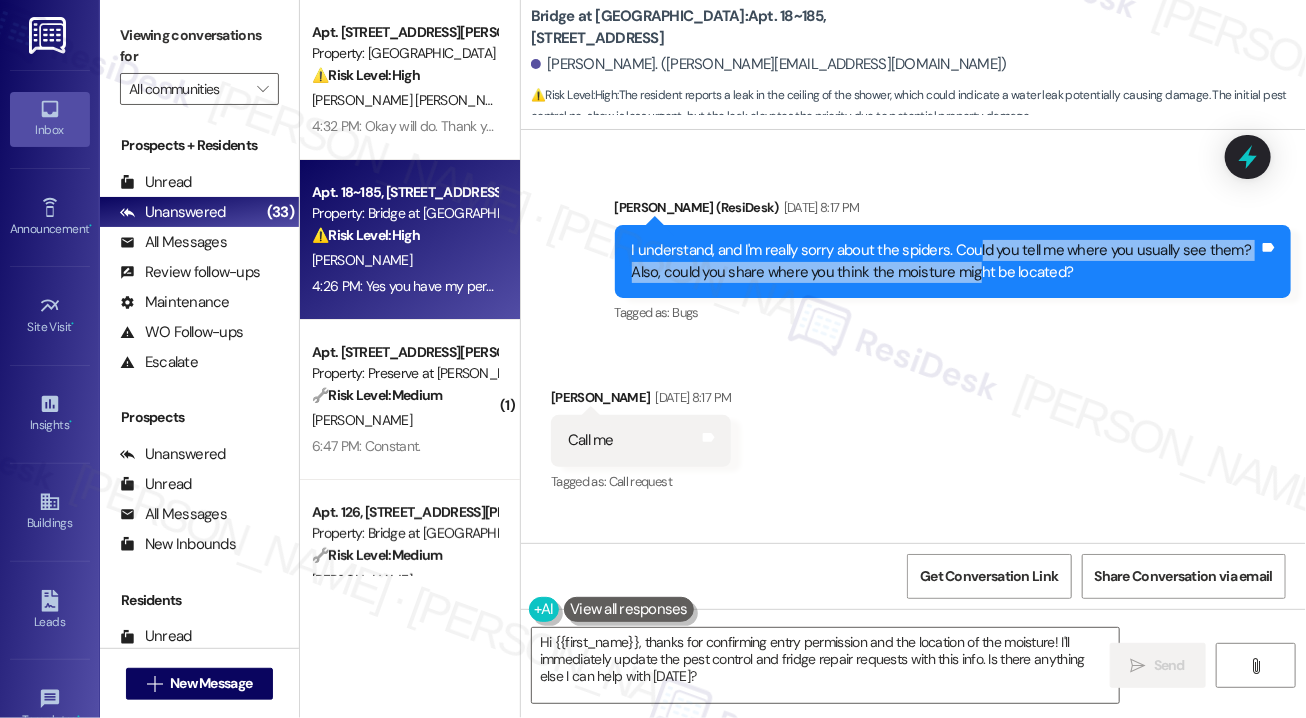 click on "I understand, and I'm really sorry about the spiders. Could you tell me where you usually see them? Also, could you share where you think the moisture might be located?" at bounding box center (946, 261) 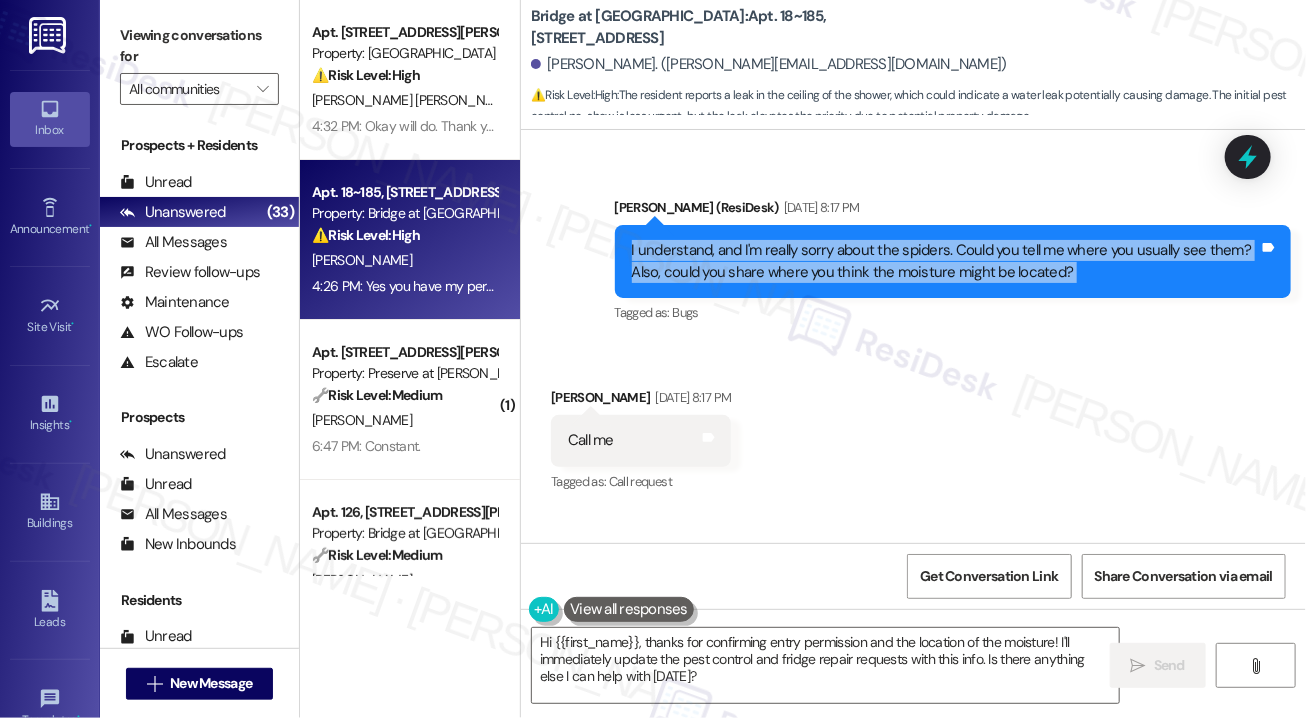 click on "I understand, and I'm really sorry about the spiders. Could you tell me where you usually see them? Also, could you share where you think the moisture might be located?" at bounding box center [946, 261] 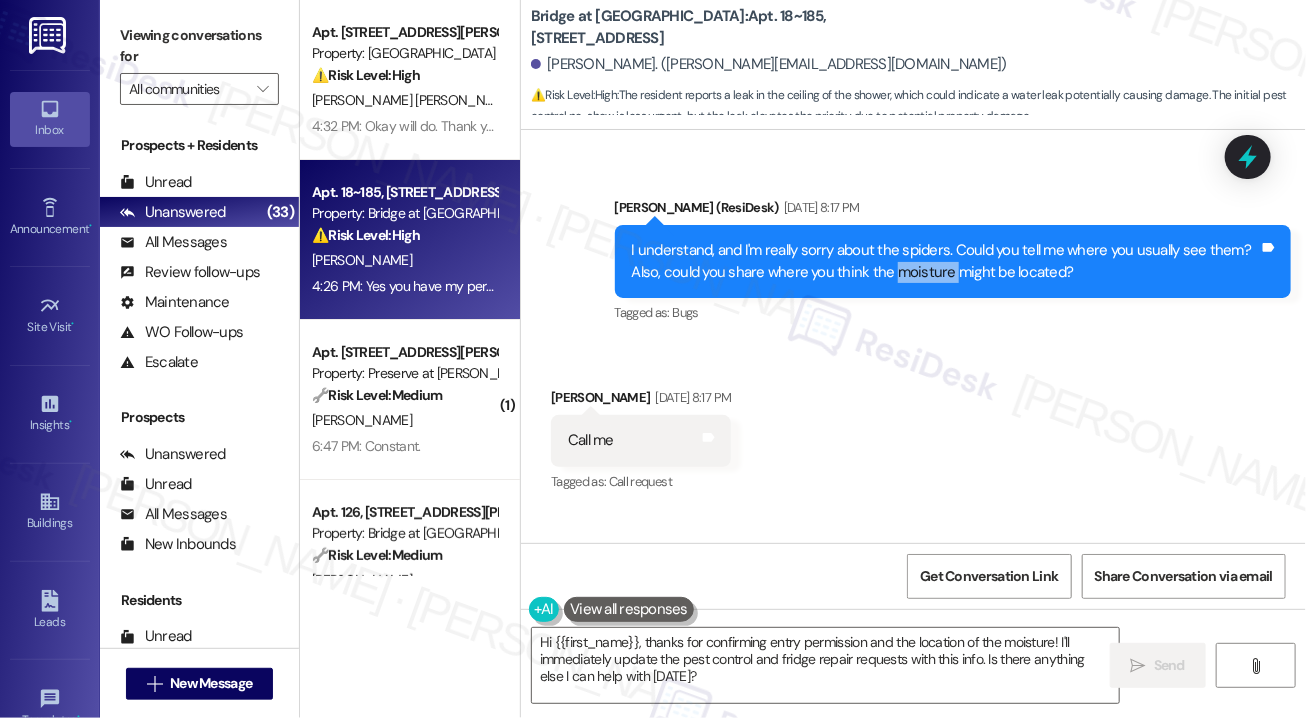 click on "I understand, and I'm really sorry about the spiders. Could you tell me where you usually see them? Also, could you share where you think the moisture might be located?" at bounding box center [946, 261] 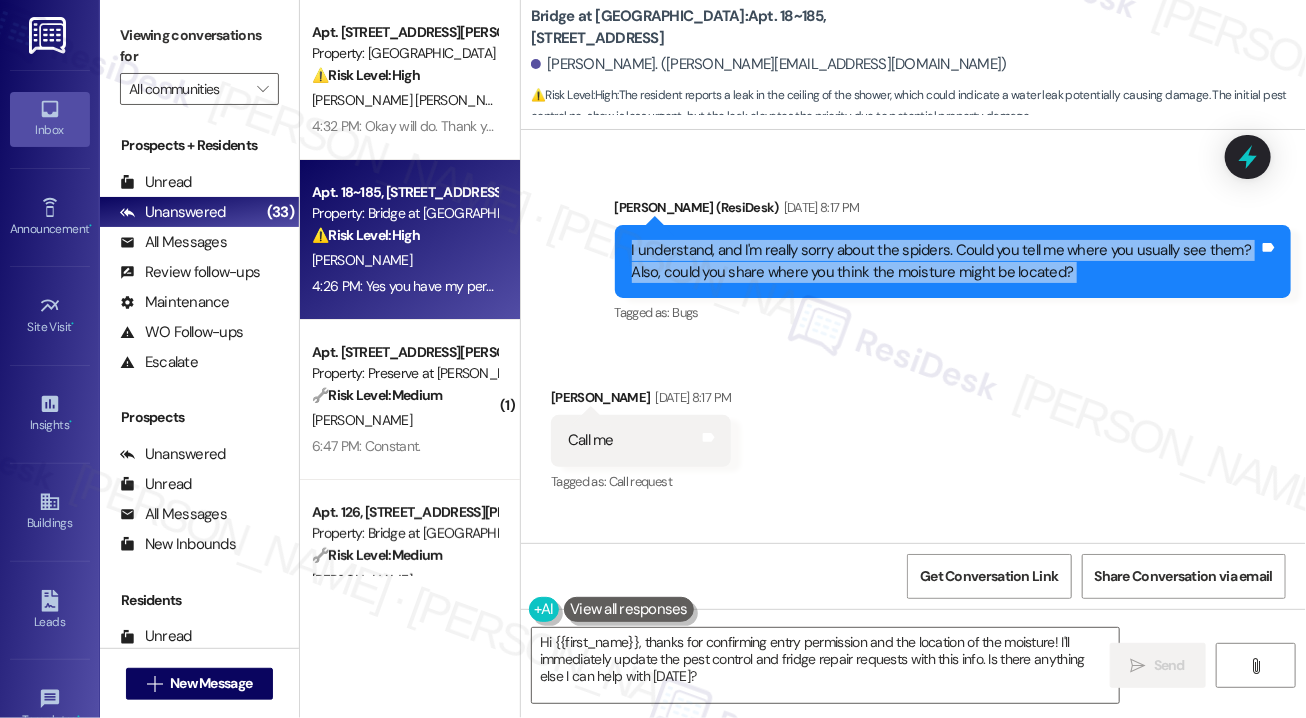 click on "I understand, and I'm really sorry about the spiders. Could you tell me where you usually see them? Also, could you share where you think the moisture might be located?" at bounding box center [946, 261] 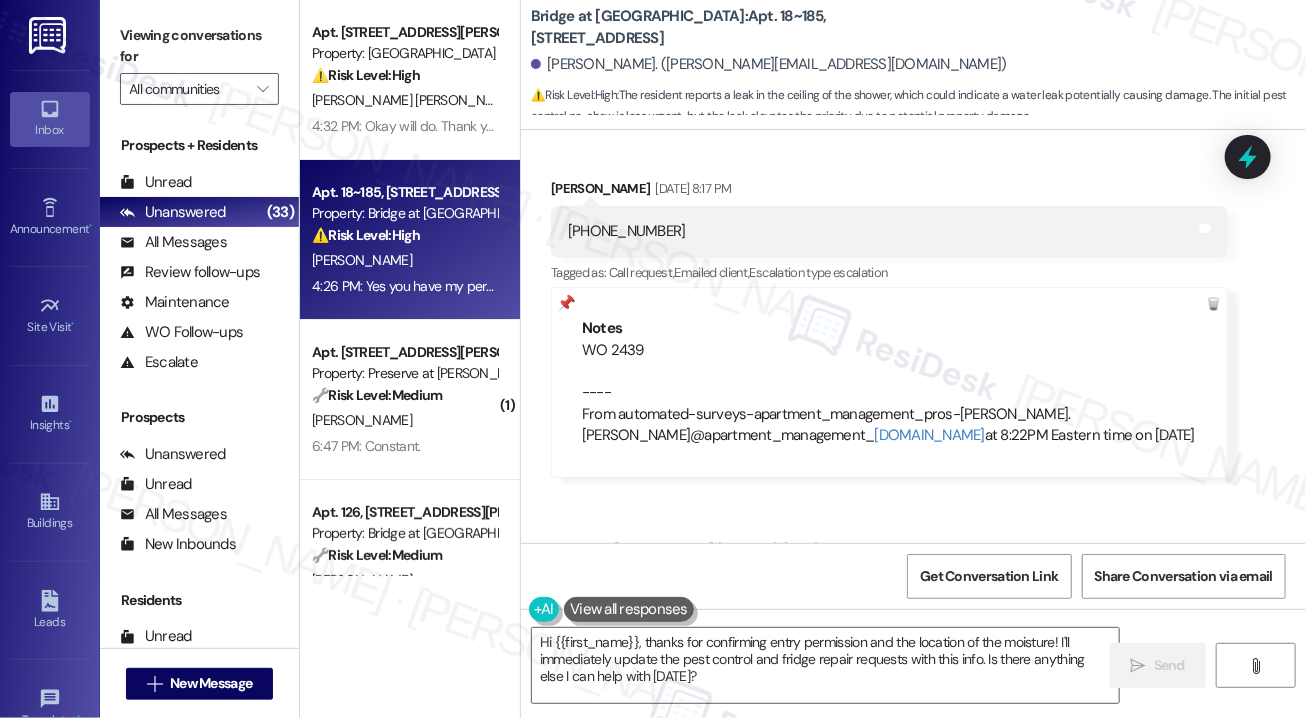 scroll, scrollTop: 2328, scrollLeft: 0, axis: vertical 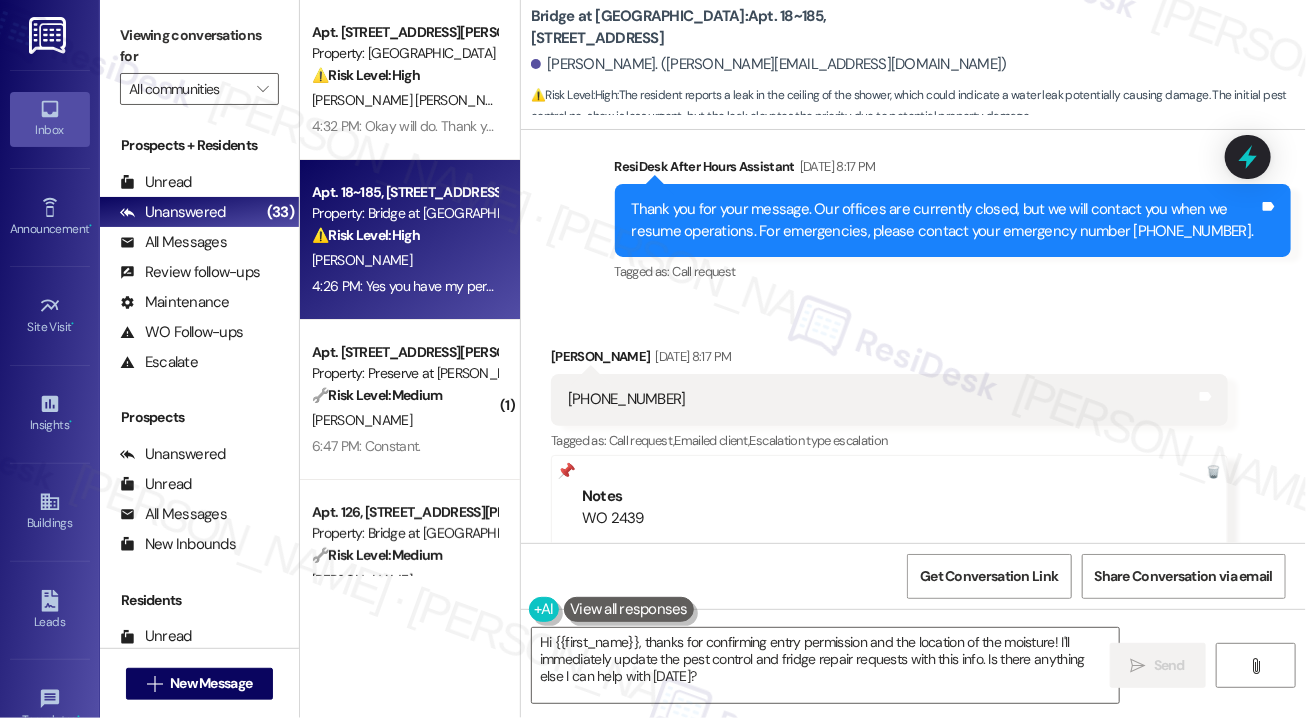 click on "[PHONE_NUMBER]" at bounding box center [627, 399] 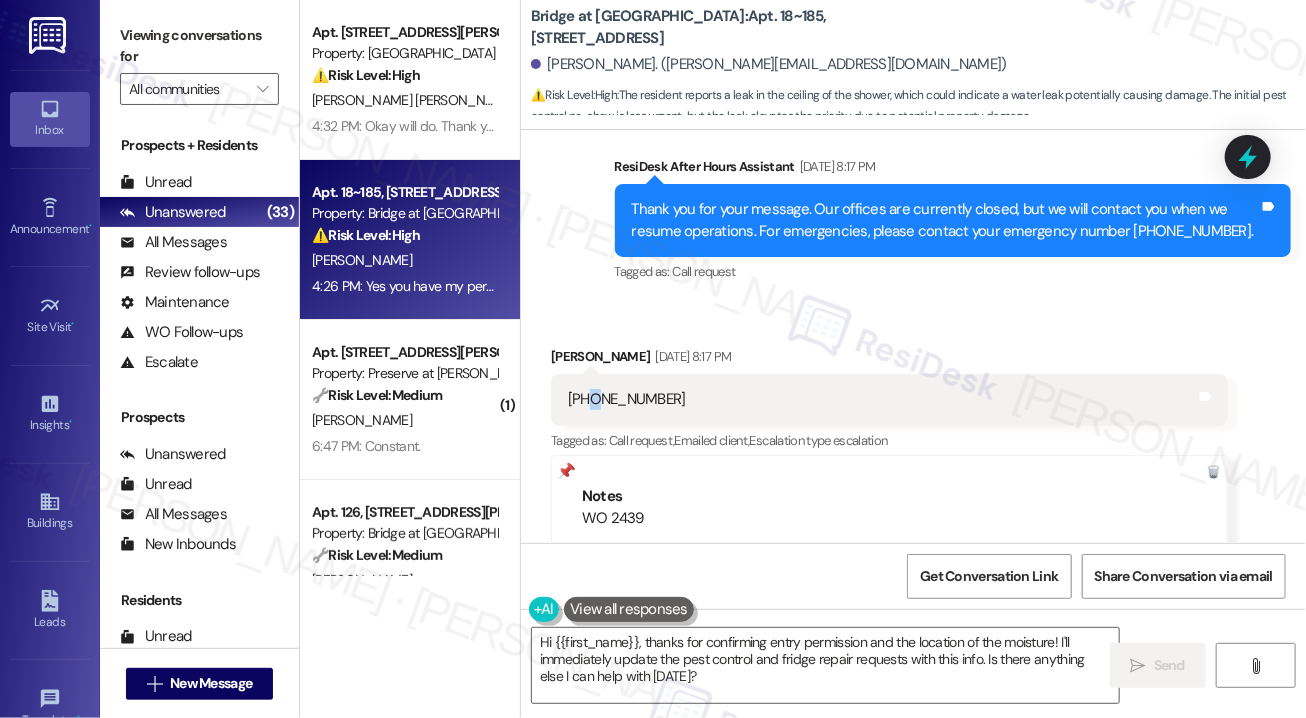 click on "[PHONE_NUMBER]" at bounding box center [627, 399] 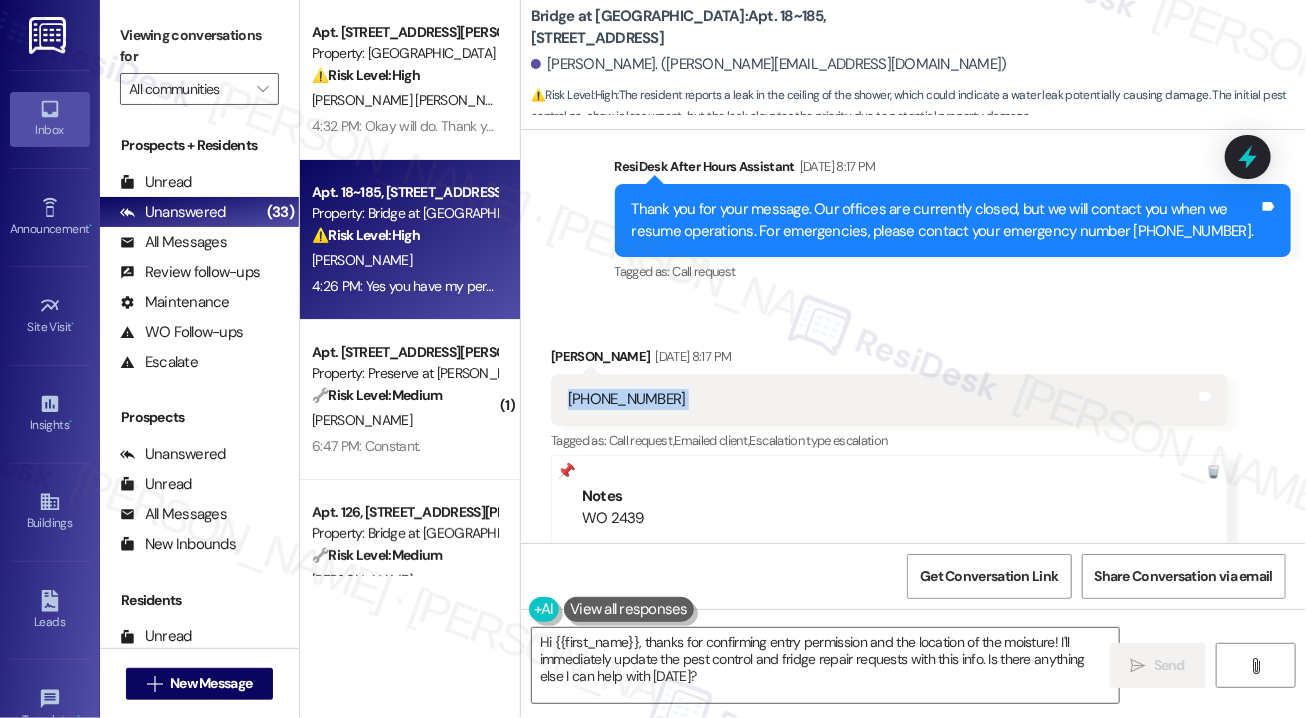 click on "[PHONE_NUMBER]" at bounding box center (627, 399) 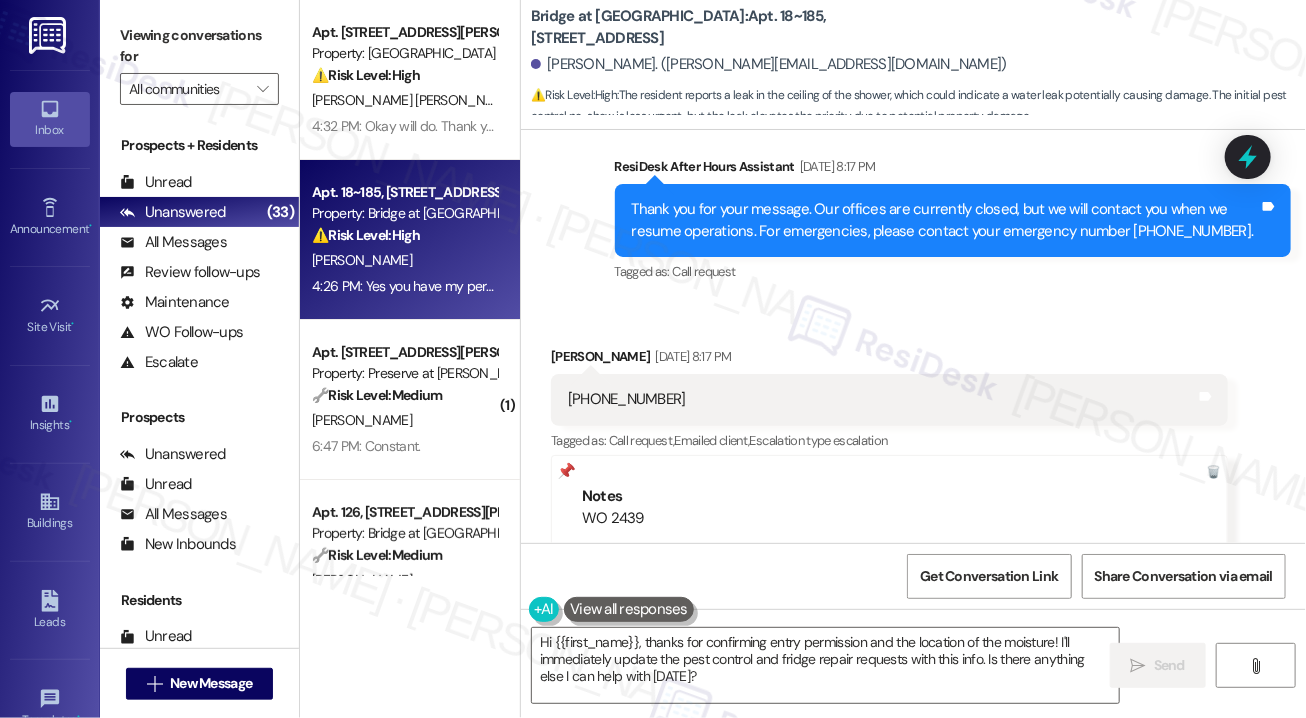 click on "Tagged as:   Call request Click to highlight conversations about Call request" at bounding box center [953, 271] 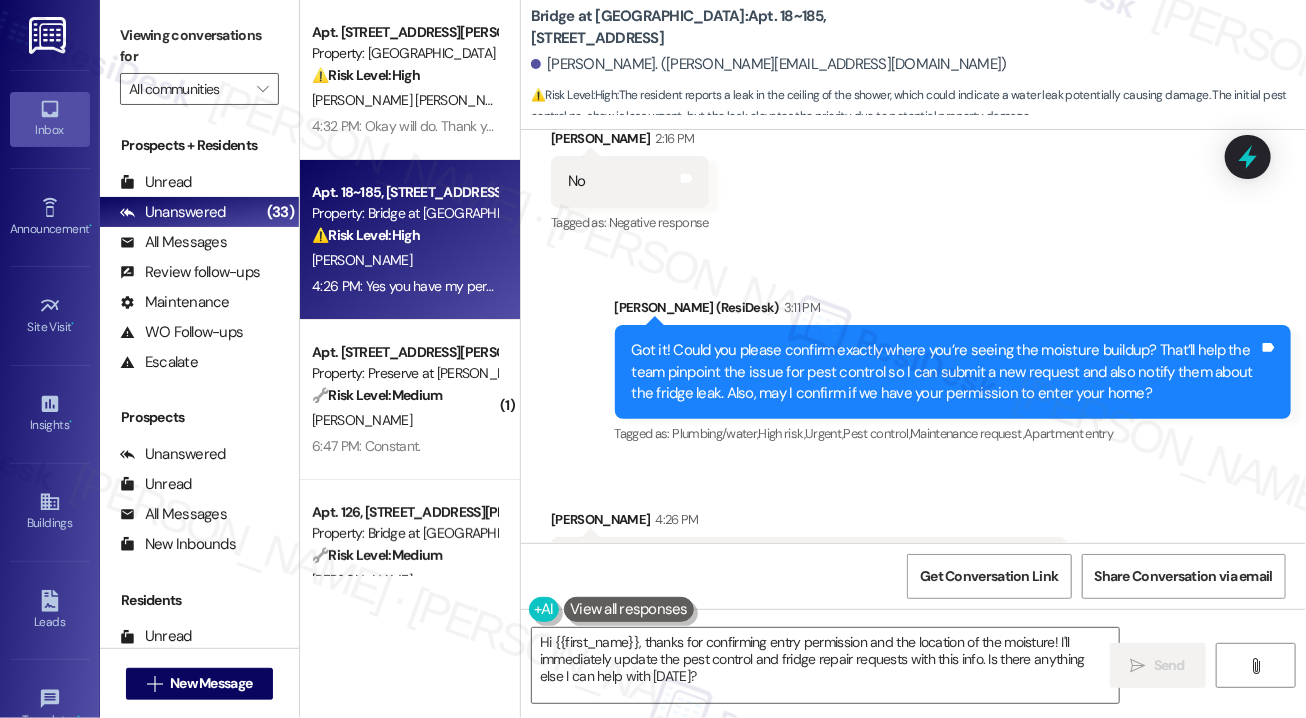 scroll, scrollTop: 4228, scrollLeft: 0, axis: vertical 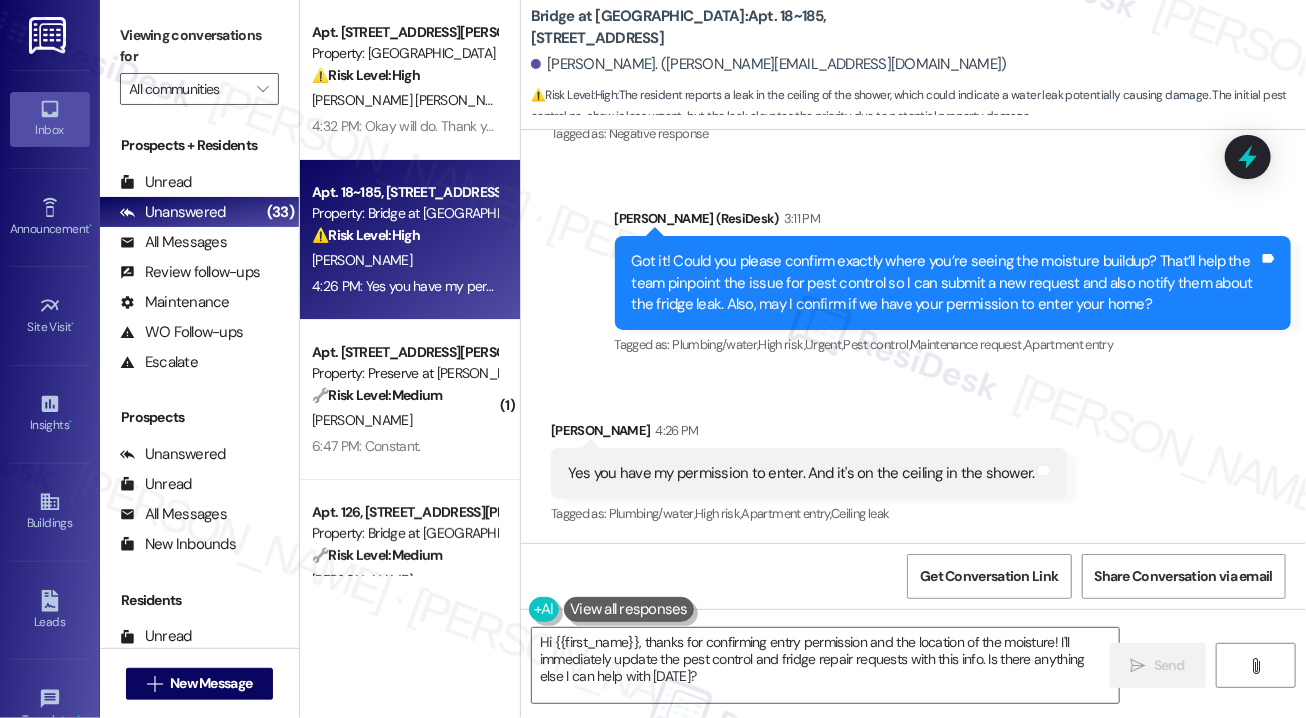 click on "Yes you have my permission to enter. And it's on the ceiling in the shower." at bounding box center [801, 473] 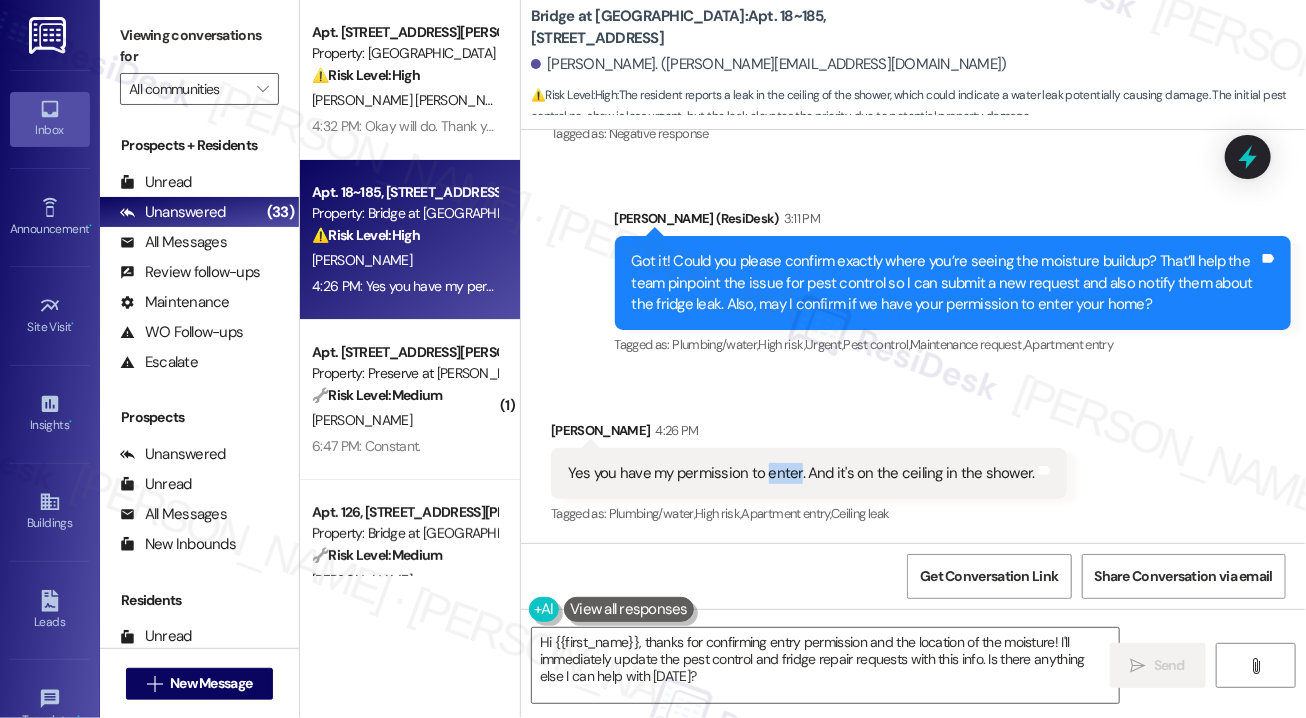 click on "Yes you have my permission to enter. And it's on the ceiling in the shower." at bounding box center (801, 473) 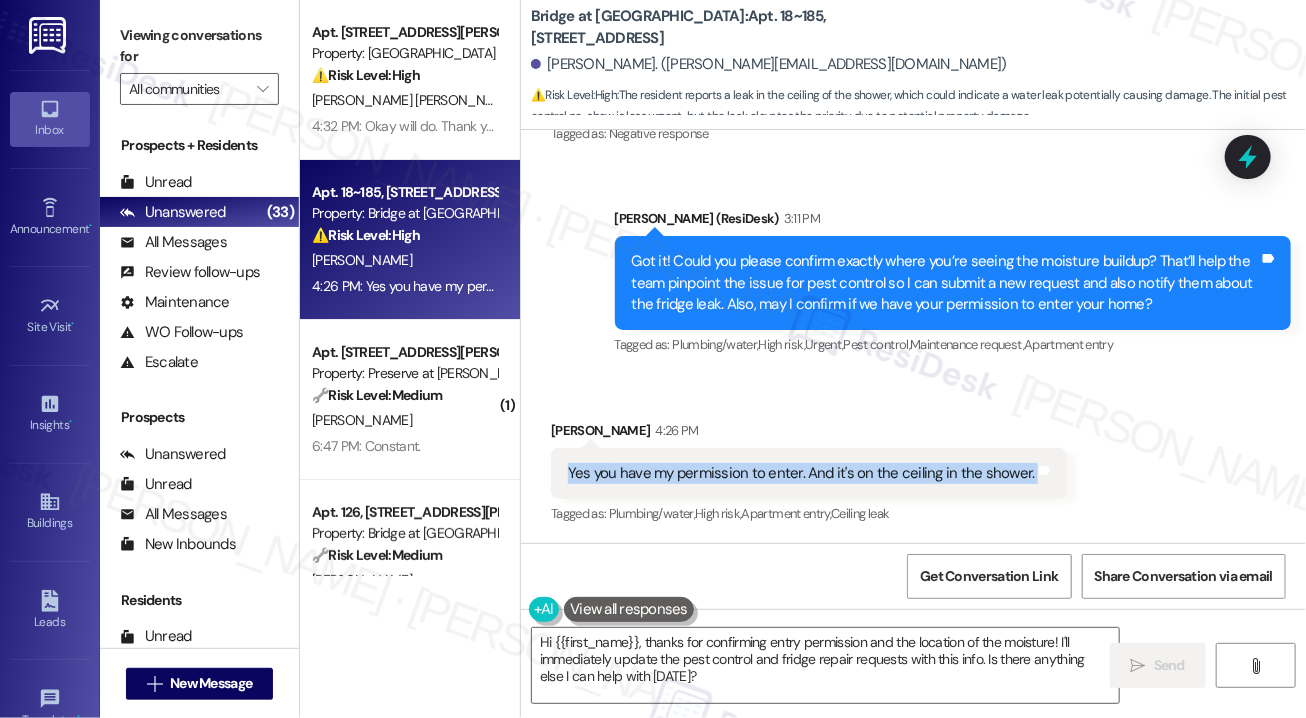 click on "Yes you have my permission to enter. And it's on the ceiling in the shower." at bounding box center (801, 473) 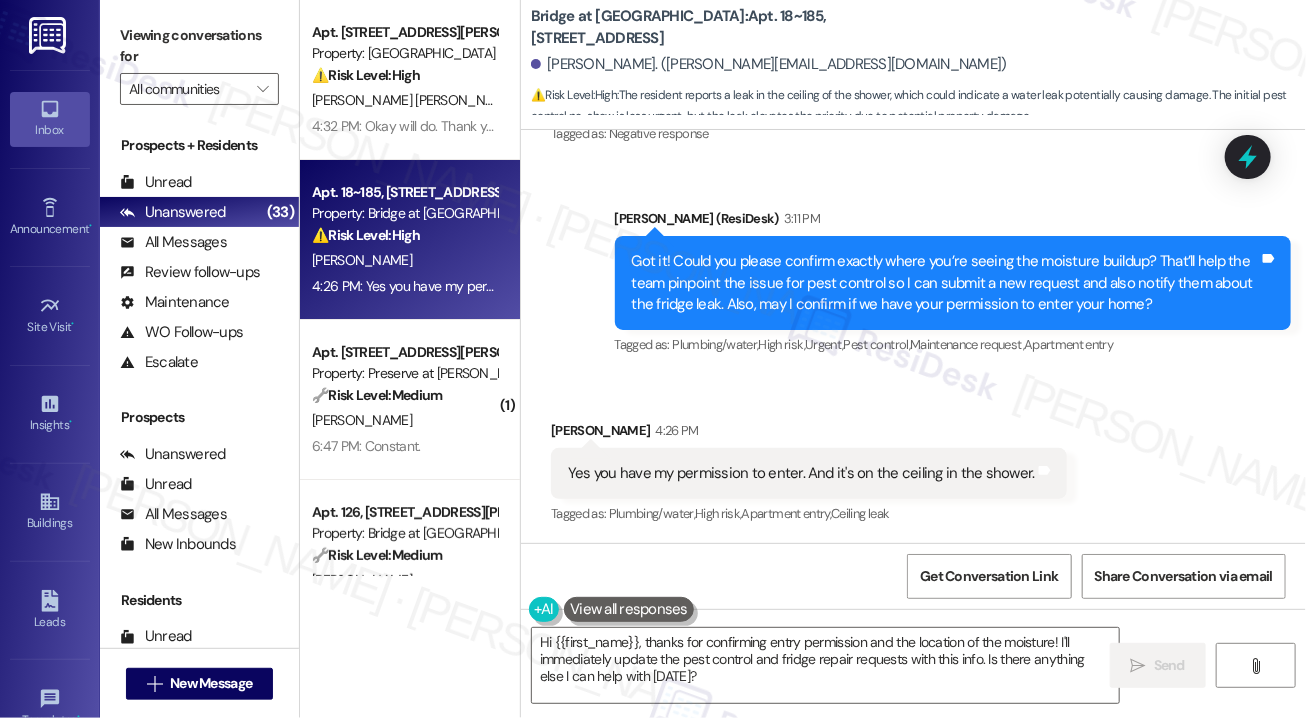 click on "Sent via SMS [PERSON_NAME]   (ResiDesk) 3:11 PM Got it! Could you please confirm exactly where you’re seeing the moisture buildup? That’ll help the team pinpoint the issue for pest control so I can submit a new request and also notify them about the fridge leak. Also, may I confirm if we have your permission to enter your home? Tags and notes Tagged as:   Plumbing/water ,  Click to highlight conversations about Plumbing/water High risk ,  Click to highlight conversations about High risk Urgent ,  Click to highlight conversations about Urgent Pest control ,  Click to highlight conversations about Pest control Maintenance request ,  Click to highlight conversations about Maintenance request Apartment entry Click to highlight conversations about Apartment entry" at bounding box center [913, 269] 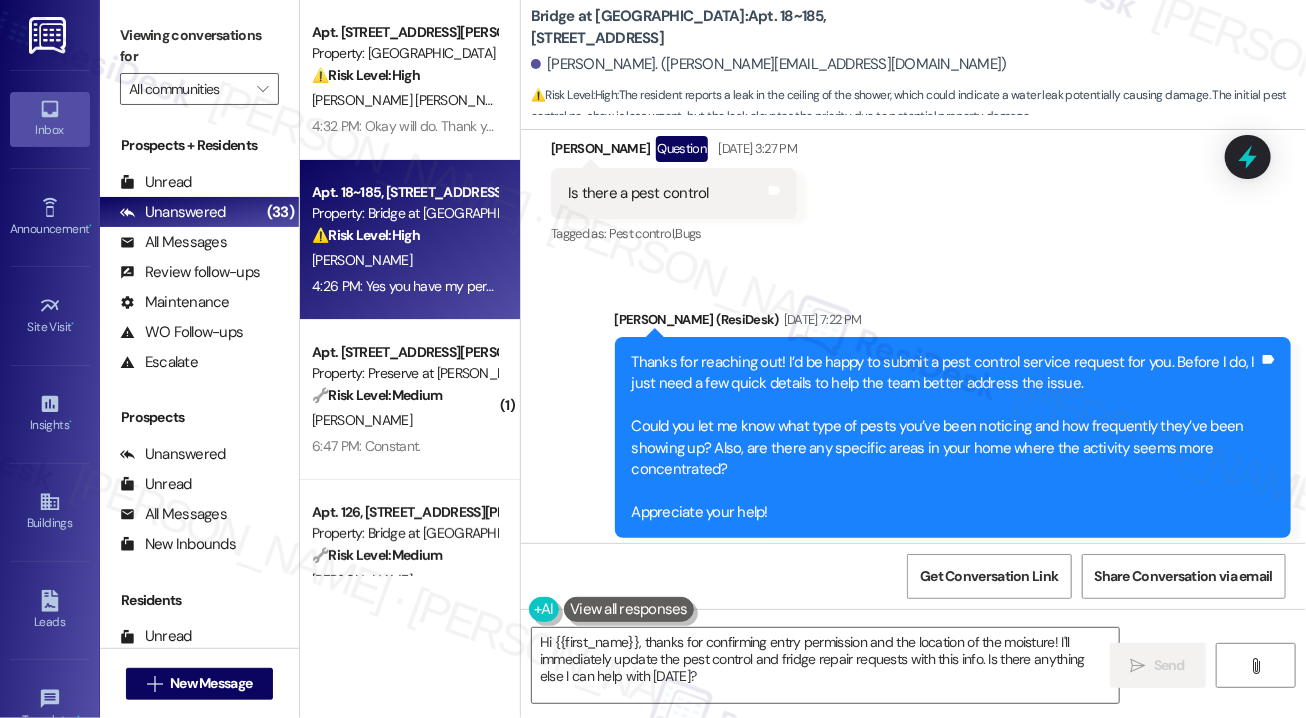 scroll, scrollTop: 1223, scrollLeft: 0, axis: vertical 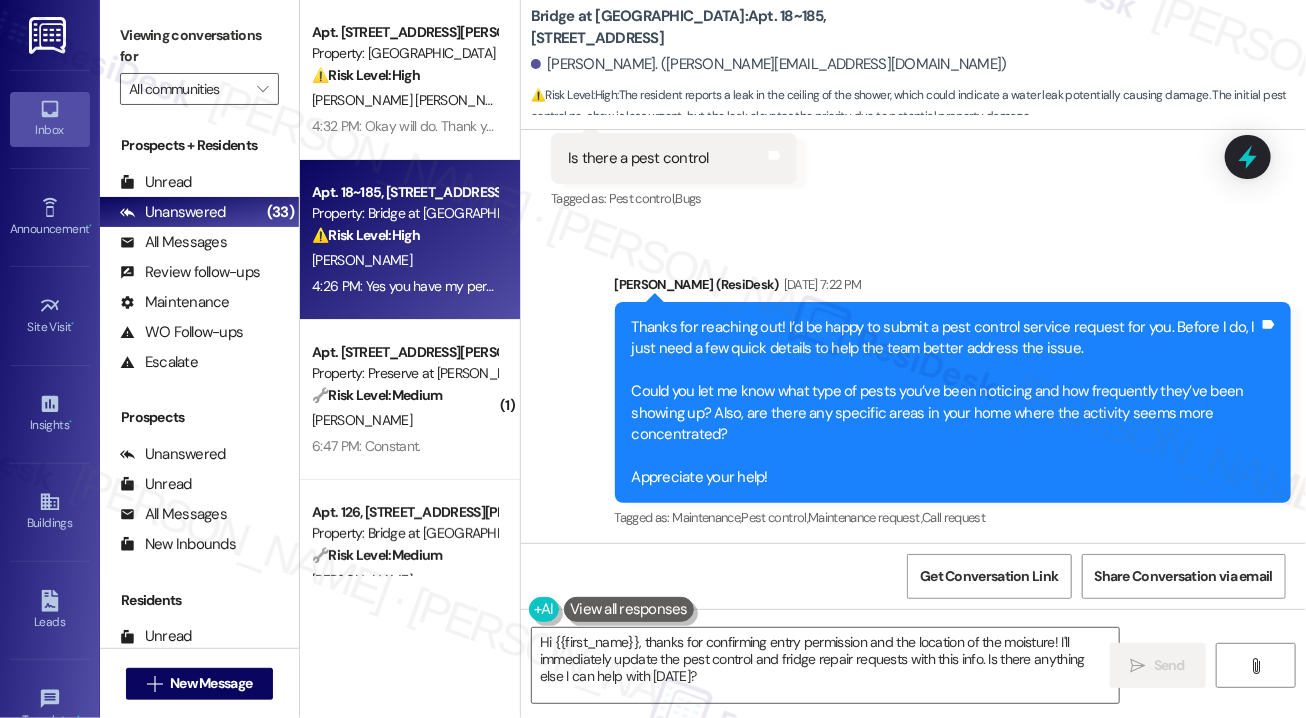 click on "Thanks for reaching out! I’d be happy to submit a pest control service request for you. Before I do, I just need a few quick details to help the team better address the issue.
Could you let me know what type of pests you’ve been noticing and how frequently they’ve been showing up? Also, are there any specific areas in your home where the activity seems more concentrated?
Appreciate your help!" at bounding box center [946, 402] 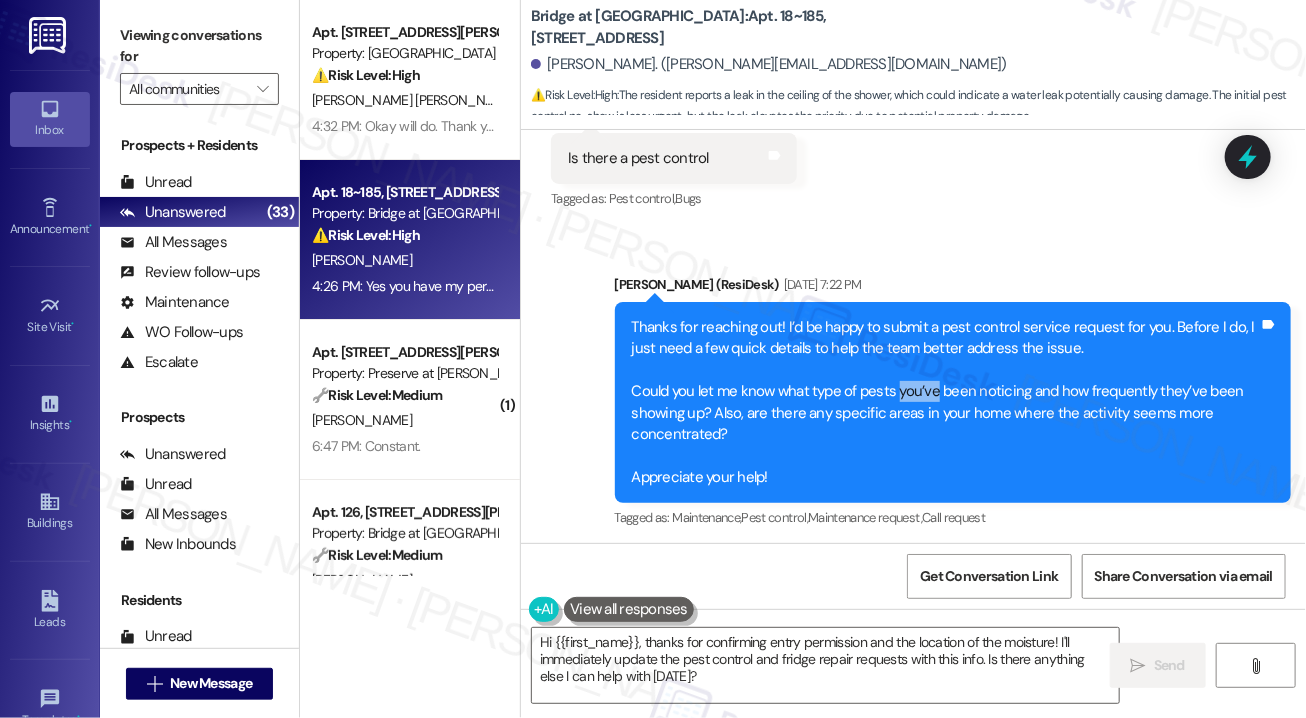 click on "Thanks for reaching out! I’d be happy to submit a pest control service request for you. Before I do, I just need a few quick details to help the team better address the issue.
Could you let me know what type of pests you’ve been noticing and how frequently they’ve been showing up? Also, are there any specific areas in your home where the activity seems more concentrated?
Appreciate your help!" at bounding box center (946, 402) 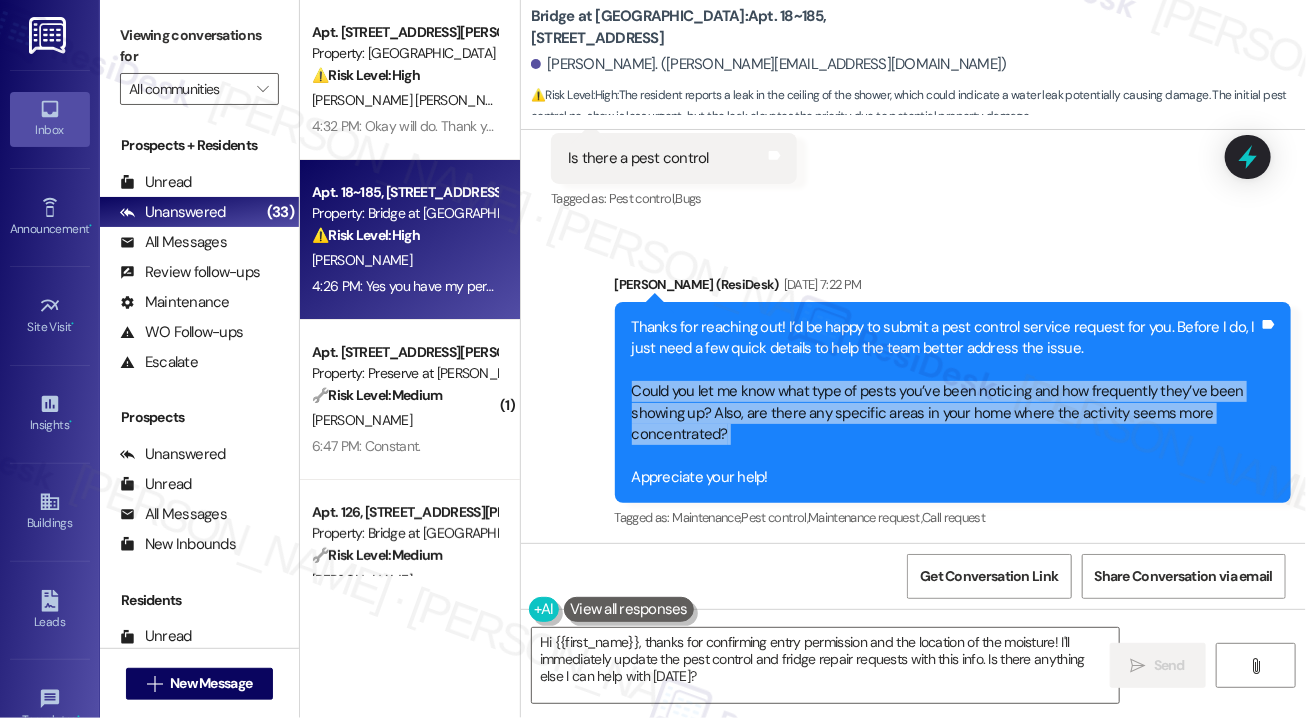 click on "Thanks for reaching out! I’d be happy to submit a pest control service request for you. Before I do, I just need a few quick details to help the team better address the issue.
Could you let me know what type of pests you’ve been noticing and how frequently they’ve been showing up? Also, are there any specific areas in your home where the activity seems more concentrated?
Appreciate your help!" at bounding box center (946, 402) 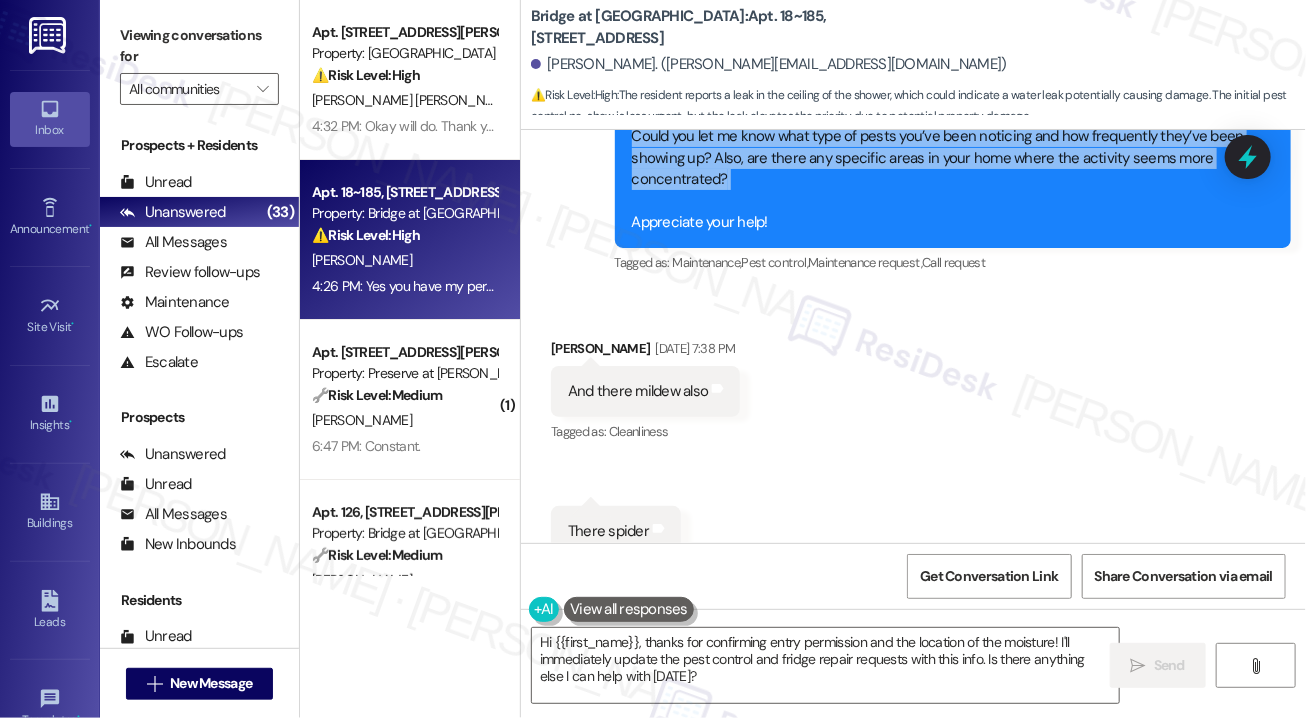 scroll, scrollTop: 1523, scrollLeft: 0, axis: vertical 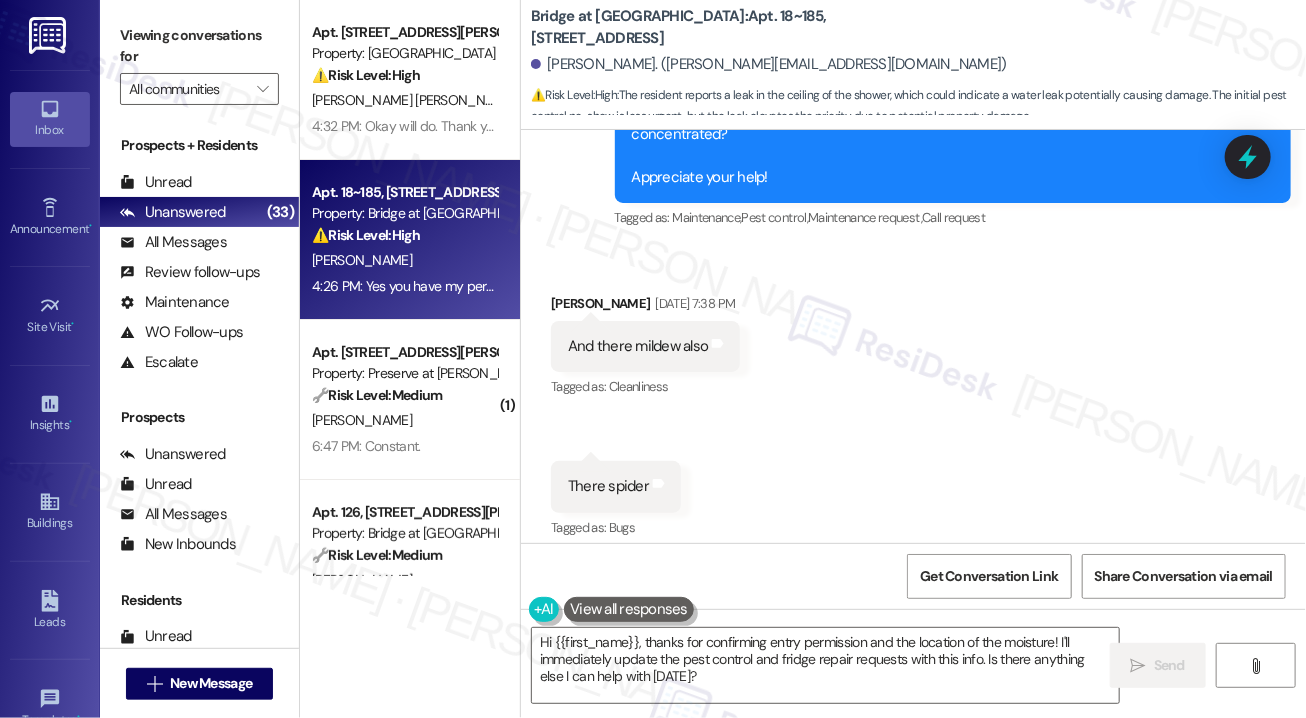 click on "There spider" at bounding box center (608, 486) 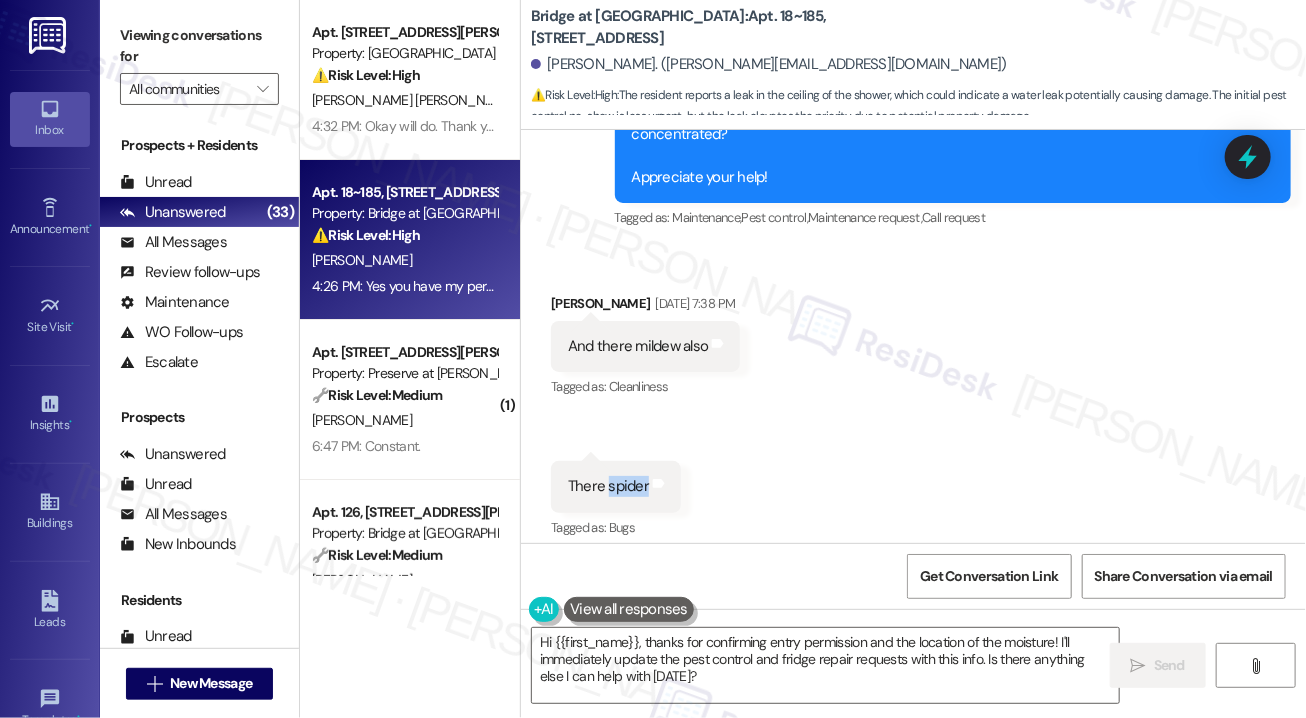 click on "There spider" at bounding box center (608, 486) 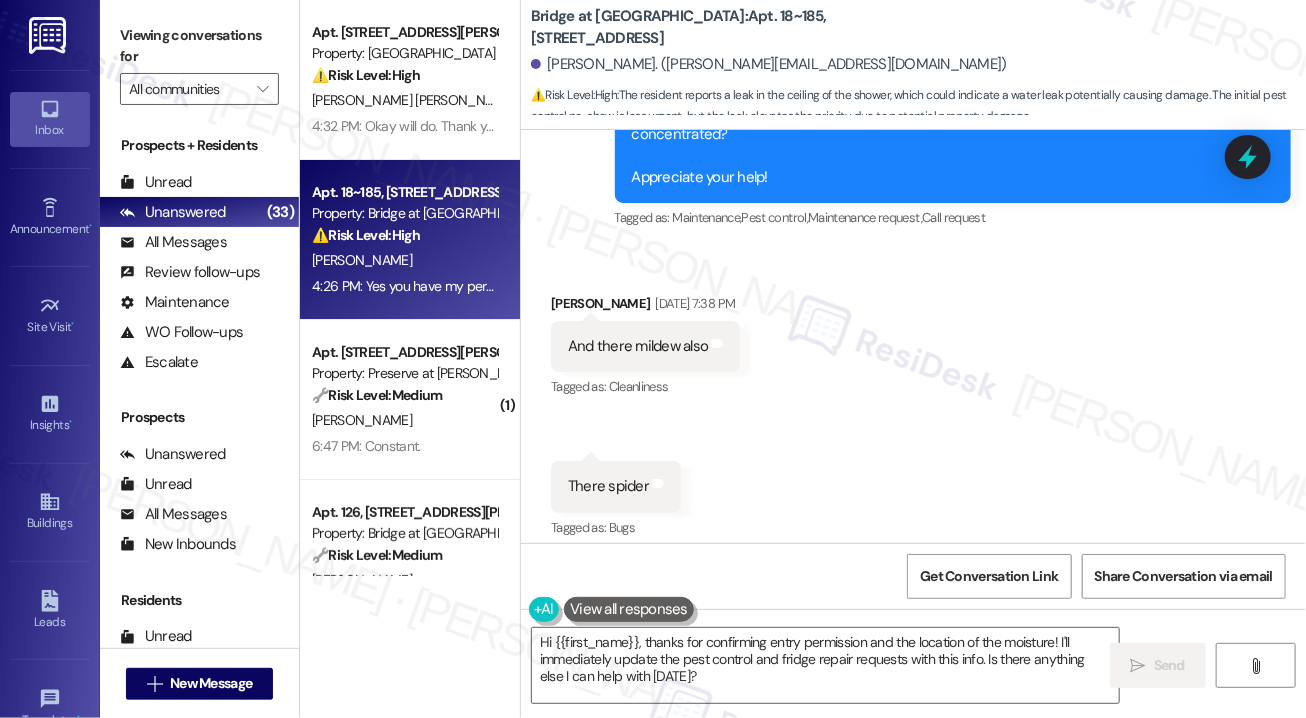 click on "Received via SMS [PERSON_NAME] [DATE] 7:38 PM And there mildew also  Tags and notes Tagged as:   Cleanliness Click to highlight conversations about Cleanliness Received via SMS 7:40 PM [PERSON_NAME] [DATE] 7:40 PM There spider  Tags and notes Tagged as:   Bugs Click to highlight conversations about Bugs" at bounding box center [913, 403] 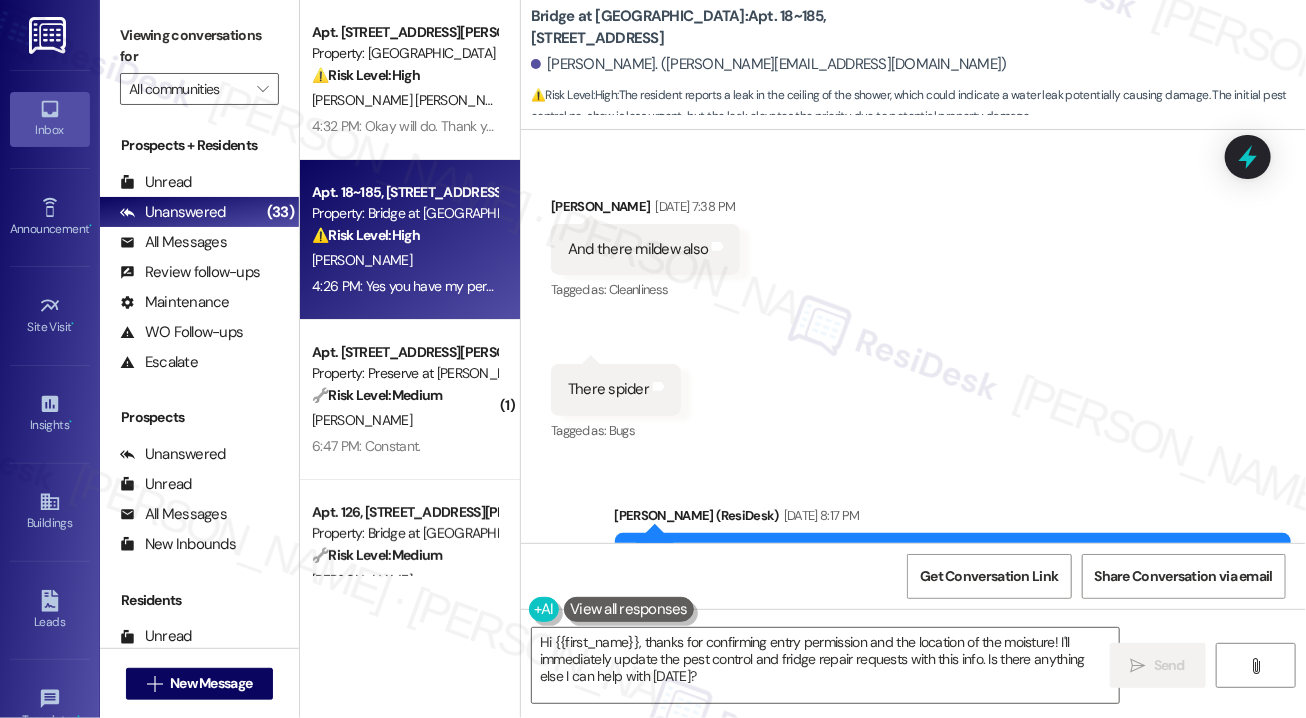 scroll, scrollTop: 1923, scrollLeft: 0, axis: vertical 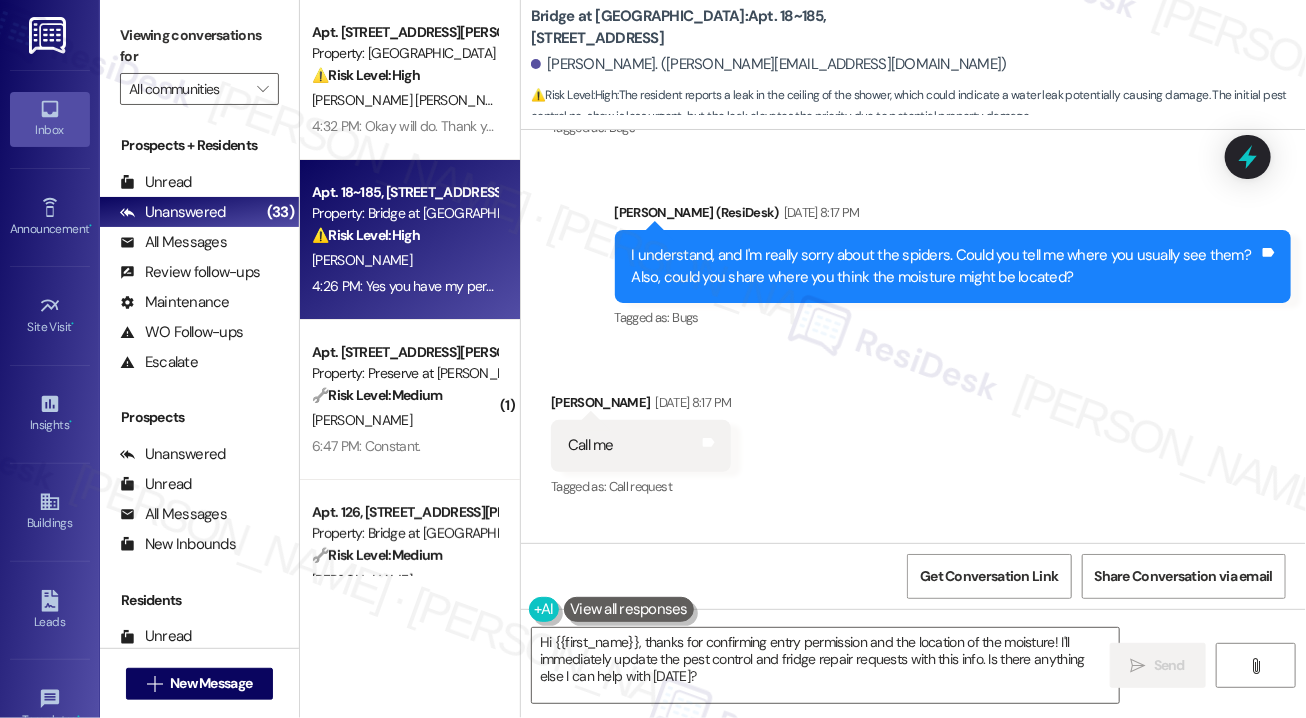 click on "Tagged as:   Bugs Click to highlight conversations about Bugs" at bounding box center (953, 317) 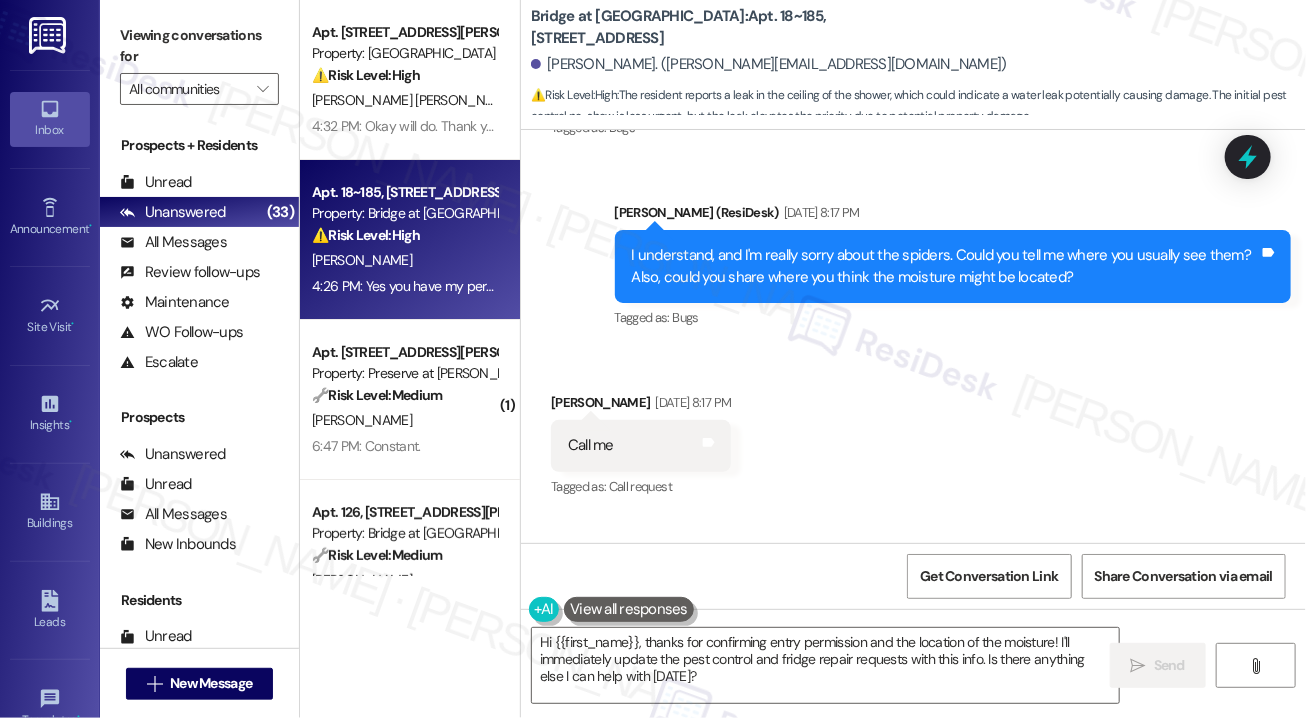 click on "I understand, and I'm really sorry about the spiders. Could you tell me where you usually see them? Also, could you share where you think the moisture might be located? Tags and notes" at bounding box center [953, 266] 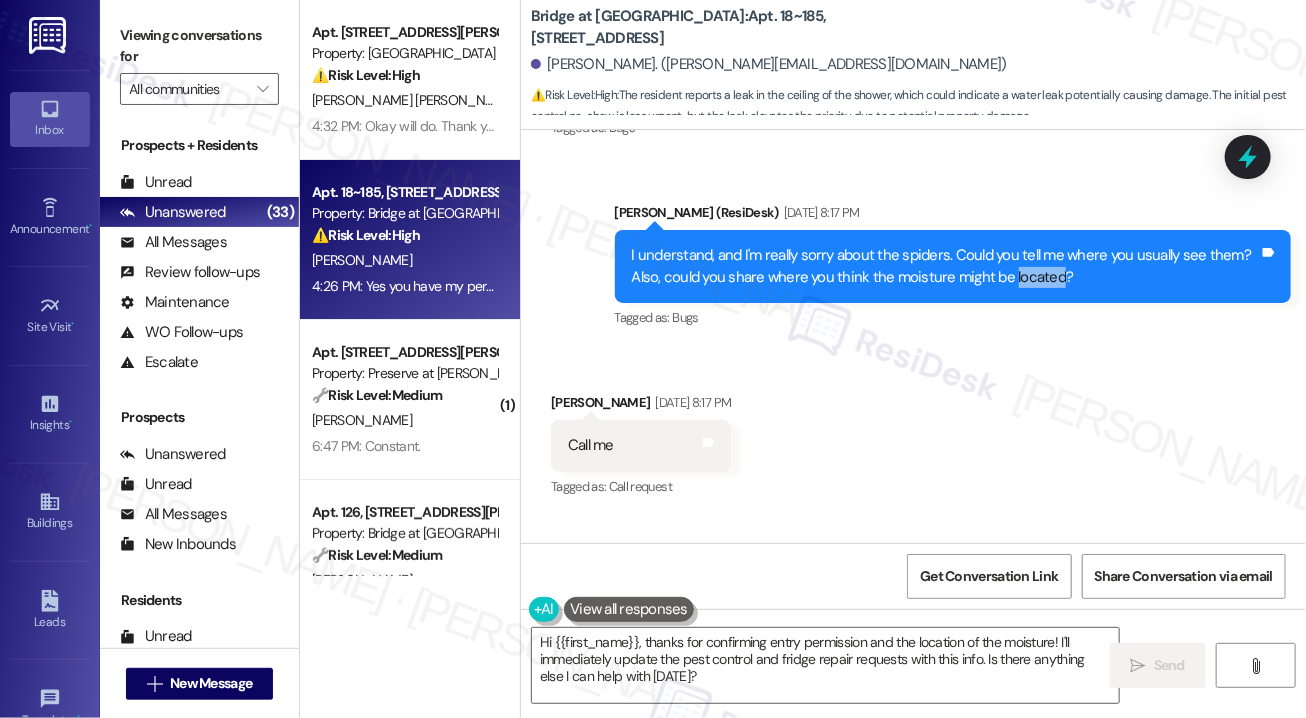 click on "I understand, and I'm really sorry about the spiders. Could you tell me where you usually see them? Also, could you share where you think the moisture might be located? Tags and notes" at bounding box center [953, 266] 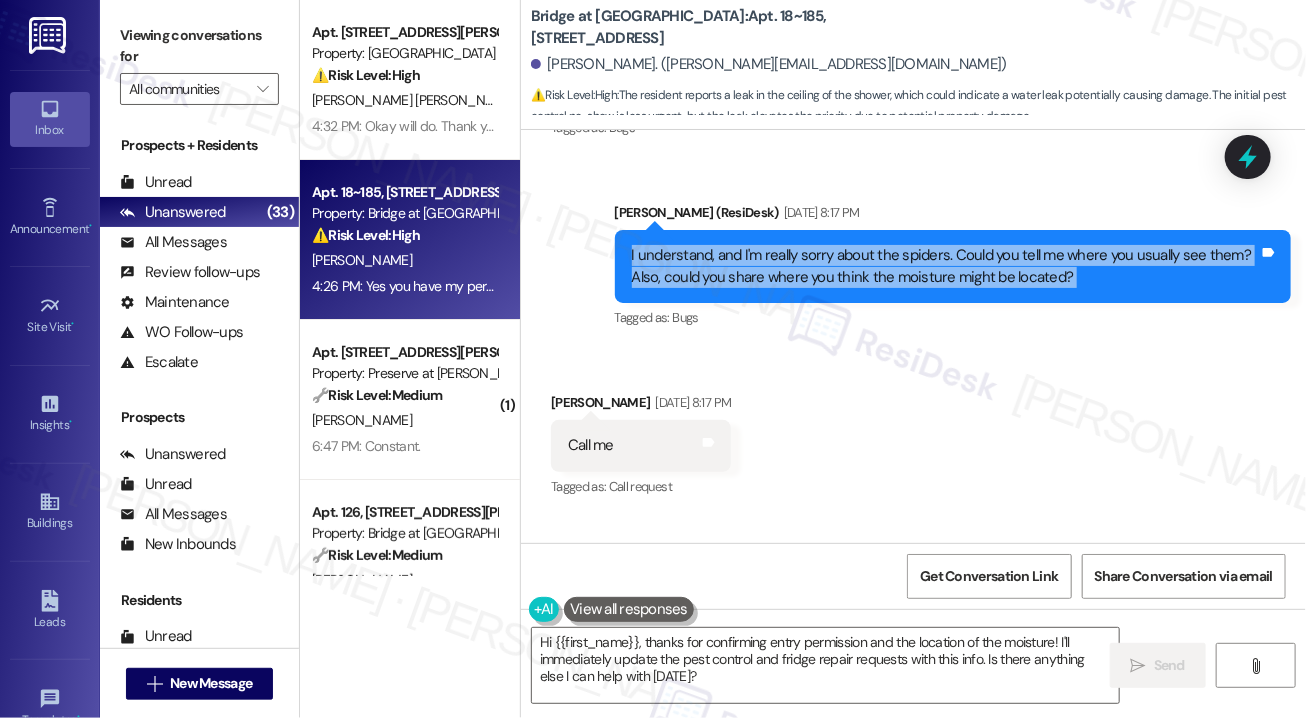 click on "I understand, and I'm really sorry about the spiders. Could you tell me where you usually see them? Also, could you share where you think the moisture might be located? Tags and notes" at bounding box center [953, 266] 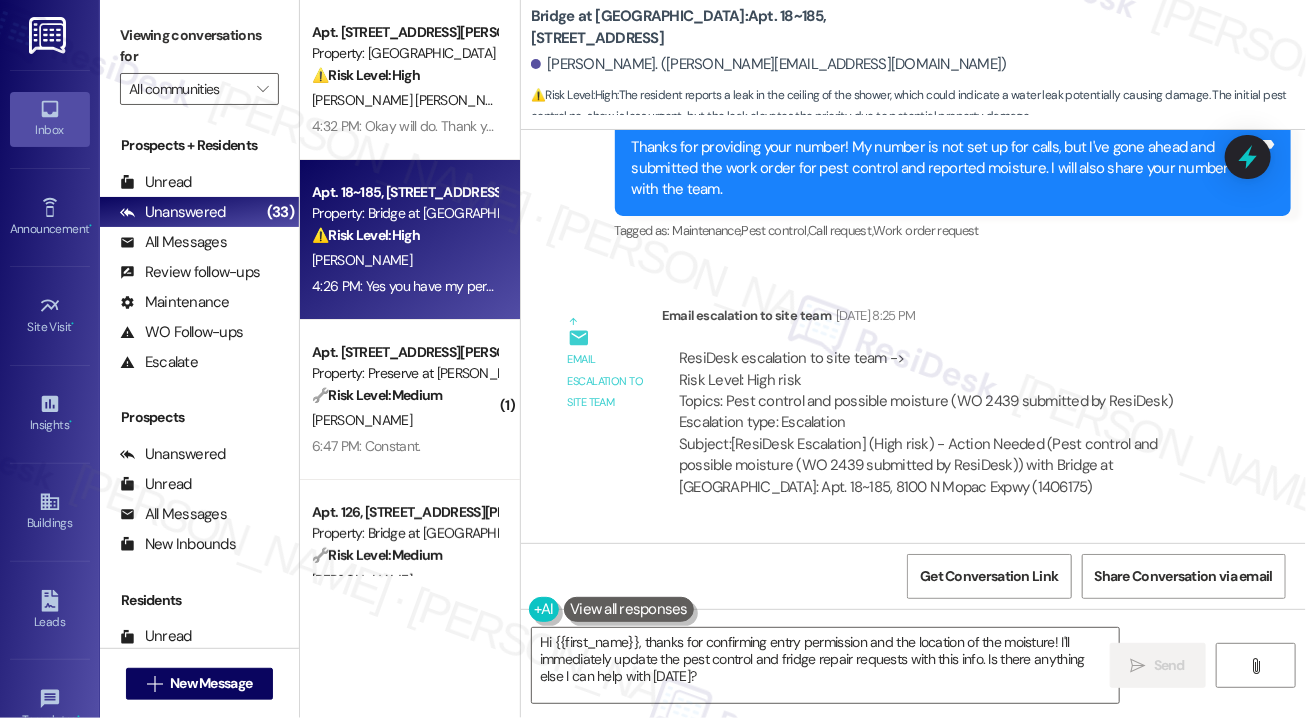scroll, scrollTop: 2823, scrollLeft: 0, axis: vertical 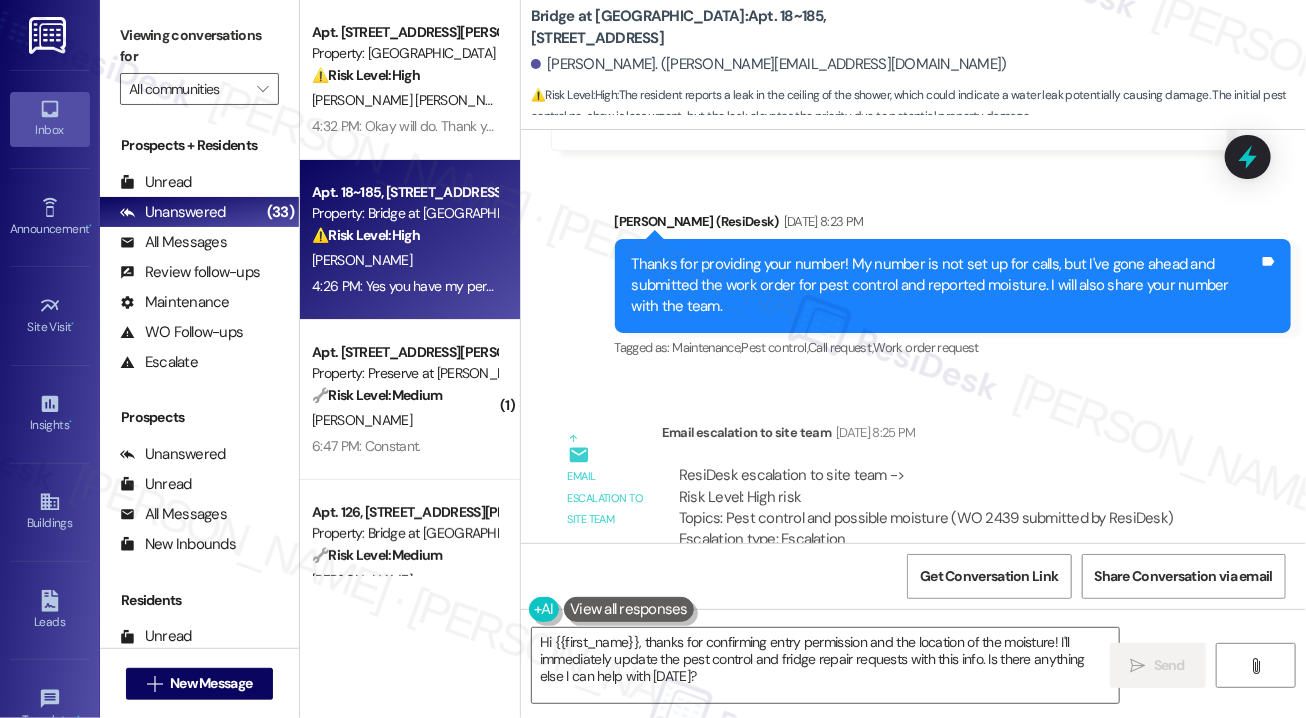 click on "Thanks for providing your number! My number is not set up for calls, but I've gone ahead and submitted the work order for pest control and reported moisture. I will also share your number with the team." at bounding box center [946, 286] 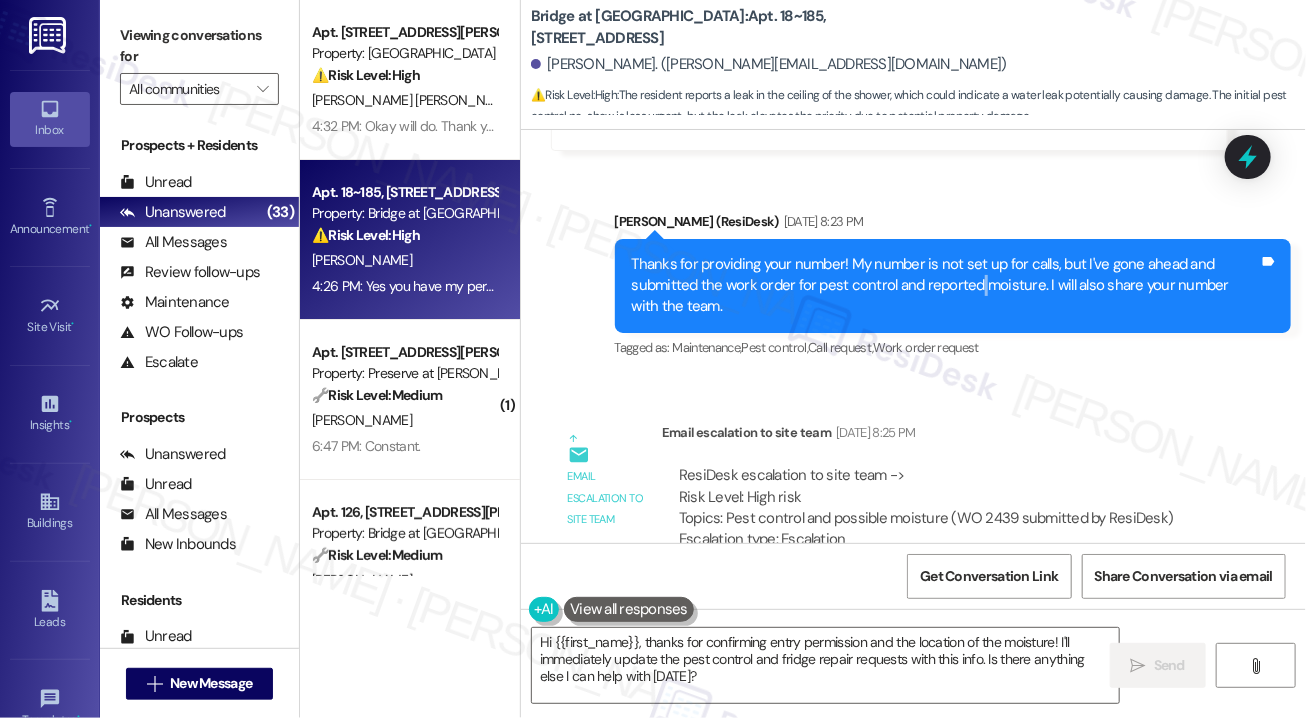 click on "Thanks for providing your number! My number is not set up for calls, but I've gone ahead and submitted the work order for pest control and reported moisture. I will also share your number with the team." at bounding box center (946, 286) 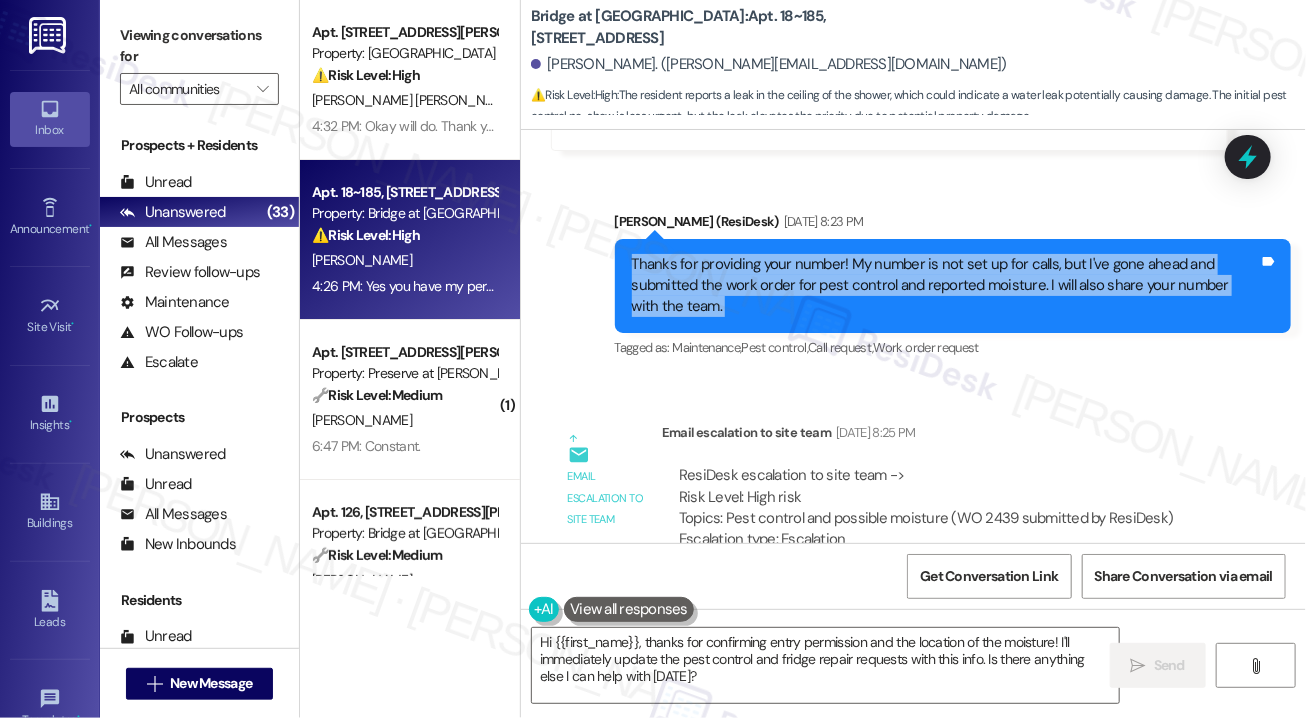 click on "Thanks for providing your number! My number is not set up for calls, but I've gone ahead and submitted the work order for pest control and reported moisture. I will also share your number with the team." at bounding box center [946, 286] 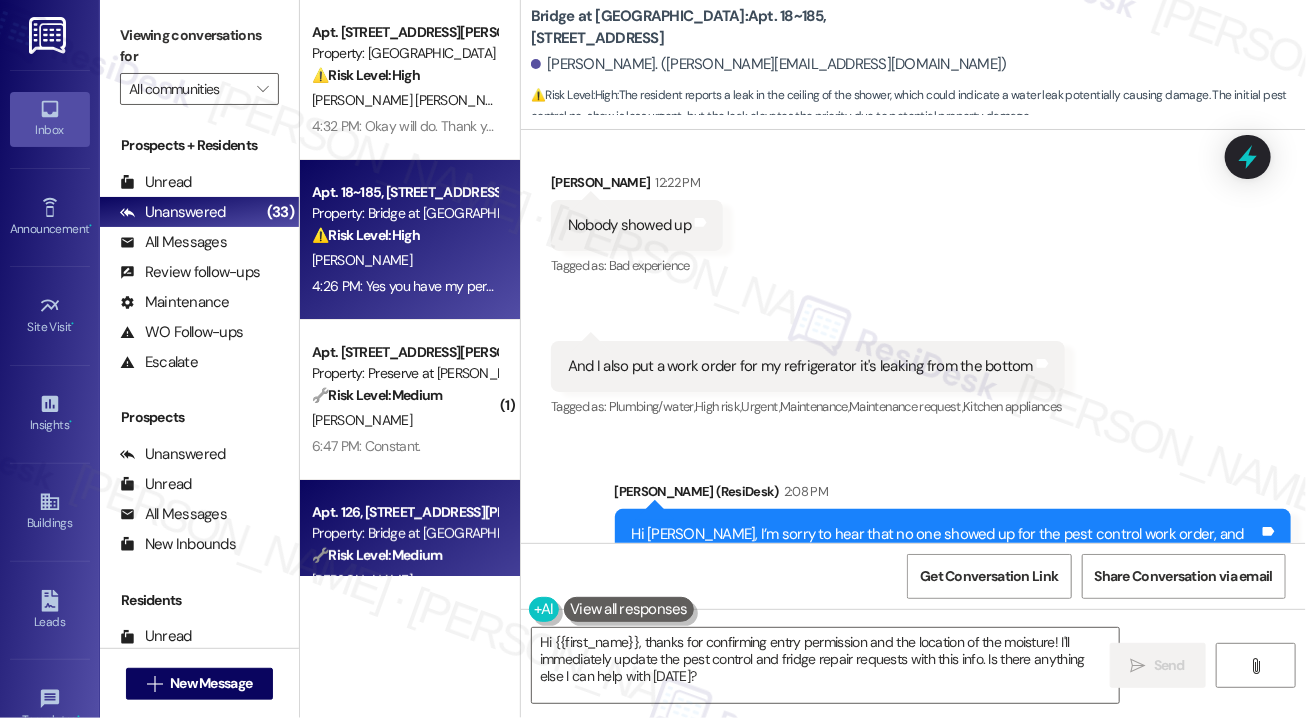 scroll, scrollTop: 3623, scrollLeft: 0, axis: vertical 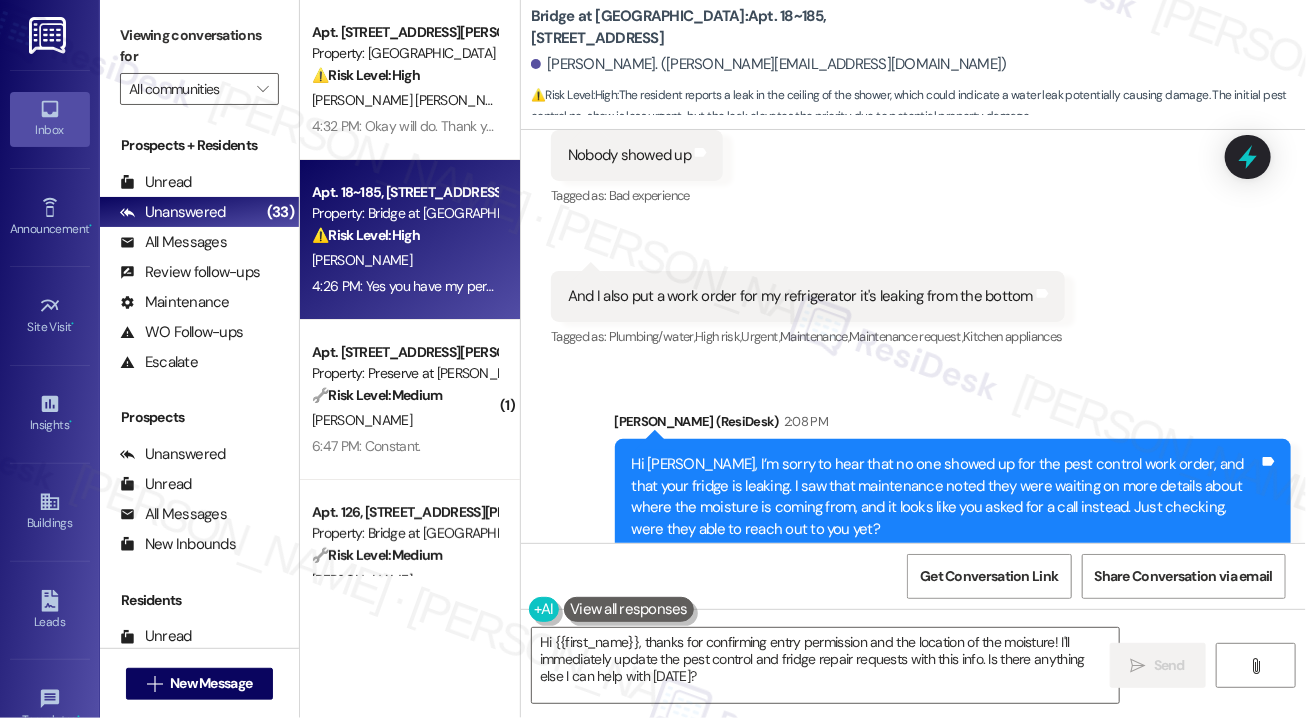 drag, startPoint x: 1241, startPoint y: 234, endPoint x: 1240, endPoint y: 252, distance: 18.027756 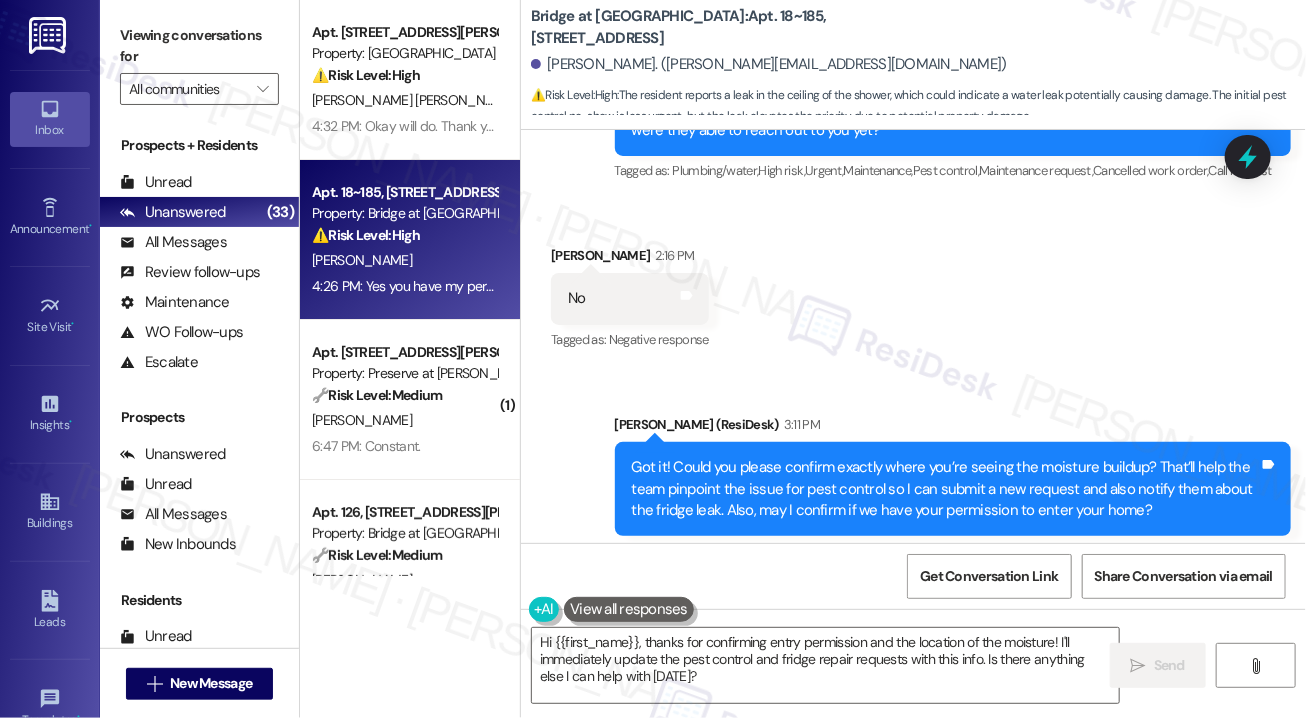 scroll, scrollTop: 4228, scrollLeft: 0, axis: vertical 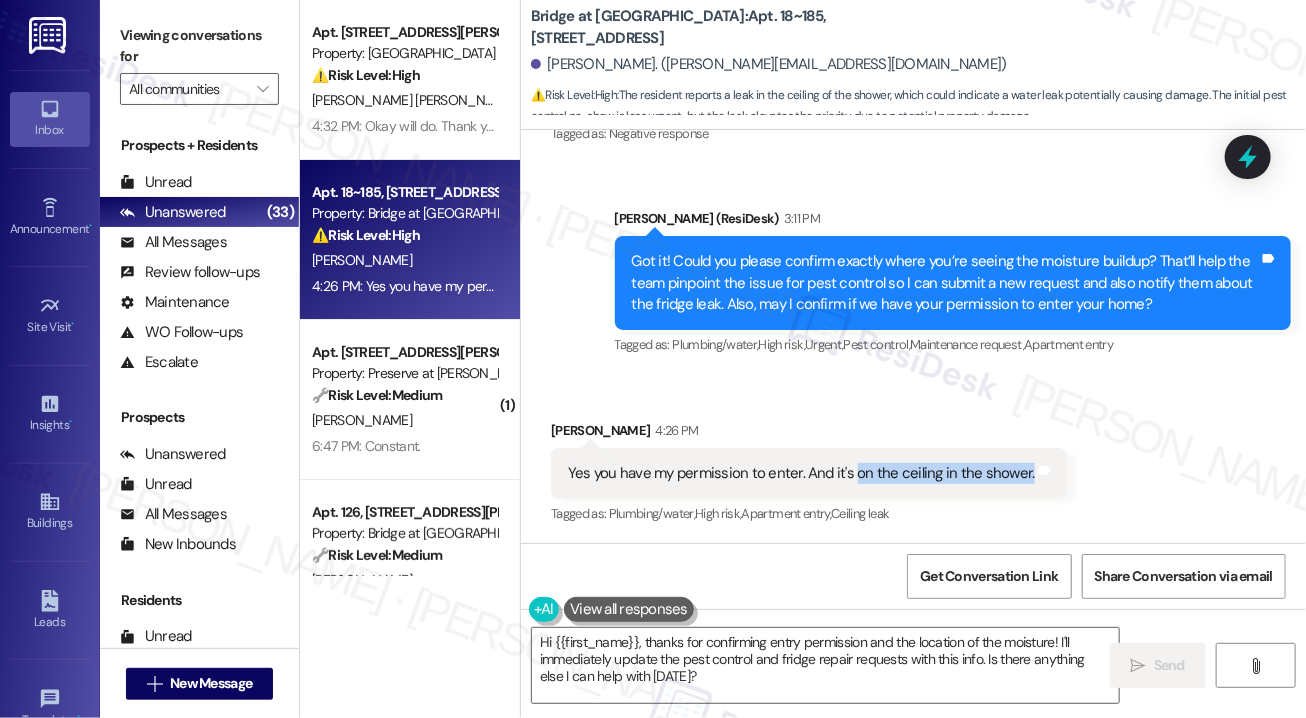 drag, startPoint x: 852, startPoint y: 473, endPoint x: 1020, endPoint y: 464, distance: 168.2409 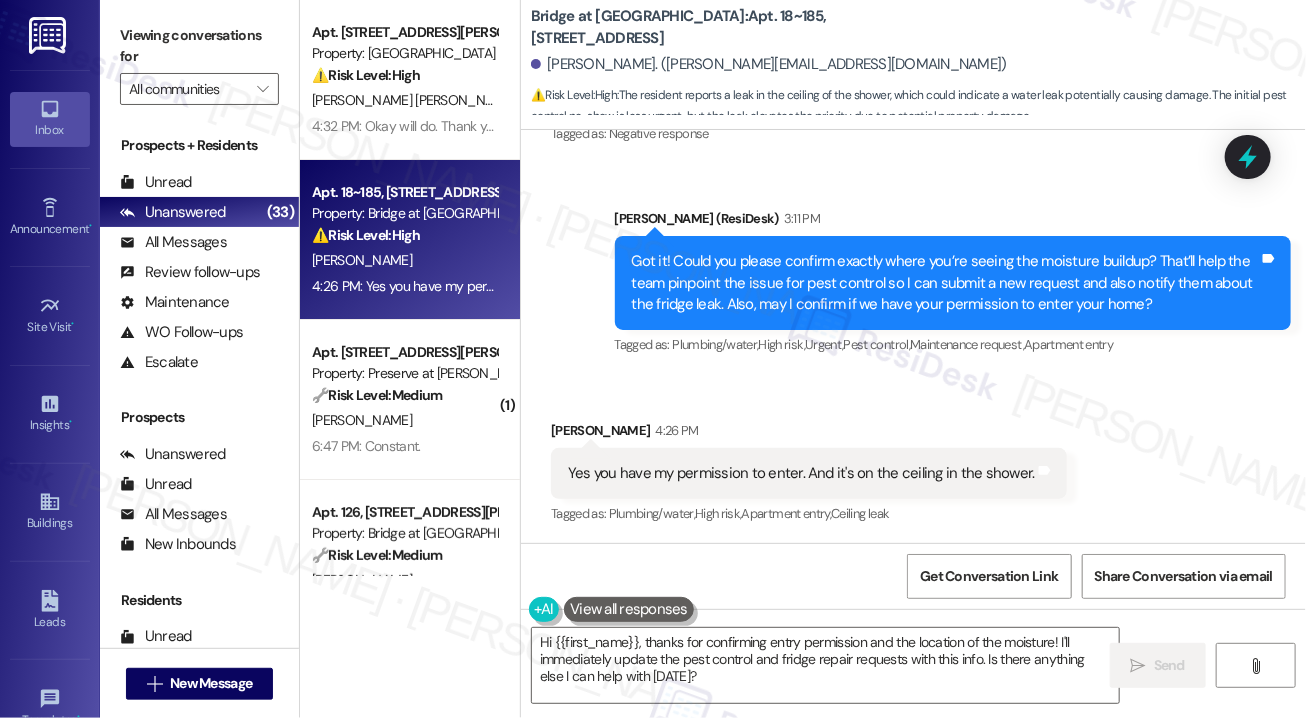 click on "Sent via SMS [PERSON_NAME]   (ResiDesk) 3:11 PM Got it! Could you please confirm exactly where you’re seeing the moisture buildup? That’ll help the team pinpoint the issue for pest control so I can submit a new request and also notify them about the fridge leak. Also, may I confirm if we have your permission to enter your home? Tags and notes Tagged as:   Plumbing/water ,  Click to highlight conversations about Plumbing/water High risk ,  Click to highlight conversations about High risk Urgent ,  Click to highlight conversations about Urgent Pest control ,  Click to highlight conversations about Pest control Maintenance request ,  Click to highlight conversations about Maintenance request Apartment entry Click to highlight conversations about Apartment entry" at bounding box center [953, 284] 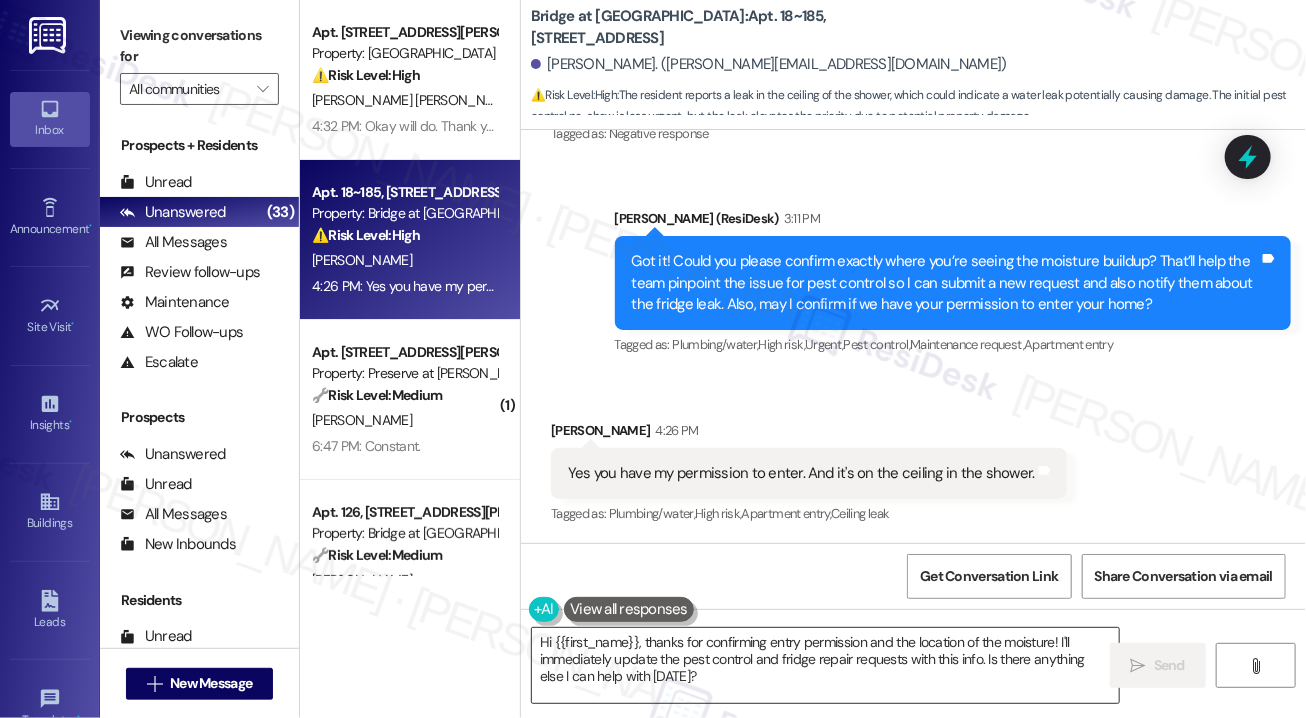 click on "Hi {{first_name}}, thanks for confirming entry permission and the location of the moisture! I'll immediately update the pest control and fridge repair requests with this info. Is there anything else I can help with [DATE]?" at bounding box center [825, 665] 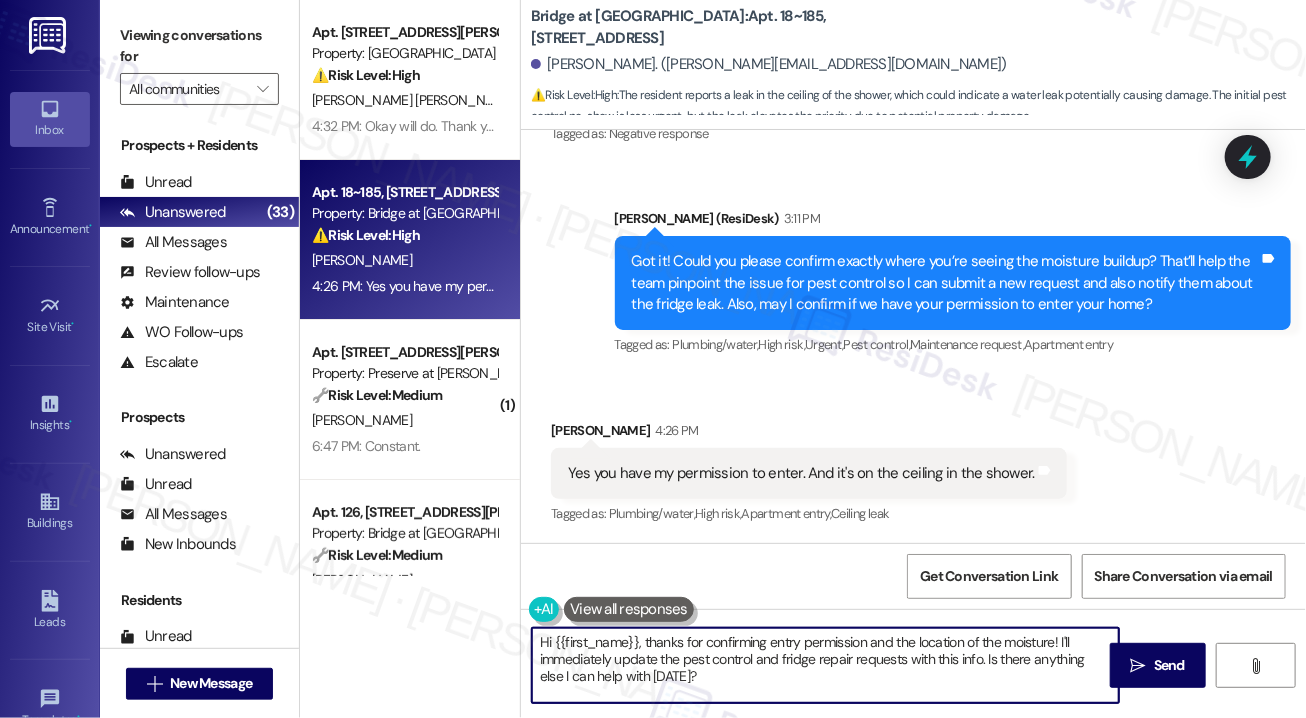 click on "Hi {{first_name}}, thanks for confirming entry permission and the location of the moisture! I'll immediately update the pest control and fridge repair requests with this info. Is there anything else I can help with [DATE]?" at bounding box center [825, 665] 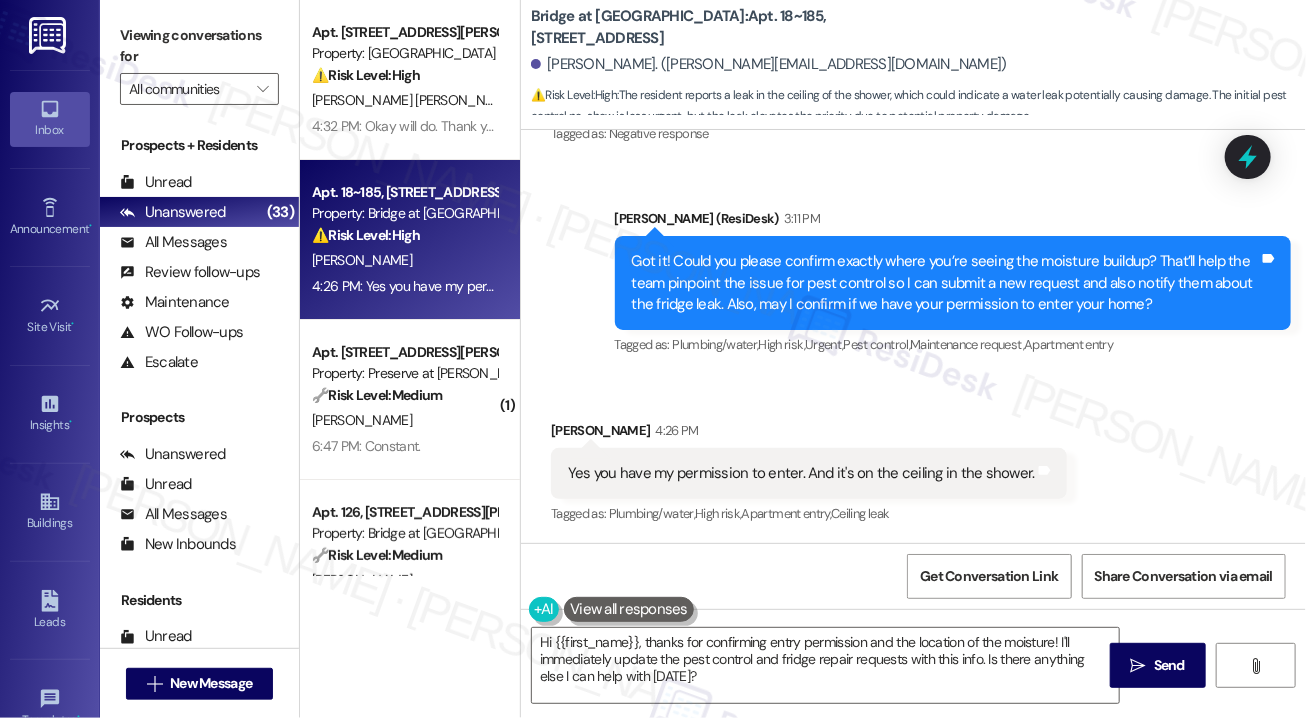 click on "Sent via SMS [PERSON_NAME]   (ResiDesk) 3:11 PM Got it! Could you please confirm exactly where you’re seeing the moisture buildup? That’ll help the team pinpoint the issue for pest control so I can submit a new request and also notify them about the fridge leak. Also, may I confirm if we have your permission to enter your home? Tags and notes Tagged as:   Plumbing/water ,  Click to highlight conversations about Plumbing/water High risk ,  Click to highlight conversations about High risk Urgent ,  Click to highlight conversations about Urgent Pest control ,  Click to highlight conversations about Pest control Maintenance request ,  Click to highlight conversations about Maintenance request Apartment entry Click to highlight conversations about Apartment entry" at bounding box center (913, 269) 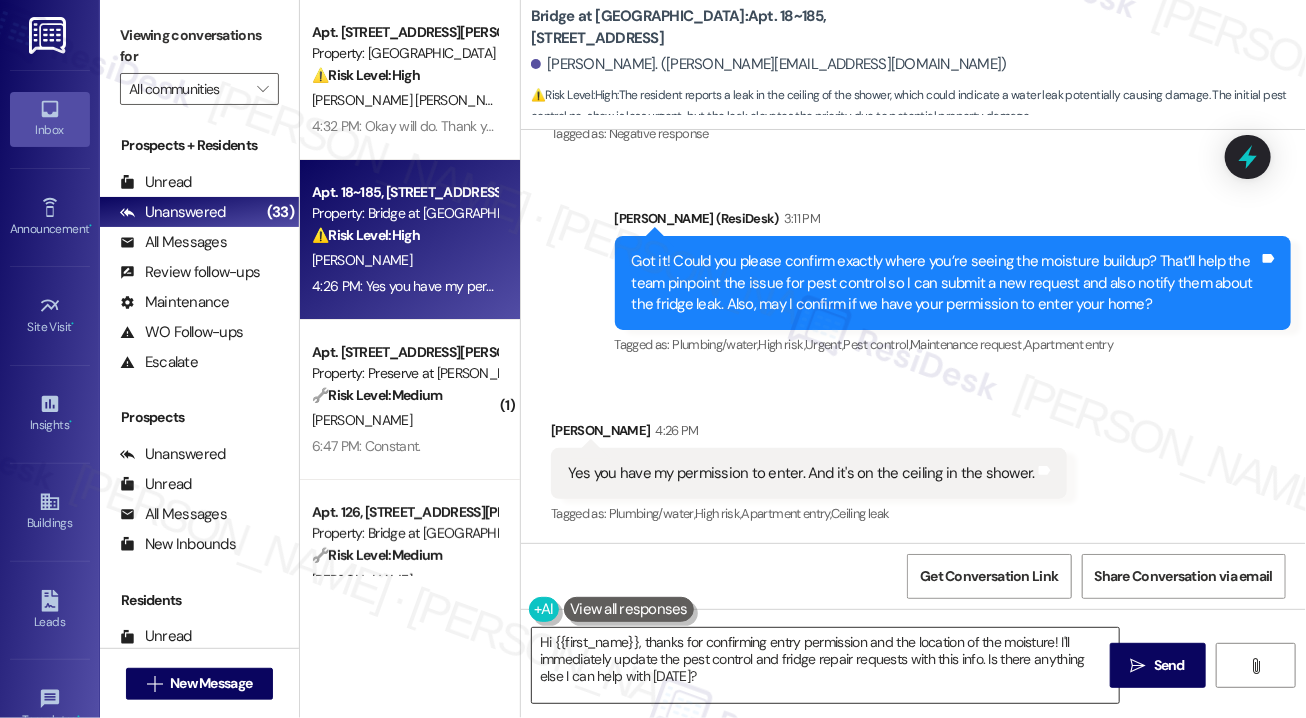click on "Hi {{first_name}}, thanks for confirming entry permission and the location of the moisture! I'll immediately update the pest control and fridge repair requests with this info. Is there anything else I can help with [DATE]?" at bounding box center (825, 665) 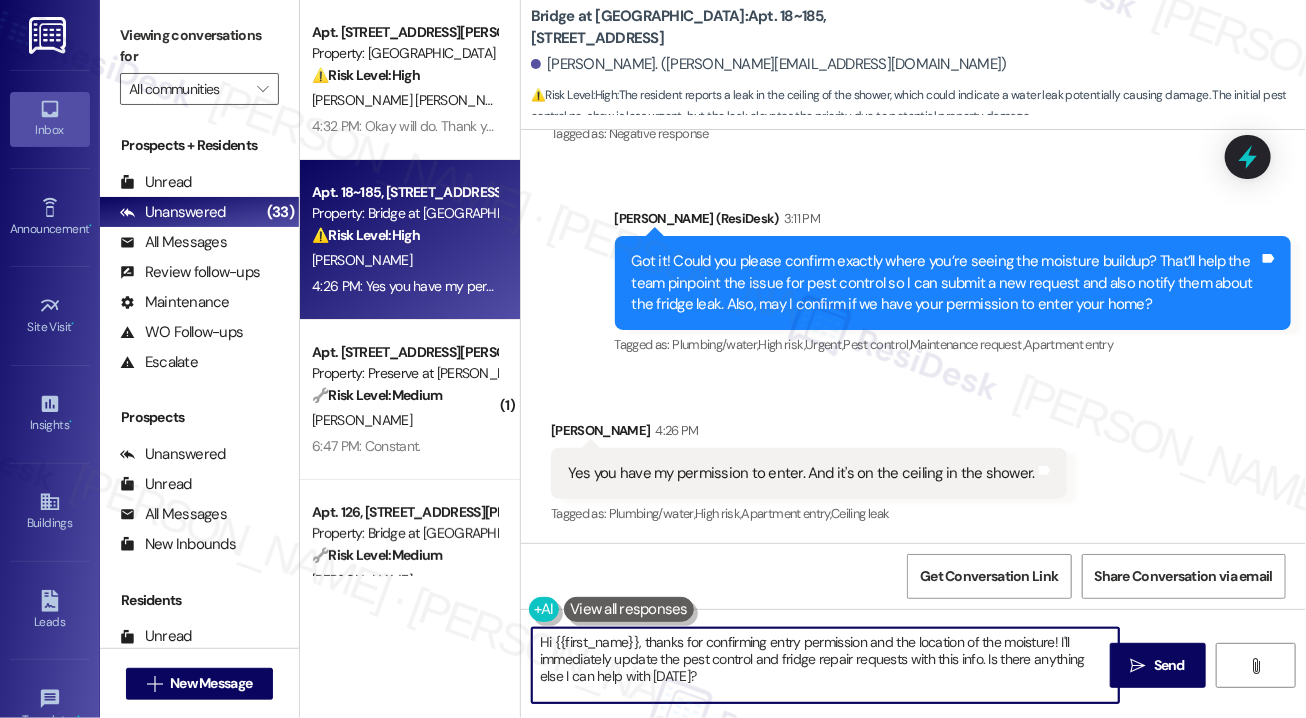 click on "Hi {{first_name}}, thanks for confirming entry permission and the location of the moisture! I'll immediately update the pest control and fridge repair requests with this info. Is there anything else I can help with [DATE]?" at bounding box center (825, 665) 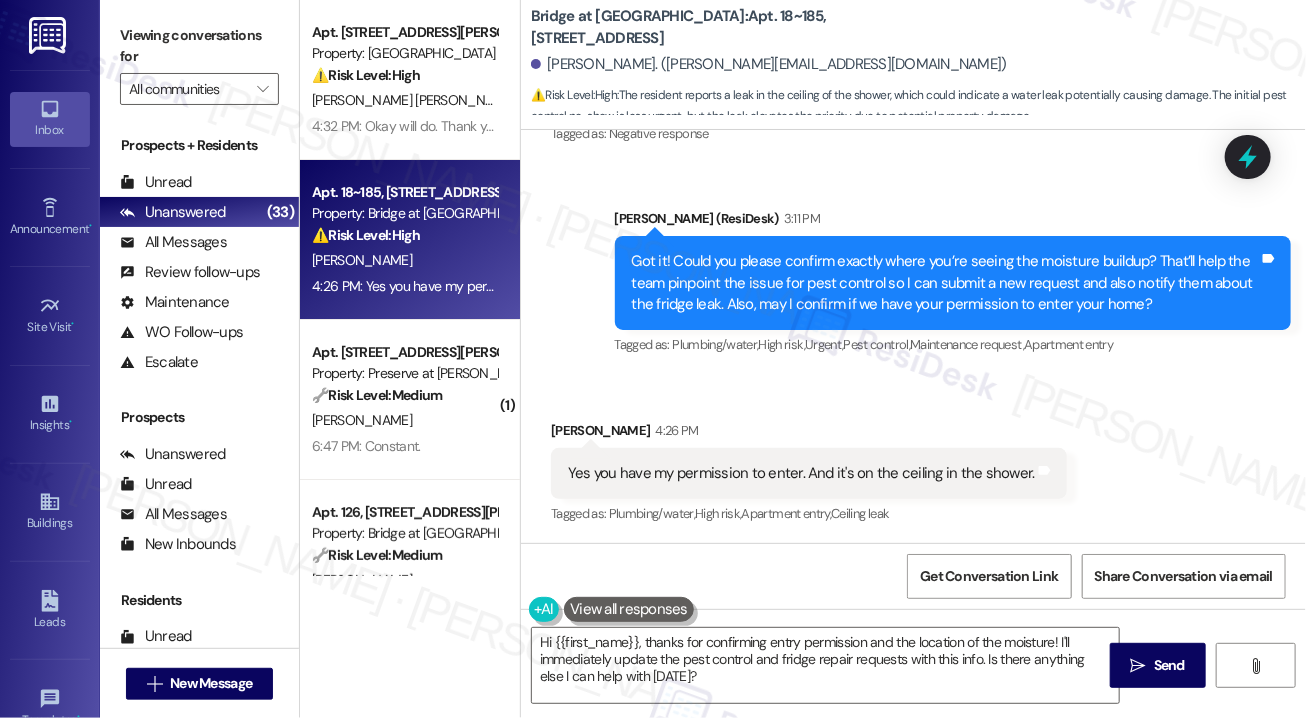 click on "Got it! Could you please confirm exactly where you’re seeing the moisture buildup? That’ll help the team pinpoint the issue for pest control so I can submit a new request and also notify them about the fridge leak. Also, may I confirm if we have your permission to enter your home? Tags and notes" at bounding box center (953, 283) 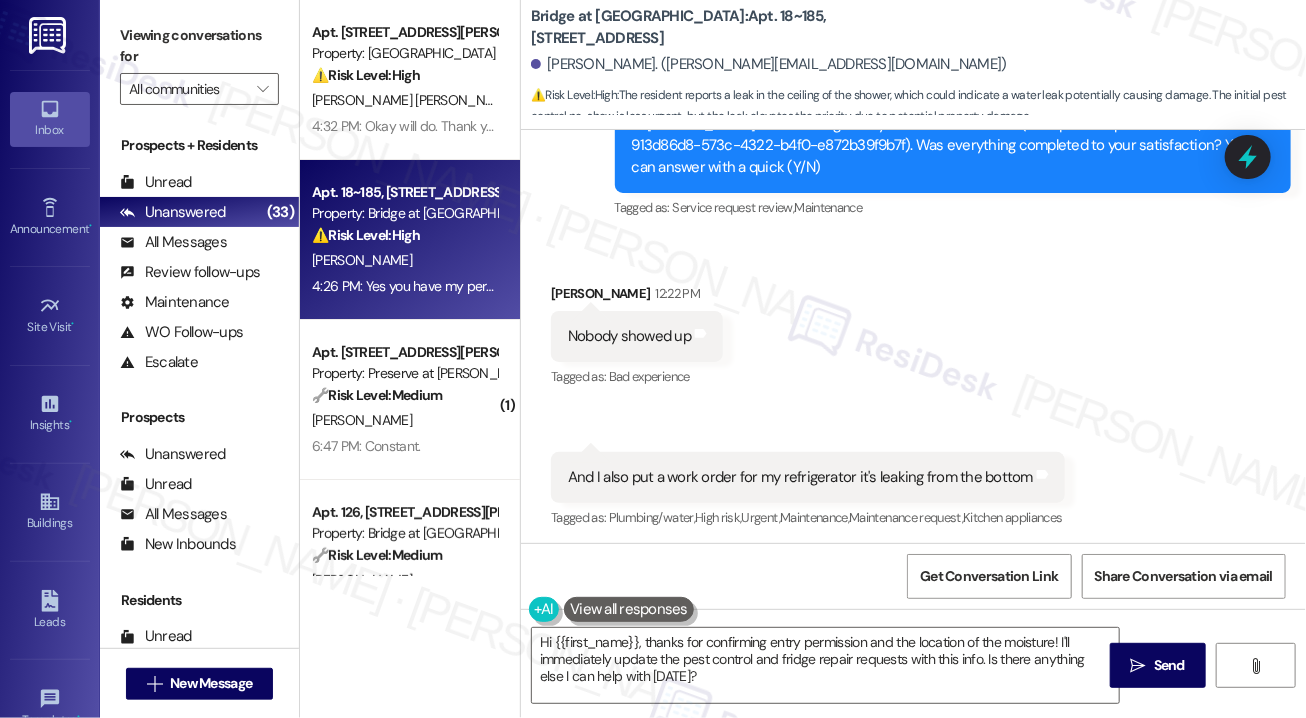 scroll, scrollTop: 3428, scrollLeft: 0, axis: vertical 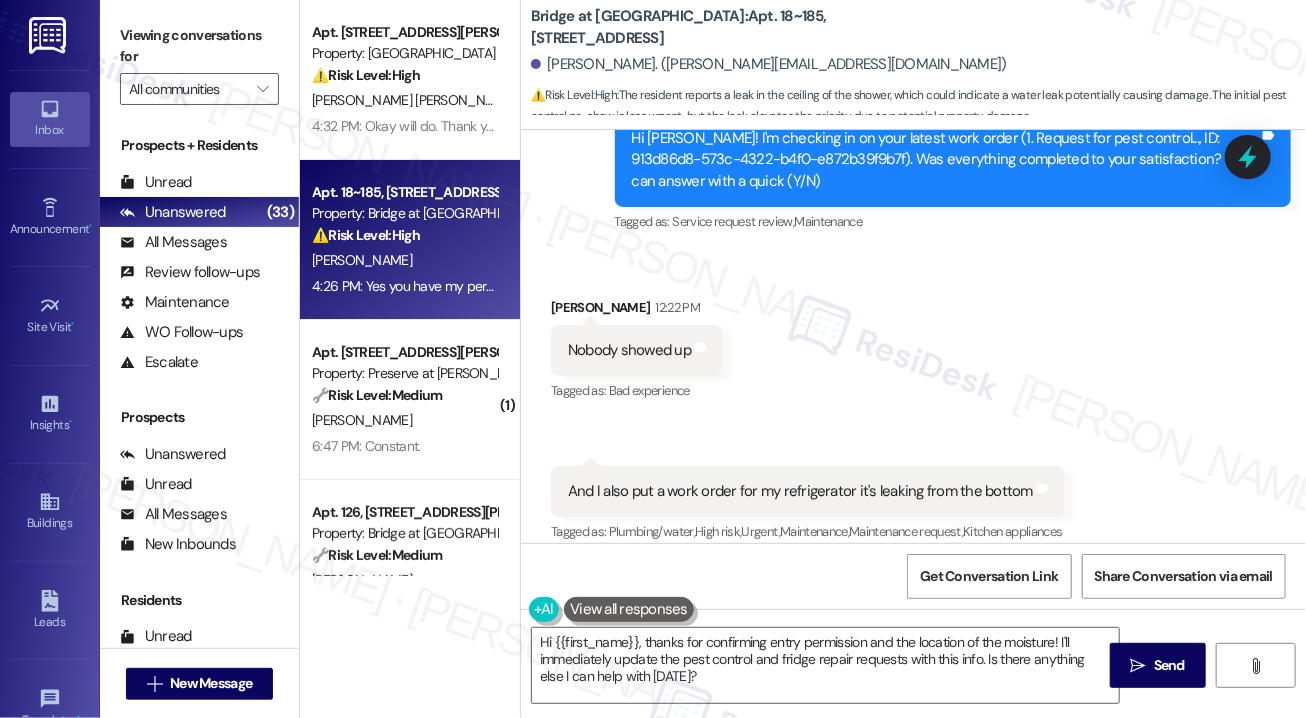 click on "Nobody showed up" at bounding box center [629, 350] 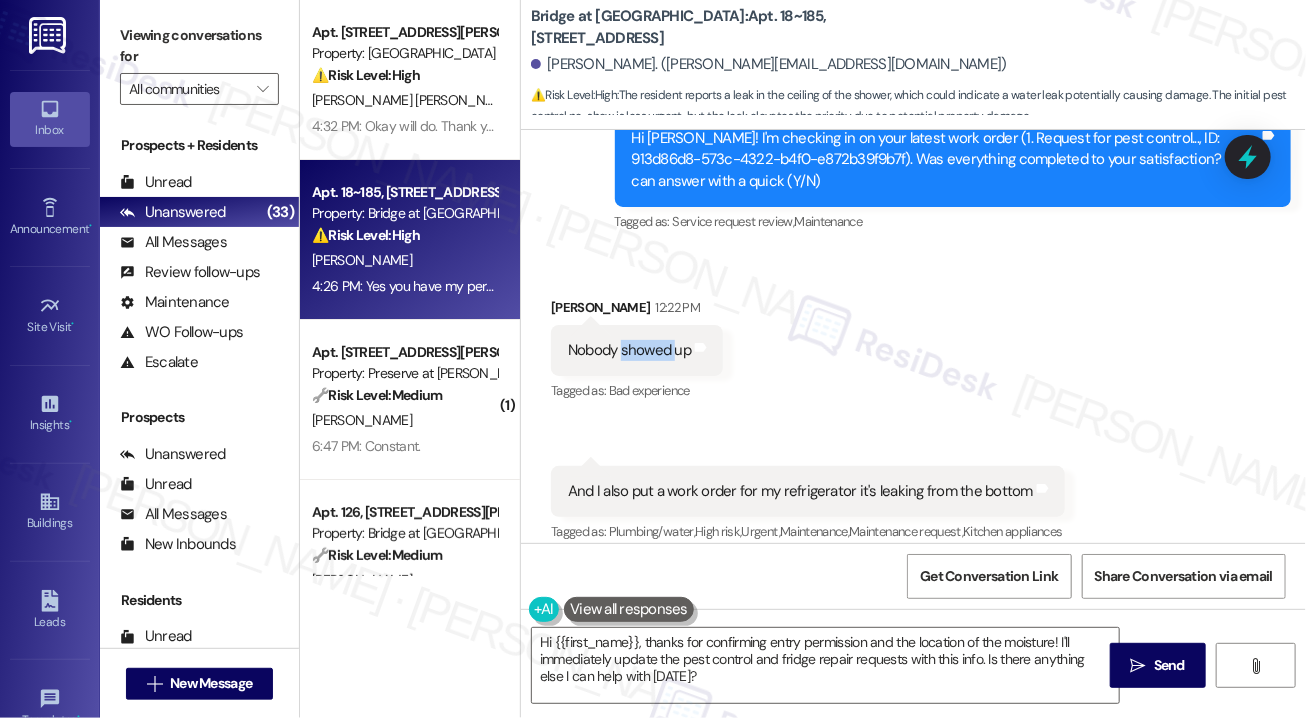 click on "Nobody showed up" at bounding box center (629, 350) 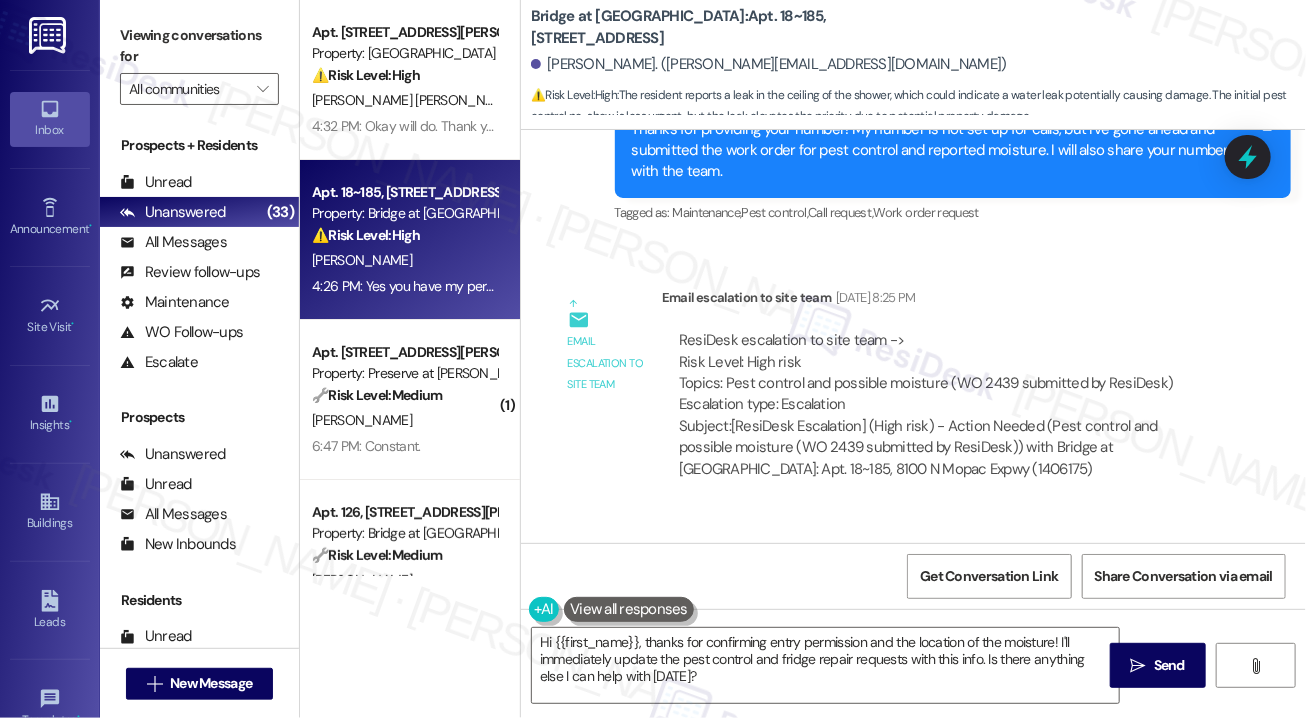 scroll, scrollTop: 2928, scrollLeft: 0, axis: vertical 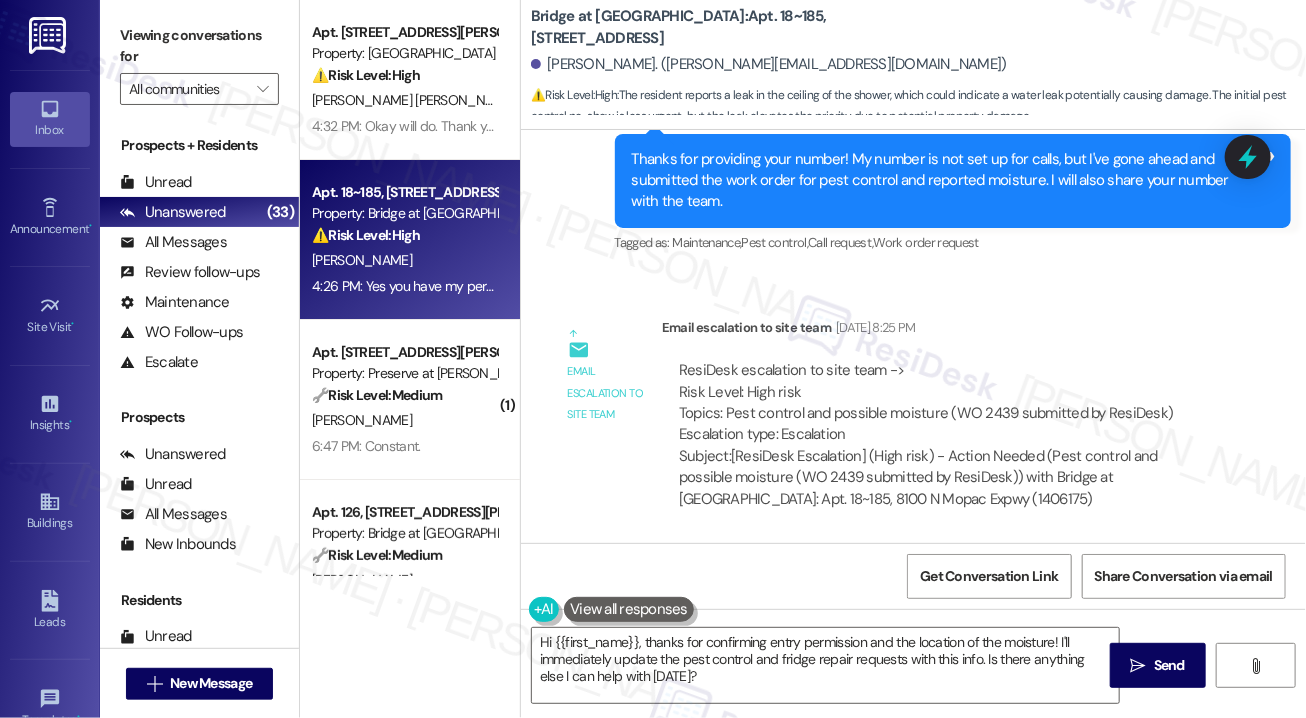 click on "Tagged as:   Maintenance ,  Click to highlight conversations about Maintenance Pest control ,  Click to highlight conversations about Pest control Call request ,  Click to highlight conversations about Call request Work order request Click to highlight conversations about Work order request" at bounding box center (953, 242) 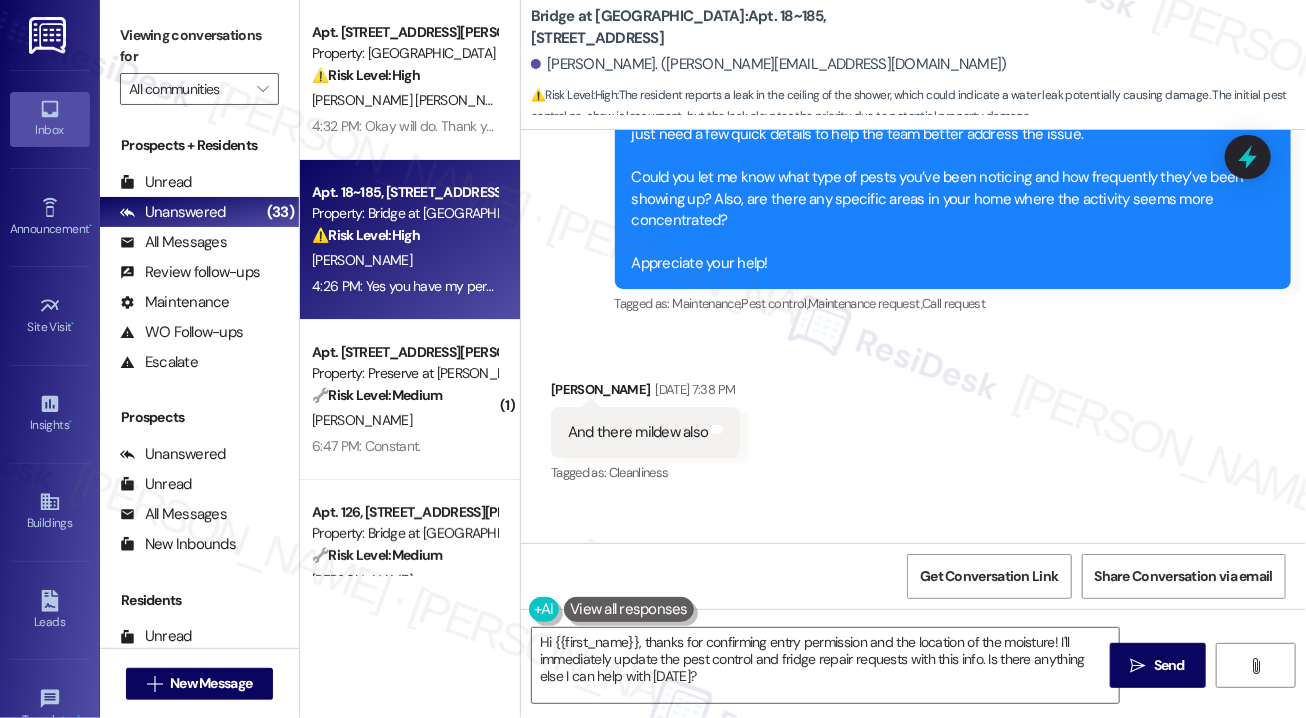 scroll, scrollTop: 1328, scrollLeft: 0, axis: vertical 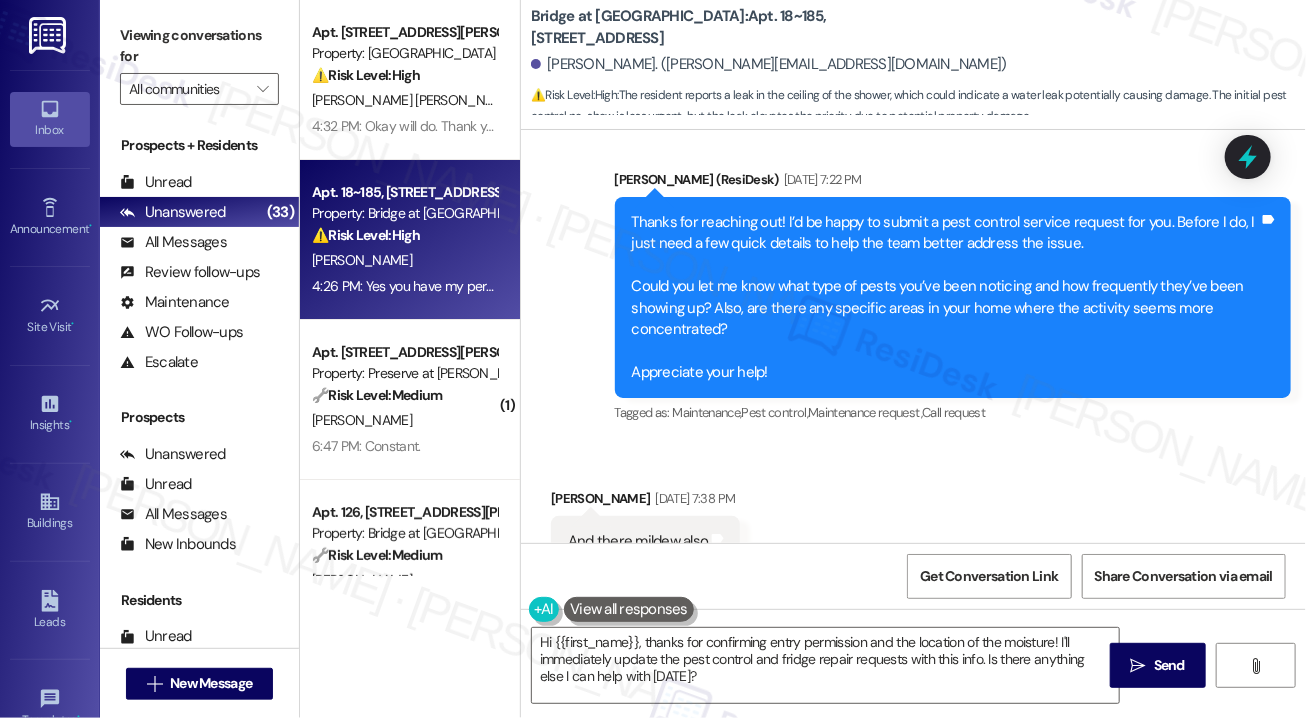click on "Tagged as:   Maintenance ,  Click to highlight conversations about Maintenance Pest control ,  Click to highlight conversations about Pest control Maintenance request ,  Click to highlight conversations about Maintenance request Call request Click to highlight conversations about Call request" at bounding box center (953, 412) 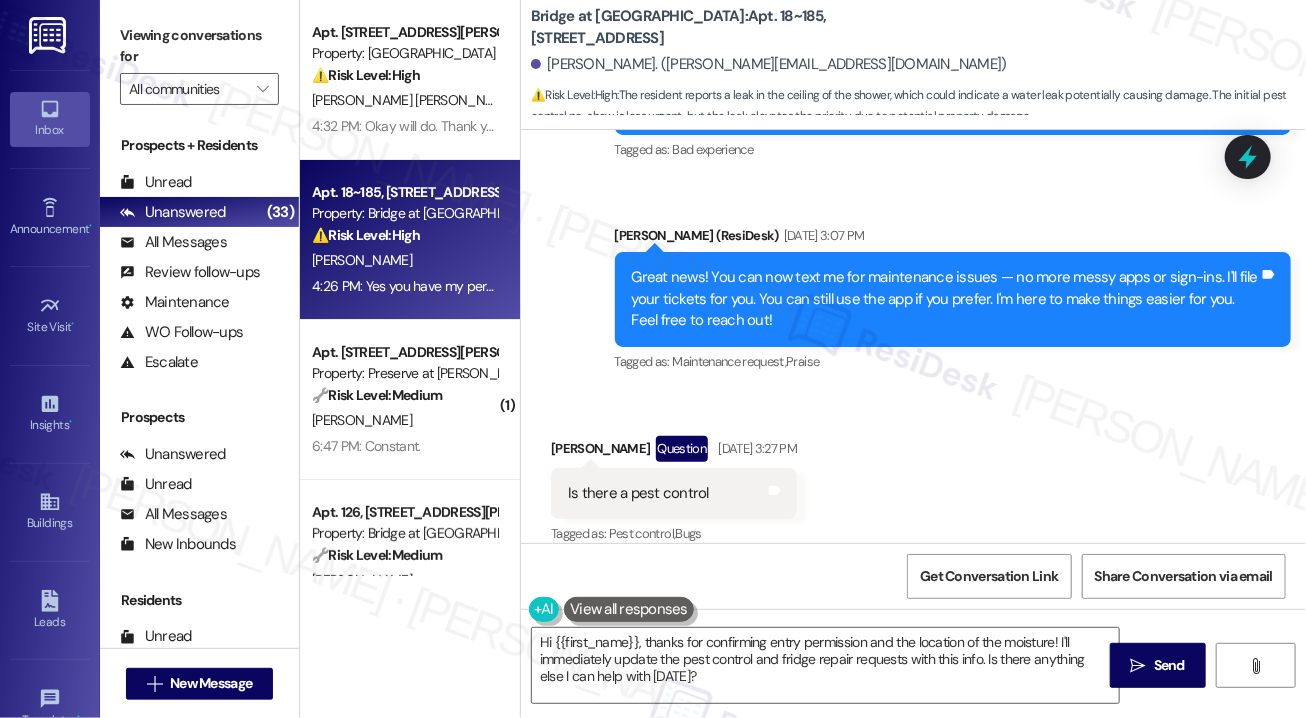scroll, scrollTop: 828, scrollLeft: 0, axis: vertical 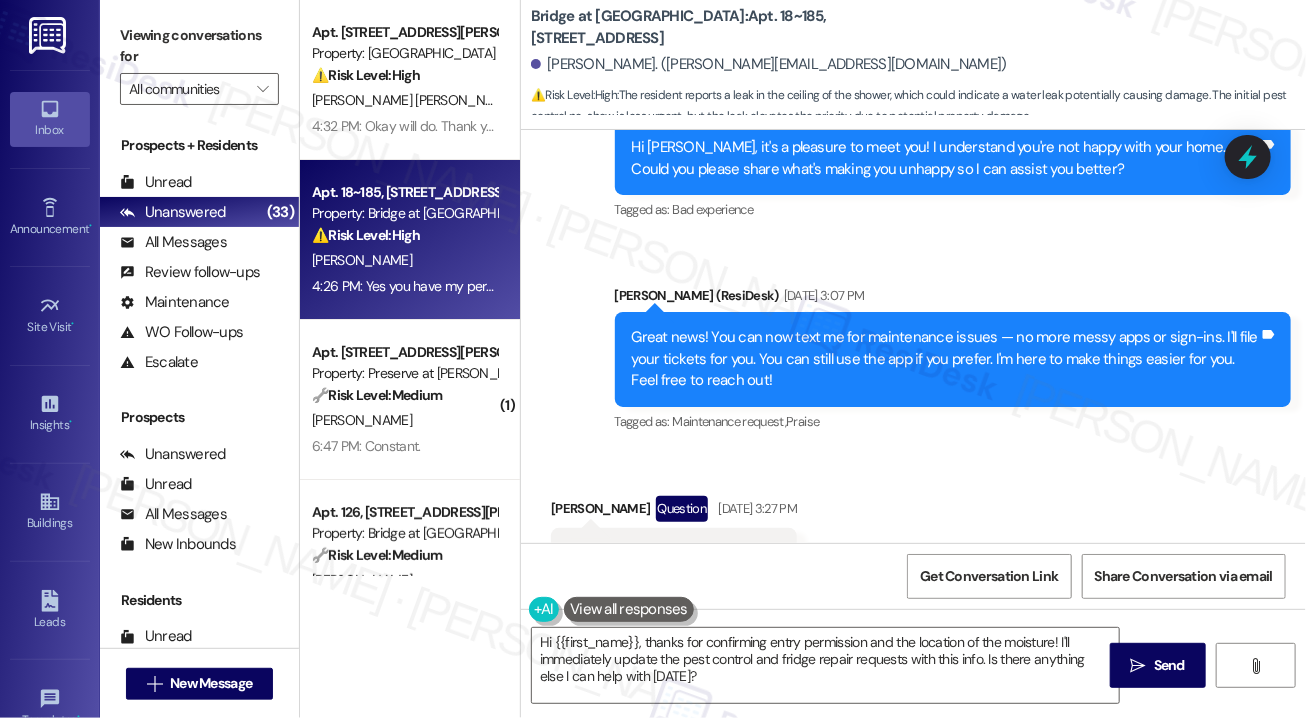 click on "Sent via SMS [PERSON_NAME]   (ResiDesk) [DATE] 1:42 PM Hi [PERSON_NAME], it's a pleasure to meet you! I understand you're not happy with your home.  Could you please share what's making you unhappy so I can assist you better? Tags and notes Tagged as:   Bad experience Click to highlight conversations about Bad experience Announcement, sent via SMS [PERSON_NAME]   (ResiDesk) [DATE] 3:07 PM Great news! You can now text me for maintenance issues — no more messy apps or sign-ins. I'll file your tickets for you. You can still use the app if you prefer.  I'm here to make things easier for you. Feel free to reach out! Tags and notes Tagged as:   Maintenance request ,  Click to highlight conversations about Maintenance request Praise Click to highlight conversations about Praise" at bounding box center [913, 250] 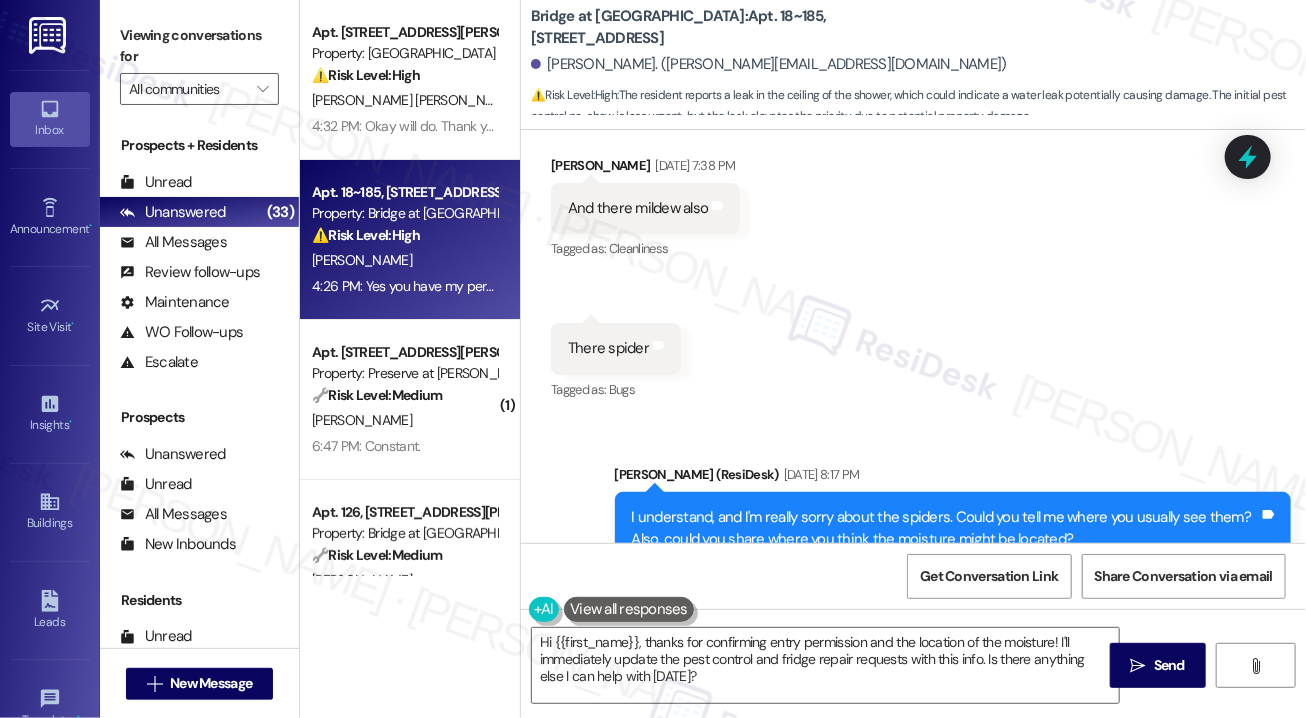 scroll, scrollTop: 1928, scrollLeft: 0, axis: vertical 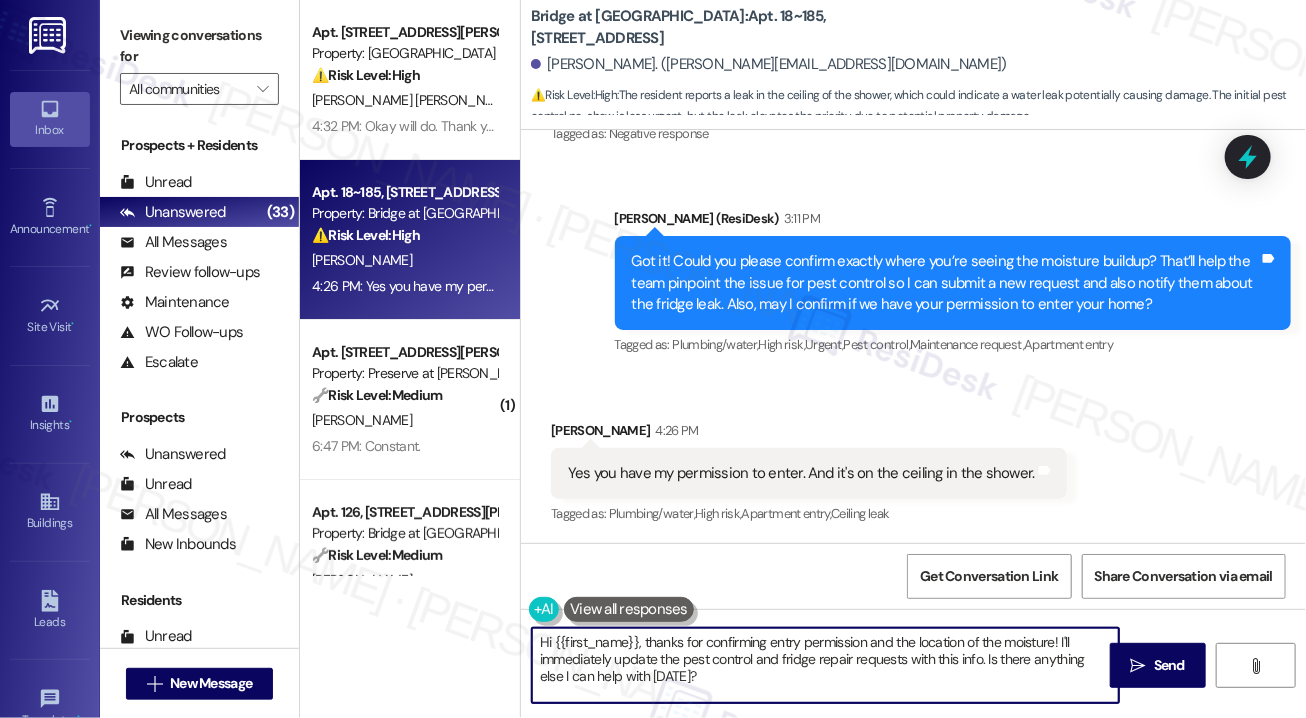 click on "Hi {{first_name}}, thanks for confirming entry permission and the location of the moisture! I'll immediately update the pest control and fridge repair requests with this info. Is there anything else I can help with [DATE]?" at bounding box center [825, 665] 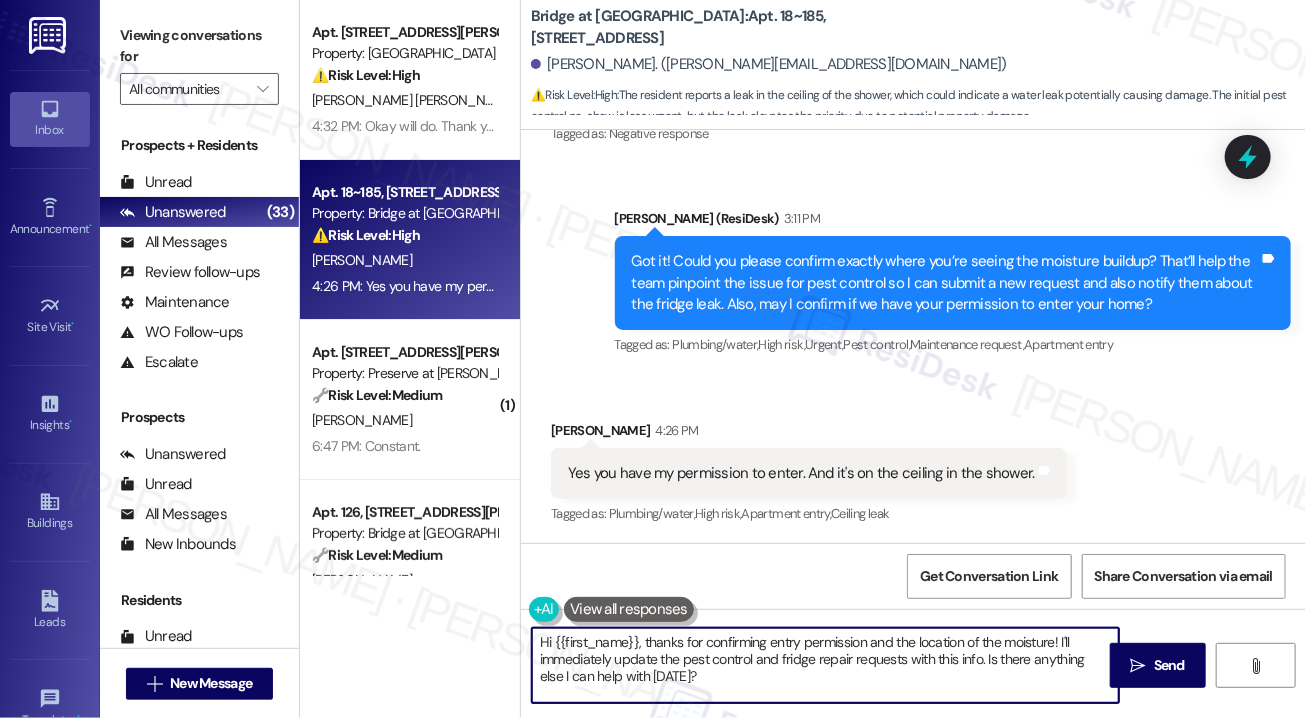 click on "Hi {{first_name}}, thanks for confirming entry permission and the location of the moisture! I'll immediately update the pest control and fridge repair requests with this info. Is there anything else I can help with [DATE]?" at bounding box center [825, 665] 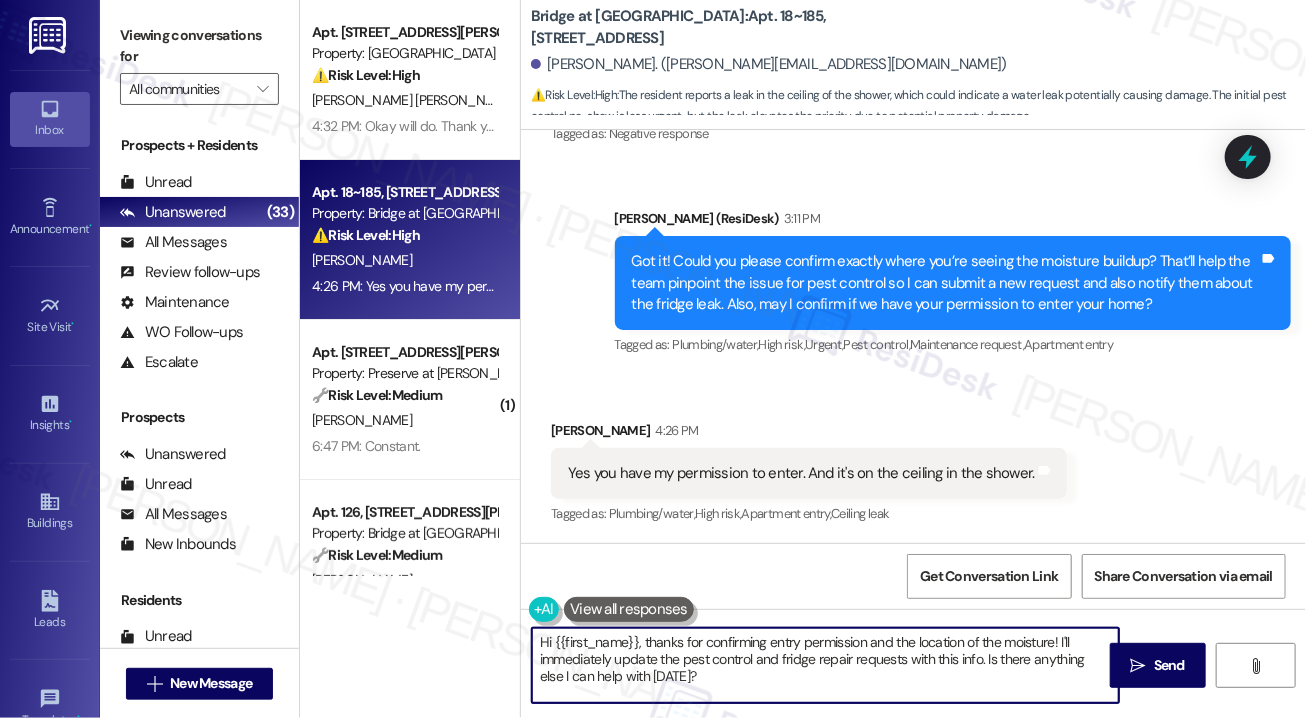 drag, startPoint x: 637, startPoint y: 641, endPoint x: 481, endPoint y: 638, distance: 156.02884 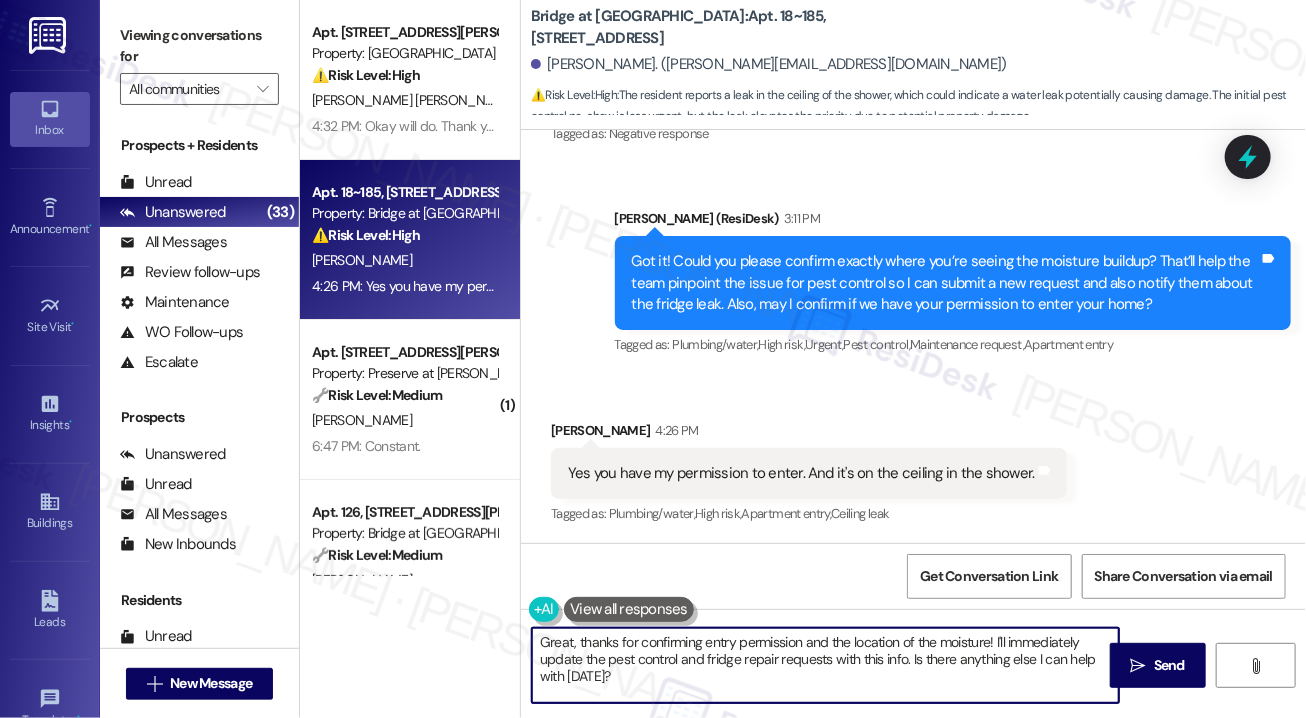 drag, startPoint x: 997, startPoint y: 637, endPoint x: 778, endPoint y: 678, distance: 222.80484 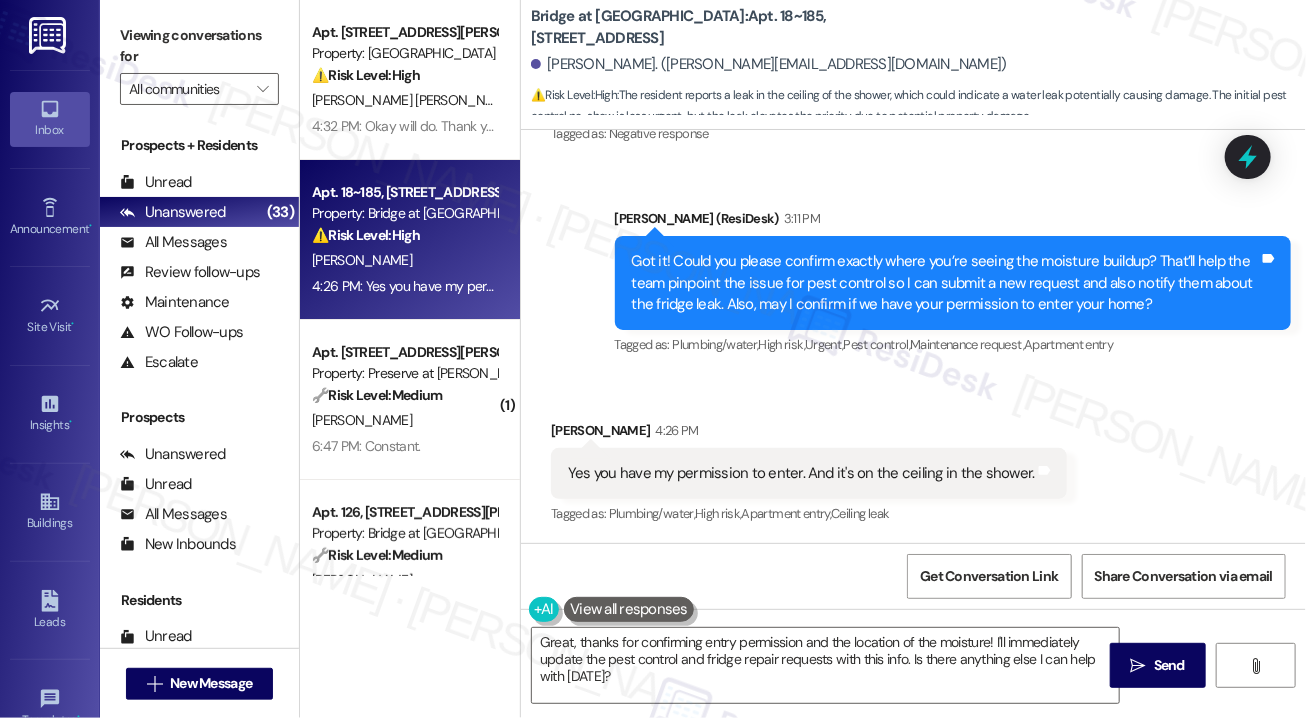 click on "Received [STREET_ADDRESS][PERSON_NAME]:26 PM Yes you have my permission to enter. And it's on the ceiling in the shower. Tags and notes Tagged as:   Plumbing/water ,  Click to highlight conversations about Plumbing/water High risk ,  Click to highlight conversations about High risk Apartment entry ,  Click to highlight conversations about Apartment entry Ceiling leak Click to highlight conversations about Ceiling leak" at bounding box center (913, 459) 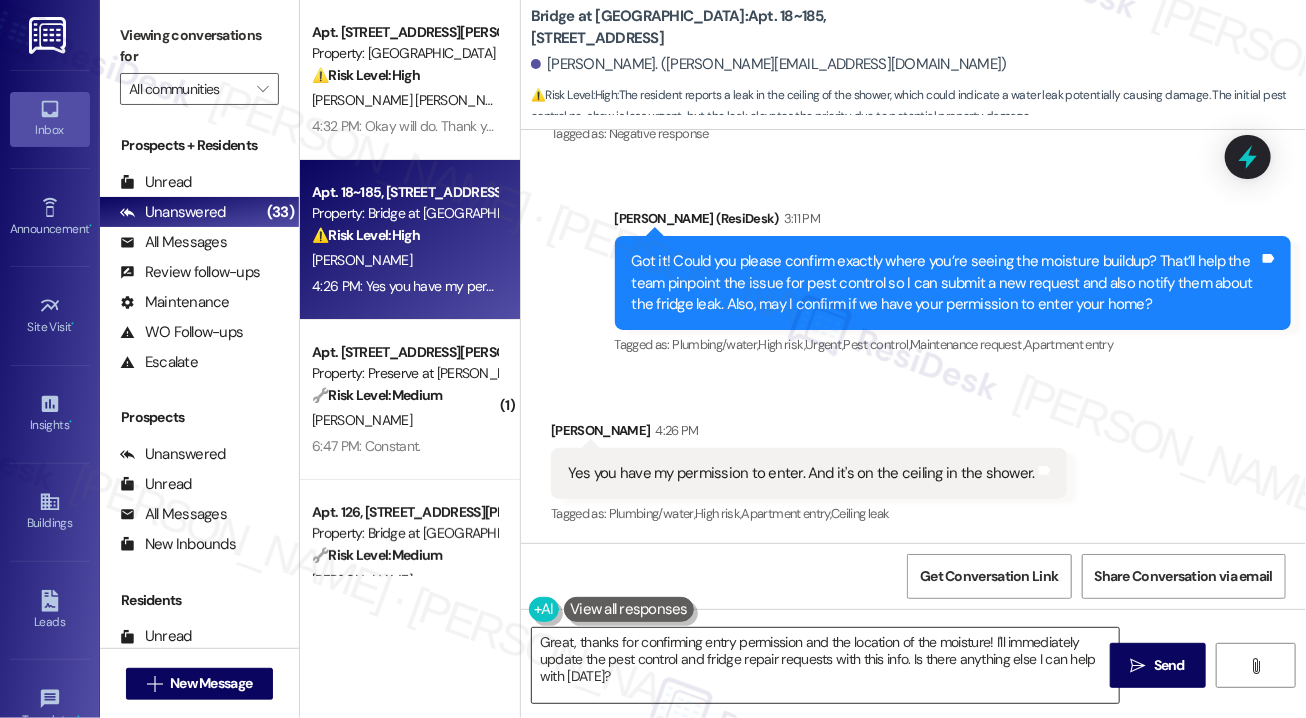 click on "Great, thanks for confirming entry permission and the location of the moisture! I'll immediately update the pest control and fridge repair requests with this info. Is there anything else I can help with [DATE]?" at bounding box center (825, 665) 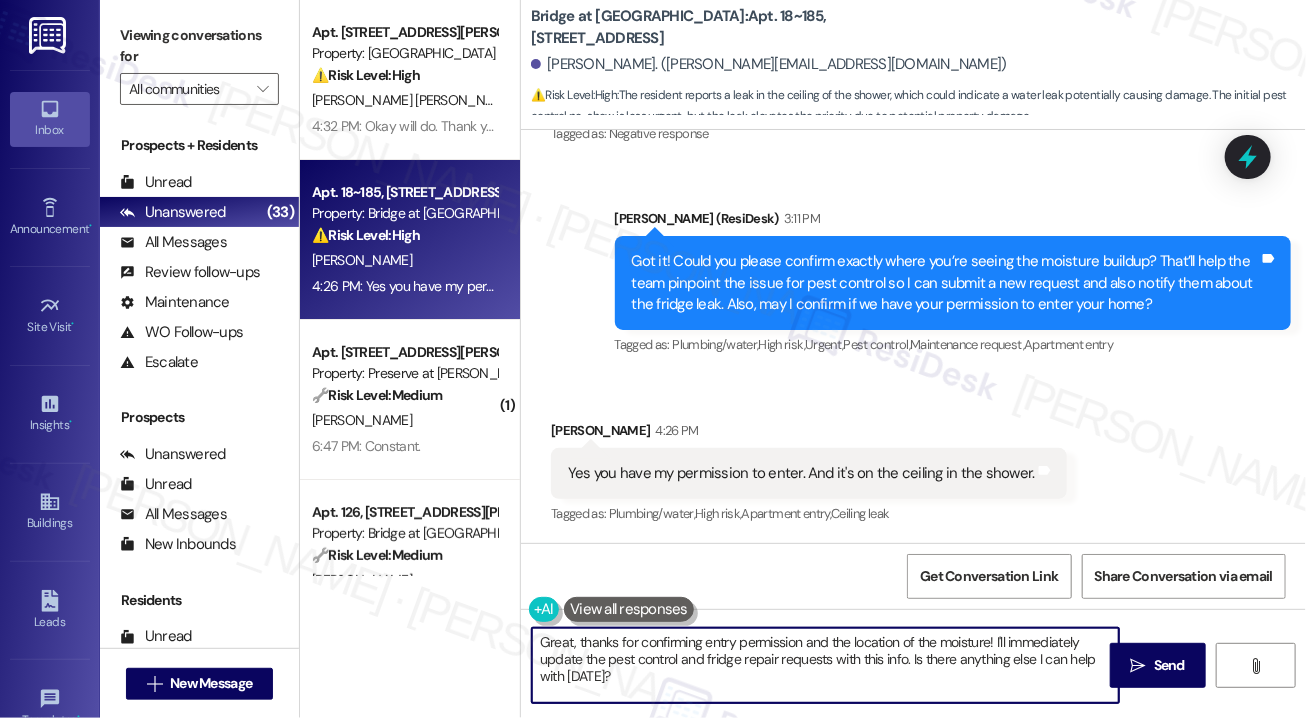 click on "Great, thanks for confirming entry permission and the location of the moisture! I'll immediately update the pest control and fridge repair requests with this info. Is there anything else I can help with [DATE]?" at bounding box center (825, 665) 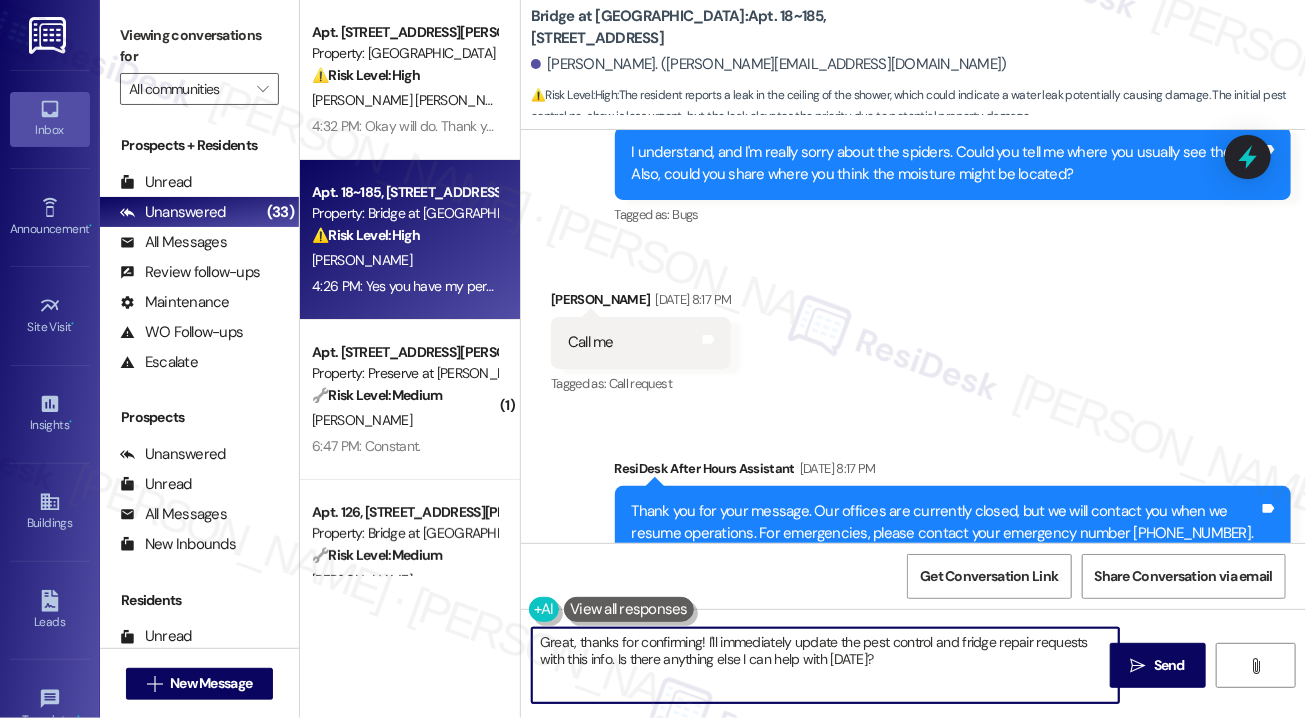 scroll, scrollTop: 2028, scrollLeft: 0, axis: vertical 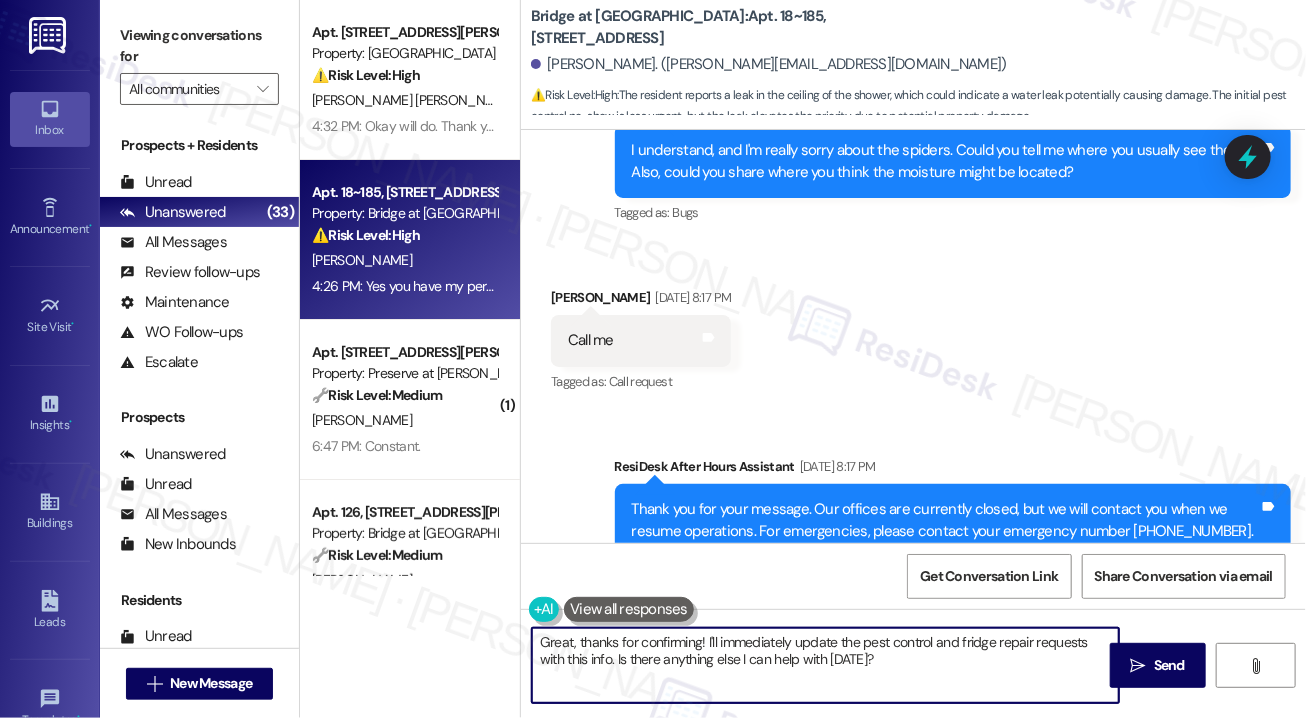 drag, startPoint x: 884, startPoint y: 661, endPoint x: 706, endPoint y: 645, distance: 178.71765 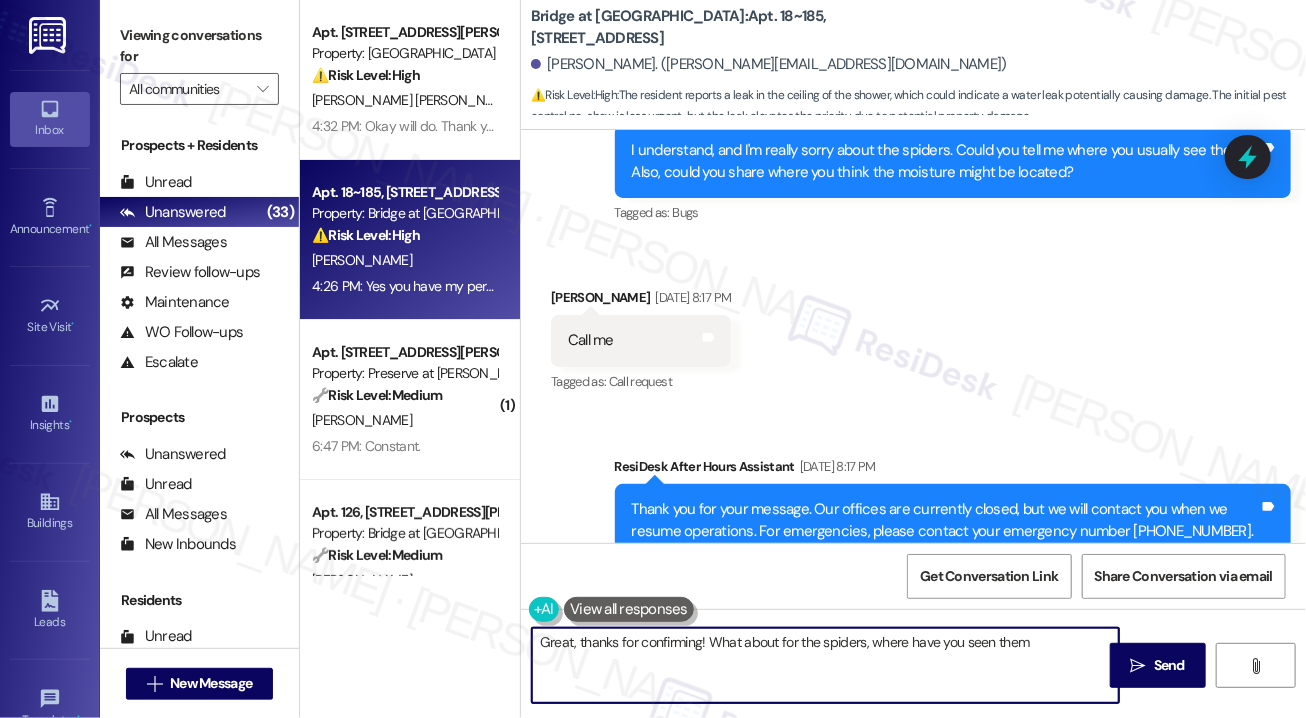 type on "Great, thanks for confirming! What about for the spiders, where have you seen them?" 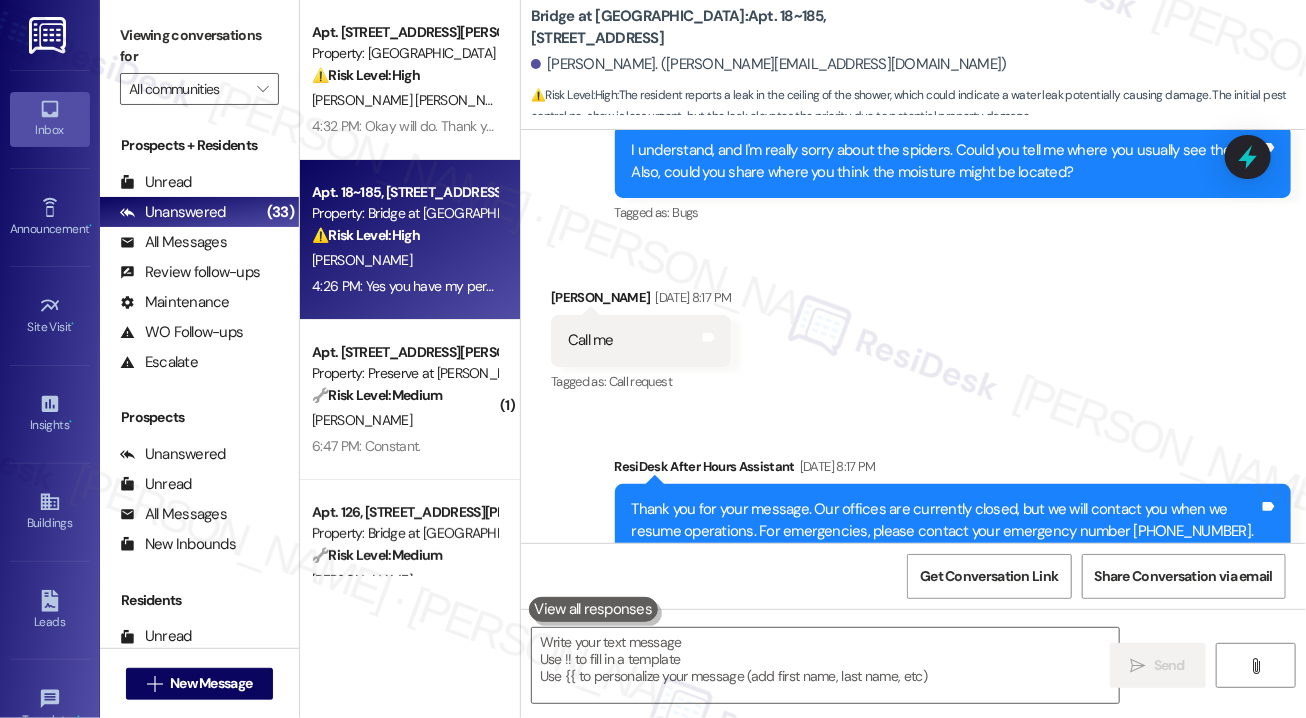 click on "Sent via SMS ResiDesk After Hours Assistant [DATE] 8:17 PM Thank you for your message. Our offices are currently closed, but we will contact you when we resume operations. For emergencies, please contact your emergency number [PHONE_NUMBER]. Tags and notes Tagged as:   Call request Click to highlight conversations about Call request" at bounding box center (913, 506) 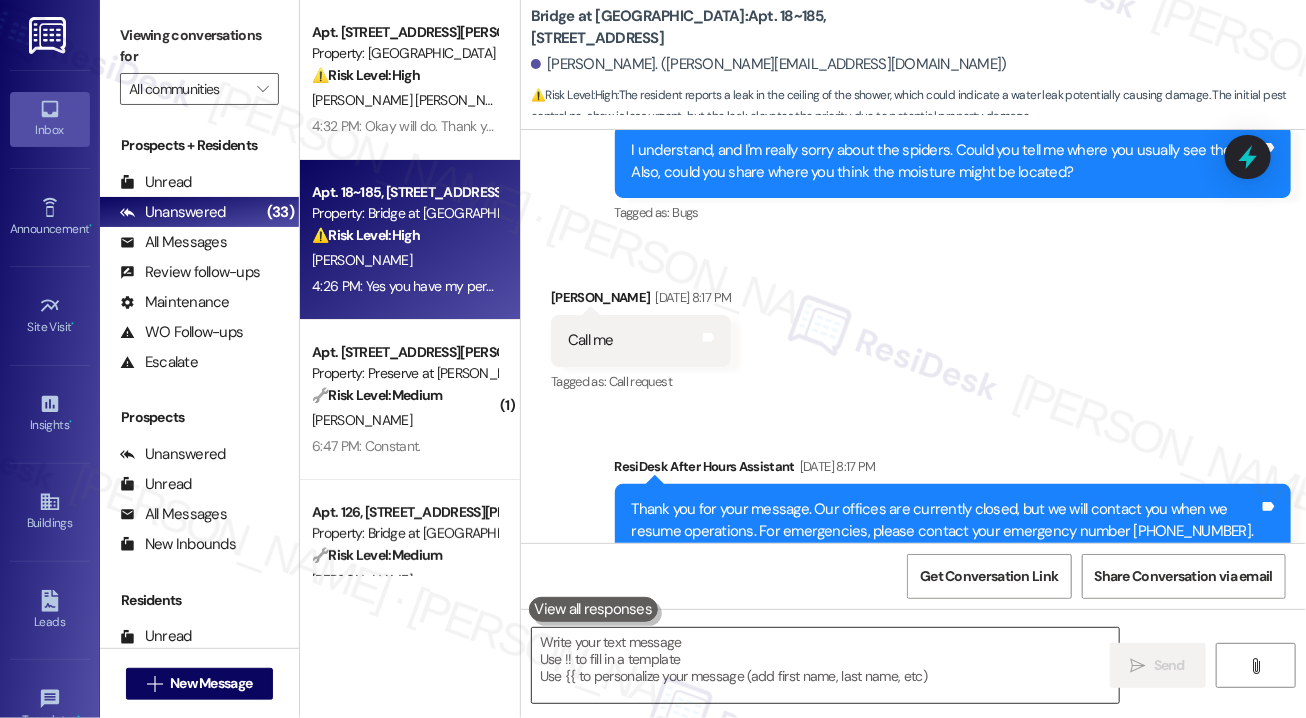 click at bounding box center (825, 665) 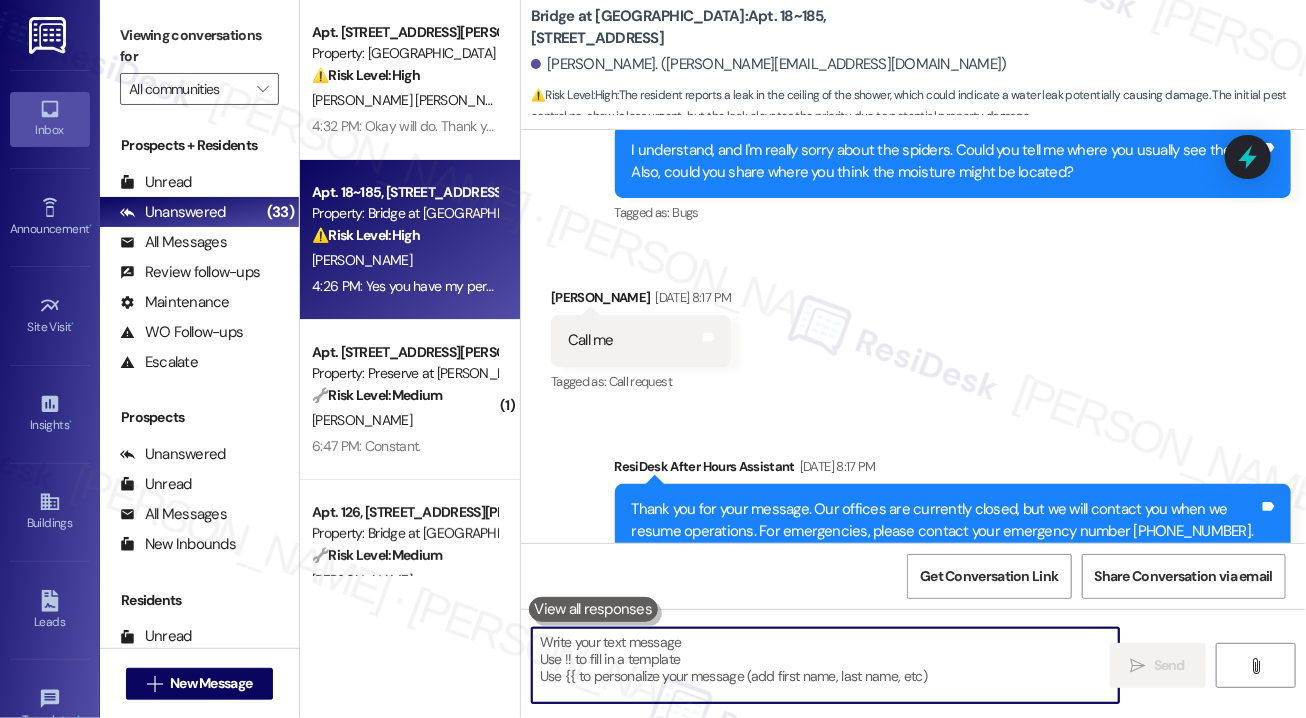 paste on "Great, thanks for confirming! And regarding the spiders—could you let me know where you've been seeing them?
Ask ChatGPT" 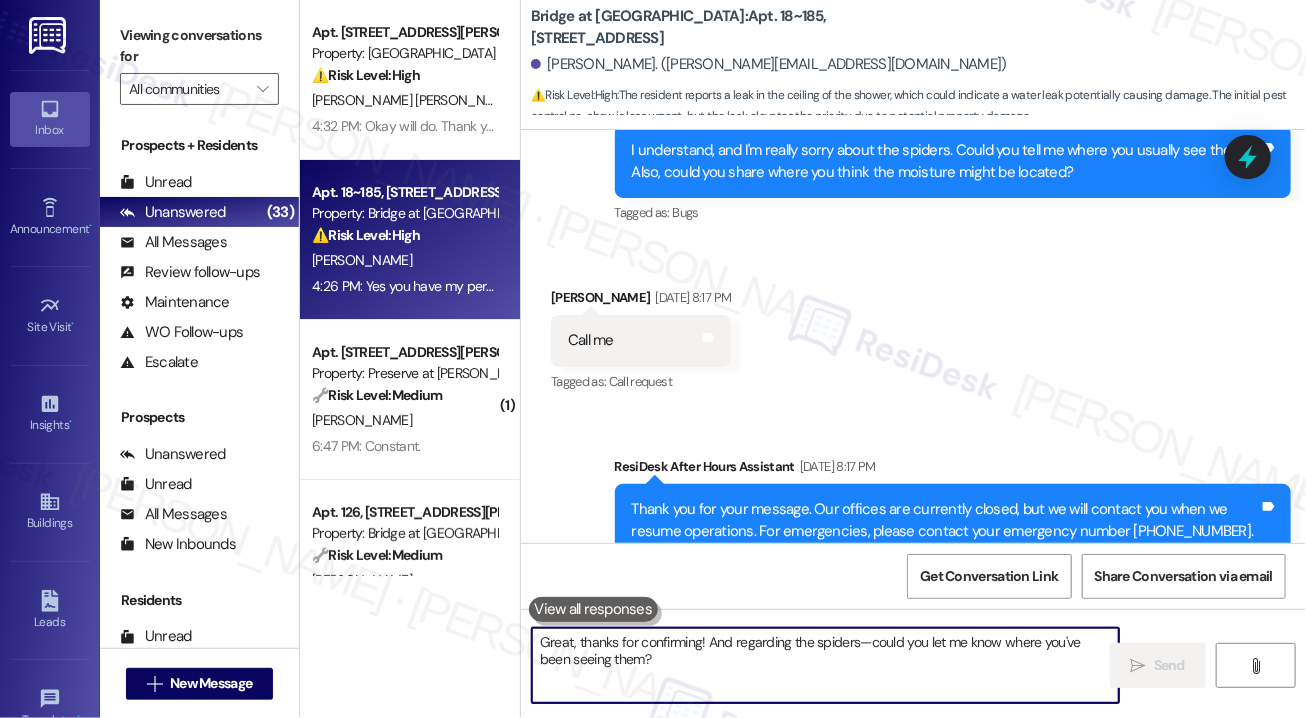 scroll, scrollTop: 118, scrollLeft: 0, axis: vertical 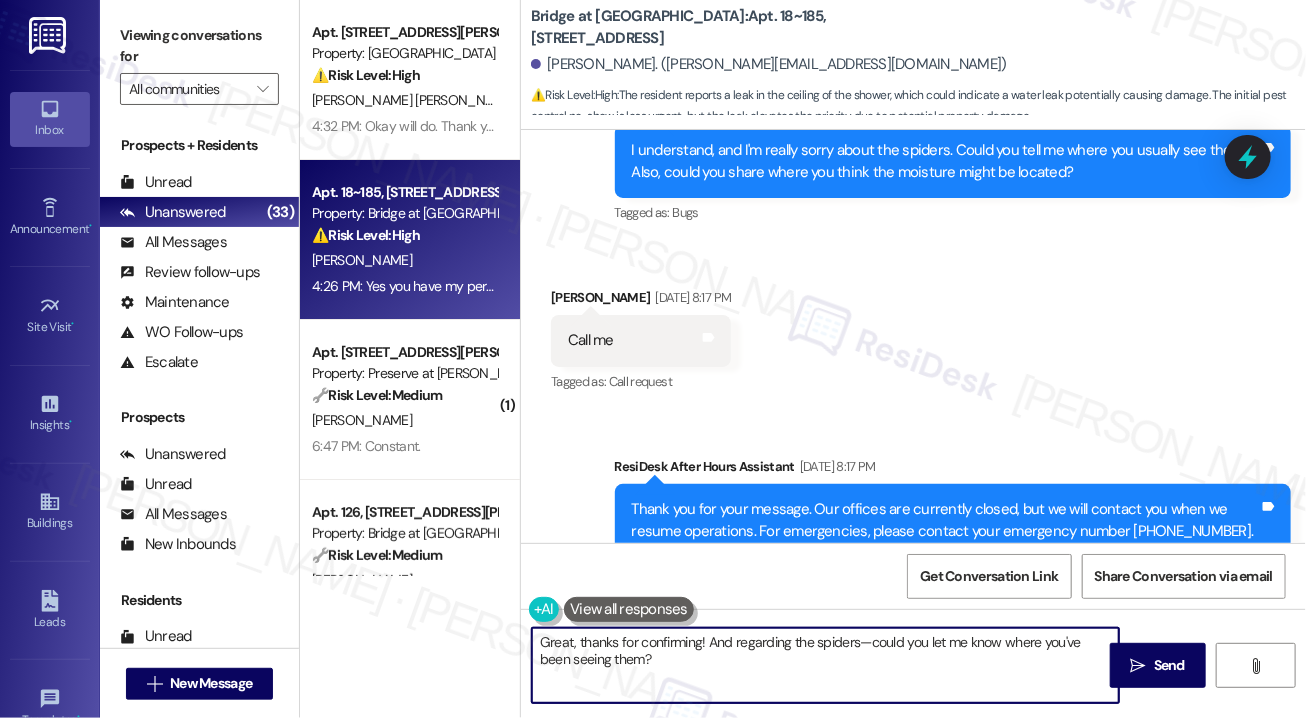 drag, startPoint x: 645, startPoint y: 681, endPoint x: 537, endPoint y: 676, distance: 108.11568 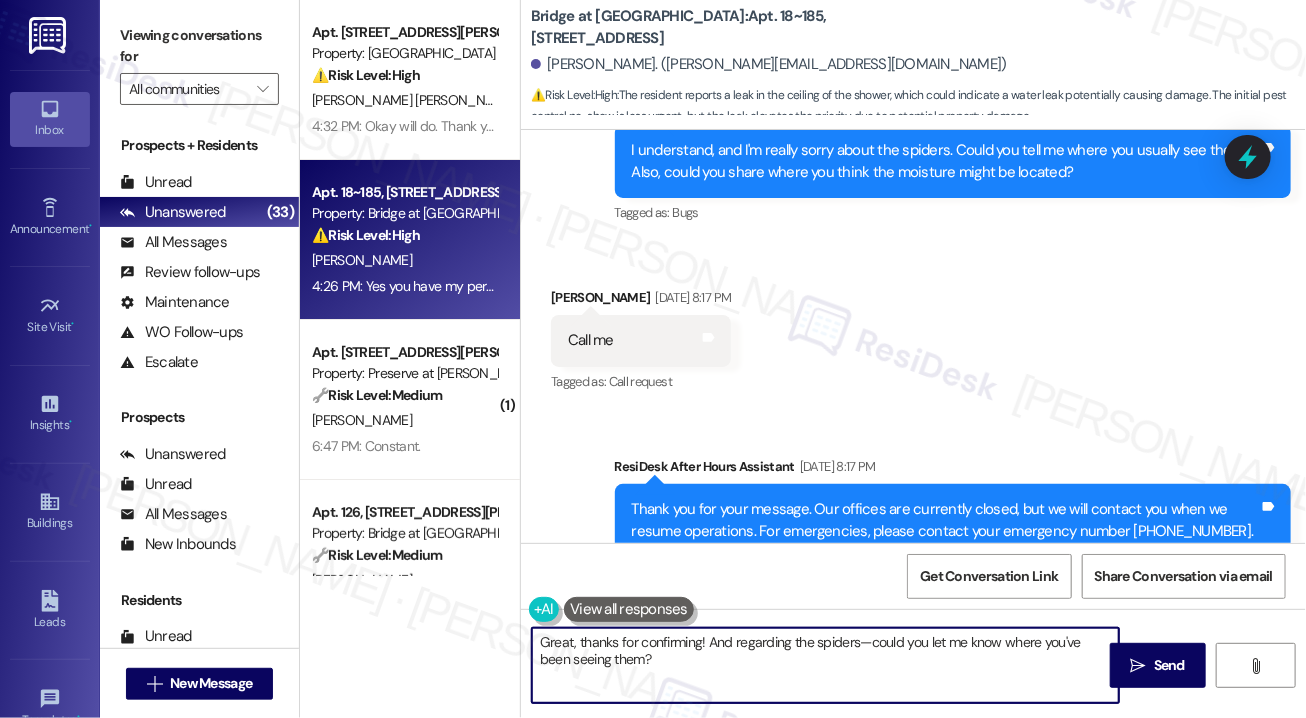click on "Great, thanks for confirming! And regarding the spiders—could you let me know where you've been seeing them?" at bounding box center [825, 665] 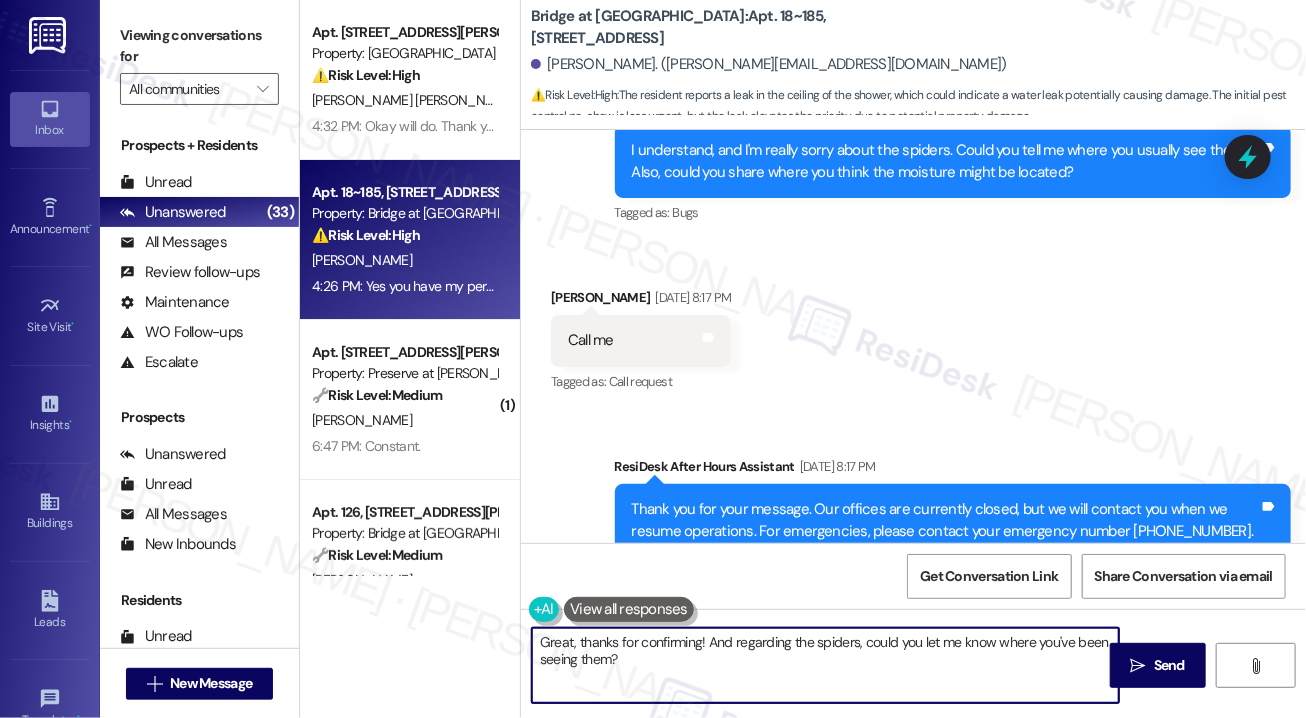 click on "Great, thanks for confirming! And regarding the spiders, could you let me know where you've been seeing them?" at bounding box center (825, 665) 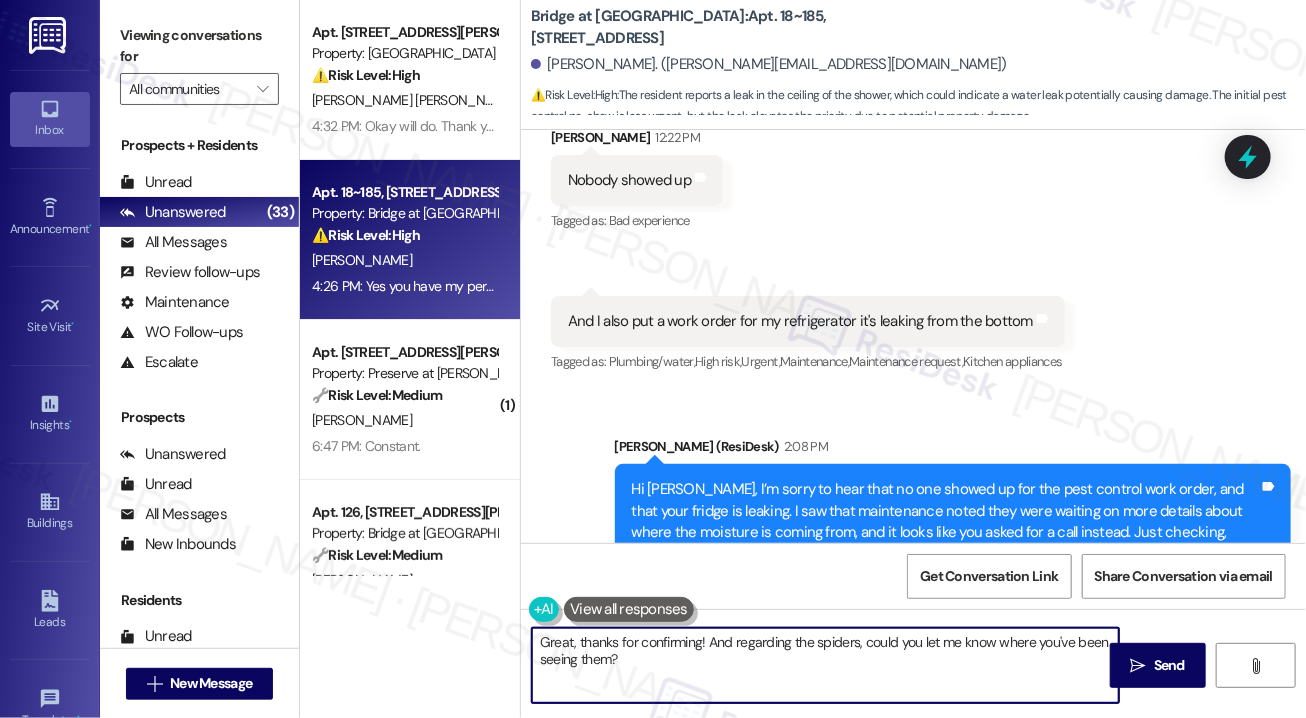 scroll, scrollTop: 4228, scrollLeft: 0, axis: vertical 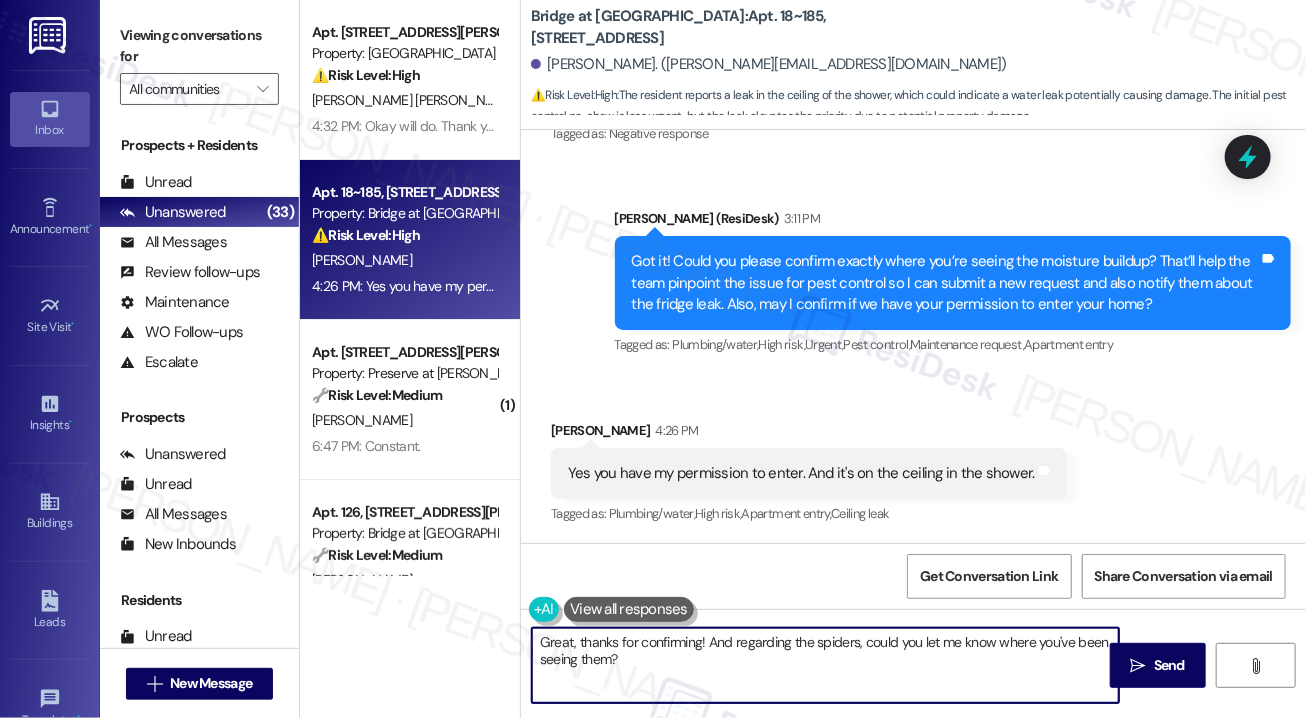 click on "Great, thanks for confirming! And regarding the spiders, could you let me know where you've been seeing them?" at bounding box center [825, 665] 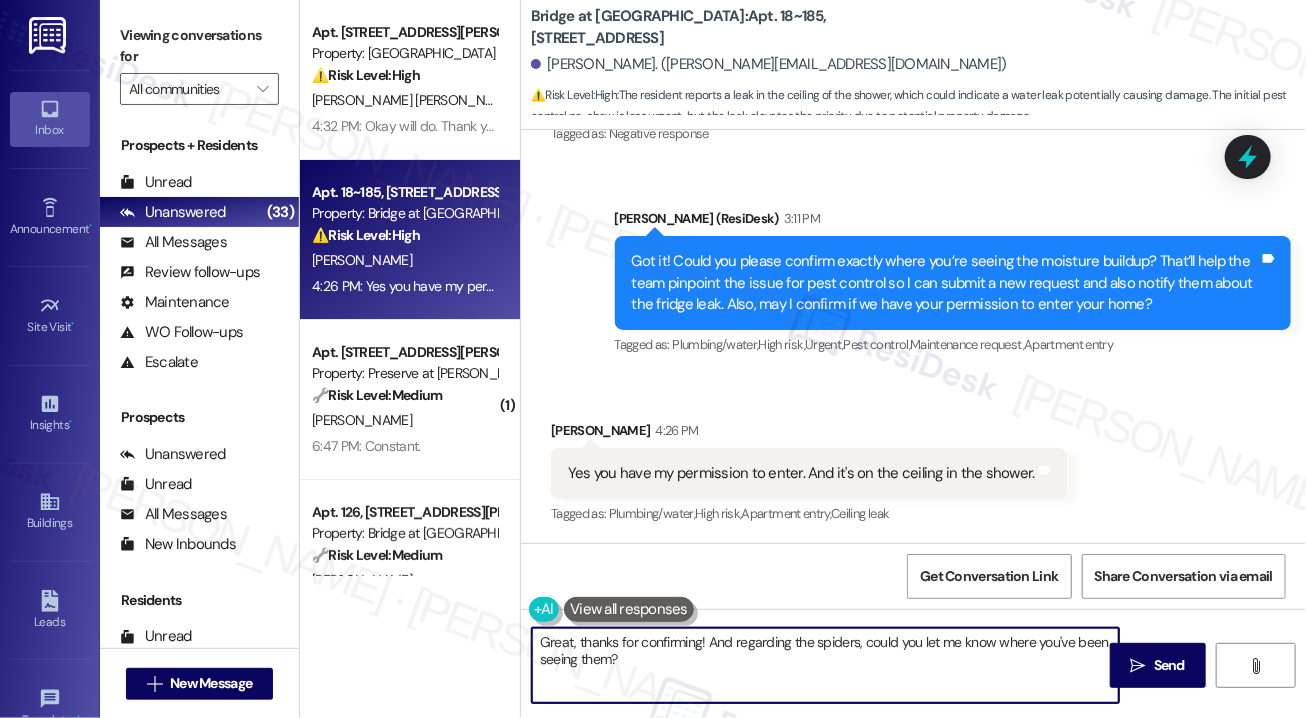 click on "Great, thanks for confirming! And regarding the spiders, could you let me know where you've been seeing them?" at bounding box center (825, 665) 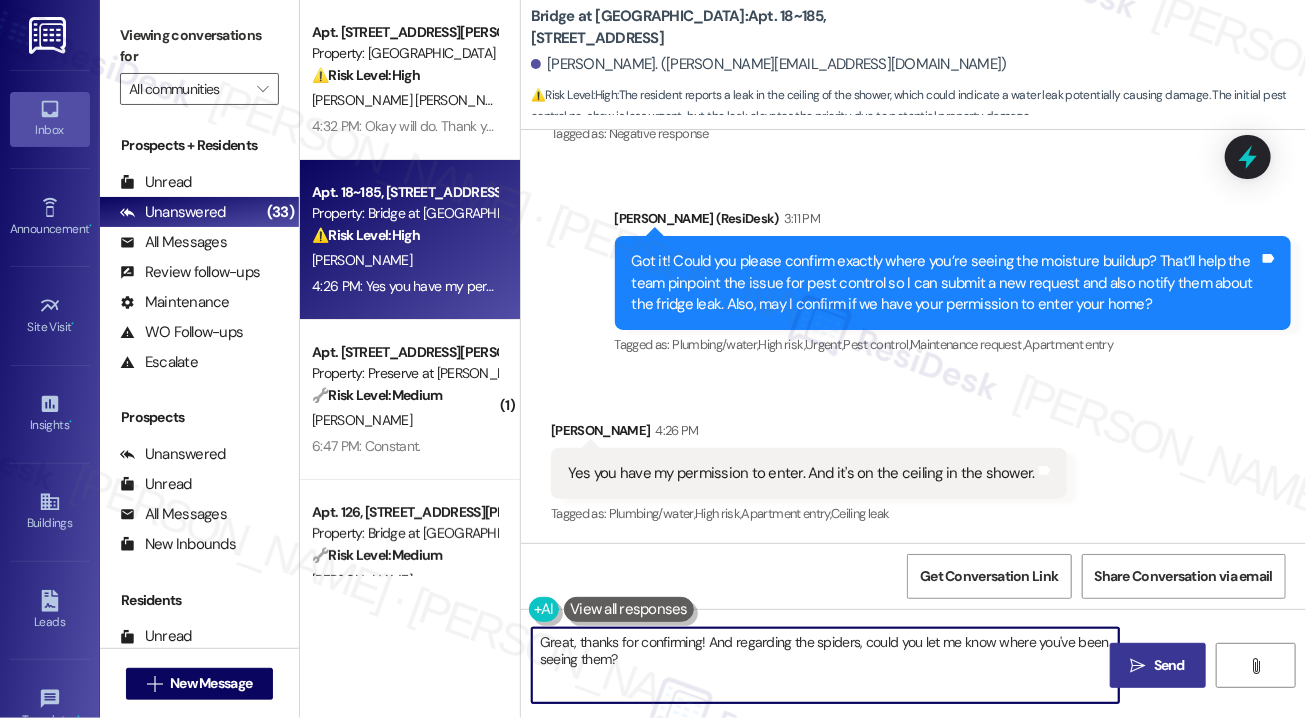 type on "Great, thanks for confirming! And regarding the spiders, could you let me know where you've been seeing them?" 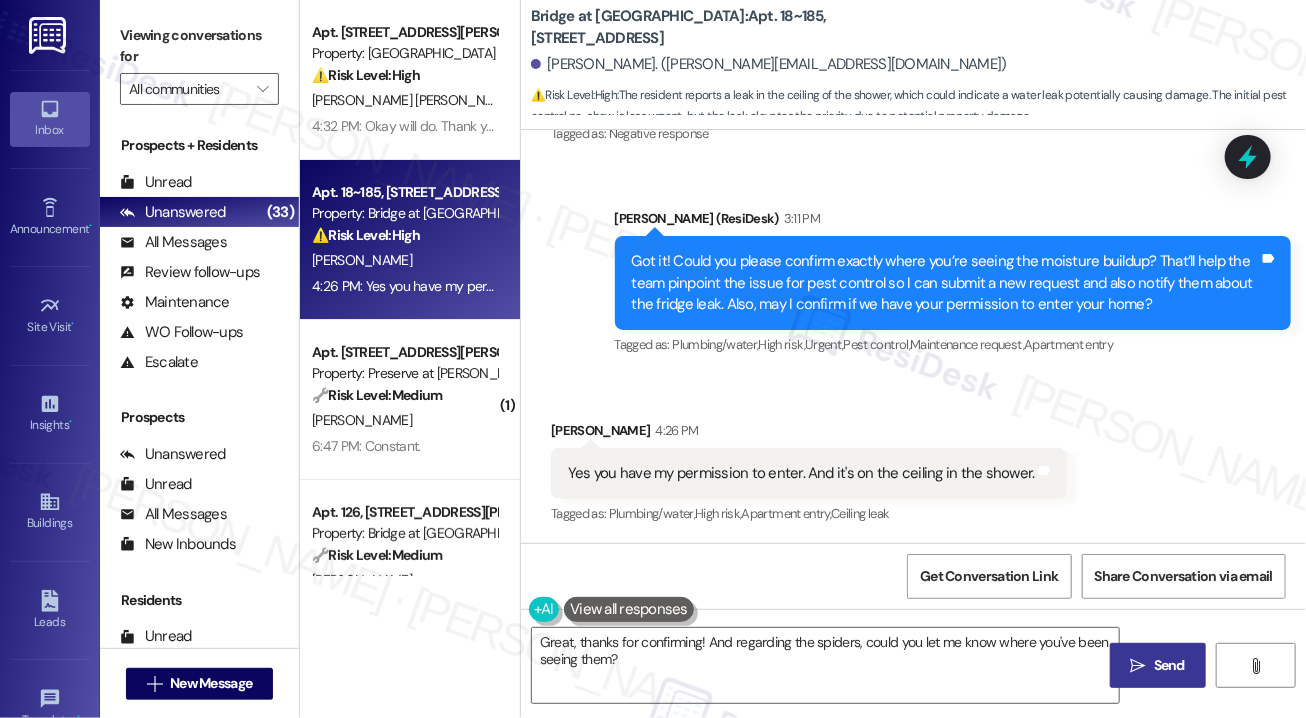 click on "" at bounding box center [1138, 666] 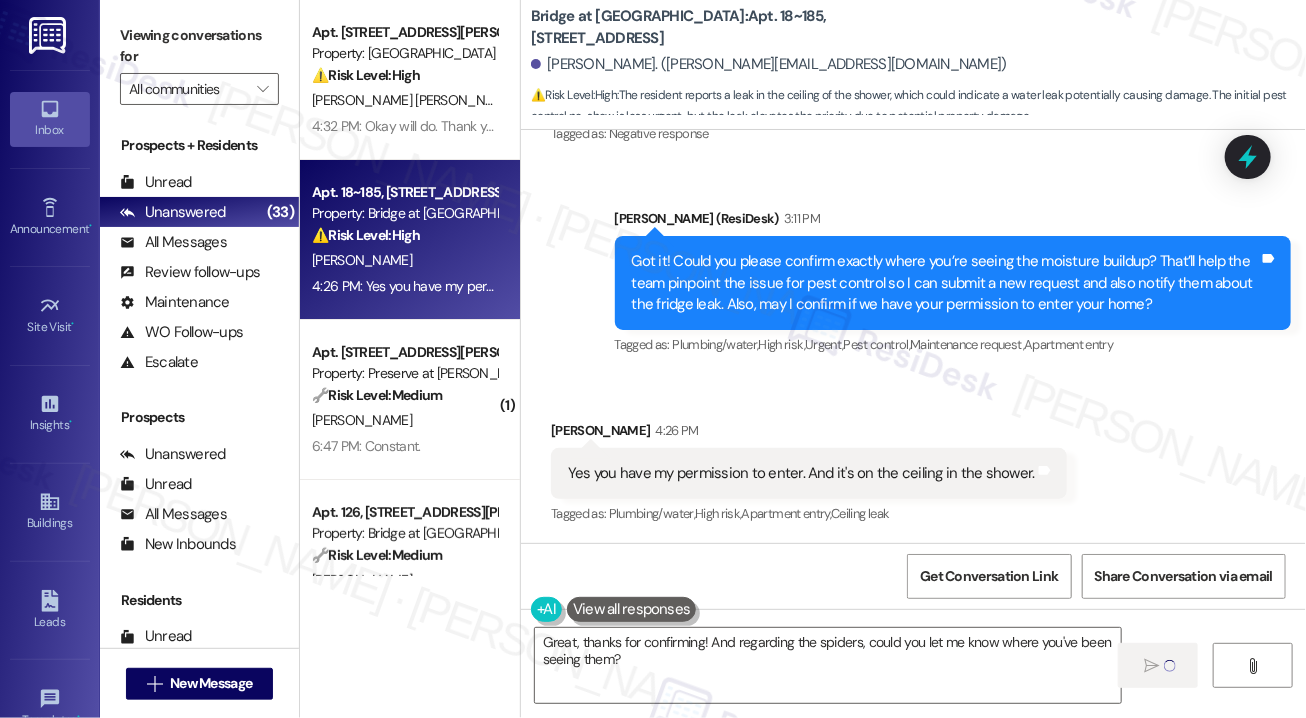 type 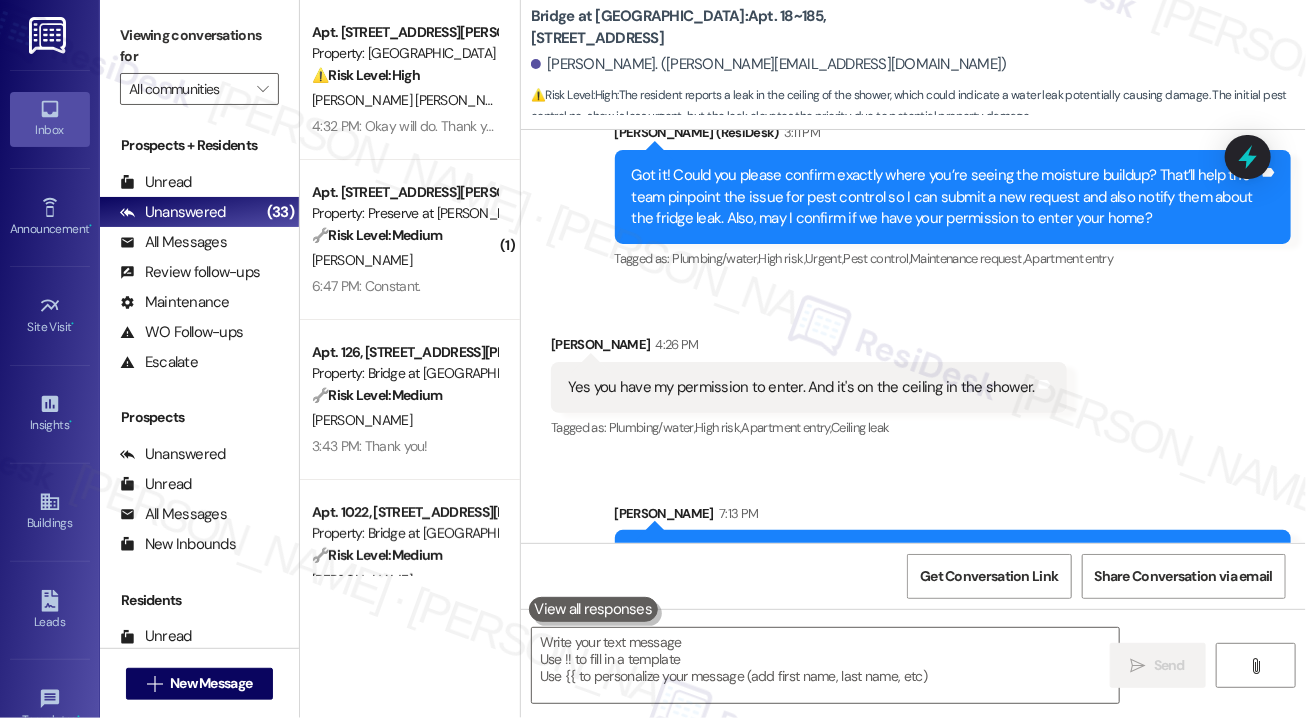 scroll, scrollTop: 4389, scrollLeft: 0, axis: vertical 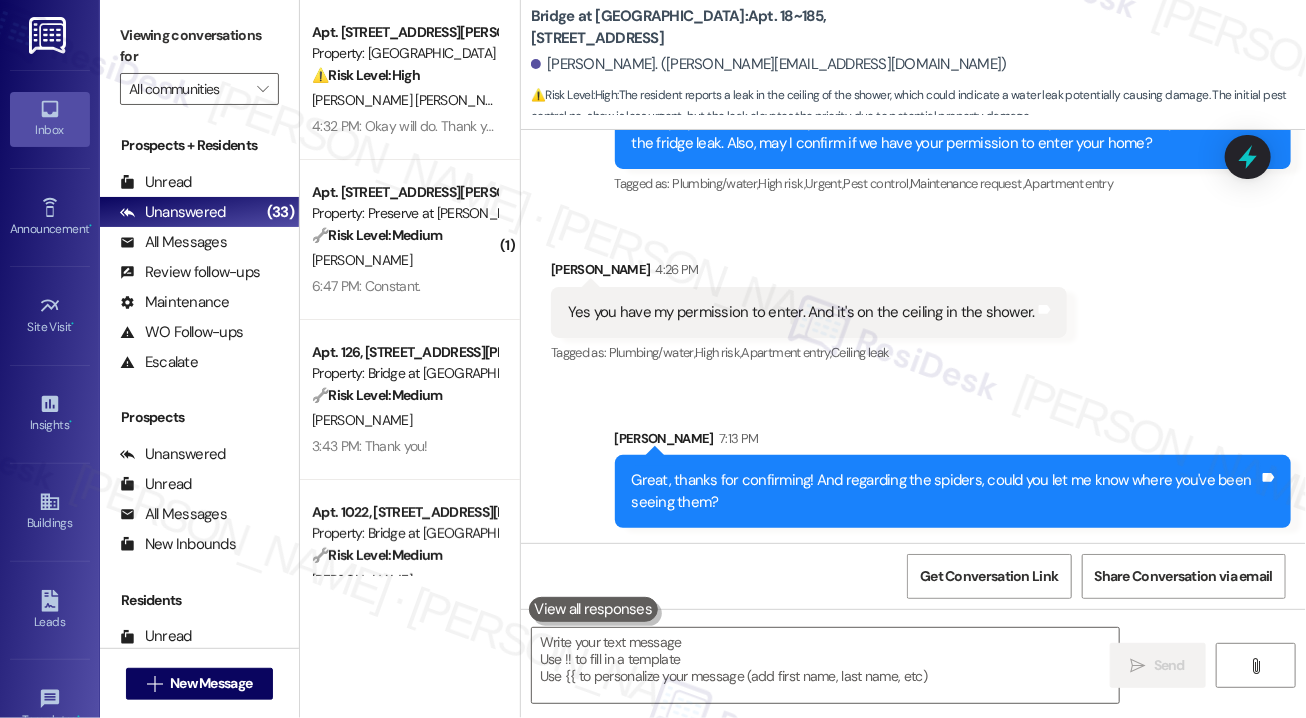 click on "Great, thanks for confirming! And regarding the spiders, could you let me know where you've been seeing them? Tags and notes" at bounding box center (953, 491) 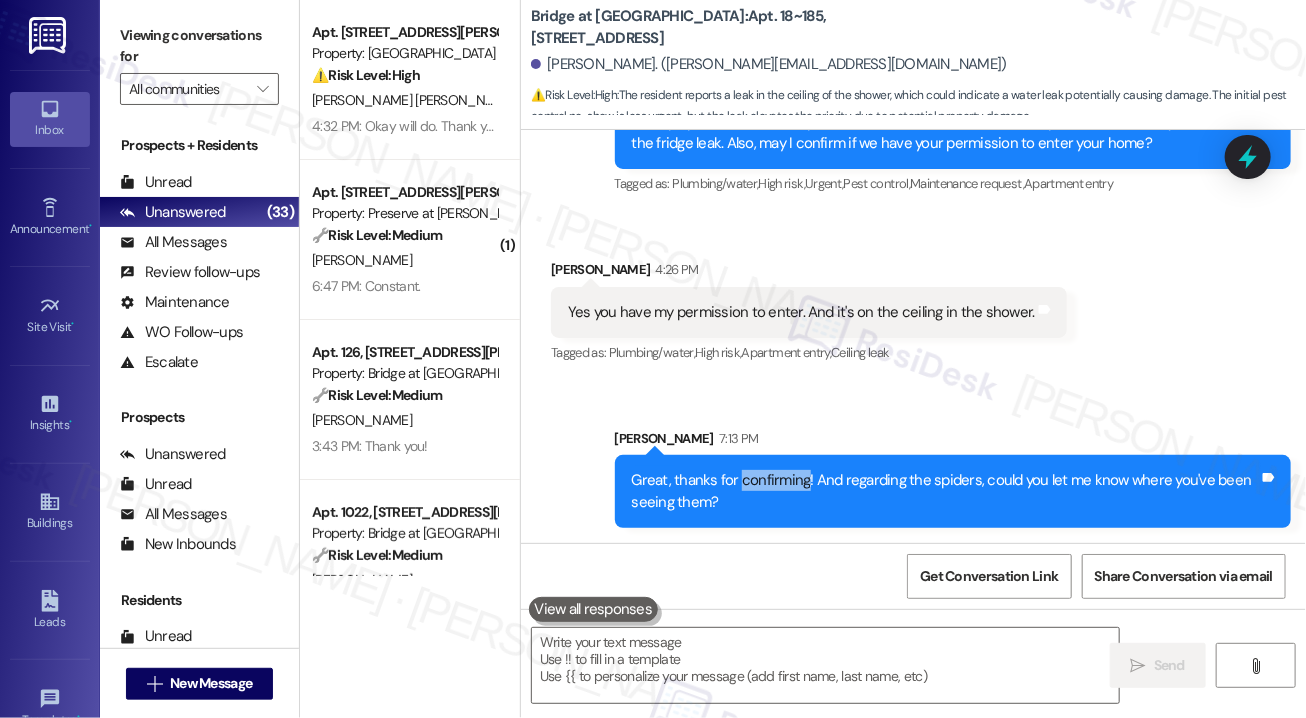 click on "Great, thanks for confirming! And regarding the spiders, could you let me know where you've been seeing them? Tags and notes" at bounding box center (953, 491) 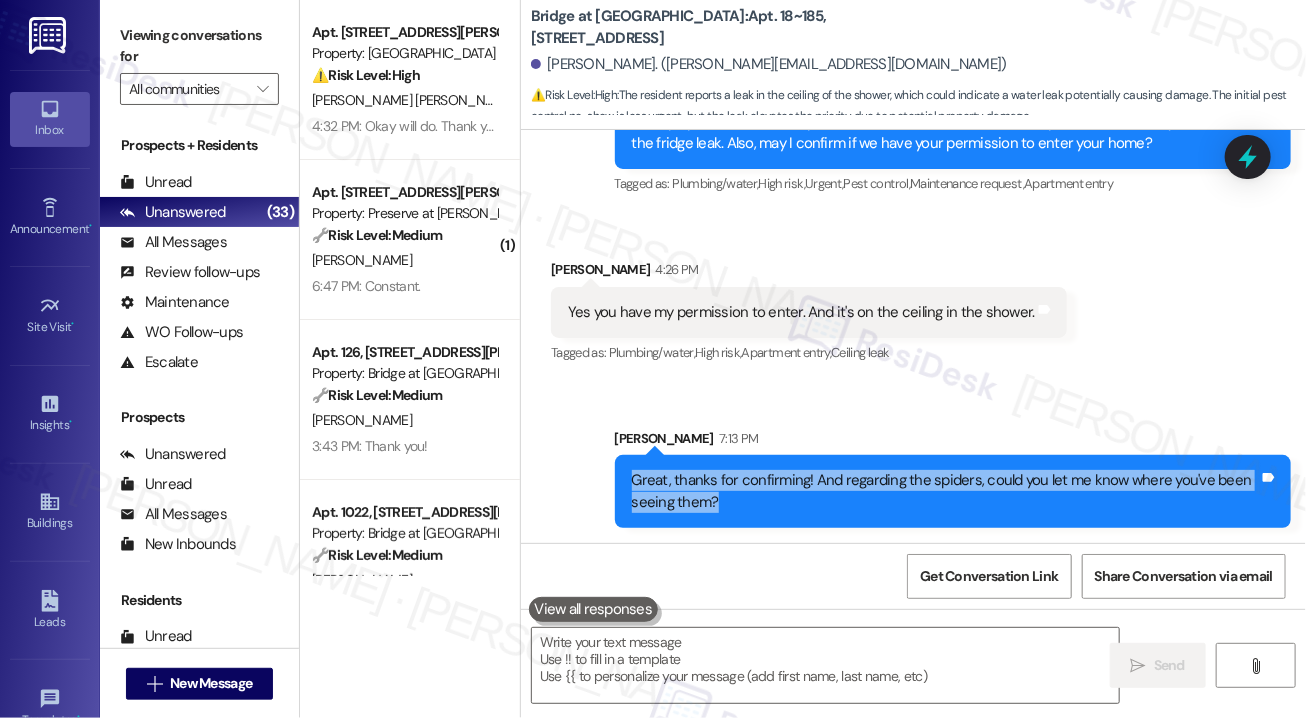 click on "Great, thanks for confirming! And regarding the spiders, could you let me know where you've been seeing them? Tags and notes" at bounding box center (953, 491) 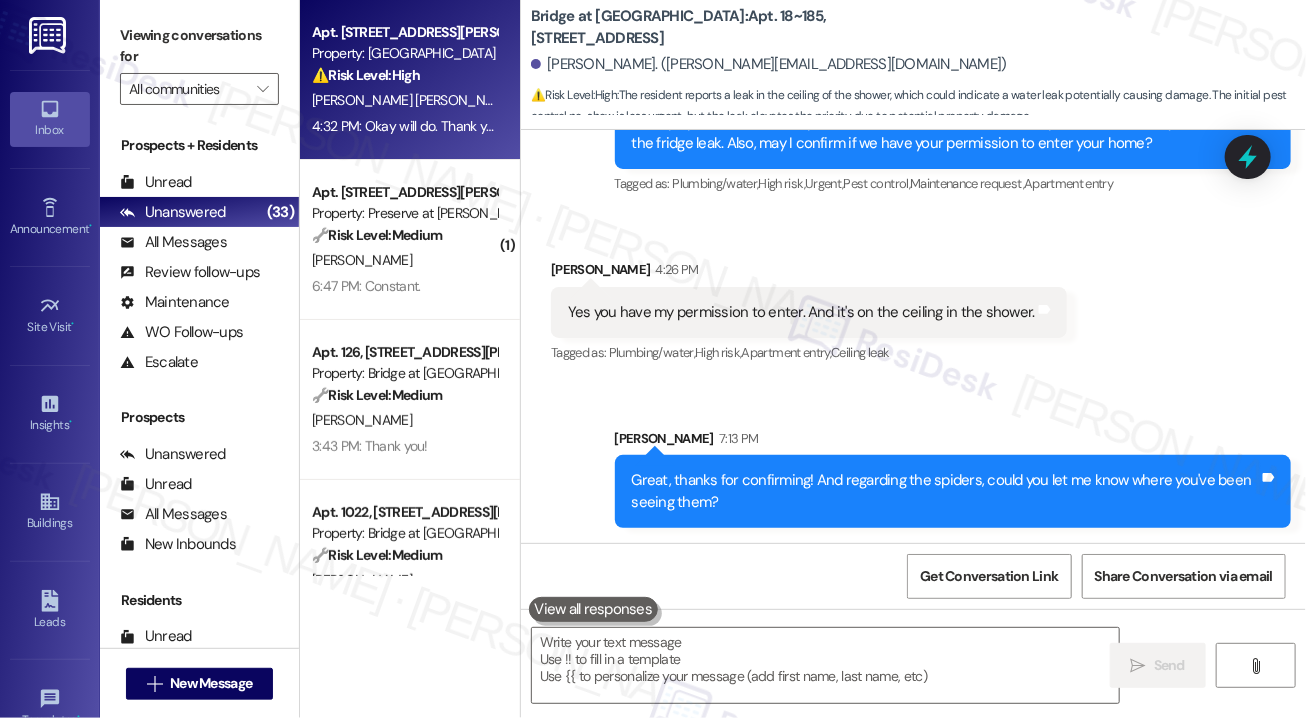 click on "4:32 PM: Okay will do. Thank you. Also were you able to confirm the pest control schedule? 4:32 PM: Okay will do. Thank you. Also were you able to confirm the pest control schedule?" at bounding box center (574, 126) 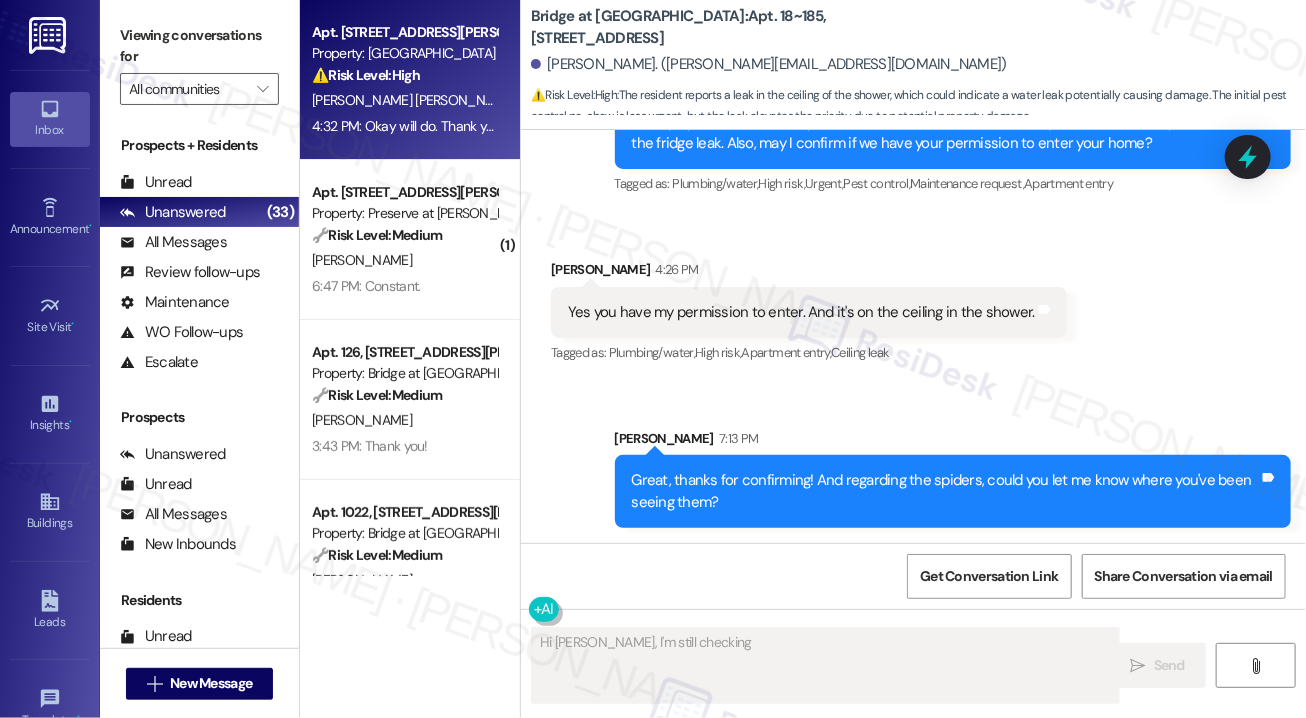 scroll, scrollTop: 2830, scrollLeft: 0, axis: vertical 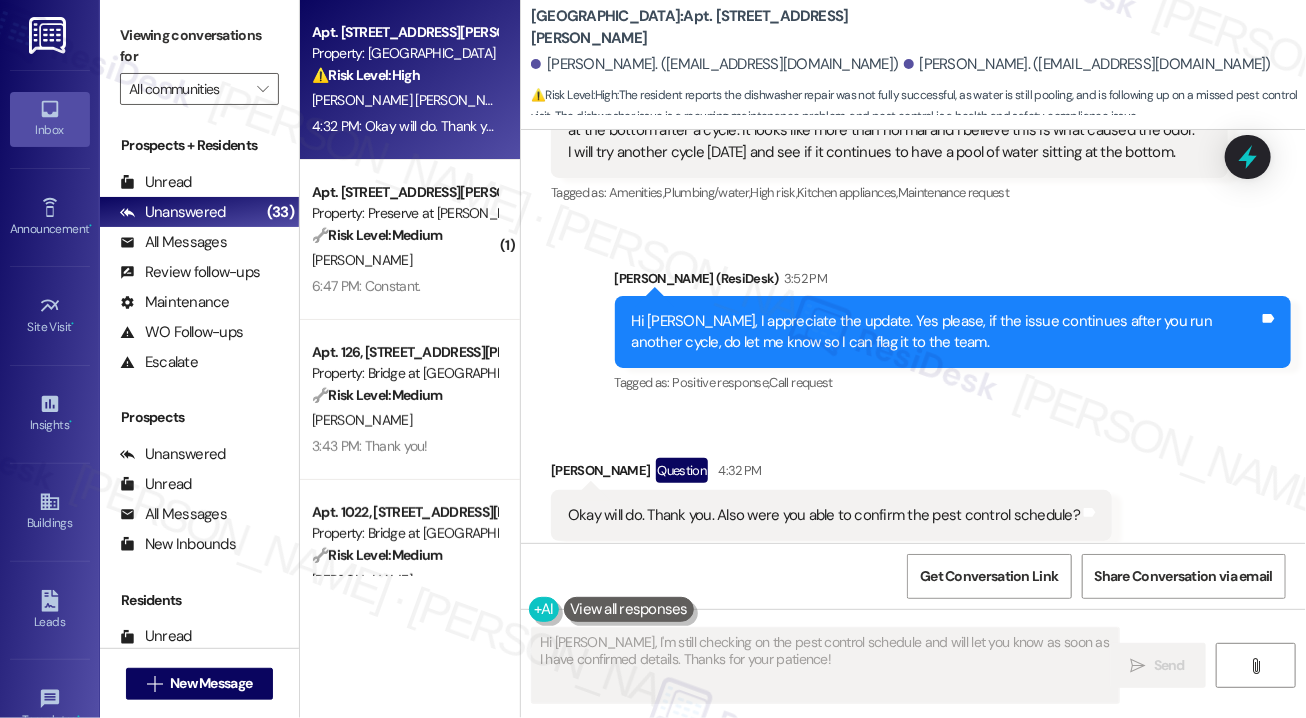 click on "Okay will do. Thank you. Also were you able to confirm the pest control schedule?" at bounding box center [824, 515] 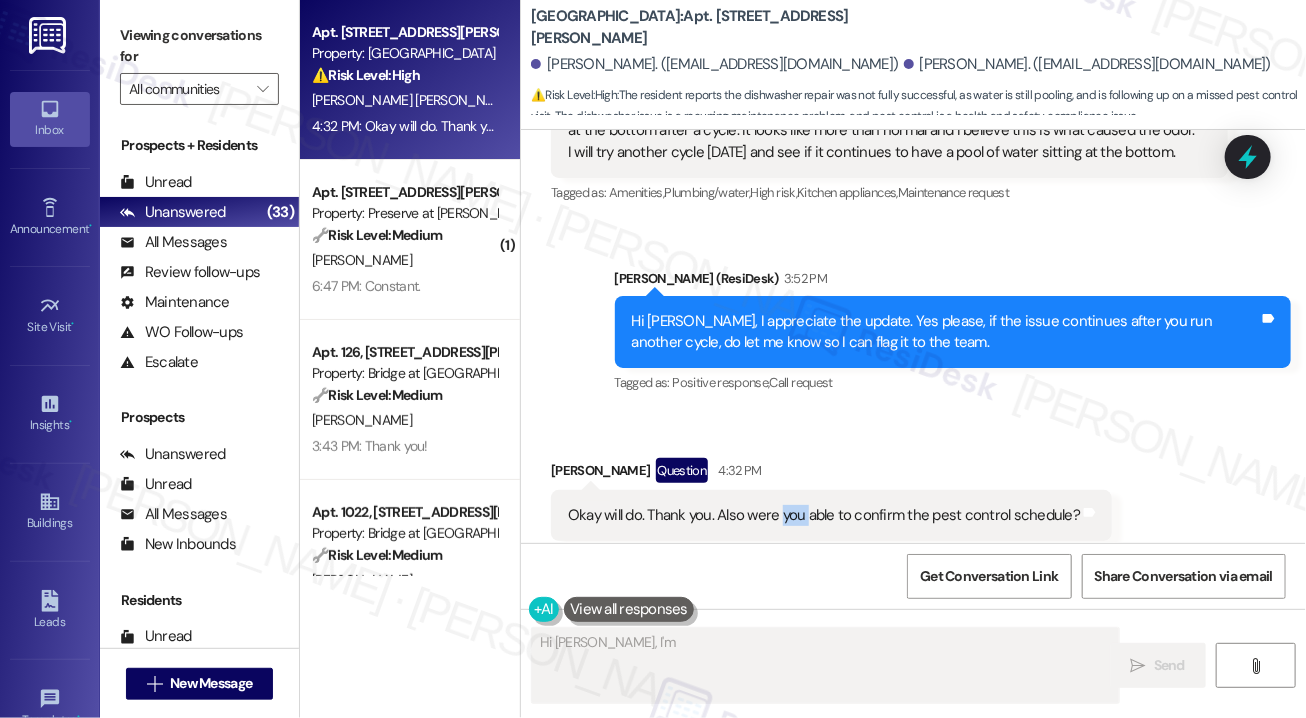 click on "Okay will do. Thank you. Also were you able to confirm the pest control schedule?" at bounding box center [824, 515] 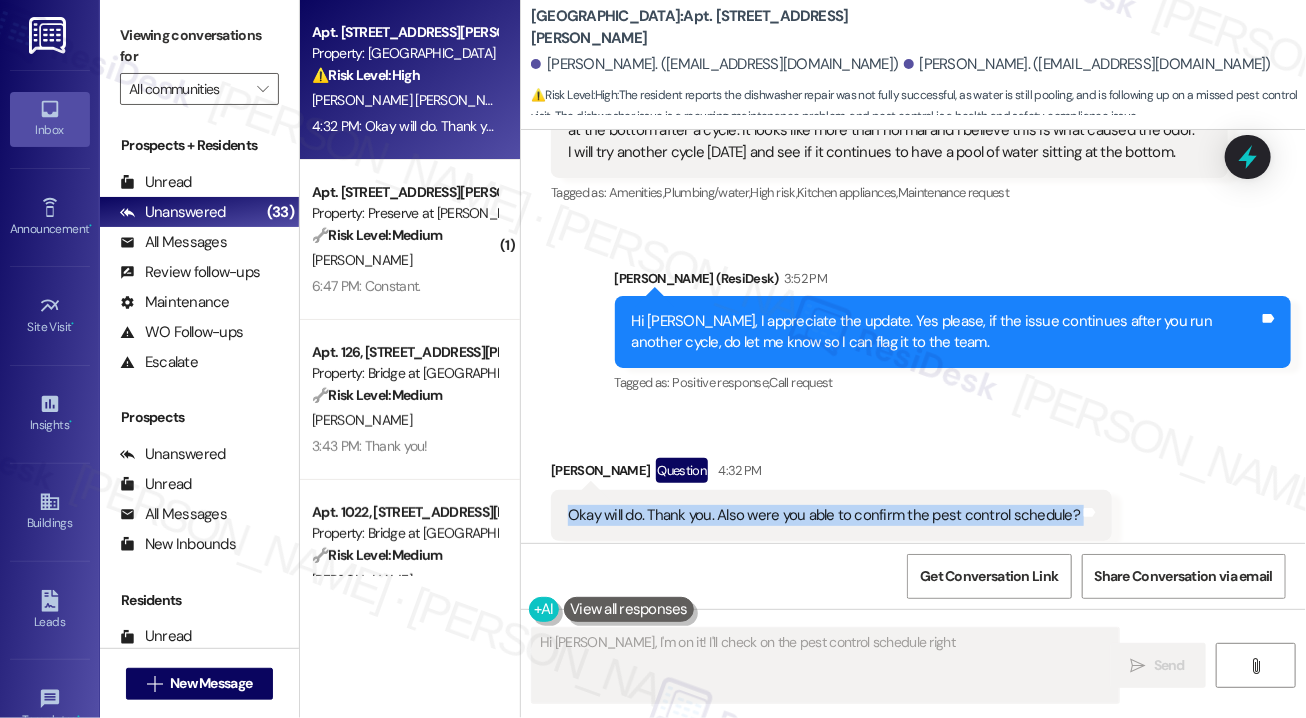 click on "Okay will do. Thank you. Also were you able to confirm the pest control schedule?" at bounding box center (824, 515) 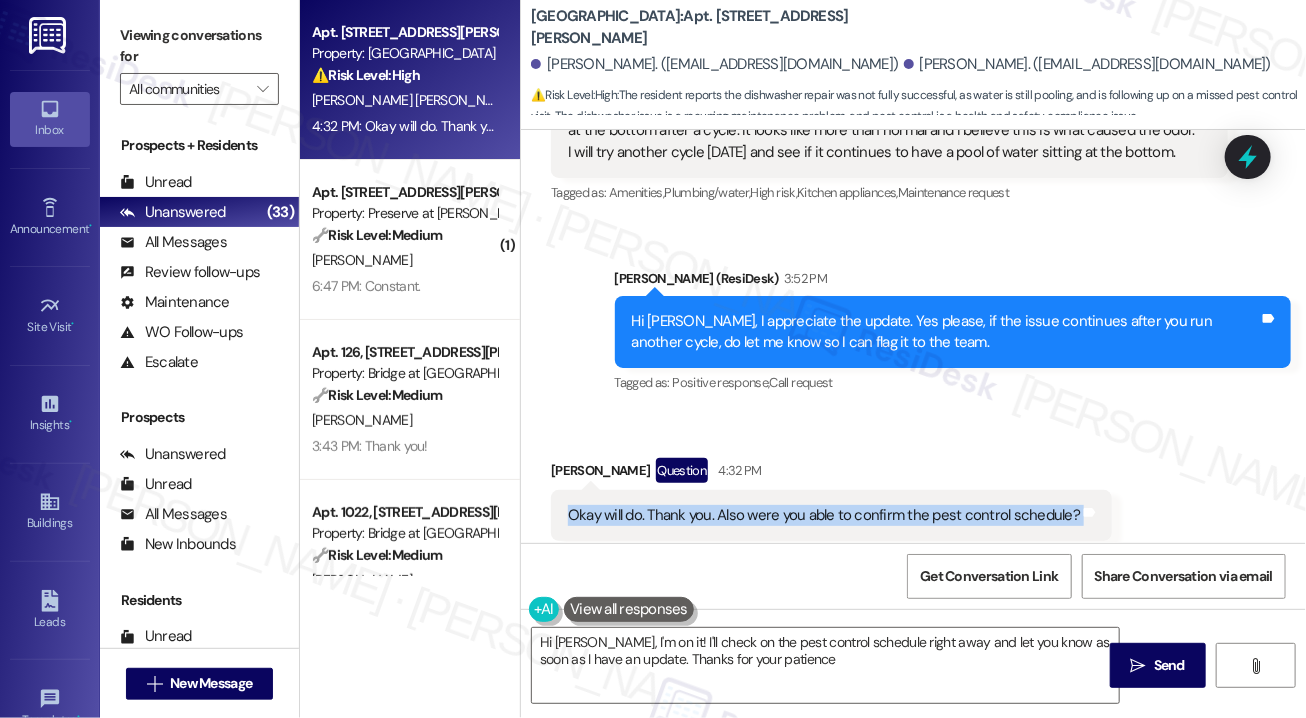 type on "Hi [PERSON_NAME], I'm on it! I'll check on the pest control schedule right away and let you know as soon as I have an update. Thanks for your patience!" 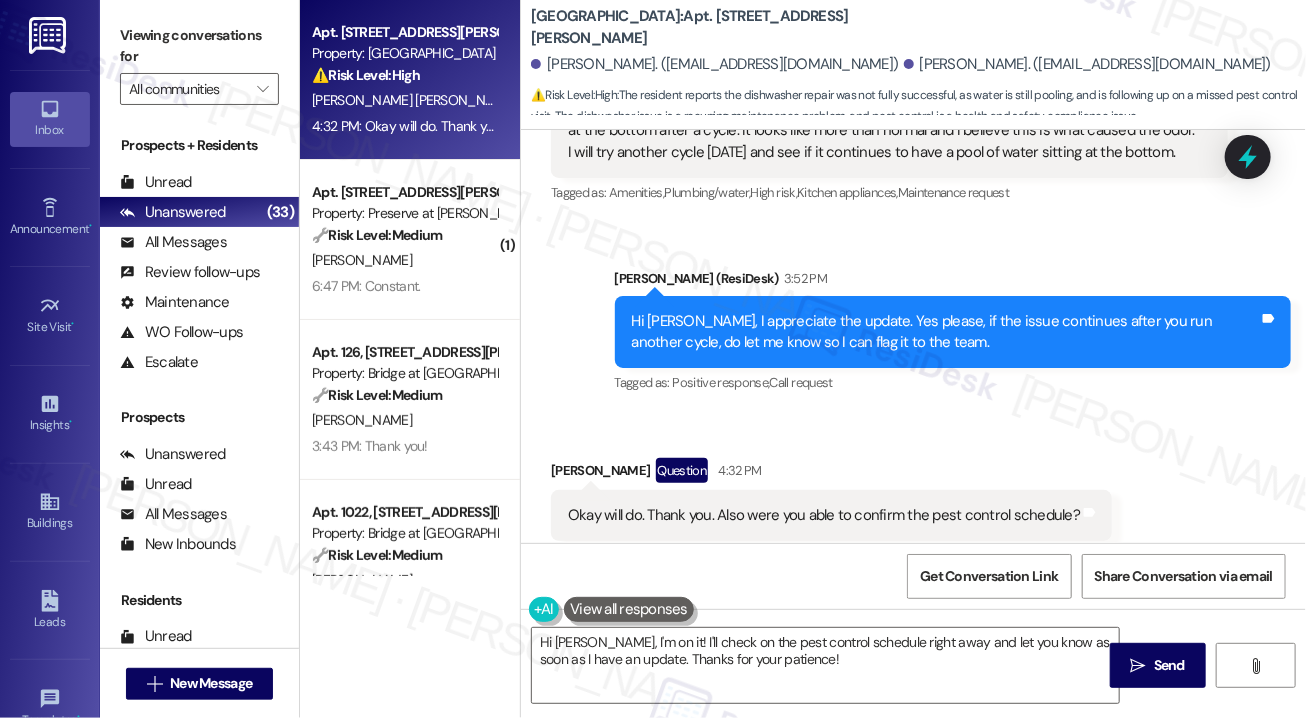 click on "Received via SMS [PERSON_NAME] Question 4:32 PM Okay will do. Thank you. Also were you able to confirm the pest control schedule? Tags and notes Tagged as:   Pest control ,  Click to highlight conversations about Pest control Call request ,  Click to highlight conversations about Call request Praise Click to highlight conversations about Praise" at bounding box center [913, 499] 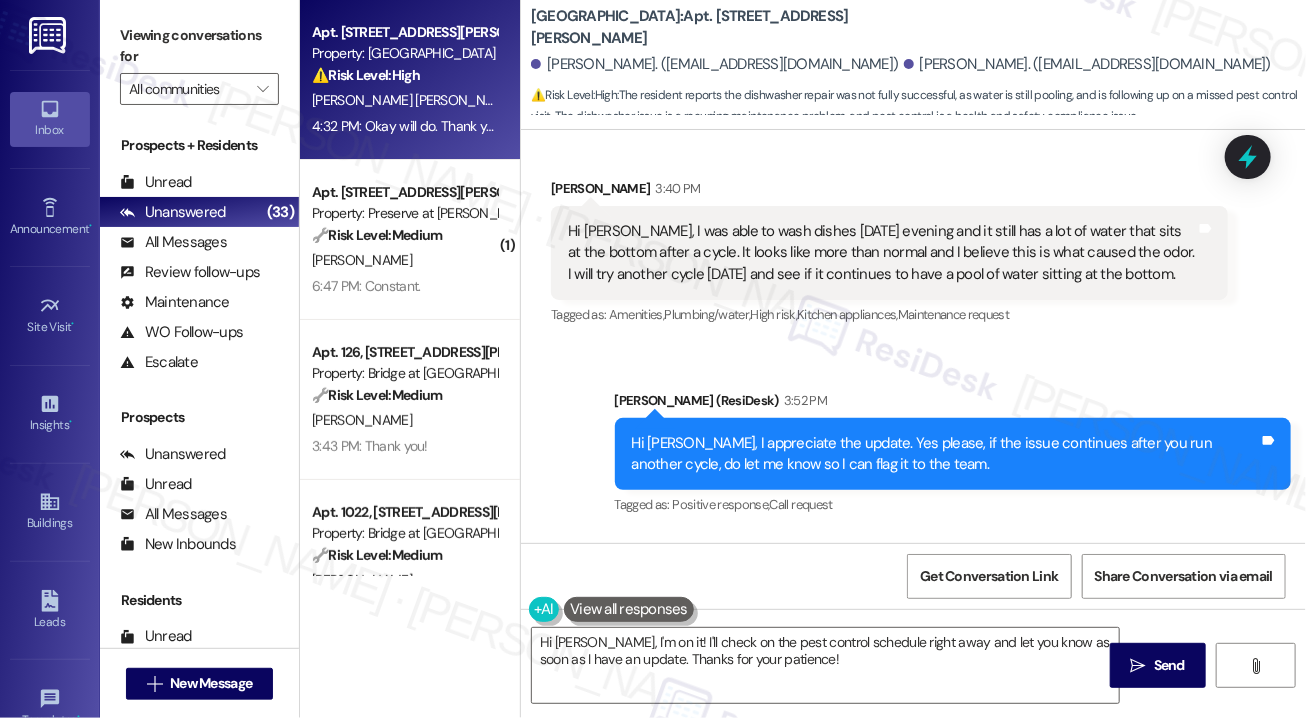 scroll, scrollTop: 2830, scrollLeft: 0, axis: vertical 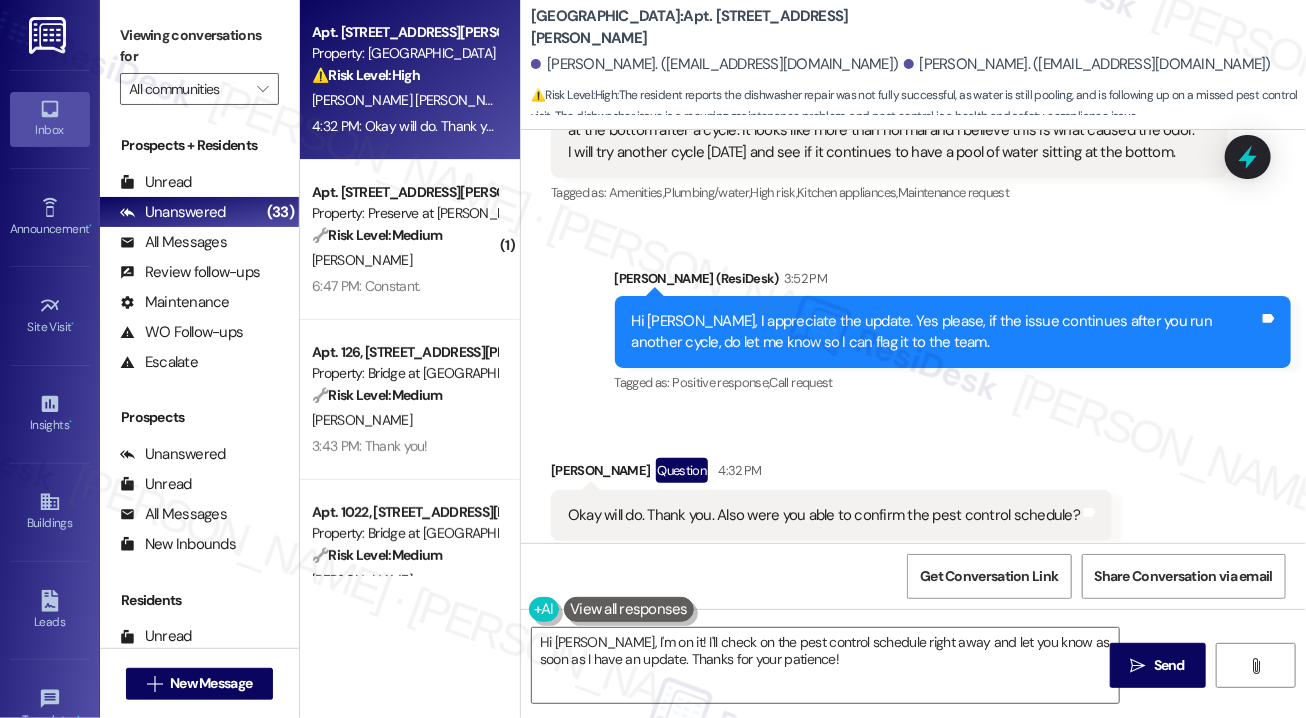 click on "Received via SMS [PERSON_NAME] Question 4:32 PM Okay will do. Thank you. Also were you able to confirm the pest control schedule? Tags and notes Tagged as:   Pest control ,  Click to highlight conversations about Pest control Call request ,  Click to highlight conversations about Call request Praise Click to highlight conversations about Praise" at bounding box center (913, 499) 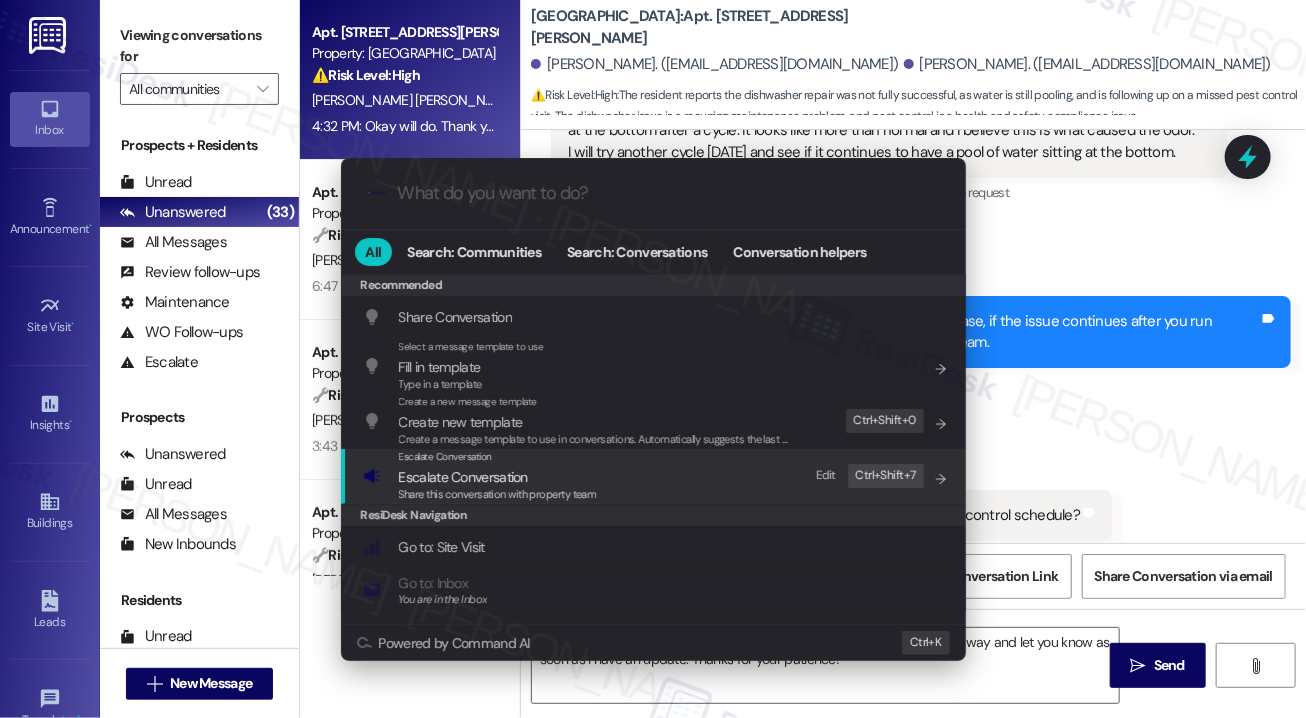 click on "Escalate Conversation Escalate Conversation Share this conversation with property team Edit Ctrl+ Shift+ 7" at bounding box center [655, 476] 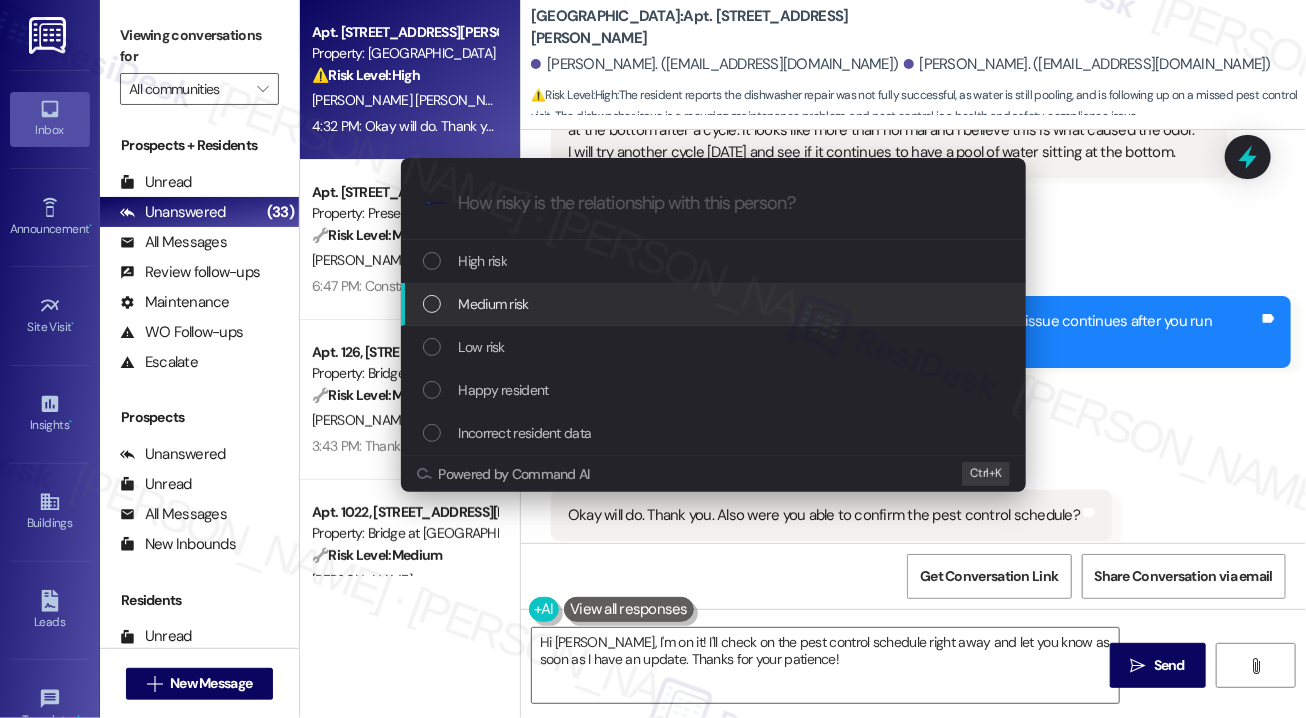 click on "Medium risk" at bounding box center (494, 304) 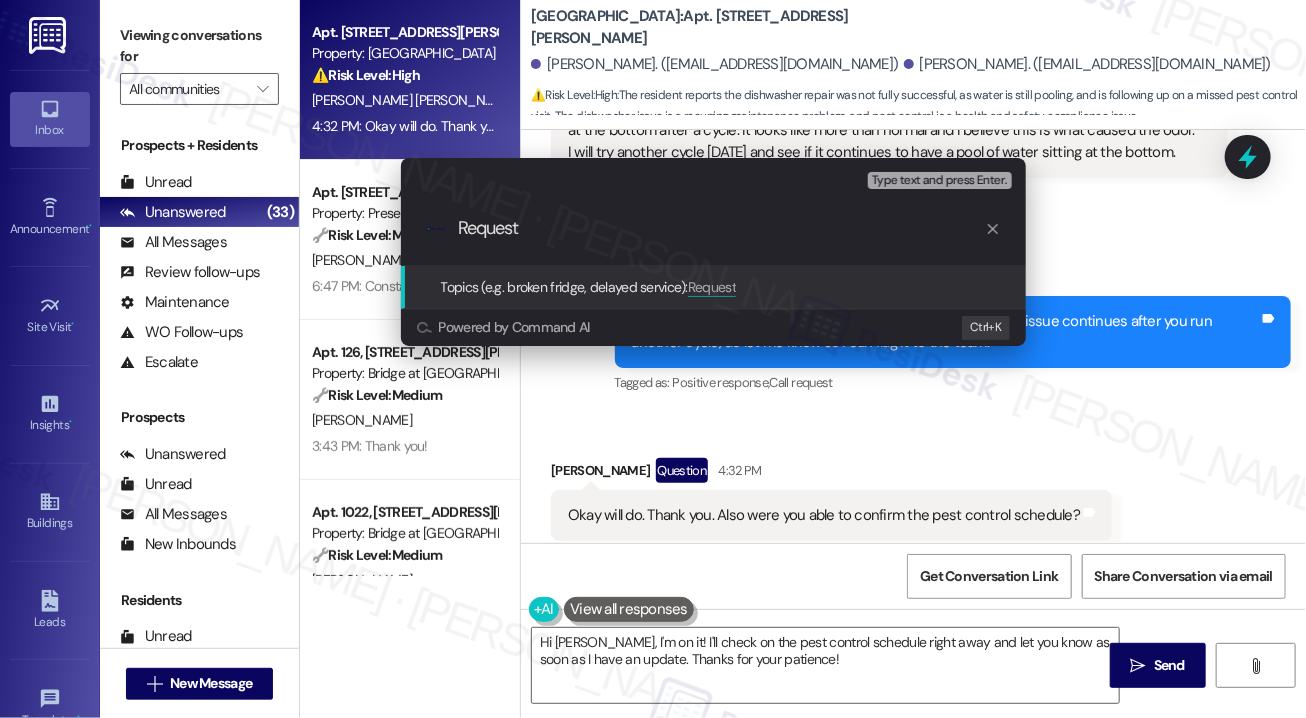 type on "Request" 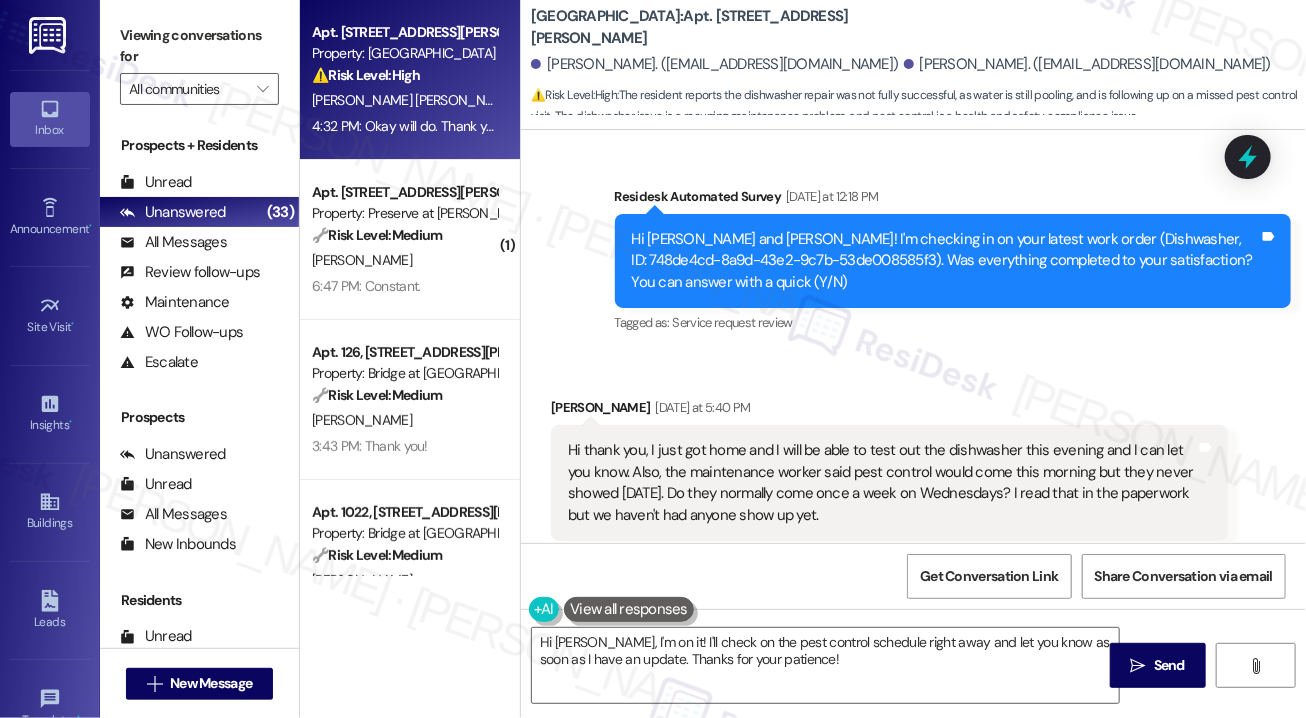 scroll, scrollTop: 2130, scrollLeft: 0, axis: vertical 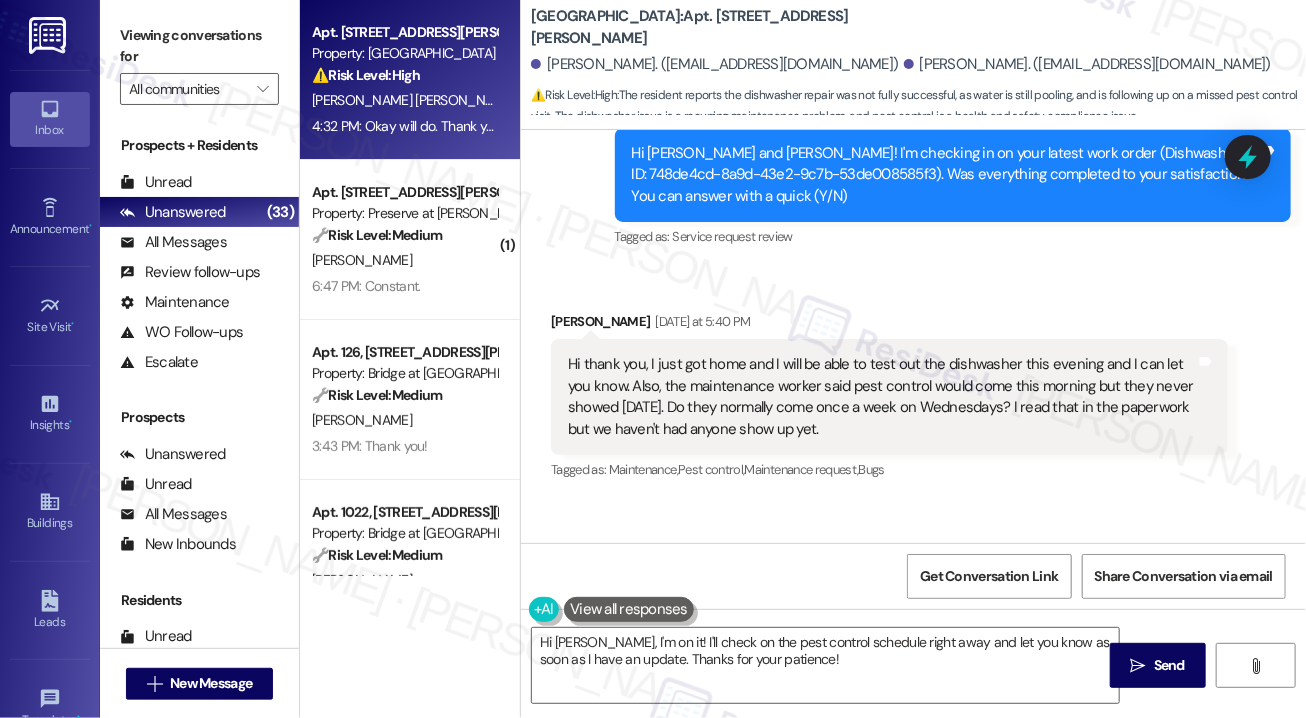 click on "Hi thank you, I just got home and I will be able to test out the dishwasher this evening and I can let you know. Also, the maintenance worker said pest control would come this morning but they never showed [DATE]. Do they normally come once a week on Wednesdays? I read that in the paperwork but we haven't had anyone show up yet." at bounding box center (882, 397) 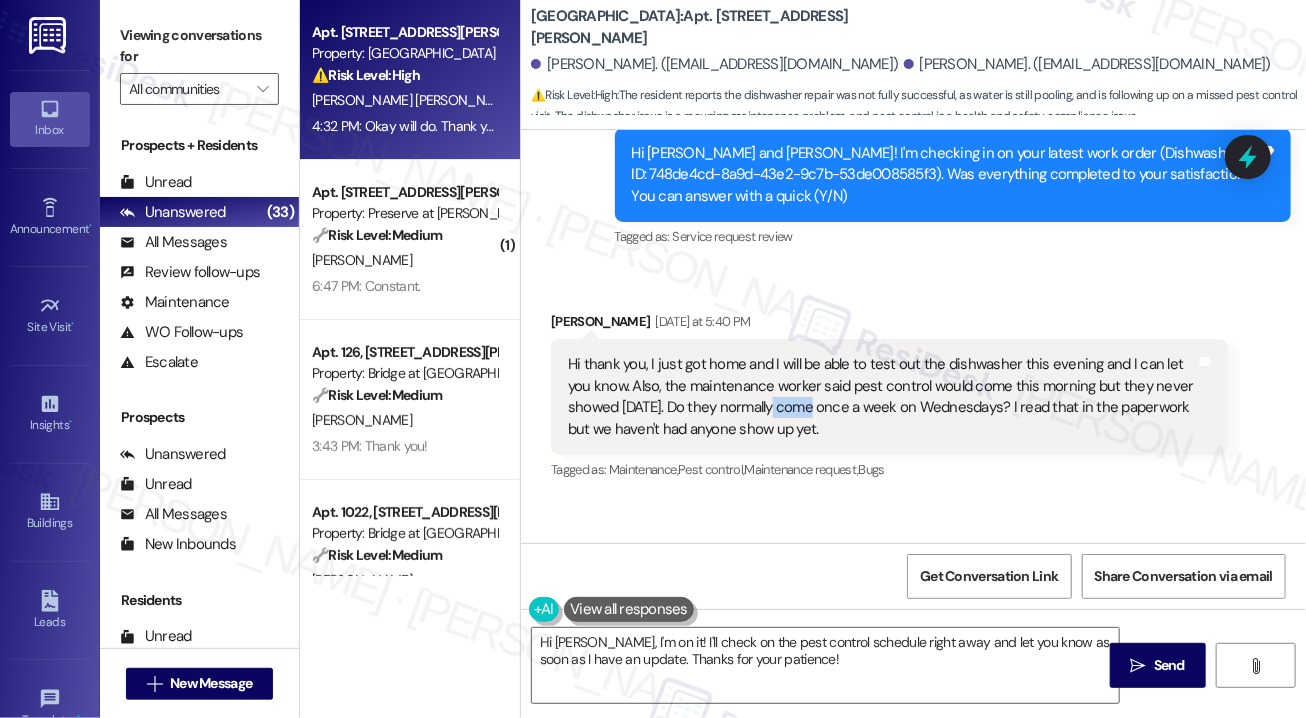 click on "Hi thank you, I just got home and I will be able to test out the dishwasher this evening and I can let you know. Also, the maintenance worker said pest control would come this morning but they never showed [DATE]. Do they normally come once a week on Wednesdays? I read that in the paperwork but we haven't had anyone show up yet." at bounding box center [882, 397] 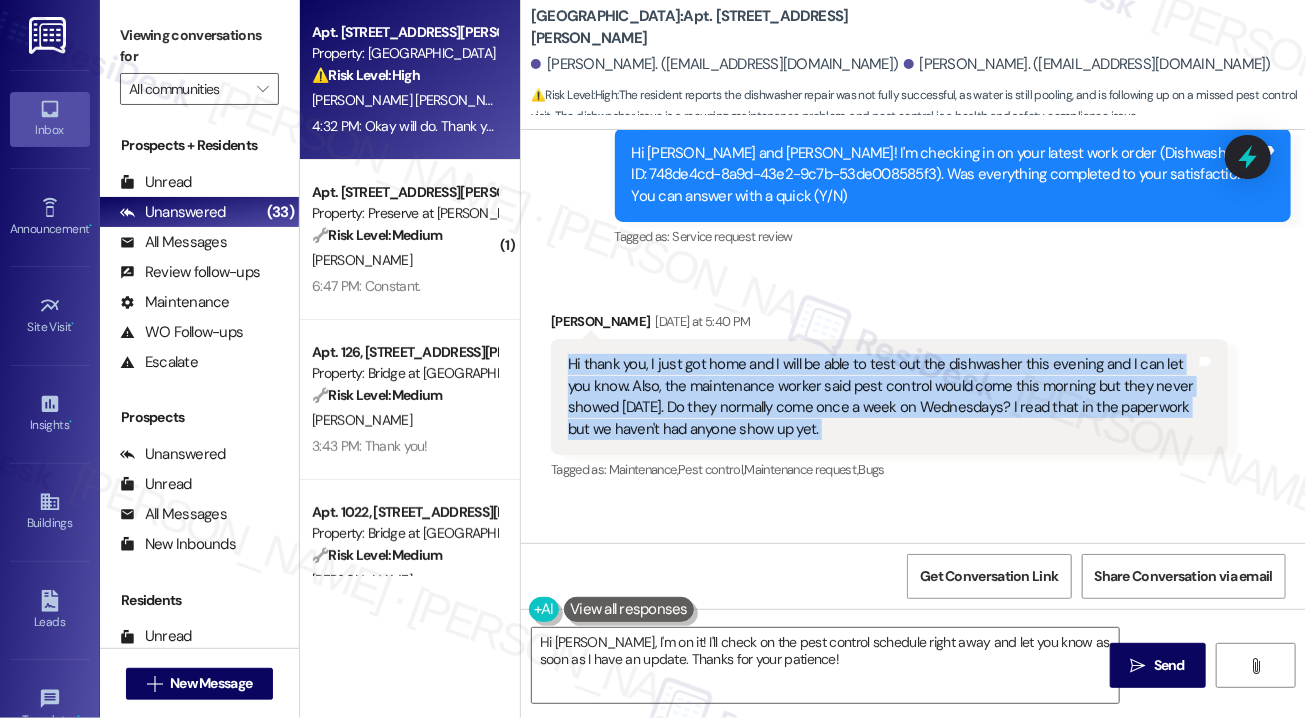 click on "Hi thank you, I just got home and I will be able to test out the dishwasher this evening and I can let you know. Also, the maintenance worker said pest control would come this morning but they never showed [DATE]. Do they normally come once a week on Wednesdays? I read that in the paperwork but we haven't had anyone show up yet." at bounding box center (882, 397) 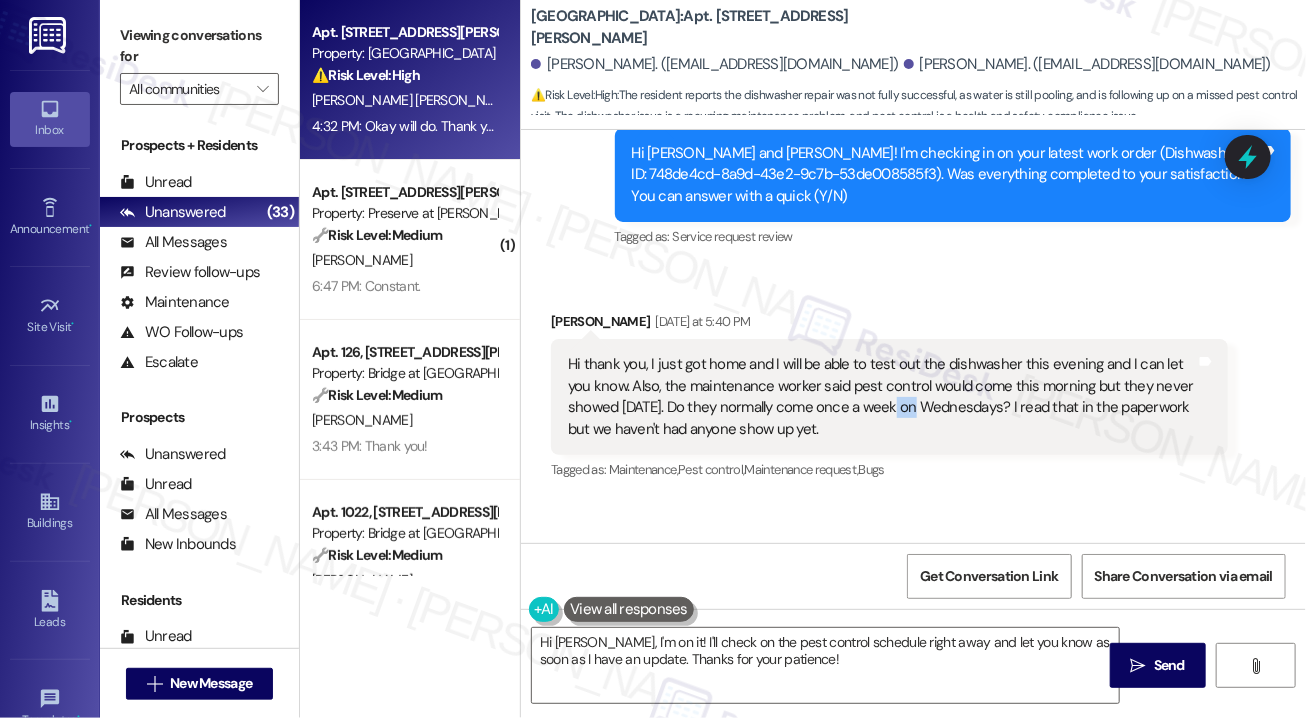 click on "Hi thank you, I just got home and I will be able to test out the dishwasher this evening and I can let you know. Also, the maintenance worker said pest control would come this morning but they never showed [DATE]. Do they normally come once a week on Wednesdays? I read that in the paperwork but we haven't had anyone show up yet." at bounding box center [882, 397] 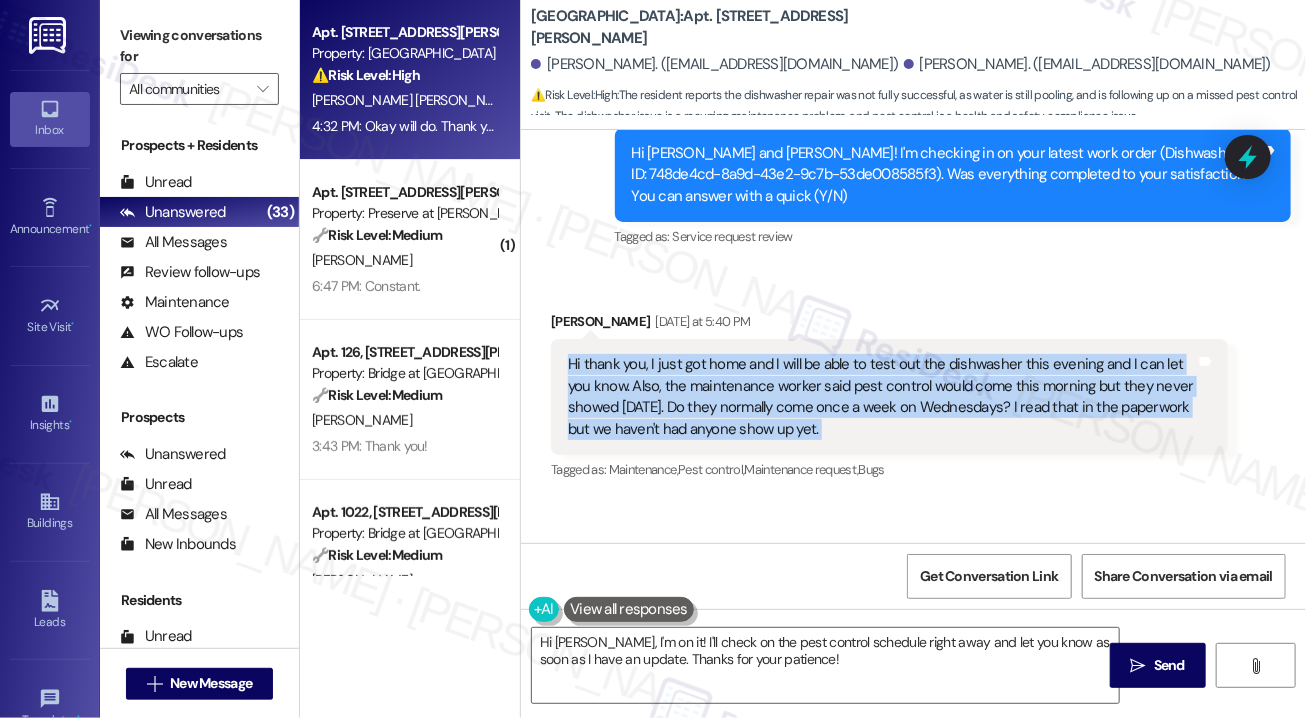 click on "Hi thank you, I just got home and I will be able to test out the dishwasher this evening and I can let you know. Also, the maintenance worker said pest control would come this morning but they never showed [DATE]. Do they normally come once a week on Wednesdays? I read that in the paperwork but we haven't had anyone show up yet." at bounding box center [882, 397] 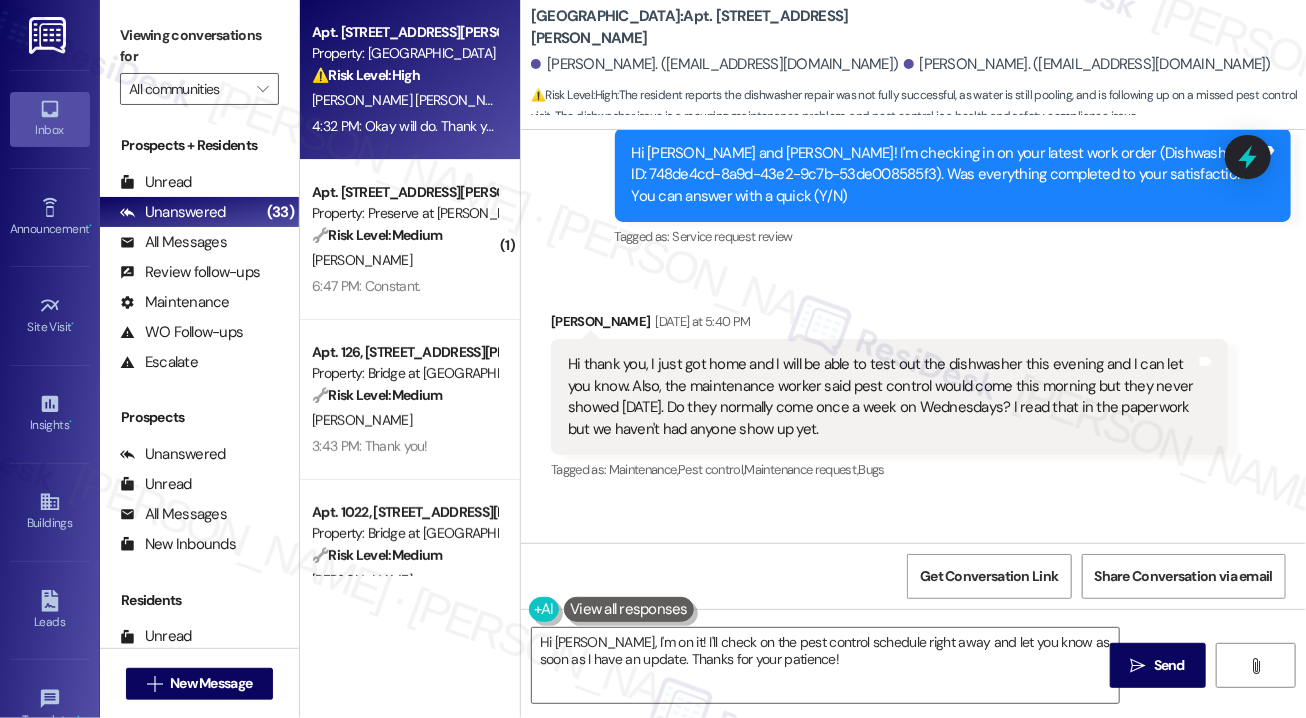 click on "Received via SMS [PERSON_NAME] [DATE] at 5:40 PM Hi thank you, I just got home and I will be able to test out the dishwasher this evening and I can let you know. Also, the maintenance worker said pest control would come this morning but they never showed [DATE]. Do they normally come once a week on Wednesdays? I read that in the paperwork but we haven't had anyone show up yet. Tags and notes Tagged as:   Maintenance ,  Click to highlight conversations about Maintenance Pest control ,  Click to highlight conversations about Pest control Maintenance request ,  Click to highlight conversations about Maintenance request Bugs Click to highlight conversations about Bugs" at bounding box center (913, 382) 